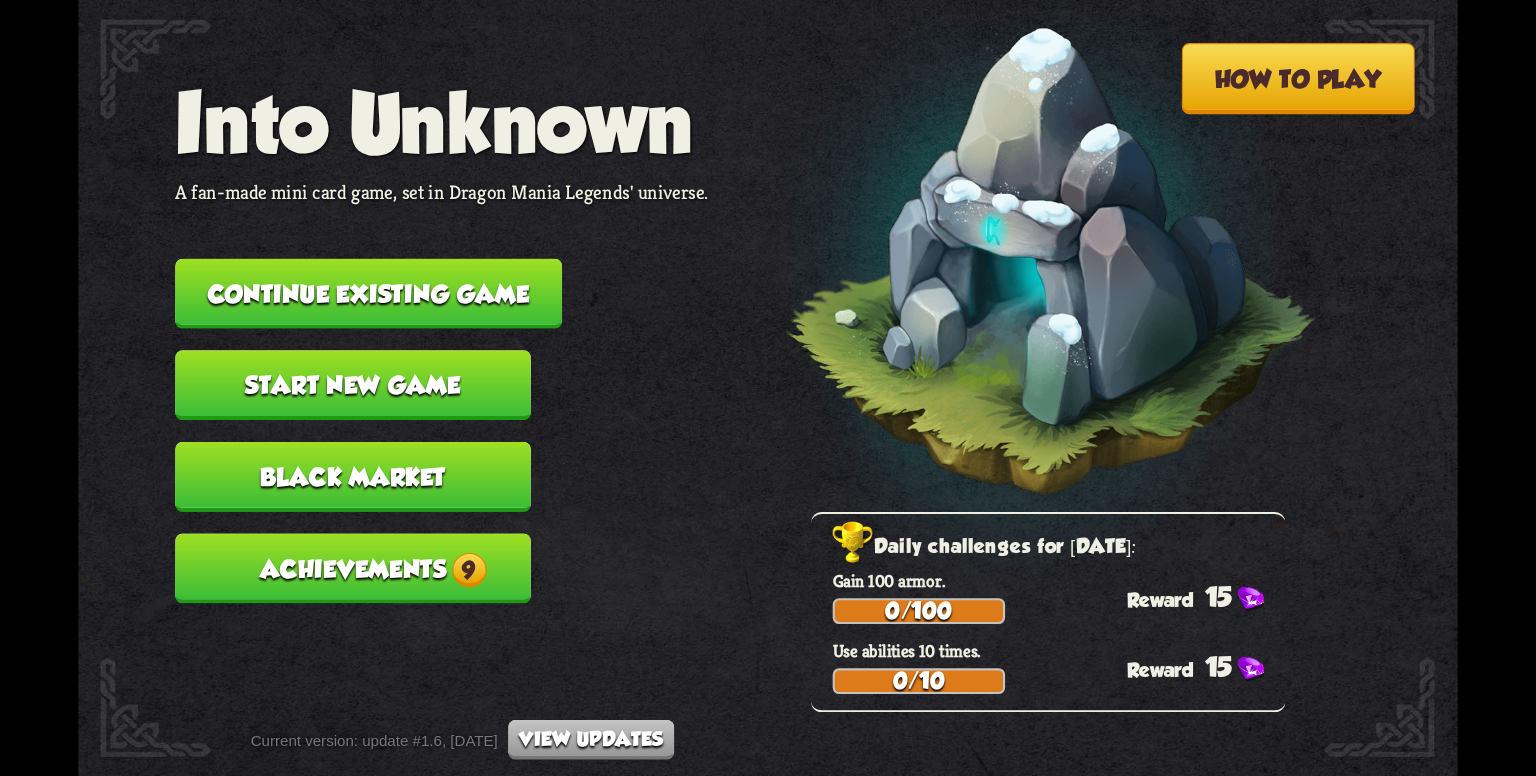 scroll, scrollTop: 0, scrollLeft: 0, axis: both 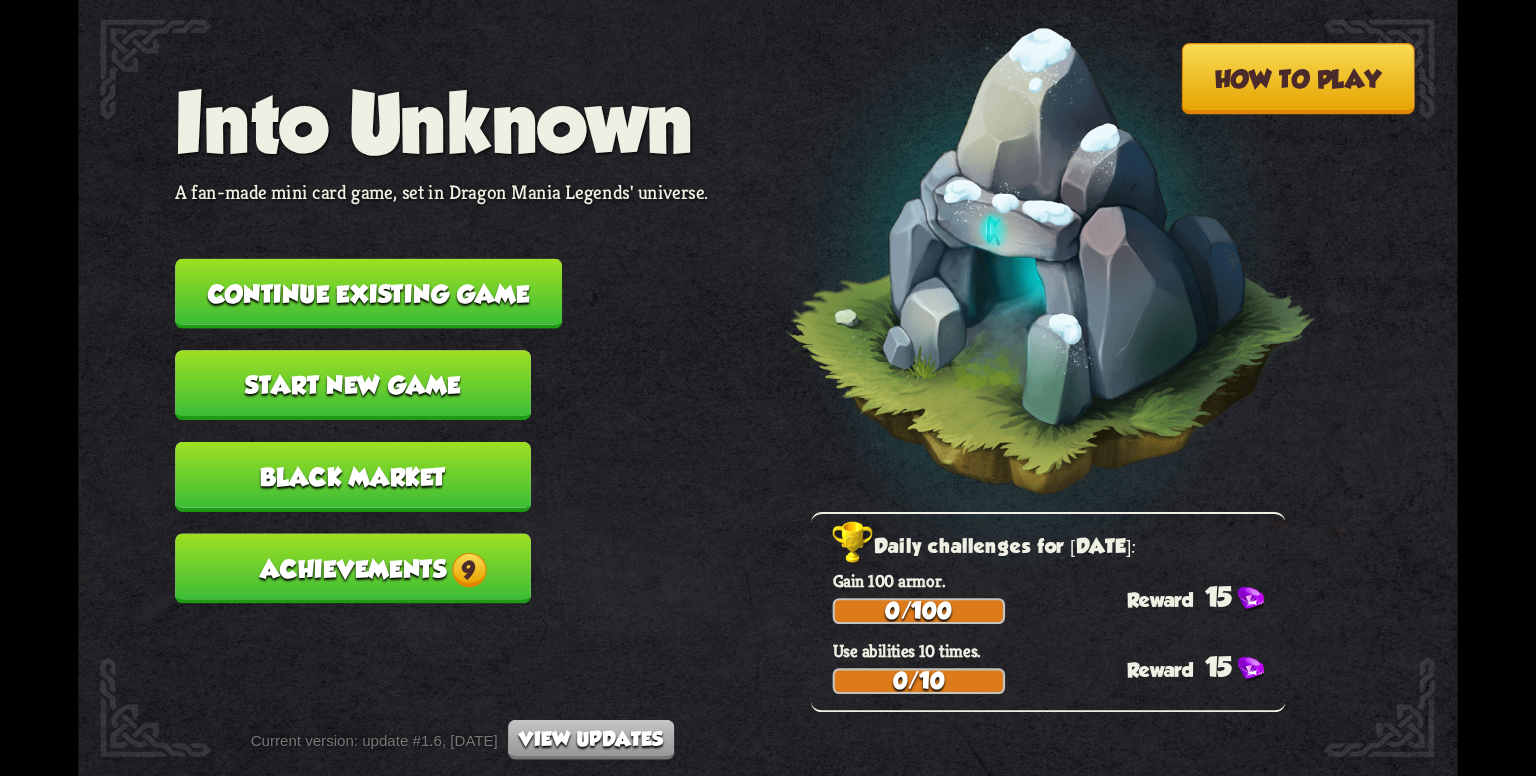 click on "Continue existing game" at bounding box center [368, 294] 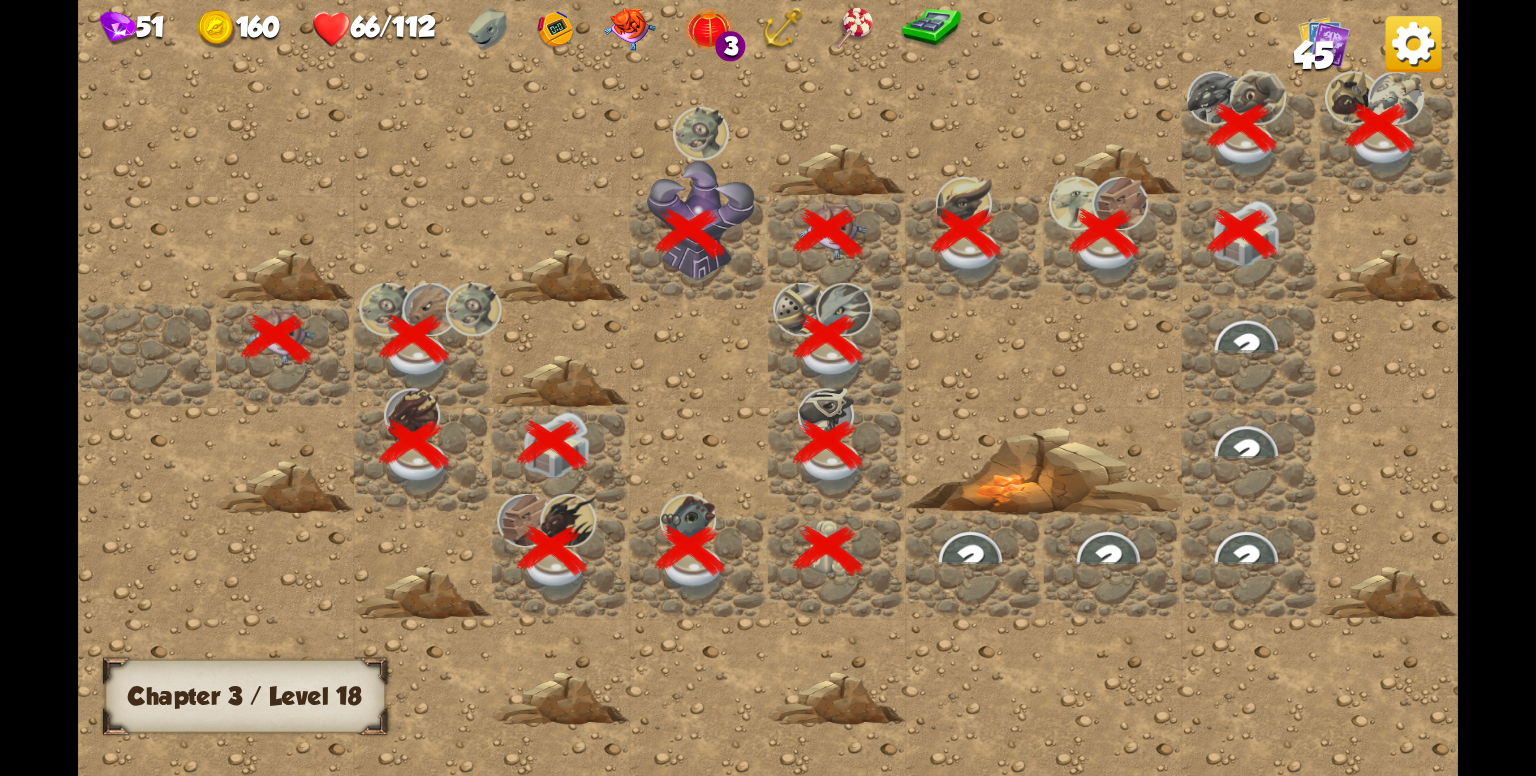scroll, scrollTop: 0, scrollLeft: 384, axis: horizontal 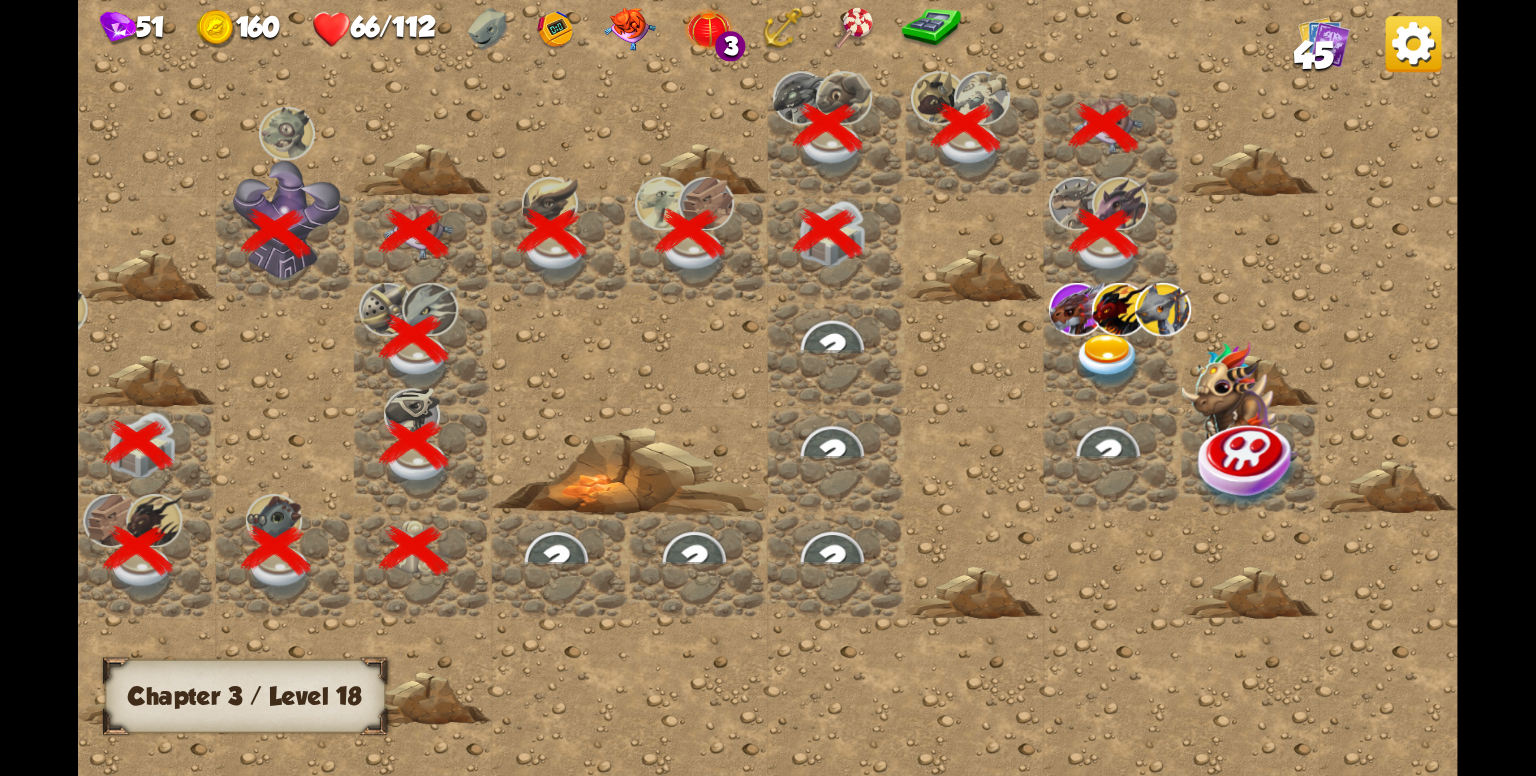 click at bounding box center (1108, 361) 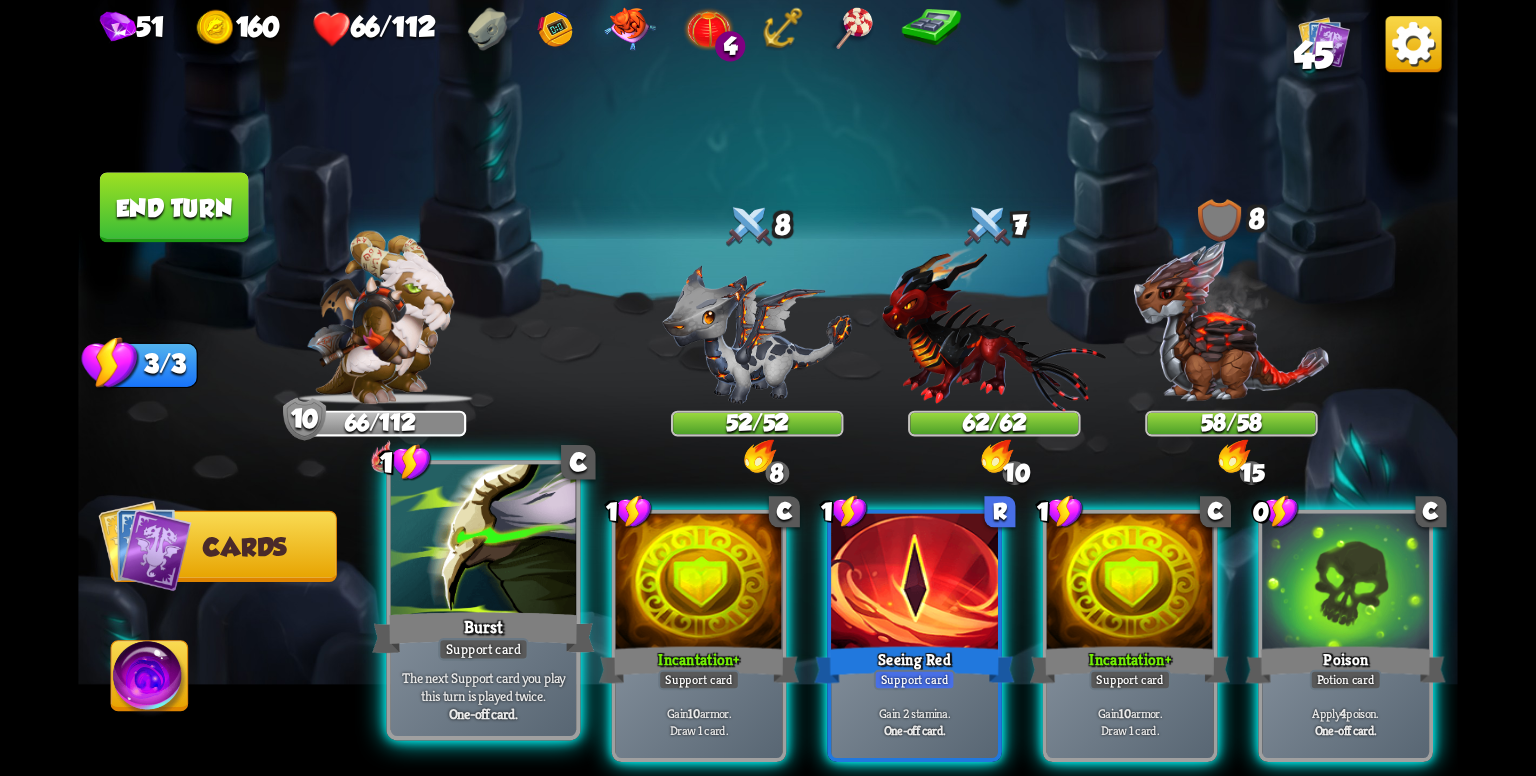 click on "Burst" at bounding box center [483, 633] 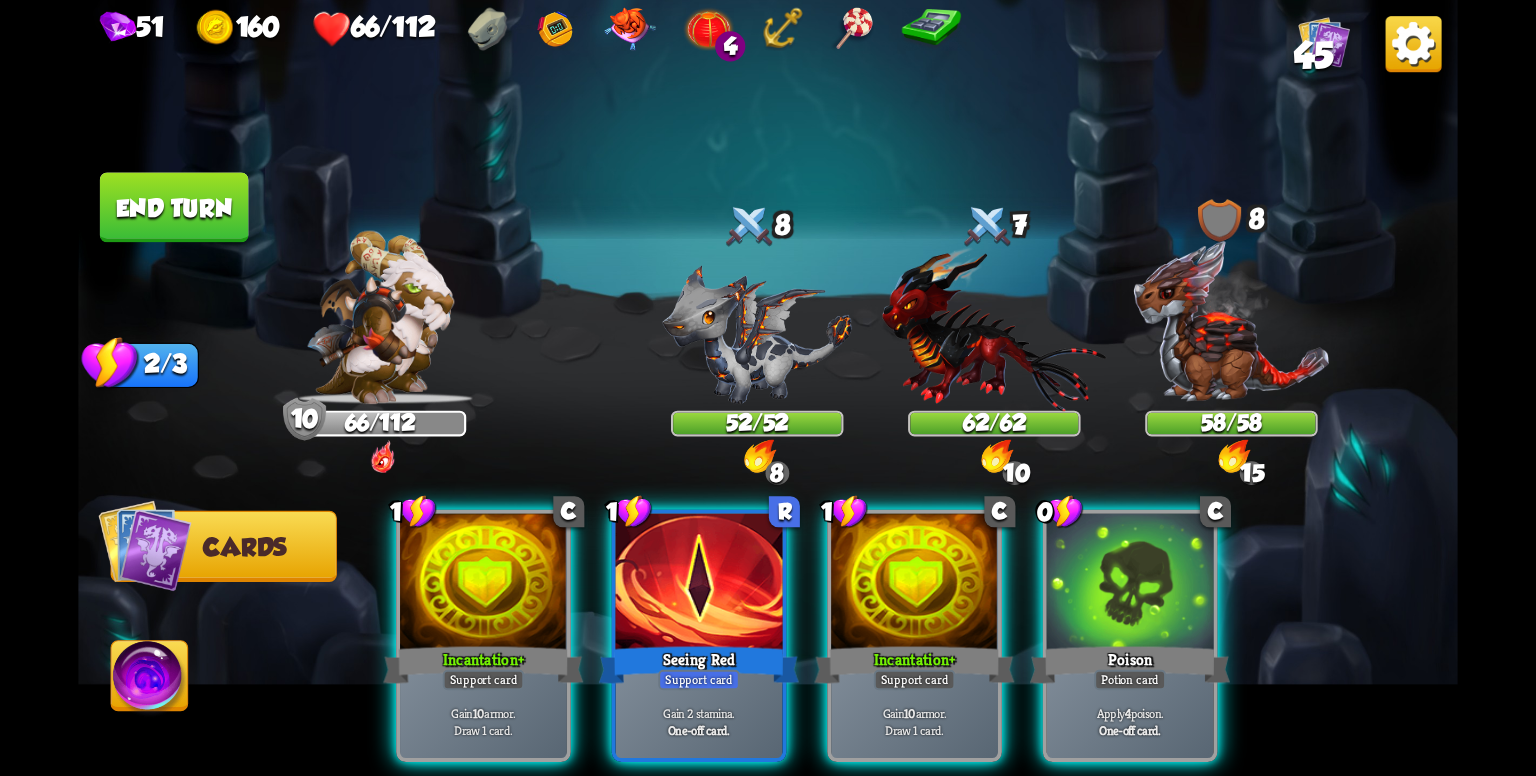 click on "+" at bounding box center [521, 659] 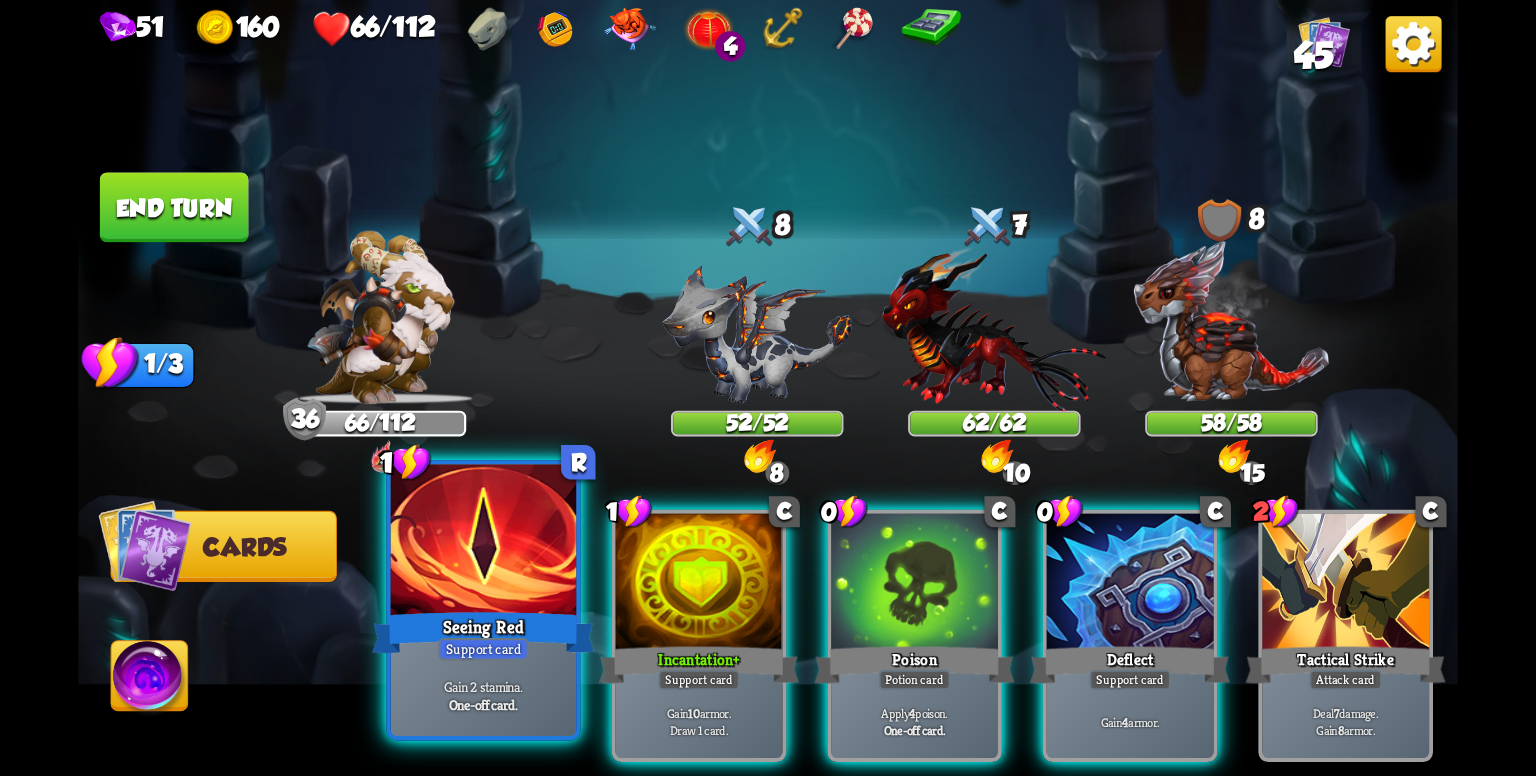 click on "Support card" at bounding box center [483, 649] 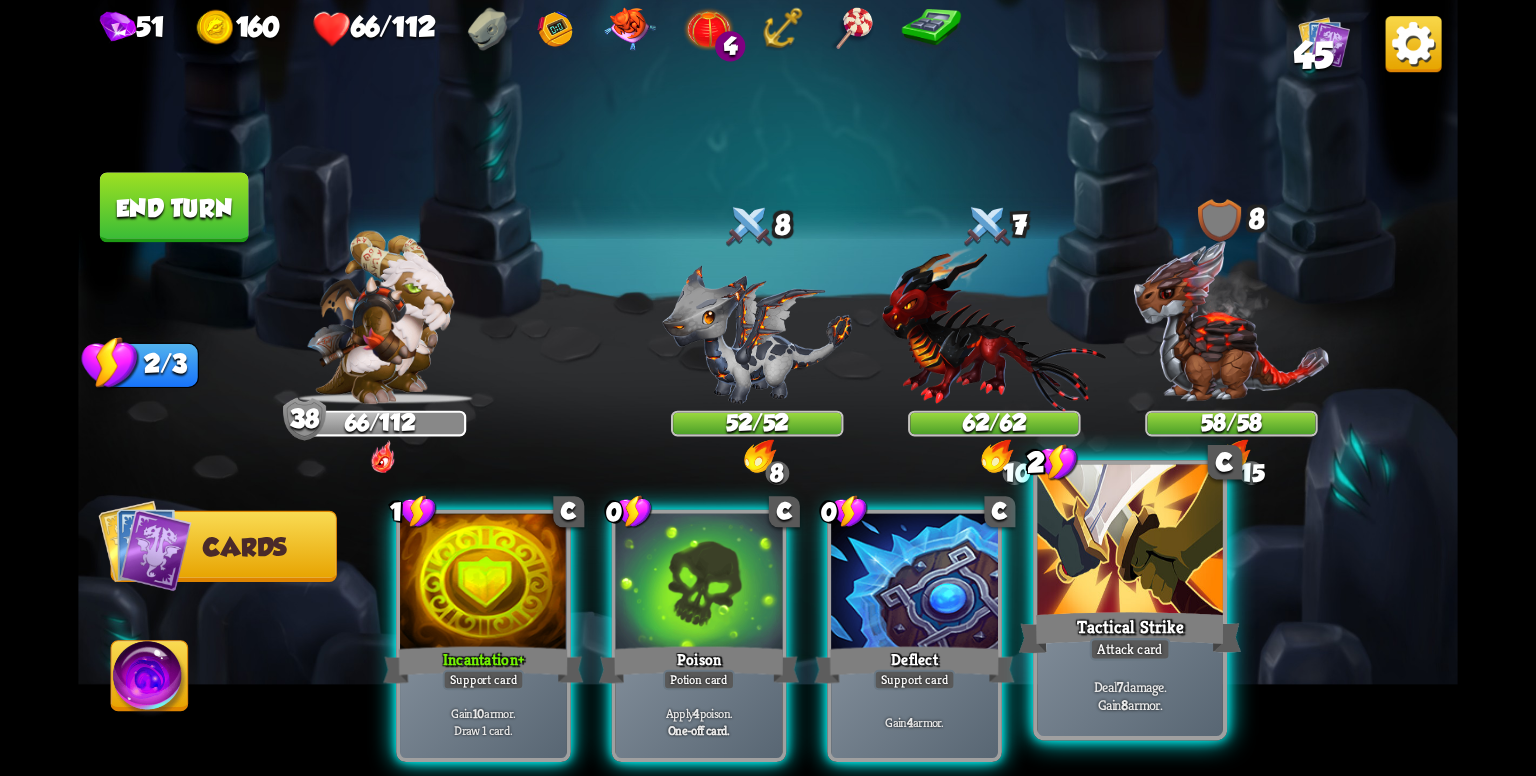 click at bounding box center [1129, 543] 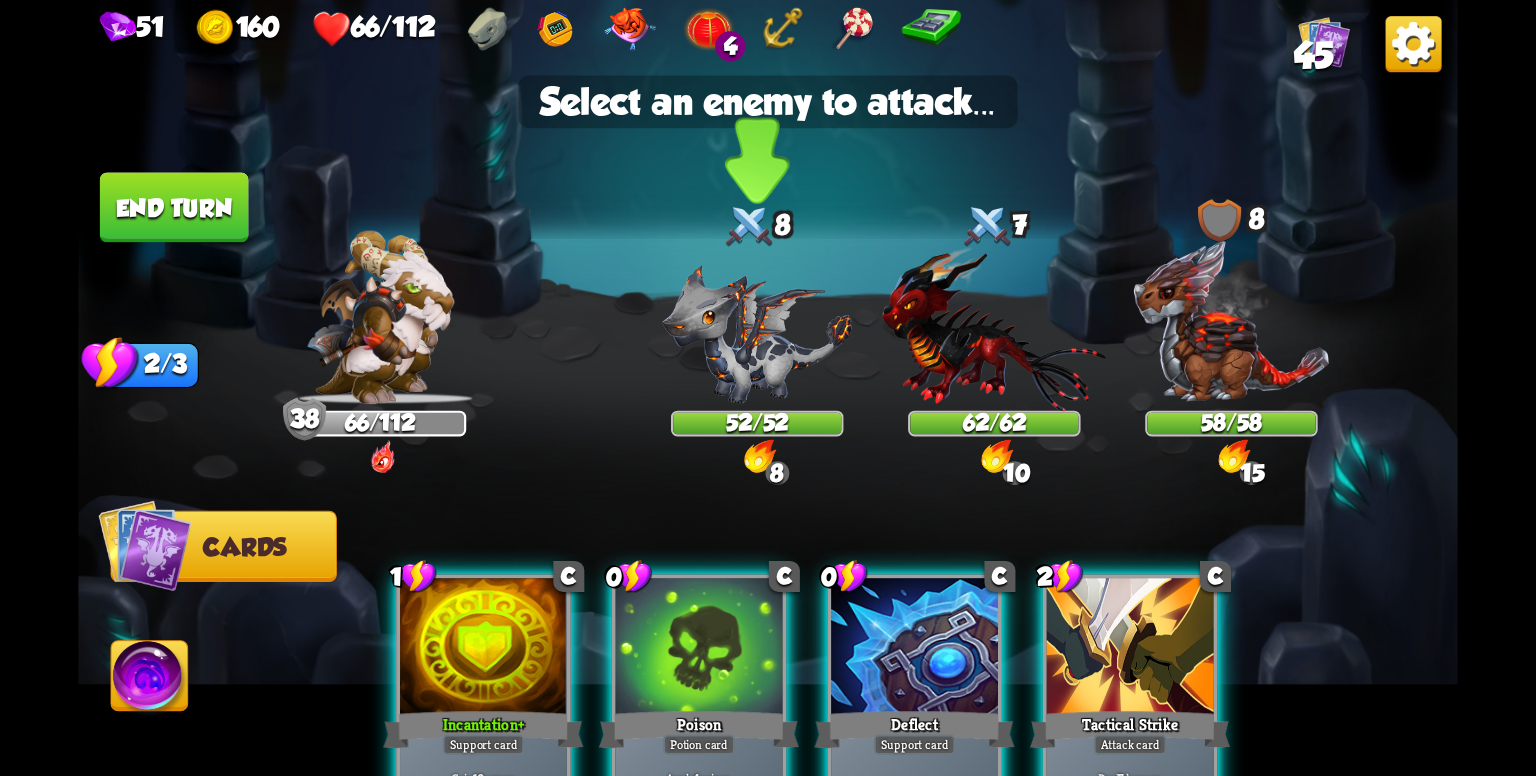 click at bounding box center [757, 334] 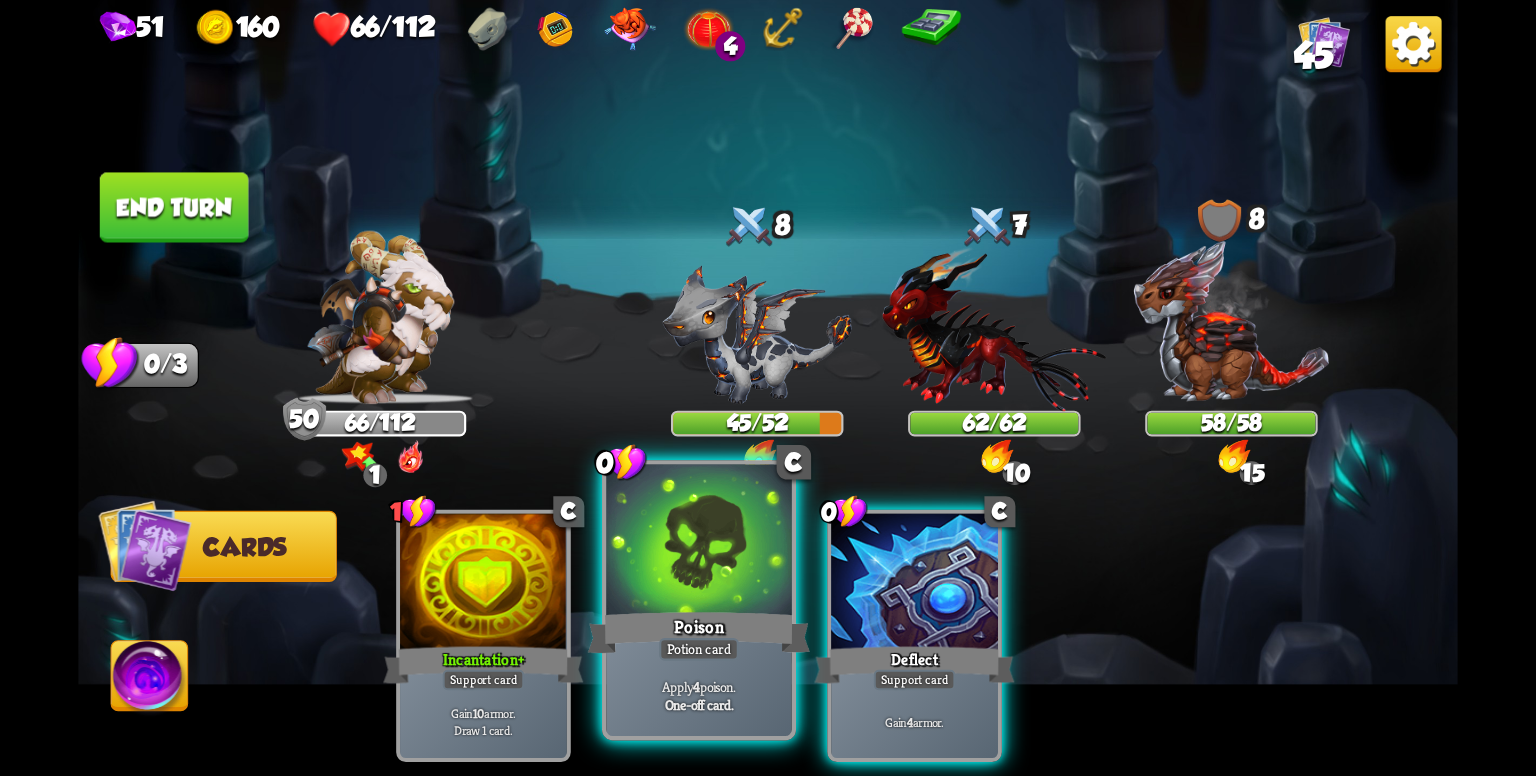 click at bounding box center [698, 543] 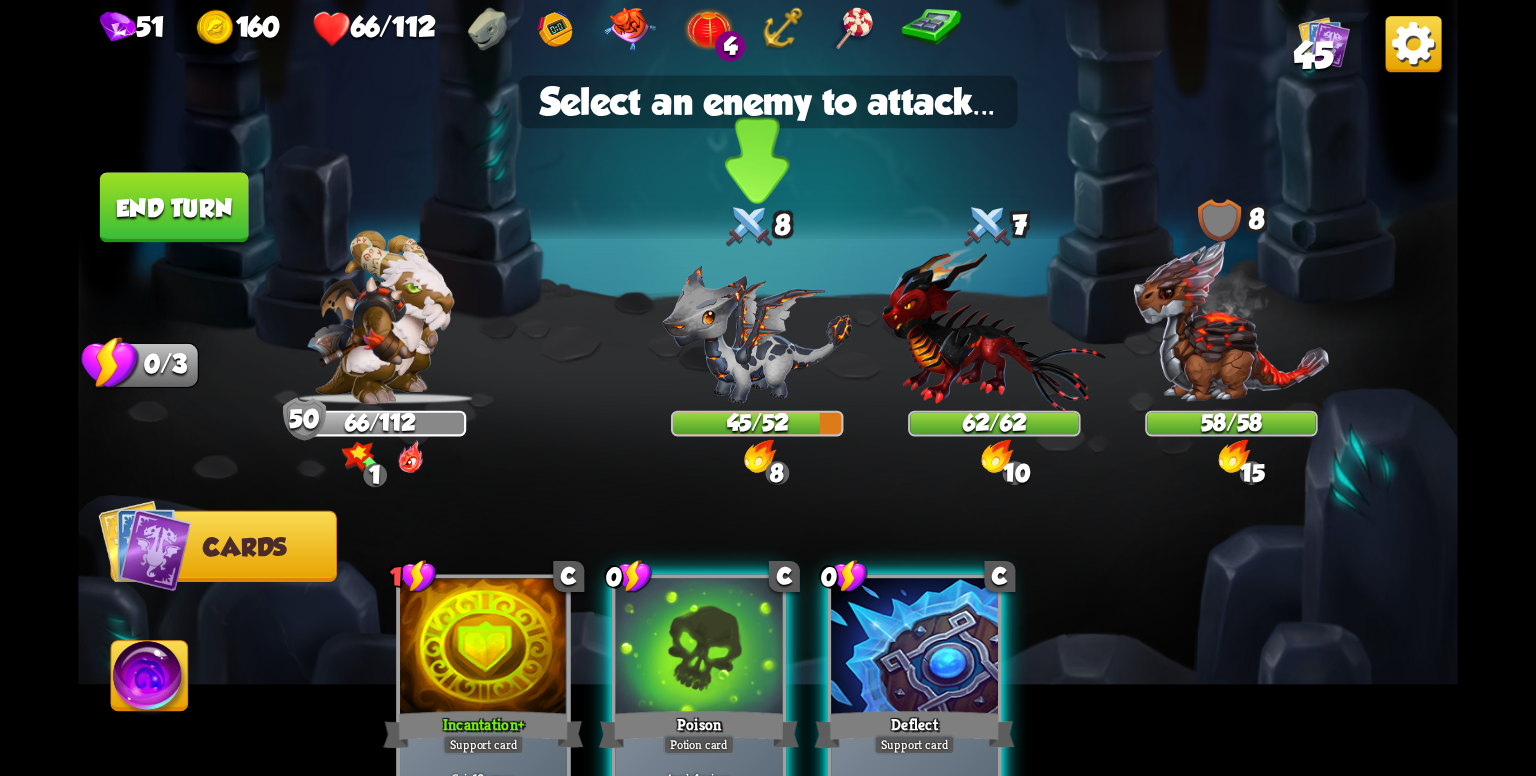 click at bounding box center [749, 227] 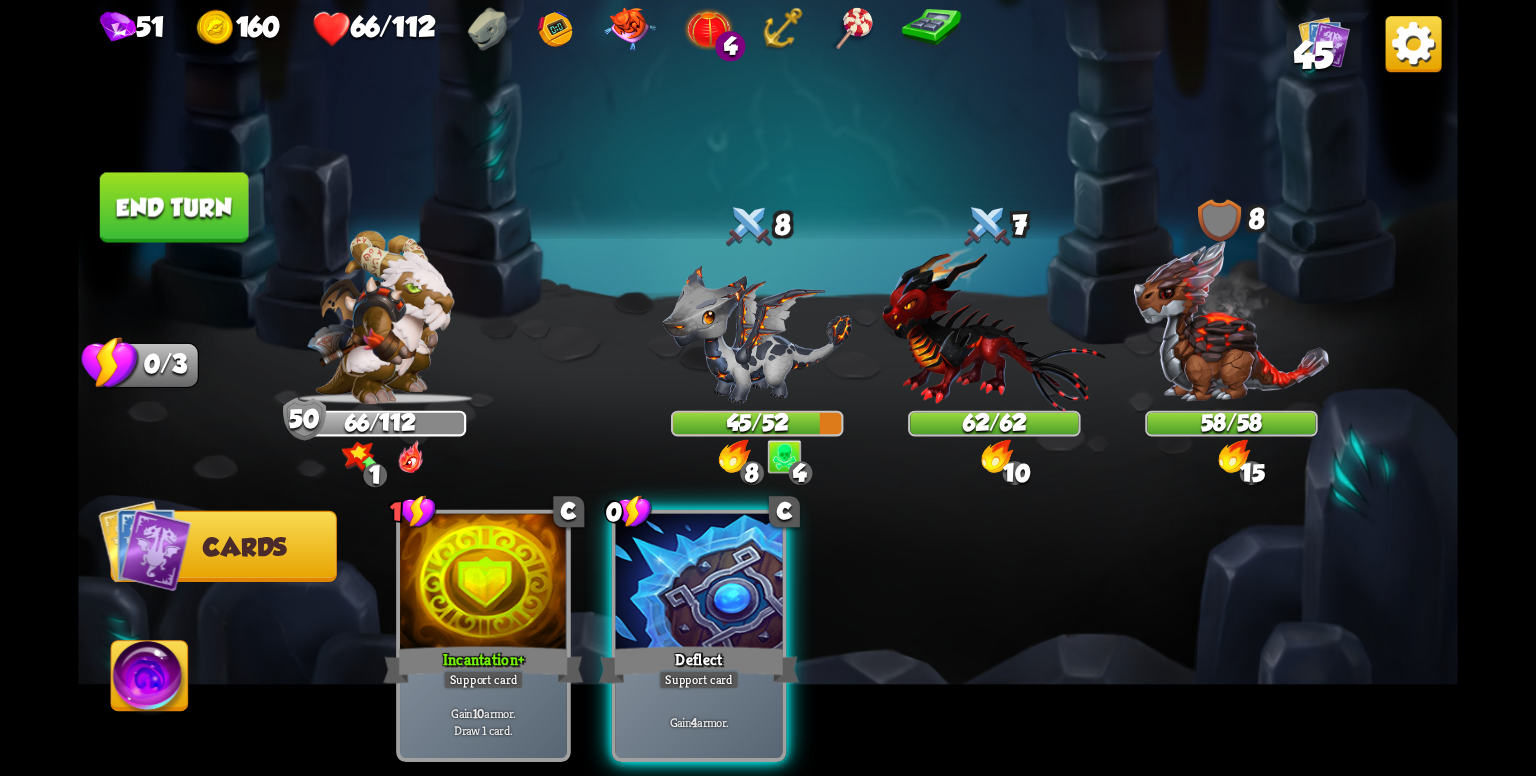 click on "End turn" at bounding box center (174, 207) 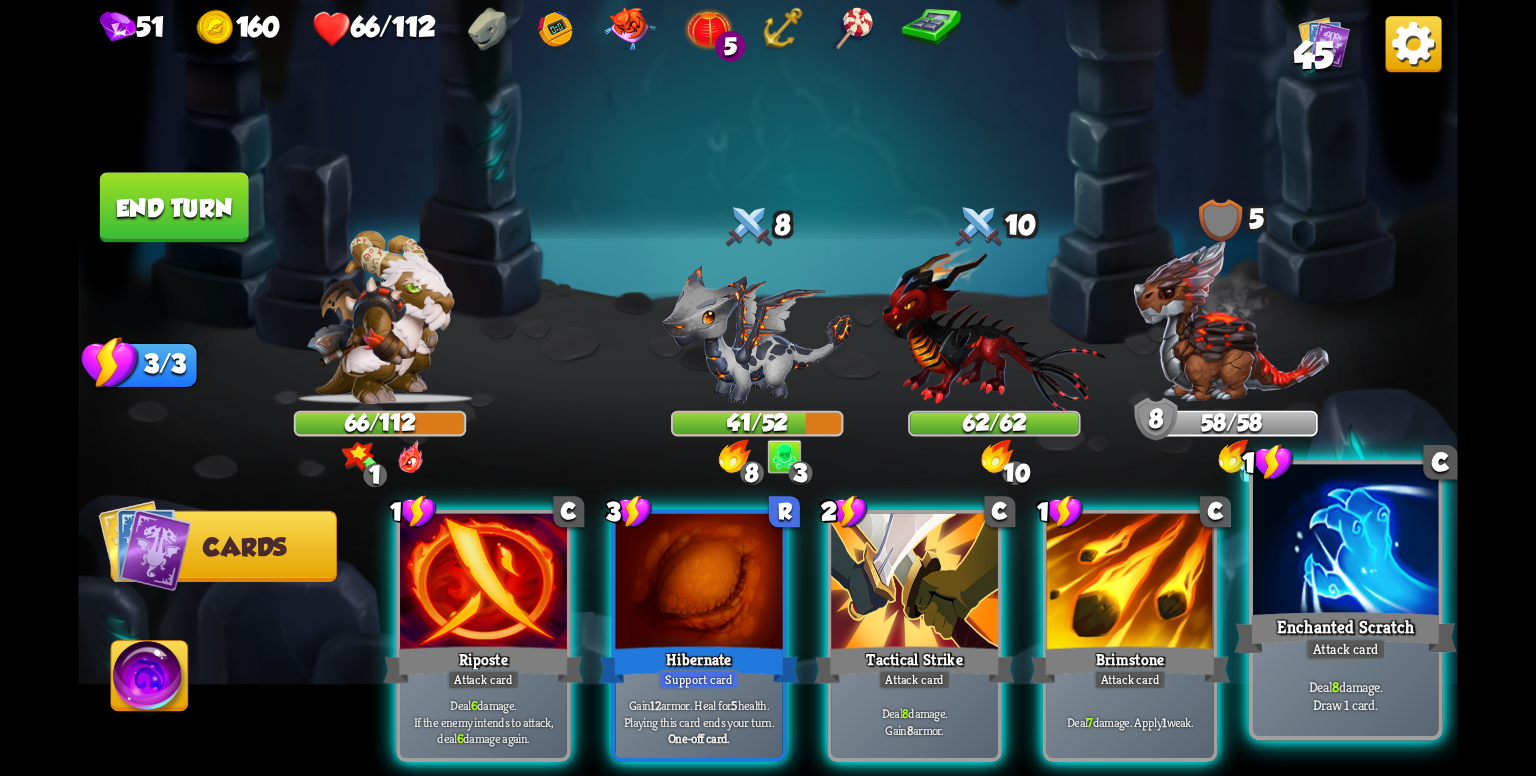 click at bounding box center [1345, 543] 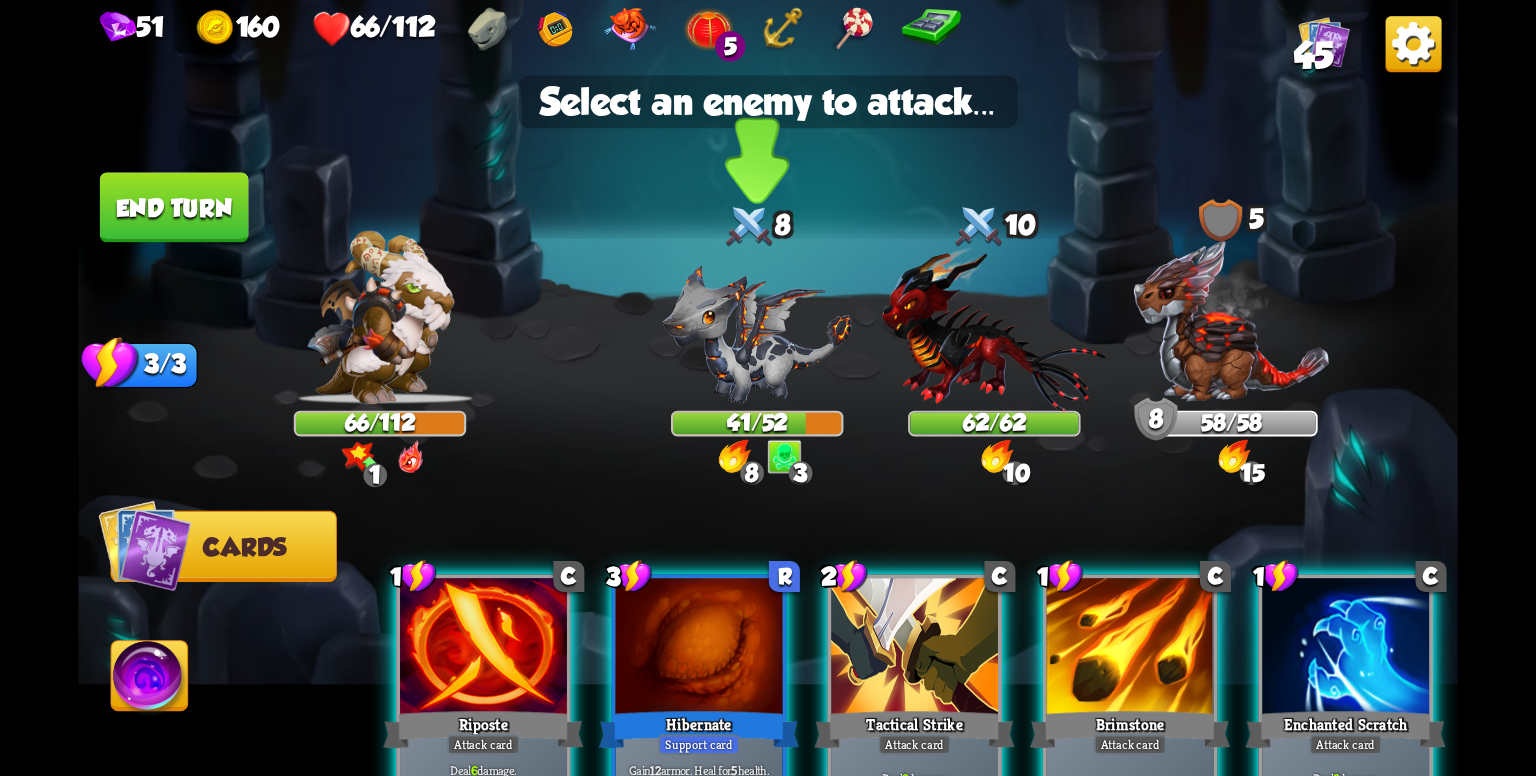 click at bounding box center [757, 334] 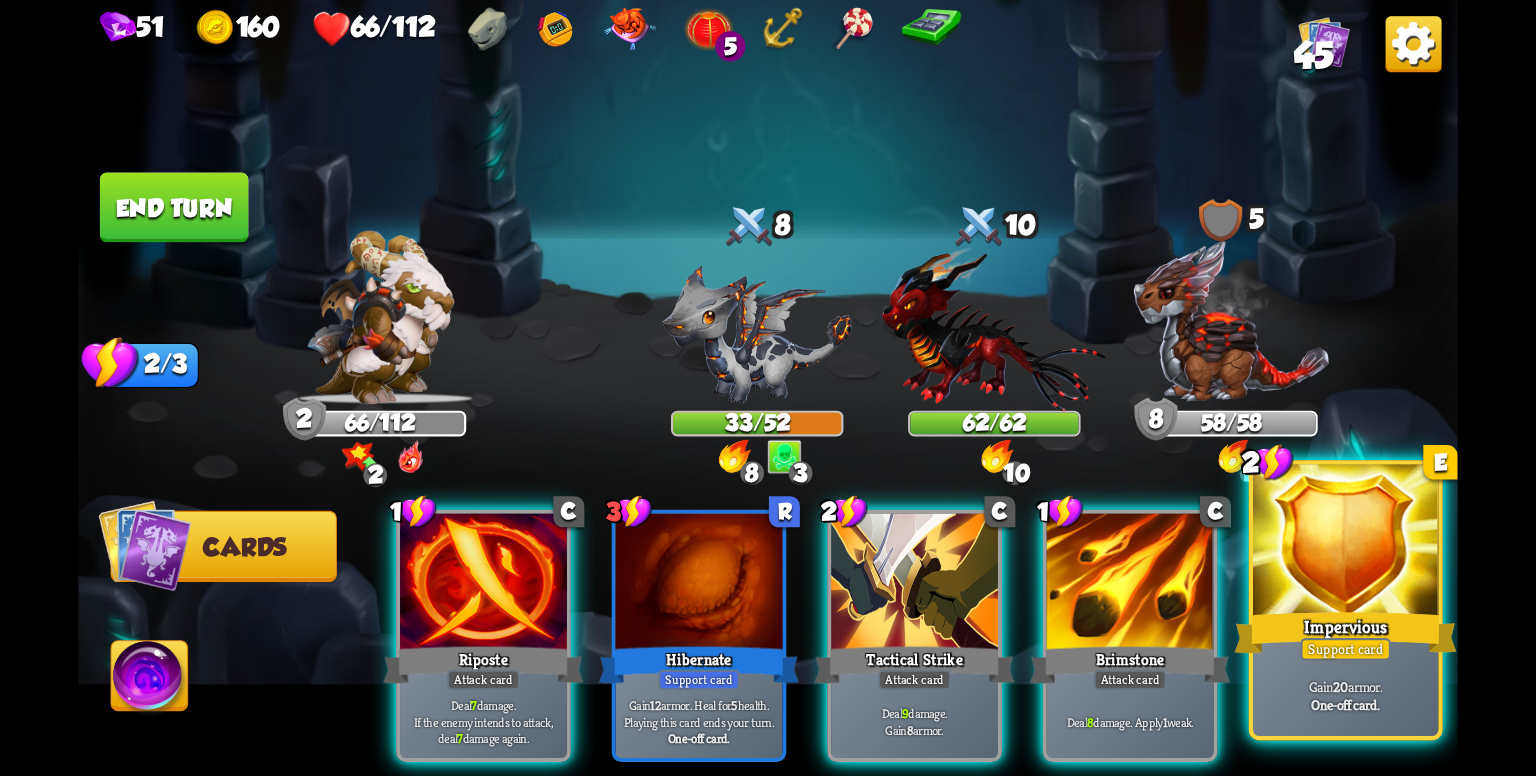 click at bounding box center [1345, 543] 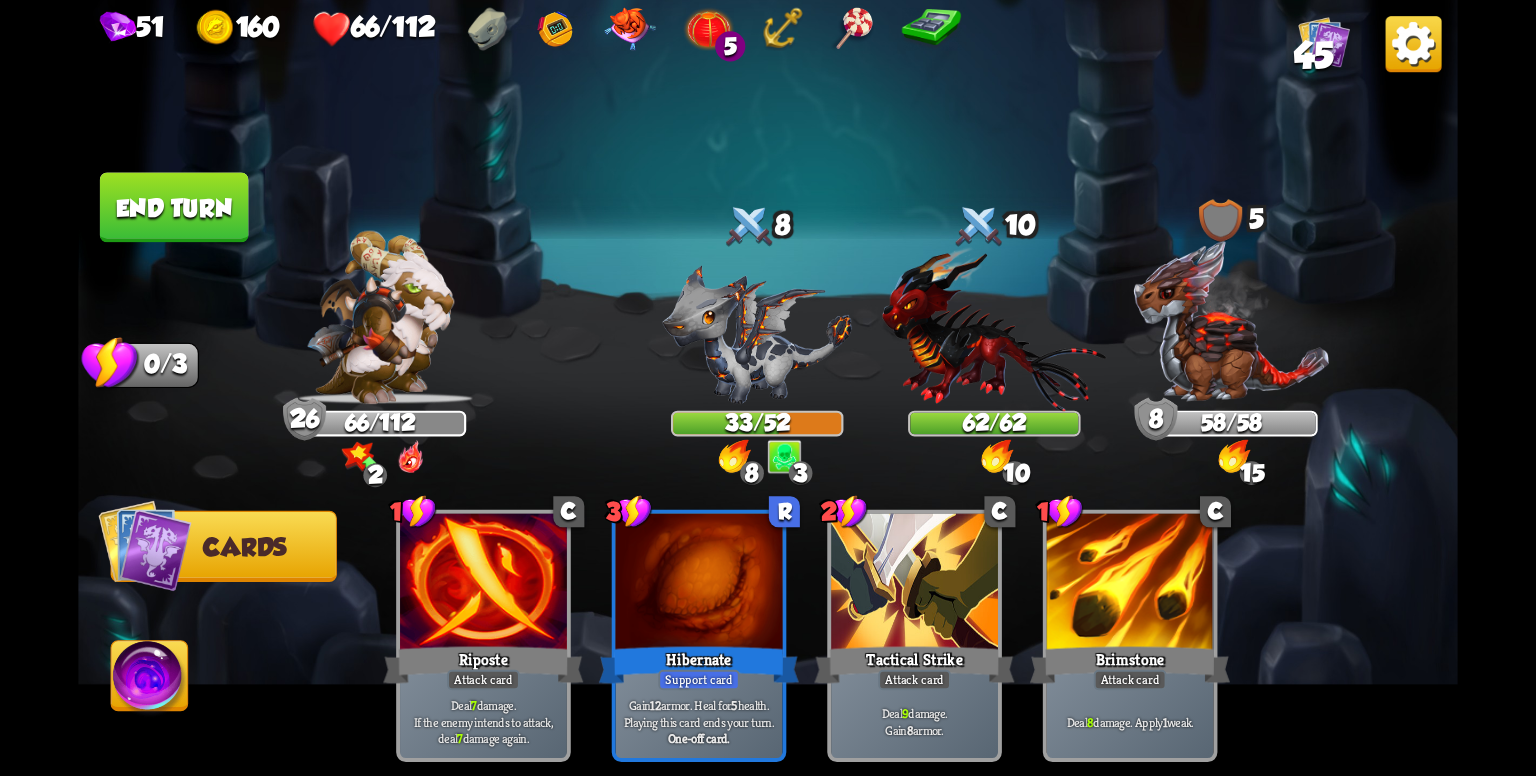 click on "End turn" at bounding box center (174, 207) 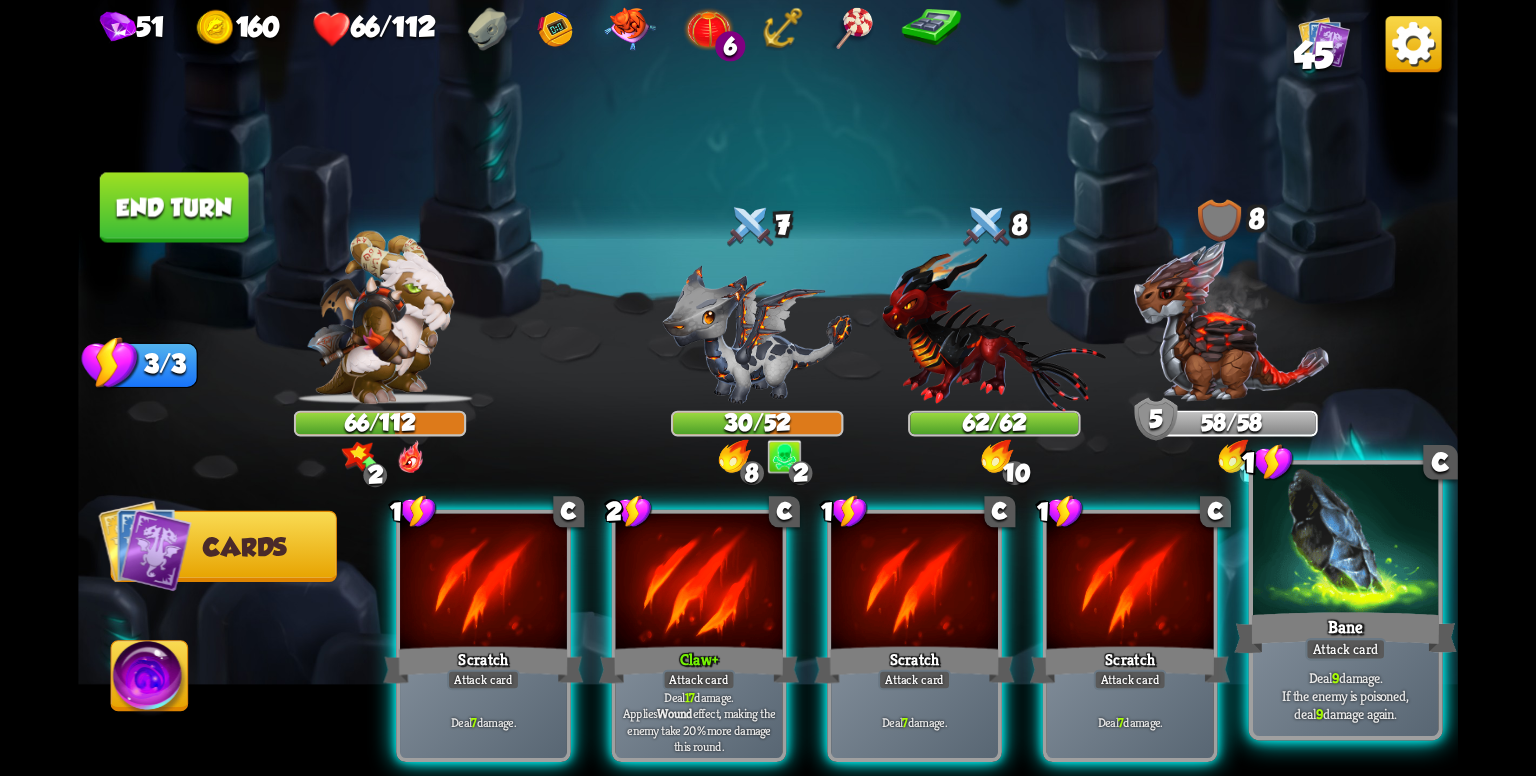 click at bounding box center (1345, 543) 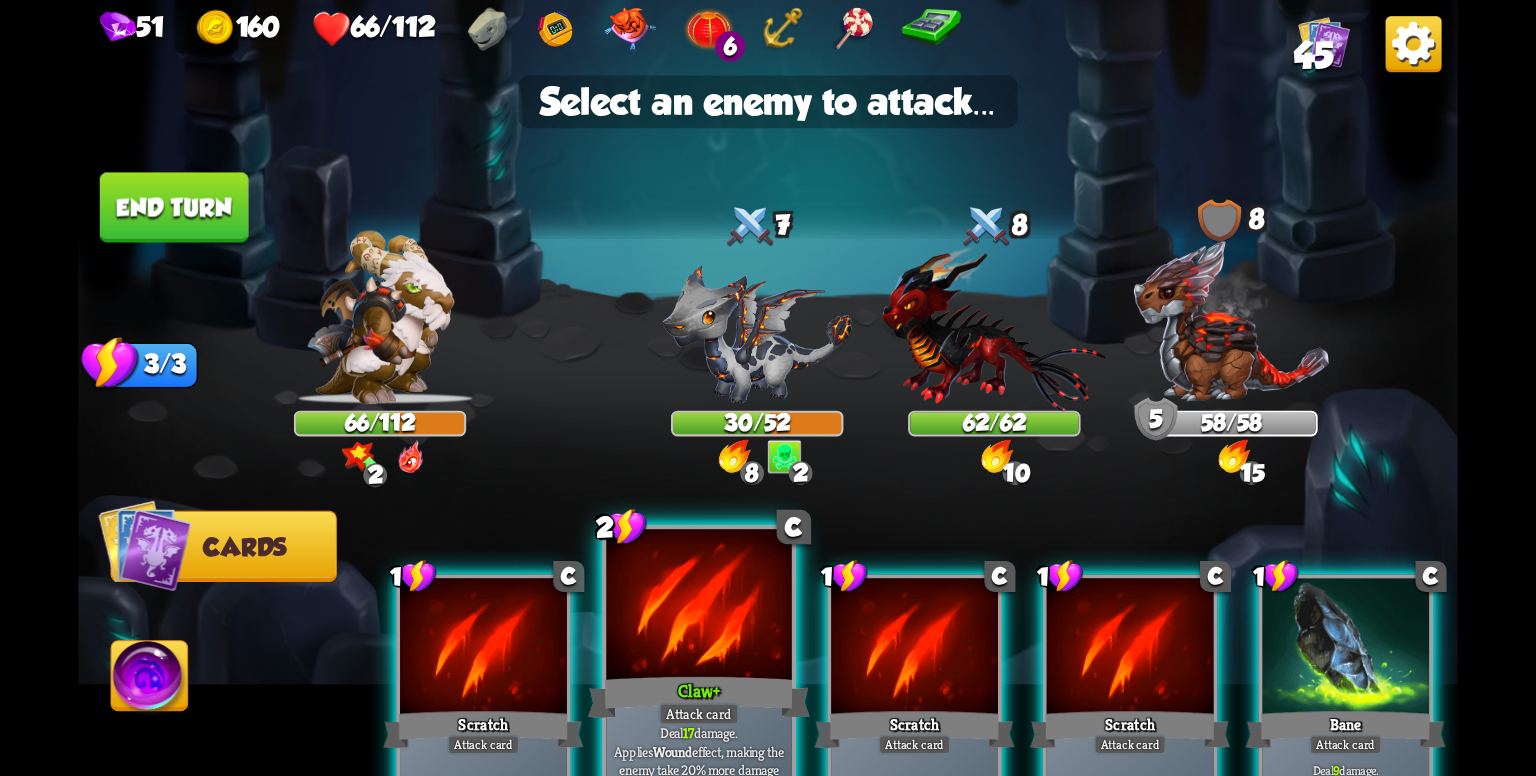 click on "Claw +" at bounding box center [699, 698] 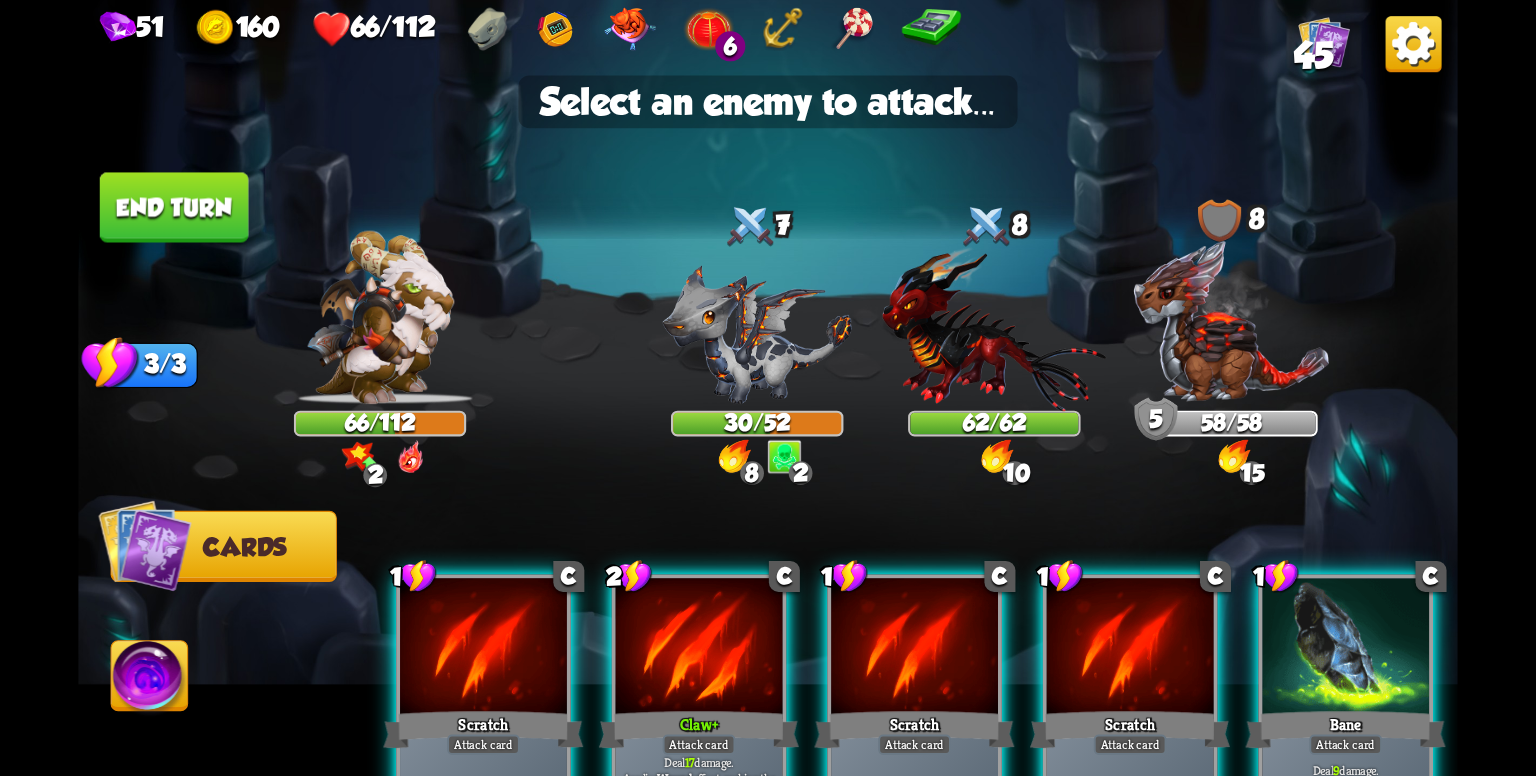 click at bounding box center (699, 648) 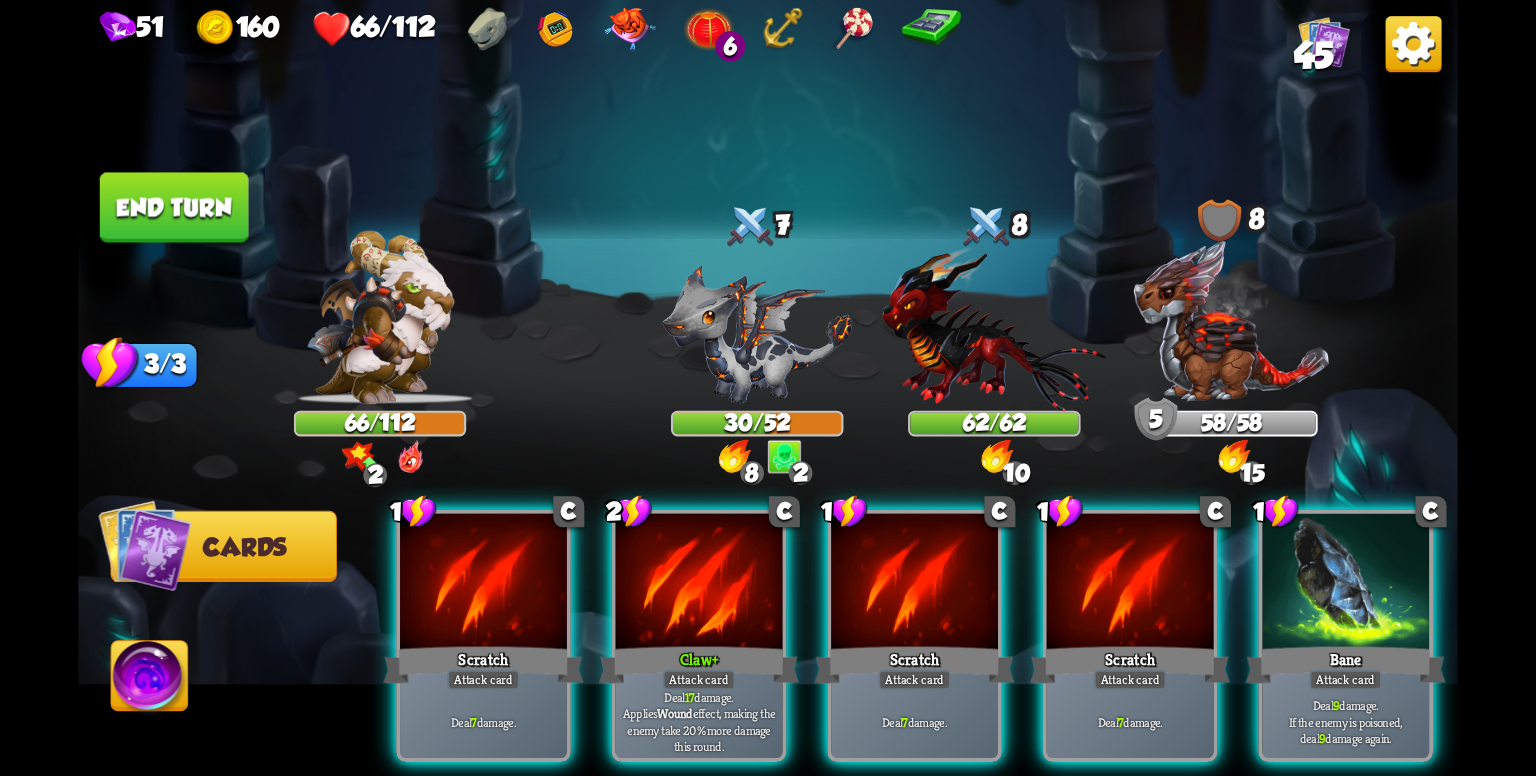 click at bounding box center [757, 334] 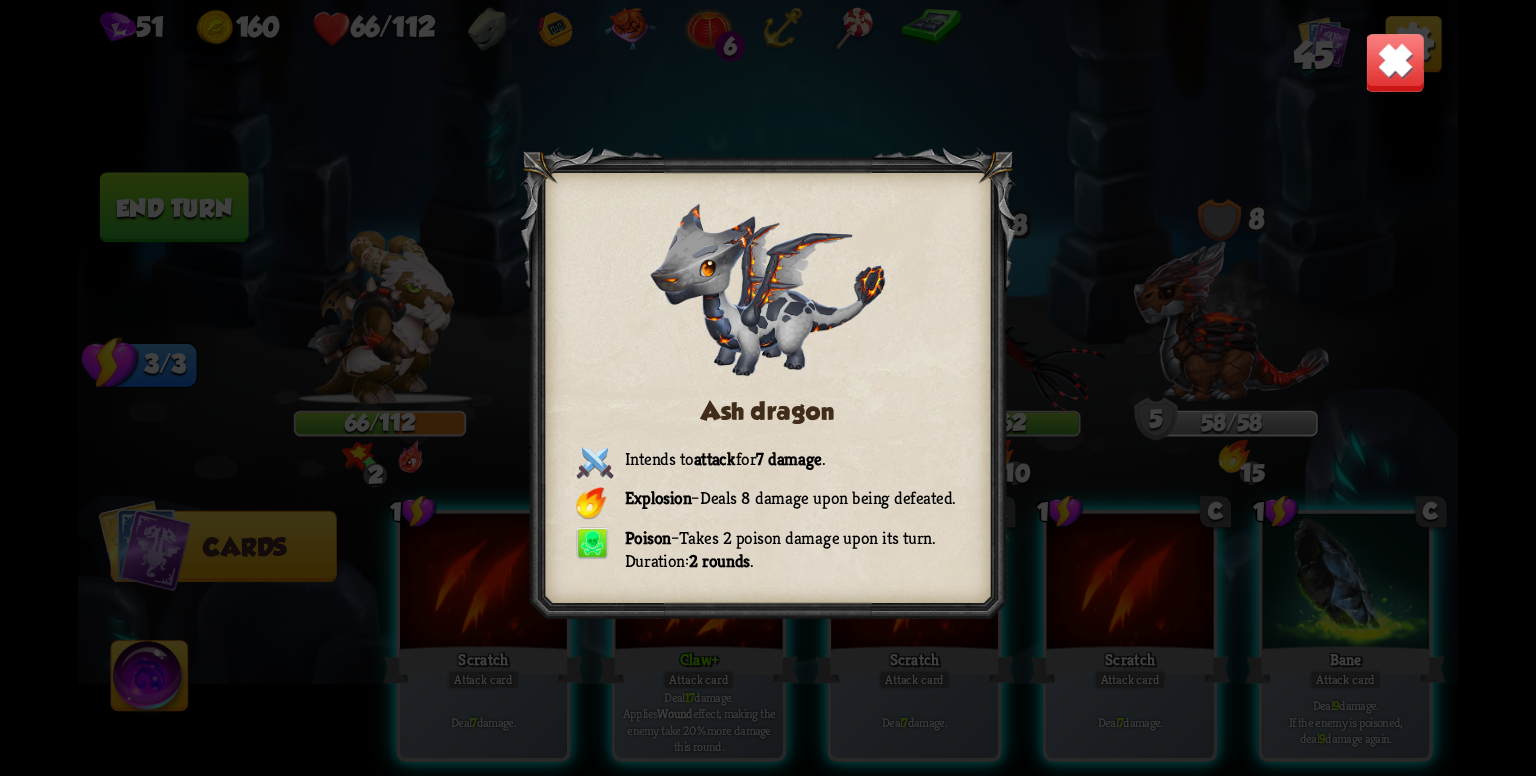click at bounding box center (1395, 62) 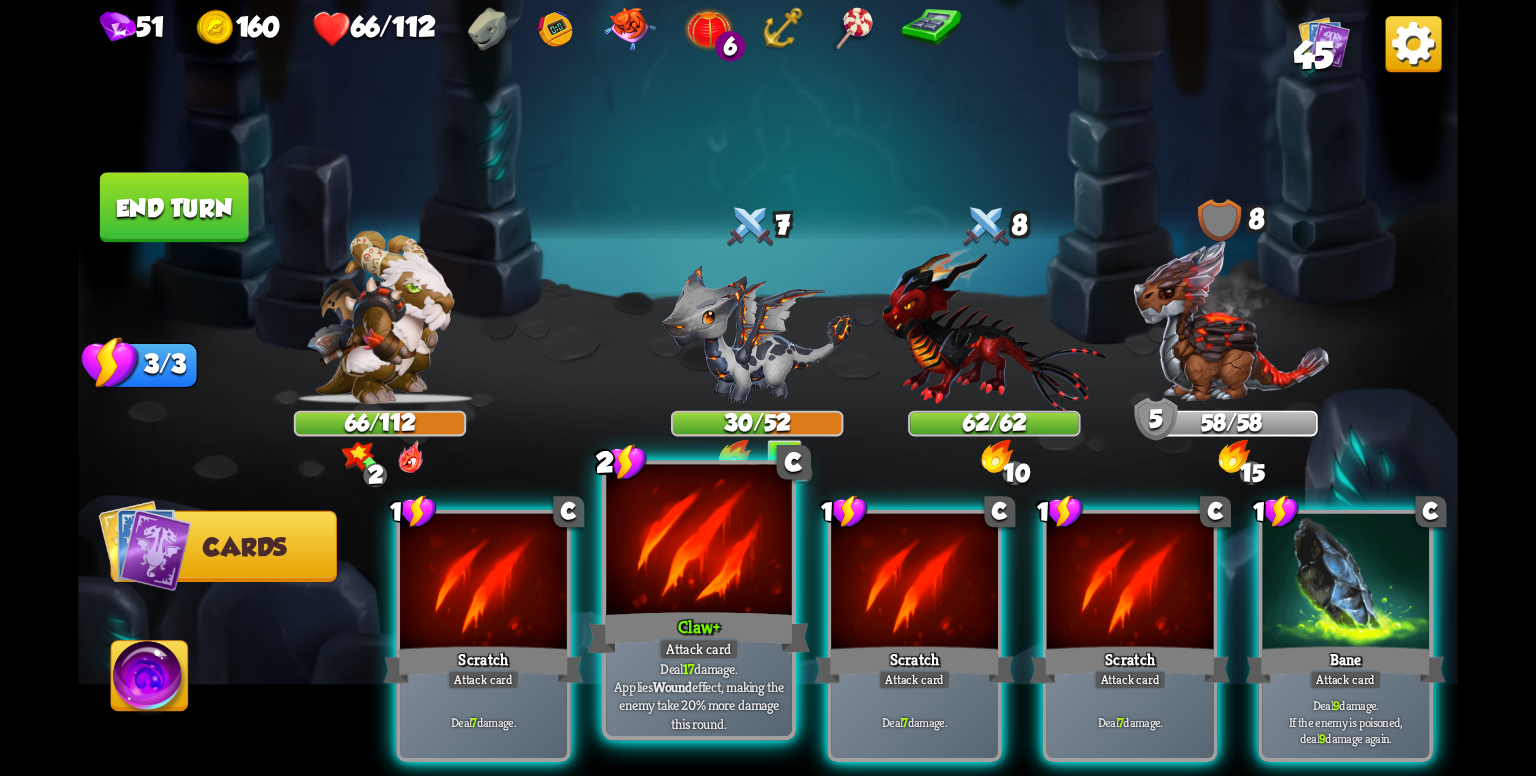 click at bounding box center [698, 543] 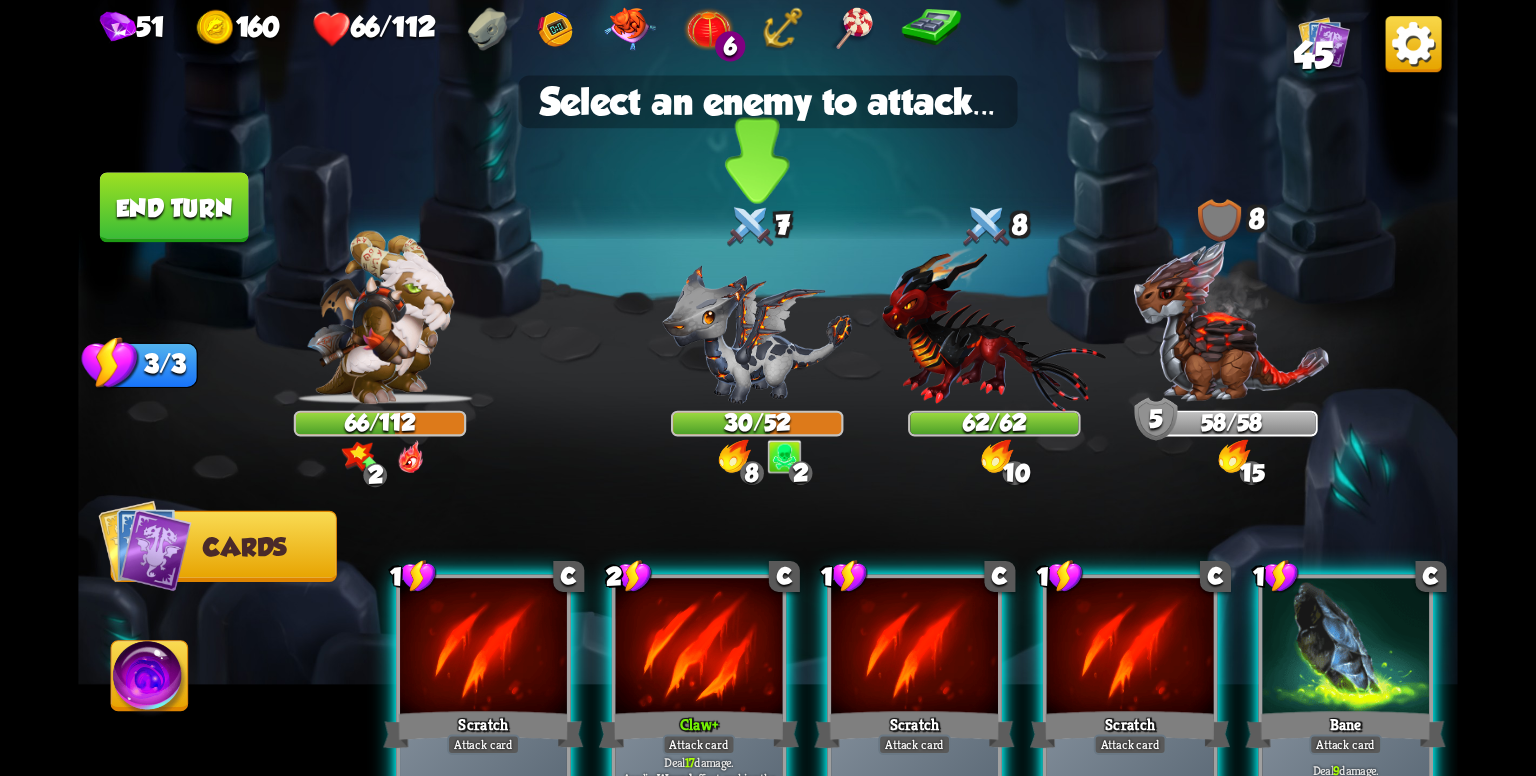 click at bounding box center [757, 334] 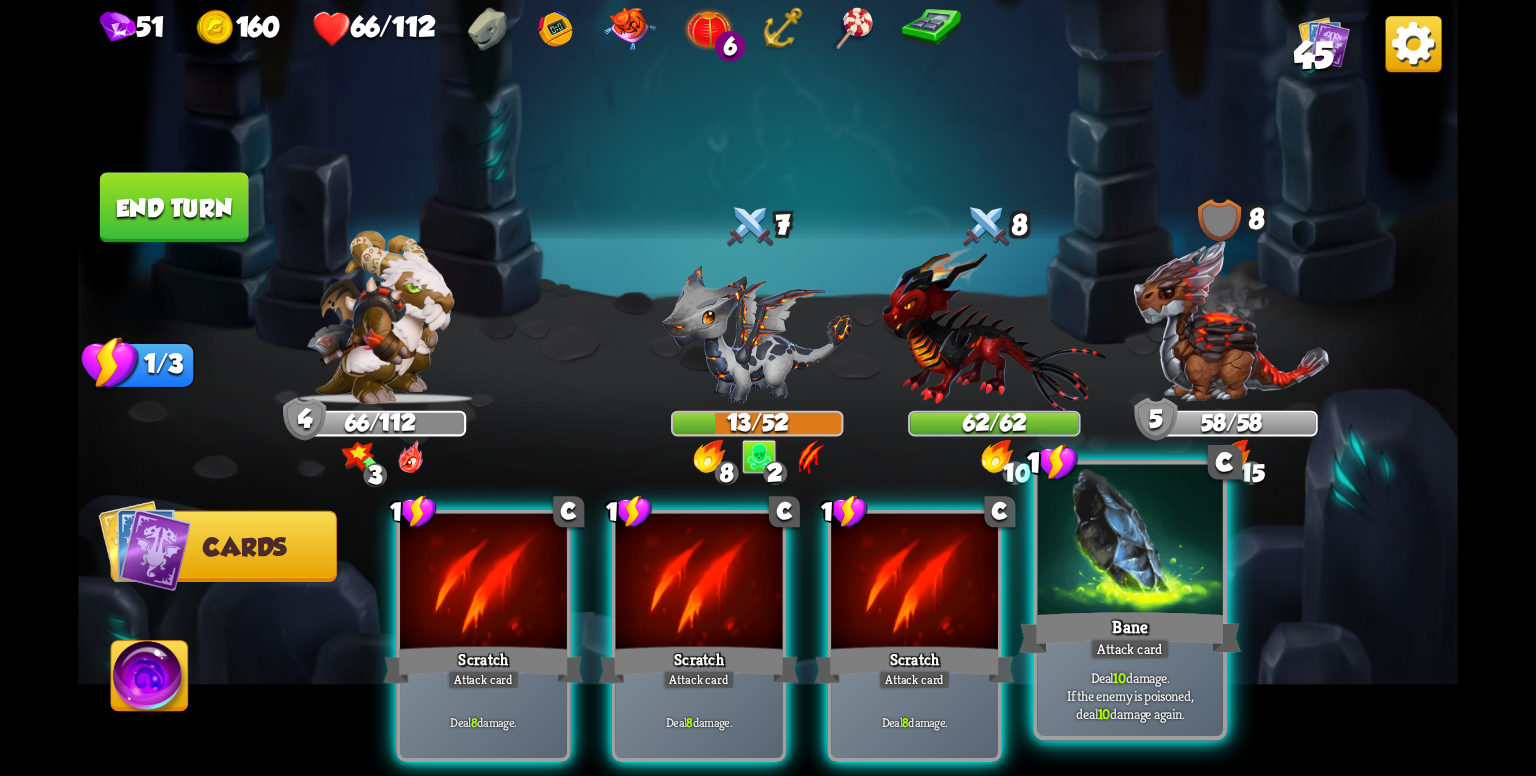 click at bounding box center [1129, 543] 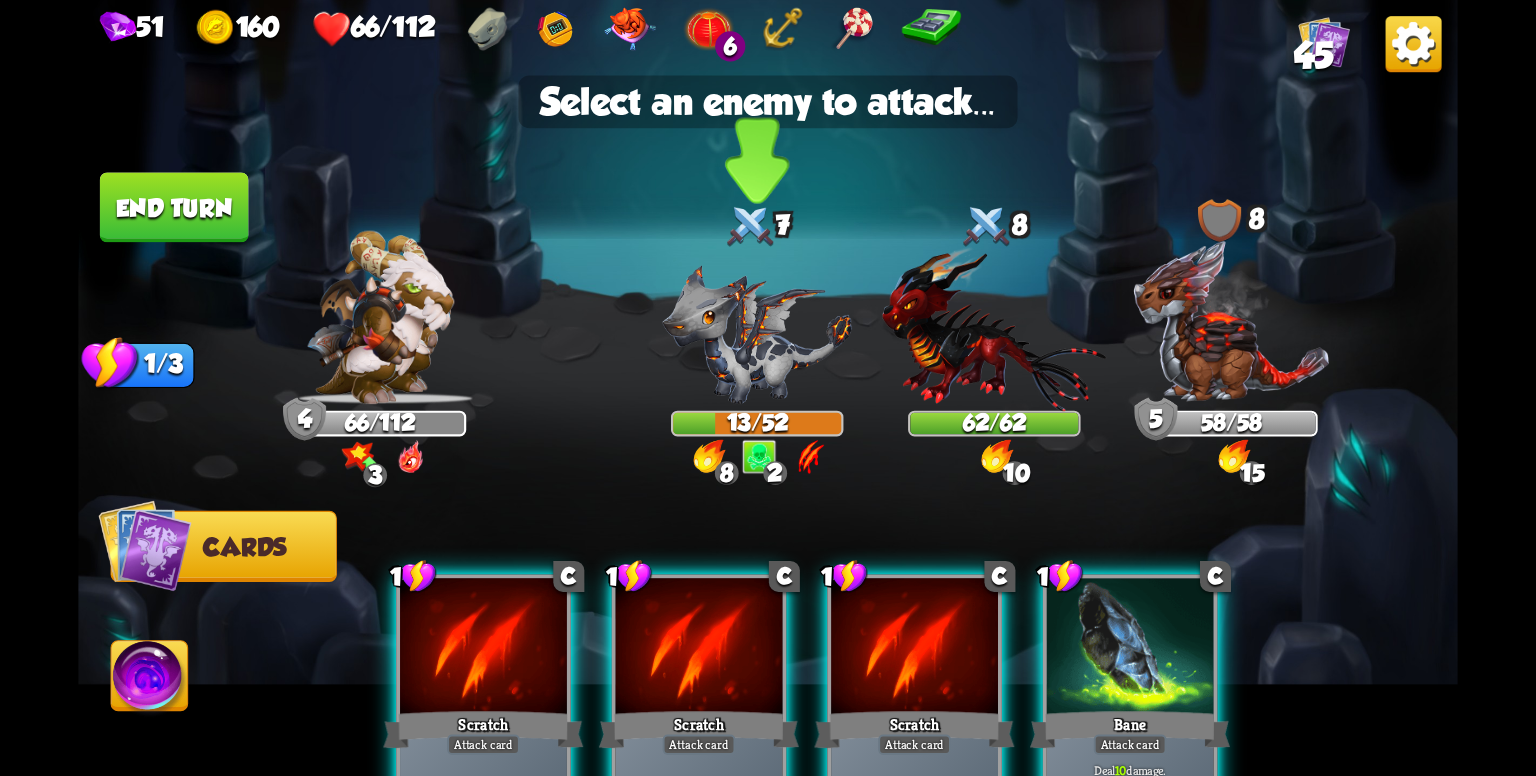 click at bounding box center [757, 334] 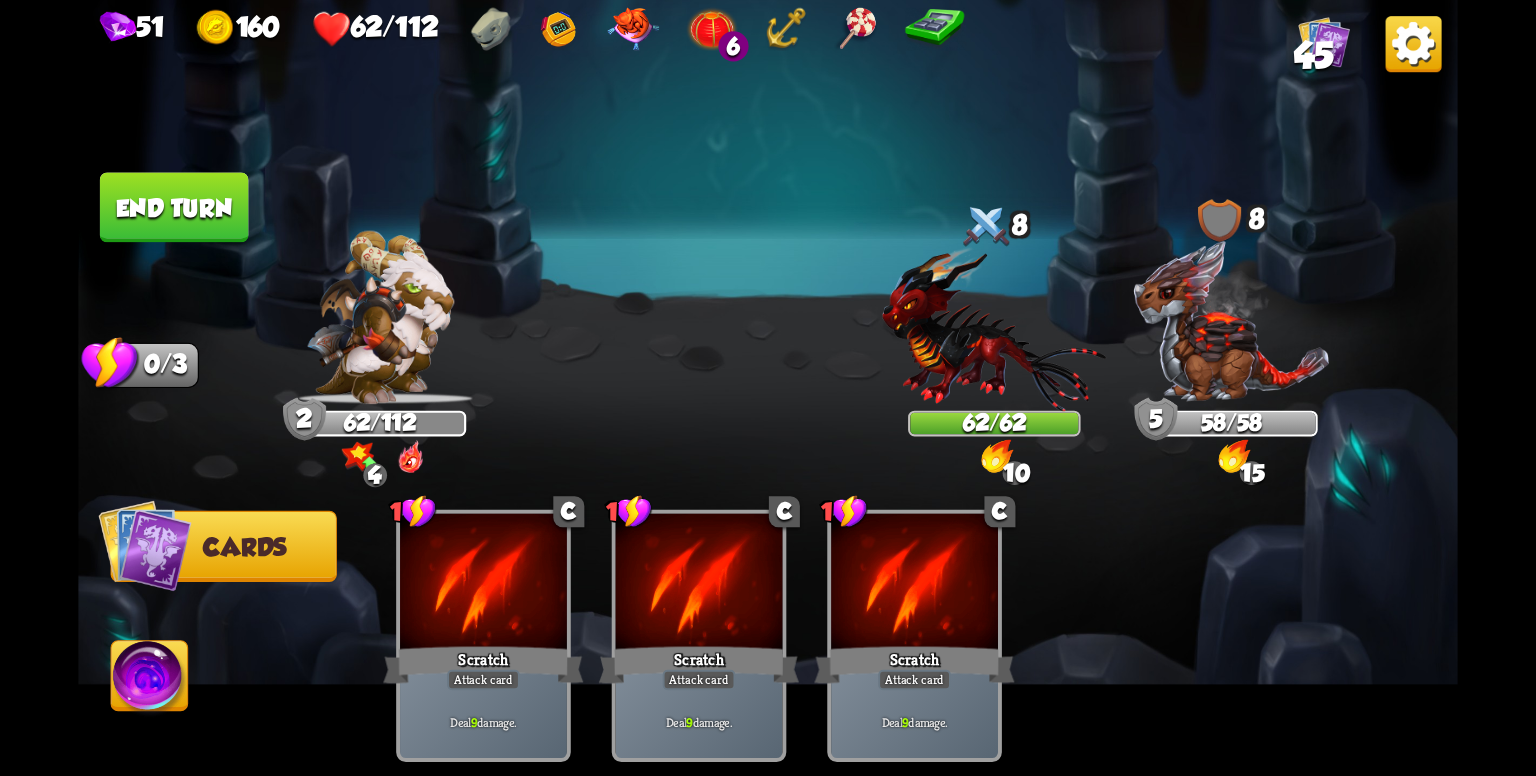 click on "End turn" at bounding box center [174, 207] 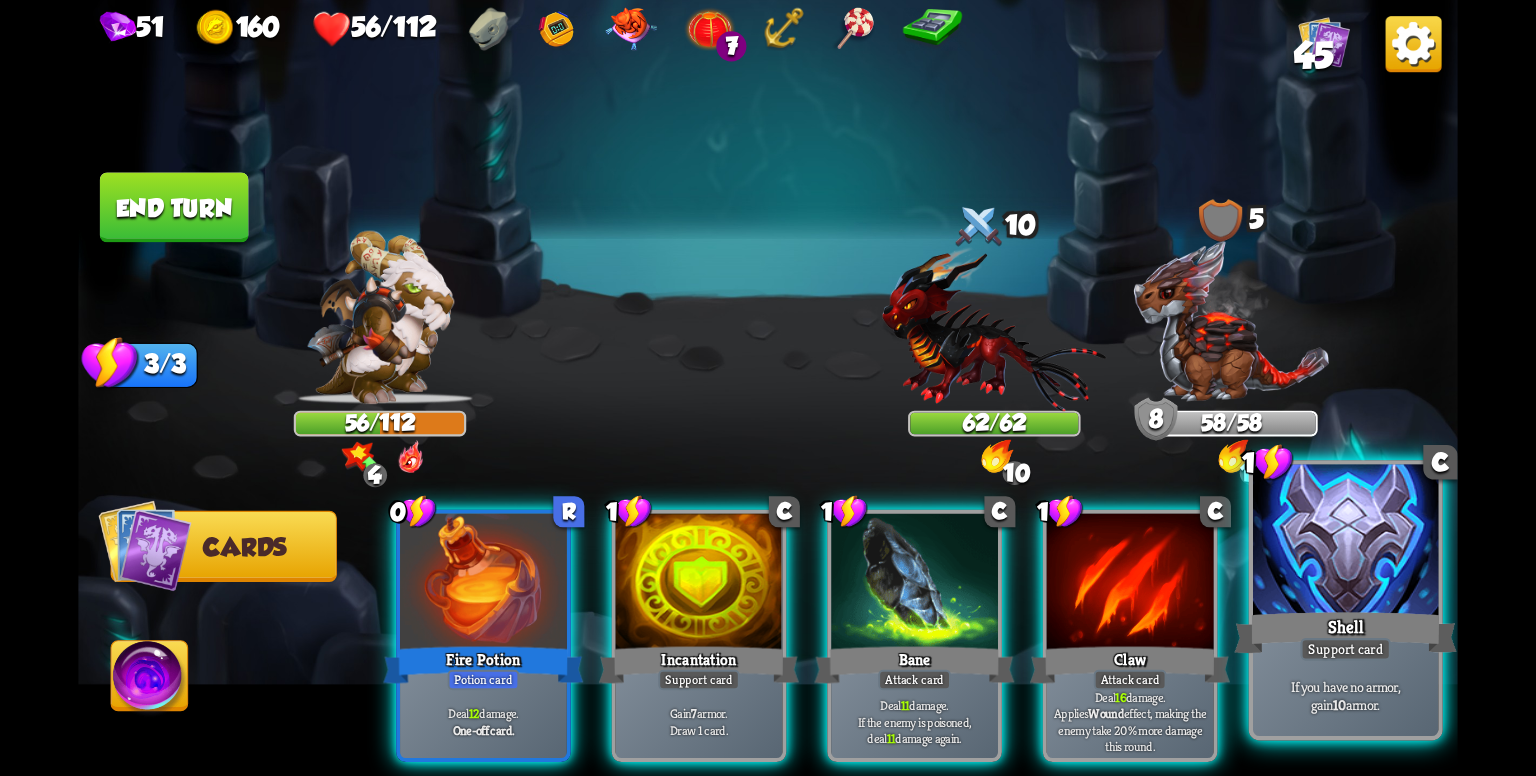 click at bounding box center (1345, 543) 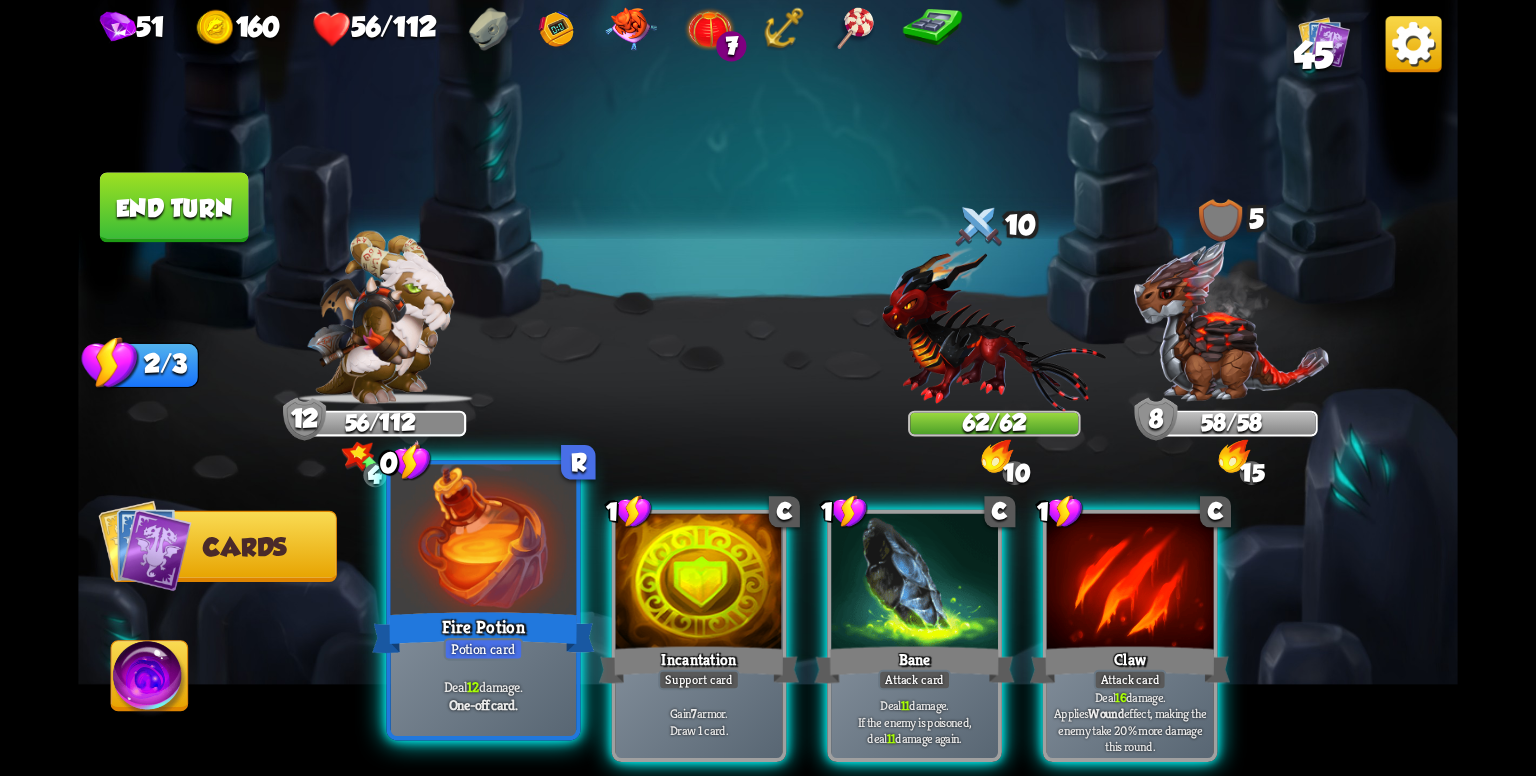 click on "Fire Potion" at bounding box center [483, 633] 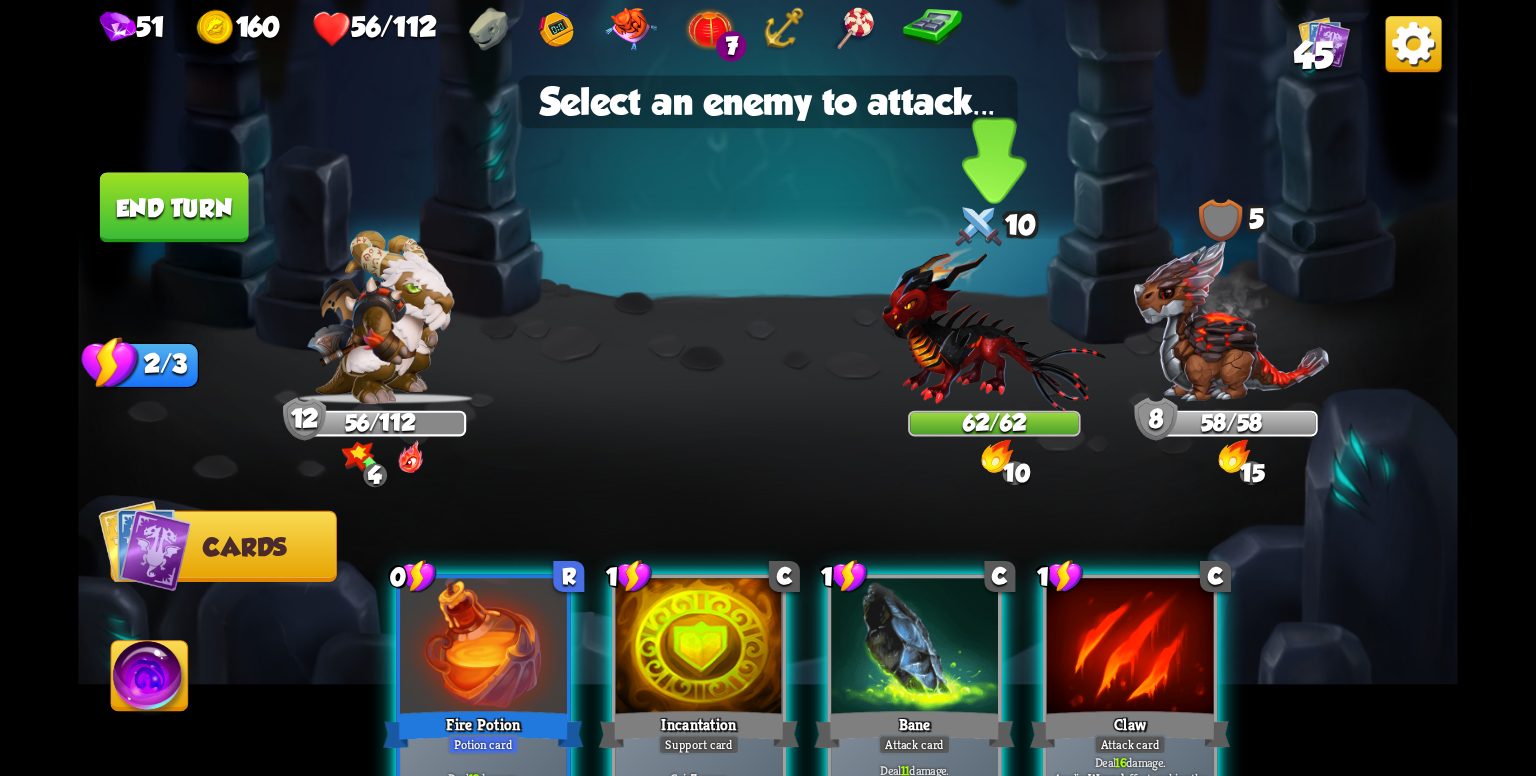 click at bounding box center [994, 328] 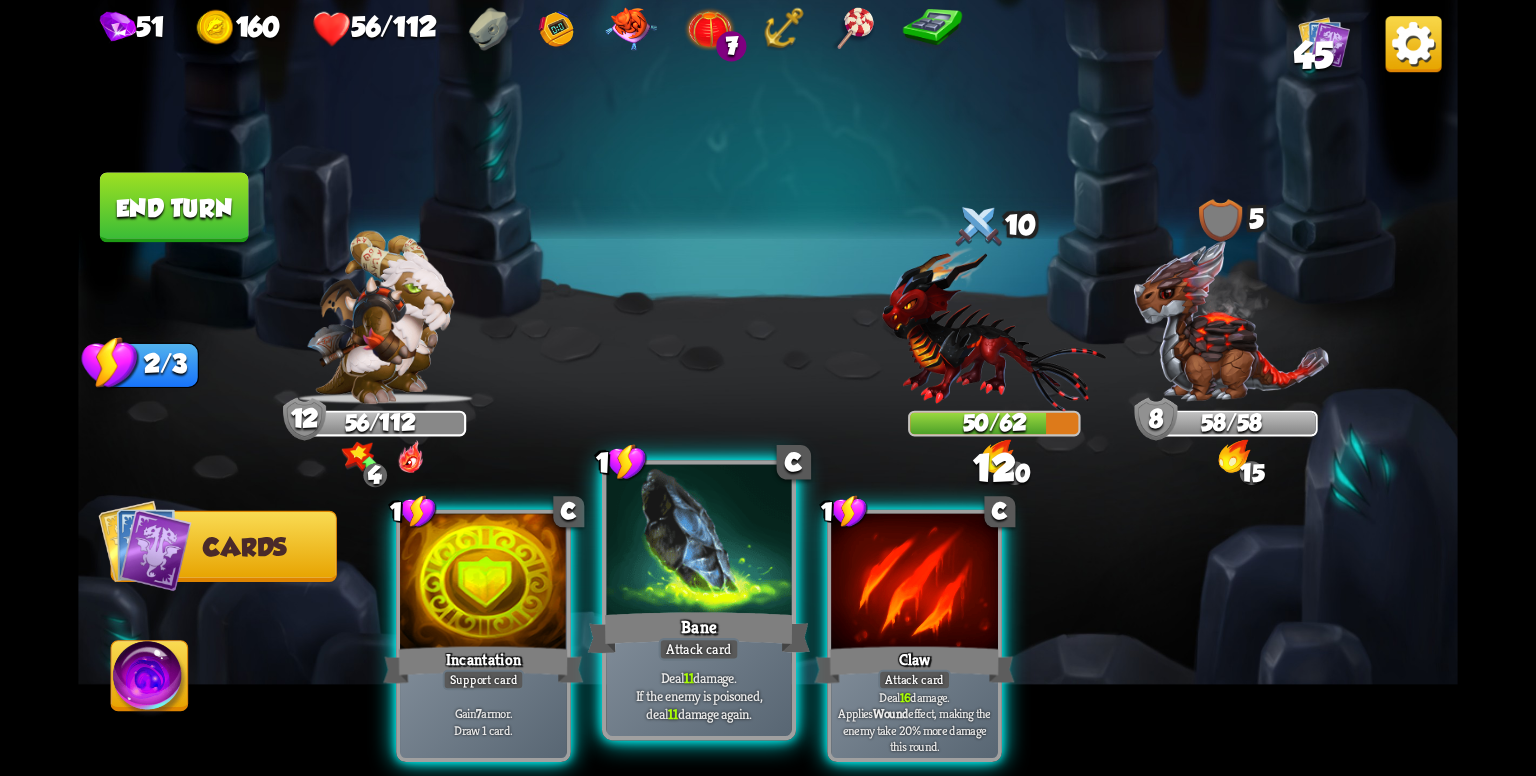 click at bounding box center [698, 543] 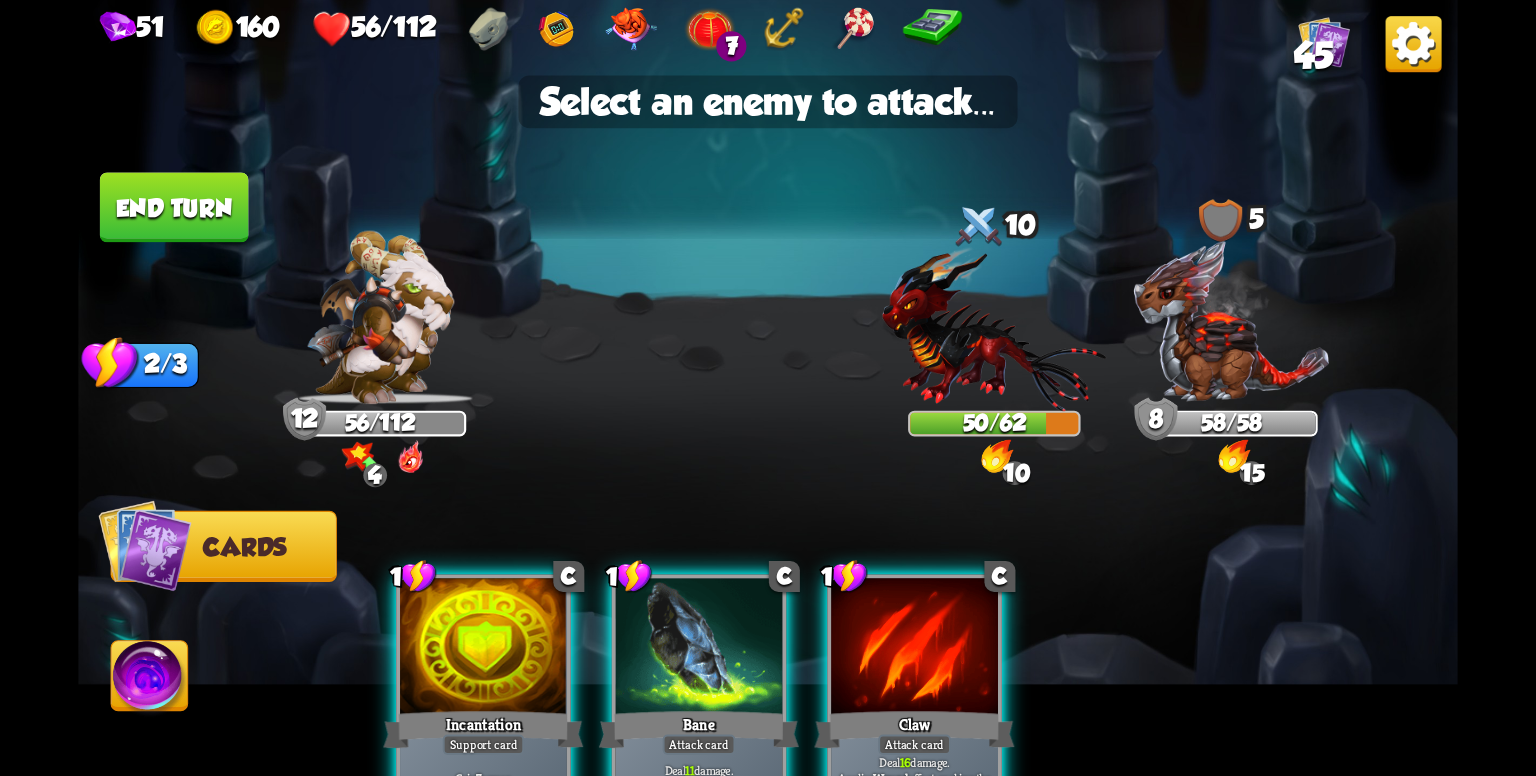 click at bounding box center [699, 648] 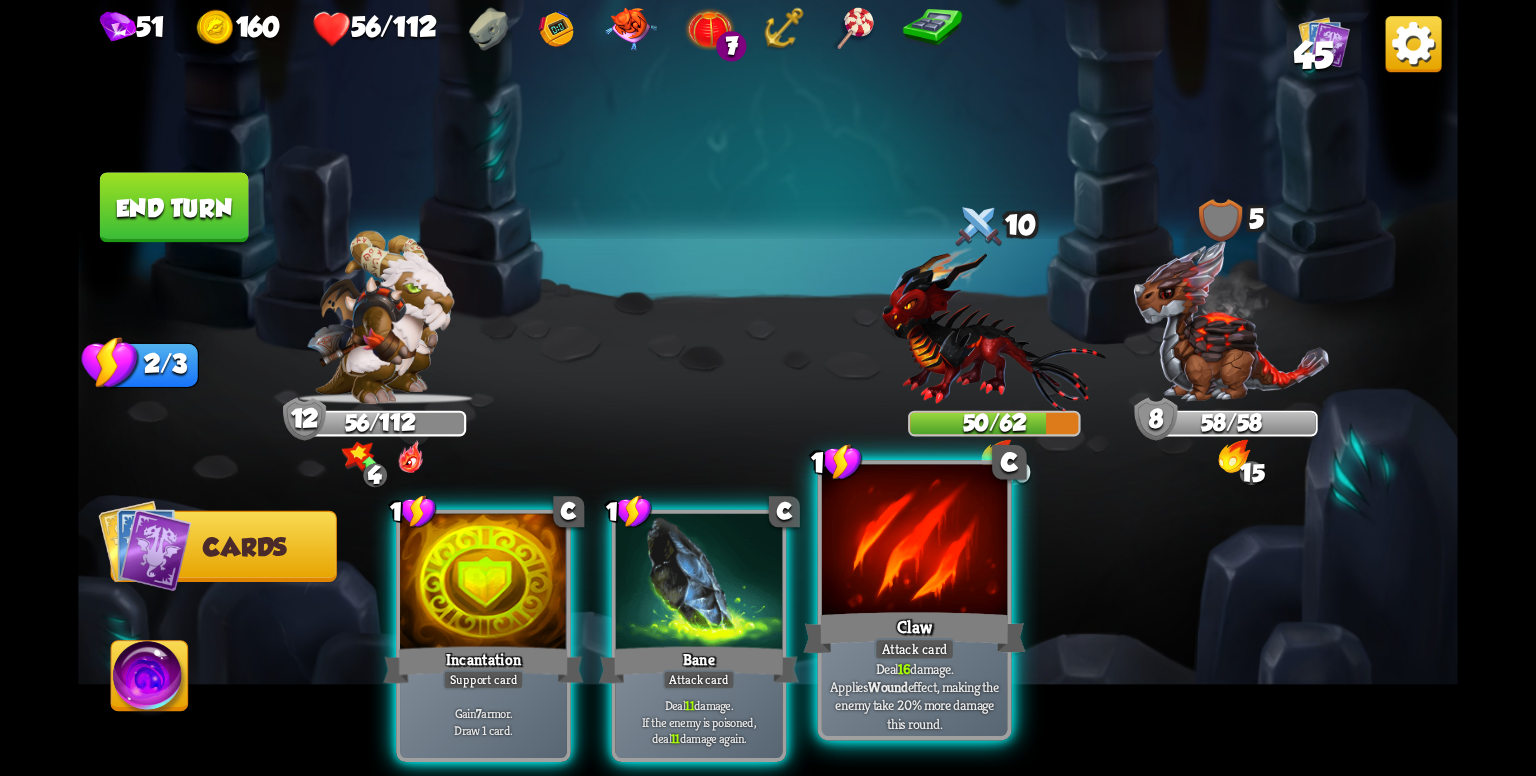click on "Deal  16  damage. Applies  Wound  effect, making the enemy take 20% more damage this round." at bounding box center [915, 695] 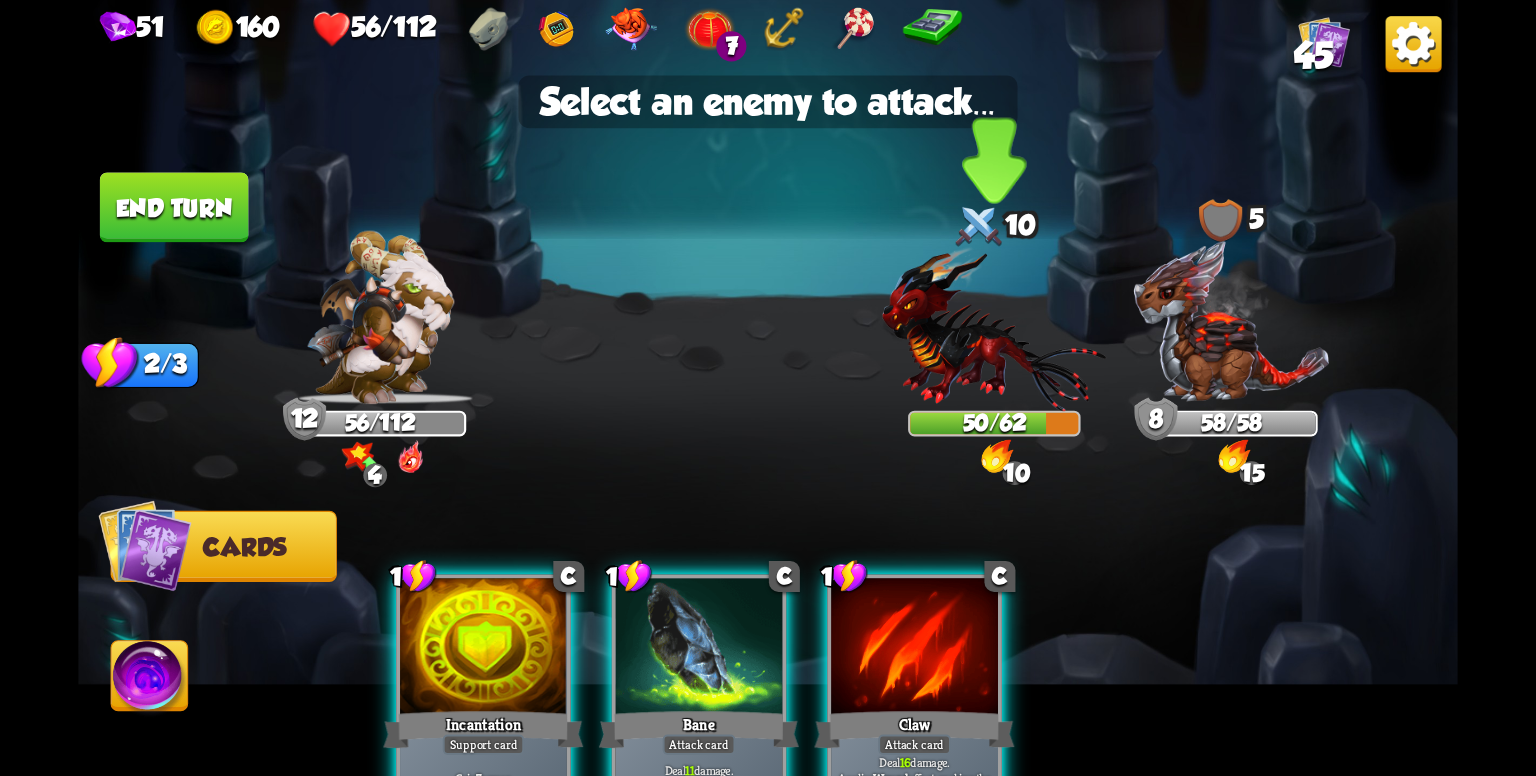 click at bounding box center [994, 328] 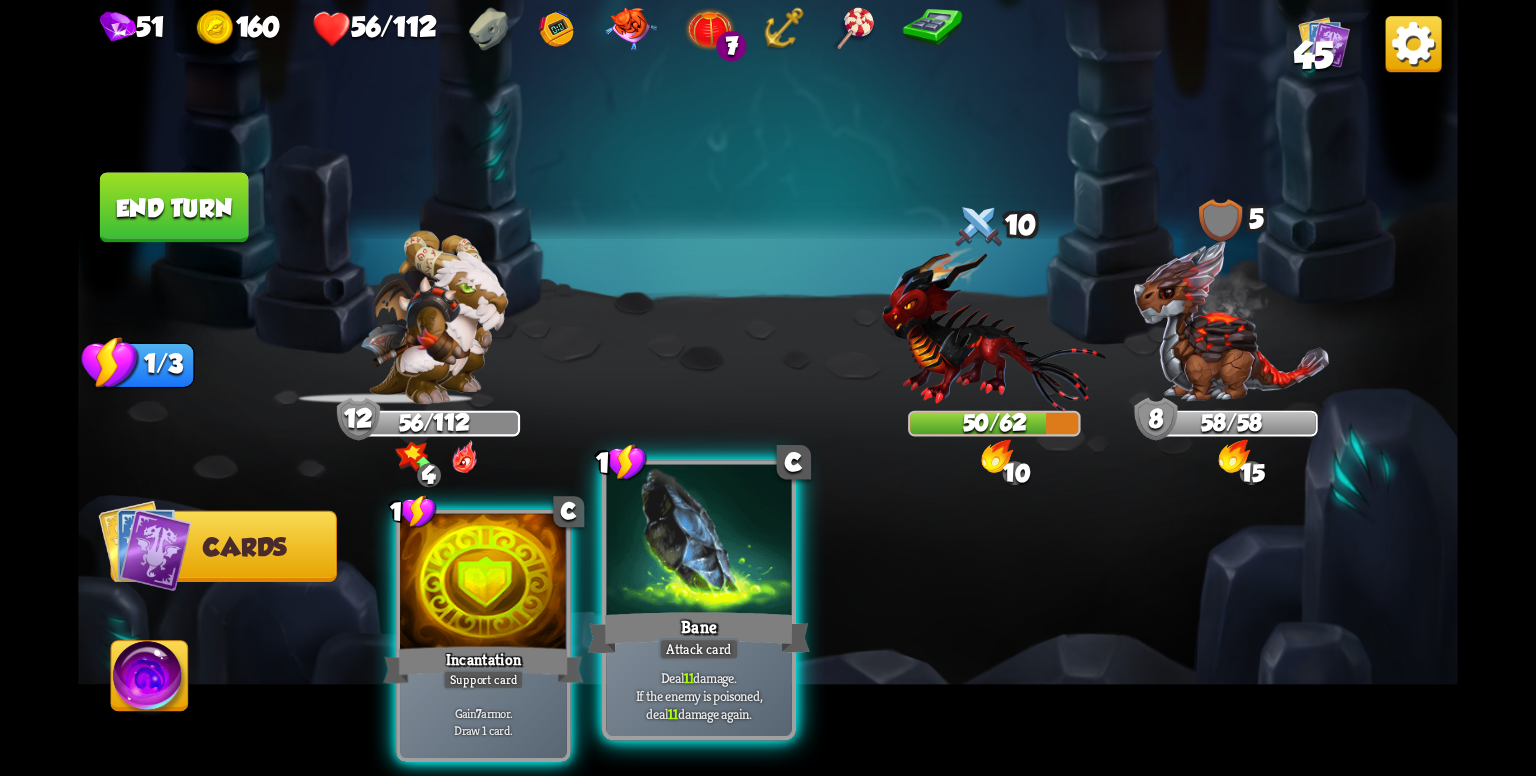 click at bounding box center [698, 543] 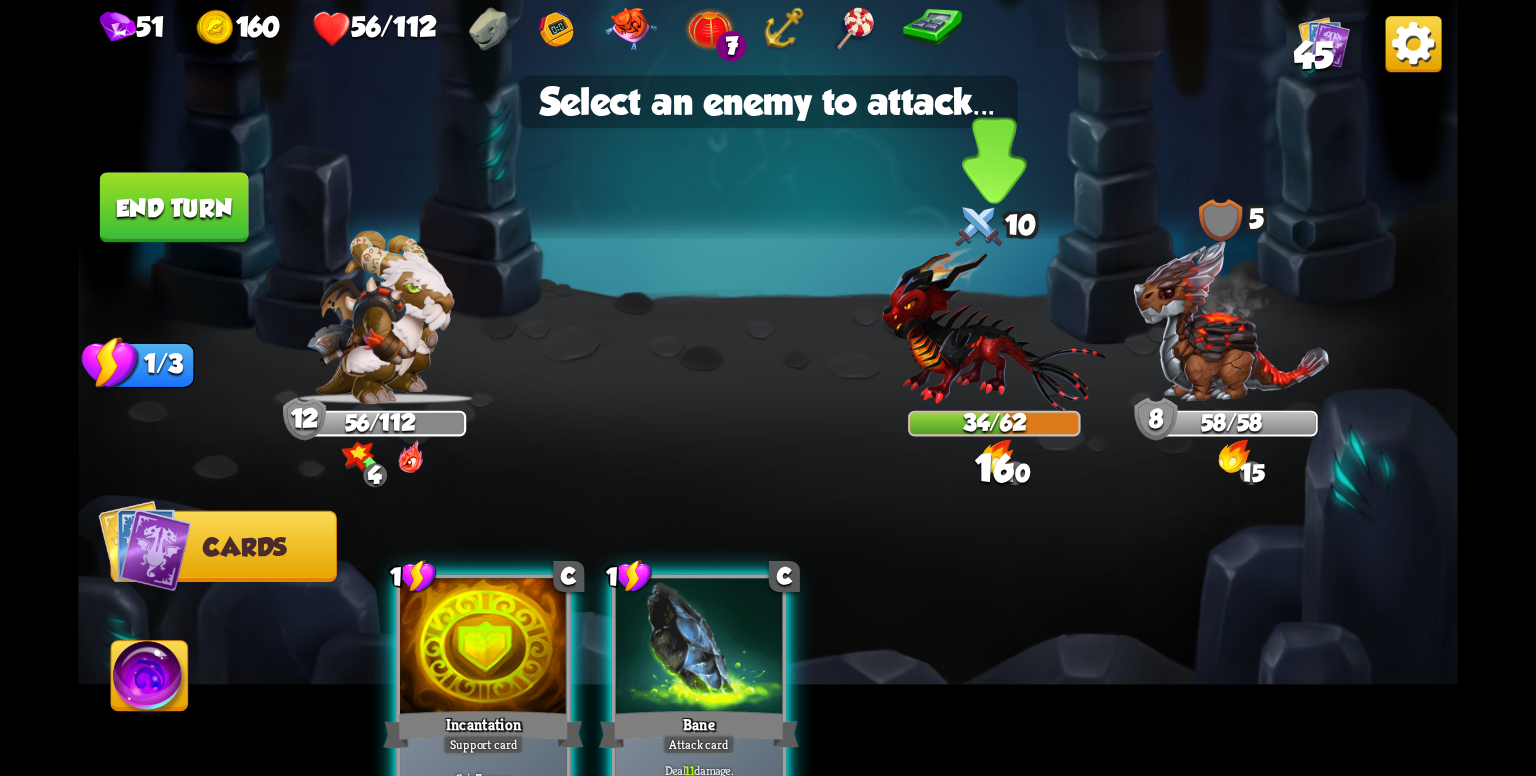 click at bounding box center [994, 328] 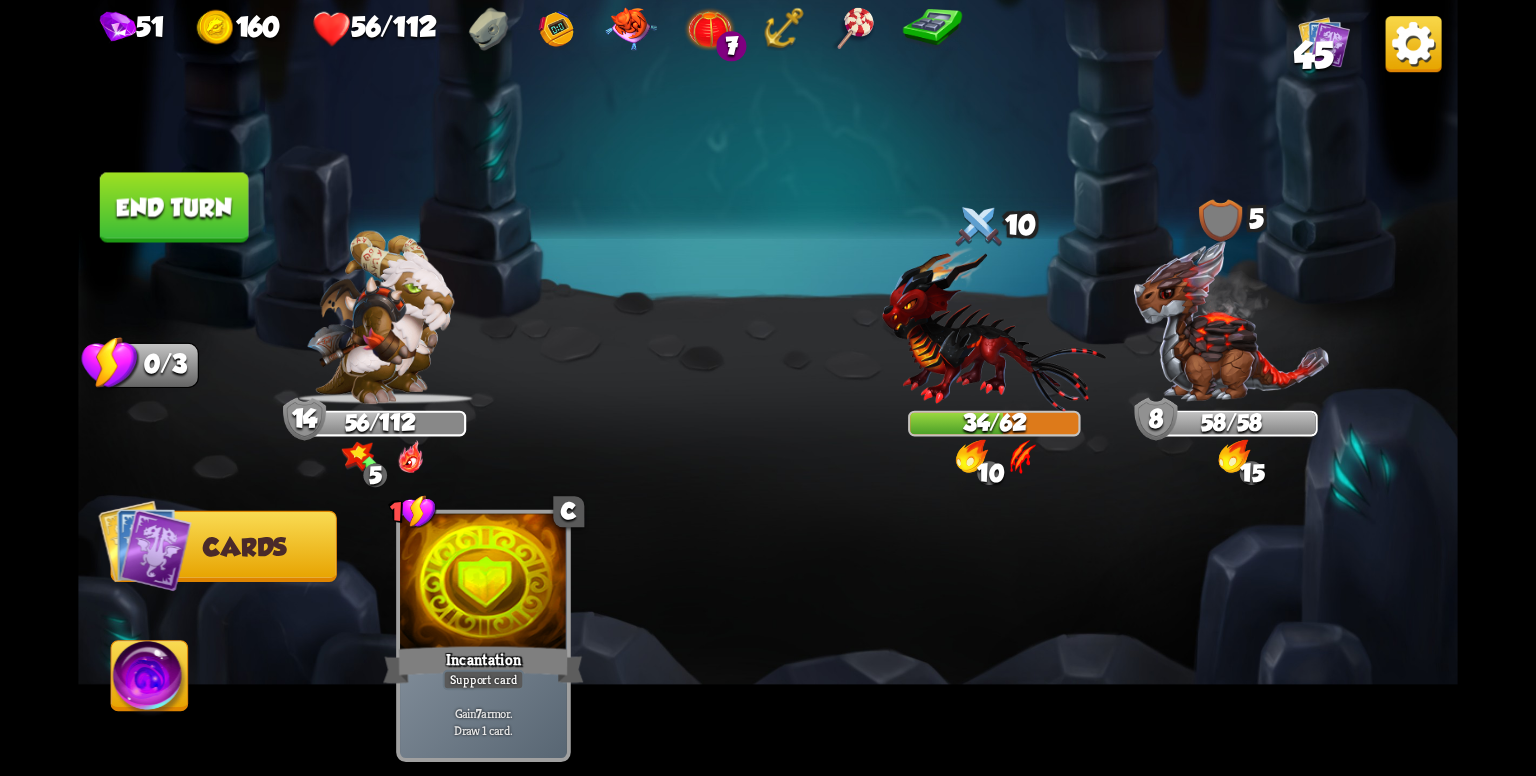 click at bounding box center [768, 388] 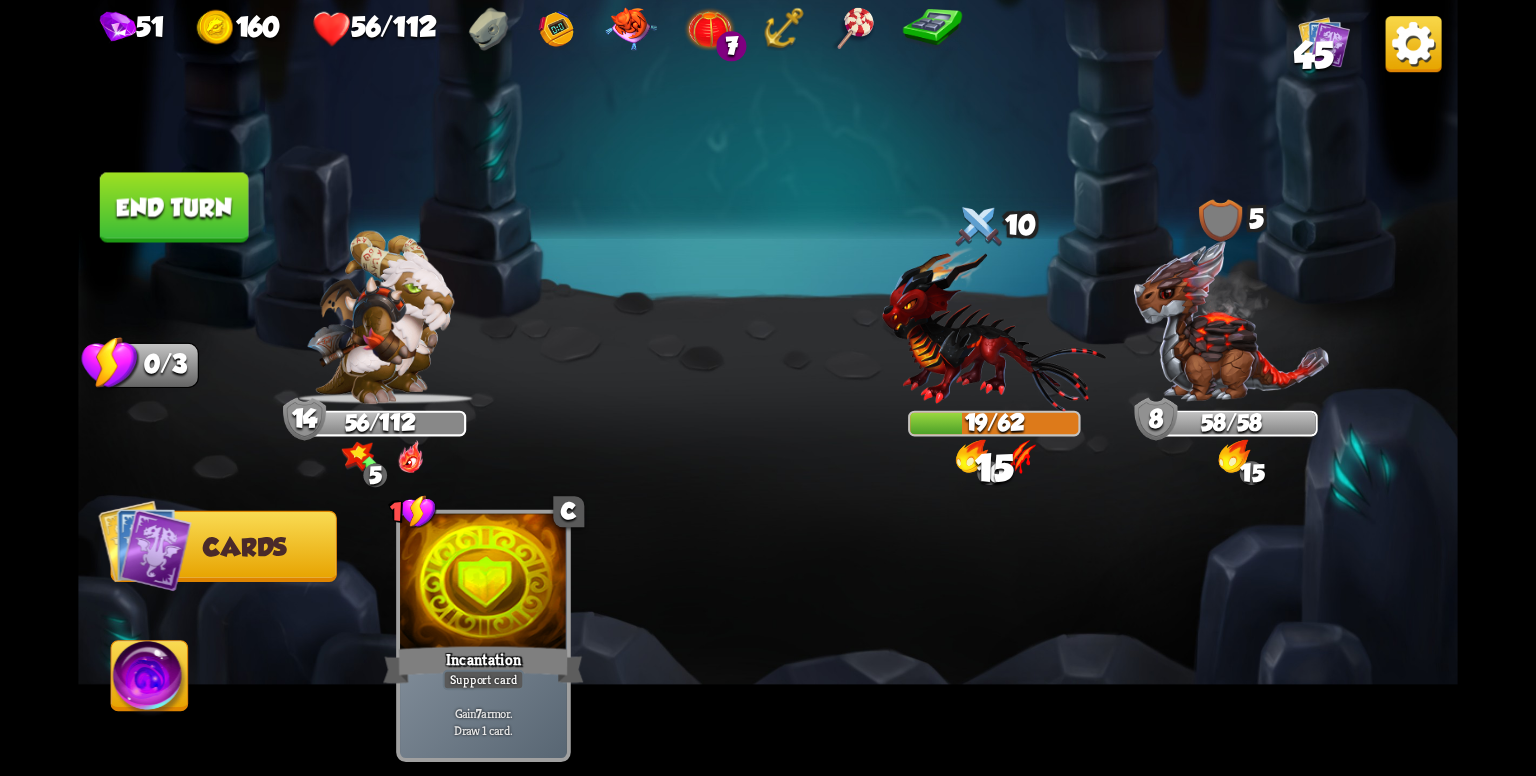 click on "End turn" at bounding box center (174, 207) 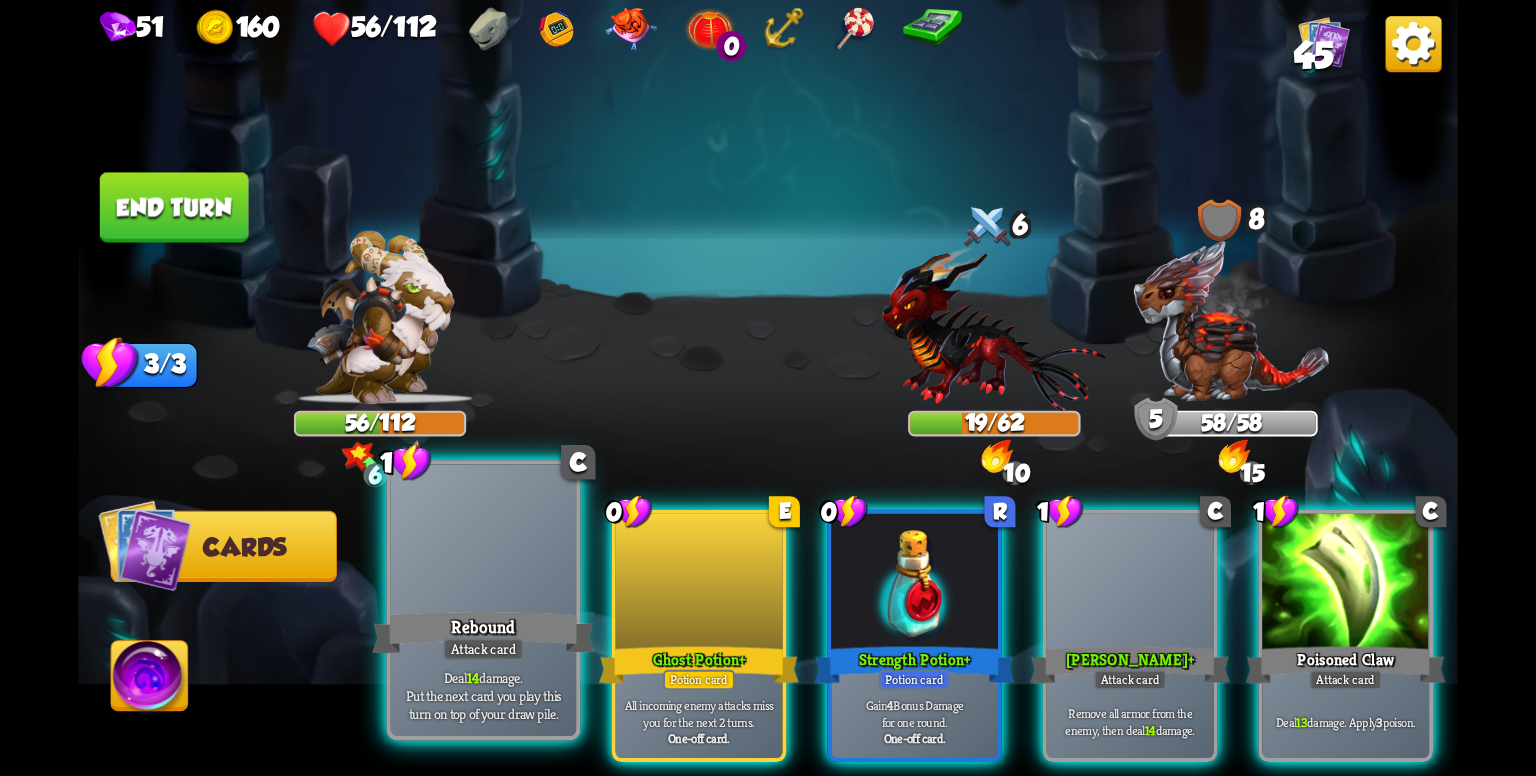 click at bounding box center [483, 543] 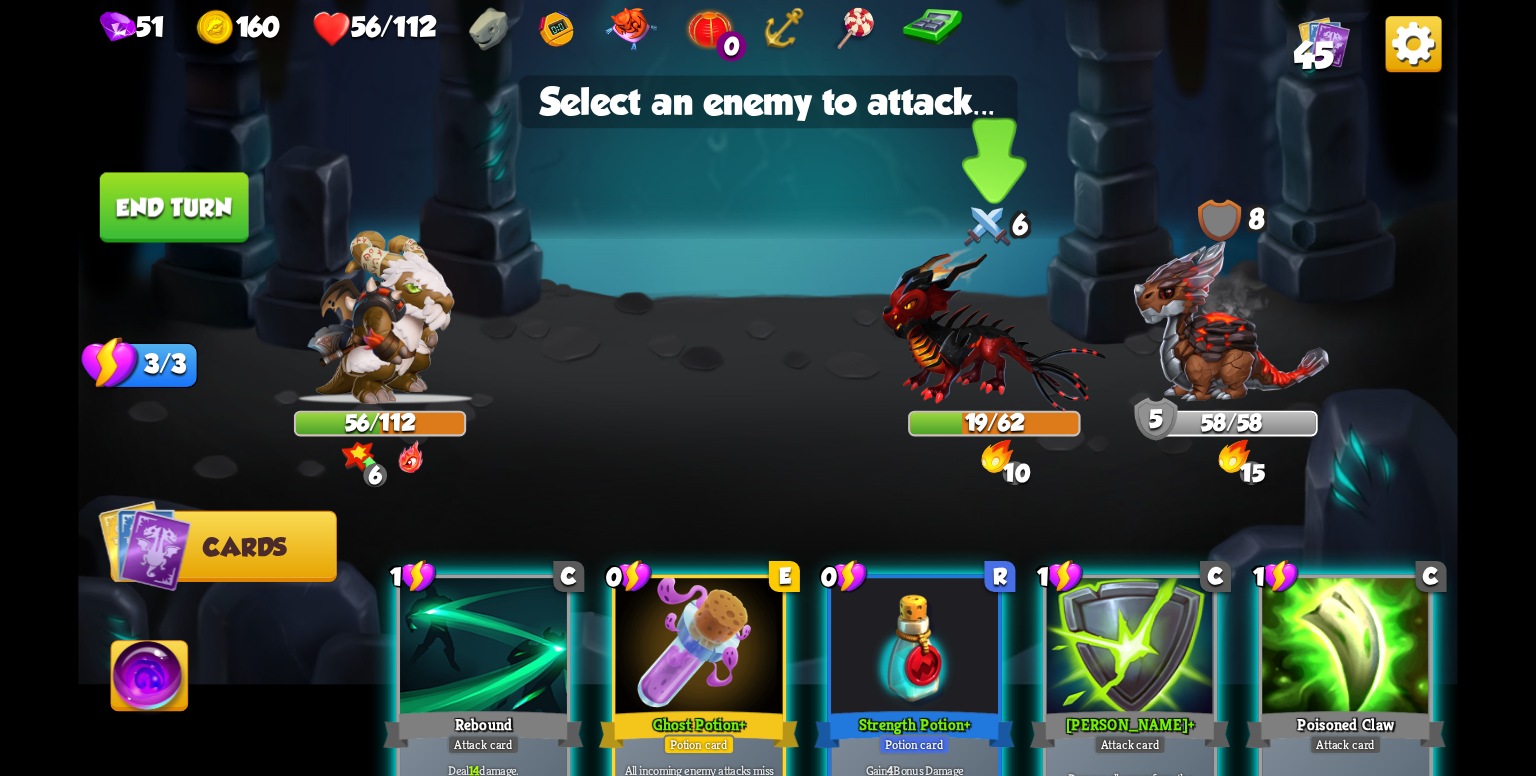 click at bounding box center (994, 328) 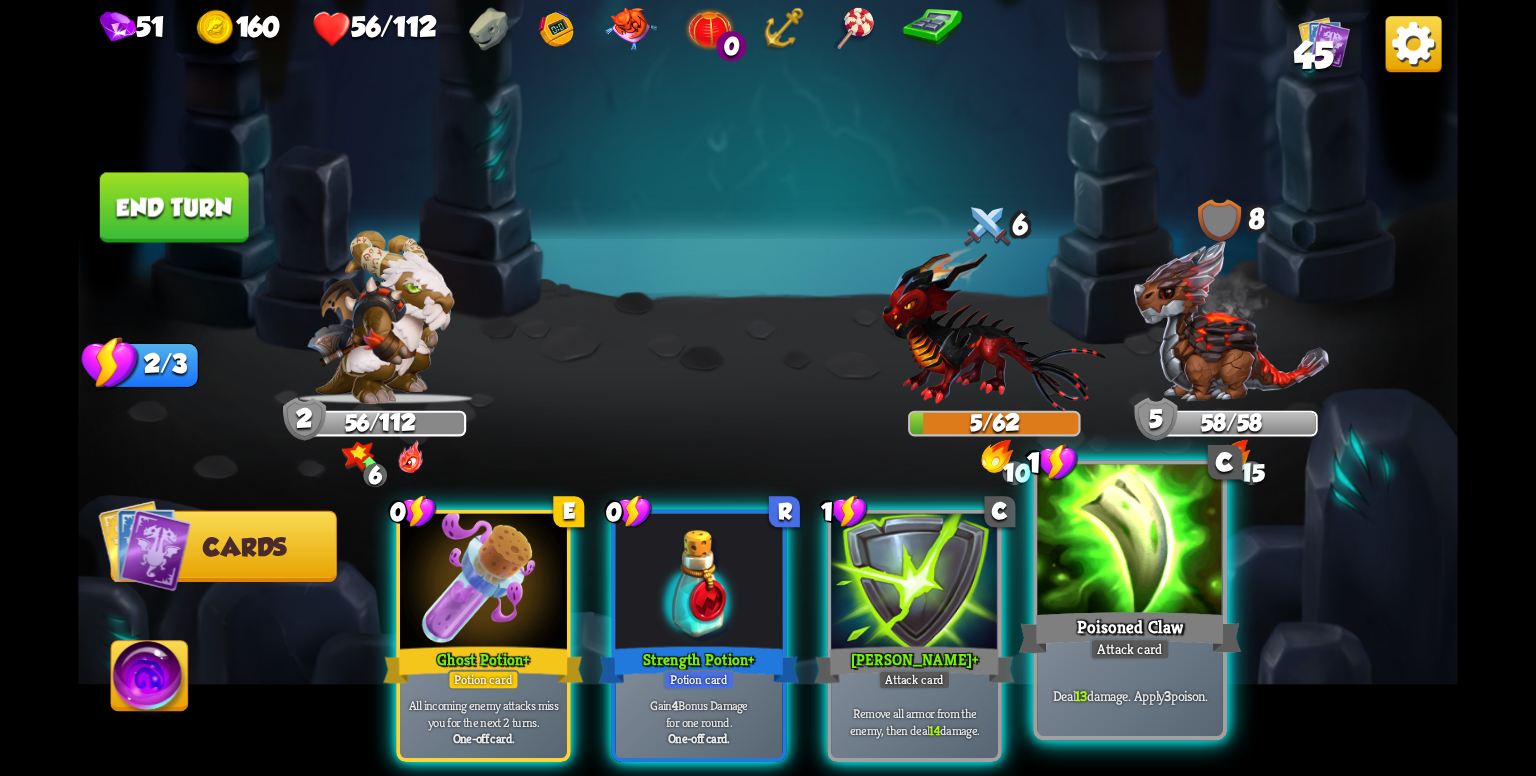 click at bounding box center (1129, 543) 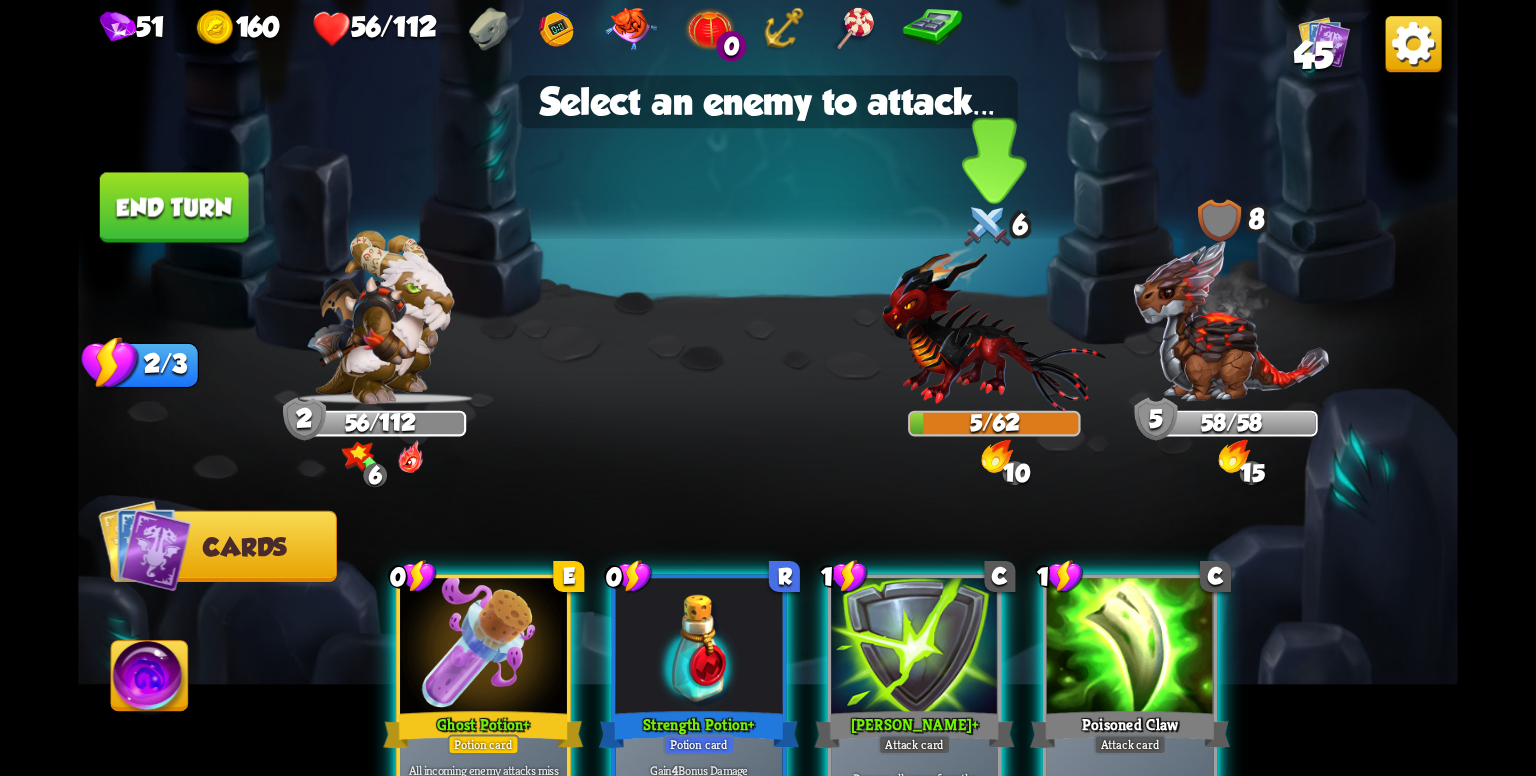click at bounding box center [994, 328] 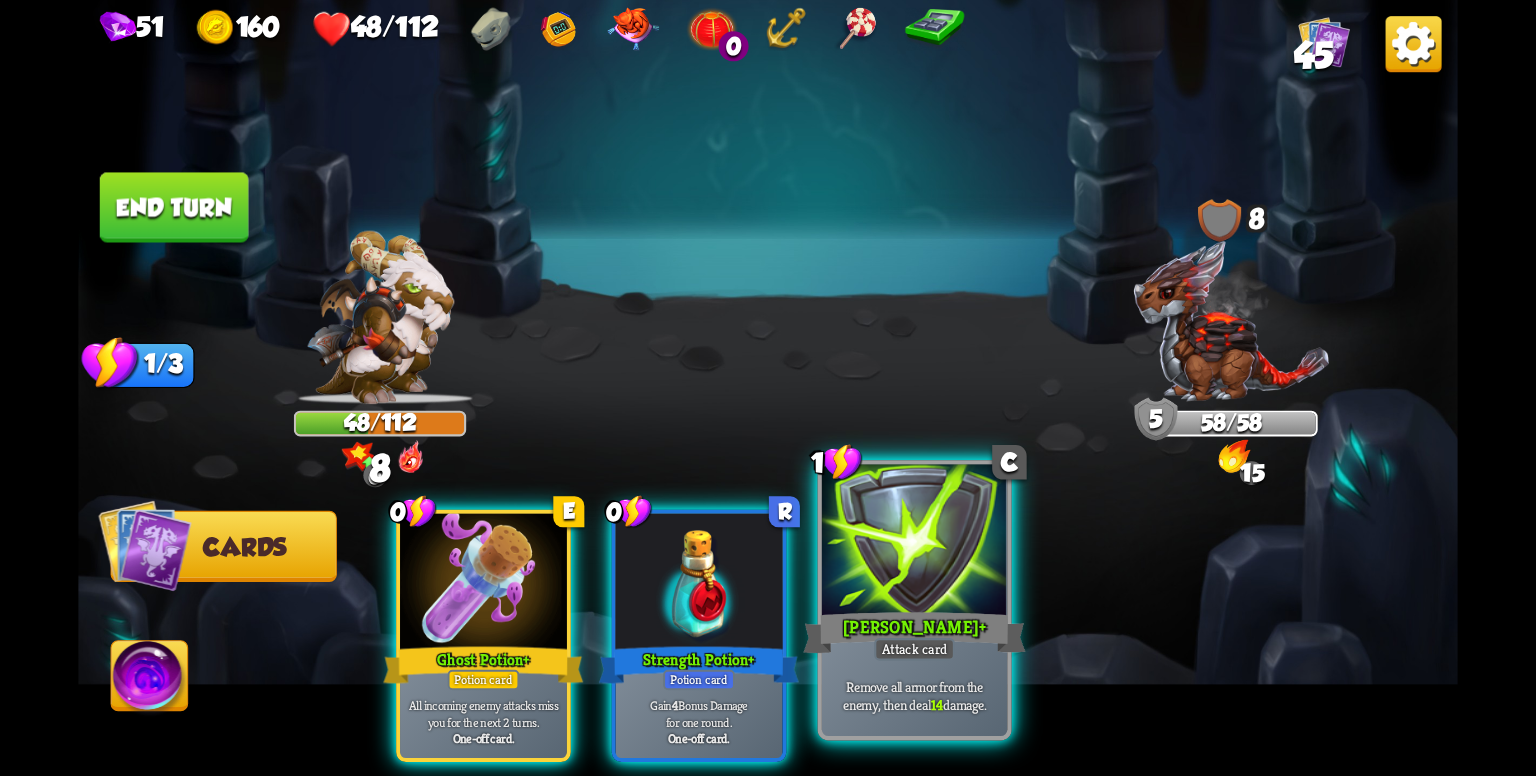 click at bounding box center (914, 543) 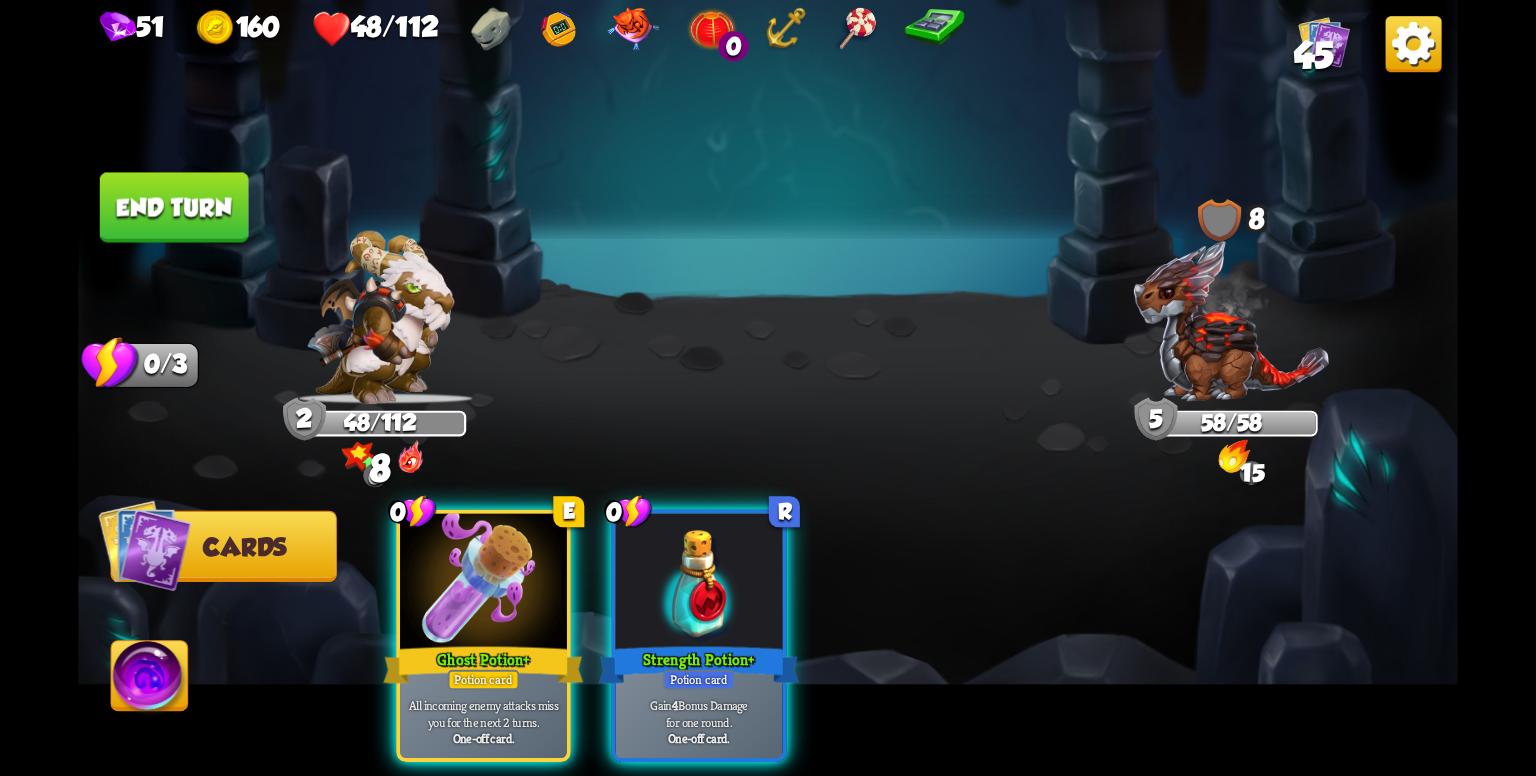 click at bounding box center (1231, 321) 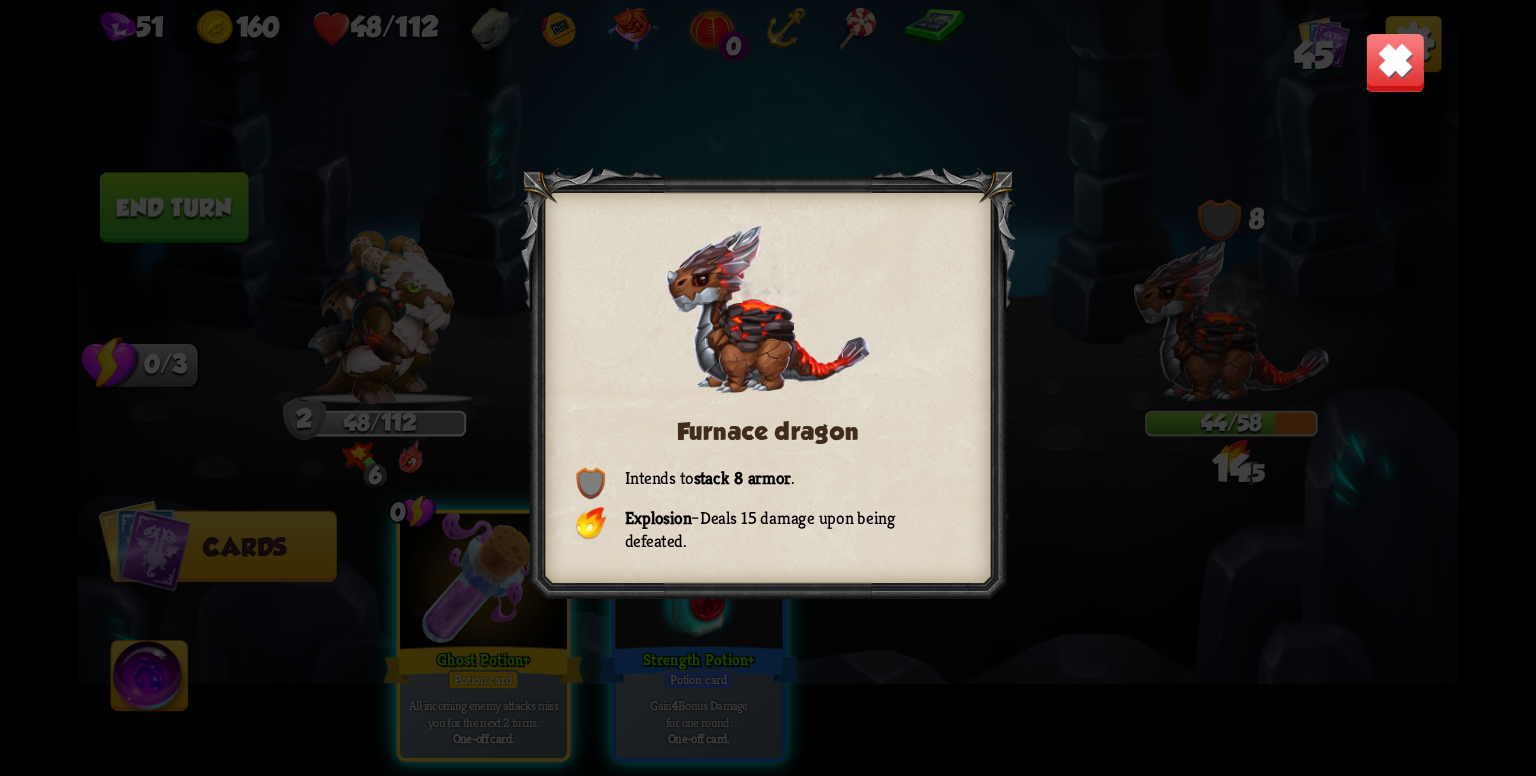 click at bounding box center (1395, 62) 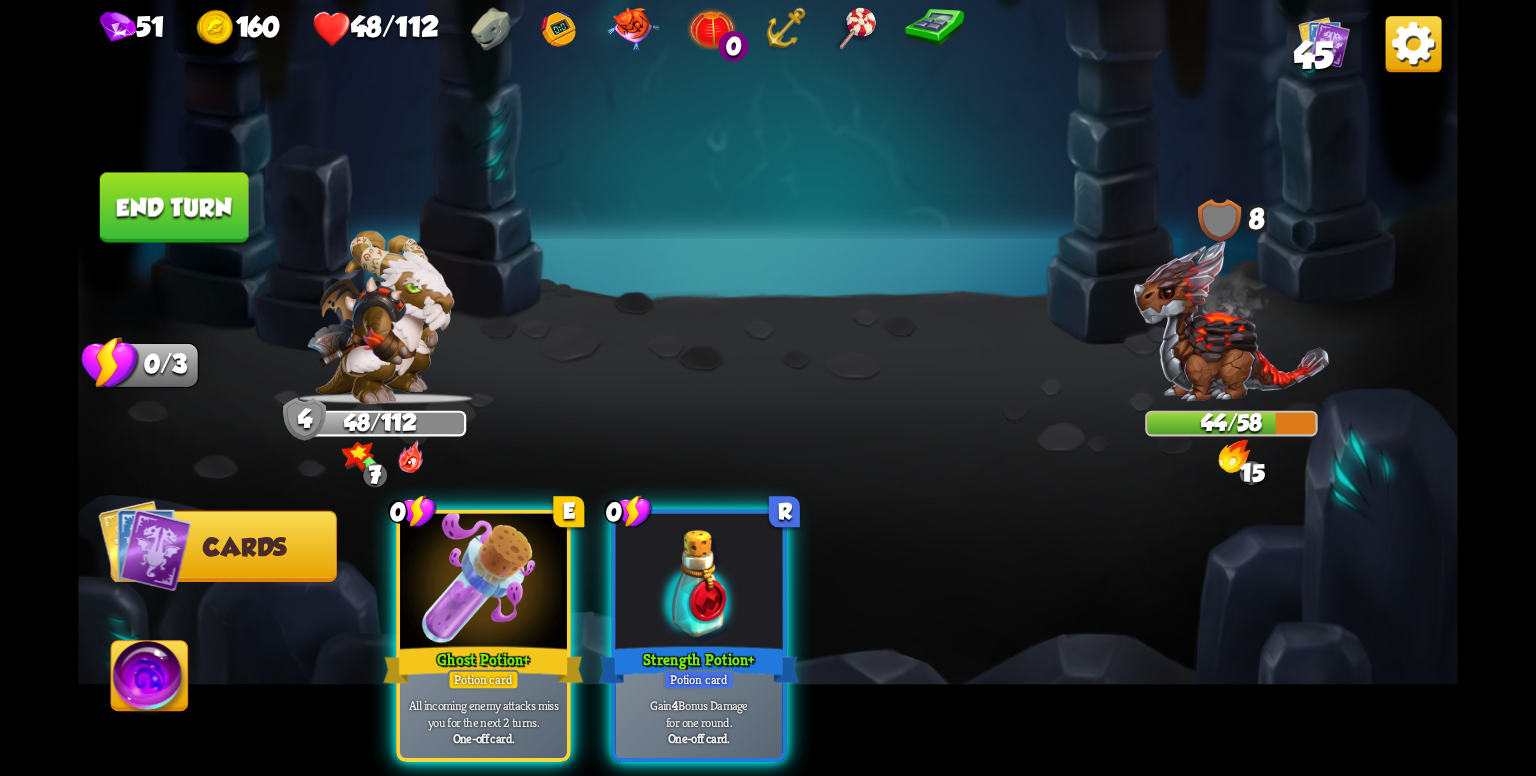 click at bounding box center (768, 388) 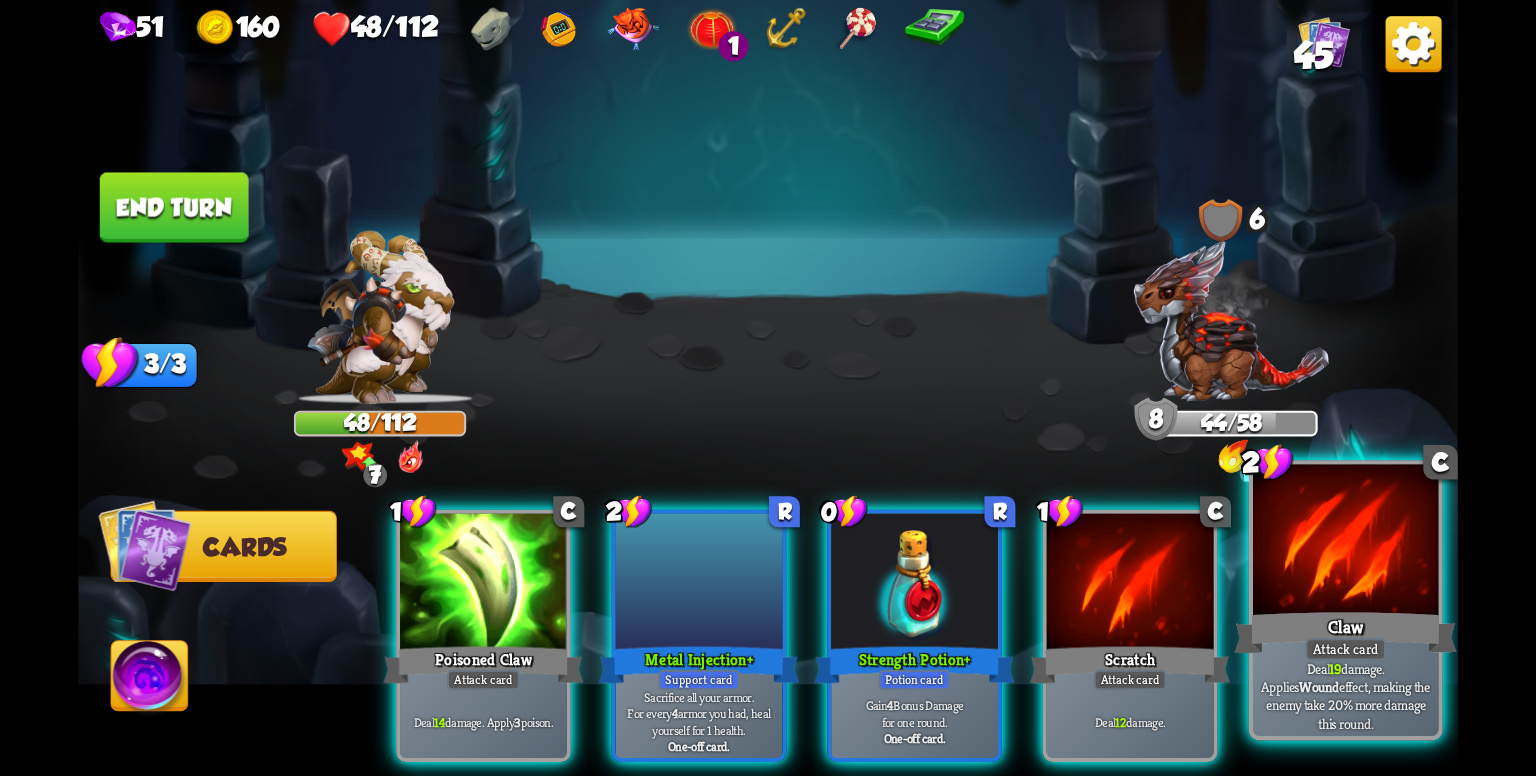 click at bounding box center [1345, 543] 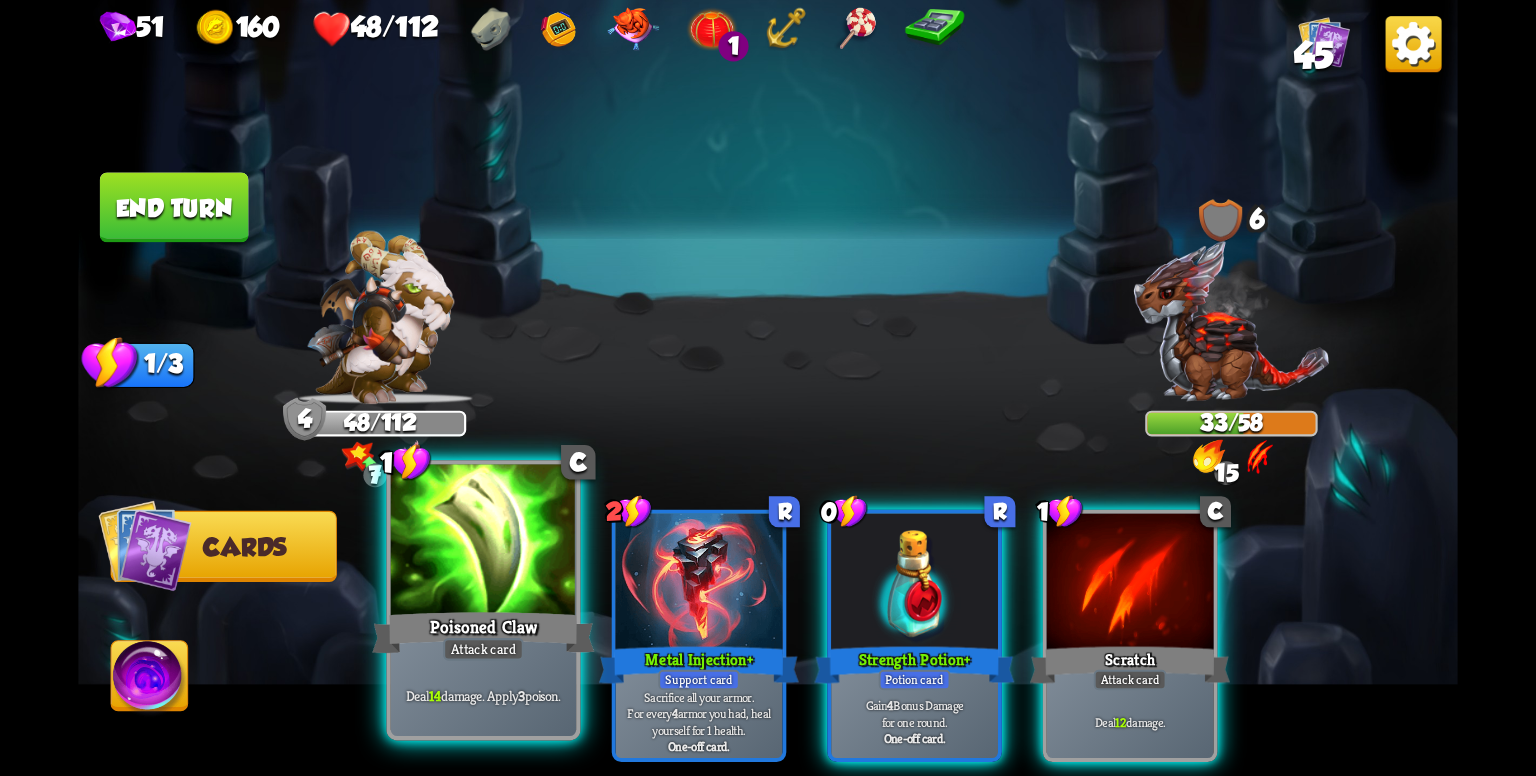 click on "Attack card" at bounding box center (483, 649) 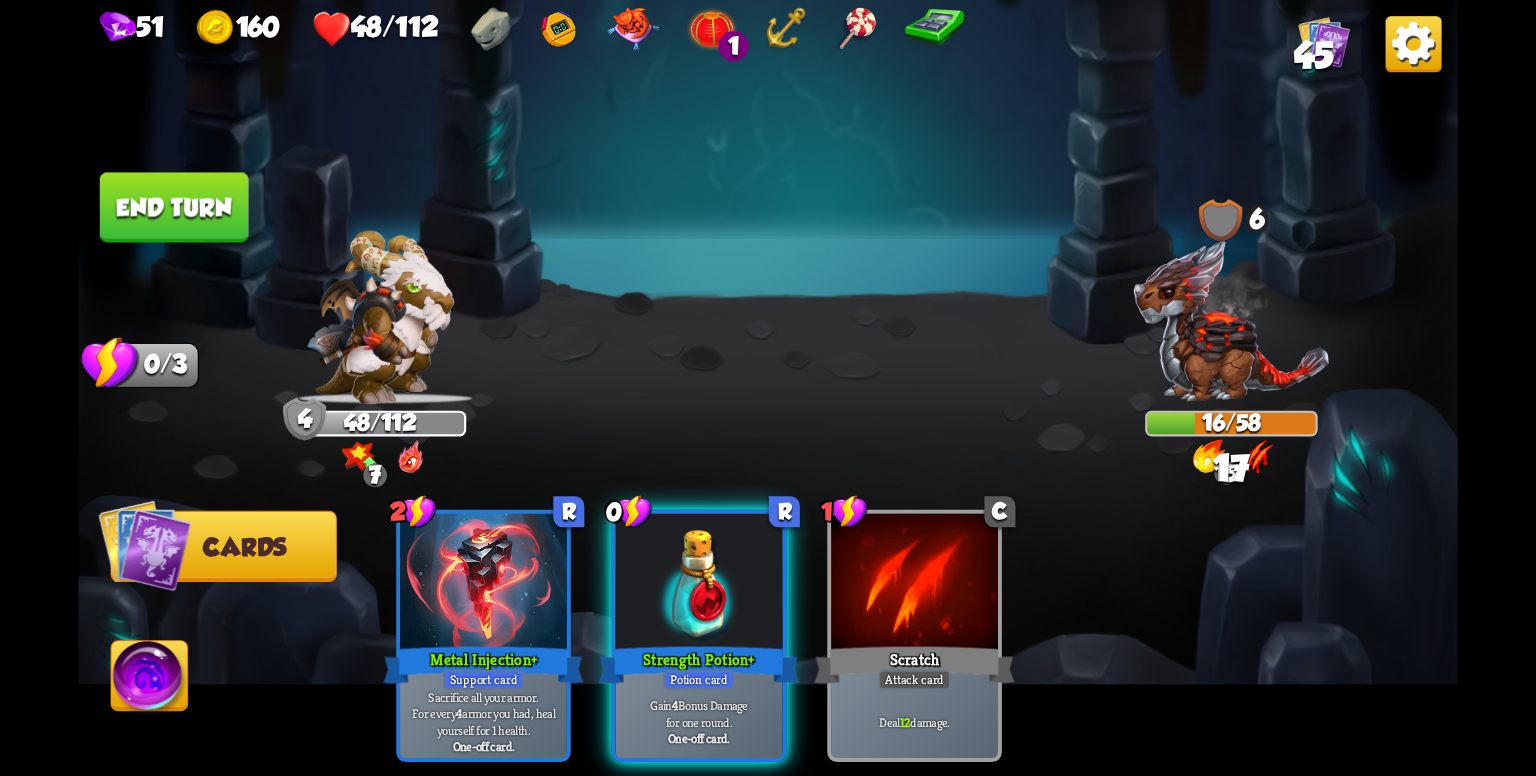 click on "End turn" at bounding box center (174, 207) 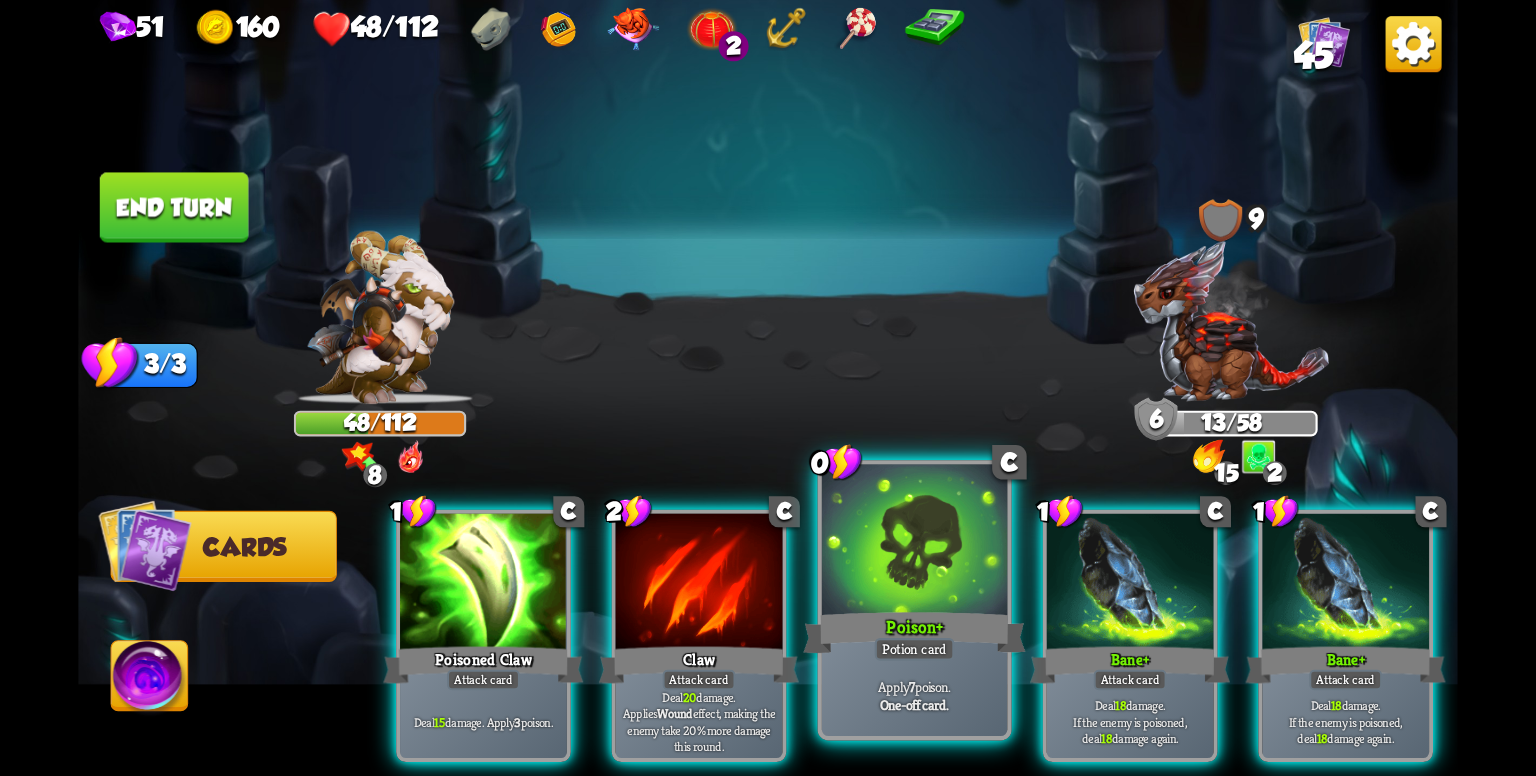 click at bounding box center (914, 543) 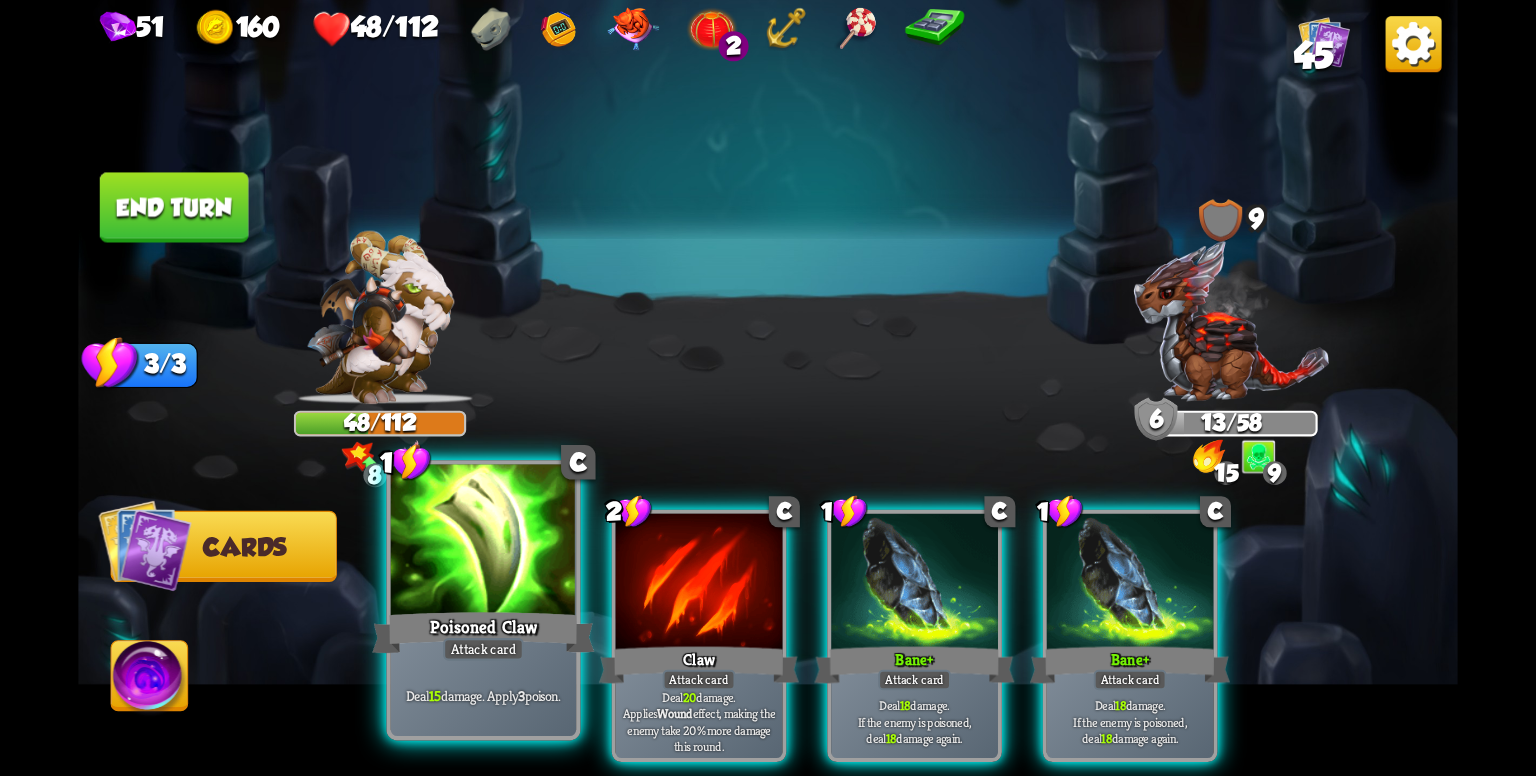 click at bounding box center [483, 543] 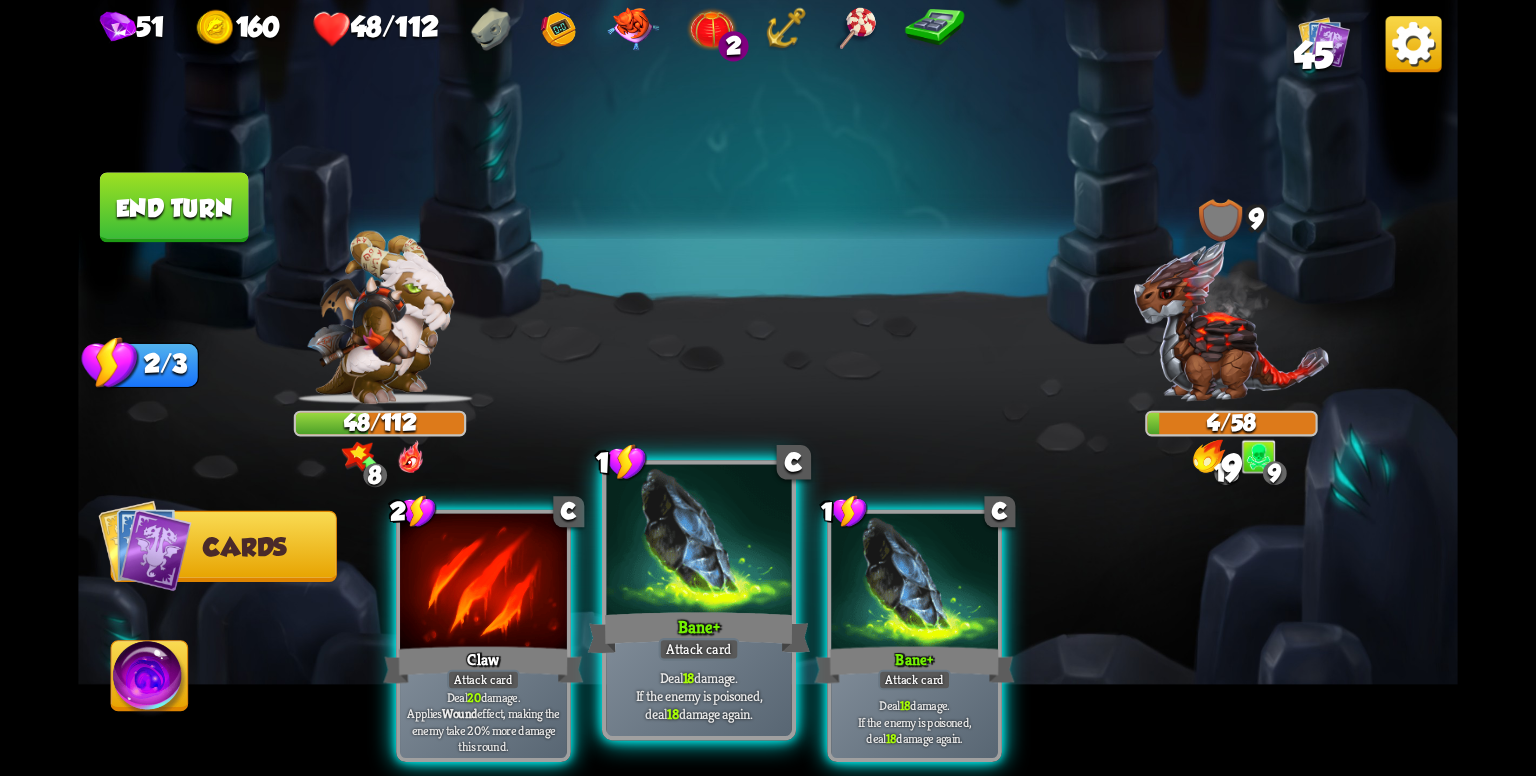click at bounding box center [698, 543] 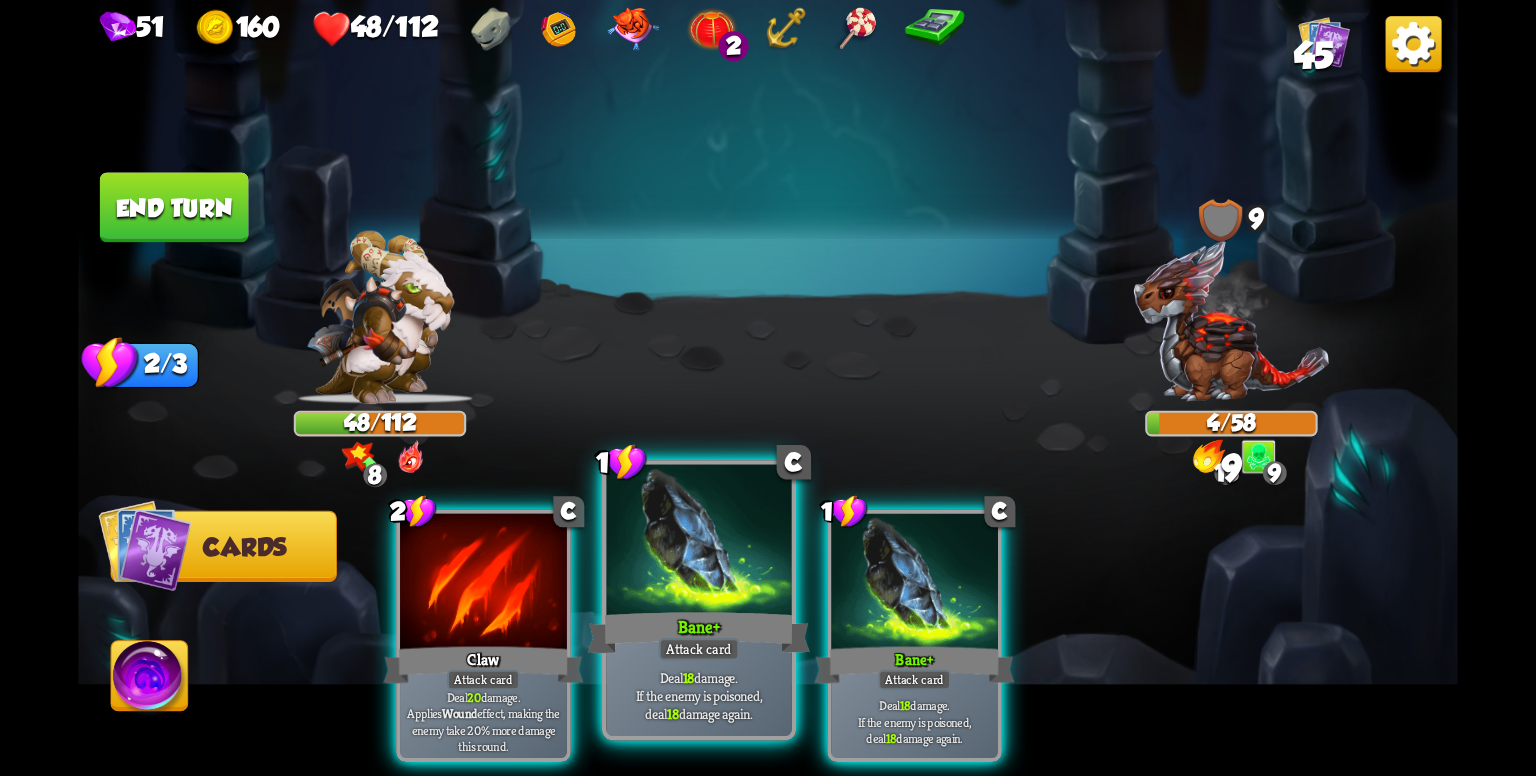 click at bounding box center [698, 543] 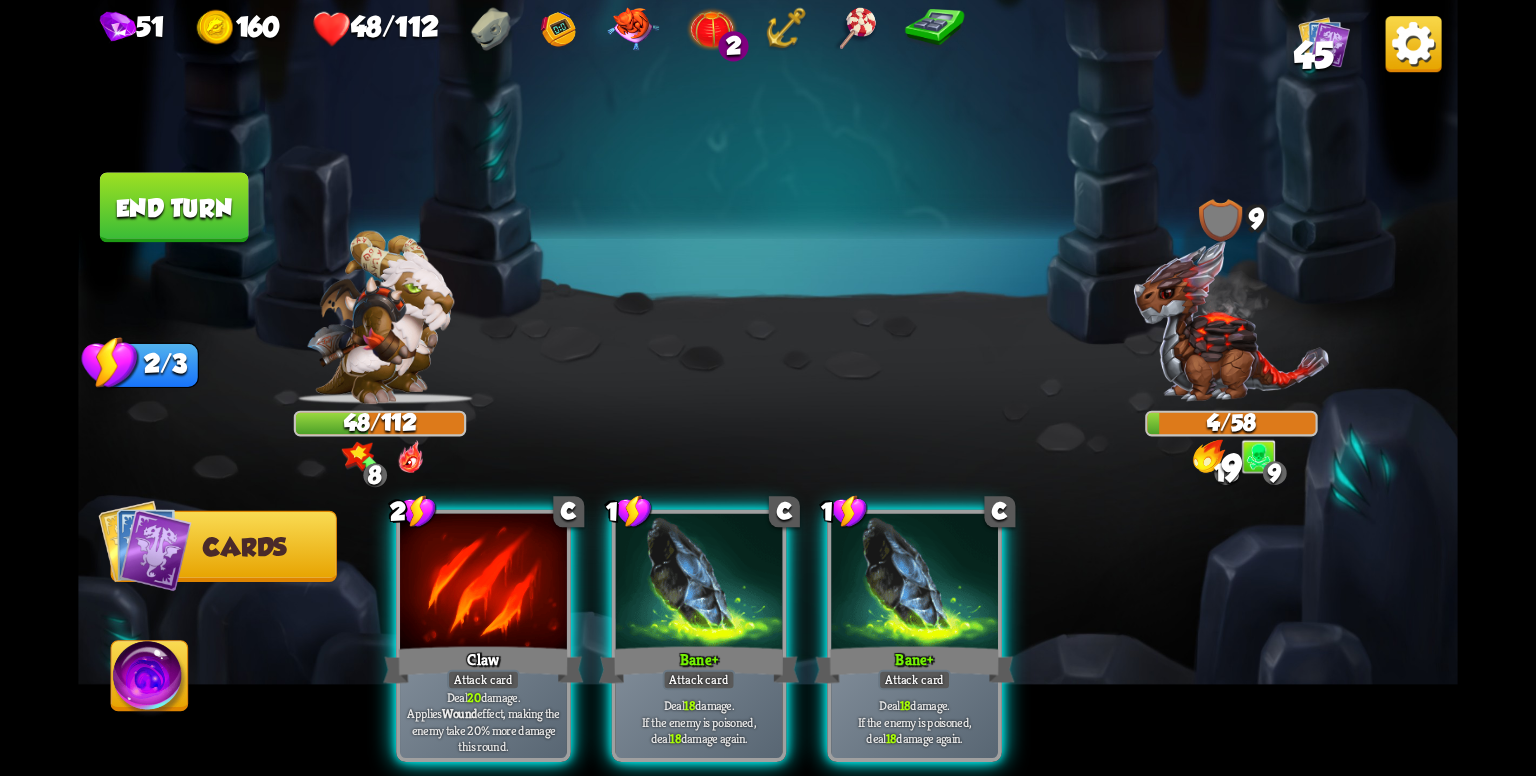 click on "2
C   Claw     Attack card   Deal  20  damage. Applies  Wound  effect, making the enemy take 20% more damage this round.
1
C   Bane +     Attack card   Deal  18  damage. If the enemy is poisoned, deal  18  damage again.
1
C   Bane +     Attack card   Deal  18  damage. If the enemy is poisoned, deal  18  damage again." at bounding box center [906, 603] 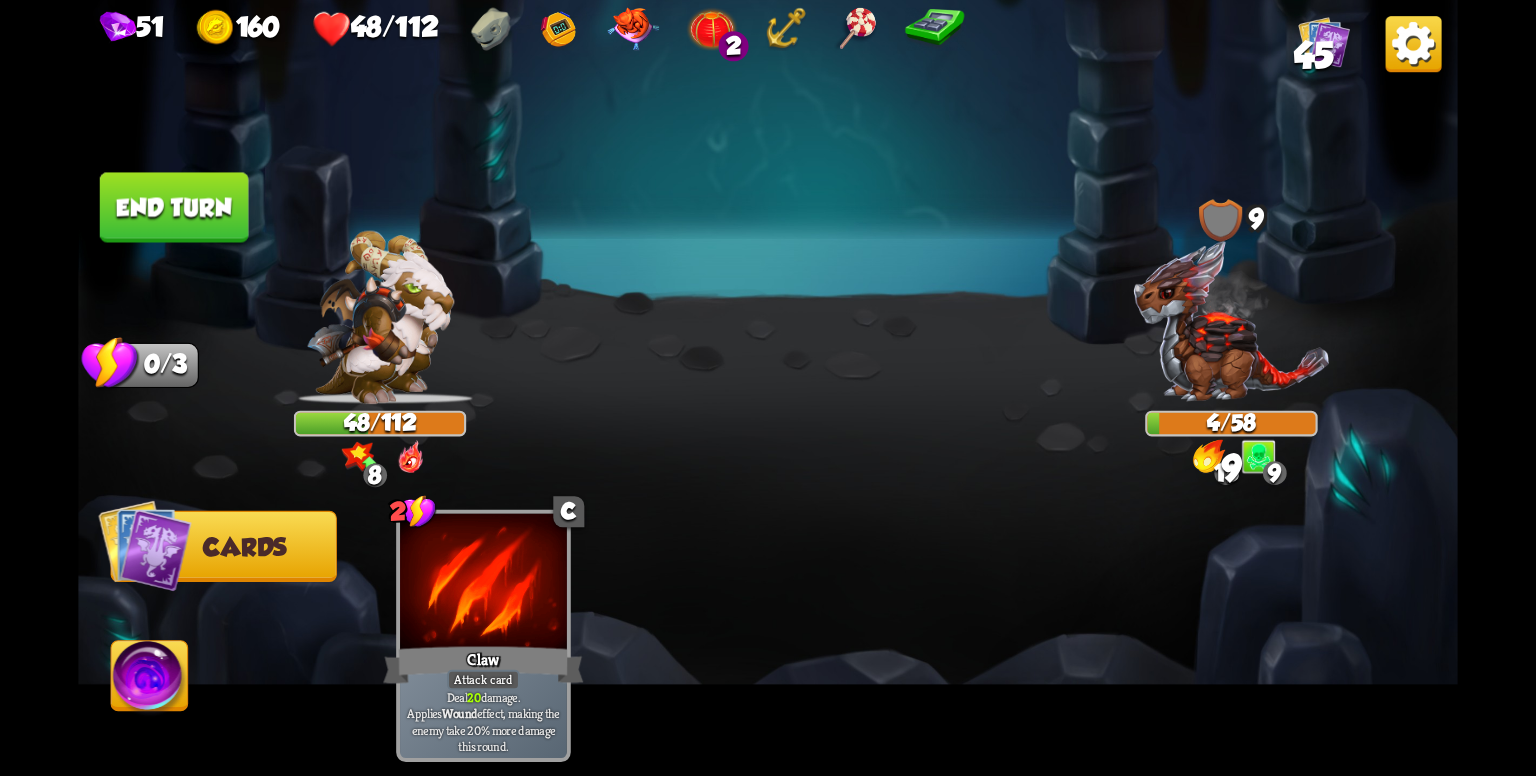 click on "2
C   Claw     Attack card   Deal  20  damage. Applies  Wound  effect, making the enemy take 20% more damage this round." at bounding box center (906, 603) 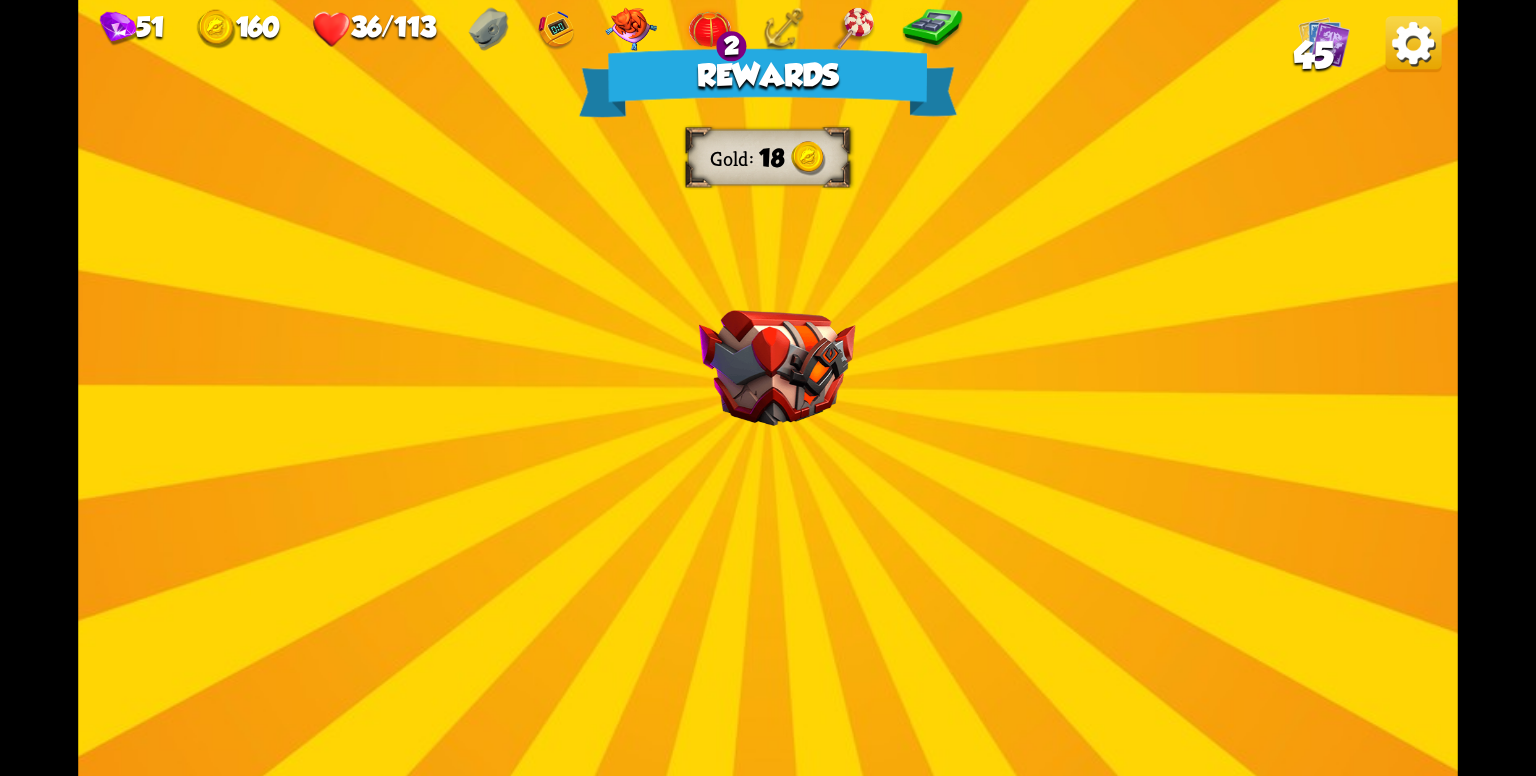 click on "Rewards           Gold   18
Select a card
1
C   Brimstone +     Attack card   Deal  9  damage. Apply  2  weak.
0
C   Growl     Attack card   Deal  4  damage.
2
C   Flame Barrier     Support card   Gain  8  armor.  Reflect  4  damage when being attacked by an enemy this turn.               Proceed" at bounding box center (768, 388) 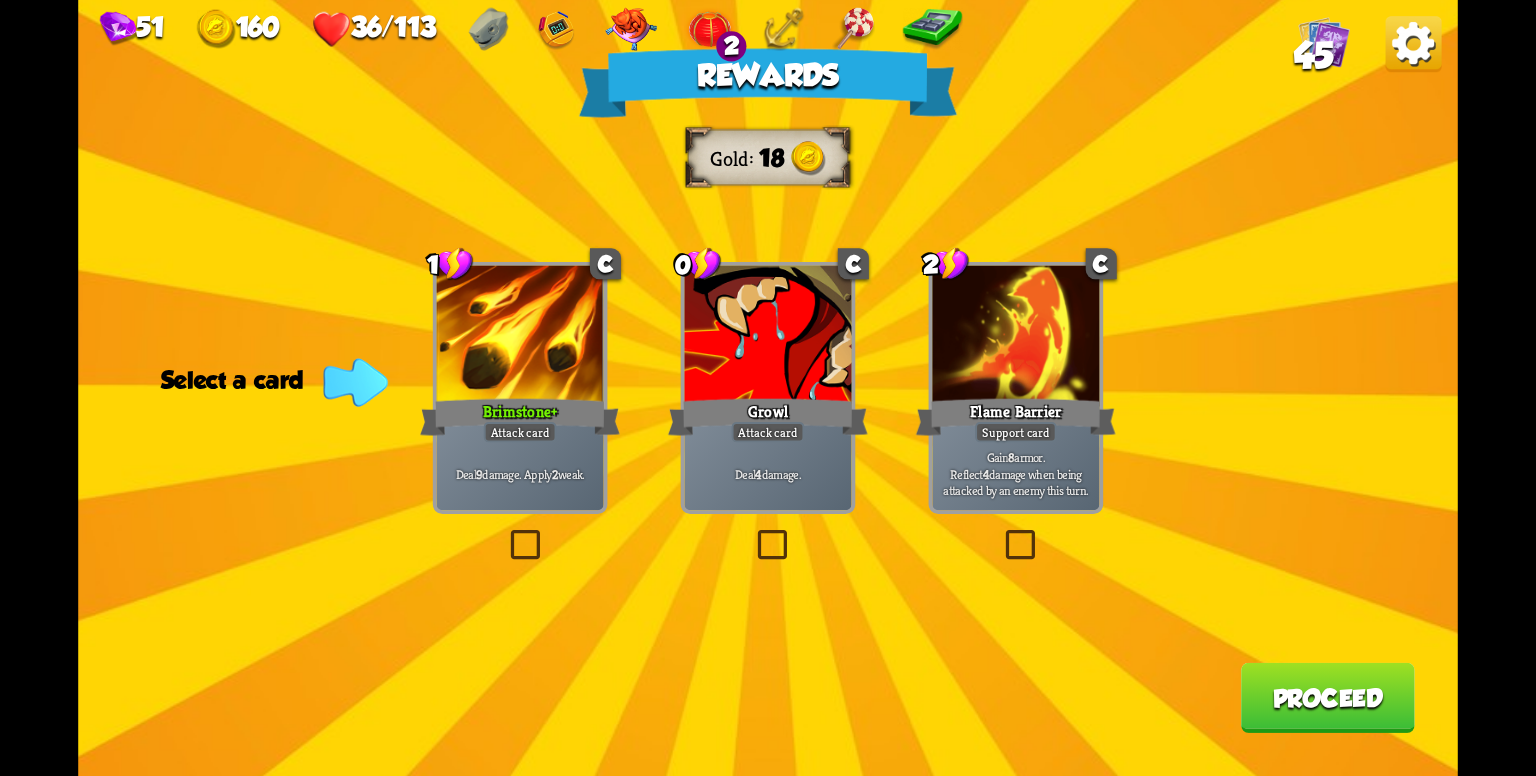 click on "Deal  9  damage. Apply  2  weak." at bounding box center (520, 473) 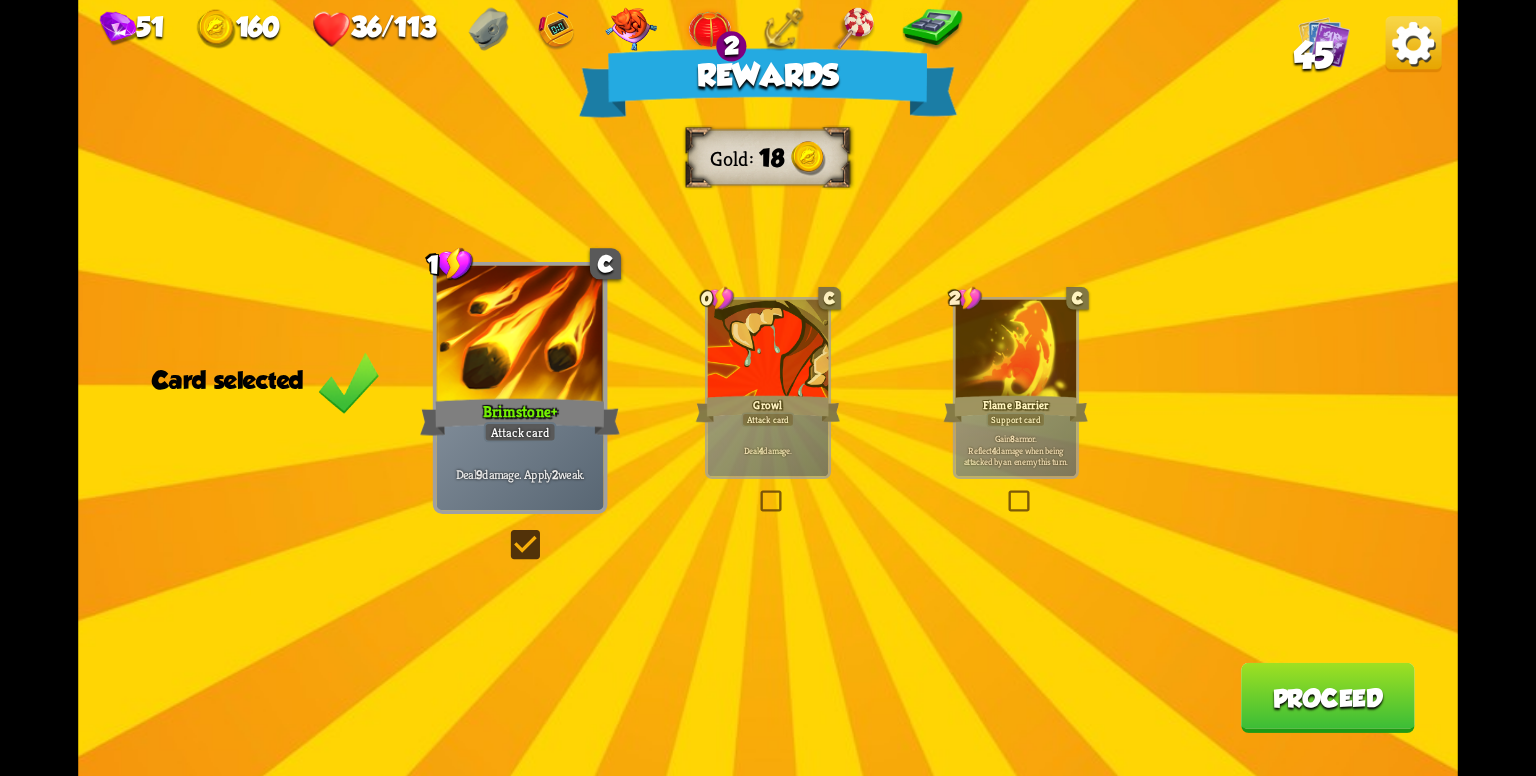 click on "Proceed" at bounding box center (1328, 698) 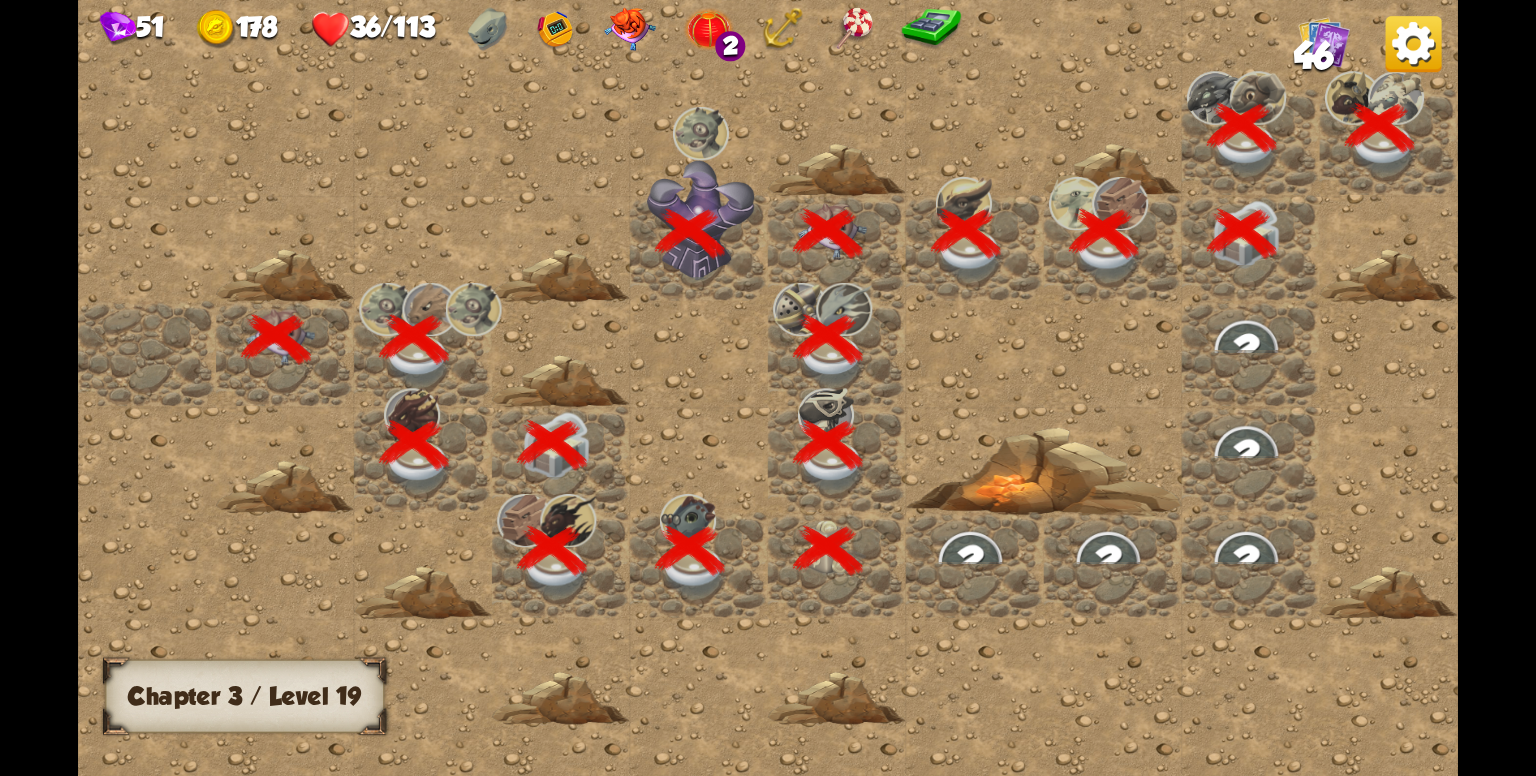 scroll, scrollTop: 0, scrollLeft: 384, axis: horizontal 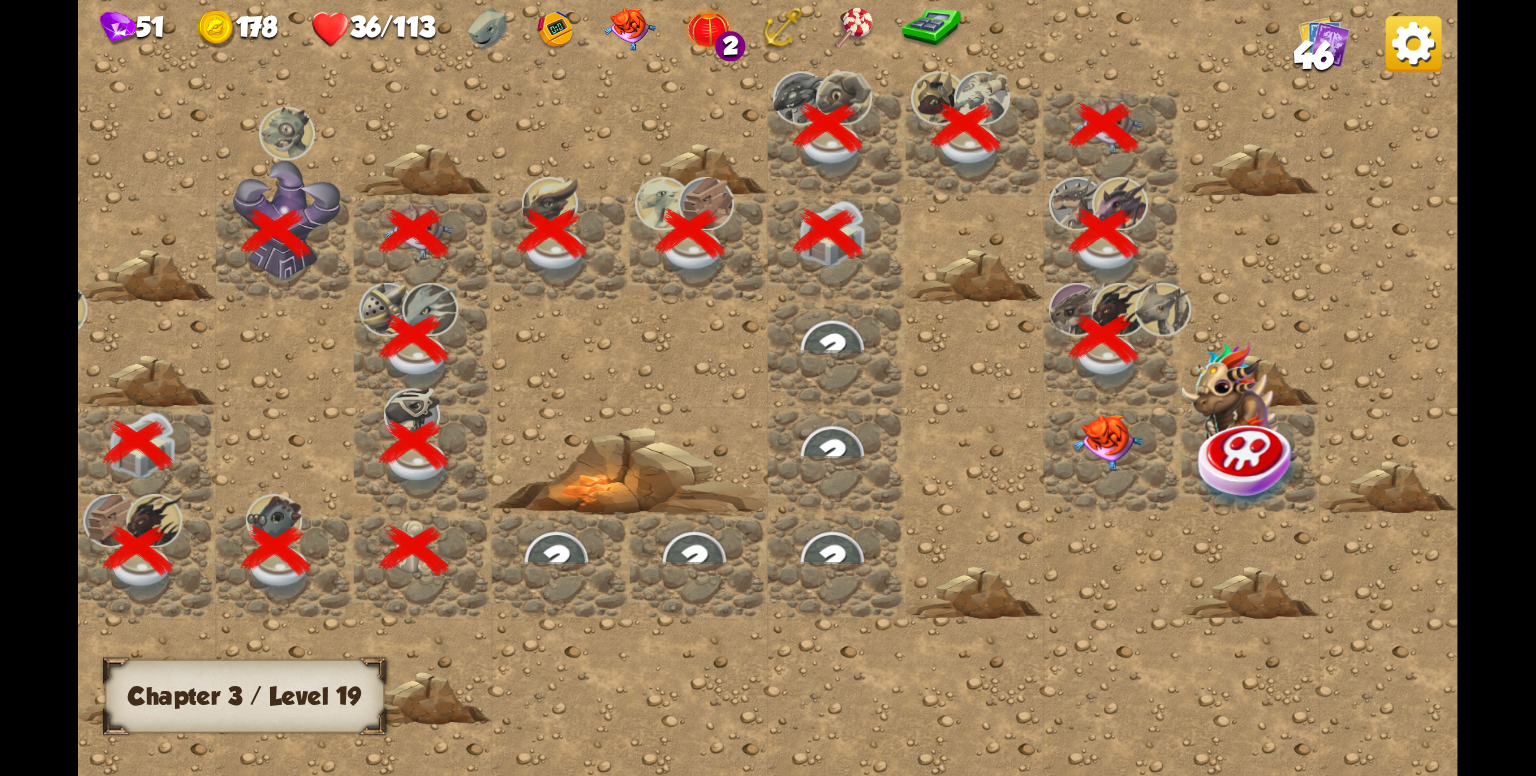 click at bounding box center [1113, 459] 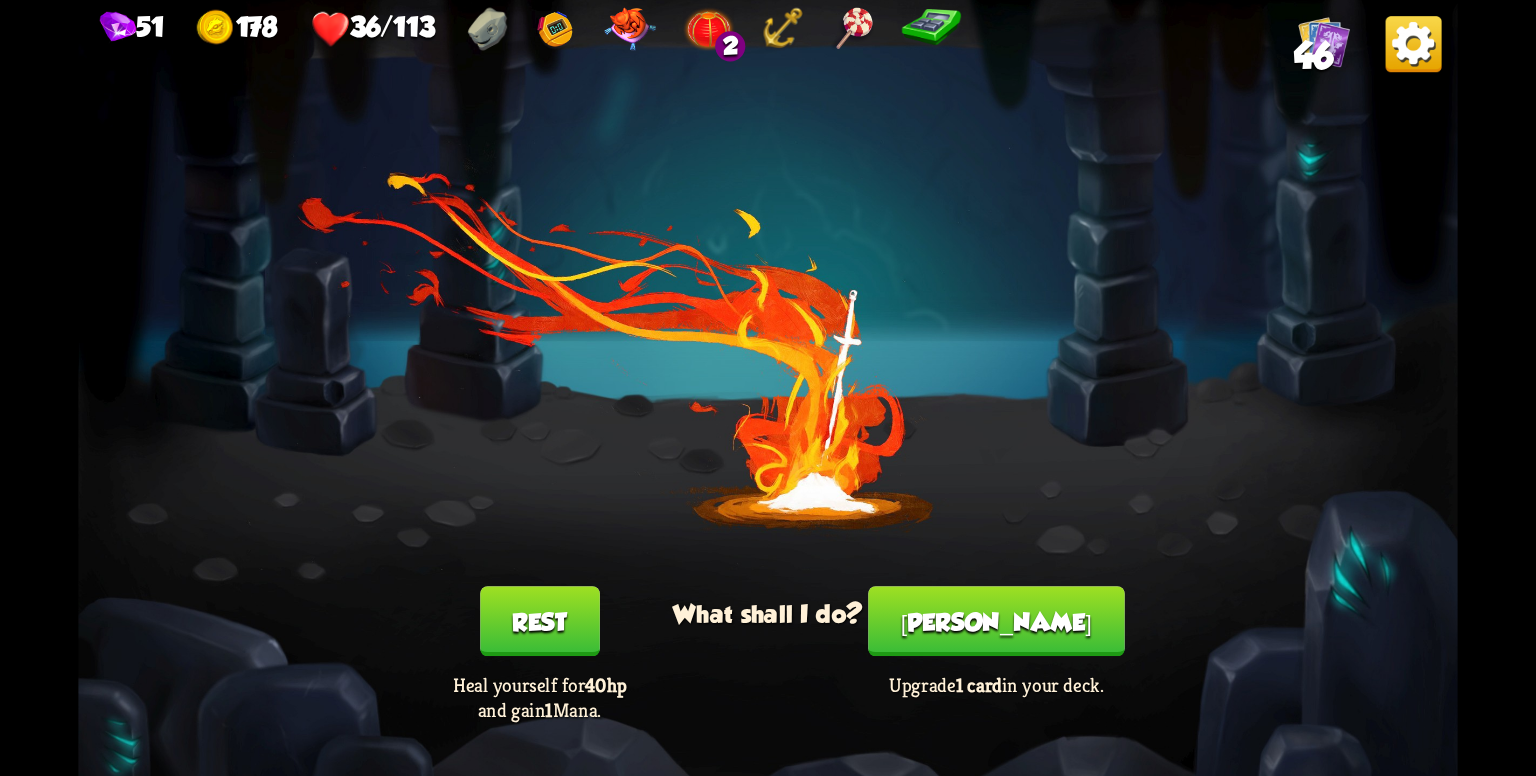 click on "Rest" at bounding box center (540, 621) 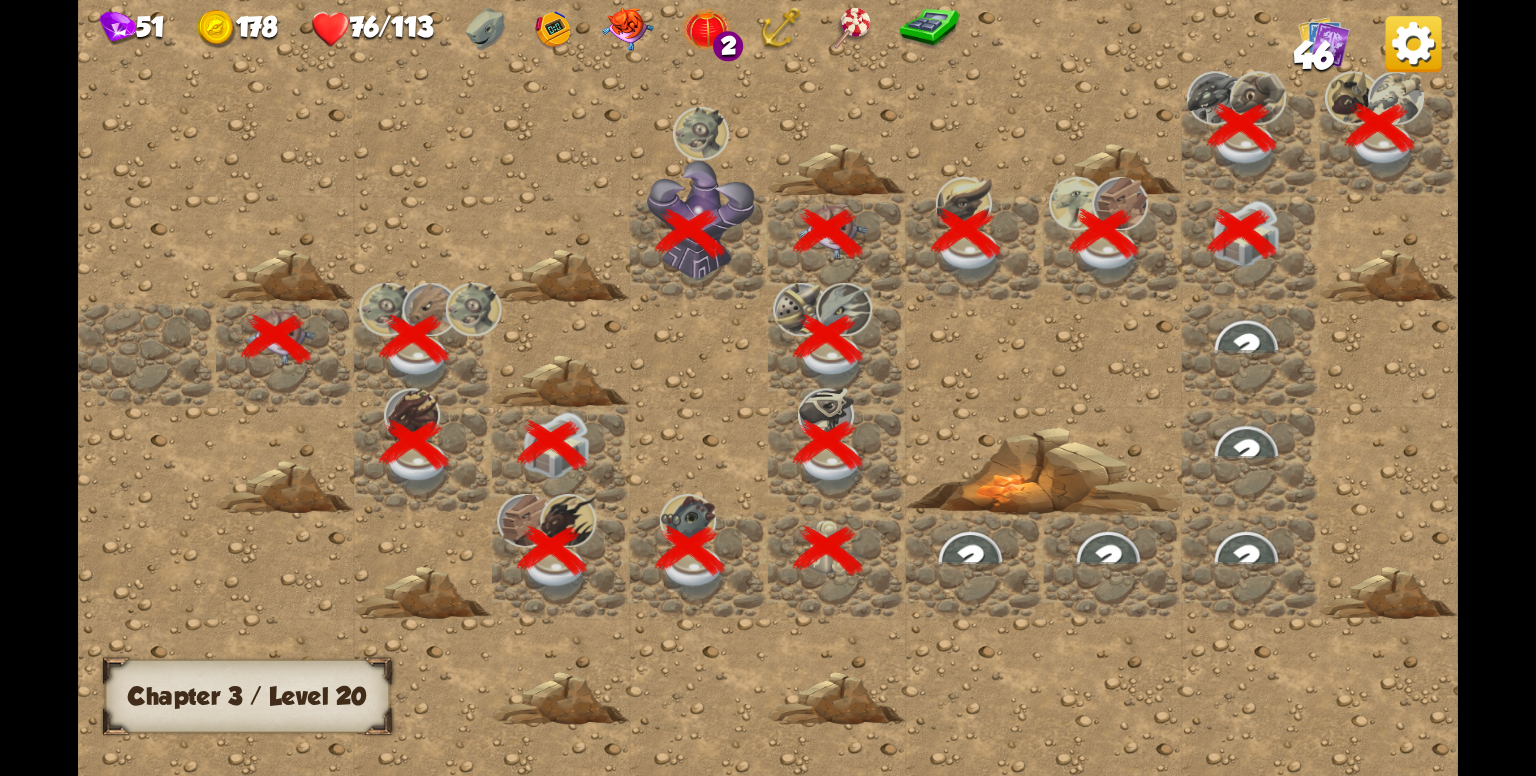 scroll, scrollTop: 0, scrollLeft: 384, axis: horizontal 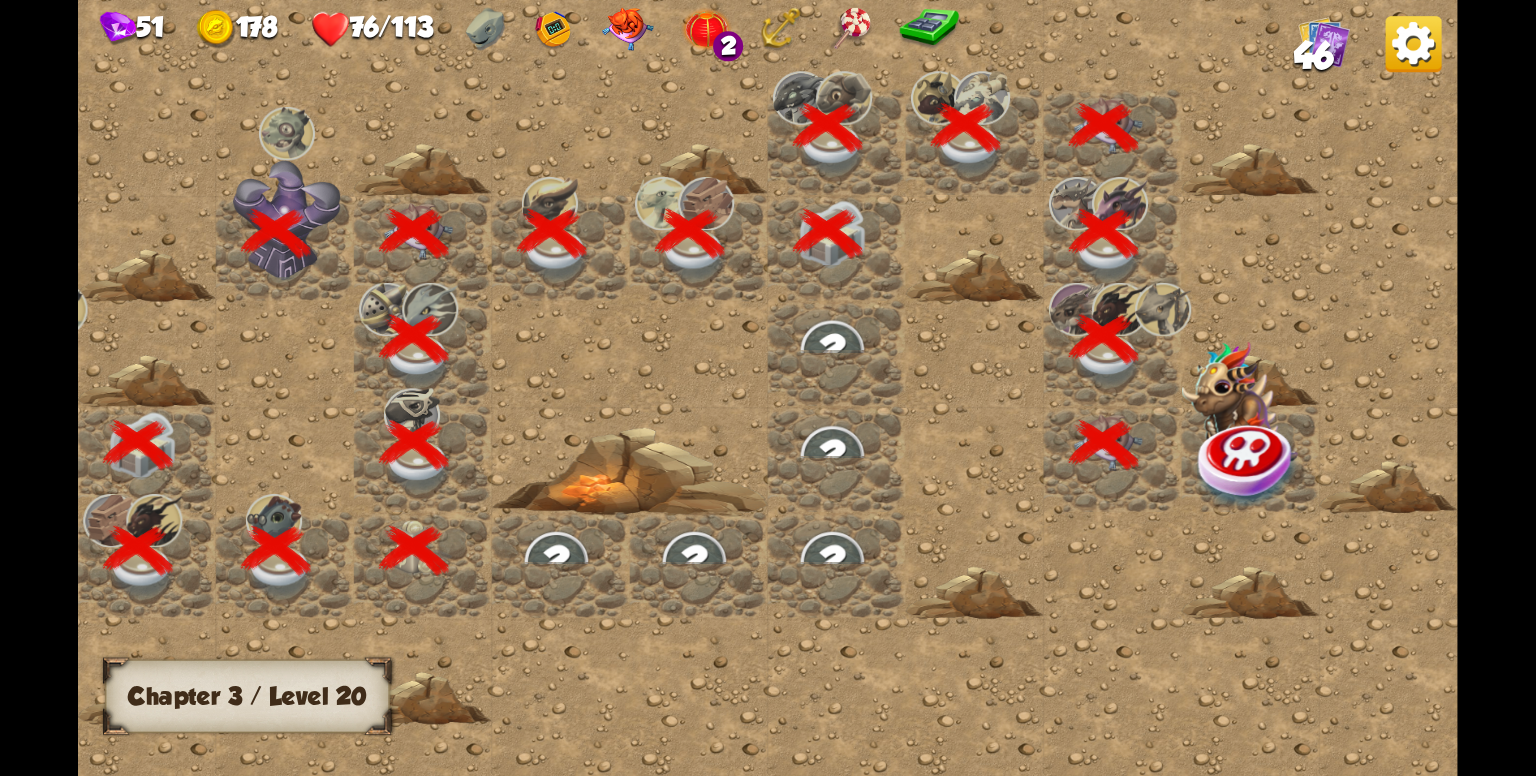 click at bounding box center [1251, 459] 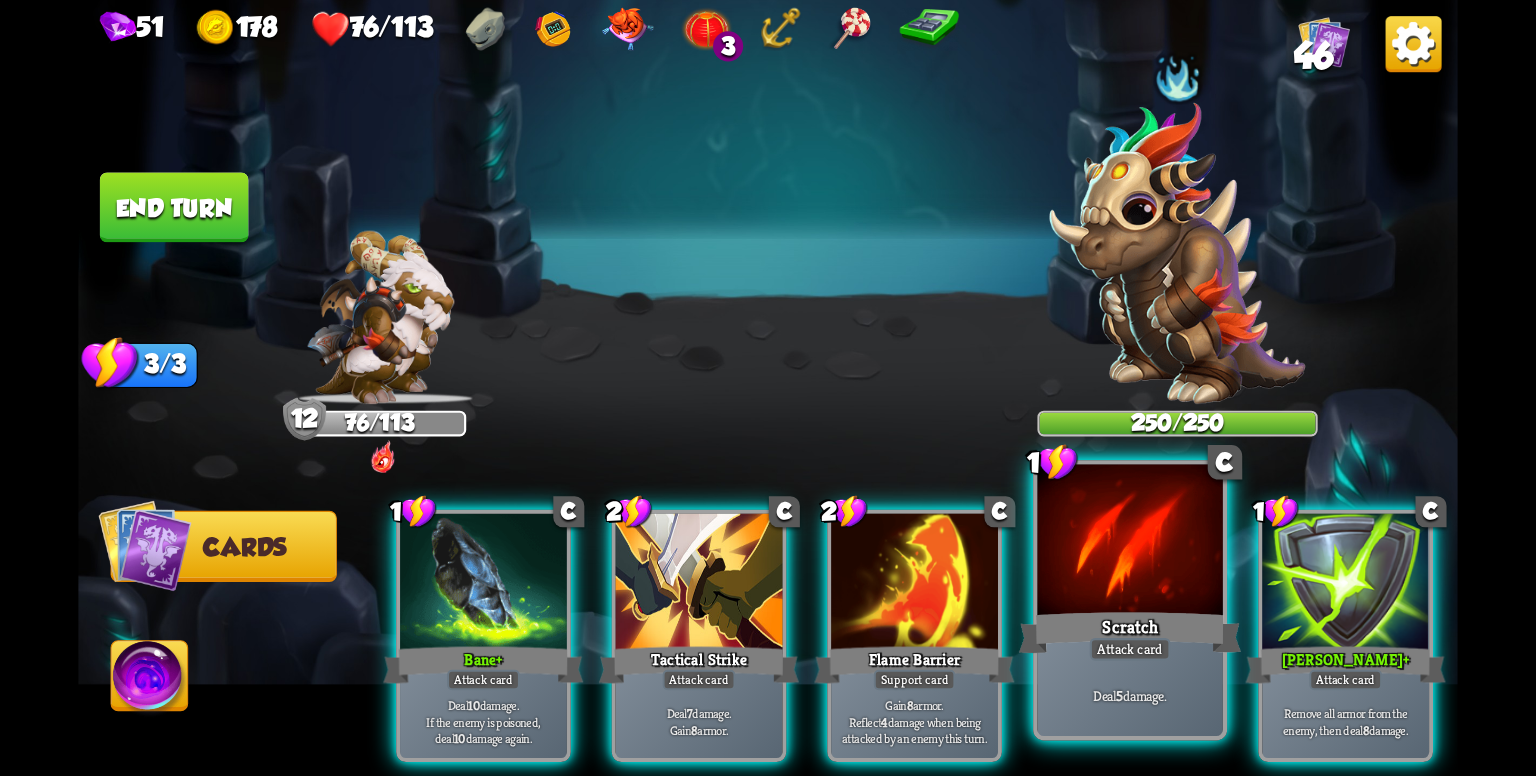 click at bounding box center [1129, 543] 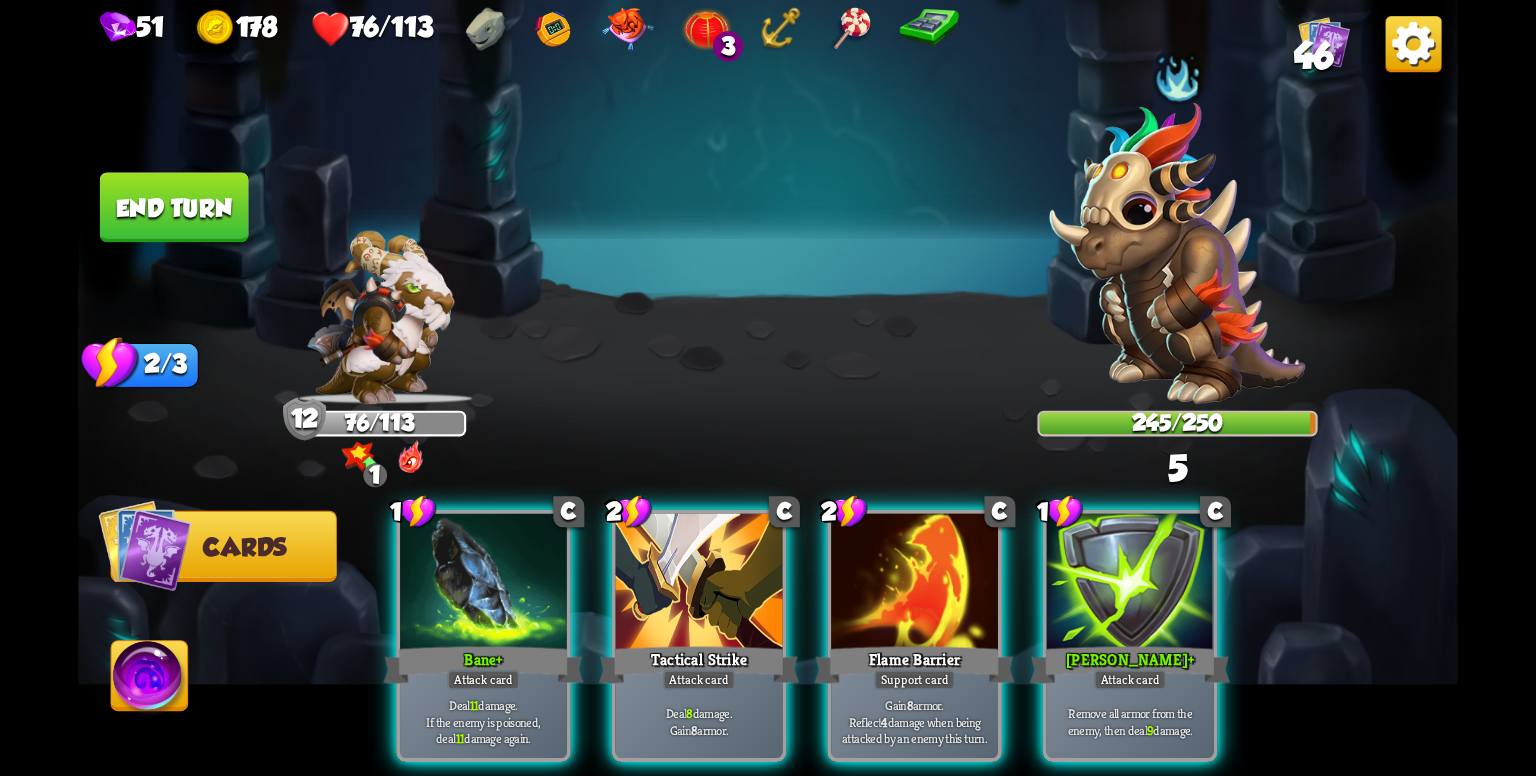 click on "End turn" at bounding box center (174, 207) 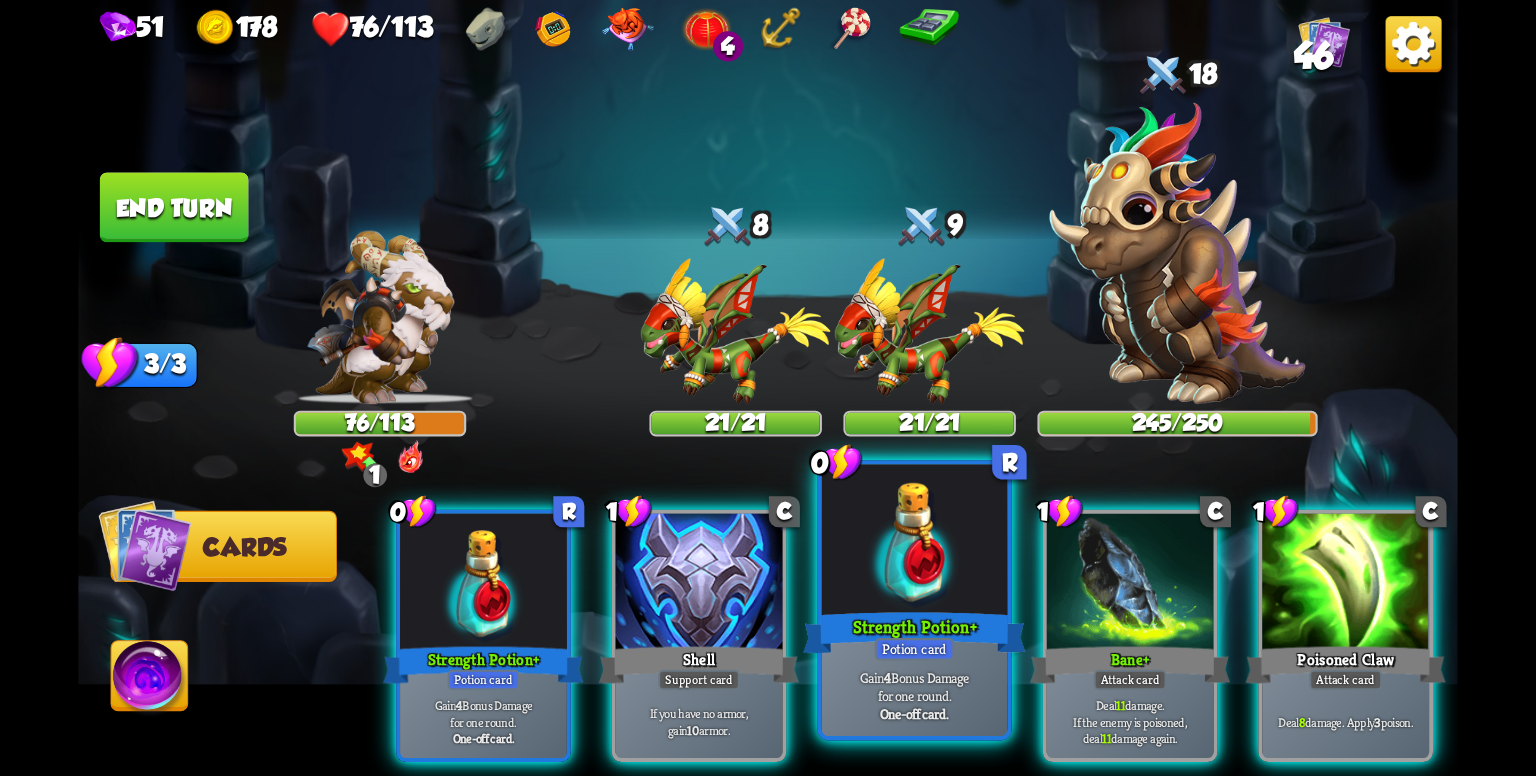 click at bounding box center [914, 543] 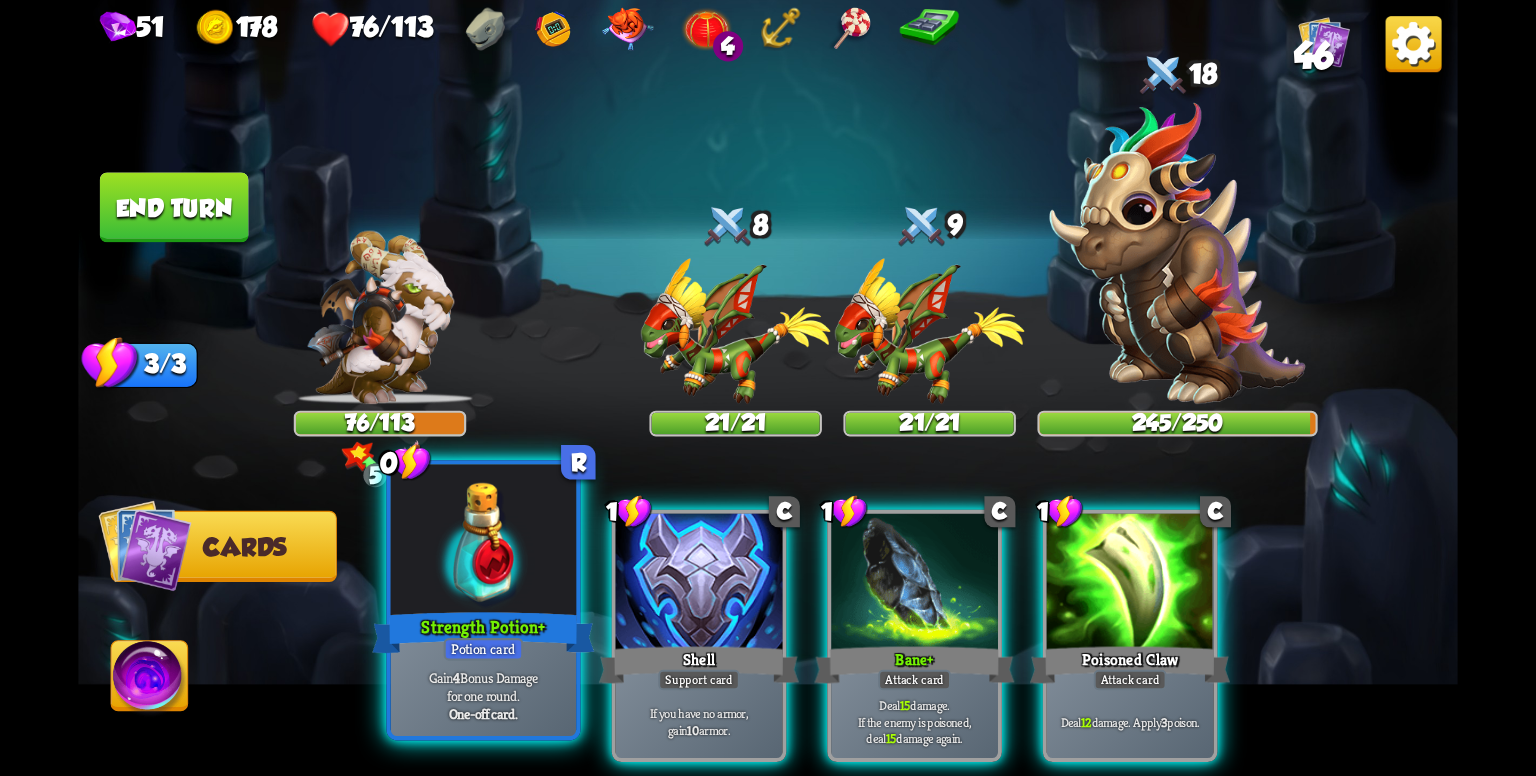 click at bounding box center [483, 543] 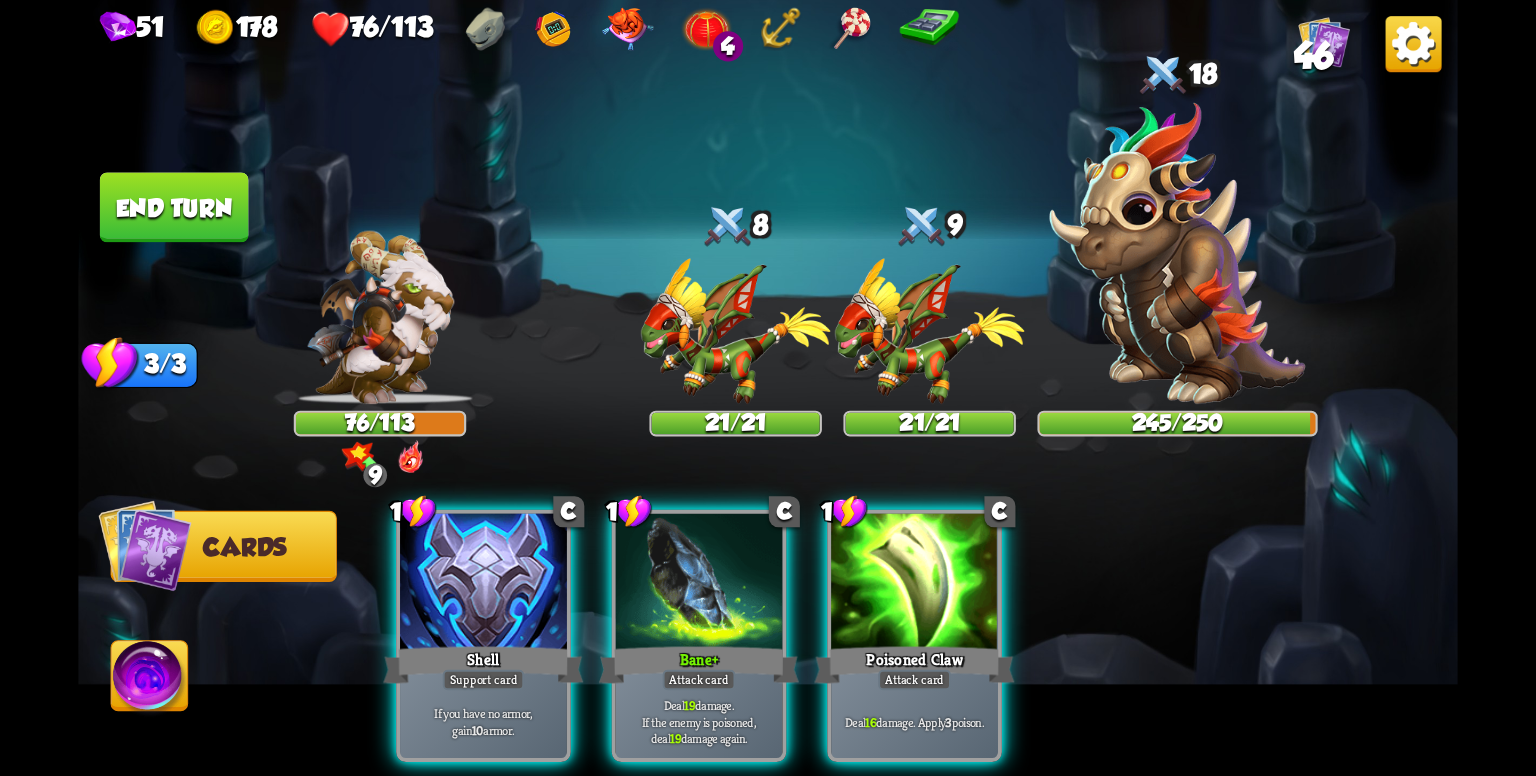 click at bounding box center [483, 584] 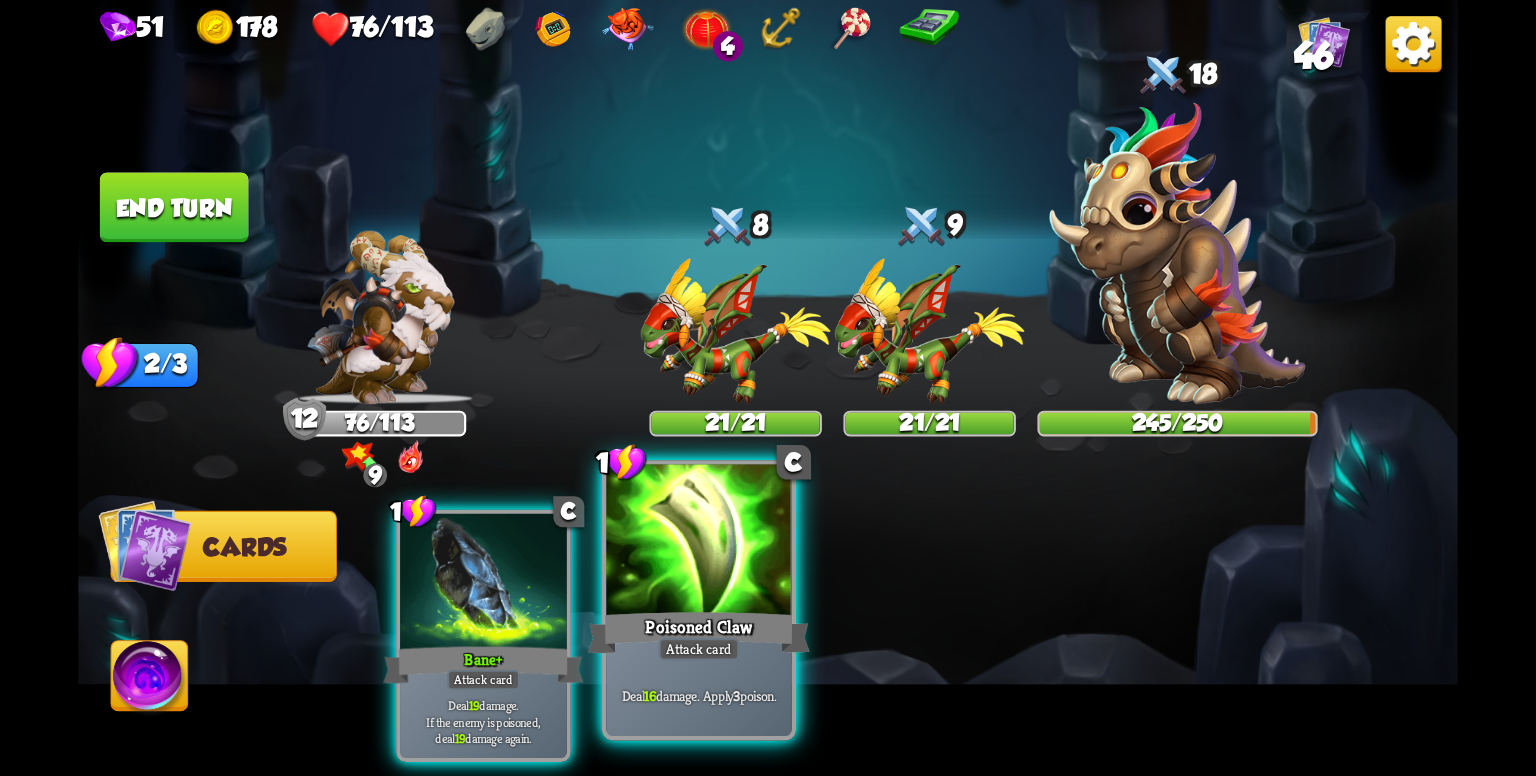 click at bounding box center (698, 543) 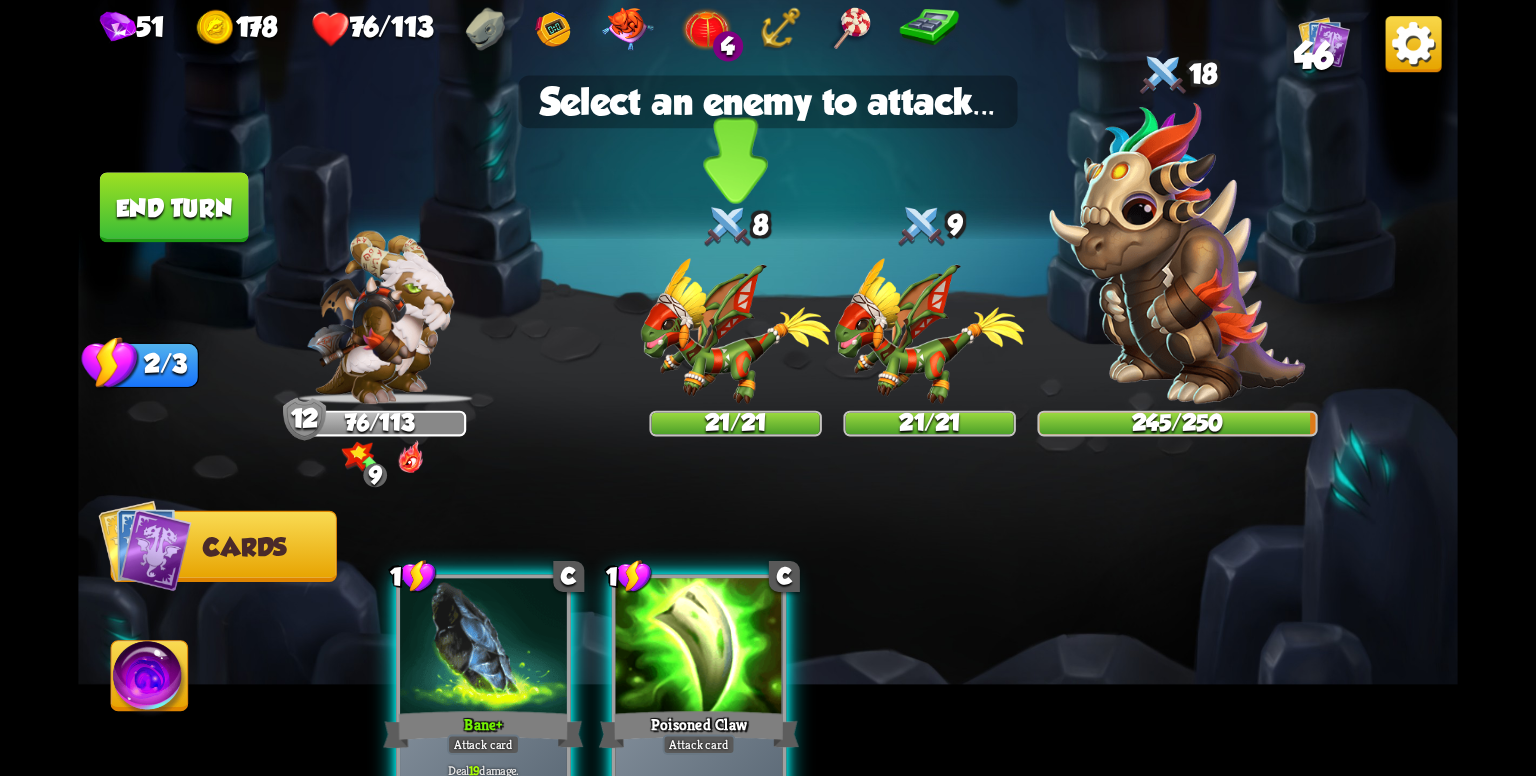 click at bounding box center [736, 331] 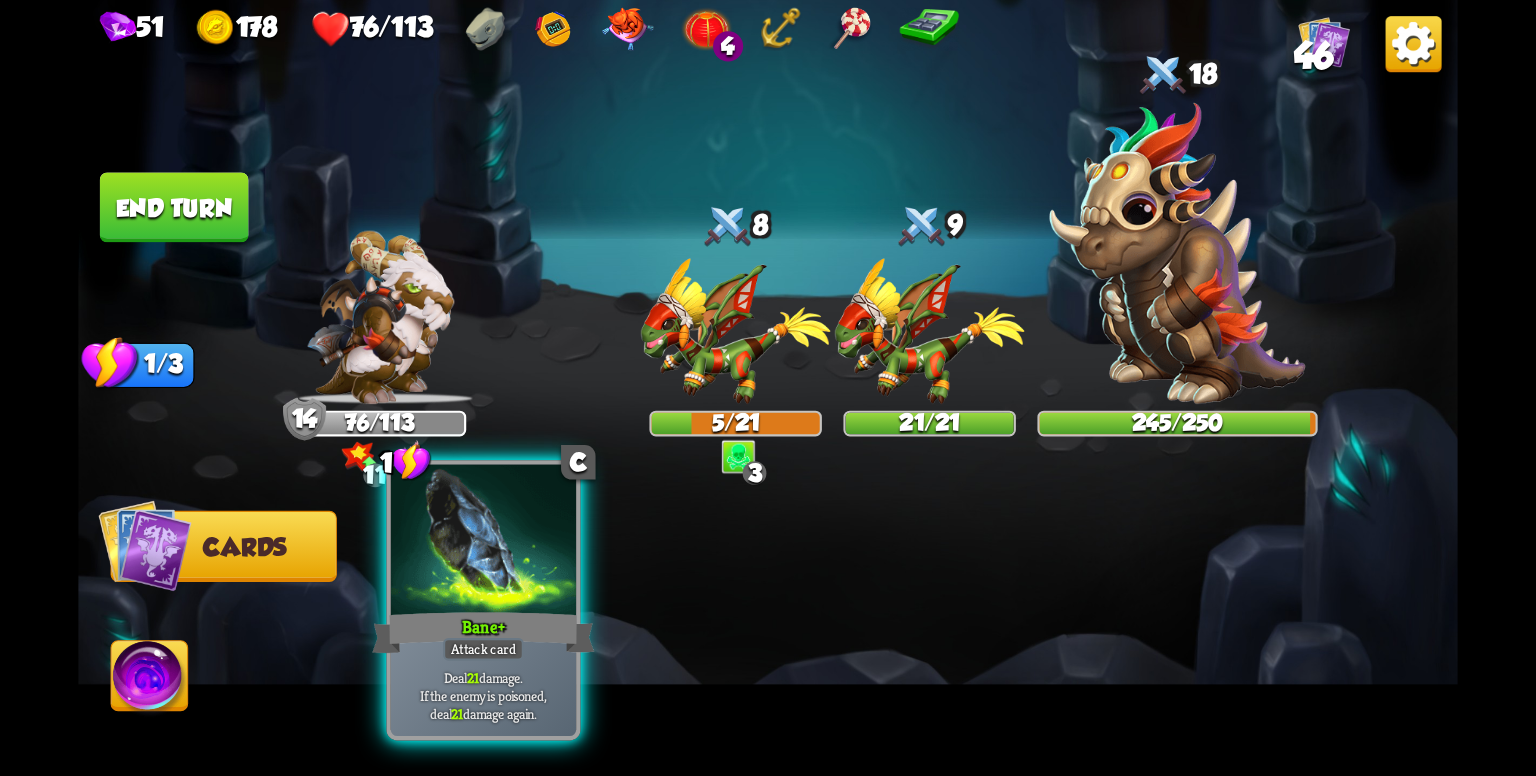 click at bounding box center (483, 543) 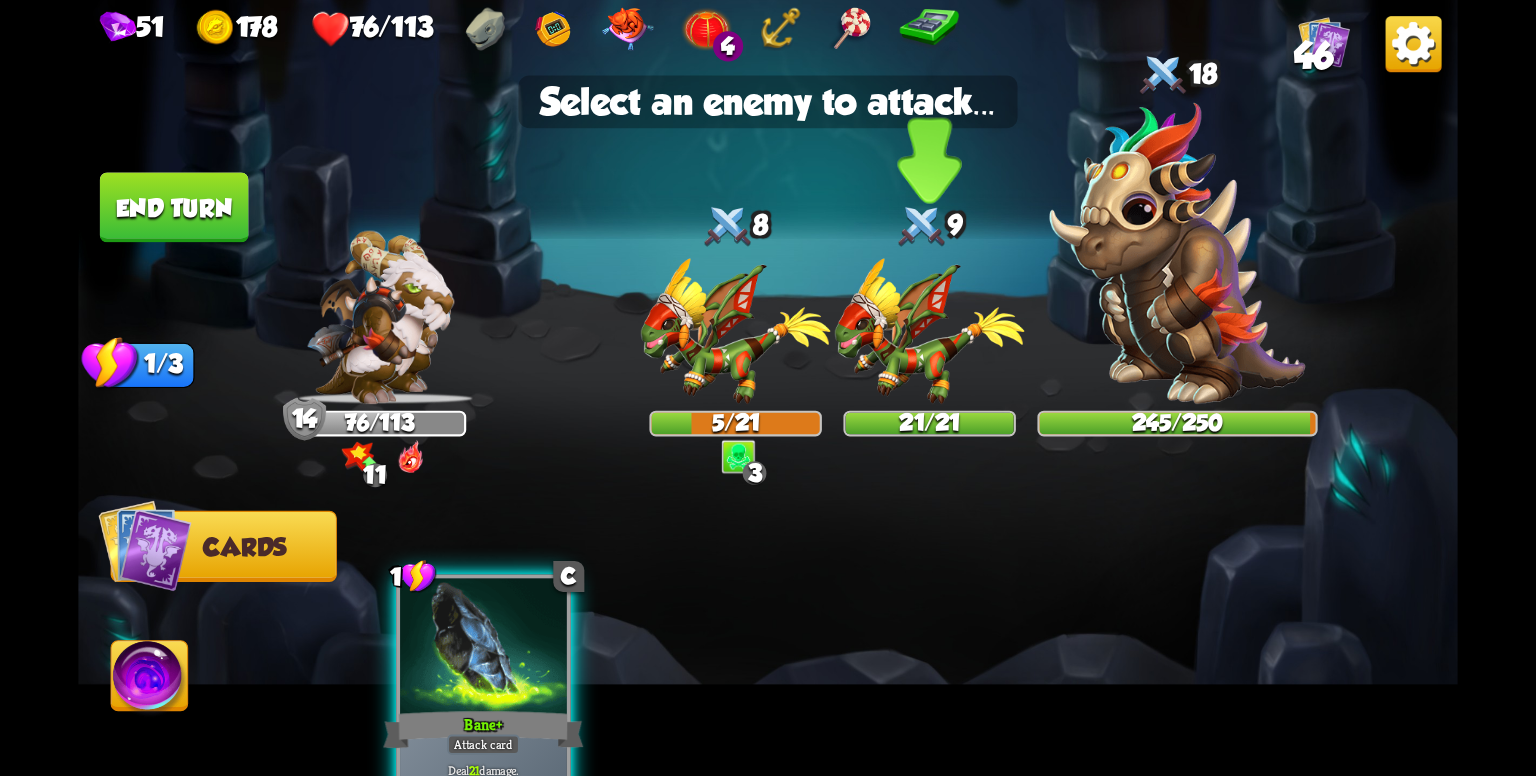 click at bounding box center (930, 331) 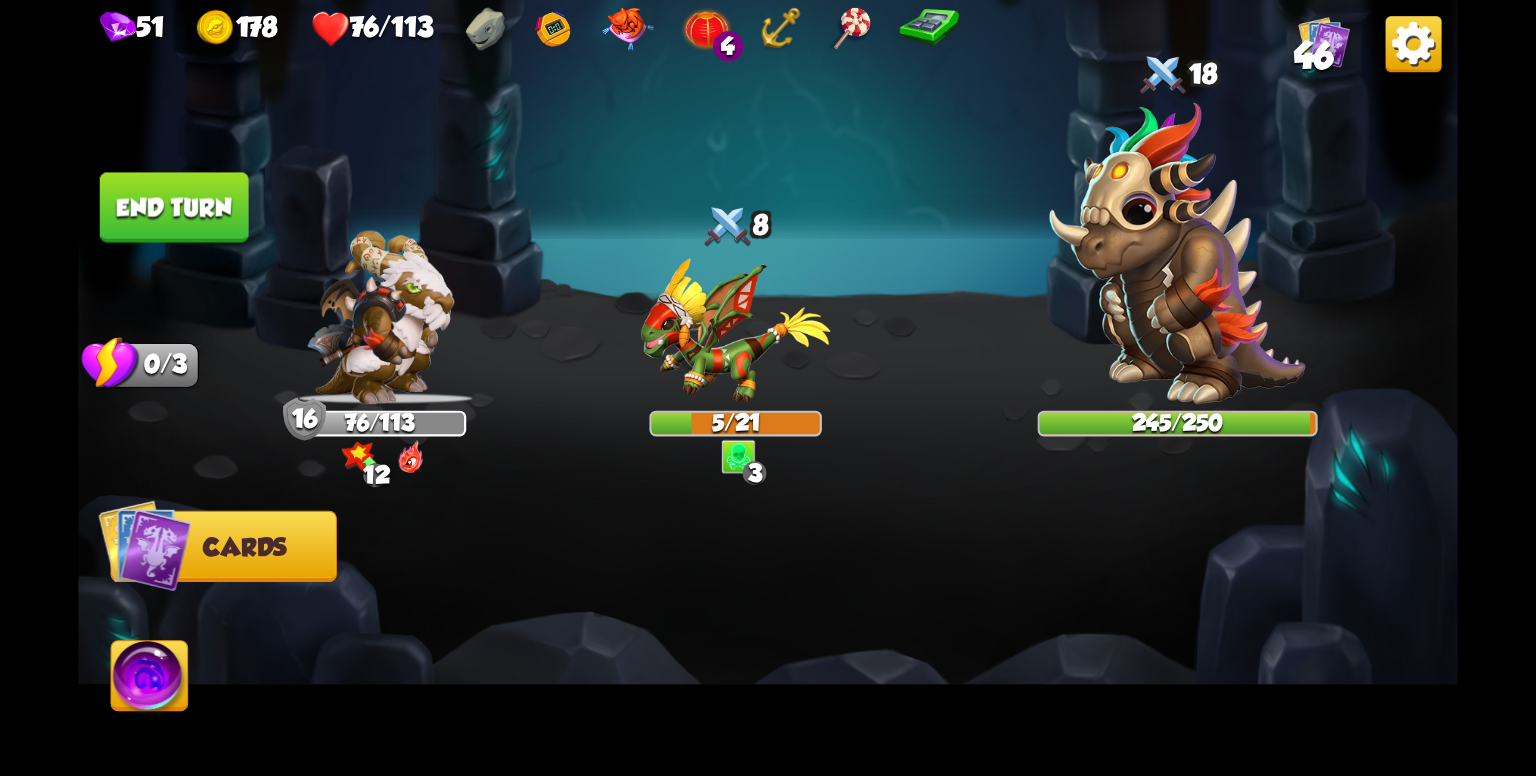 click on "End turn" at bounding box center [174, 207] 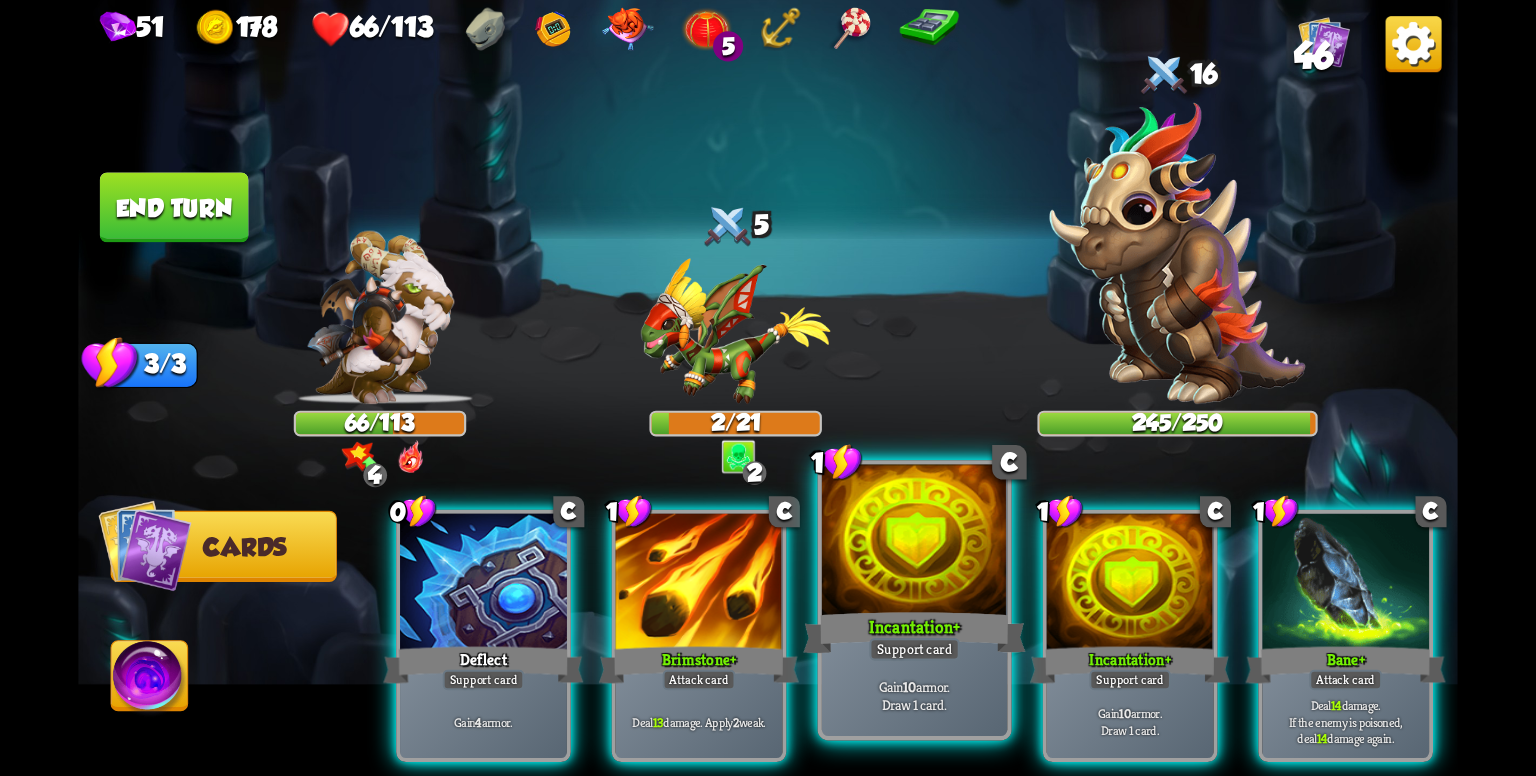 click at bounding box center (914, 543) 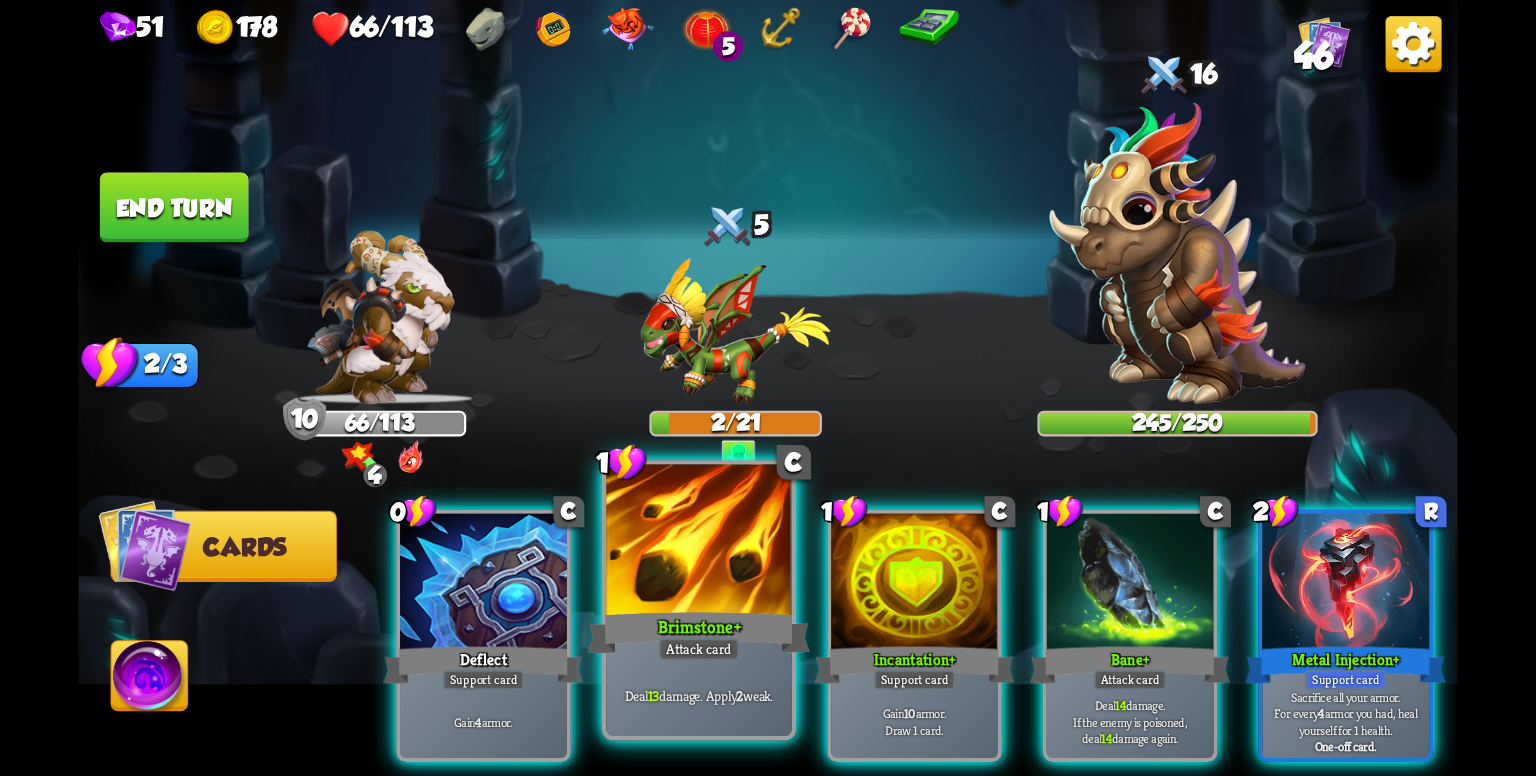 click at bounding box center (698, 543) 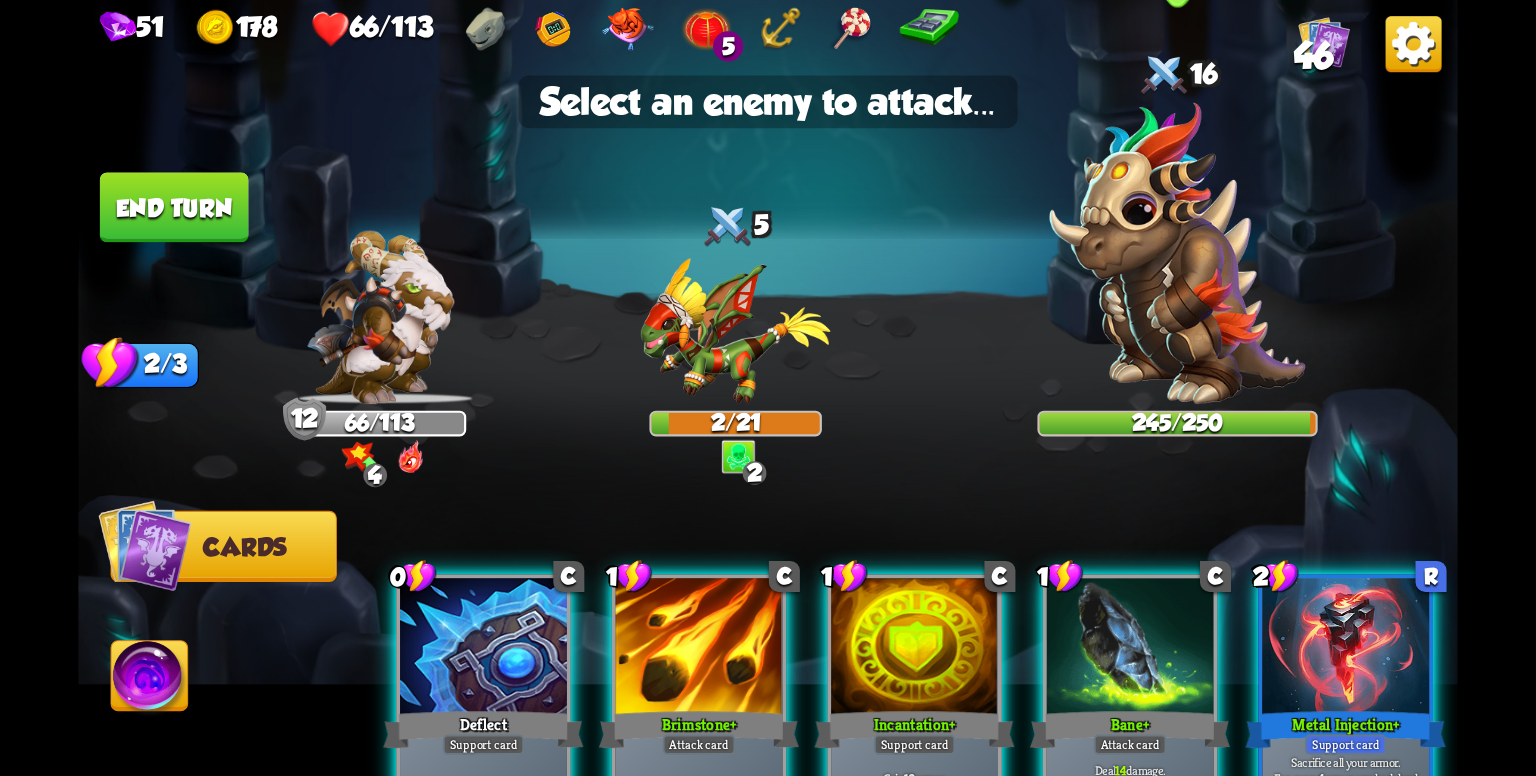 click at bounding box center [1178, 253] 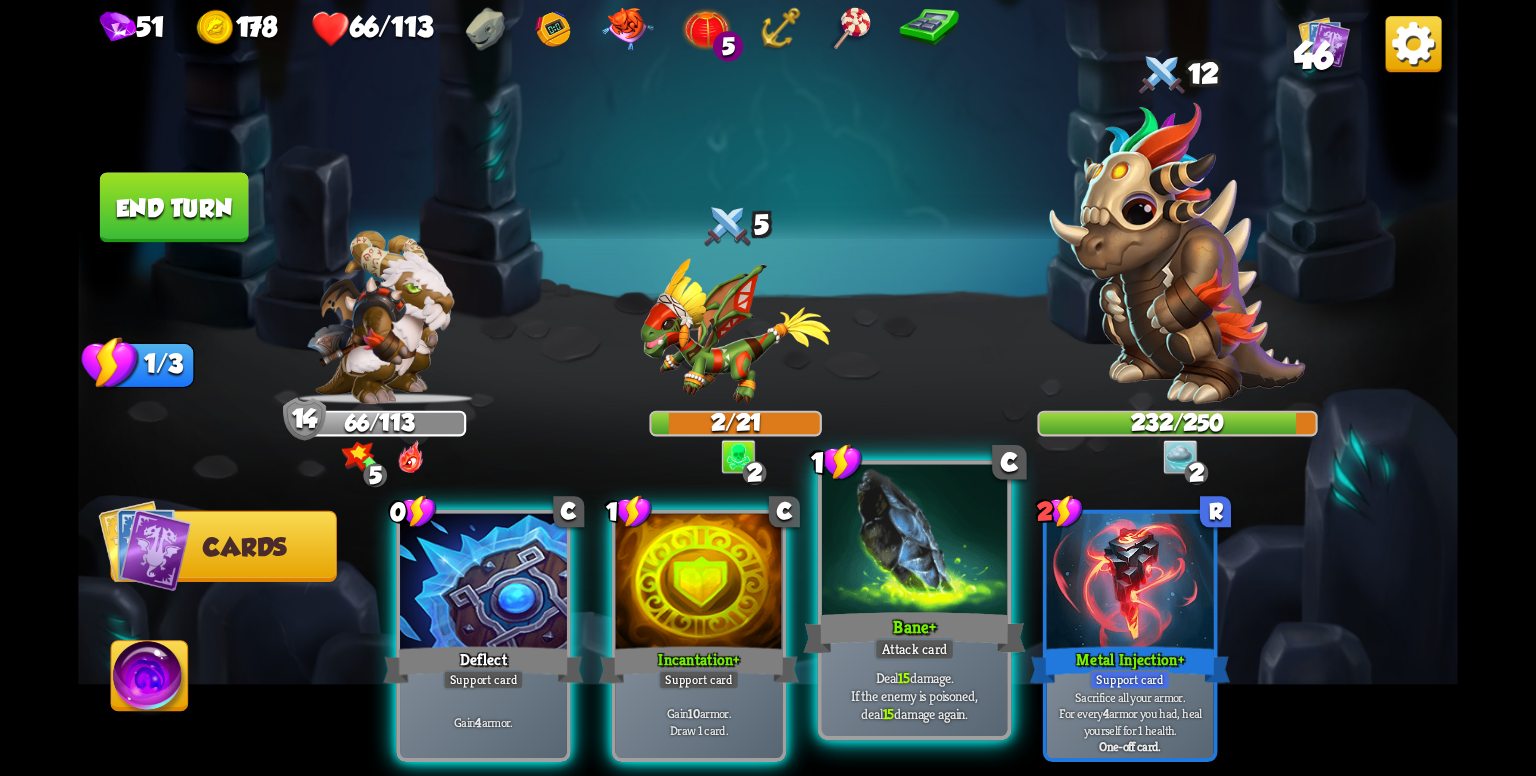 click at bounding box center (914, 543) 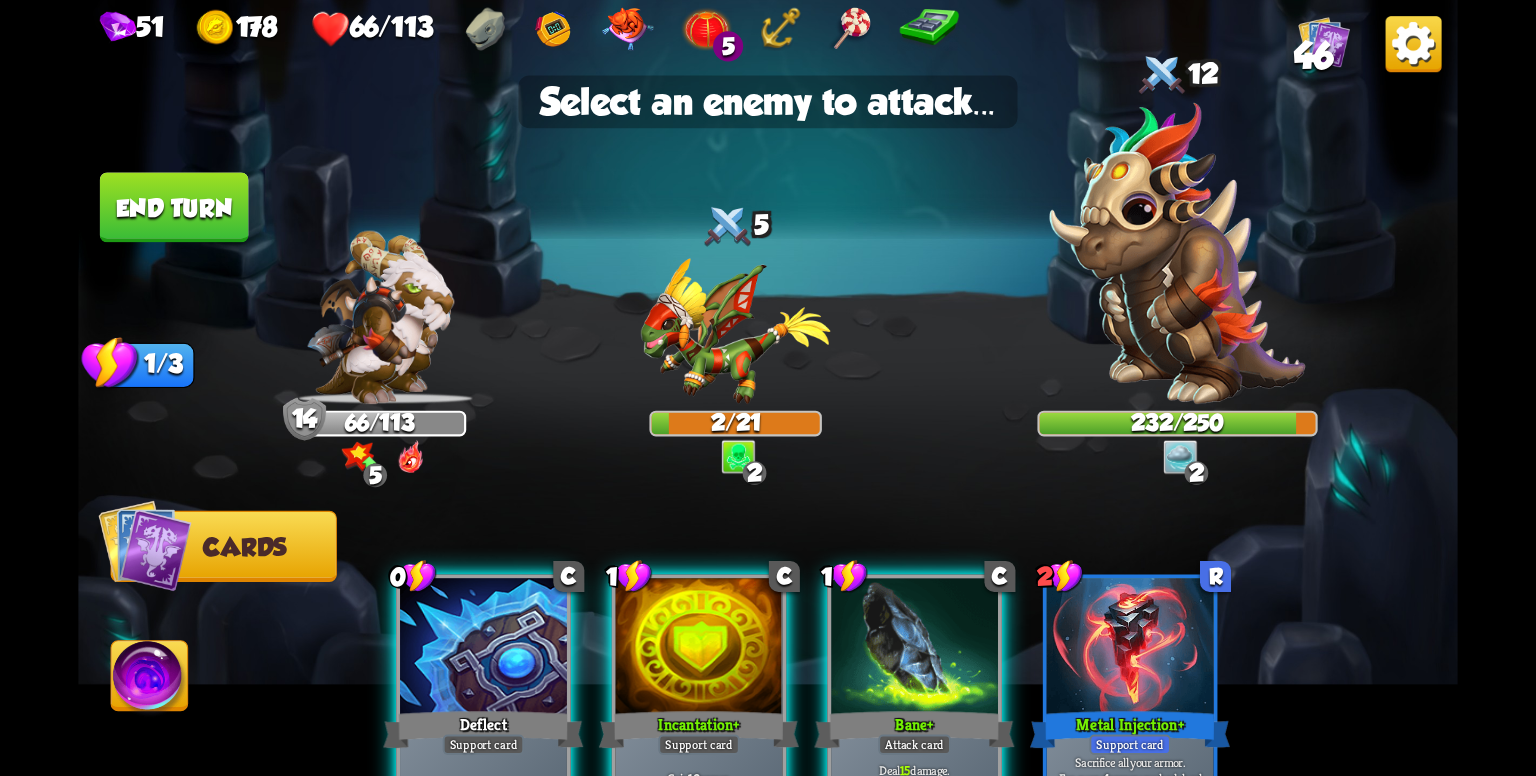 click on "0
C   Deflect     Support card   Gain  4  armor.
1
C   Incantation +     Support card   Gain  10  armor. Draw 1 card.
1
C   Bane +     Attack card   Deal  15  damage. If the enemy is poisoned, deal  15  damage again.
2
R   Metal Injection +     Support card   Sacrifice all your armor. For every  4  armor you had, heal yourself for 1 health.   One-off card." at bounding box center (906, 668) 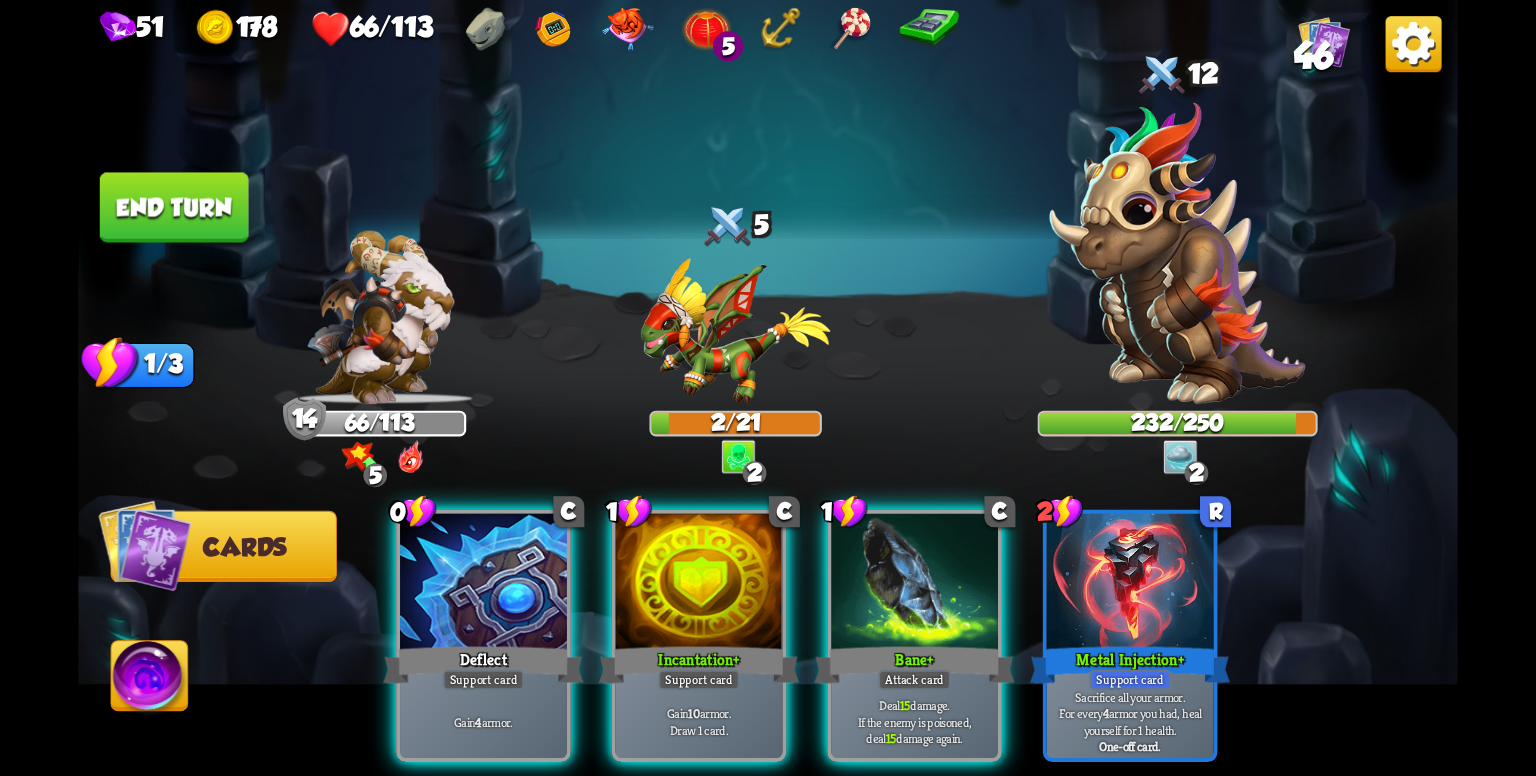 click on "End turn" at bounding box center [174, 207] 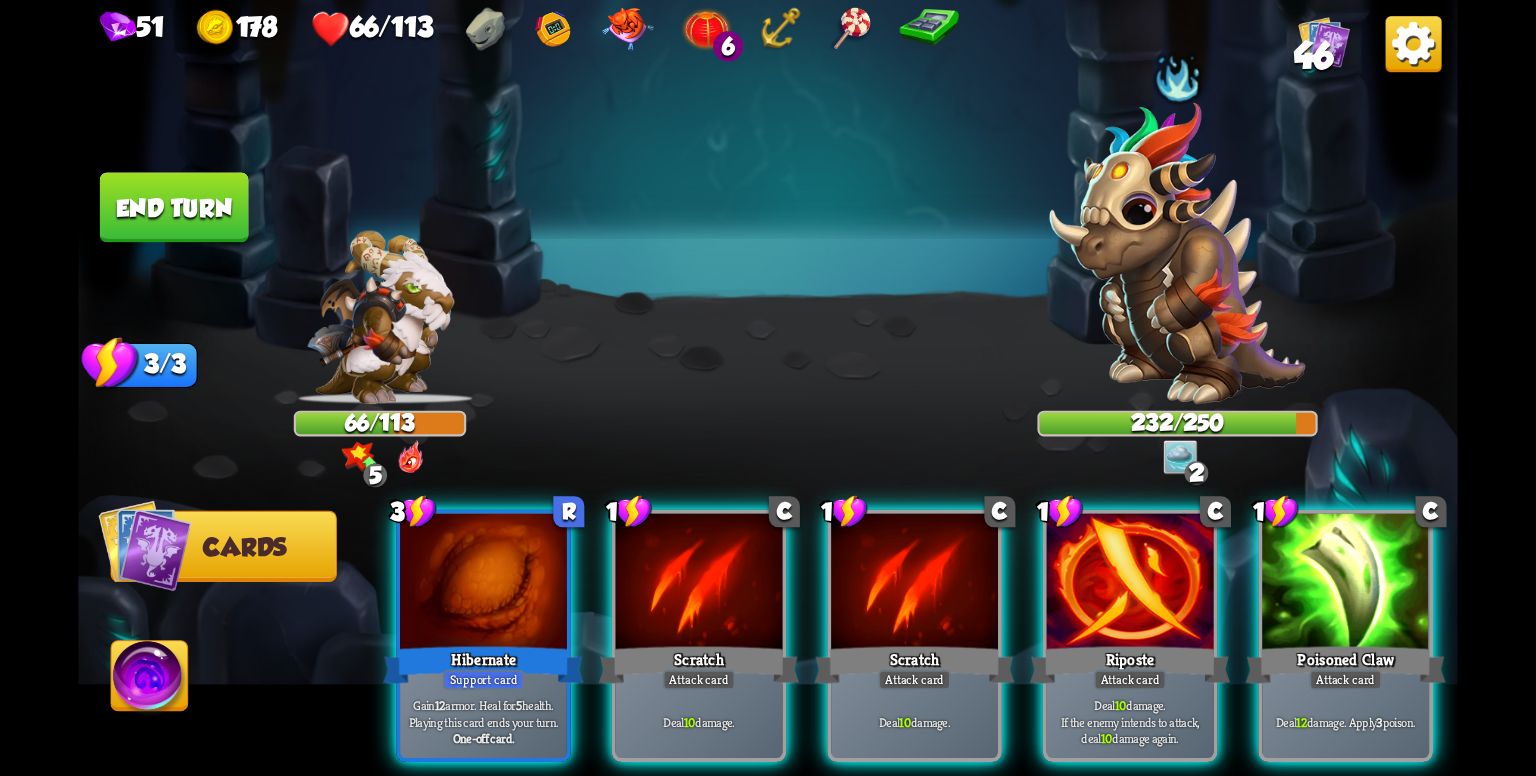 drag, startPoint x: 1400, startPoint y: 621, endPoint x: 1372, endPoint y: 599, distance: 35.608986 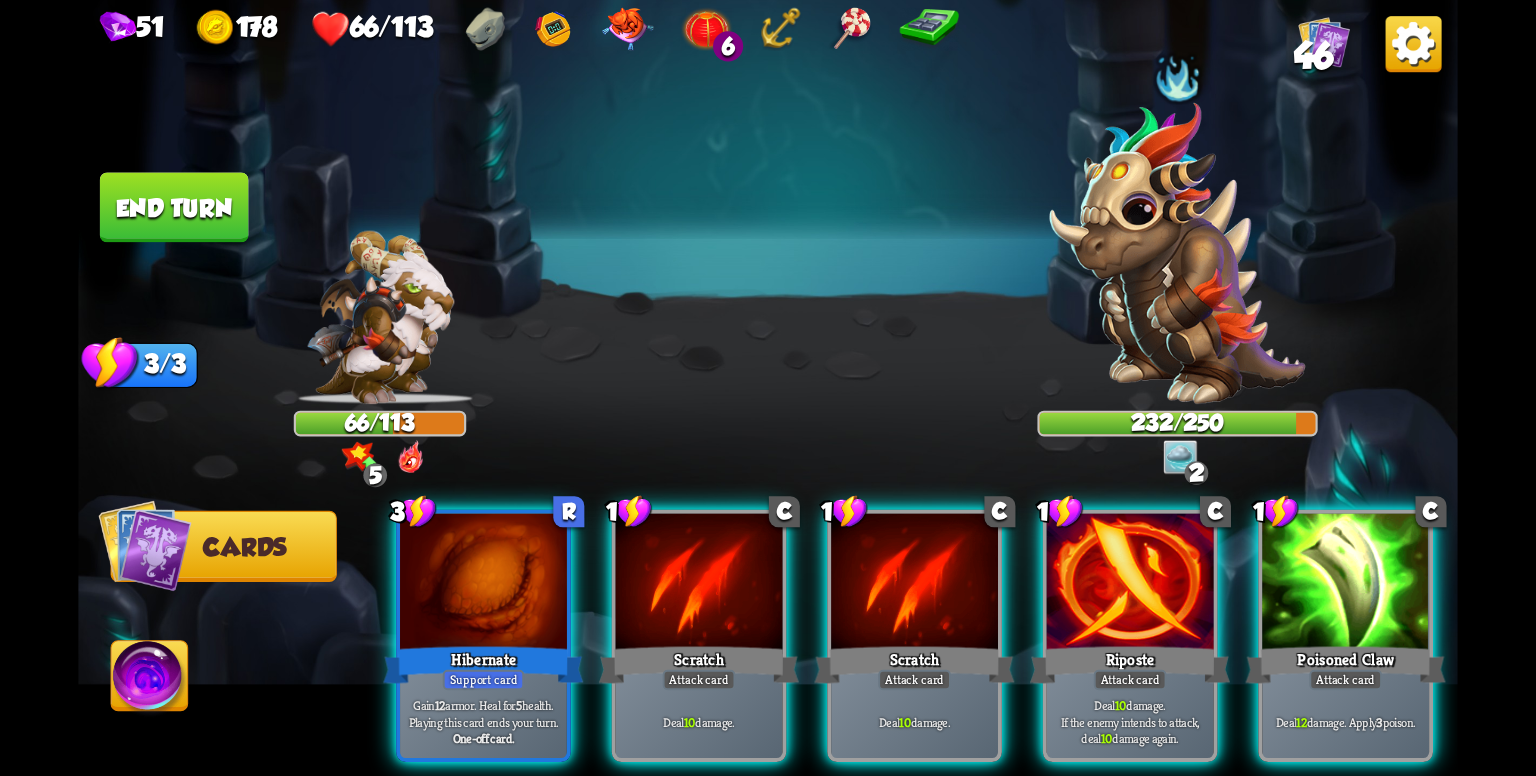 click on "Poisoned Claw" at bounding box center (1346, 665) 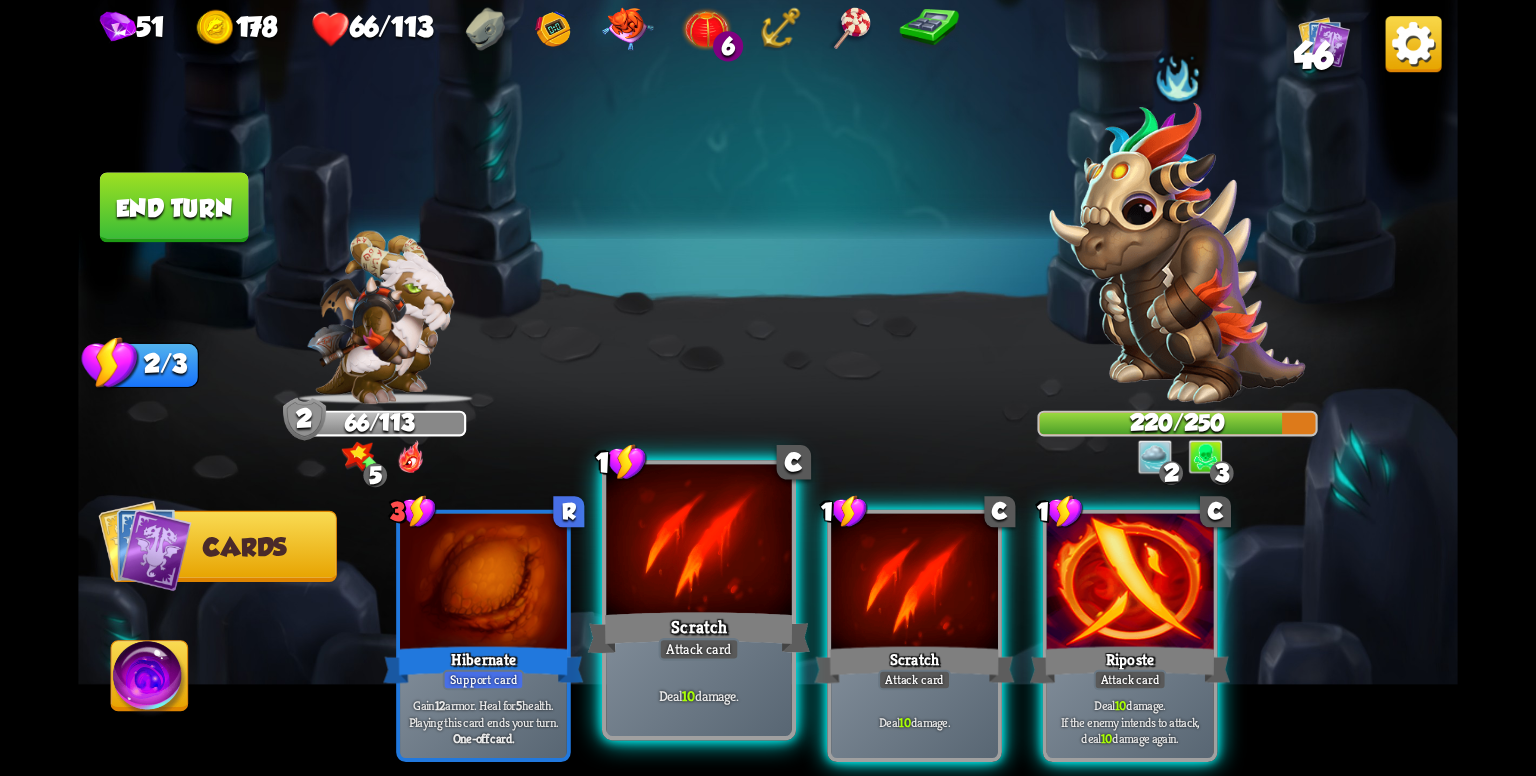 click on "Deal  10  damage." at bounding box center [699, 696] 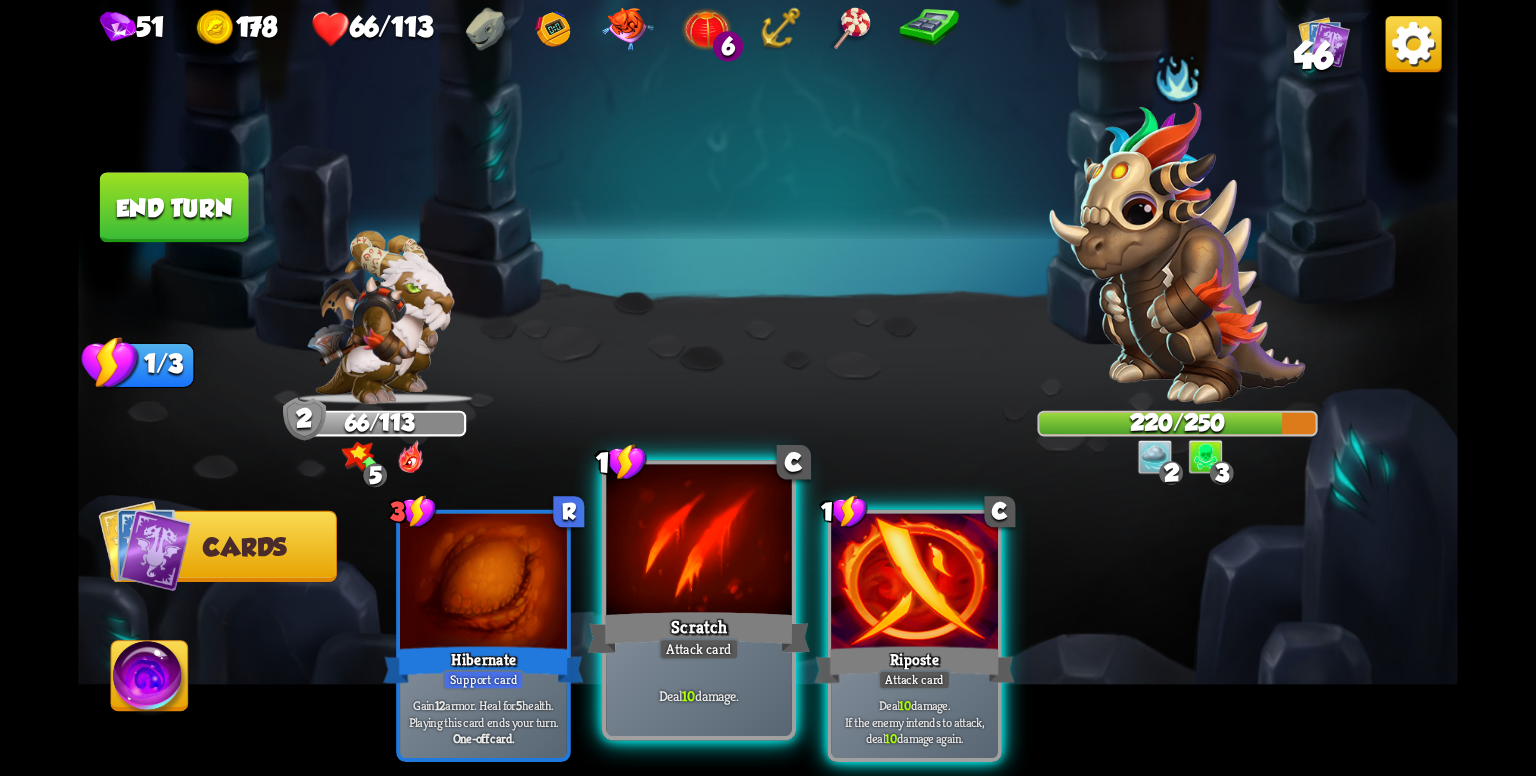 click on "Deal  10  damage." at bounding box center (699, 696) 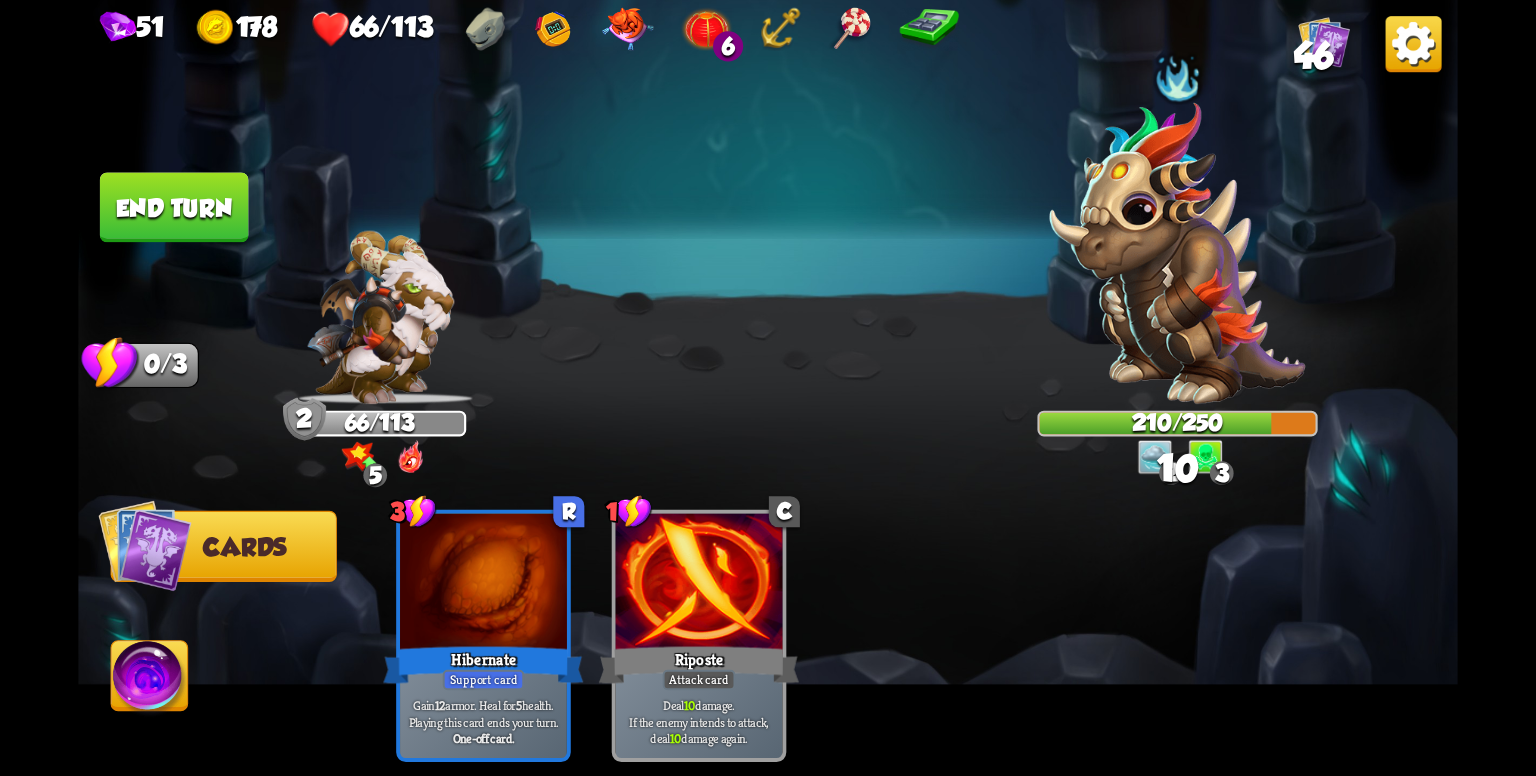 click at bounding box center [768, 388] 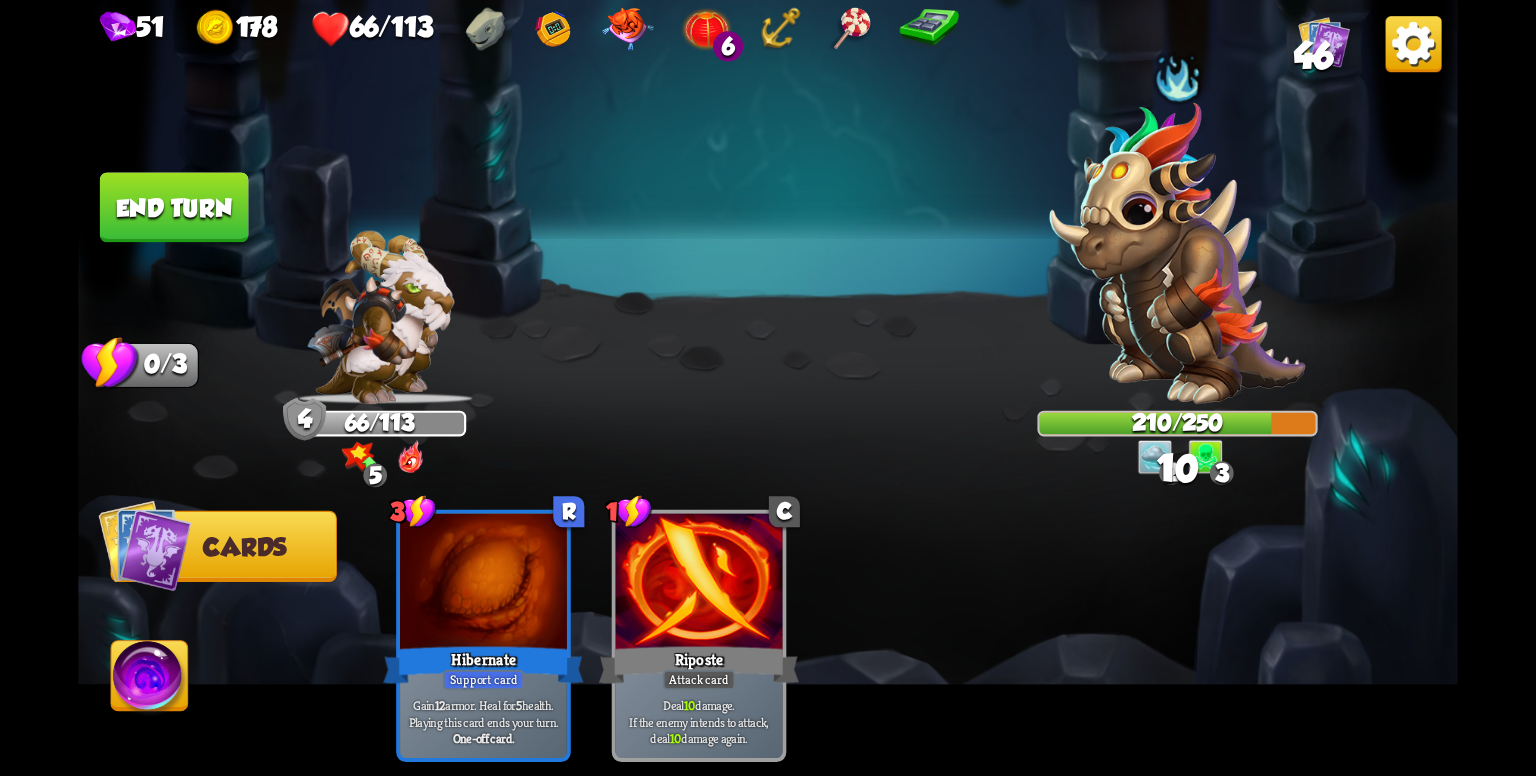 click on "End turn" at bounding box center (174, 207) 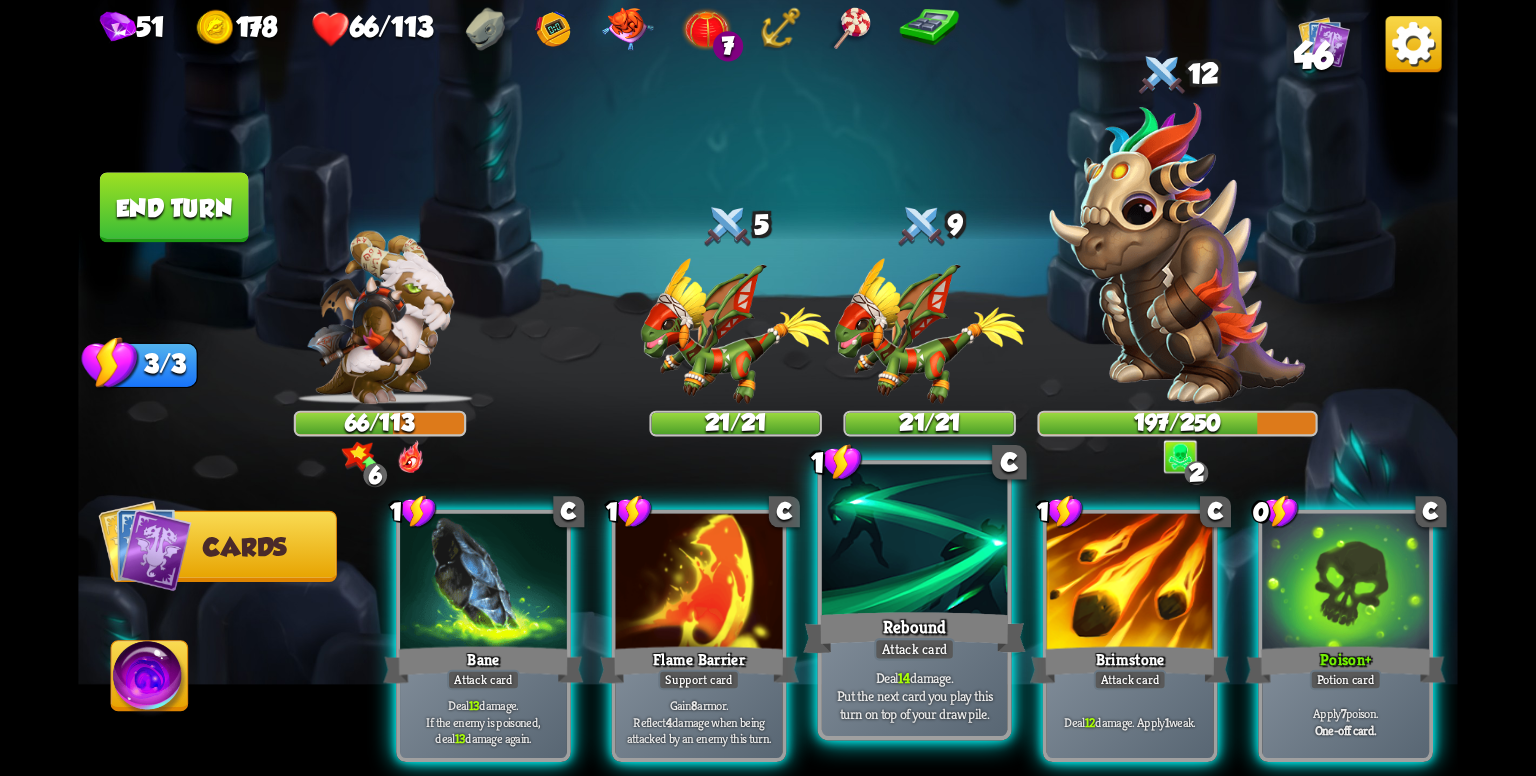 click at bounding box center [914, 543] 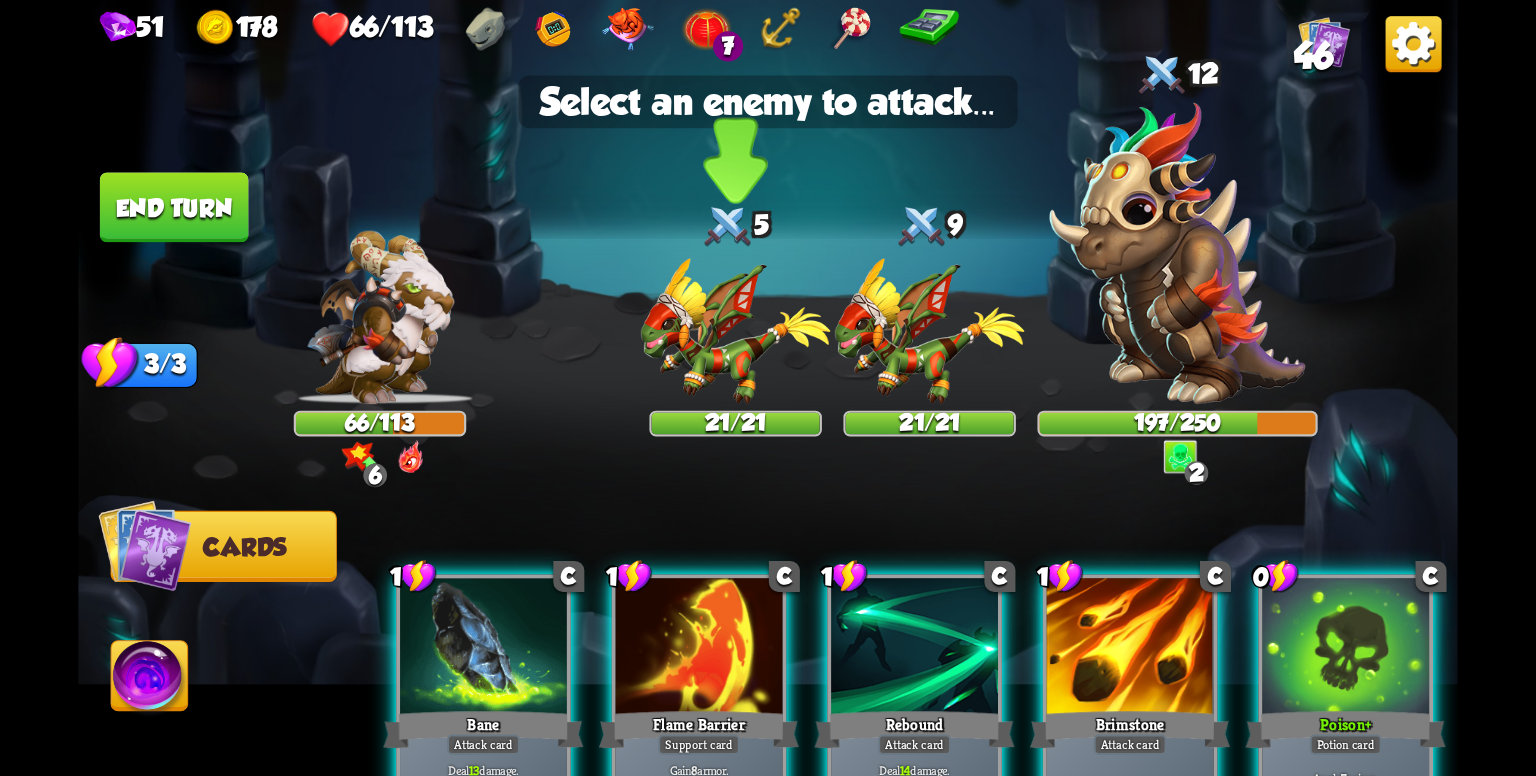 click at bounding box center (736, 331) 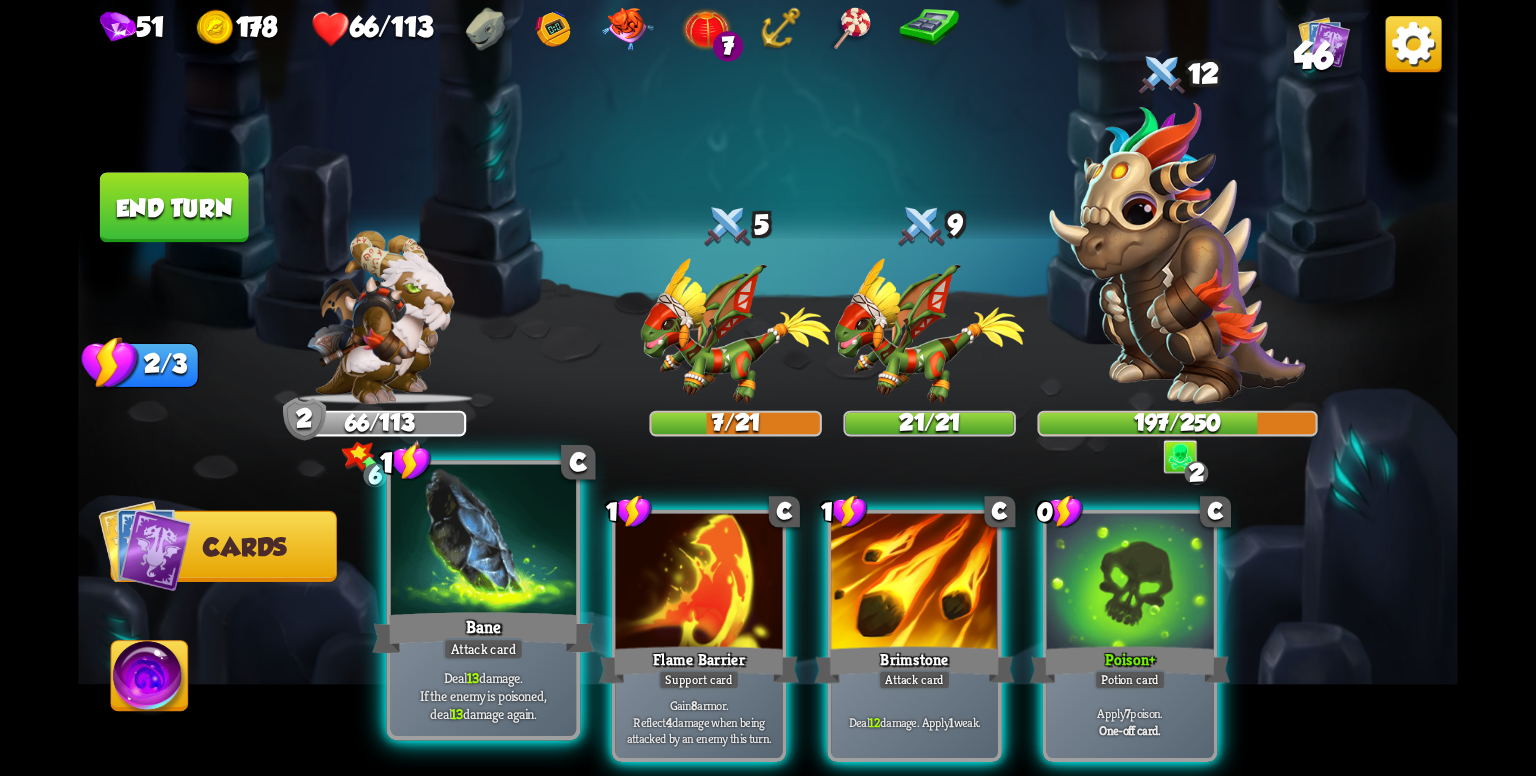 click at bounding box center (483, 543) 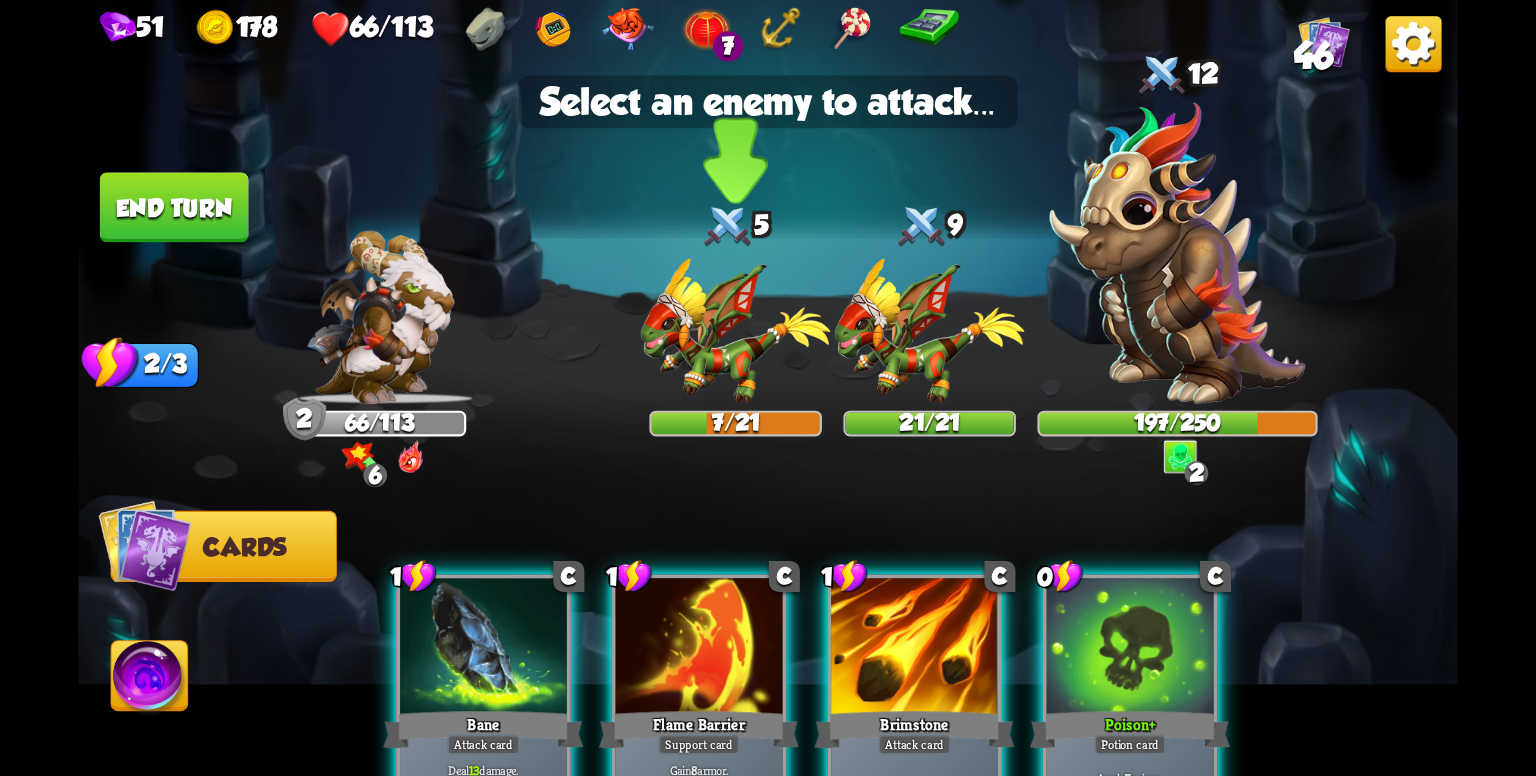 click at bounding box center [736, 331] 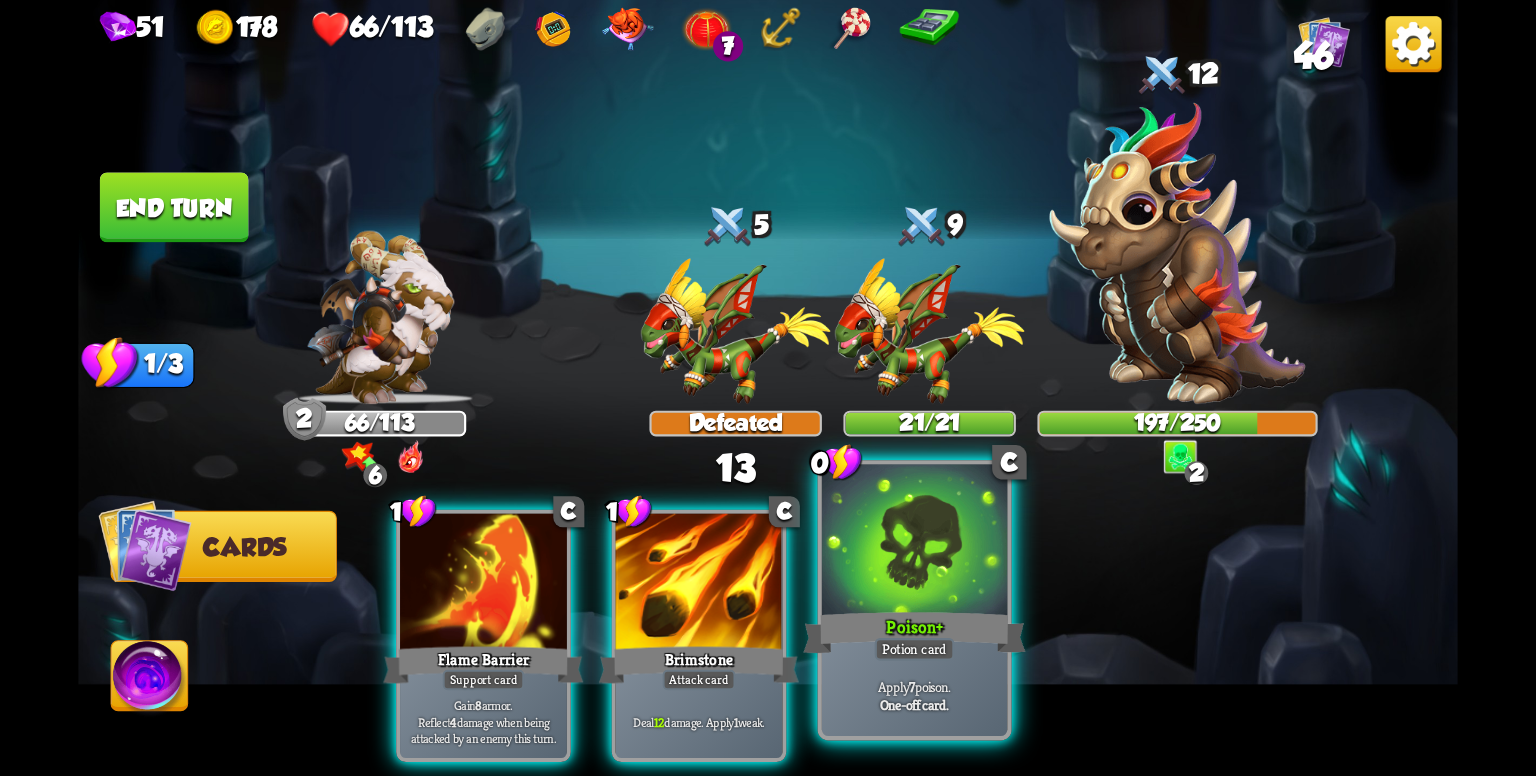 click at bounding box center (914, 543) 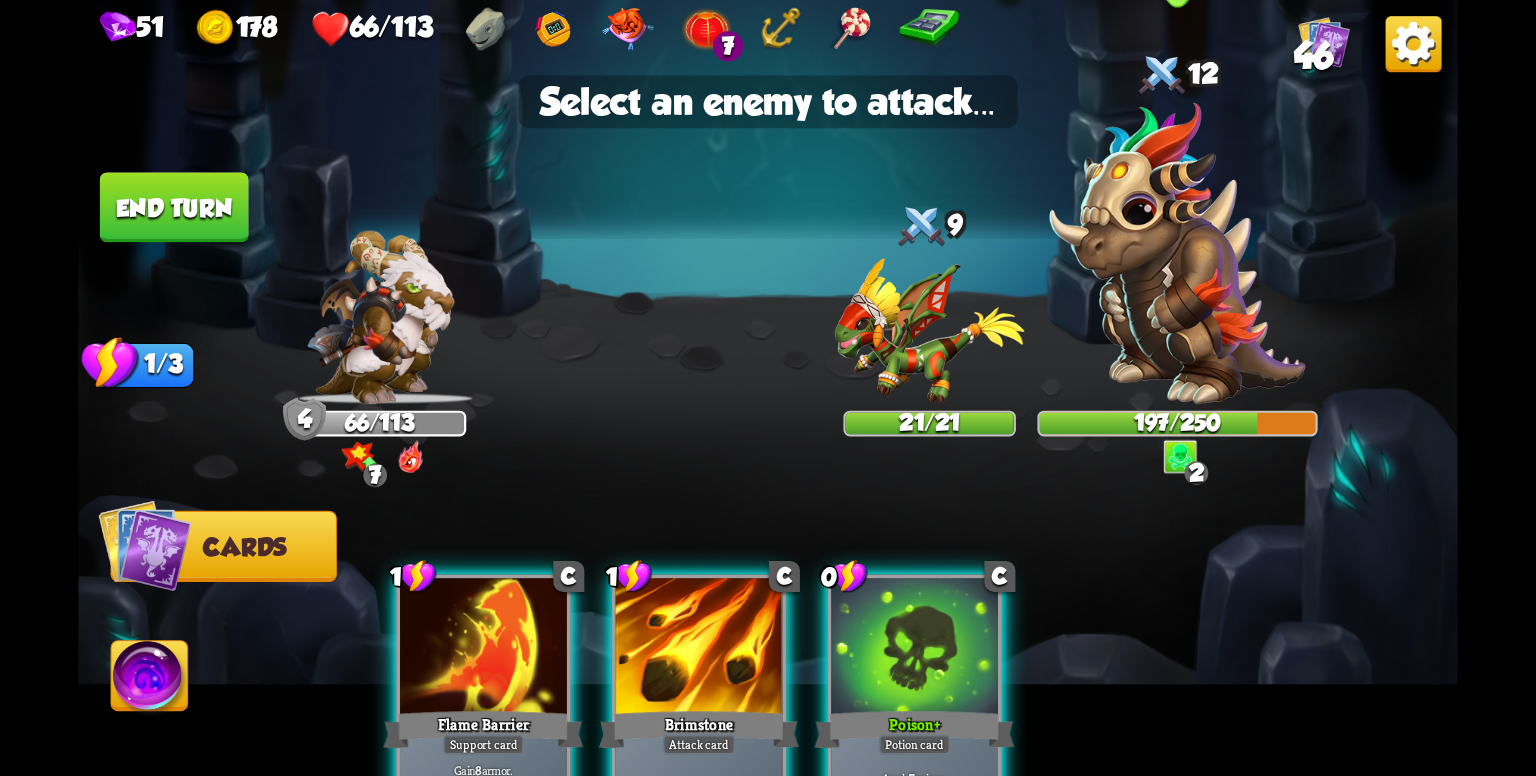 click at bounding box center [1178, 253] 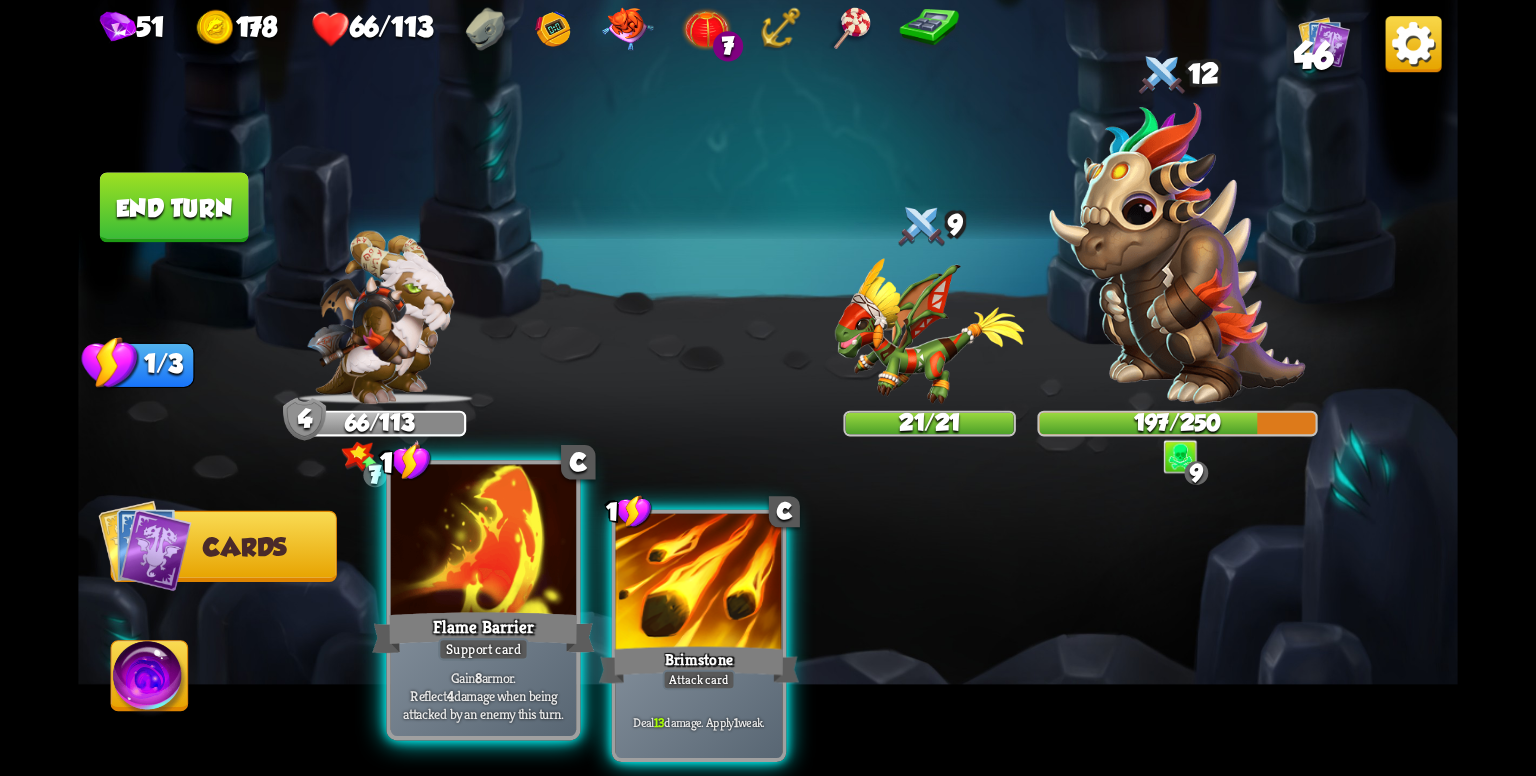 click on "Flame Barrier" at bounding box center [483, 633] 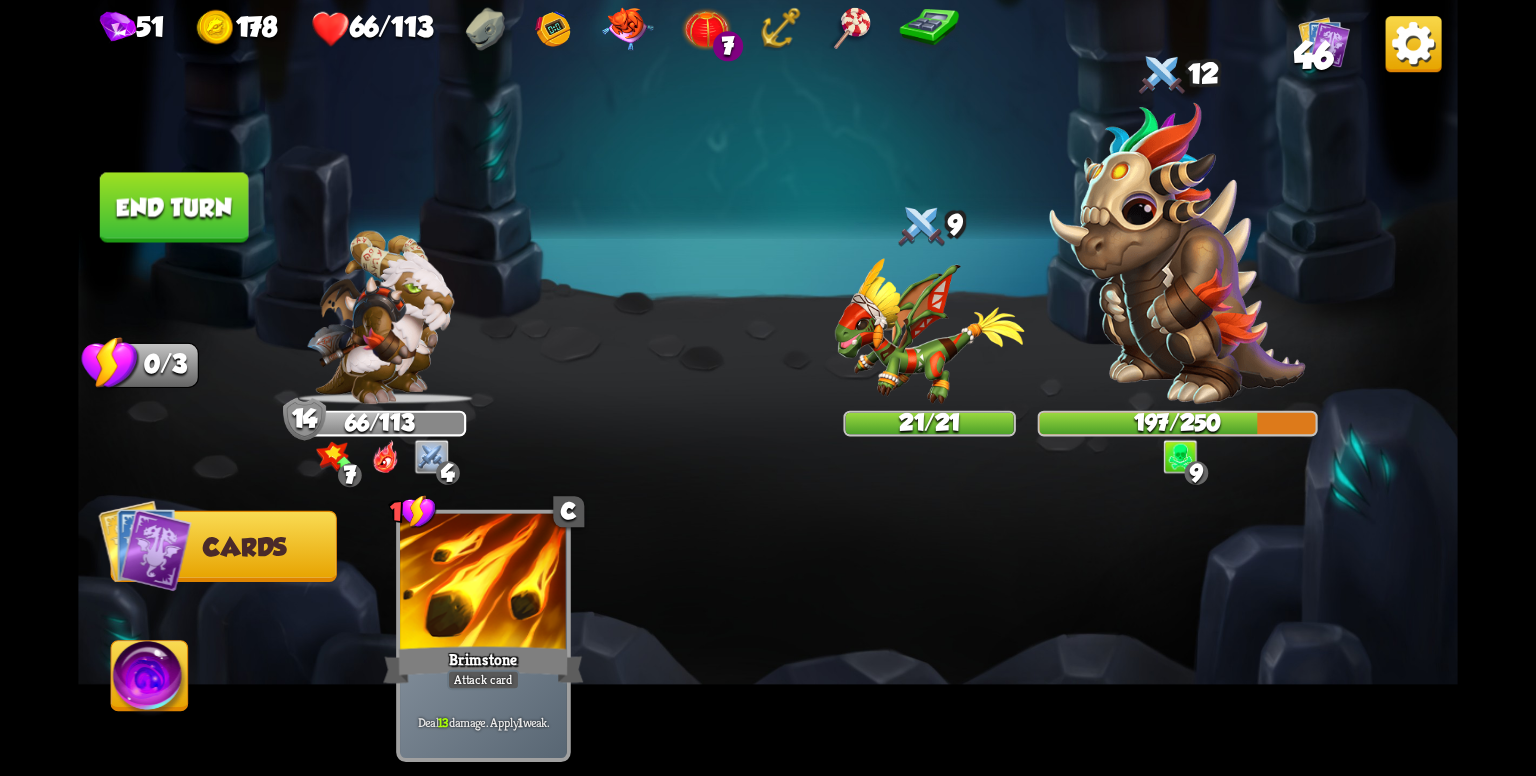 click on "End turn" at bounding box center [174, 207] 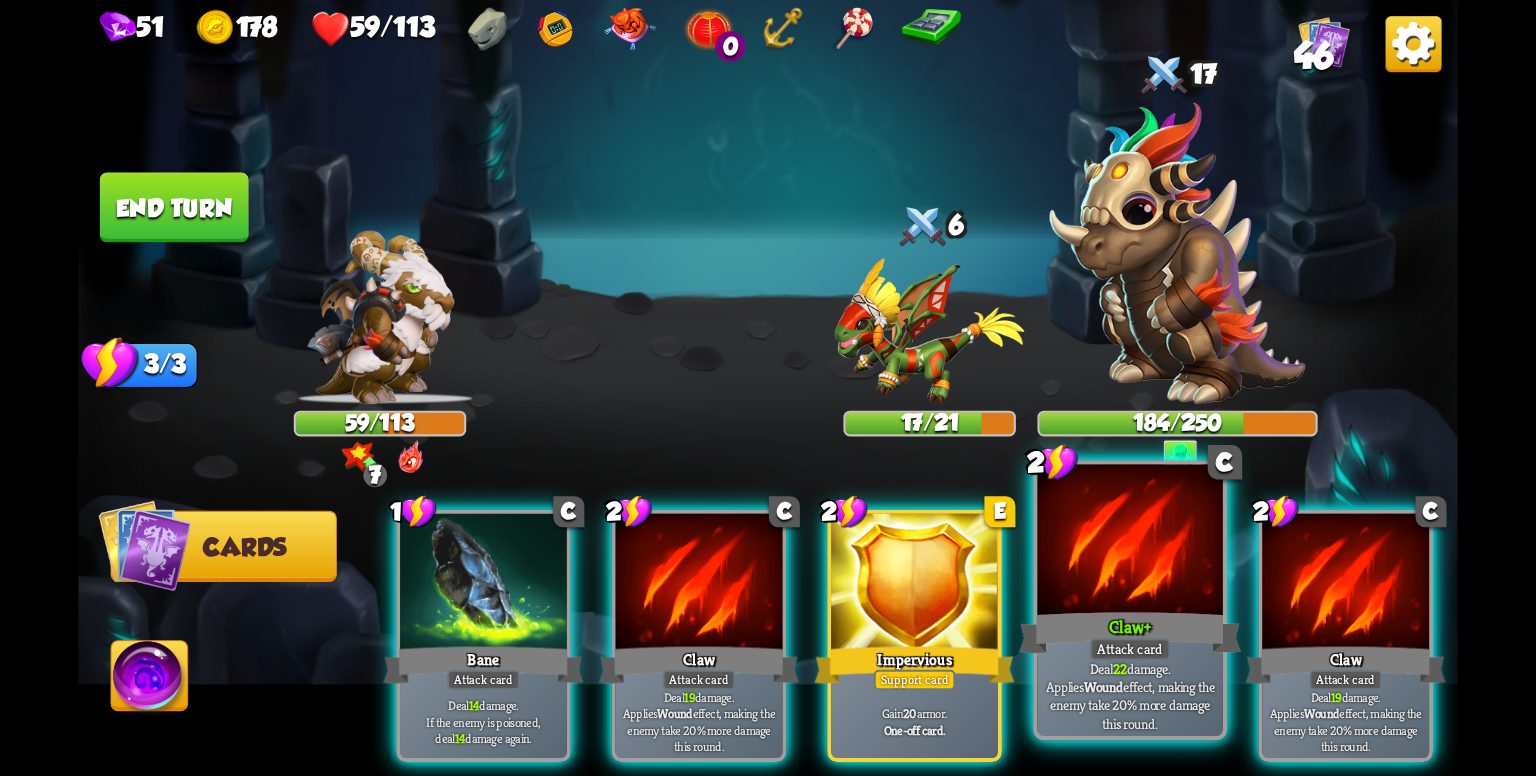 click at bounding box center (1129, 543) 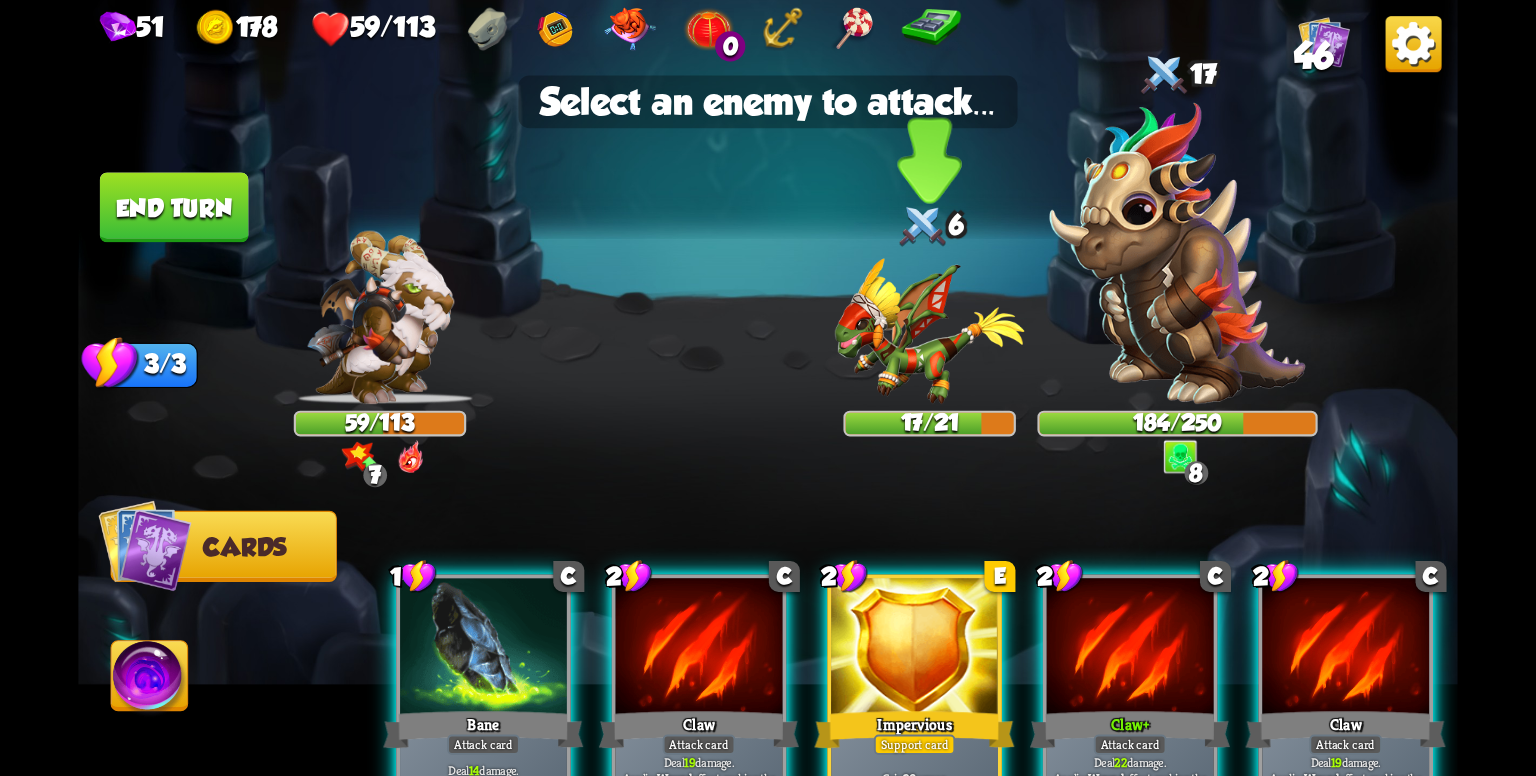 click at bounding box center (930, 331) 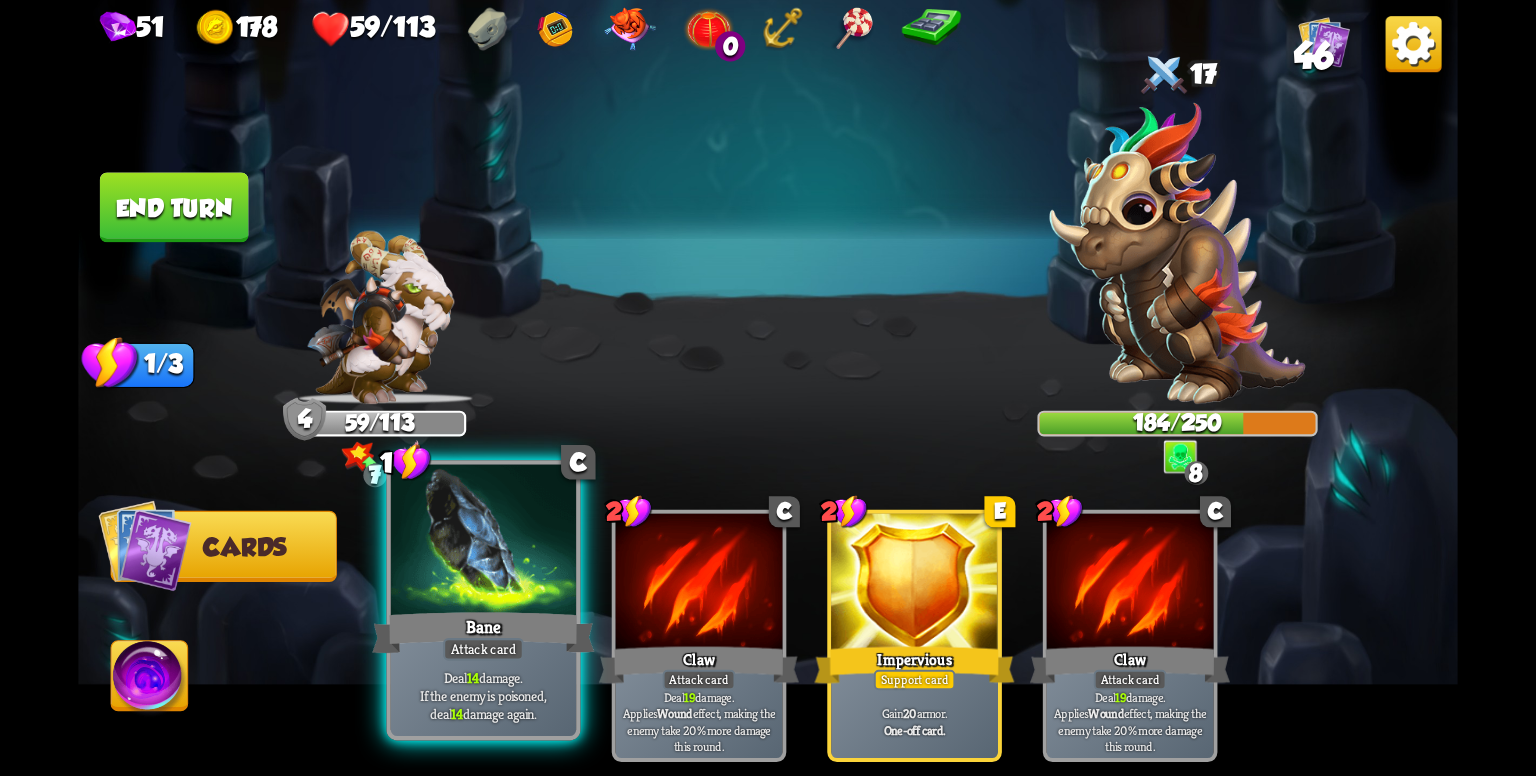 click at bounding box center (483, 543) 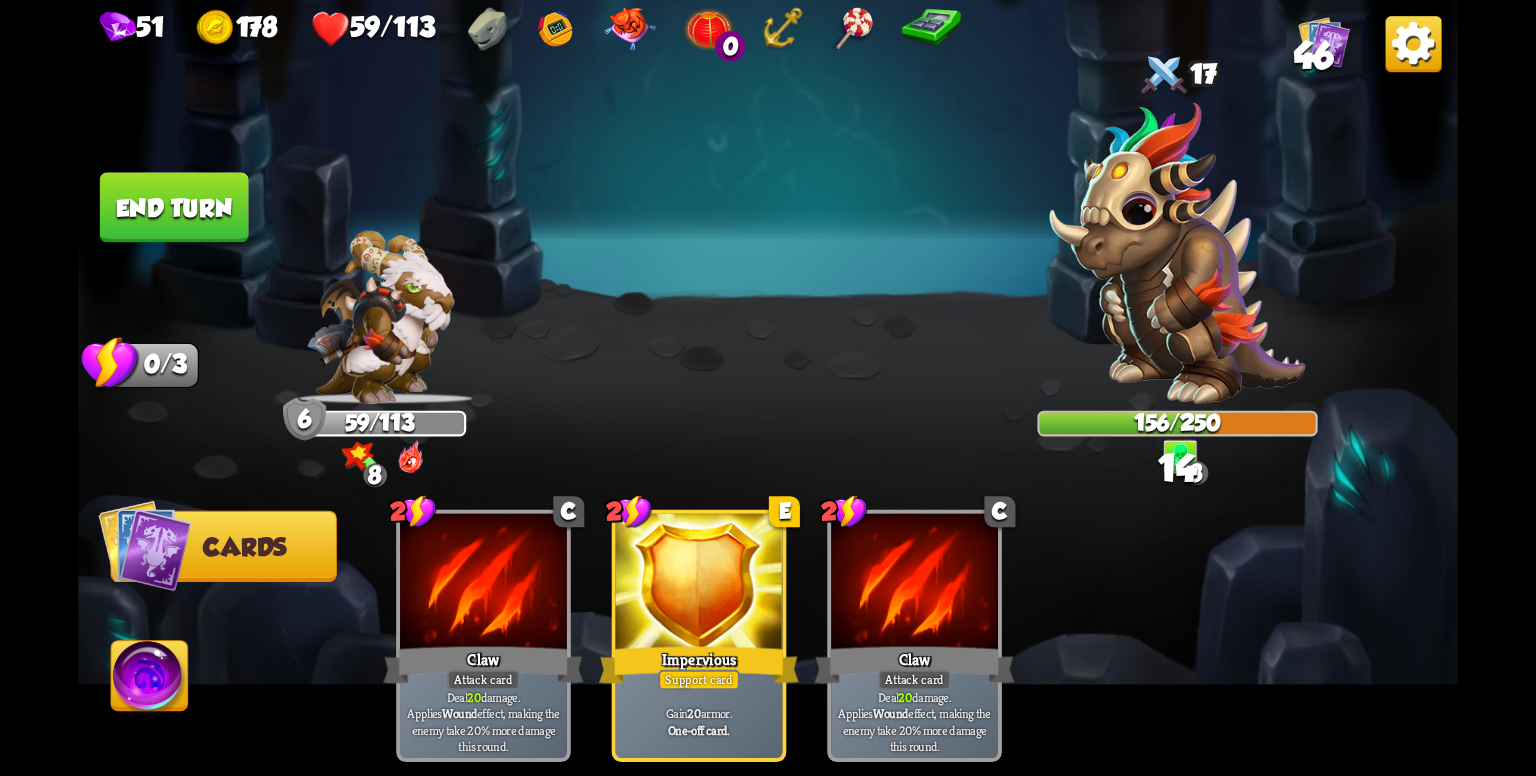 click at bounding box center [768, 388] 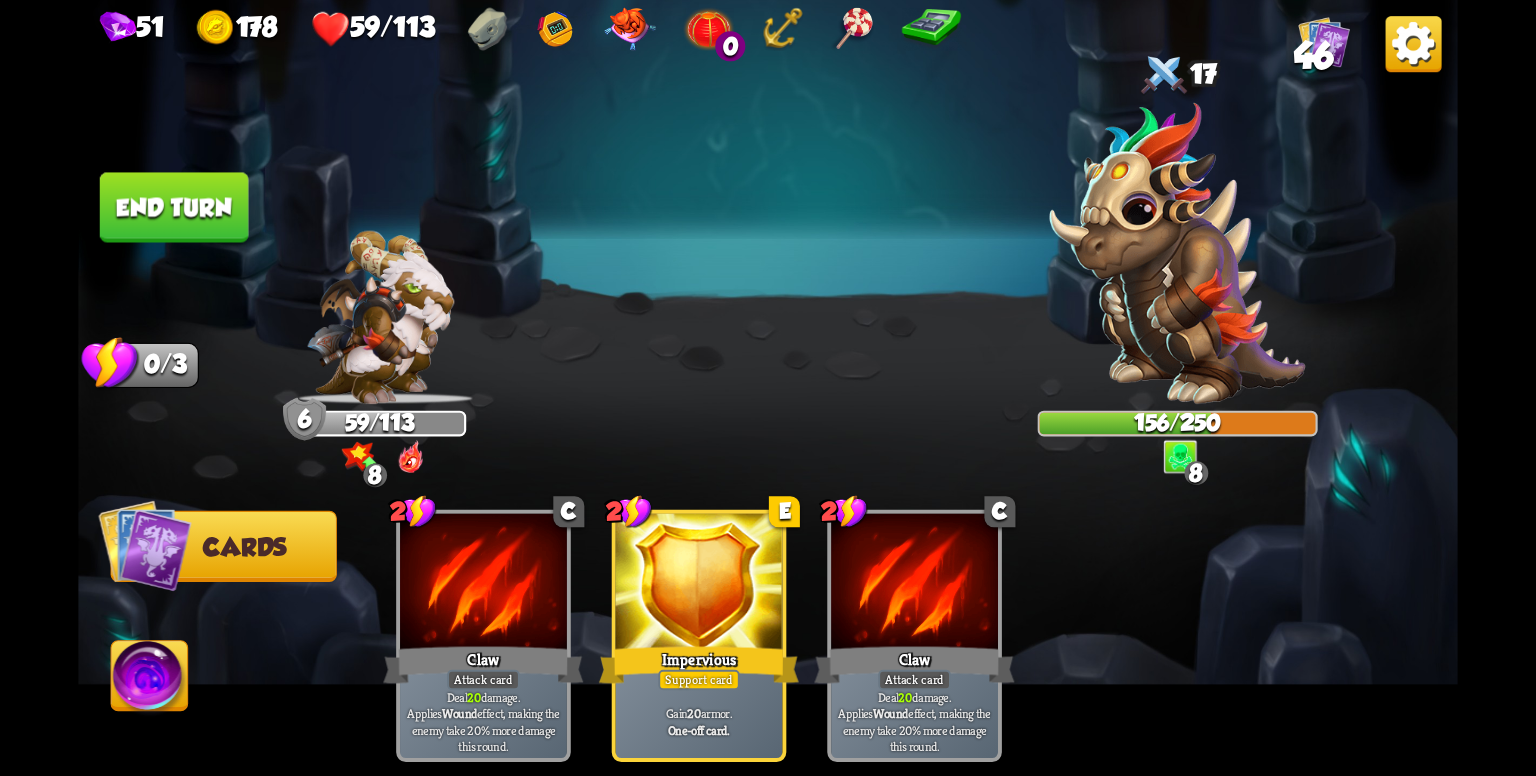 click on "End turn" at bounding box center (174, 207) 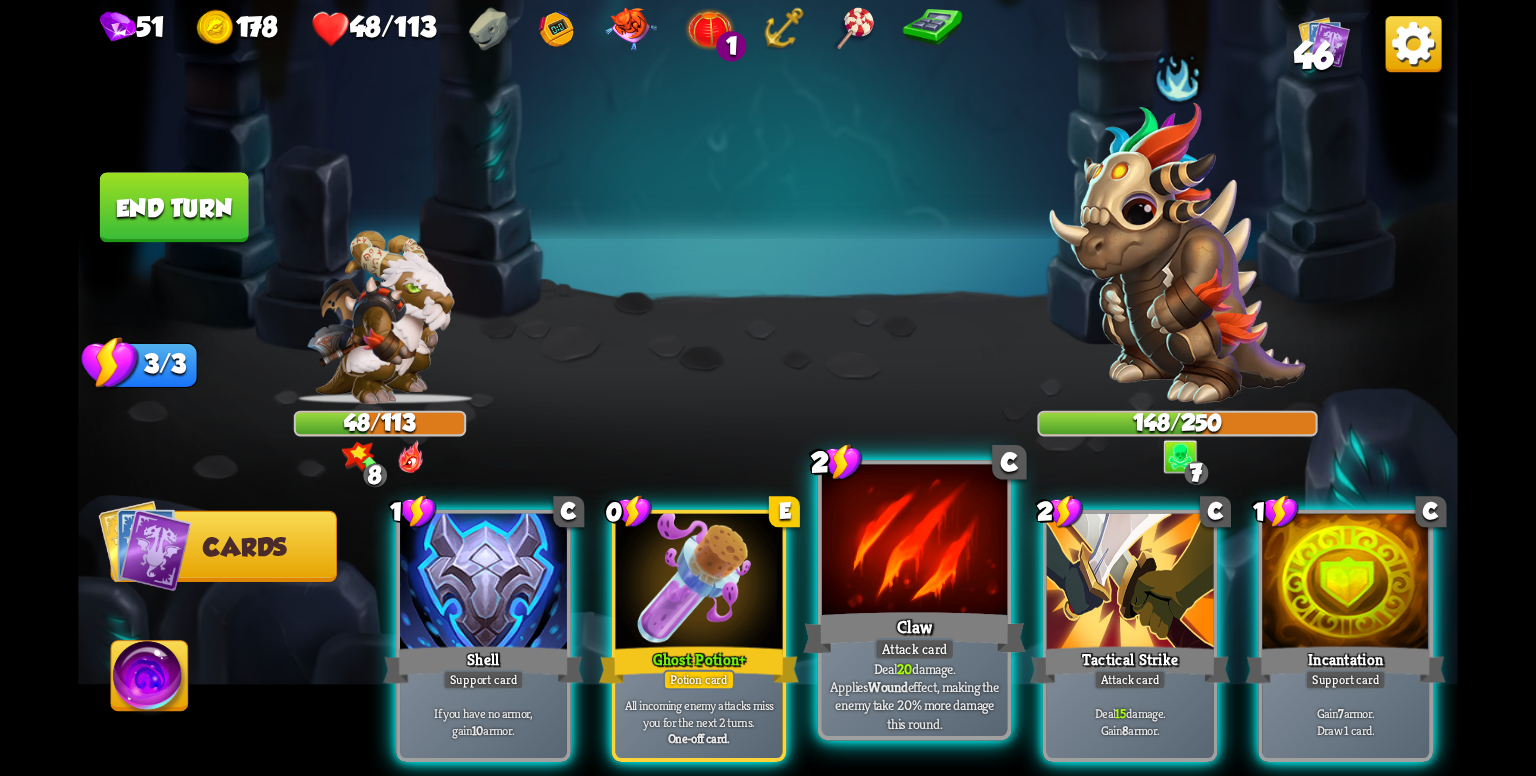 click on "Claw" at bounding box center [914, 633] 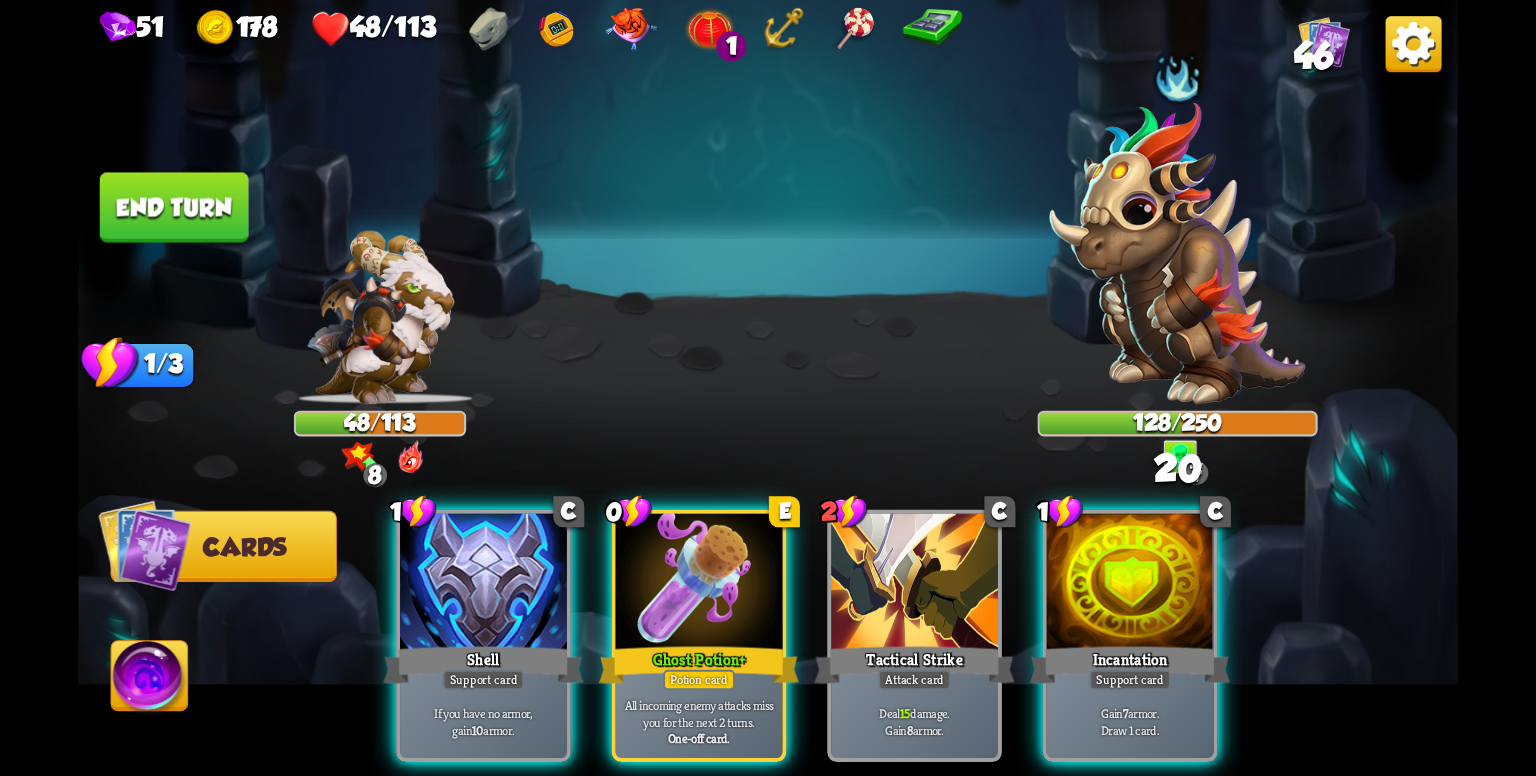 click on "End turn" at bounding box center (174, 207) 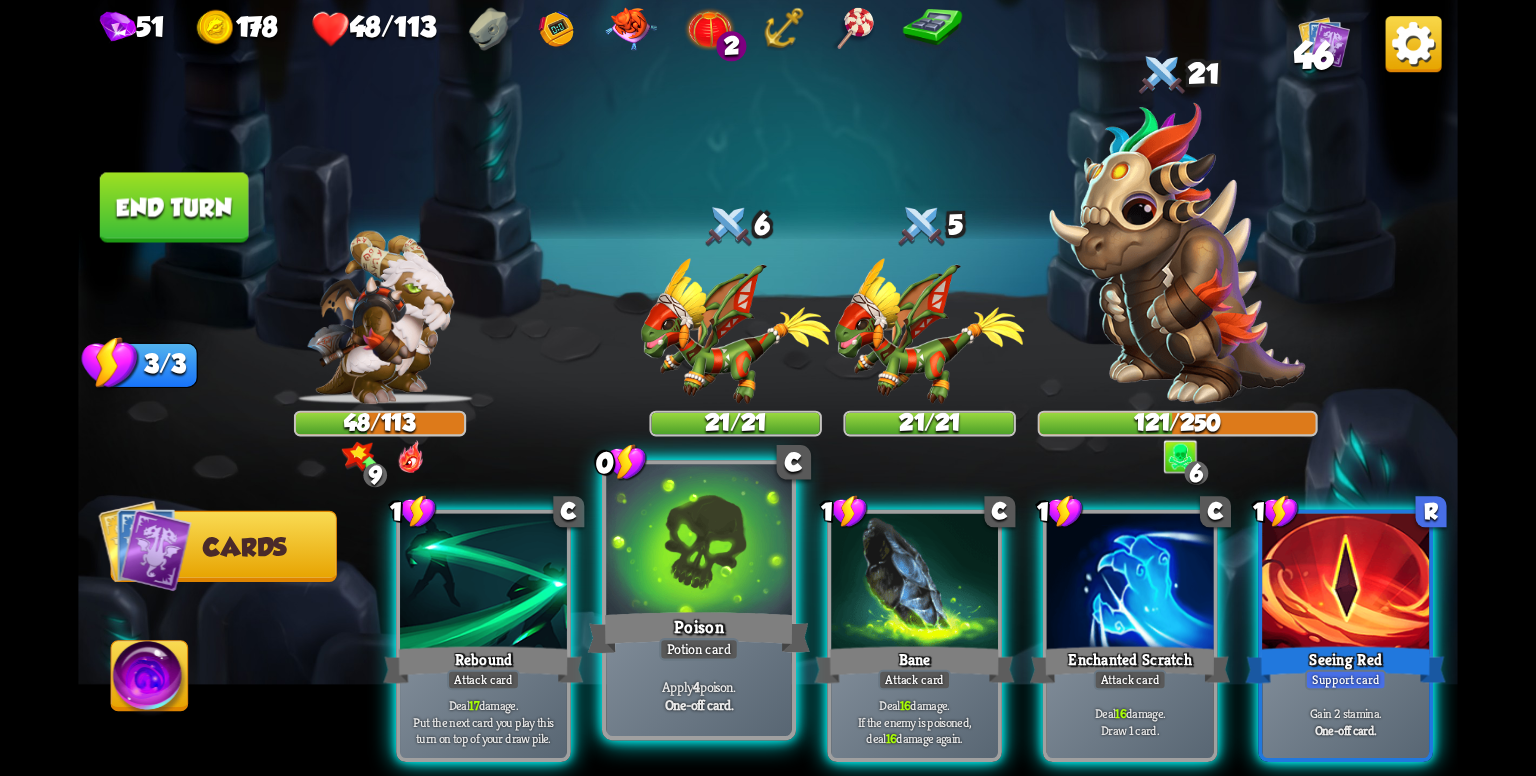 click on "Poison" at bounding box center (699, 633) 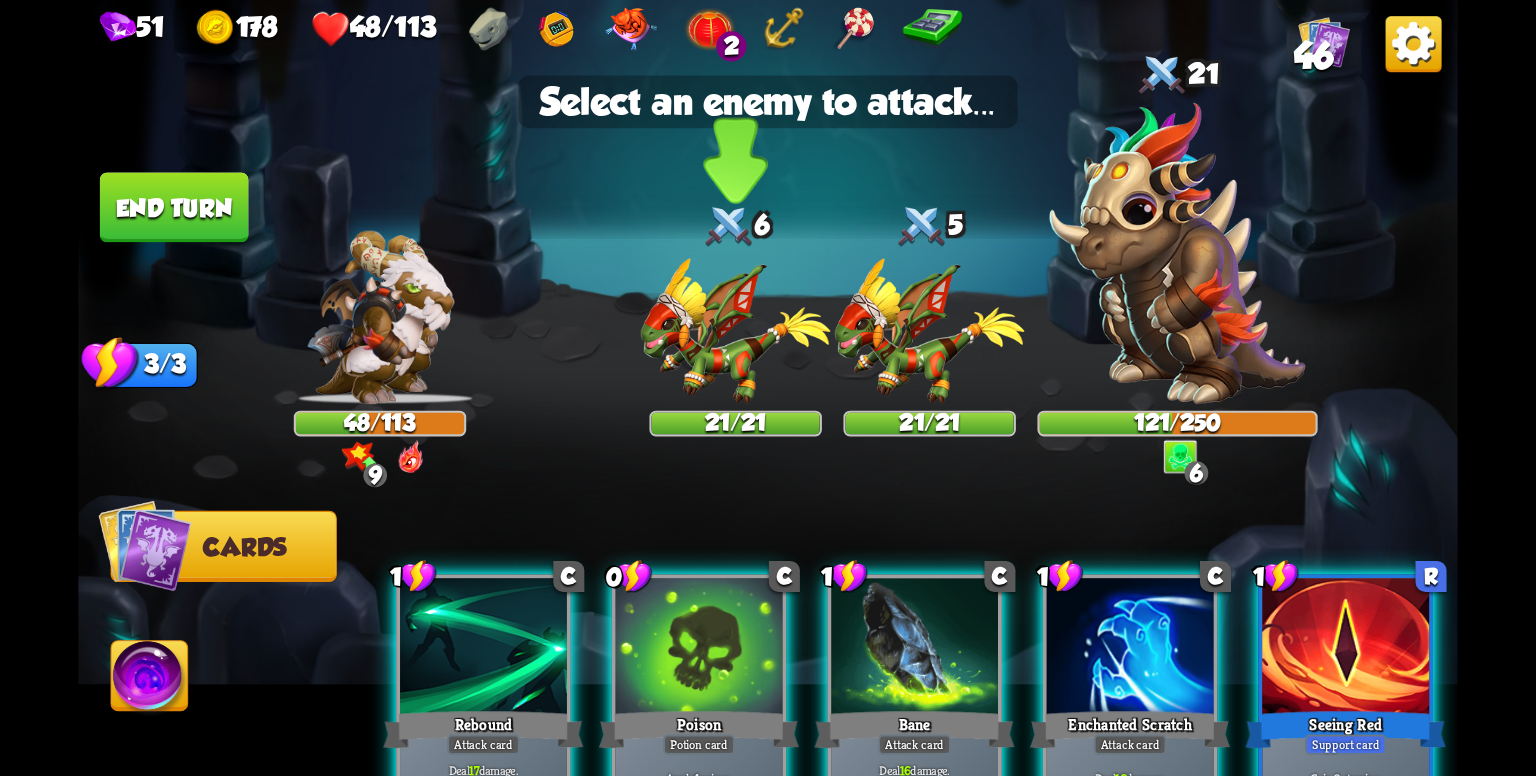 click at bounding box center (736, 331) 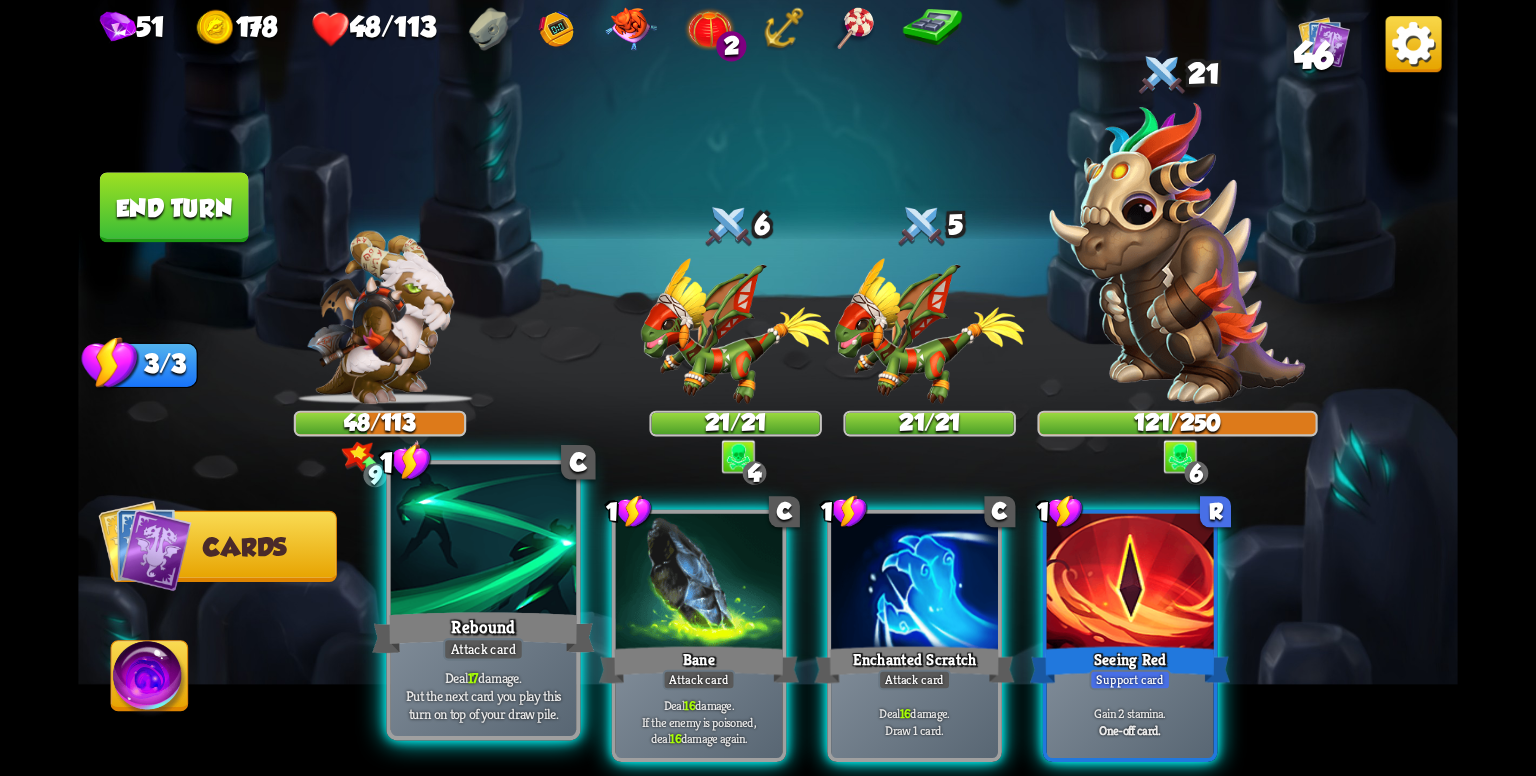 click at bounding box center [483, 543] 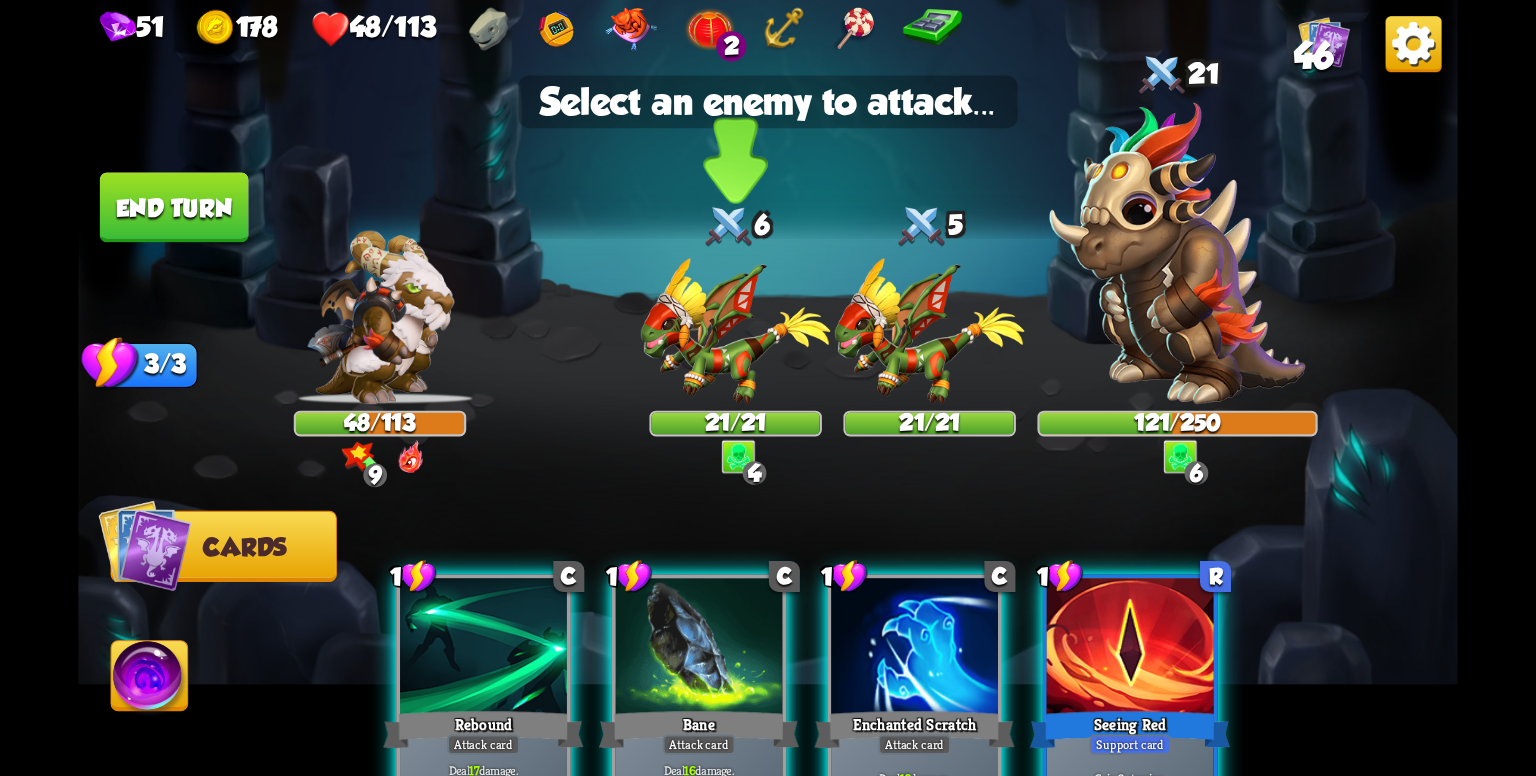 click at bounding box center [736, 331] 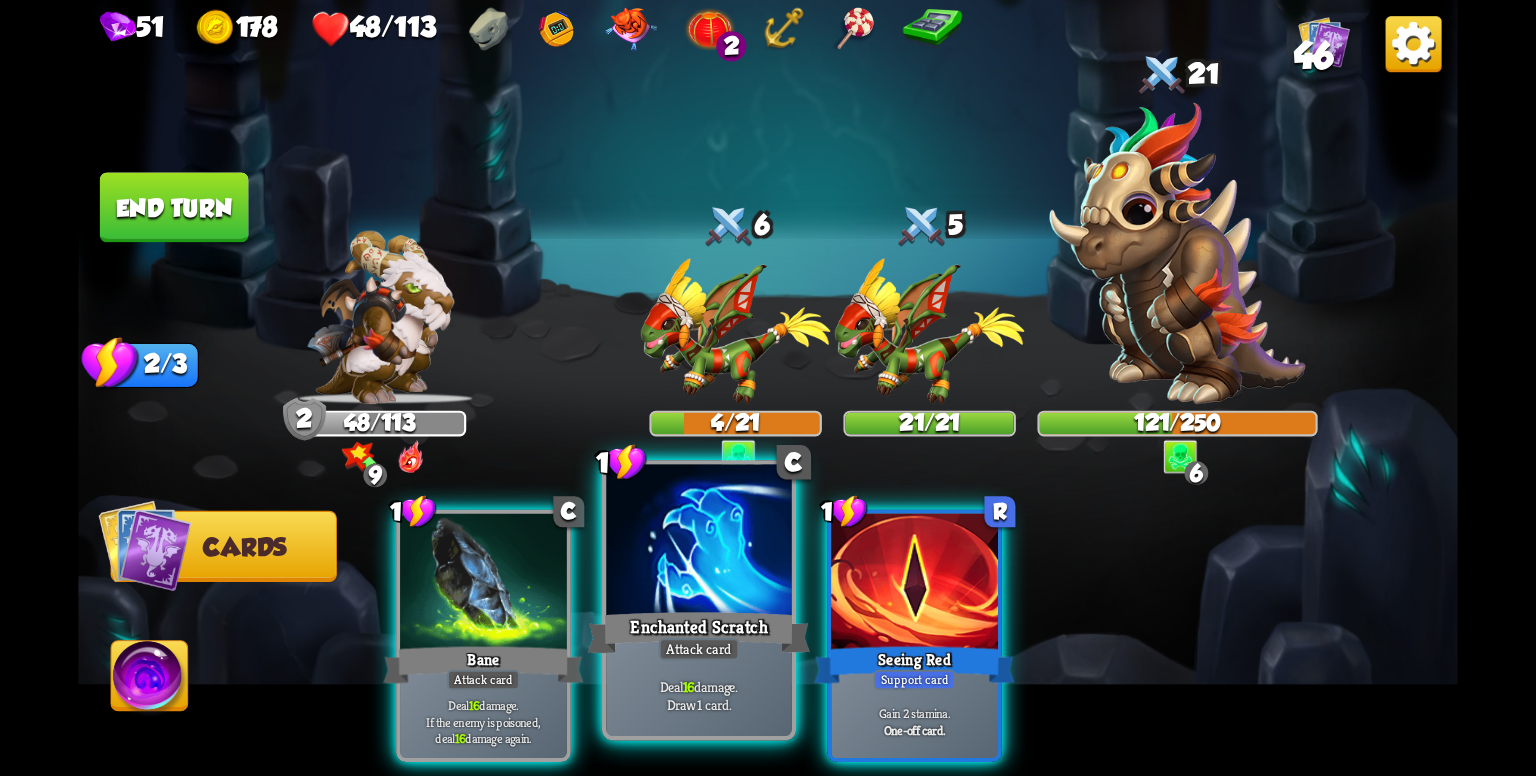 click at bounding box center (698, 543) 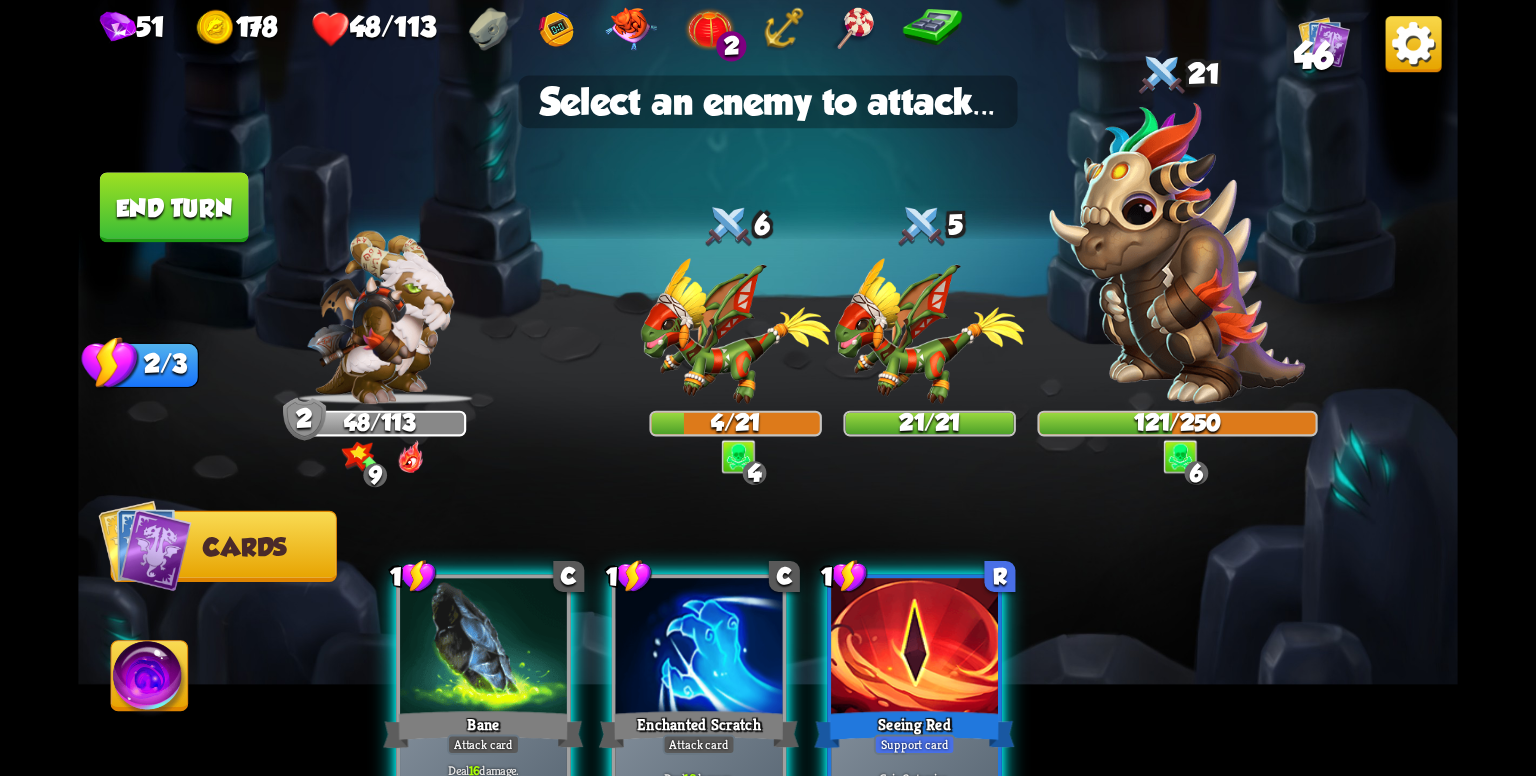 click on "1
C   Enchanted Scratch     Attack card   Deal  16  damage. Draw 1 card." at bounding box center (699, 700) 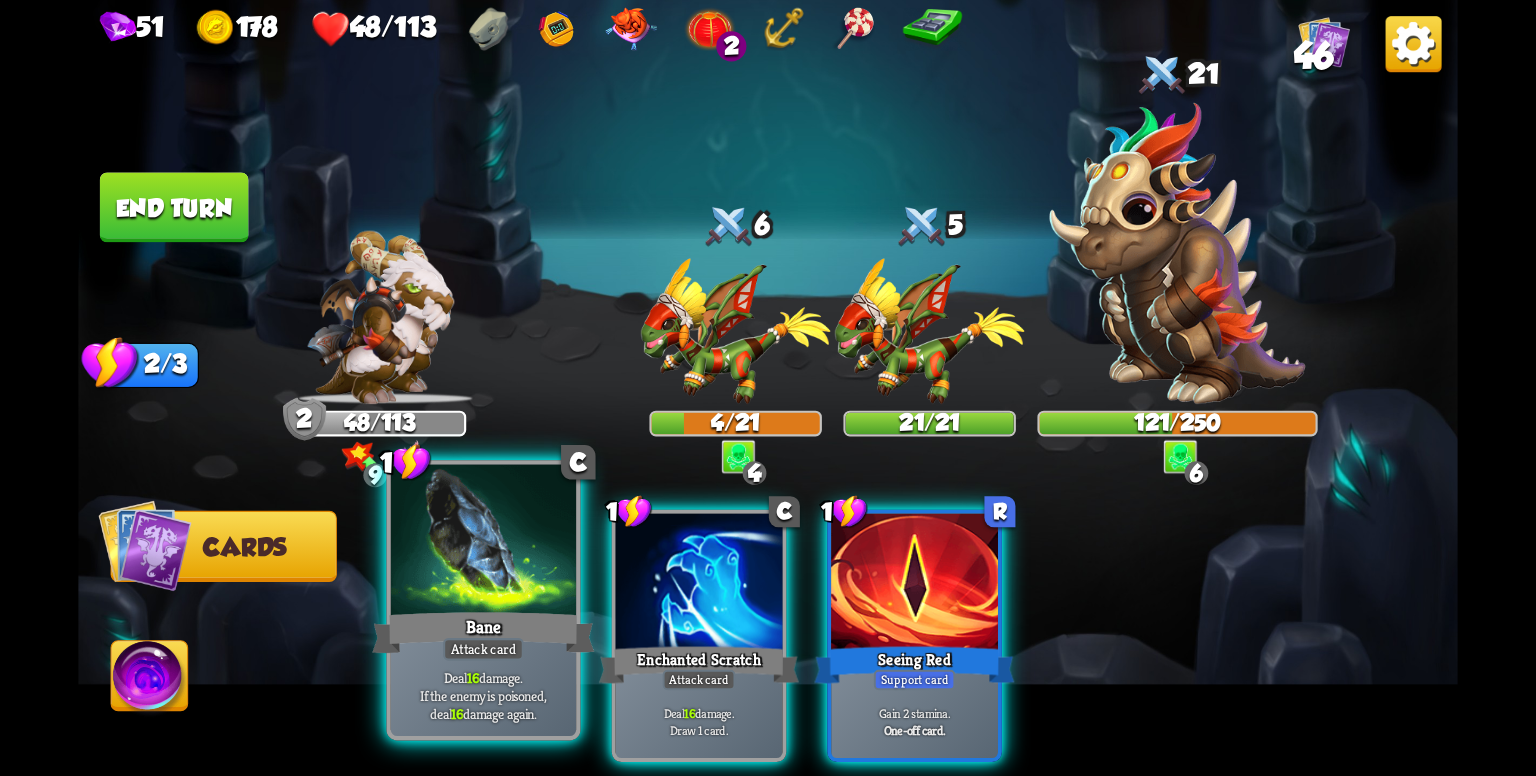 click on "Bane" at bounding box center (483, 633) 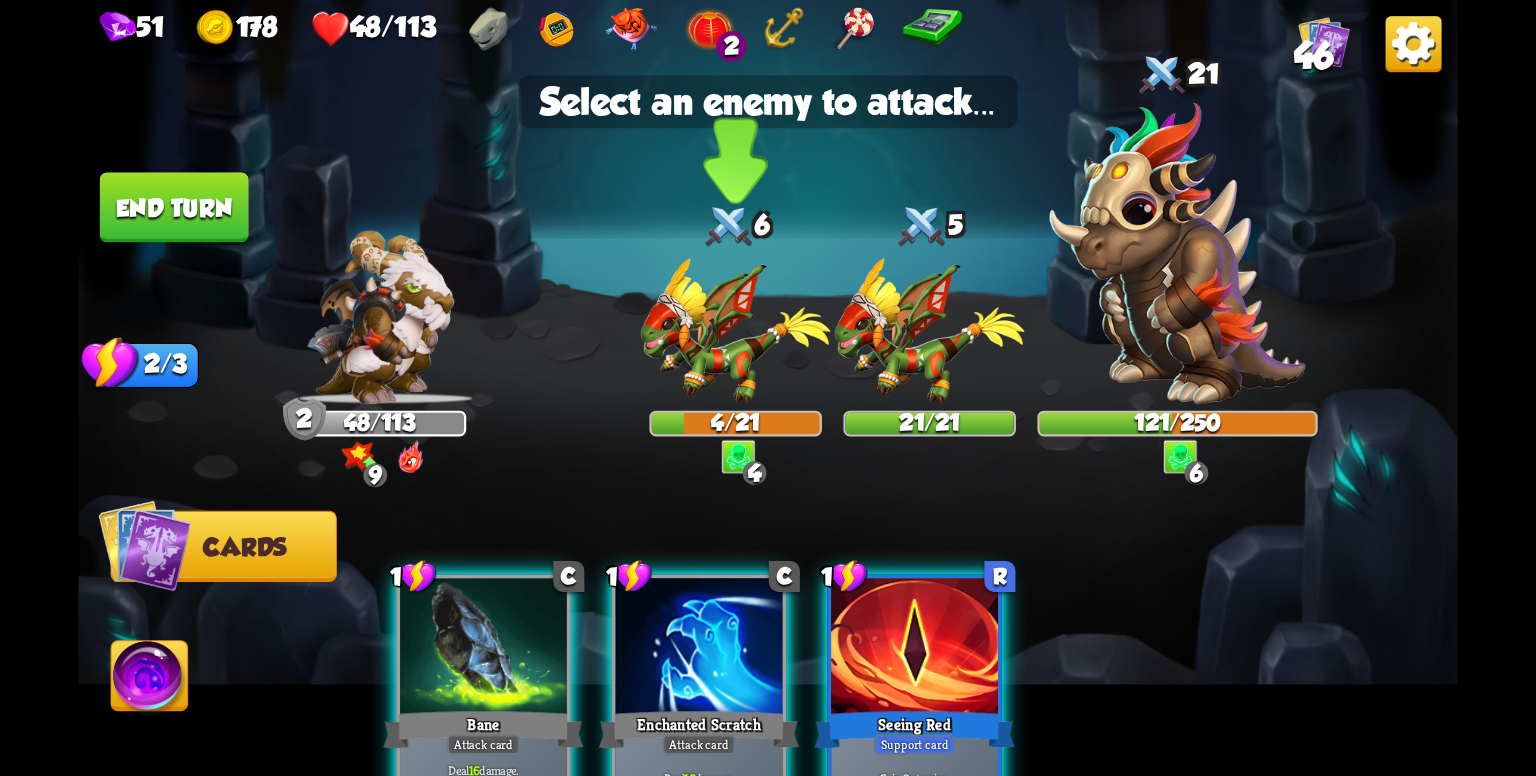 click at bounding box center [736, 331] 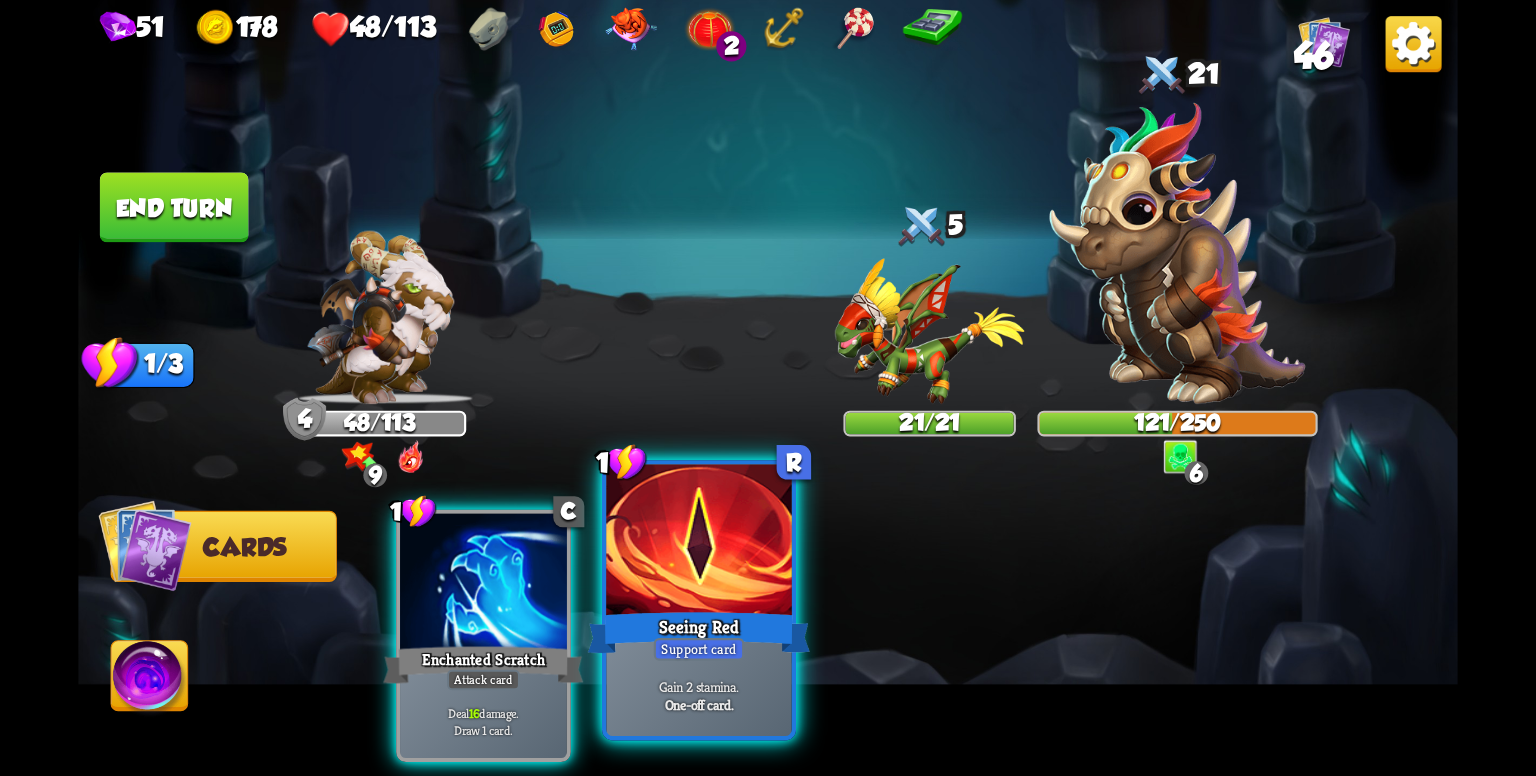 click at bounding box center (698, 543) 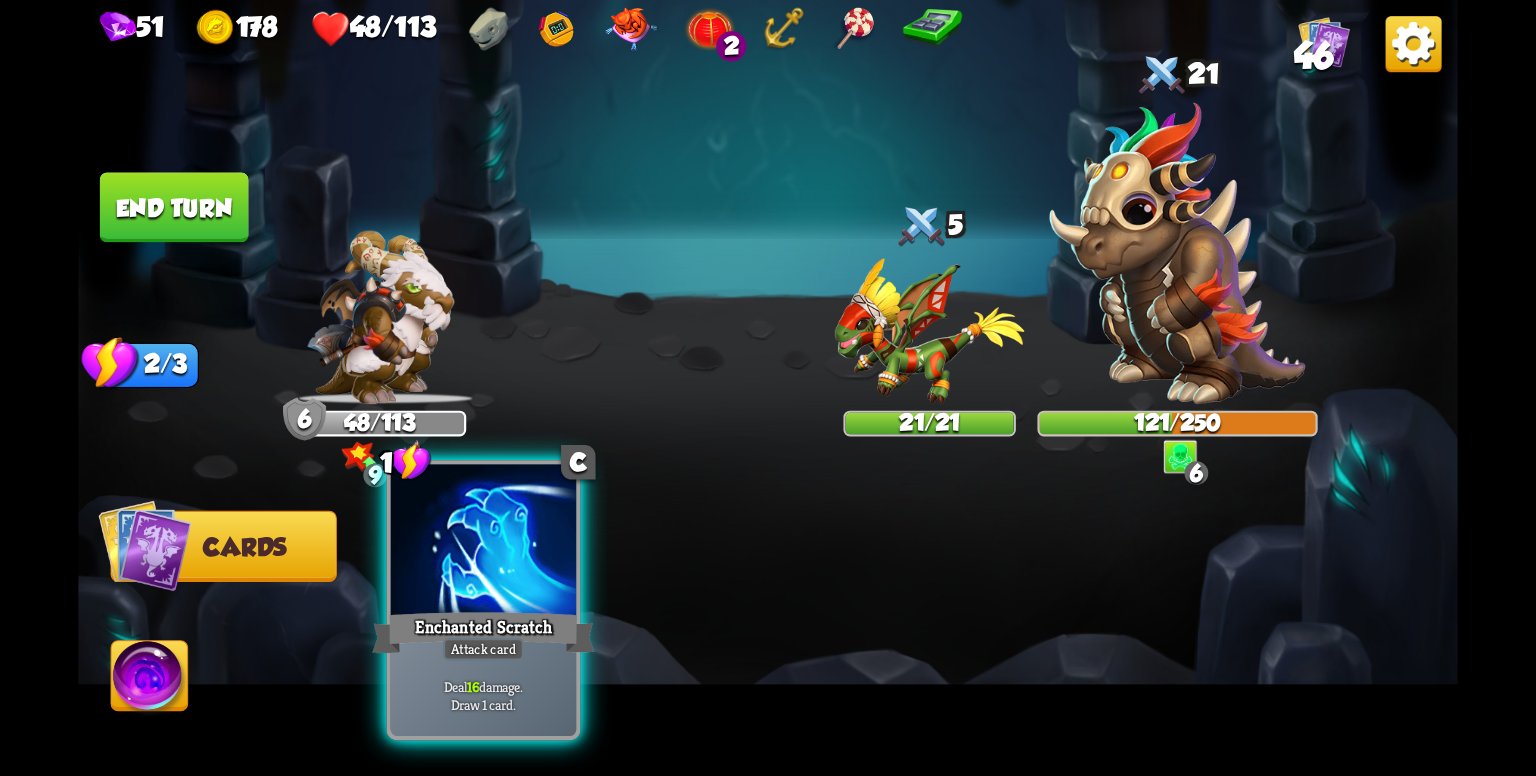 click on "Enchanted Scratch" at bounding box center (483, 633) 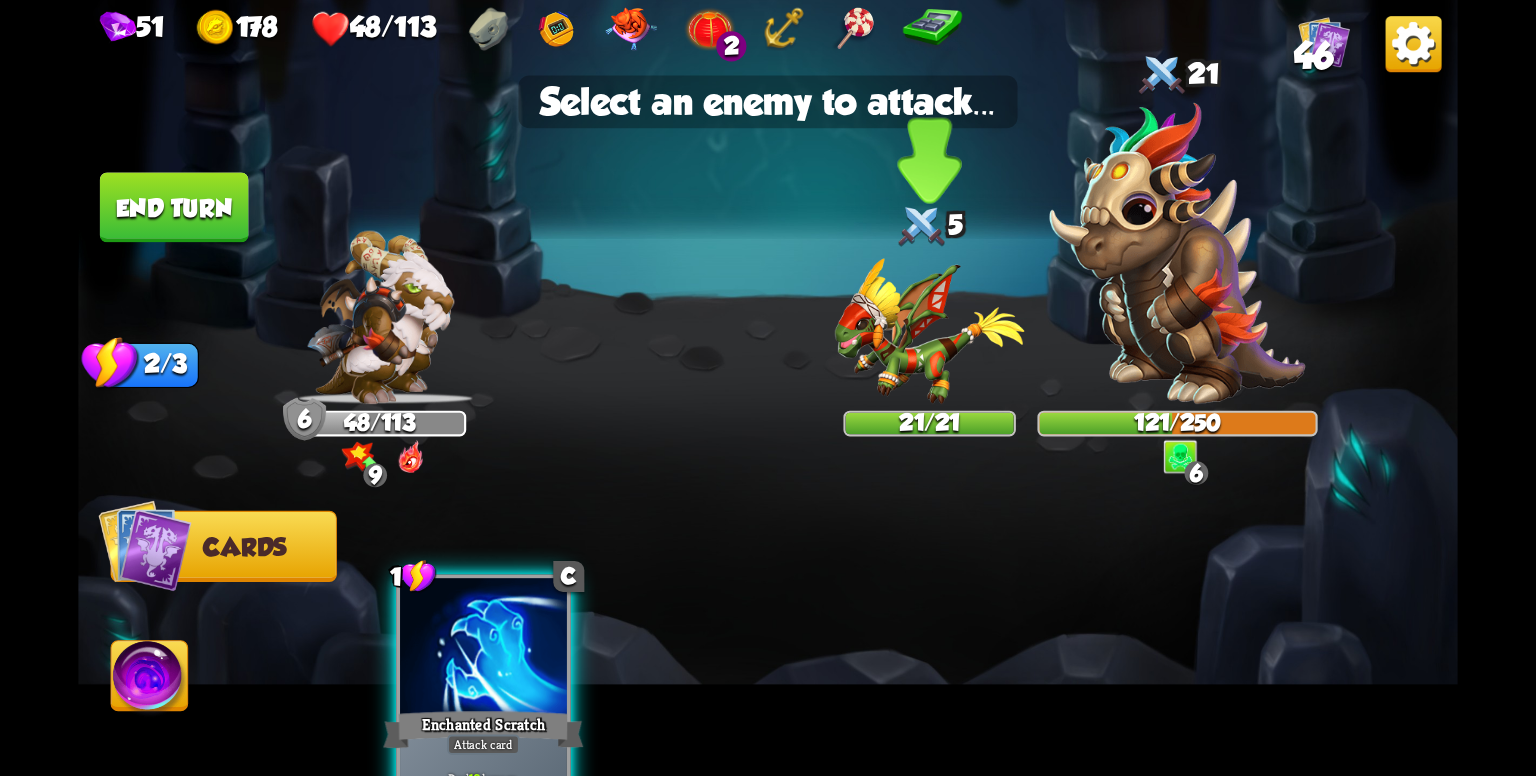 click at bounding box center (930, 331) 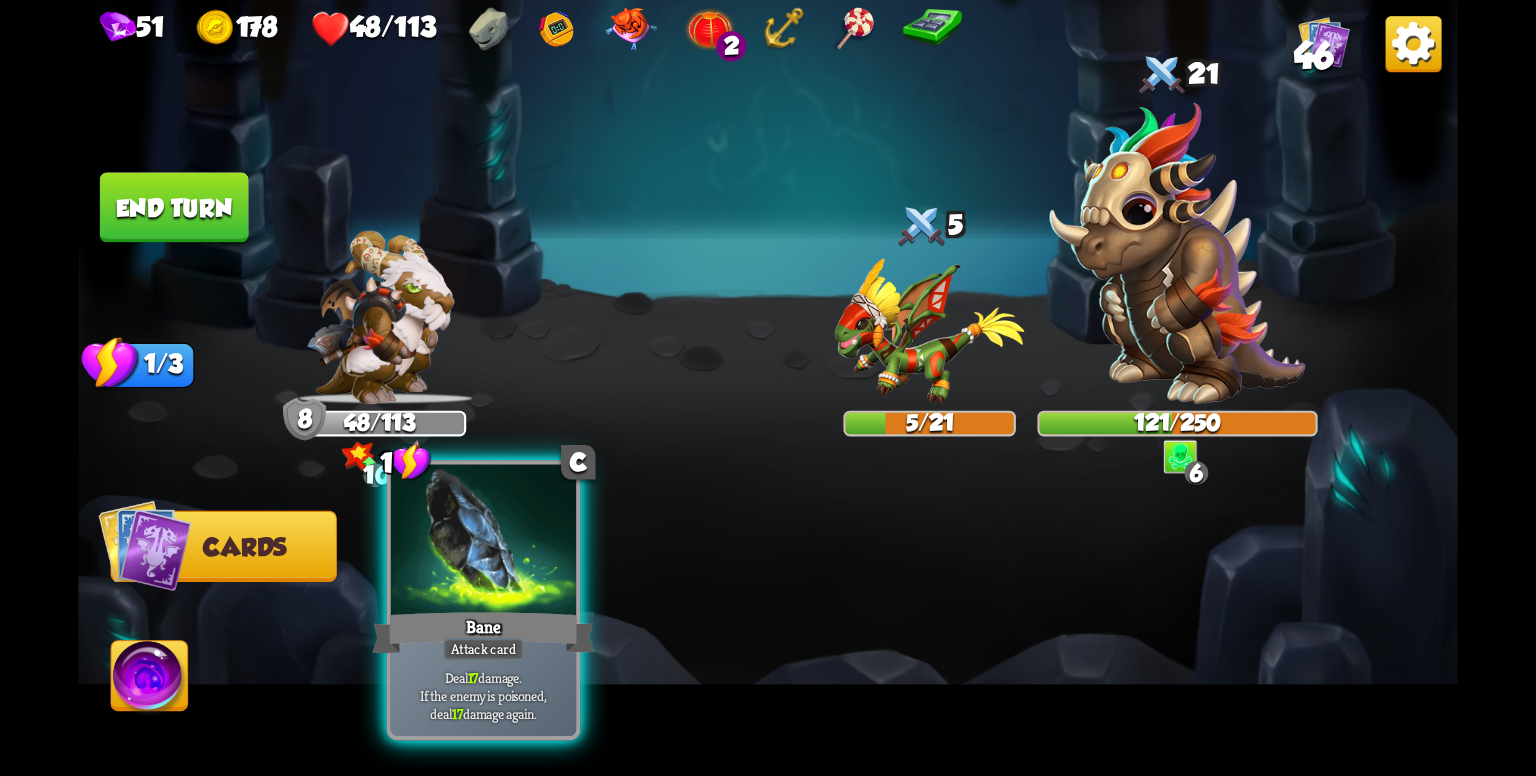 click on "Attack card" at bounding box center (483, 649) 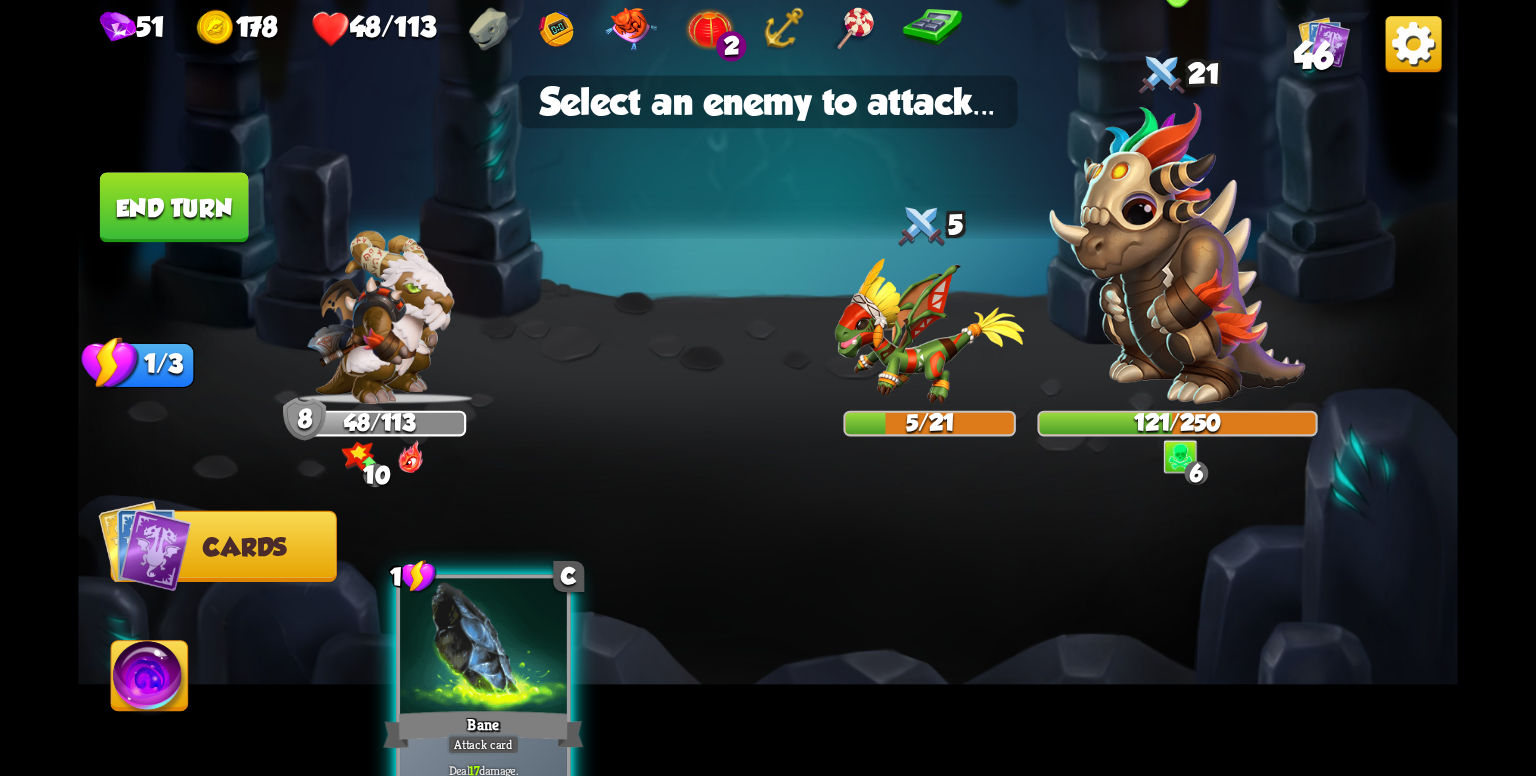 click at bounding box center (1178, 253) 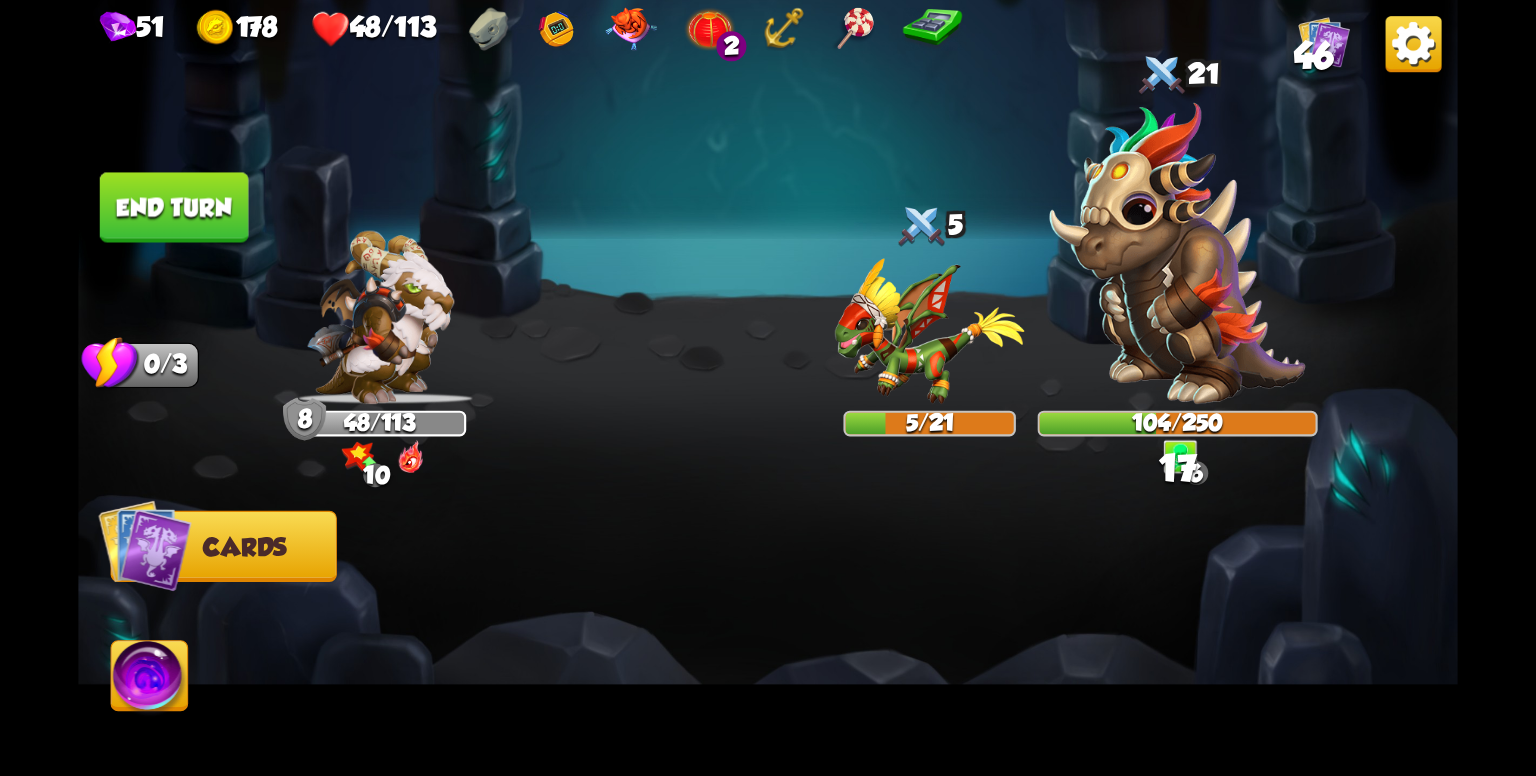 click on "End turn" at bounding box center (174, 207) 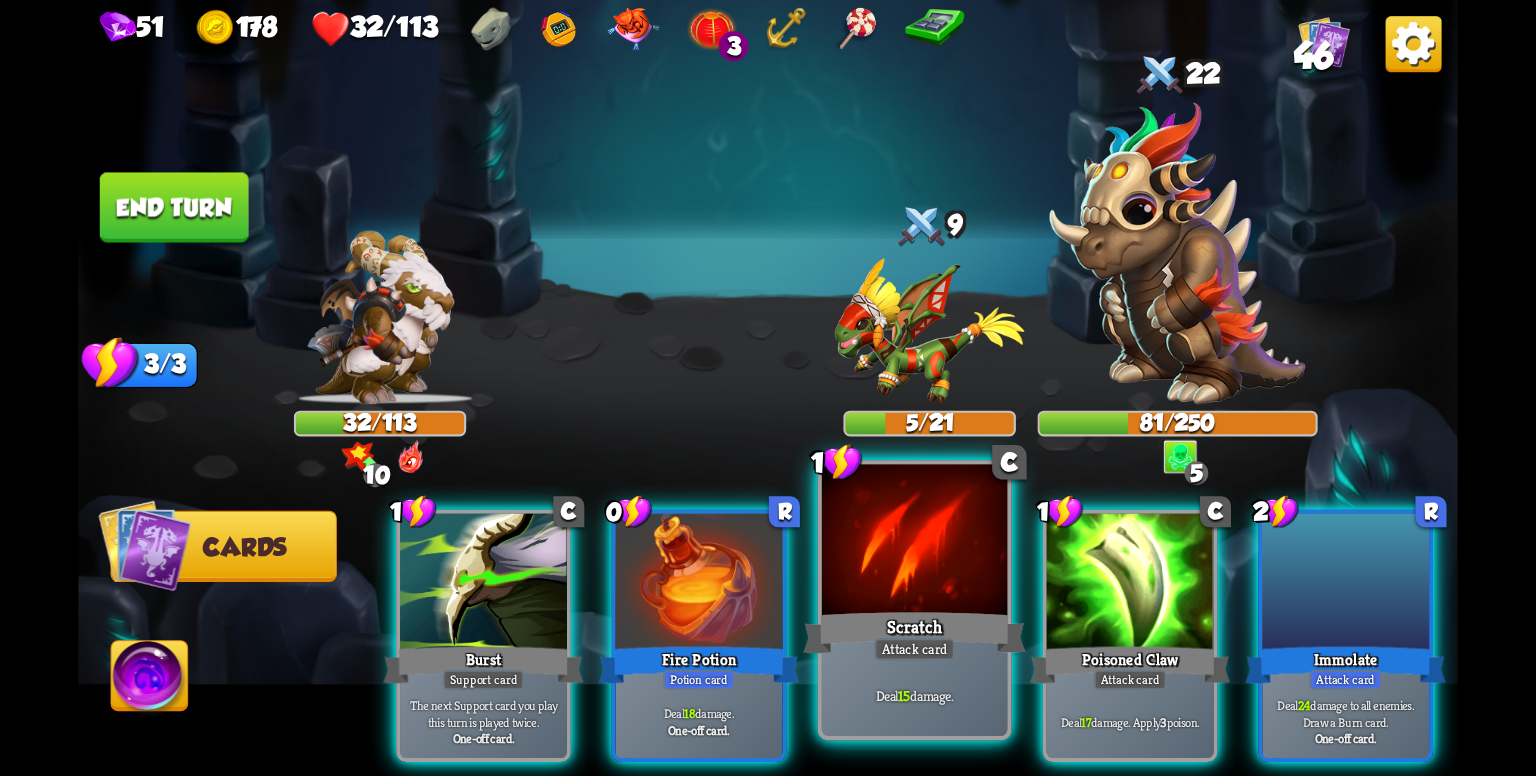 click on "Deal  15  damage." at bounding box center [914, 695] 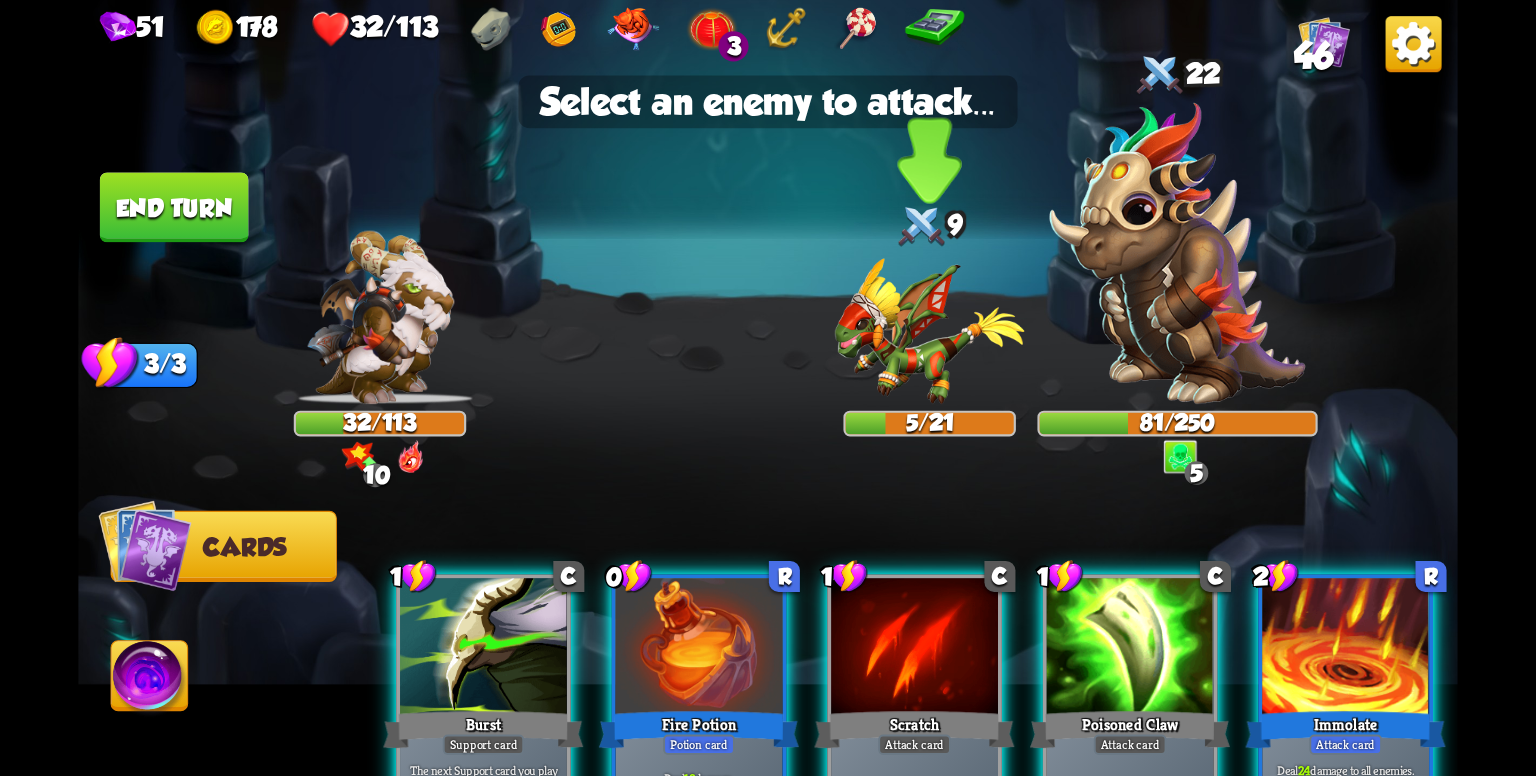 click at bounding box center [930, 331] 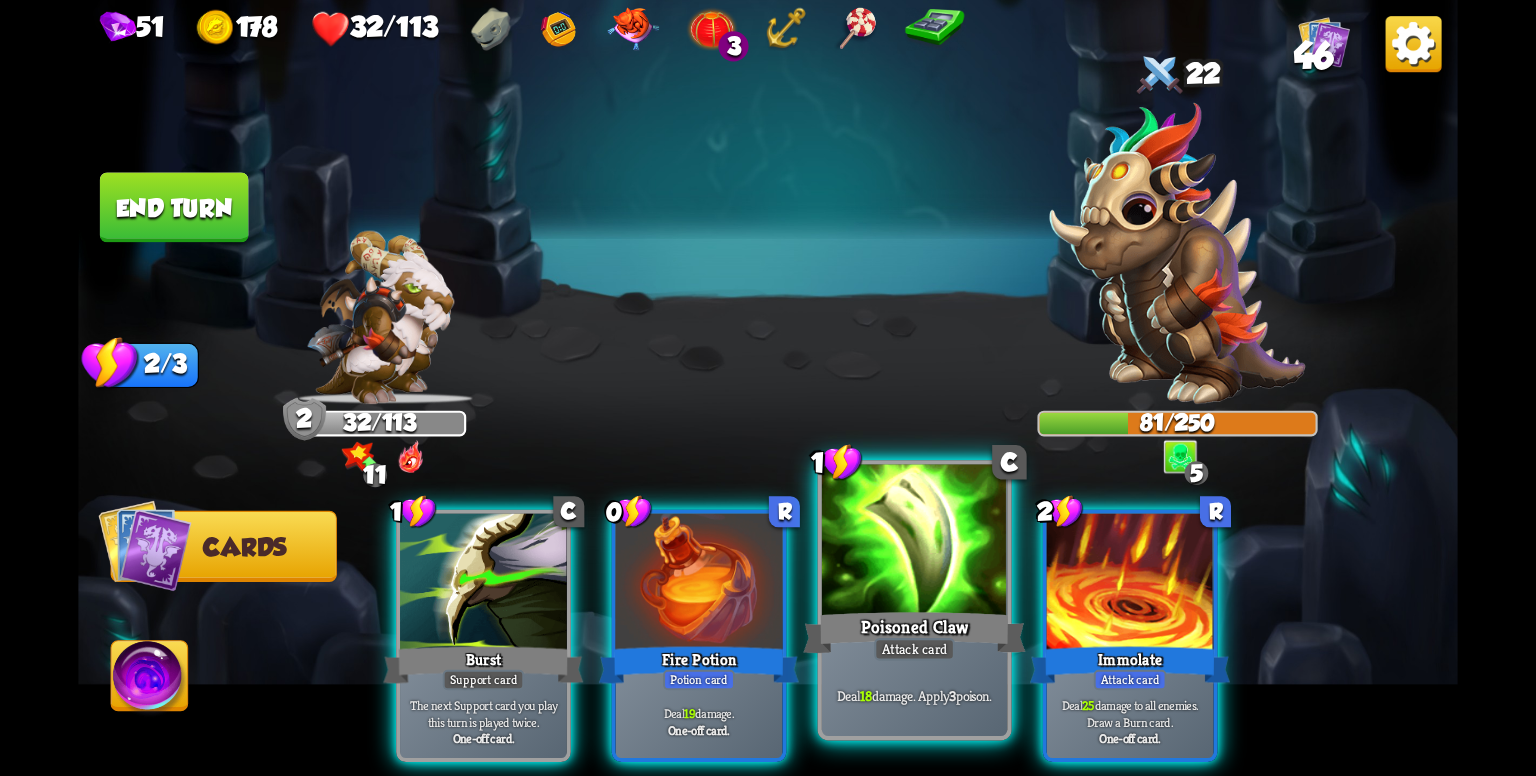 click on "Poisoned Claw" at bounding box center (914, 633) 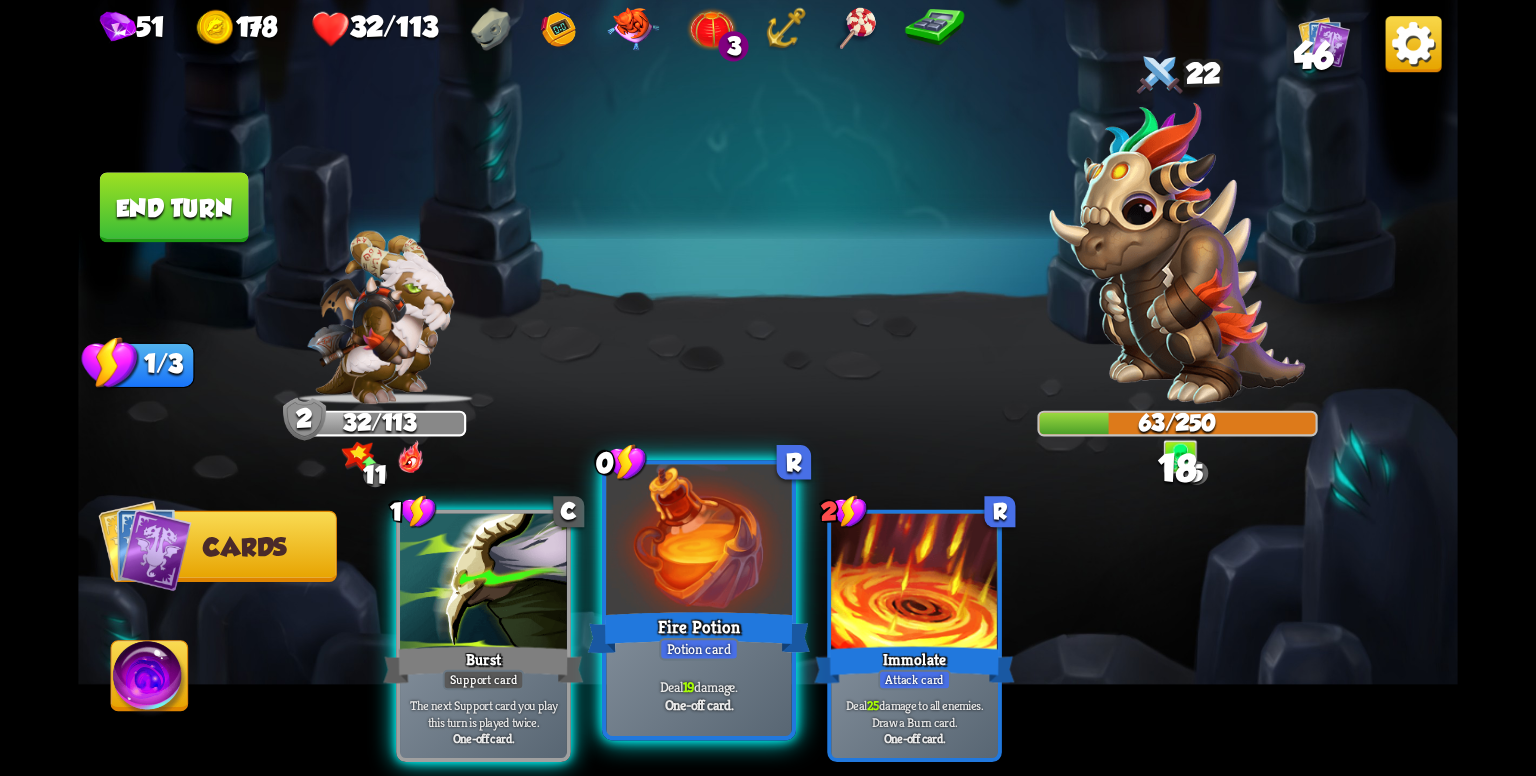 click on "Potion card" at bounding box center [699, 649] 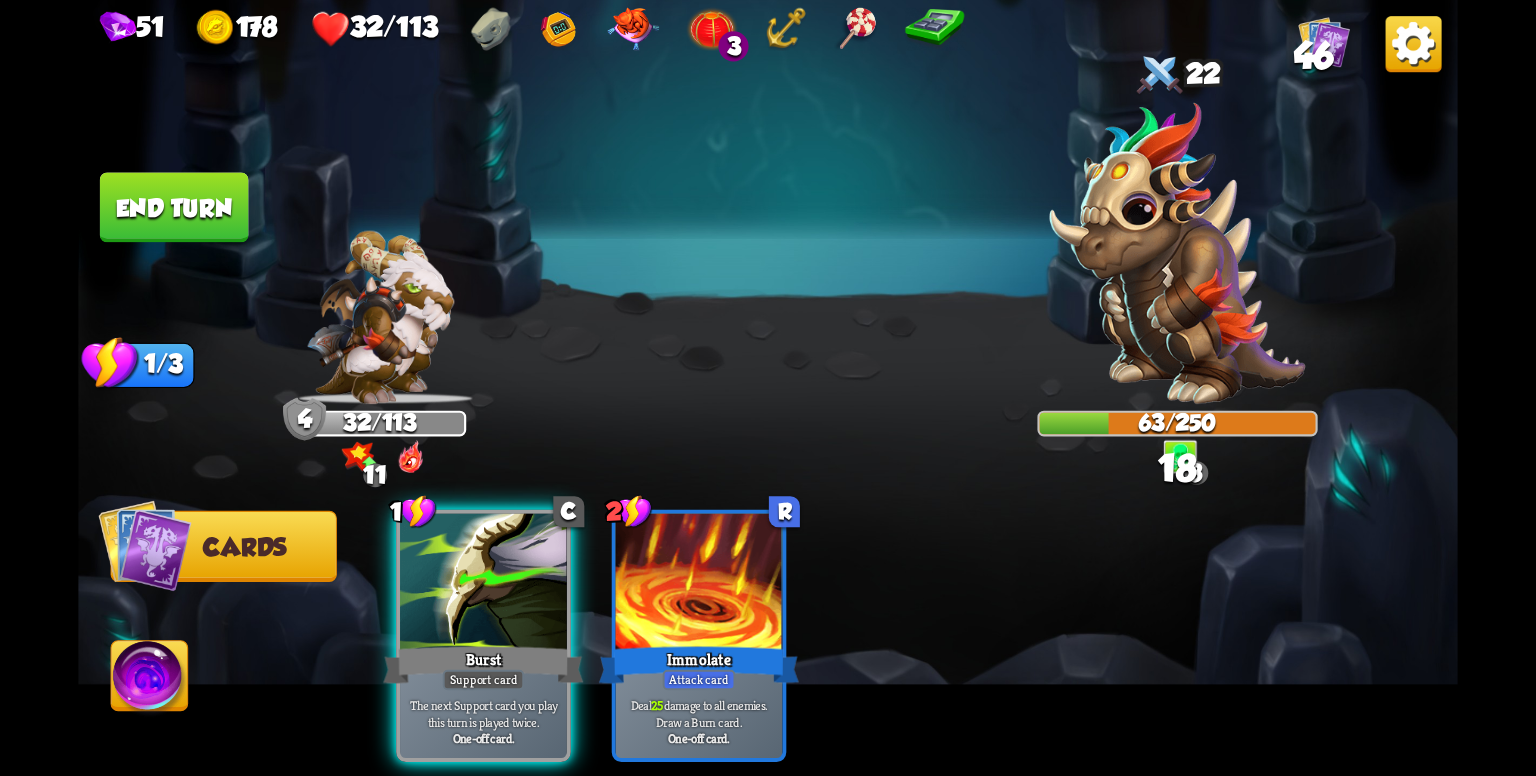 click on "End turn" at bounding box center [174, 207] 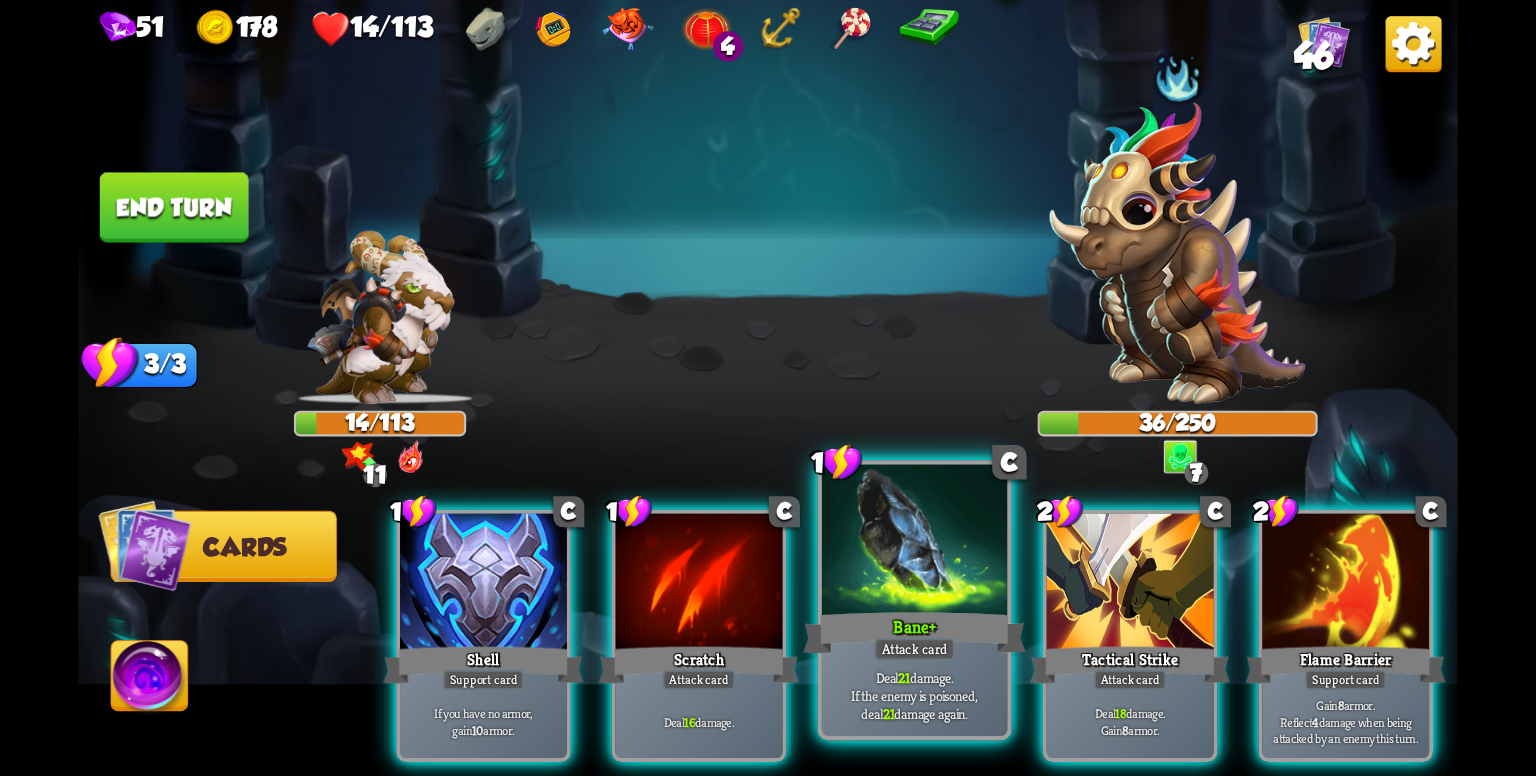 click on "Bane +" at bounding box center (914, 633) 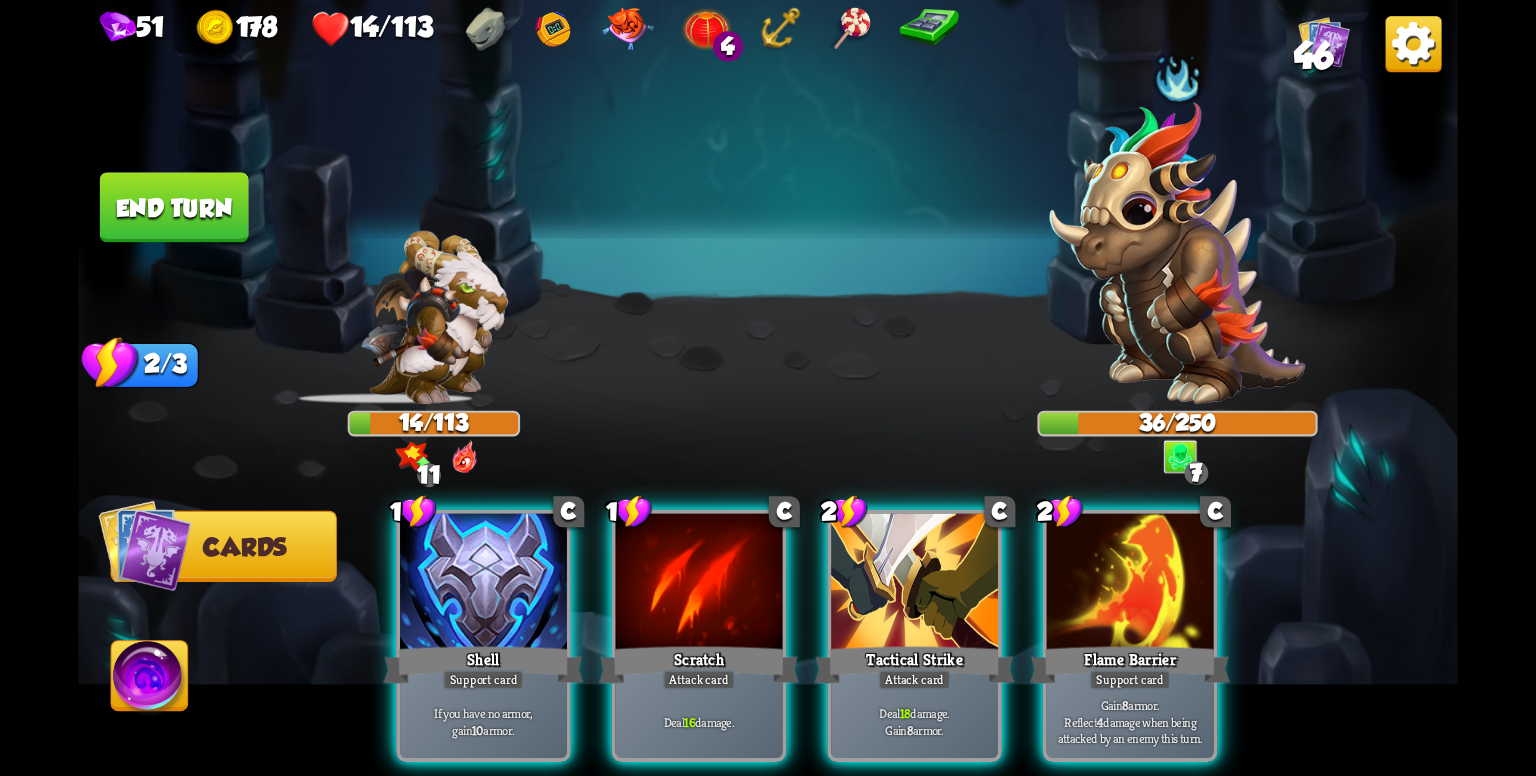 click at bounding box center [1178, 253] 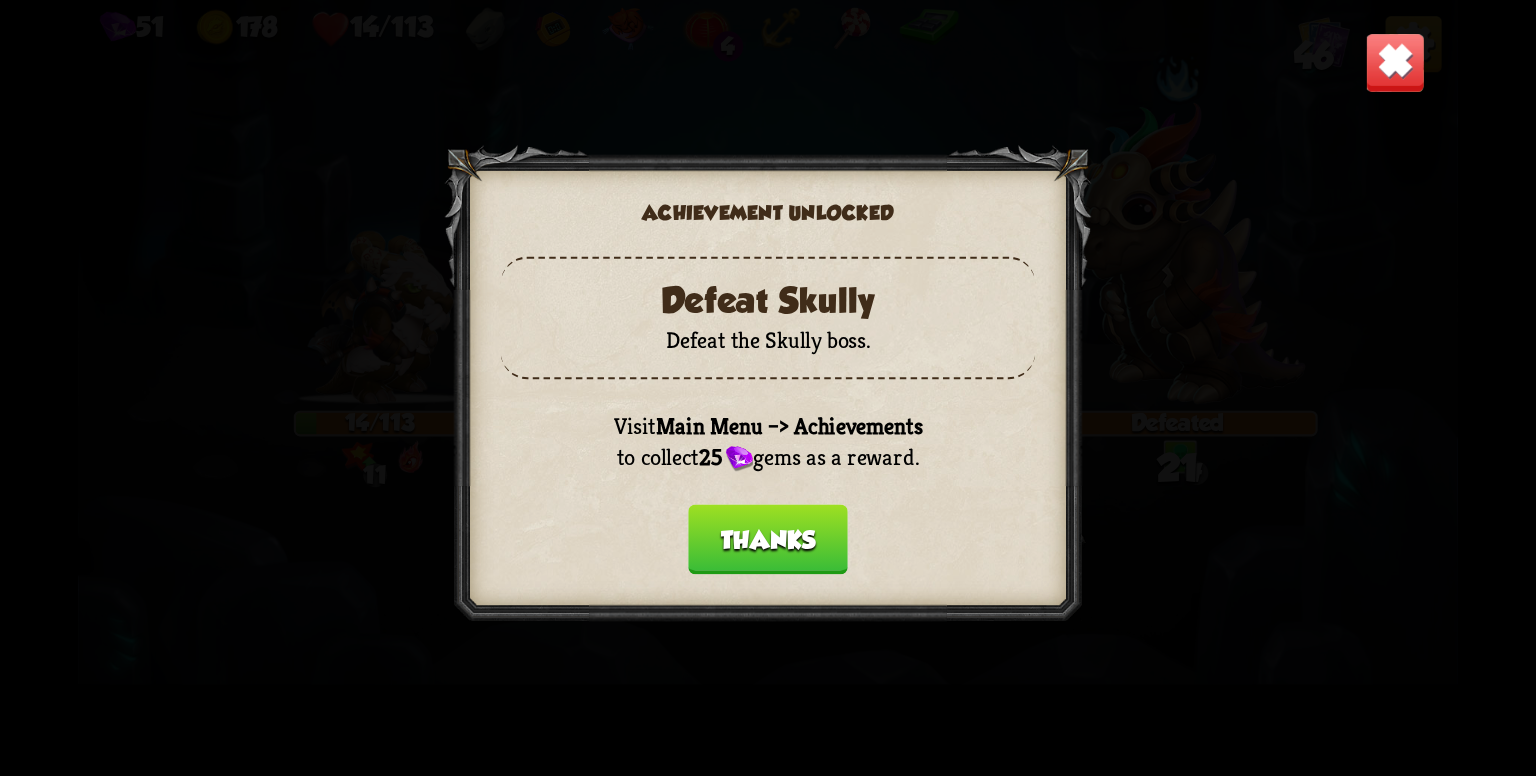 click at bounding box center [1395, 62] 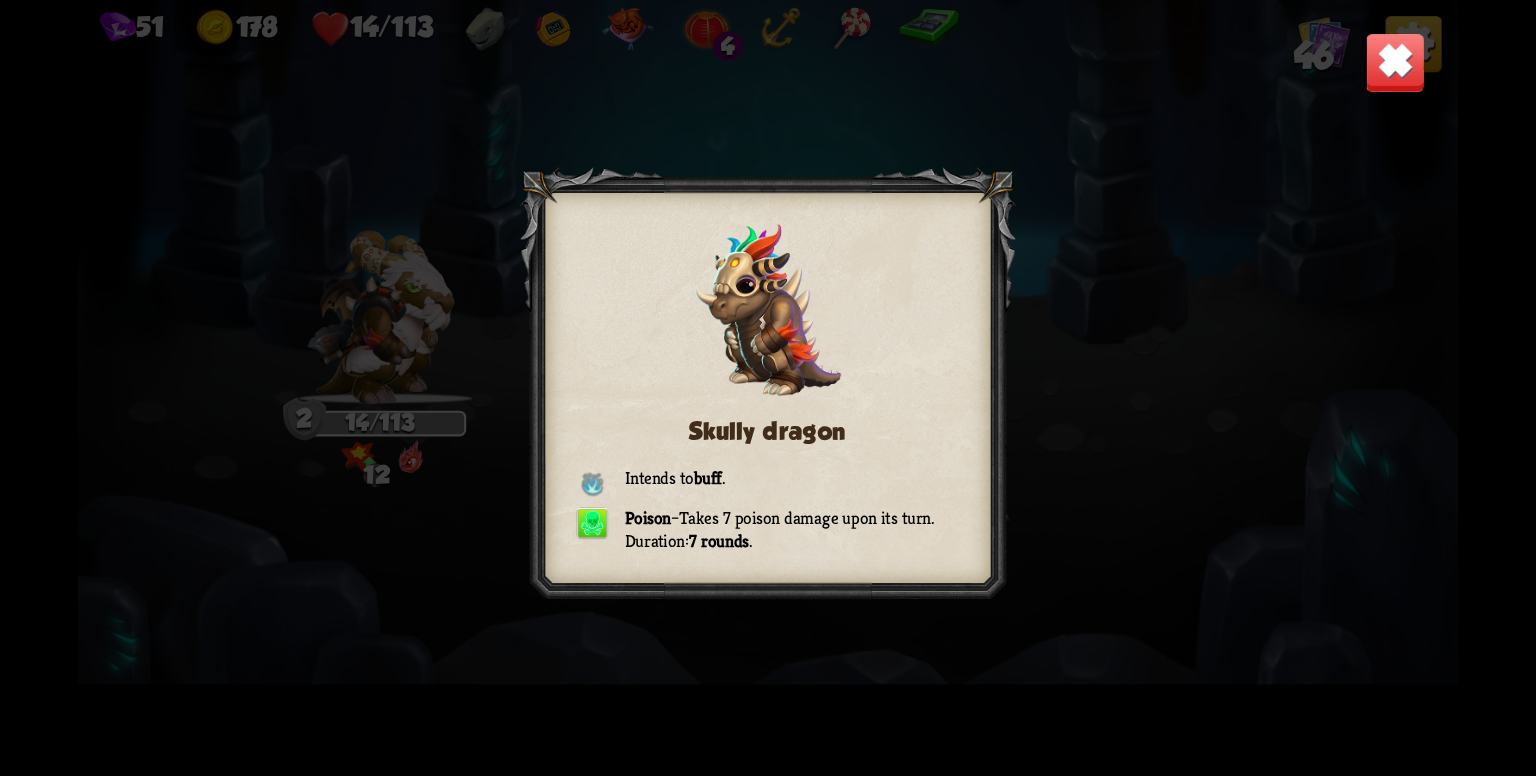 click at bounding box center [1395, 62] 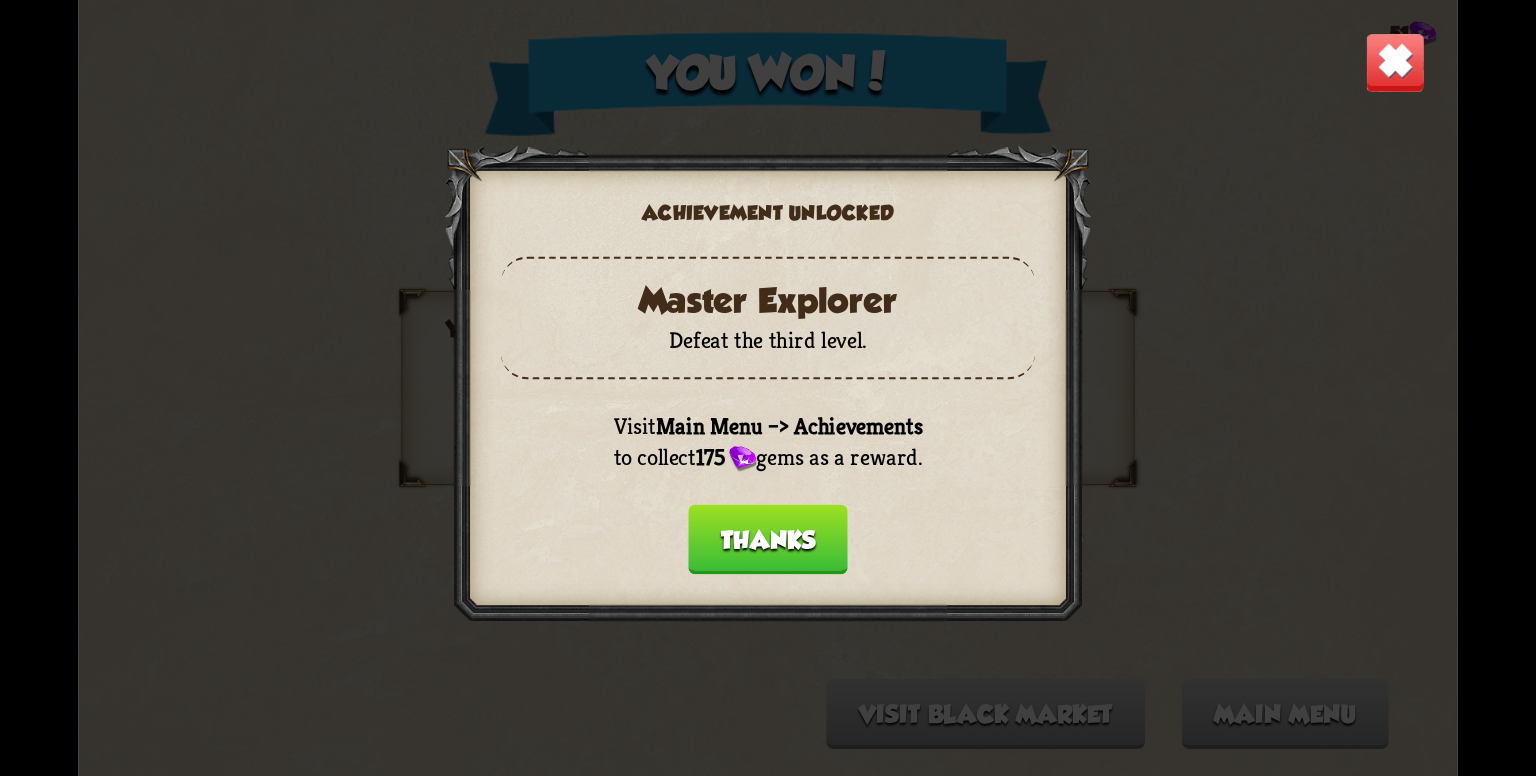 click on "Thanks" at bounding box center (768, 539) 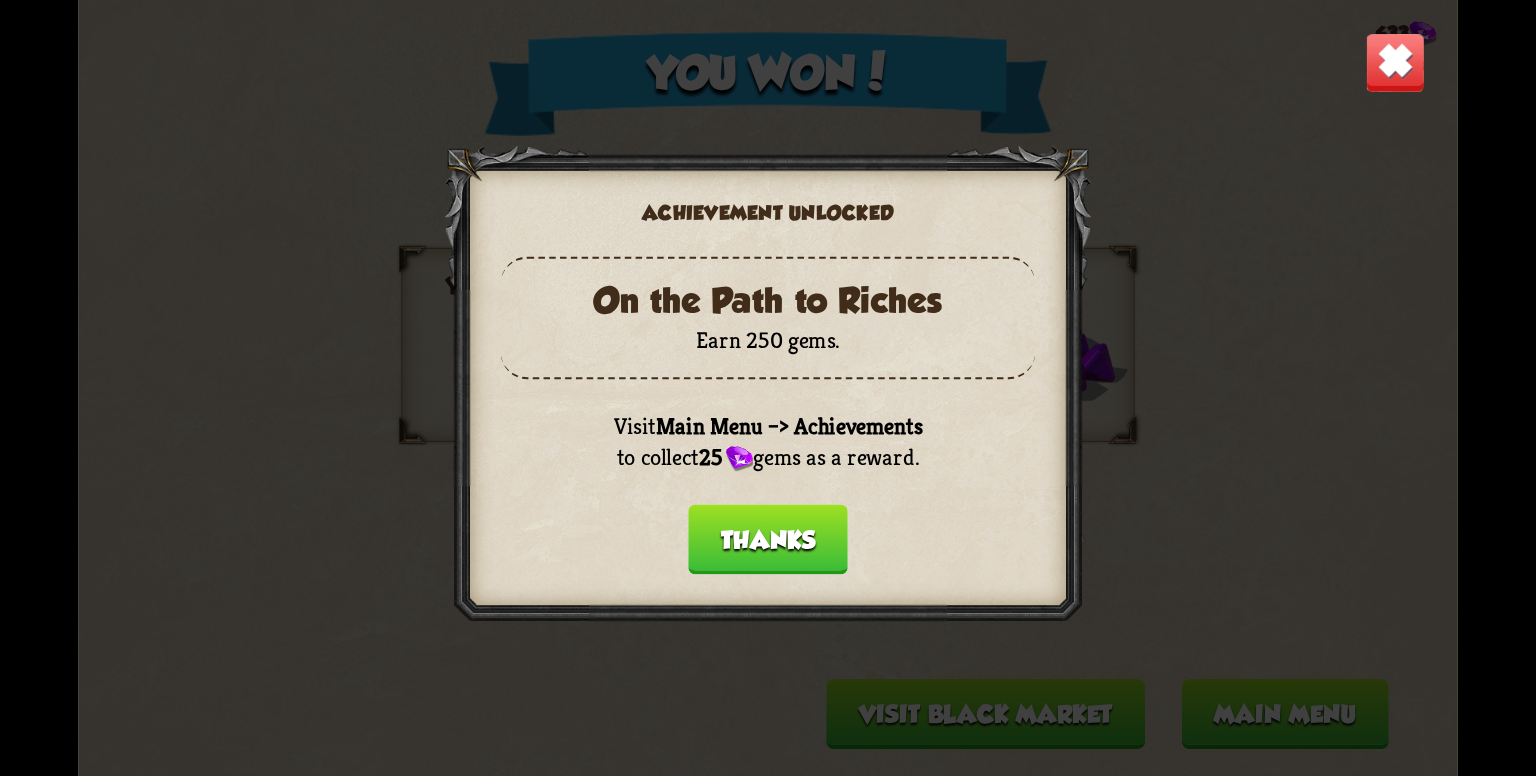 click on "Thanks" at bounding box center (768, 539) 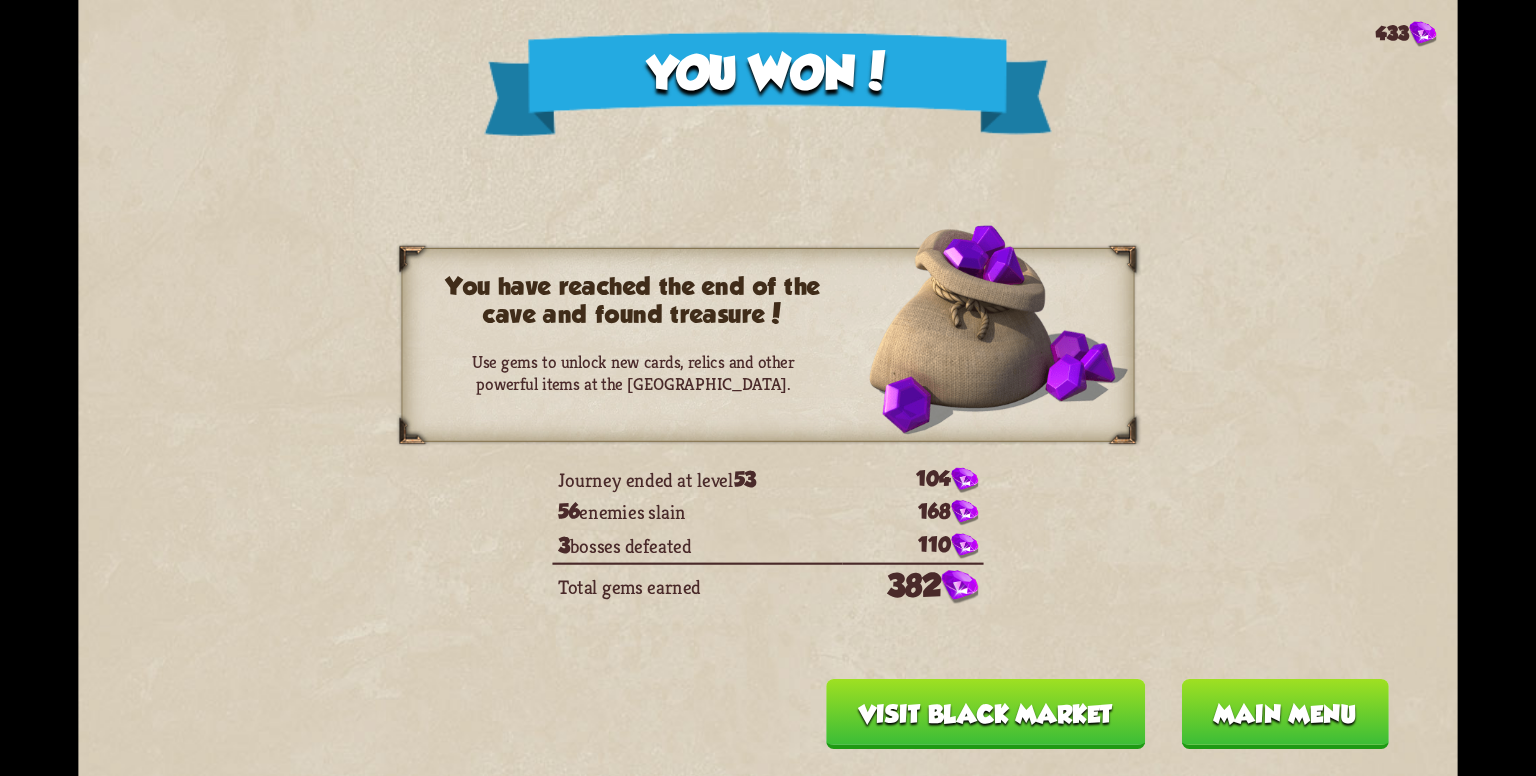 click on "You won!
433
You have reached the end of the cave and found treasure!   Use gems to unlock new cards, relics and other powerful items at the [GEOGRAPHIC_DATA].     Journey ended at level  53   104    56  enemies slain   168    3  bosses defeated   110      Total gems earned   382    Main menu   Visit Black Market" at bounding box center (768, 388) 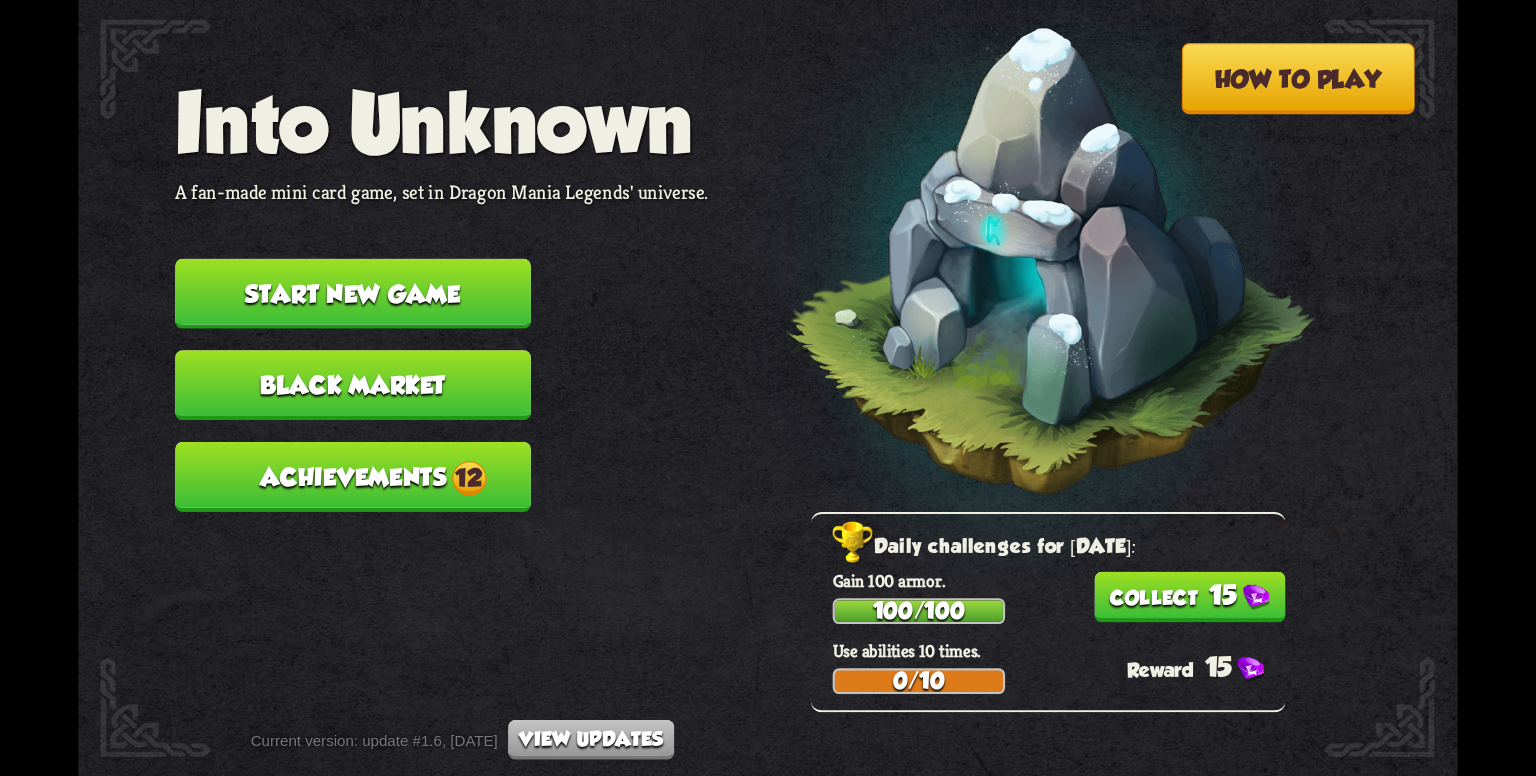 click on "Into Unknown   A fan-made mini card game, set in Dragon Mania Legends' universe.     Start new game   Black Market
Achievements
12" at bounding box center (442, 304) 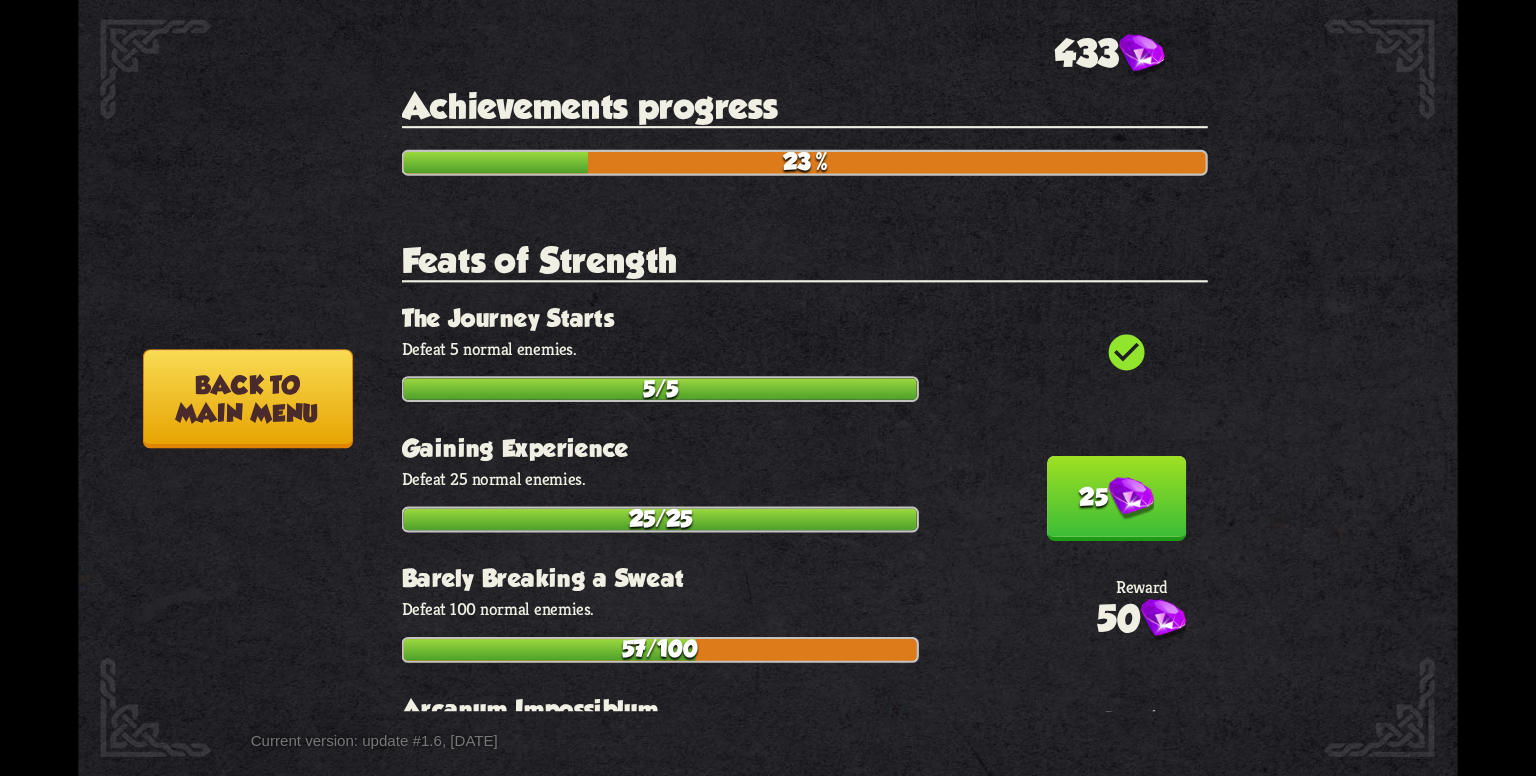 click at bounding box center (1131, 498) 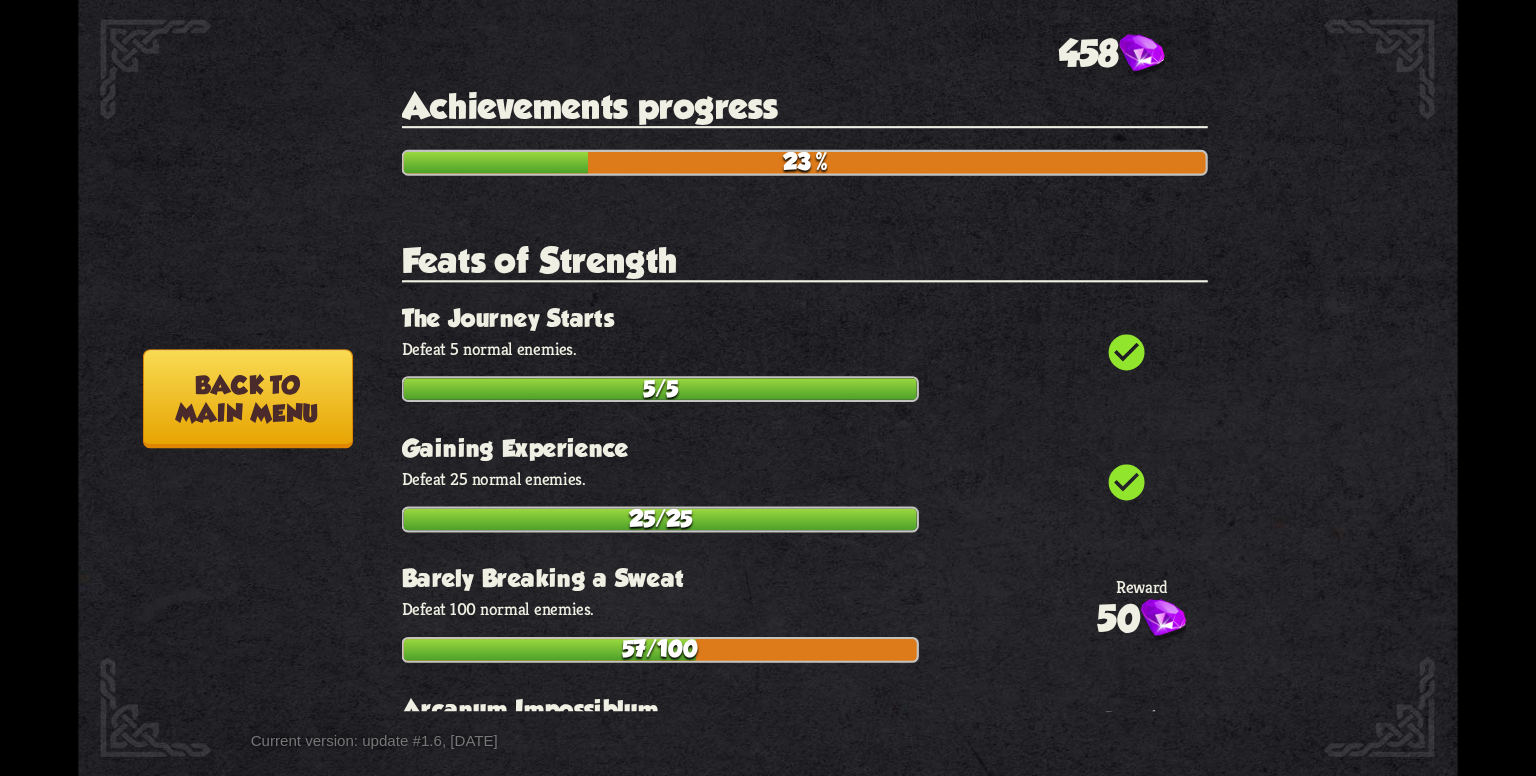 click on "Feats of Strength     check_circle   The Journey Starts   Defeat 5 normal enemies.
5/5
check_circle   Gaining Experience   Defeat 25 normal enemies.
25/25
50
Barely Breaking a Sweat   Defeat 100 normal enemies.
57/100
100
Arcanum Impossiblum   Defeat 250 normal enemies.
57/250
60
Dragon versus Goliath   Defeat 3 cursed enemies.
1/3
75
Being Bossy   Defeat 3 bosses.
3/3
125
Boss-a-nova   Defeat 10 bosses.
4/10
200
Boss Hunter   Defeat 25 bosses.
4/25" at bounding box center (805, 777) 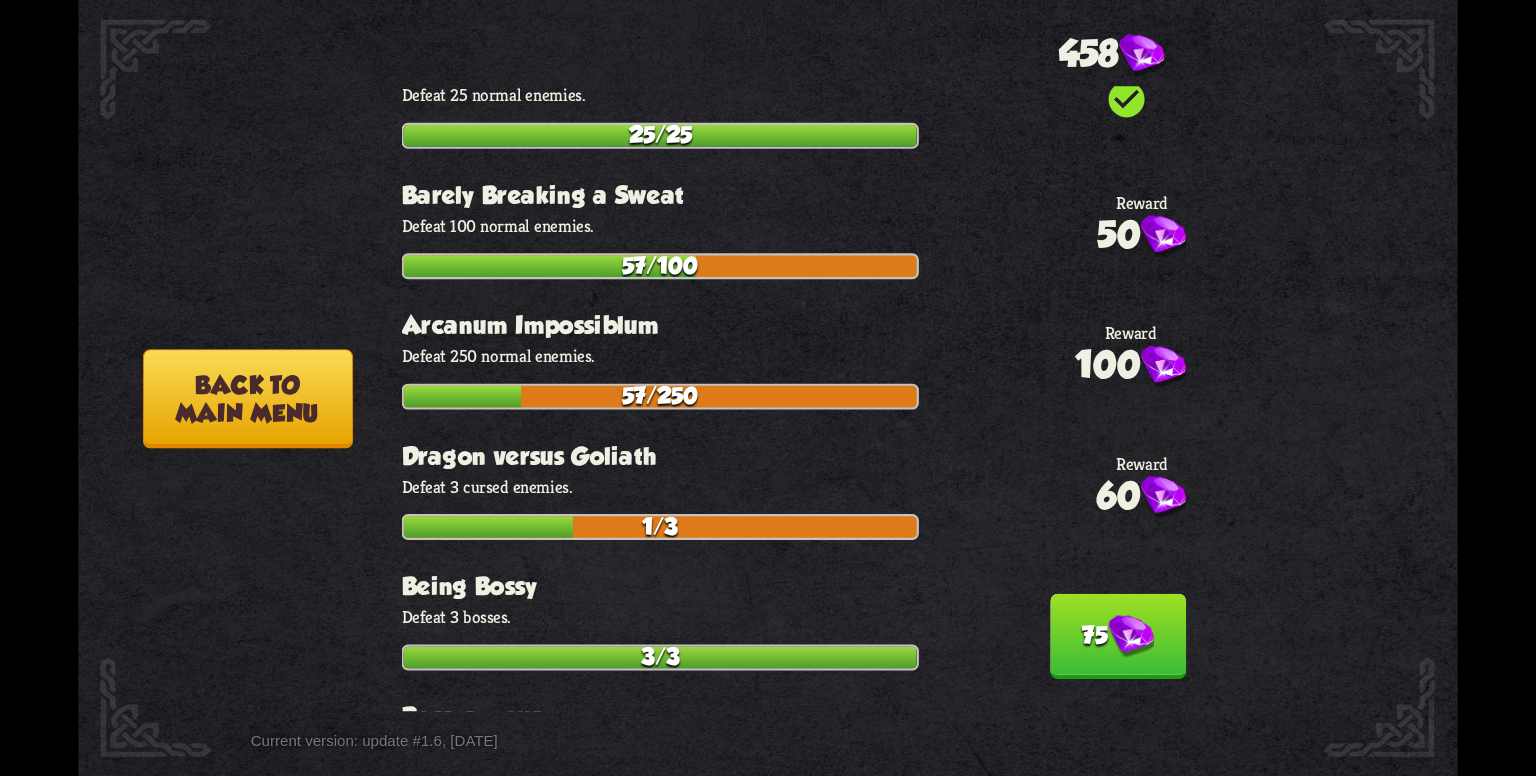 scroll, scrollTop: 500, scrollLeft: 0, axis: vertical 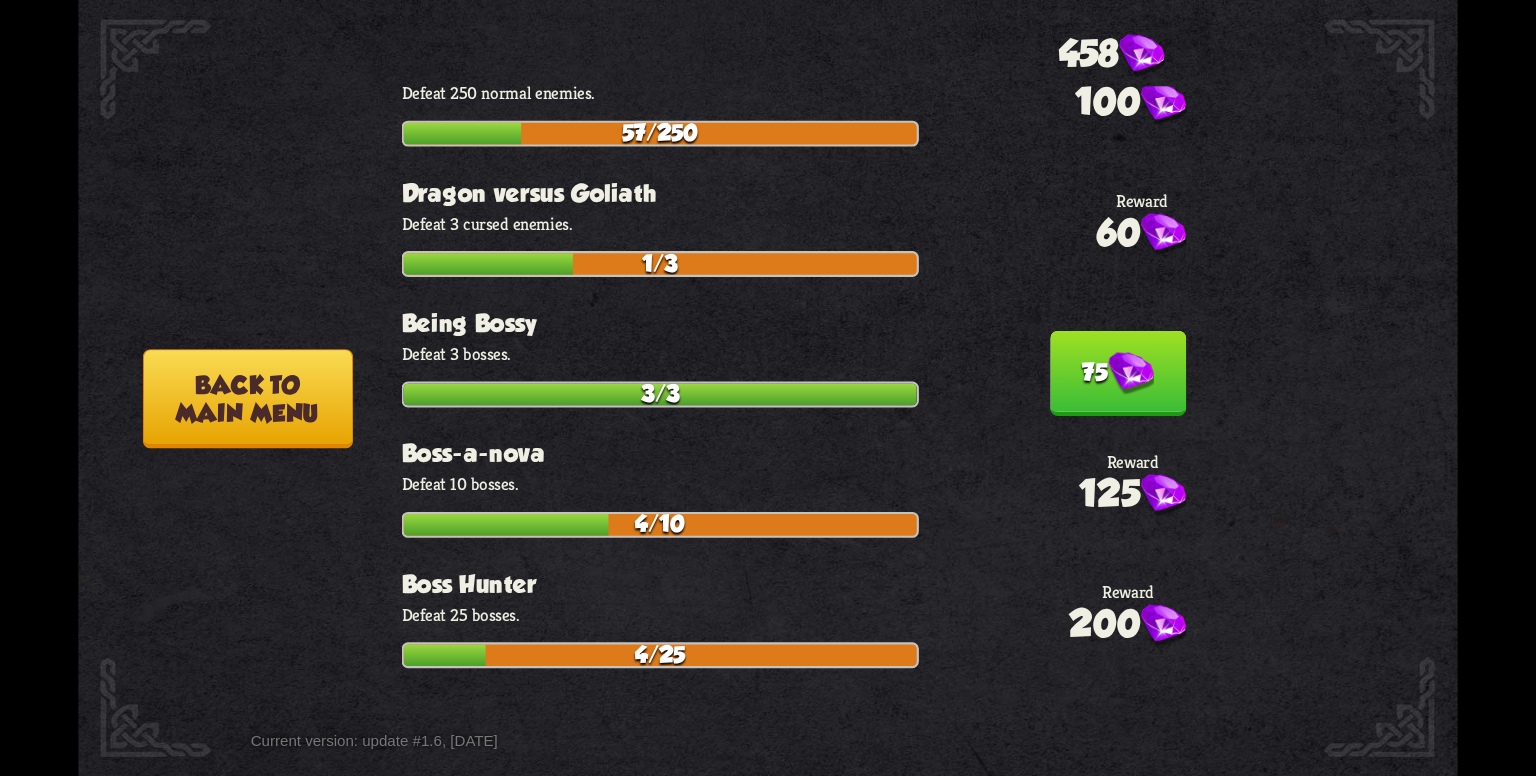click at bounding box center [1131, 373] 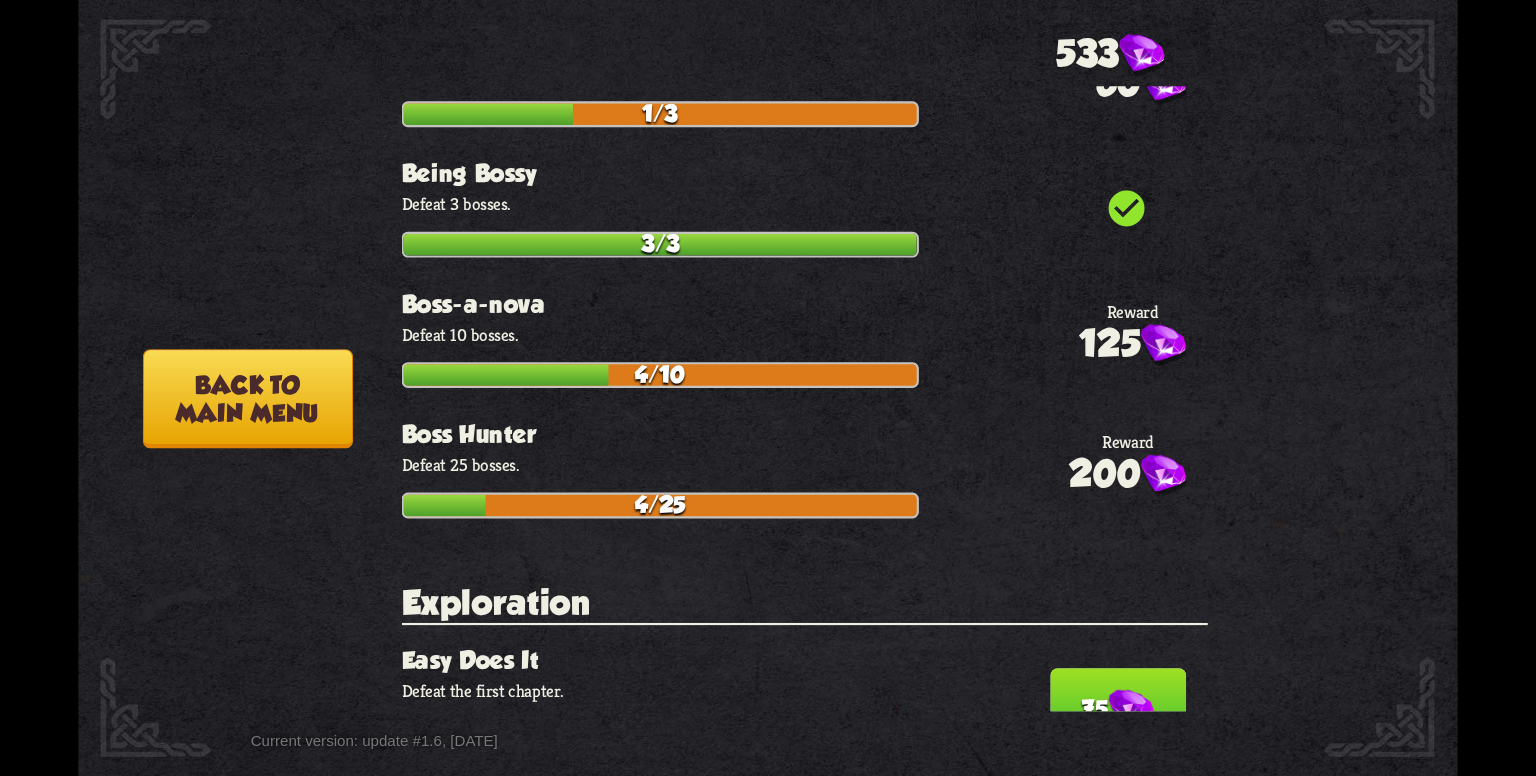 scroll, scrollTop: 1000, scrollLeft: 0, axis: vertical 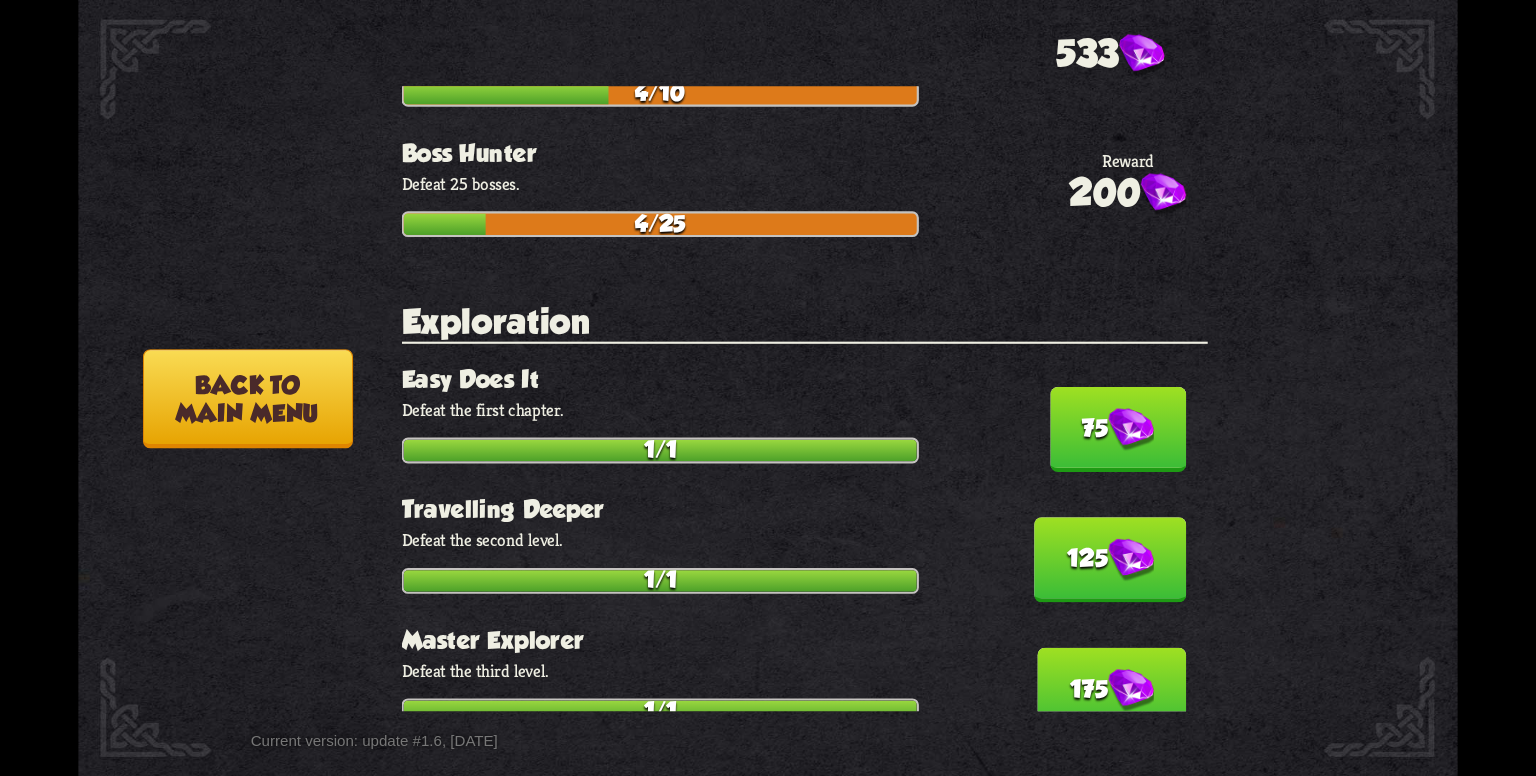 click at bounding box center [1131, 429] 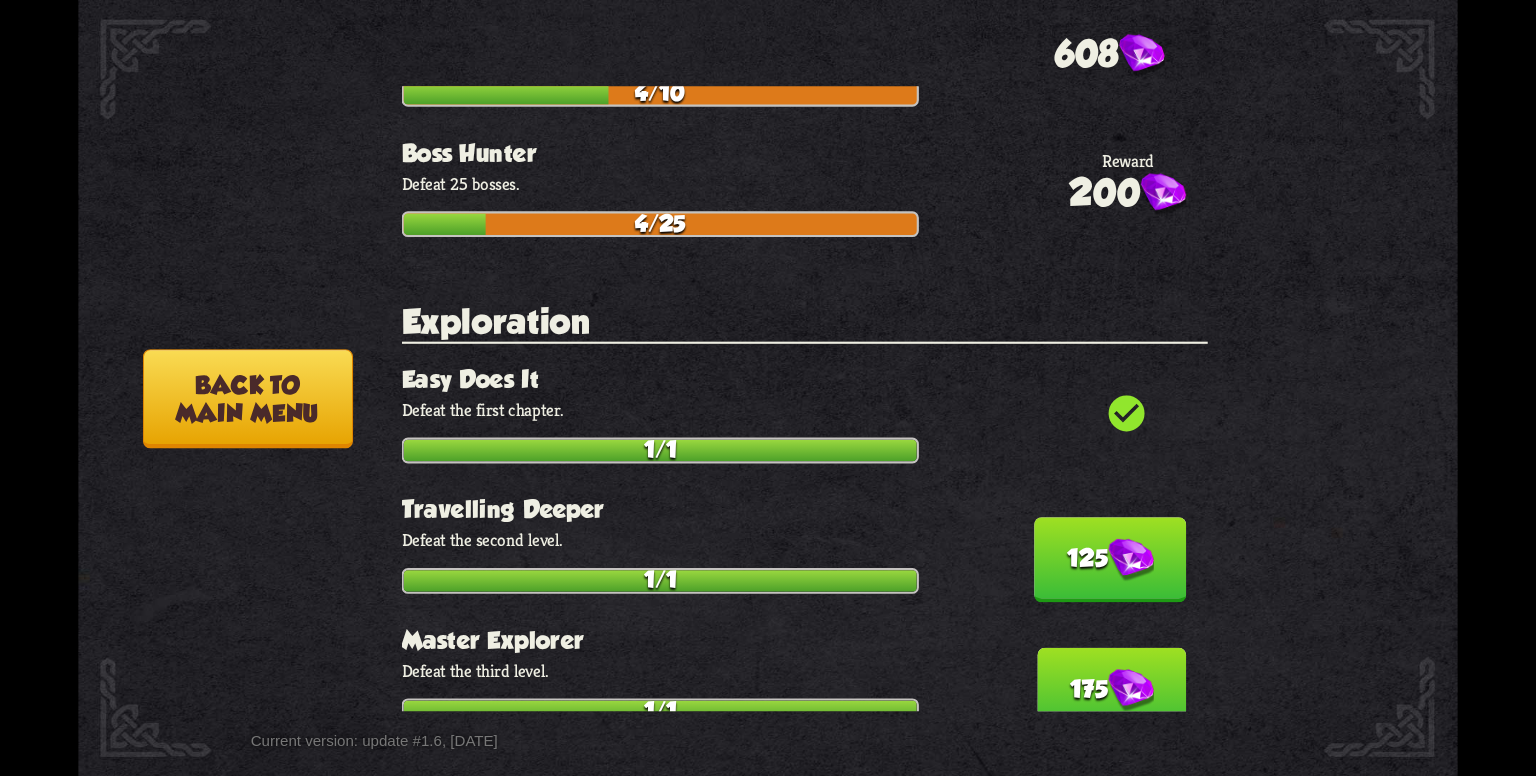 click at bounding box center [1131, 560] 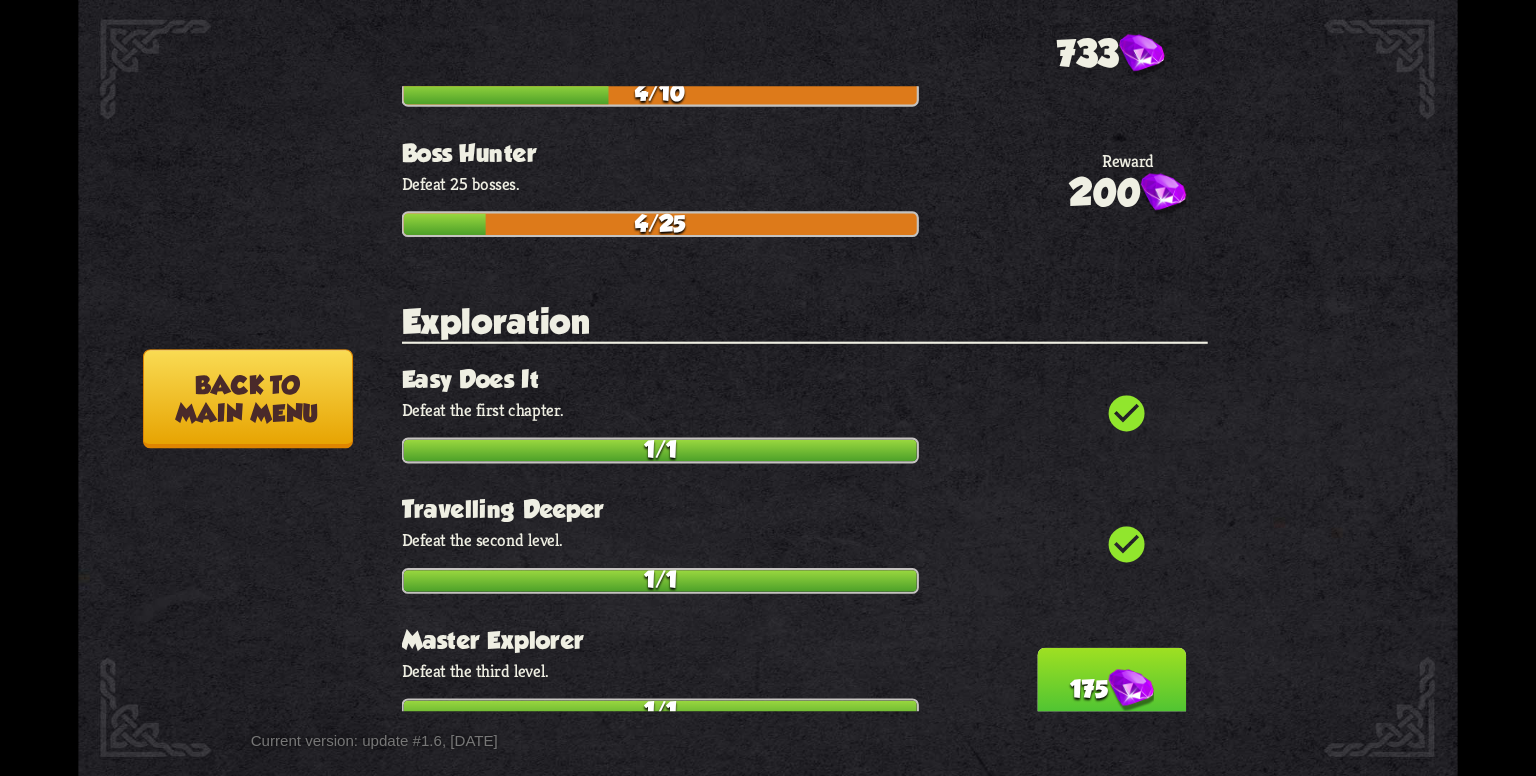 click at bounding box center [1131, 690] 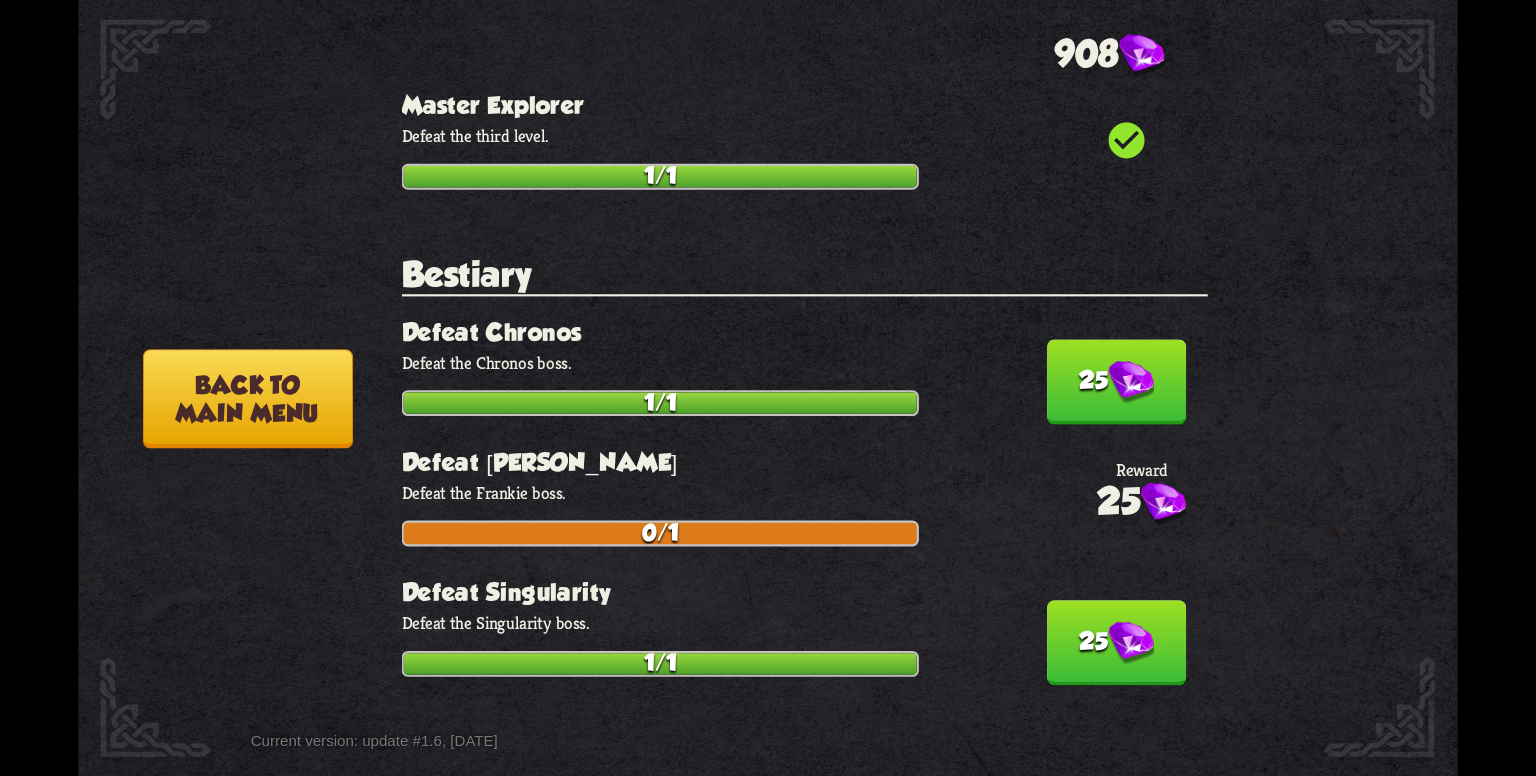 scroll, scrollTop: 1500, scrollLeft: 0, axis: vertical 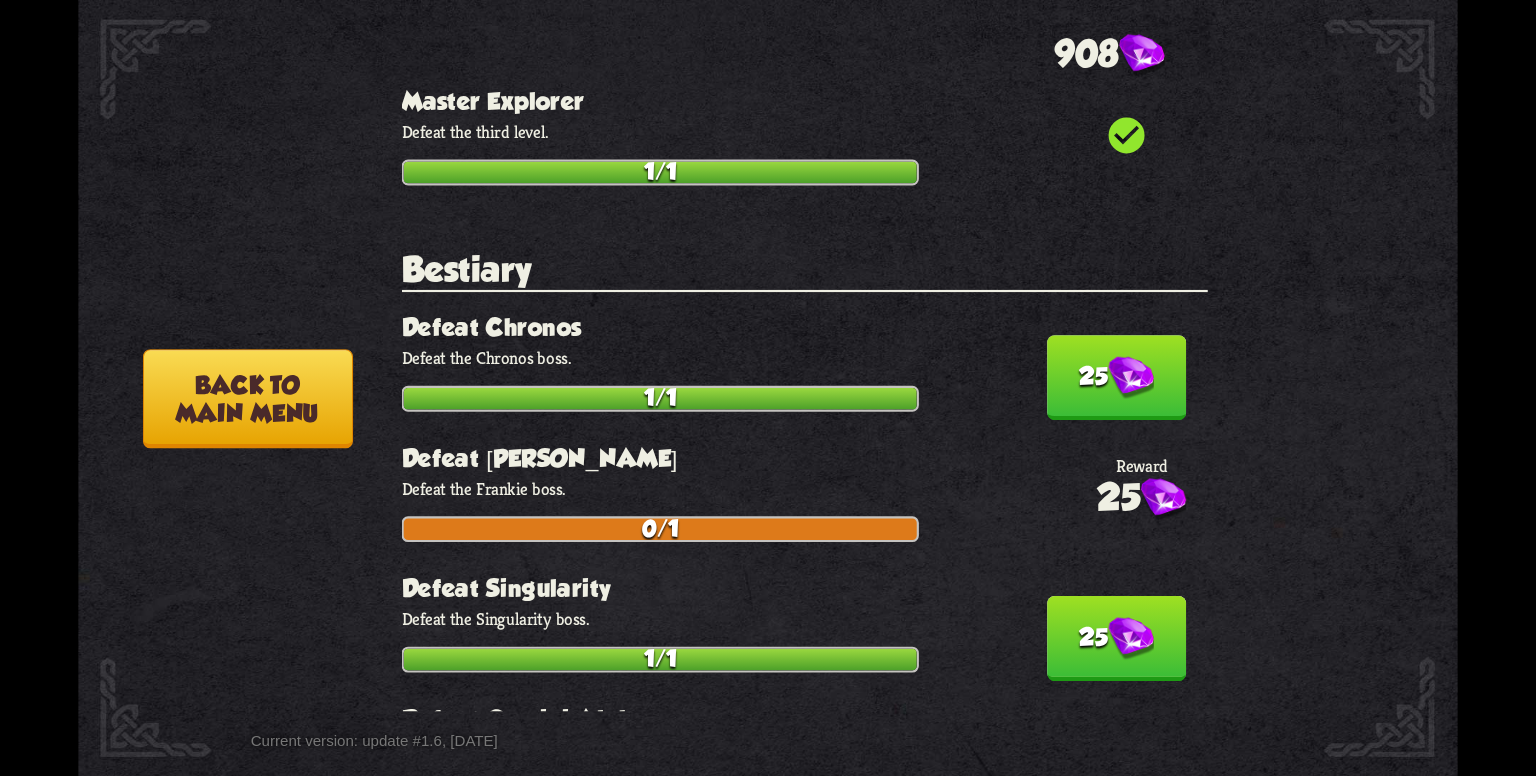 click at bounding box center (1131, 378) 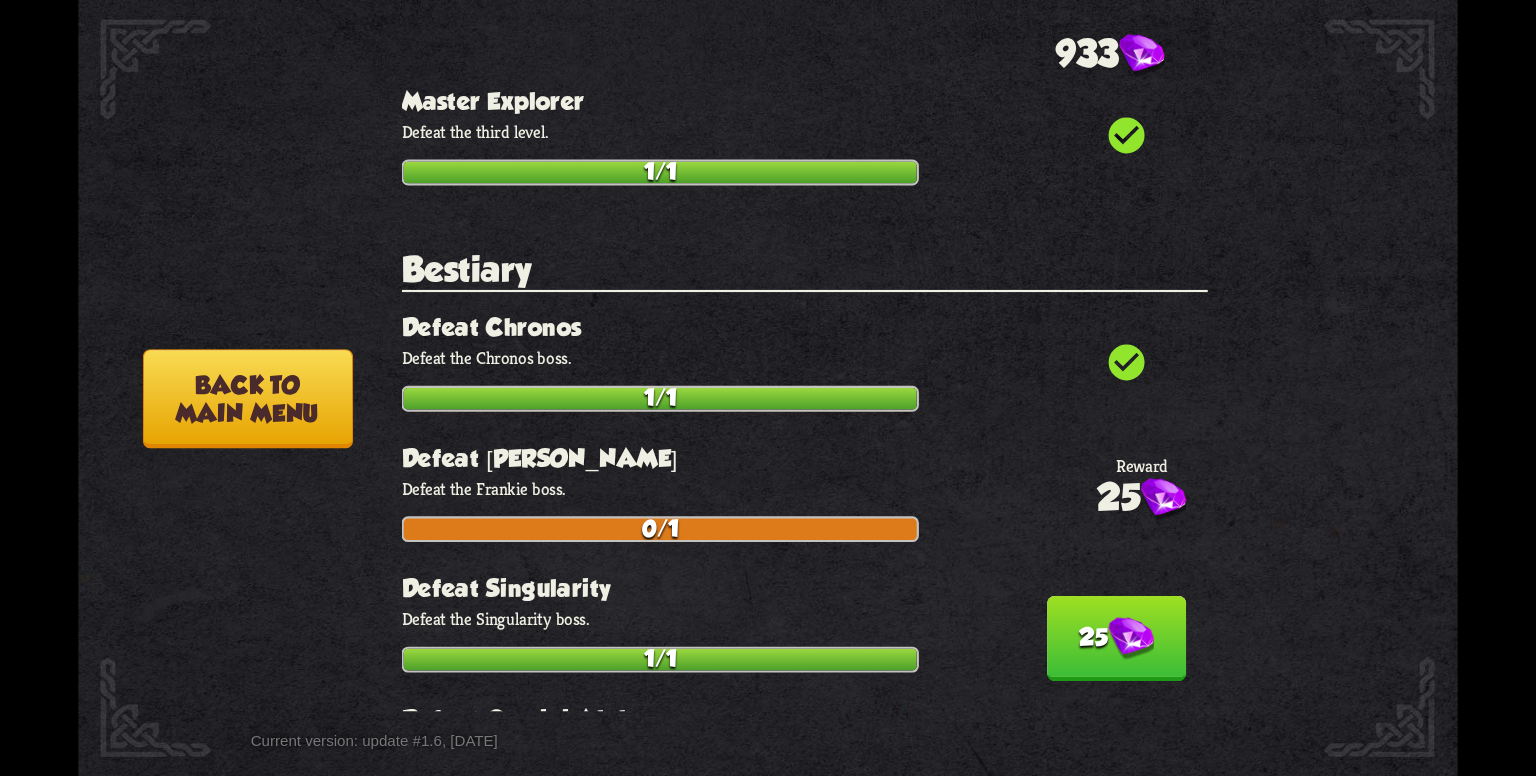 click on "25" at bounding box center (1117, 638) 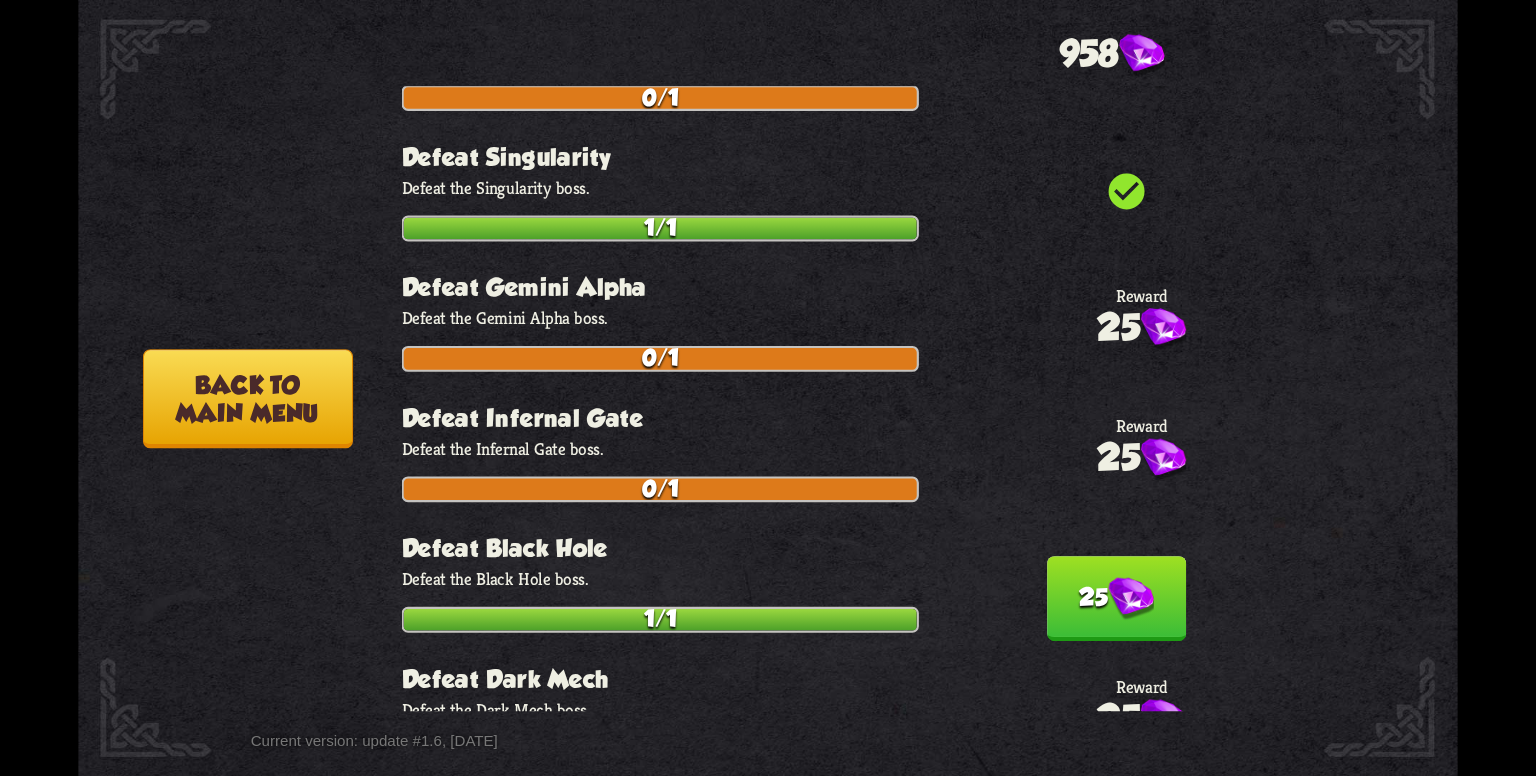 click at bounding box center [1131, 599] 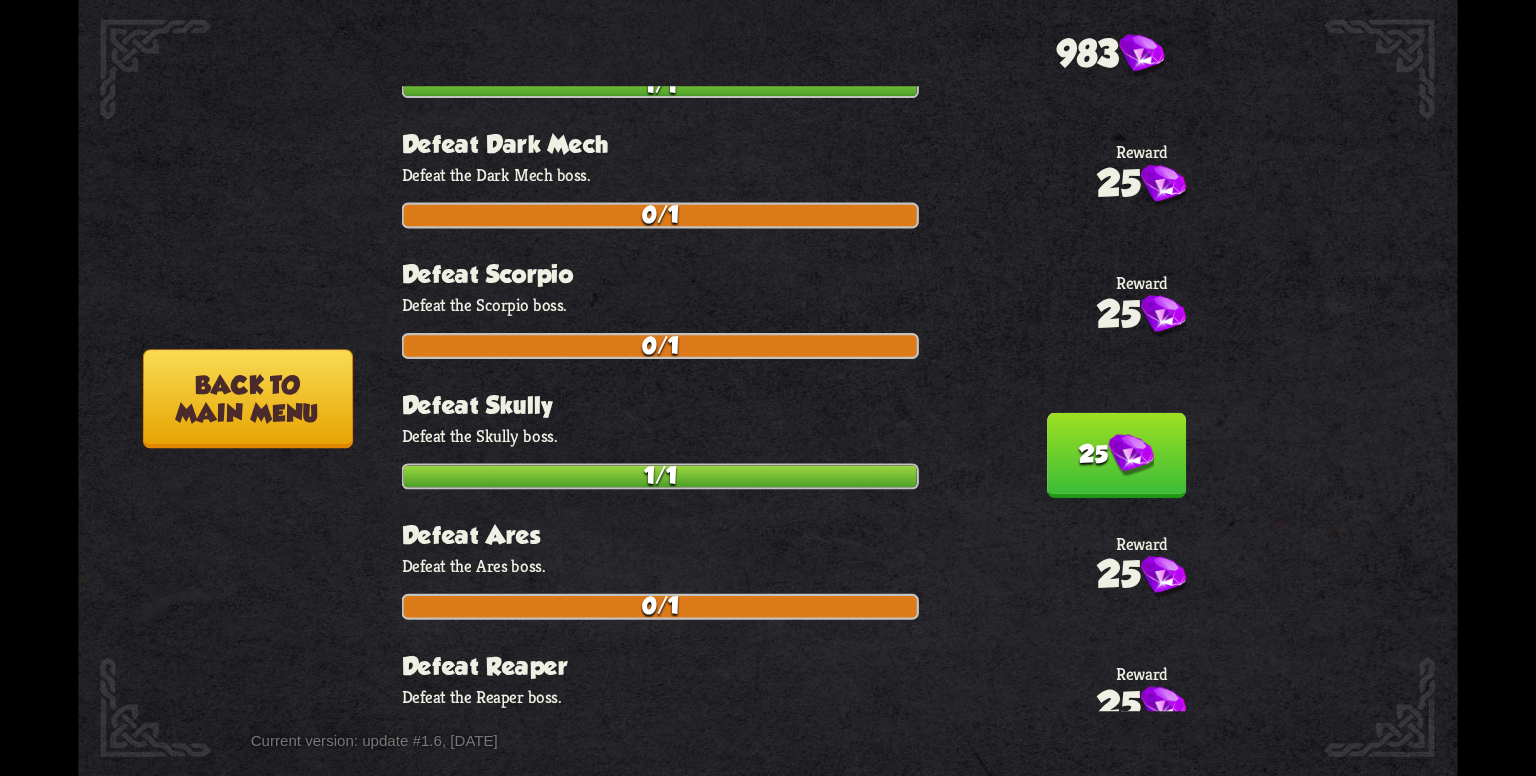 scroll, scrollTop: 2400, scrollLeft: 0, axis: vertical 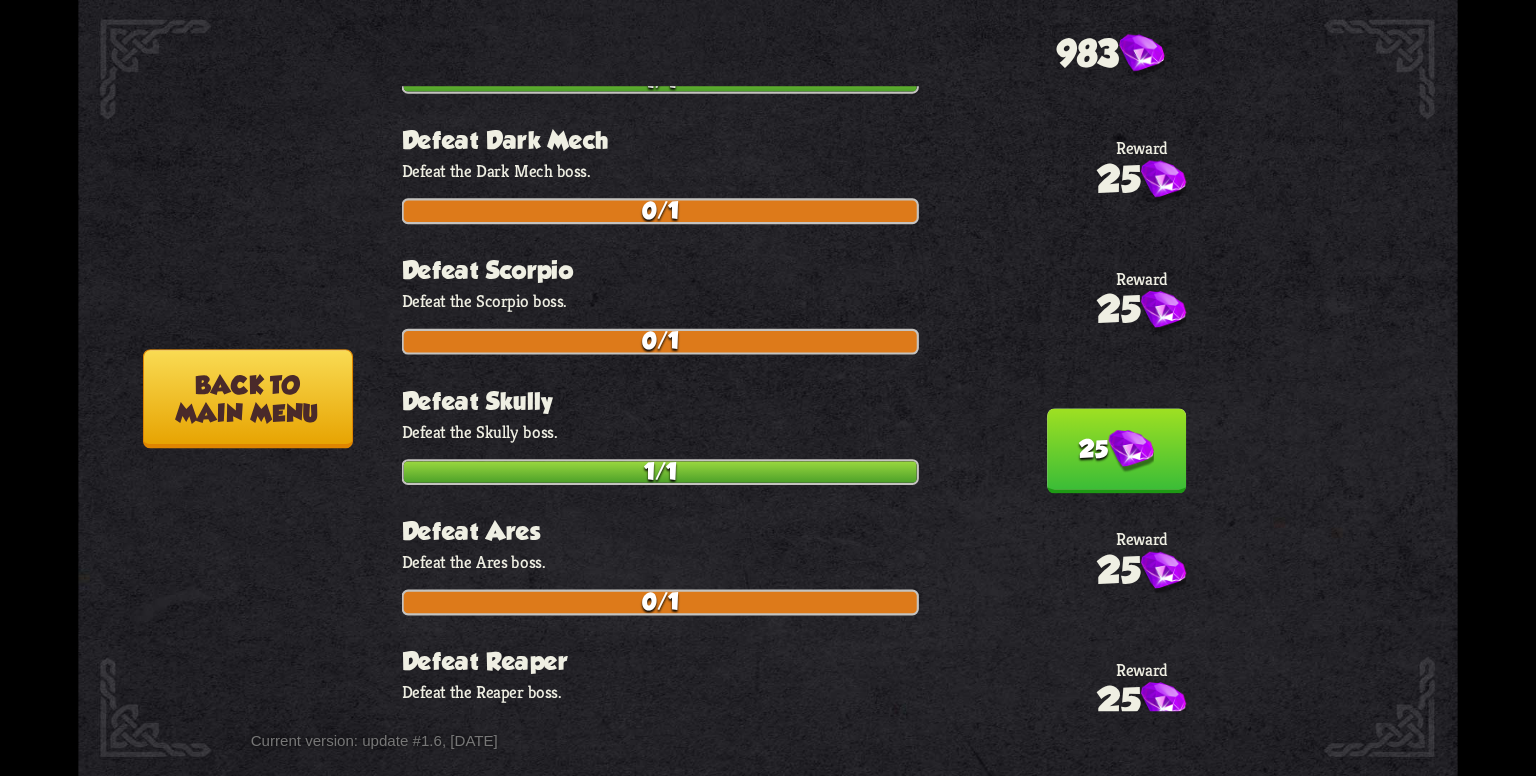 click on "25" at bounding box center [1117, 450] 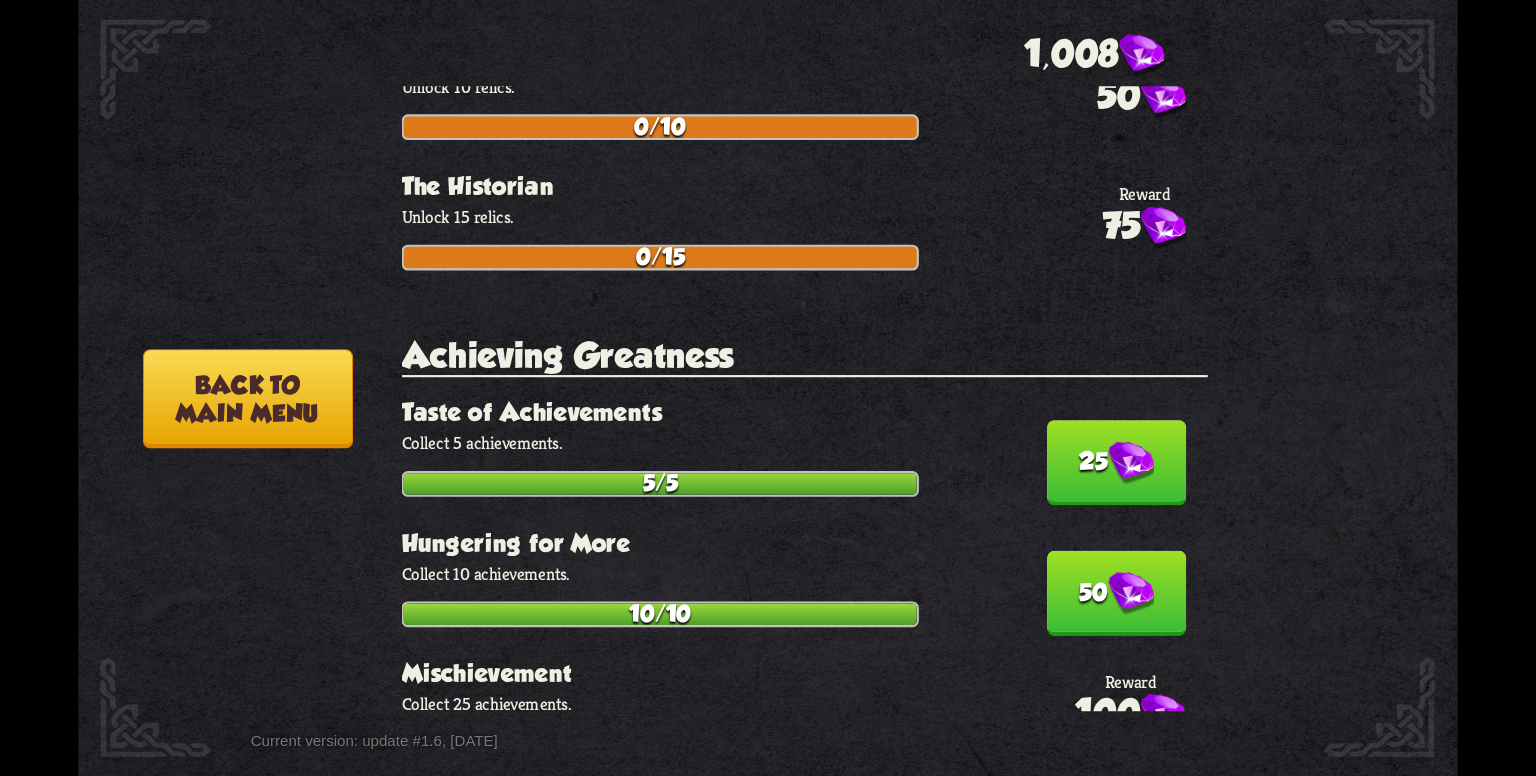 scroll, scrollTop: 4700, scrollLeft: 0, axis: vertical 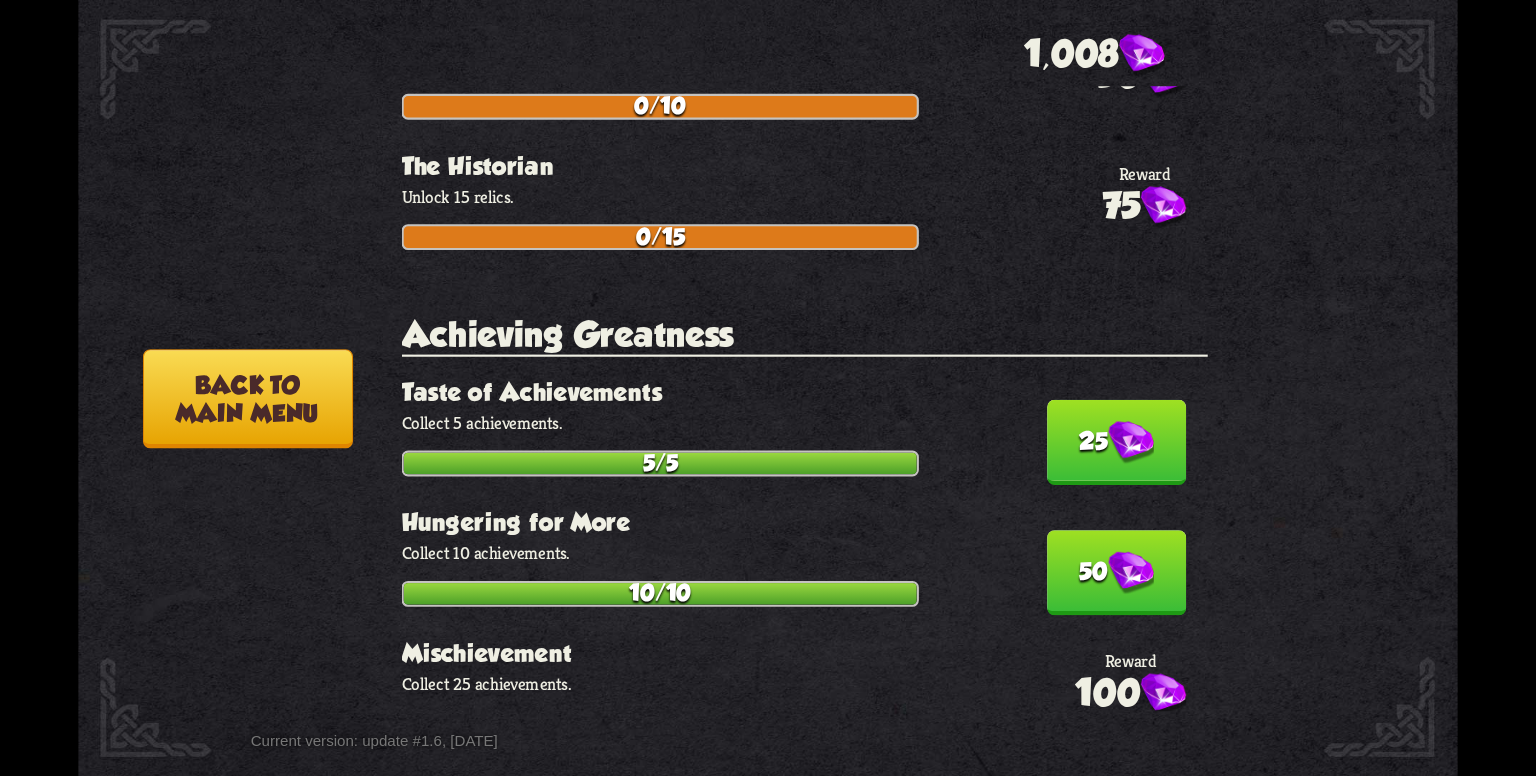 drag, startPoint x: 1091, startPoint y: 349, endPoint x: 1088, endPoint y: 470, distance: 121.037186 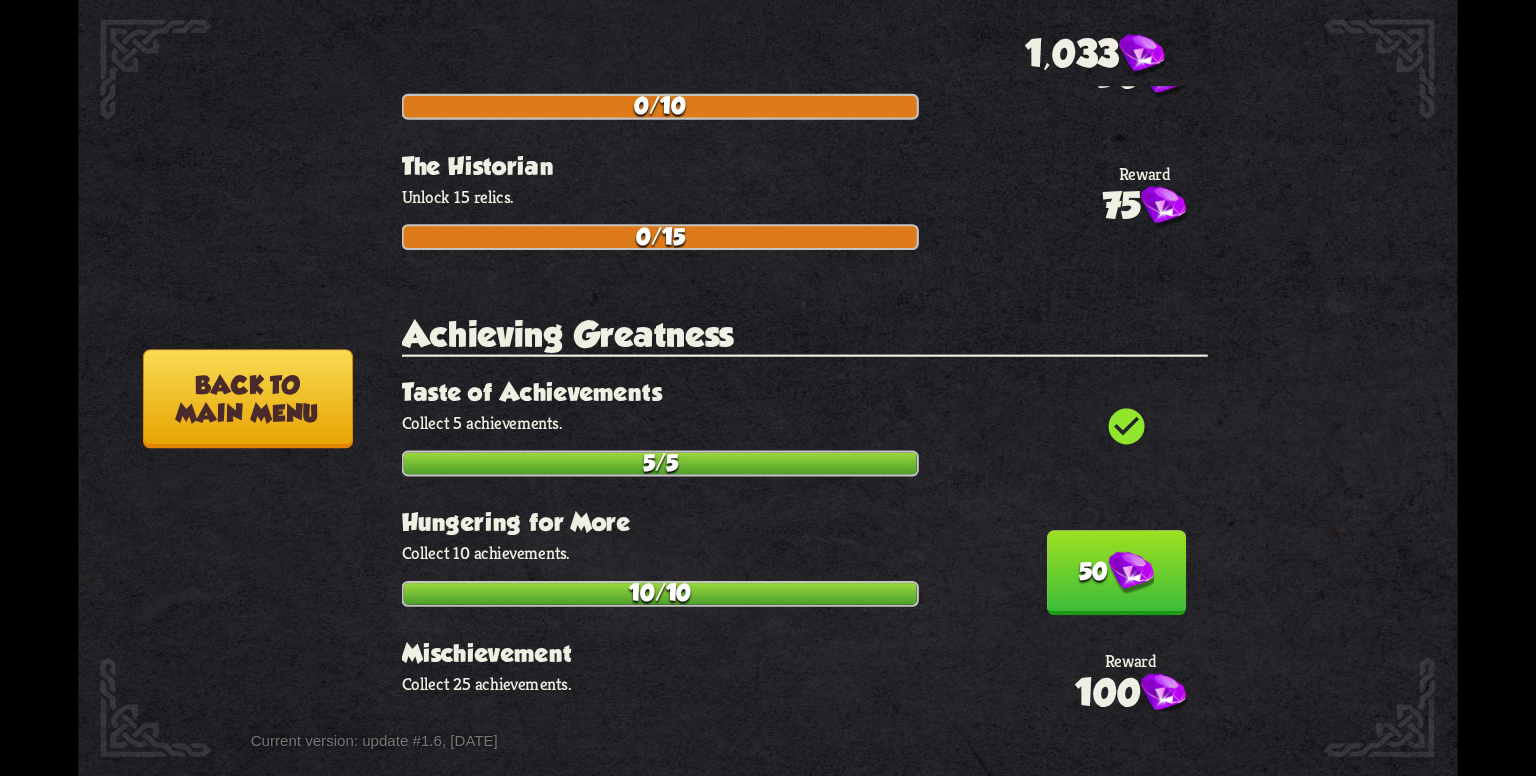 click on "50" at bounding box center (1117, 572) 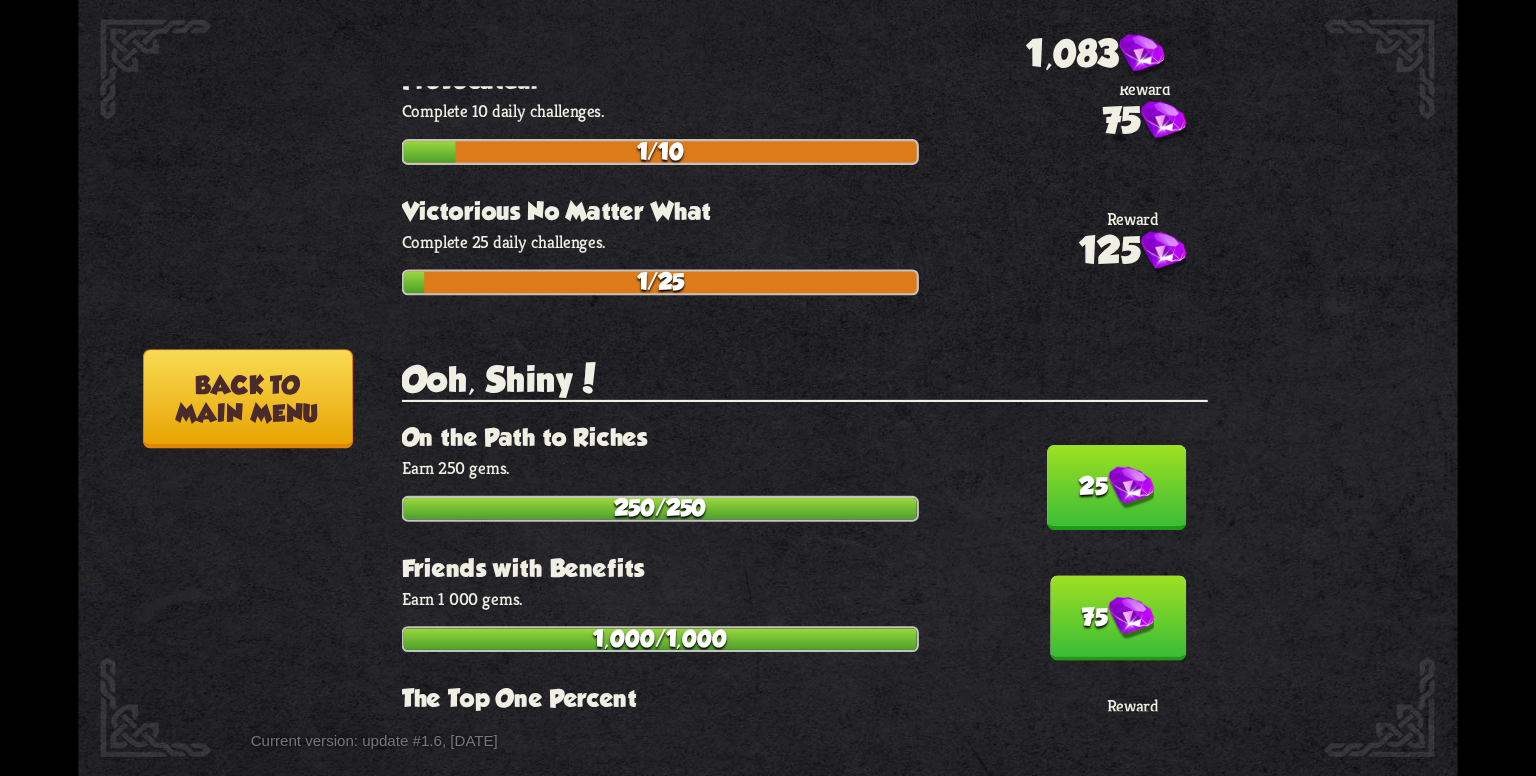 scroll, scrollTop: 5600, scrollLeft: 0, axis: vertical 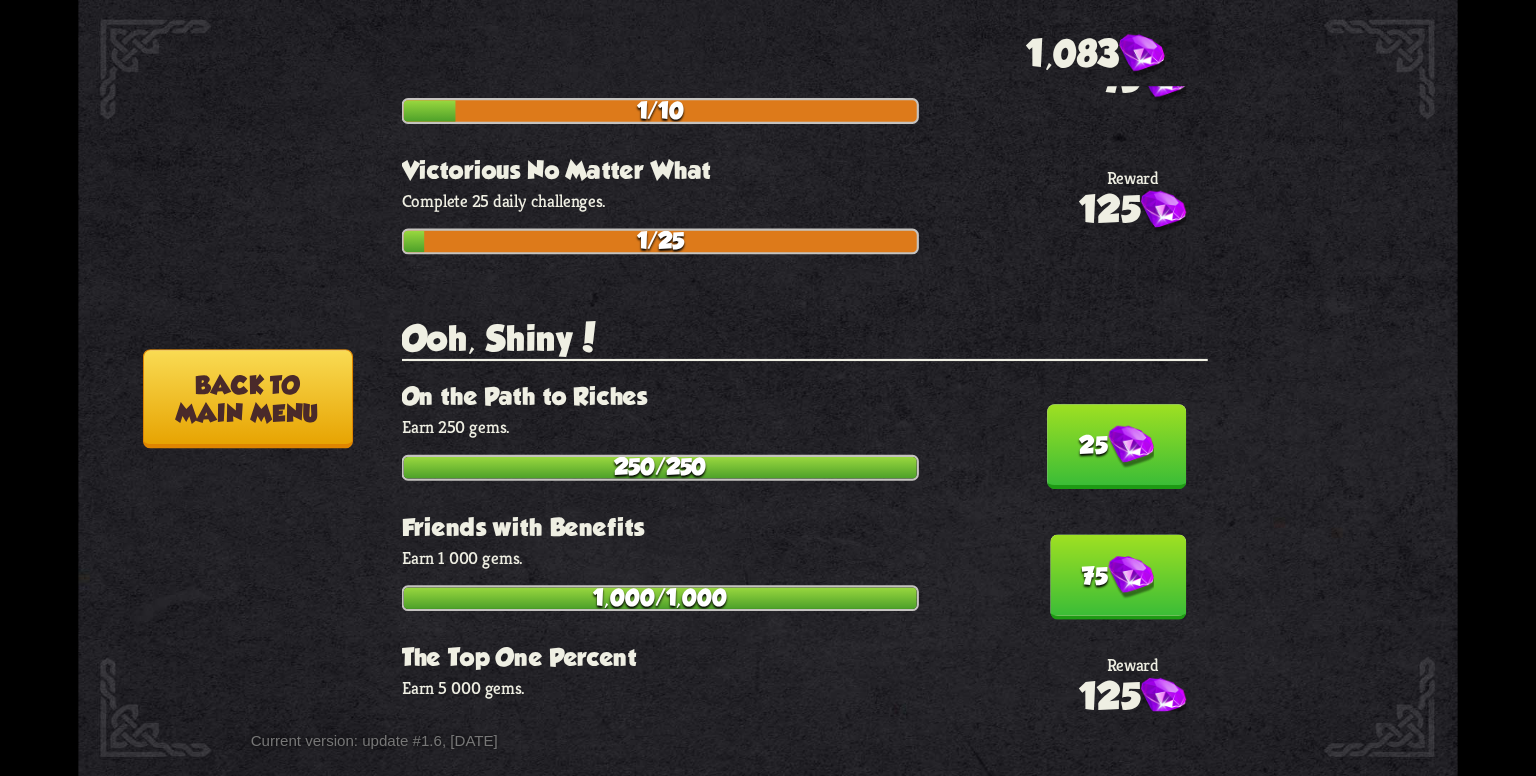 click on "25" at bounding box center [1117, 446] 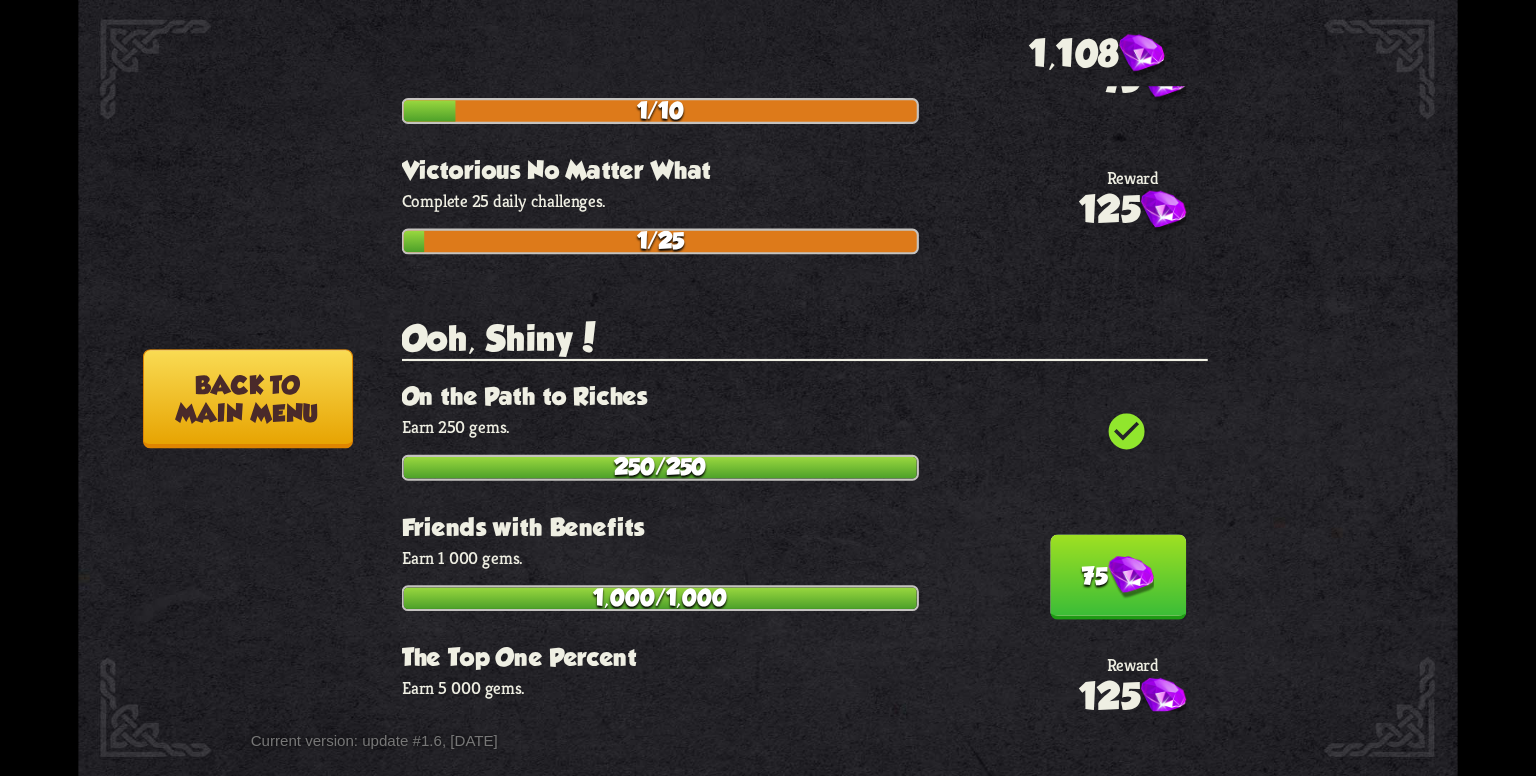 click at bounding box center [1131, 577] 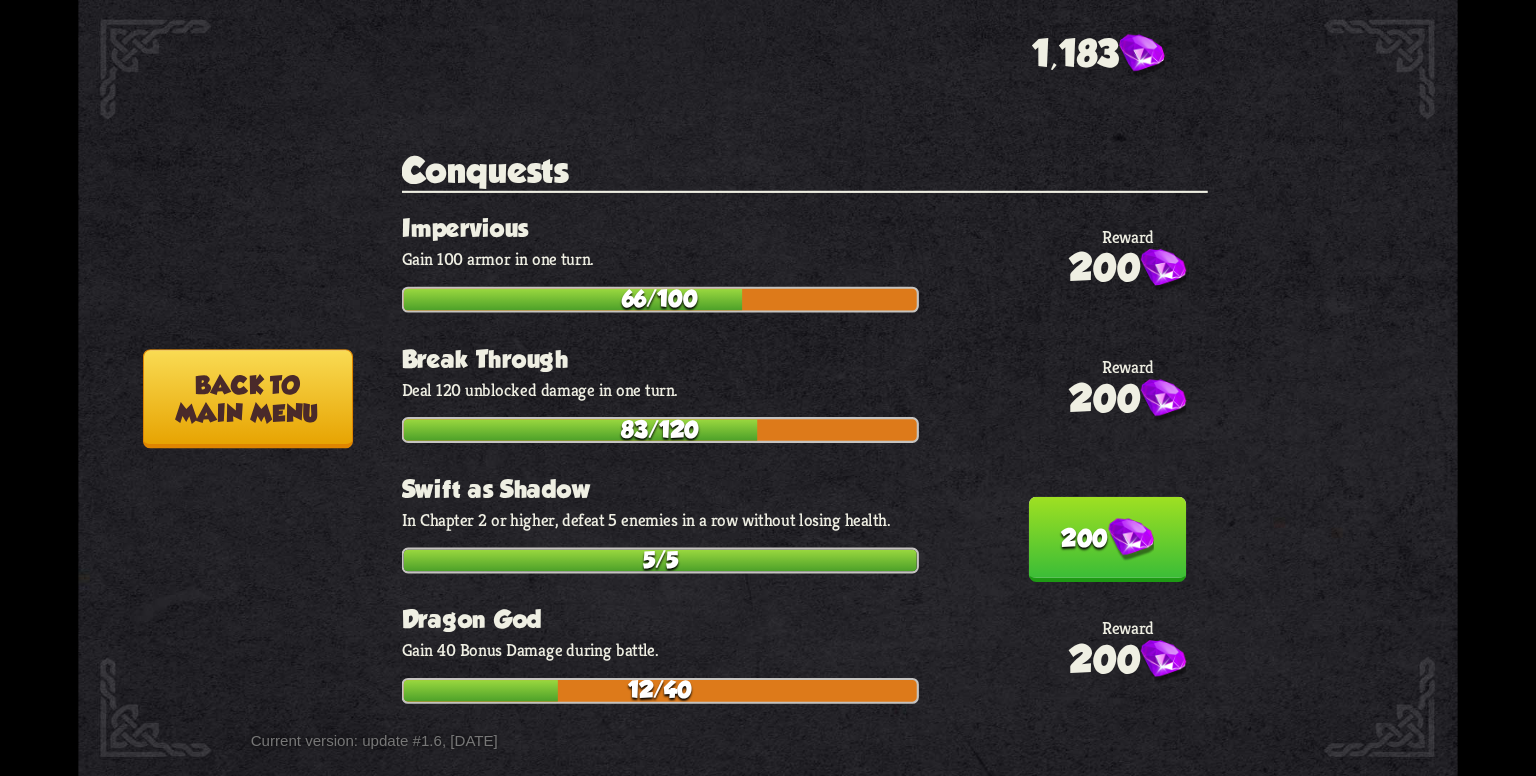 scroll, scrollTop: 6600, scrollLeft: 0, axis: vertical 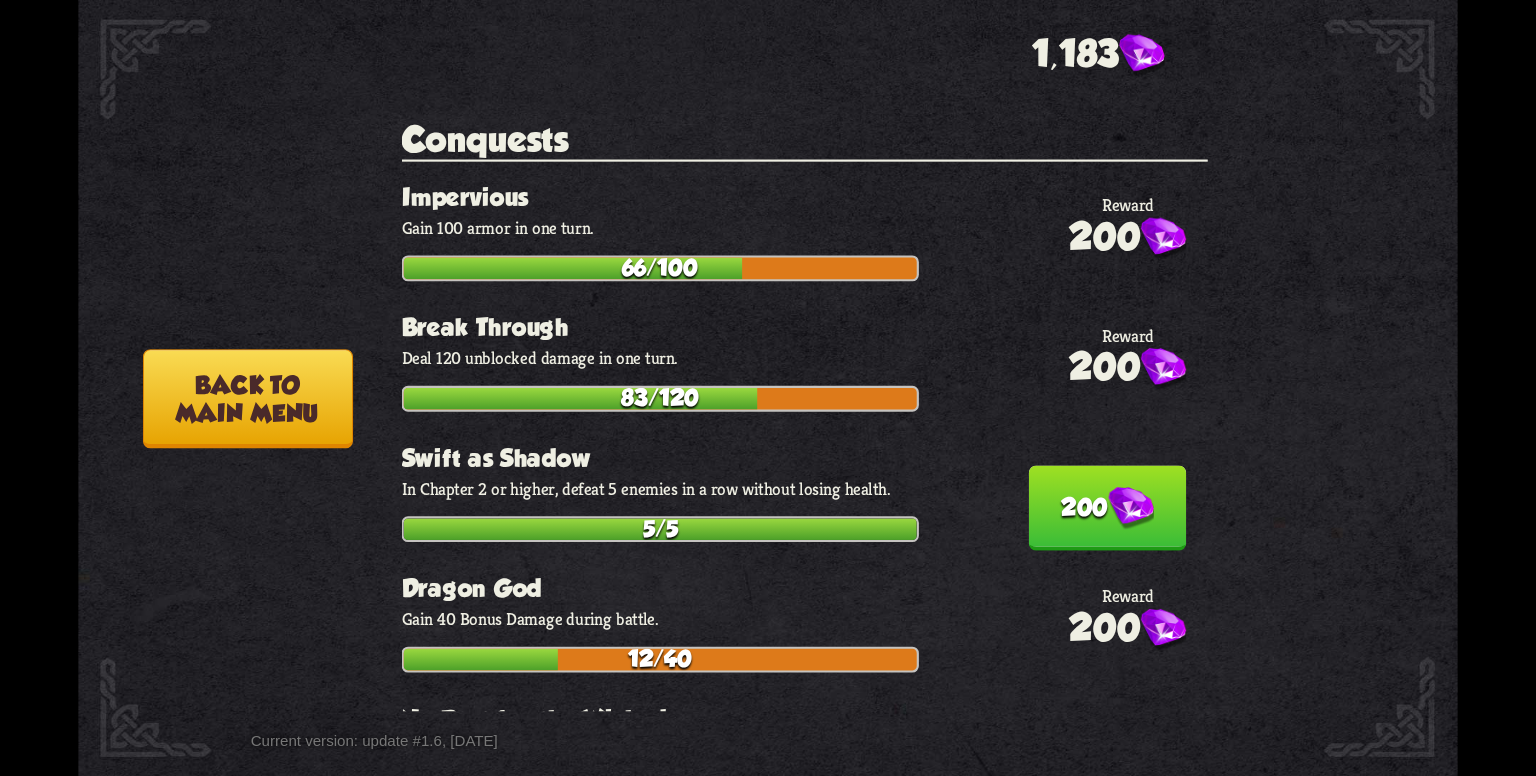 click on "200" at bounding box center (1107, 508) 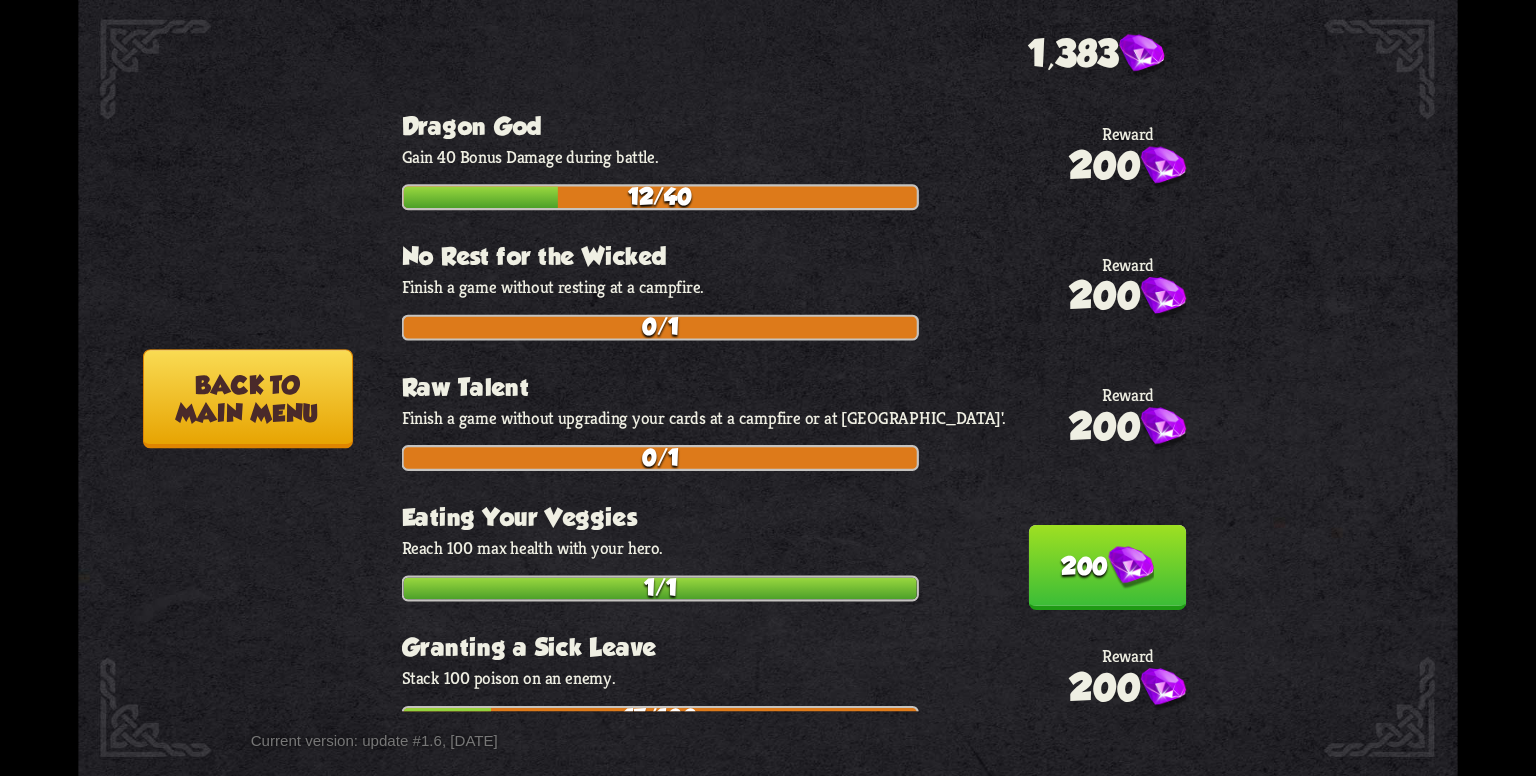 scroll, scrollTop: 7030, scrollLeft: 0, axis: vertical 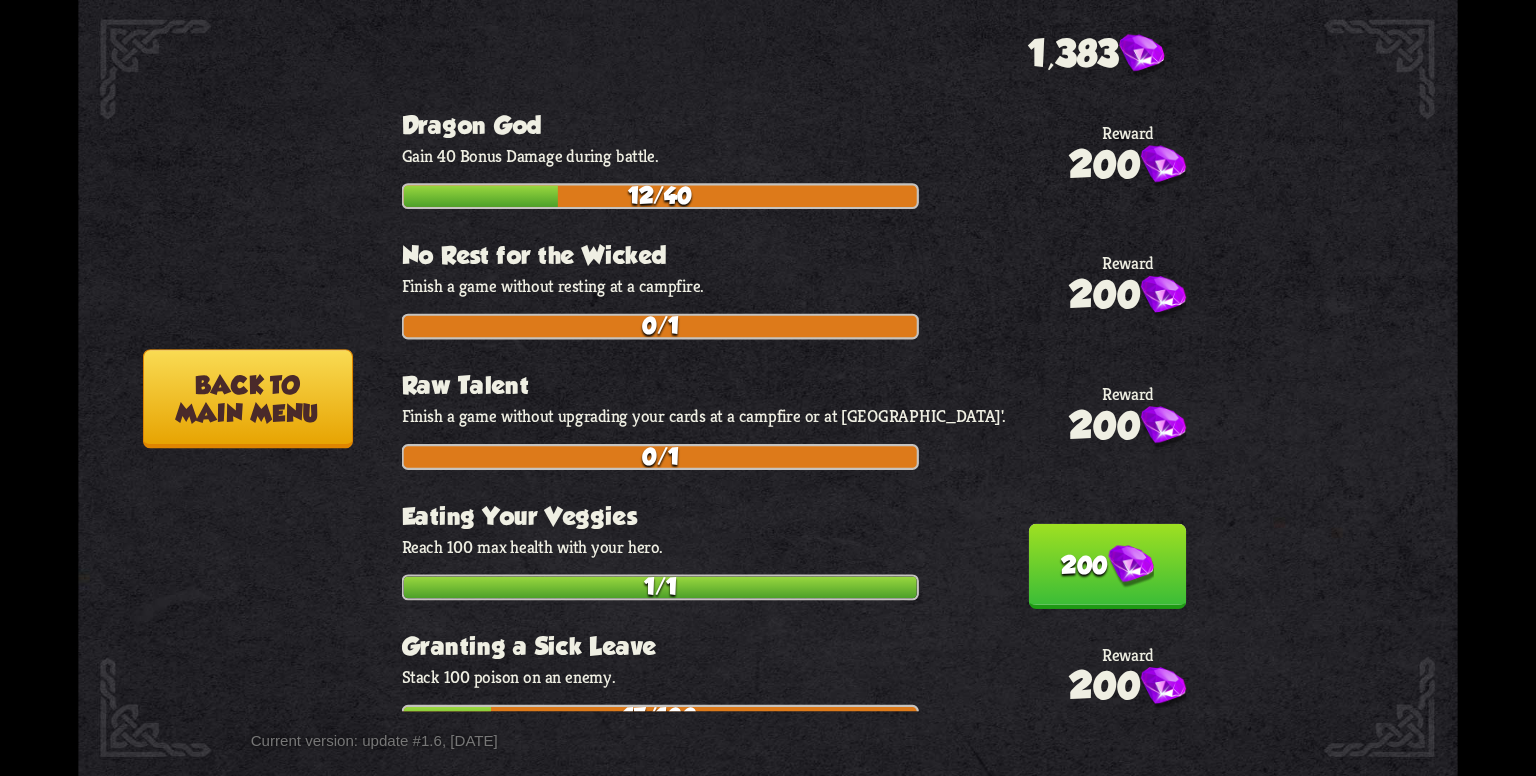 click on "200" at bounding box center (1107, 566) 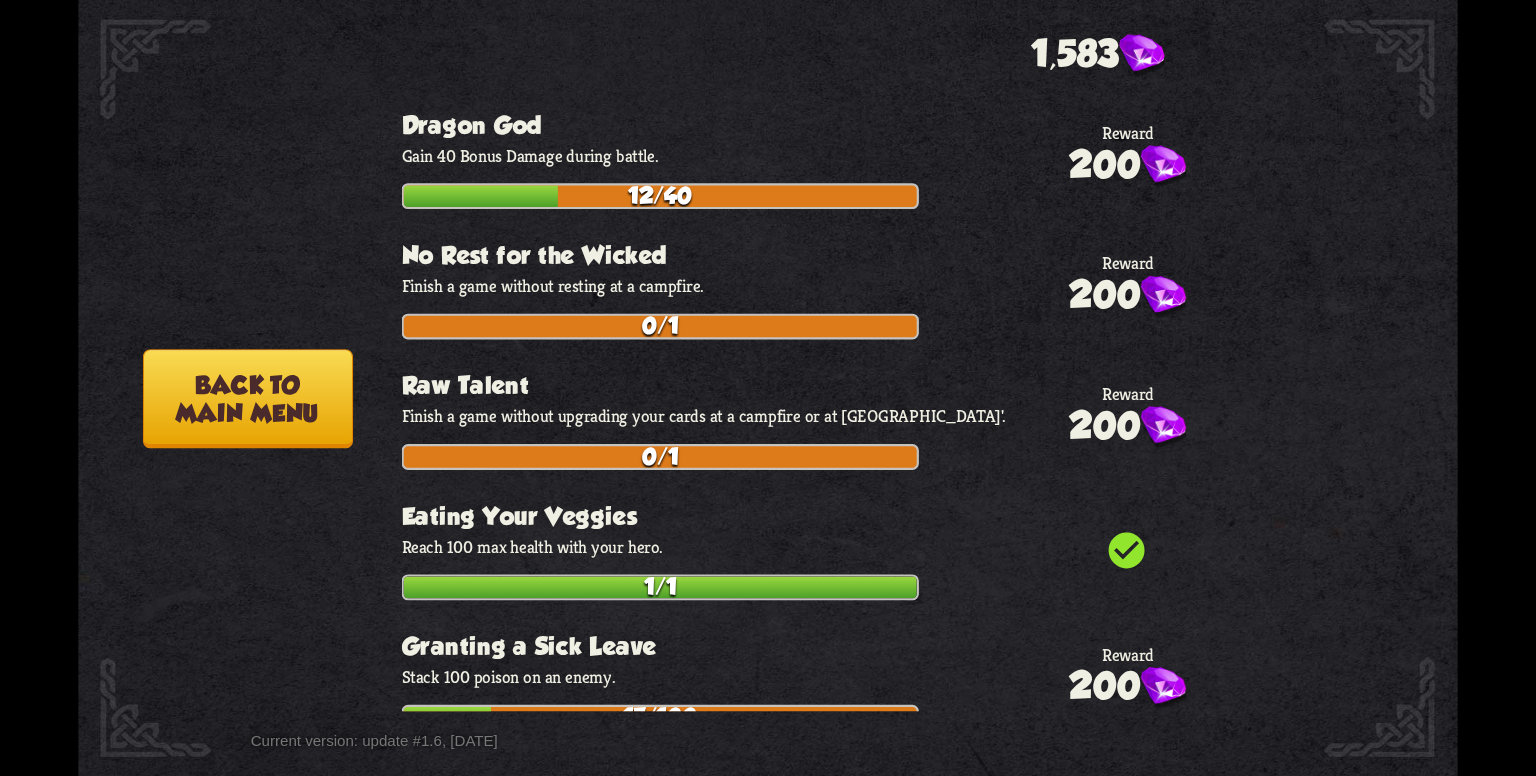 click on "Back to main menu" at bounding box center [248, 398] 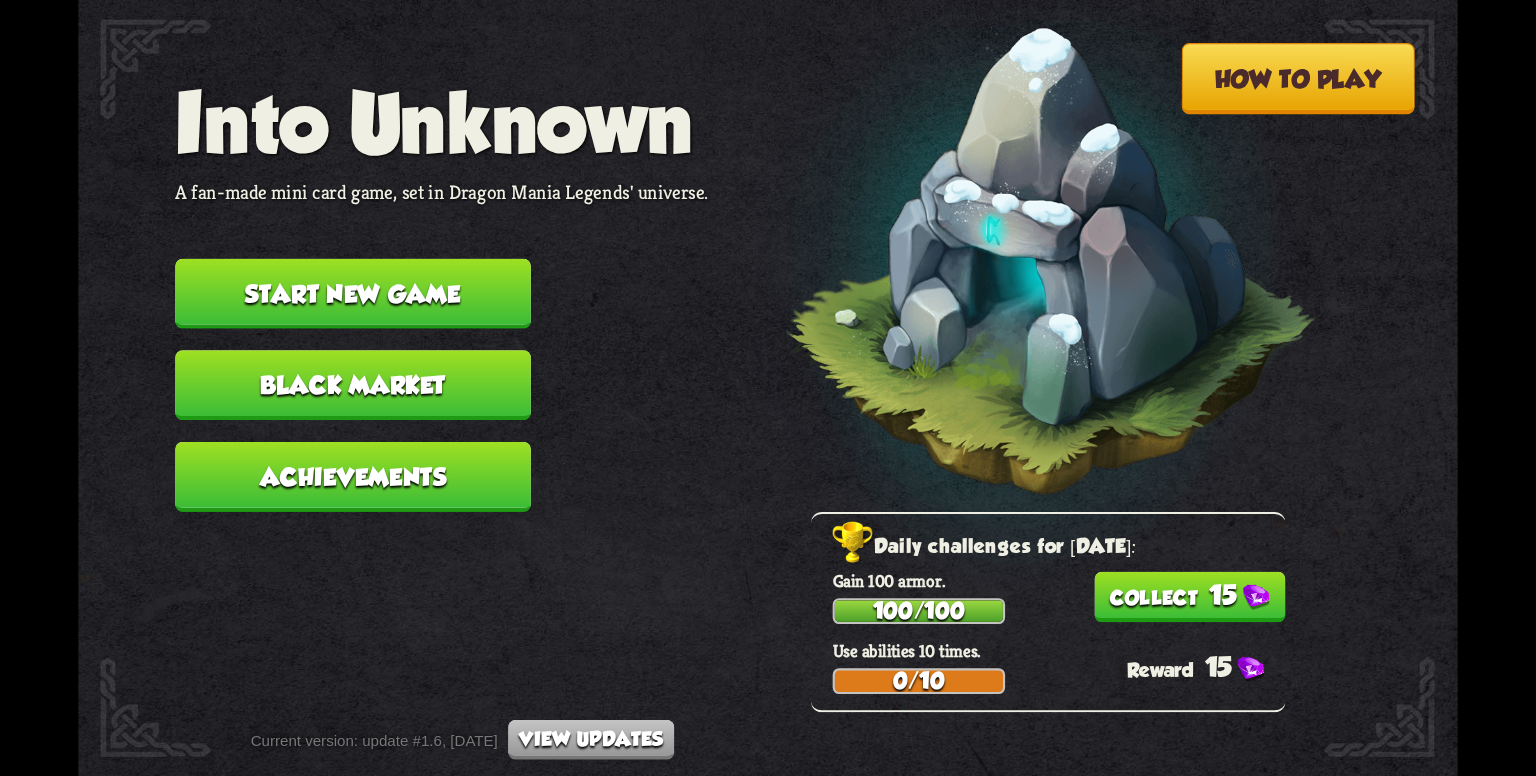 click on "15" at bounding box center (1189, 597) 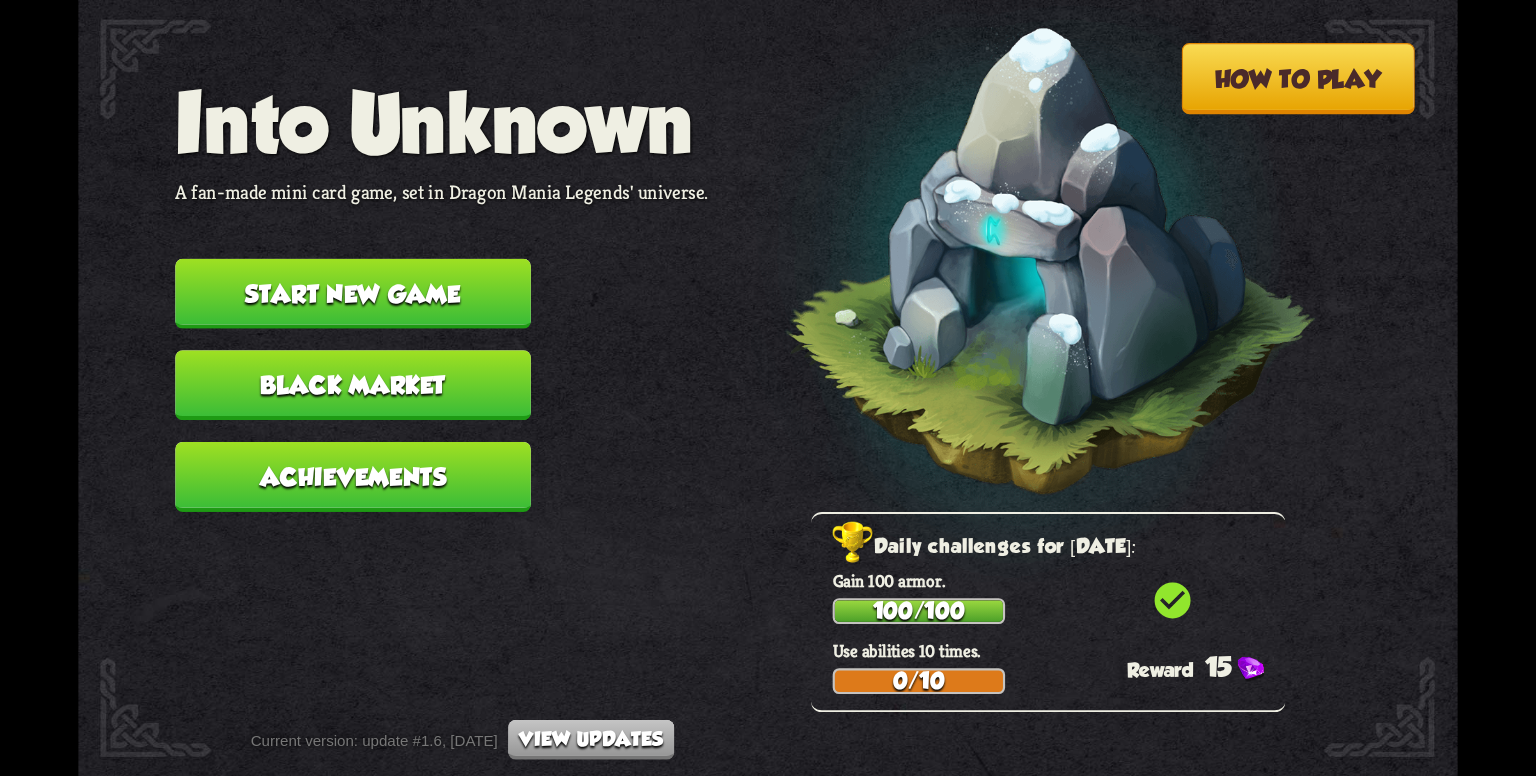 click on "Black Market" at bounding box center (353, 385) 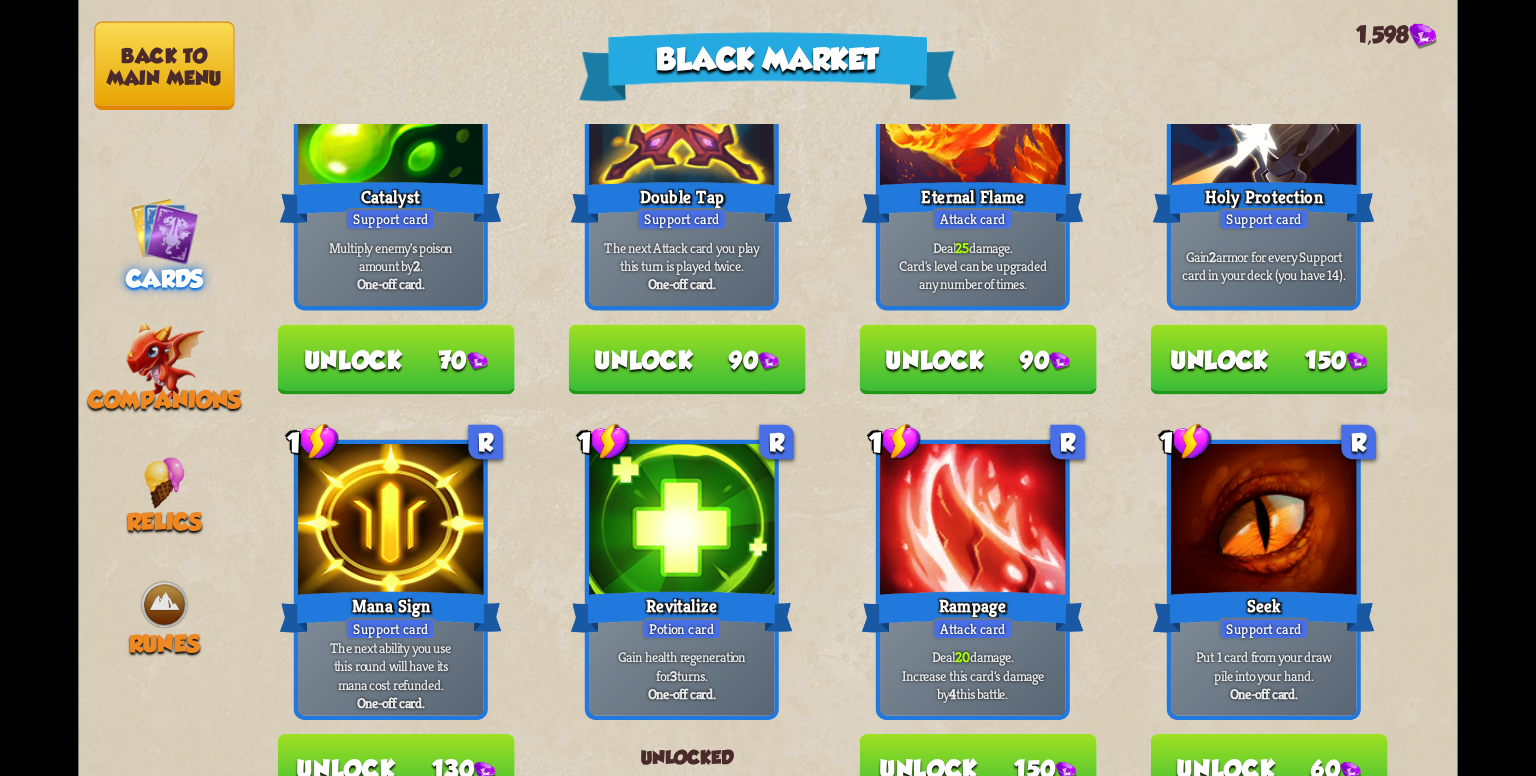 scroll, scrollTop: 600, scrollLeft: 0, axis: vertical 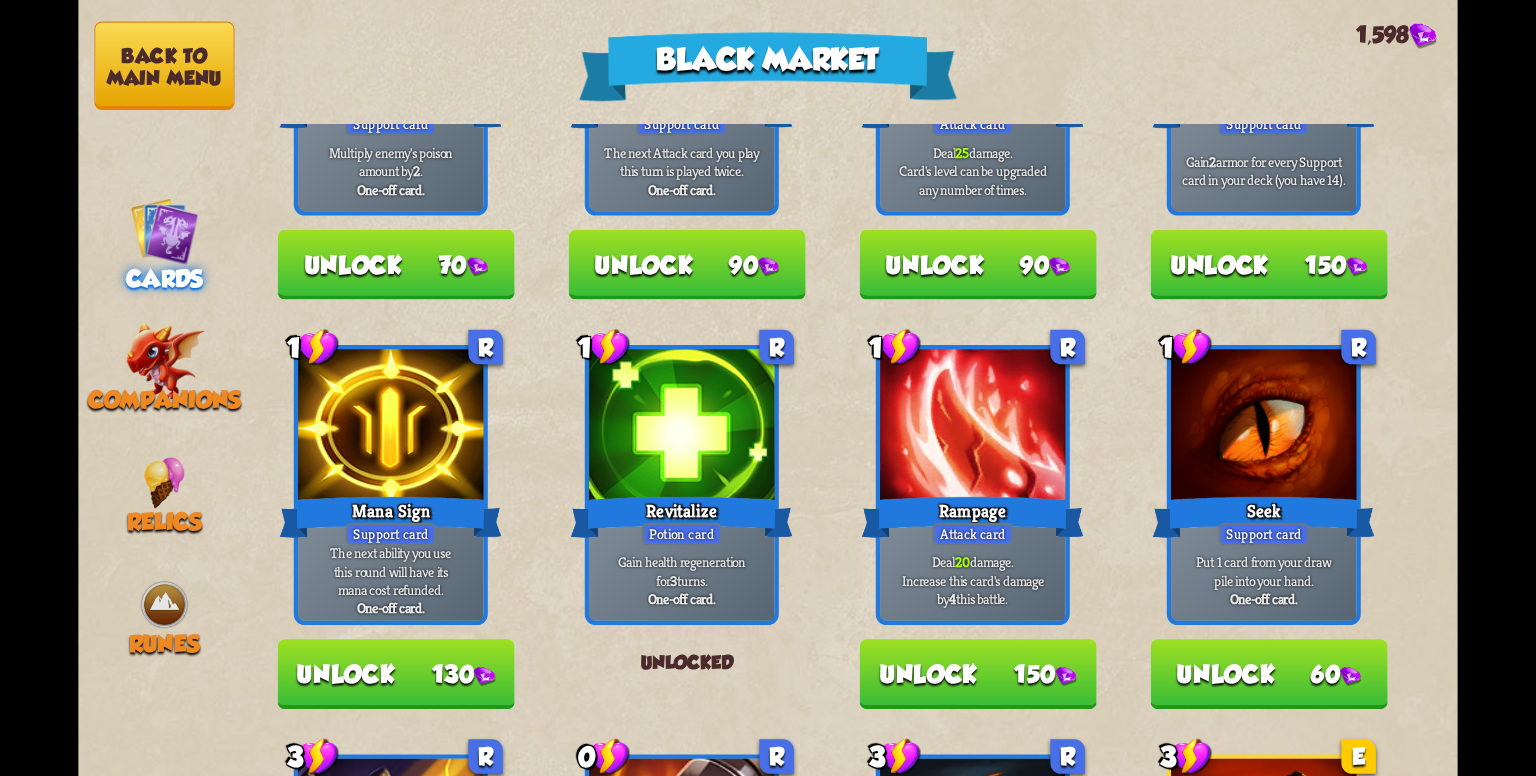 click at bounding box center (681, 427) 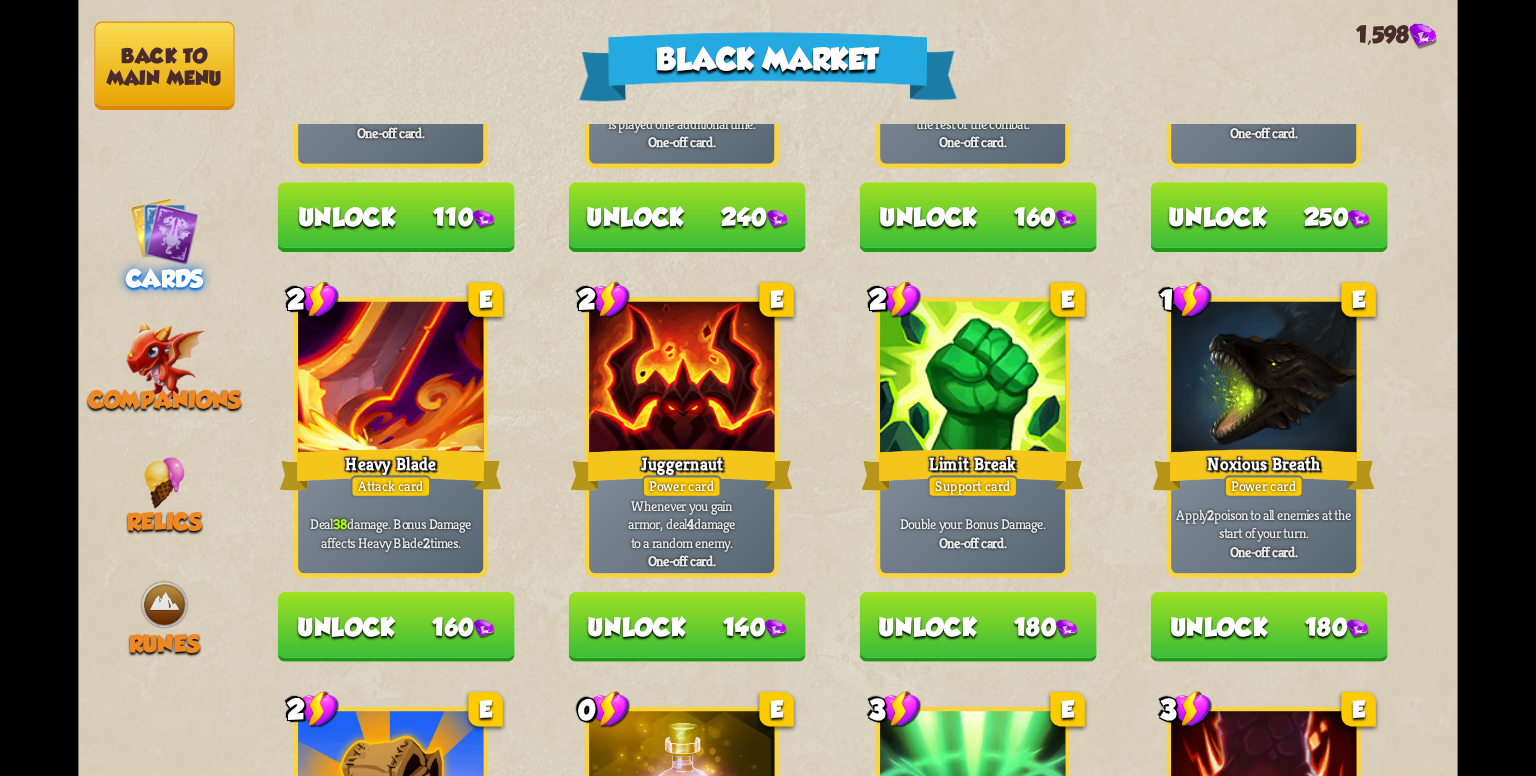 scroll, scrollTop: 1800, scrollLeft: 0, axis: vertical 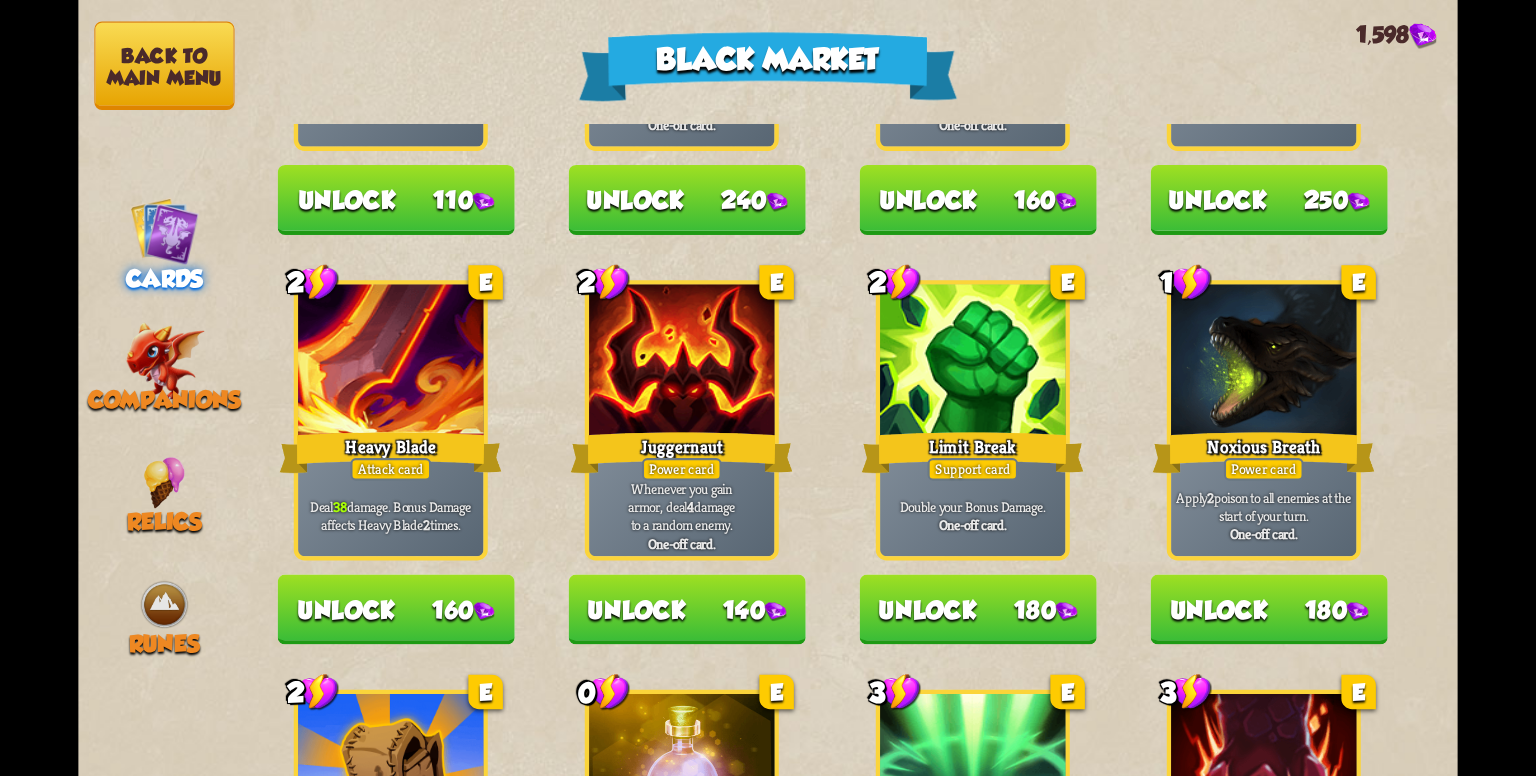 click at bounding box center (390, 363) 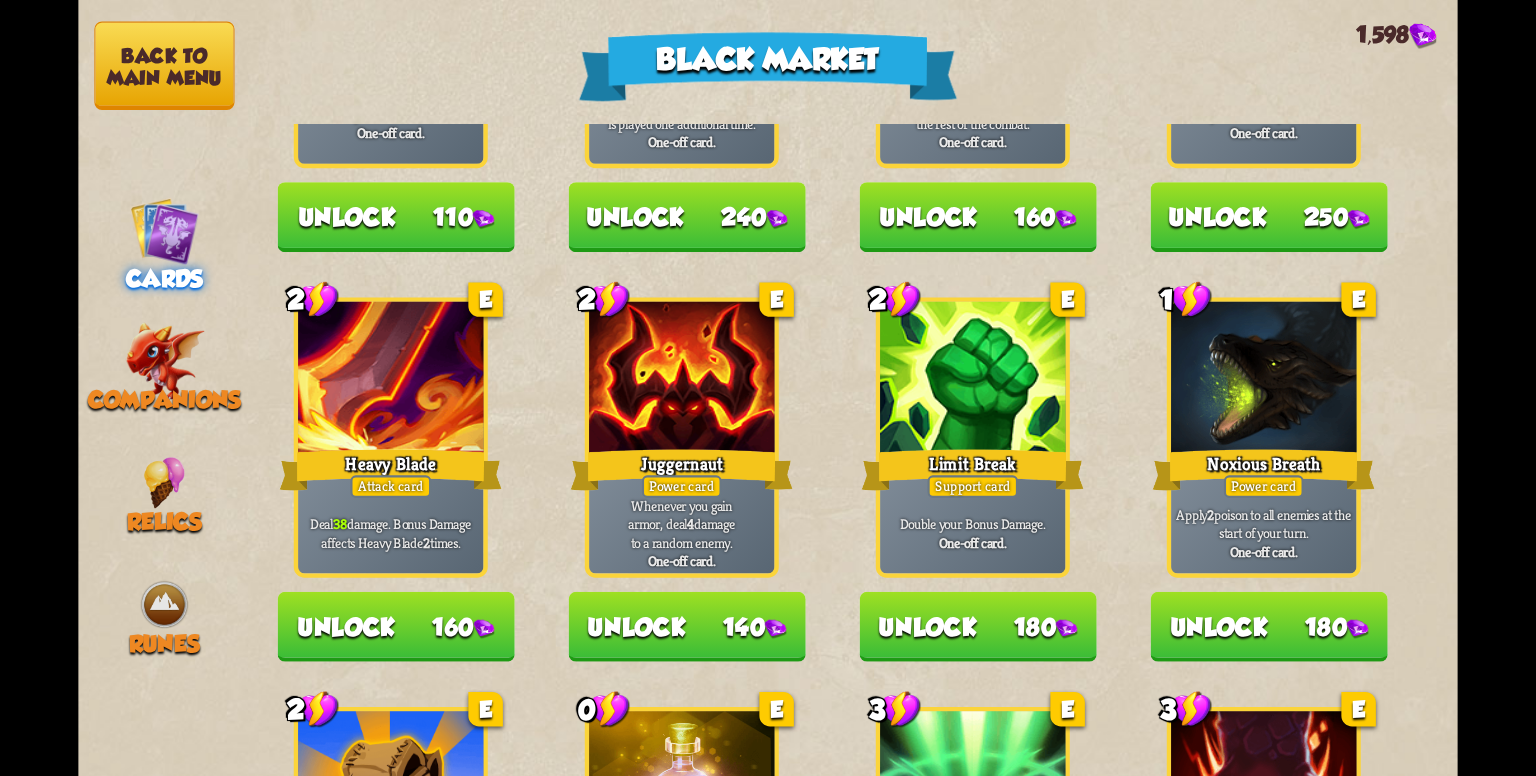 scroll, scrollTop: 1780, scrollLeft: 0, axis: vertical 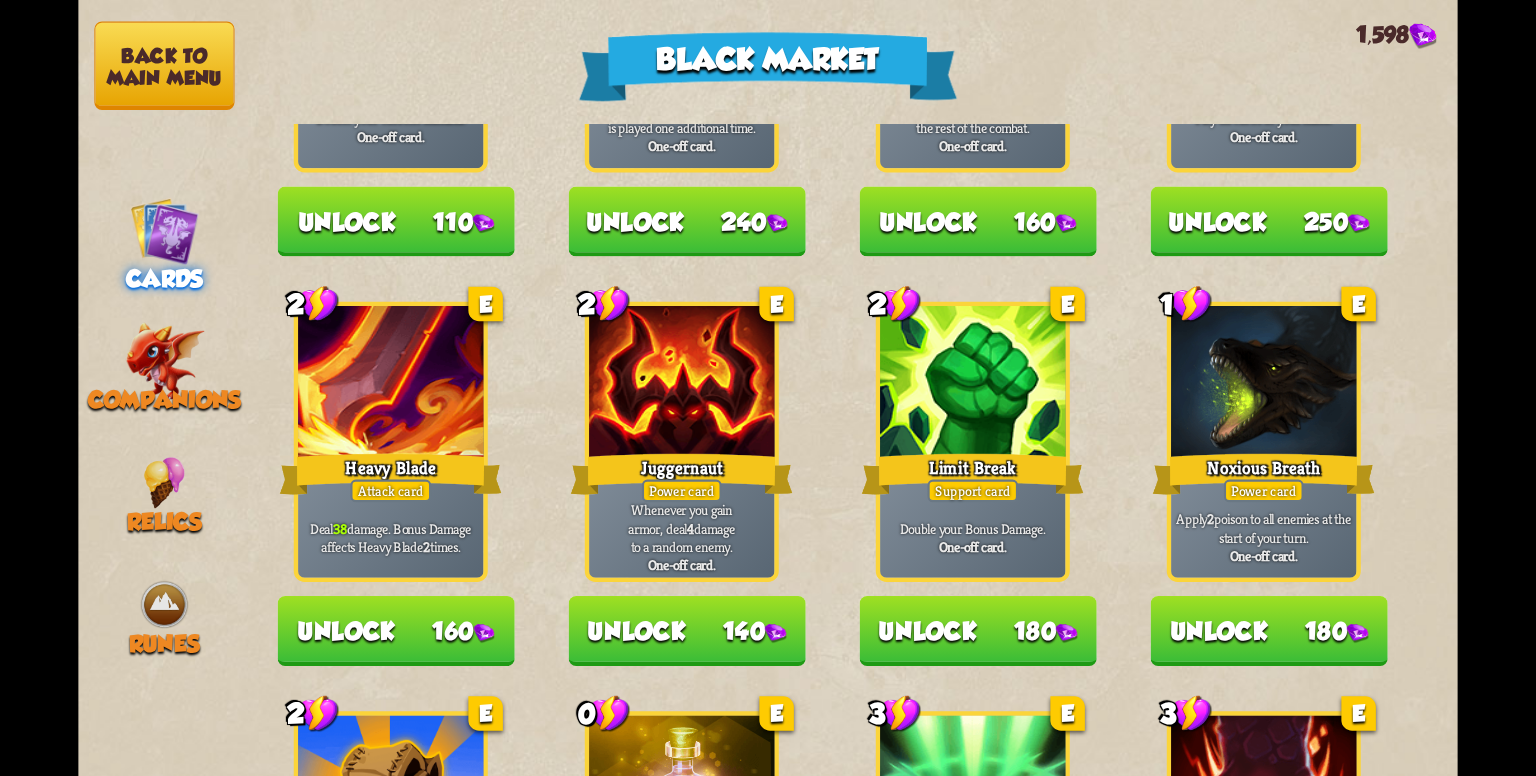 click on "Unlock   160" at bounding box center [396, 631] 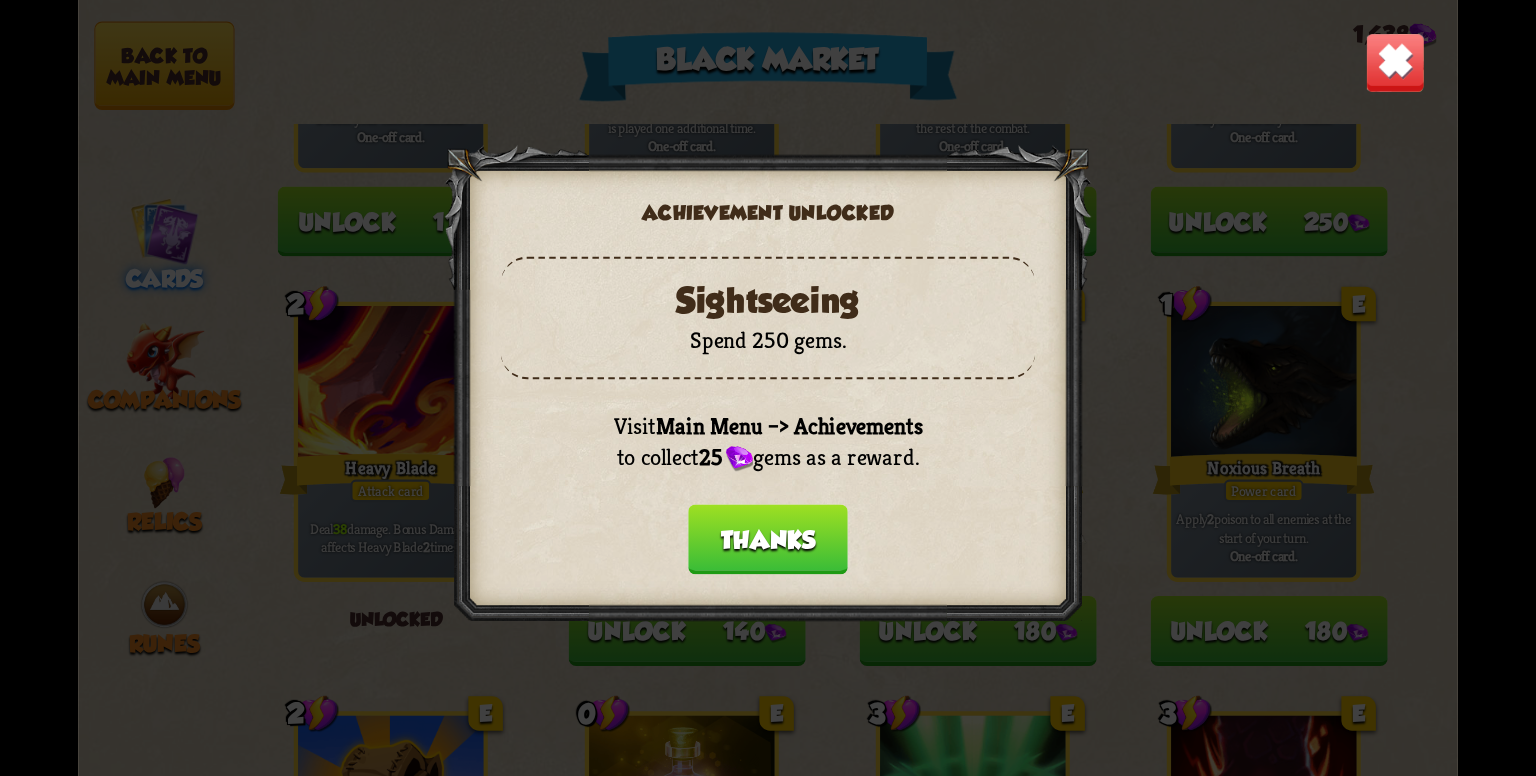 click on "Thanks" at bounding box center [768, 539] 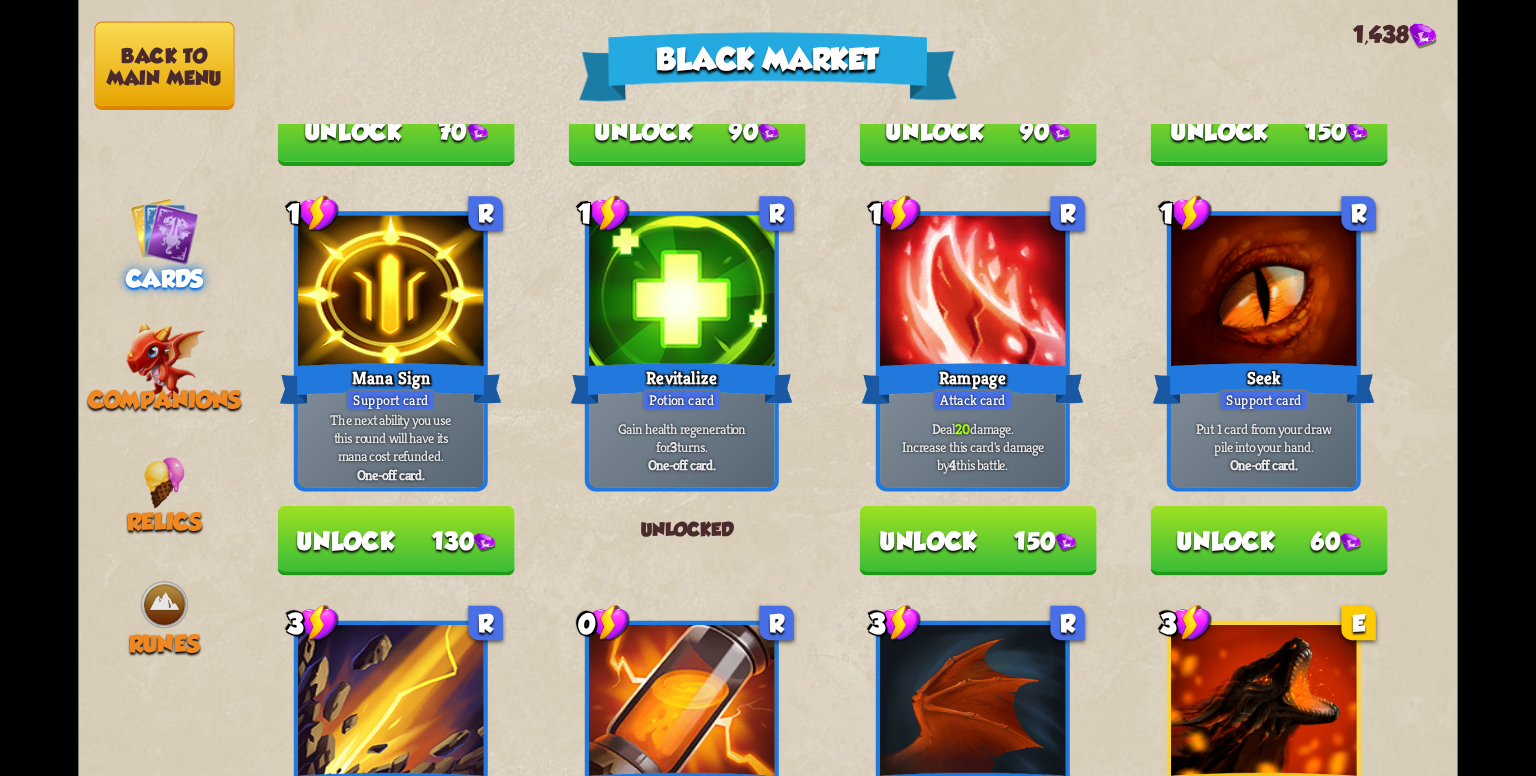 scroll, scrollTop: 680, scrollLeft: 0, axis: vertical 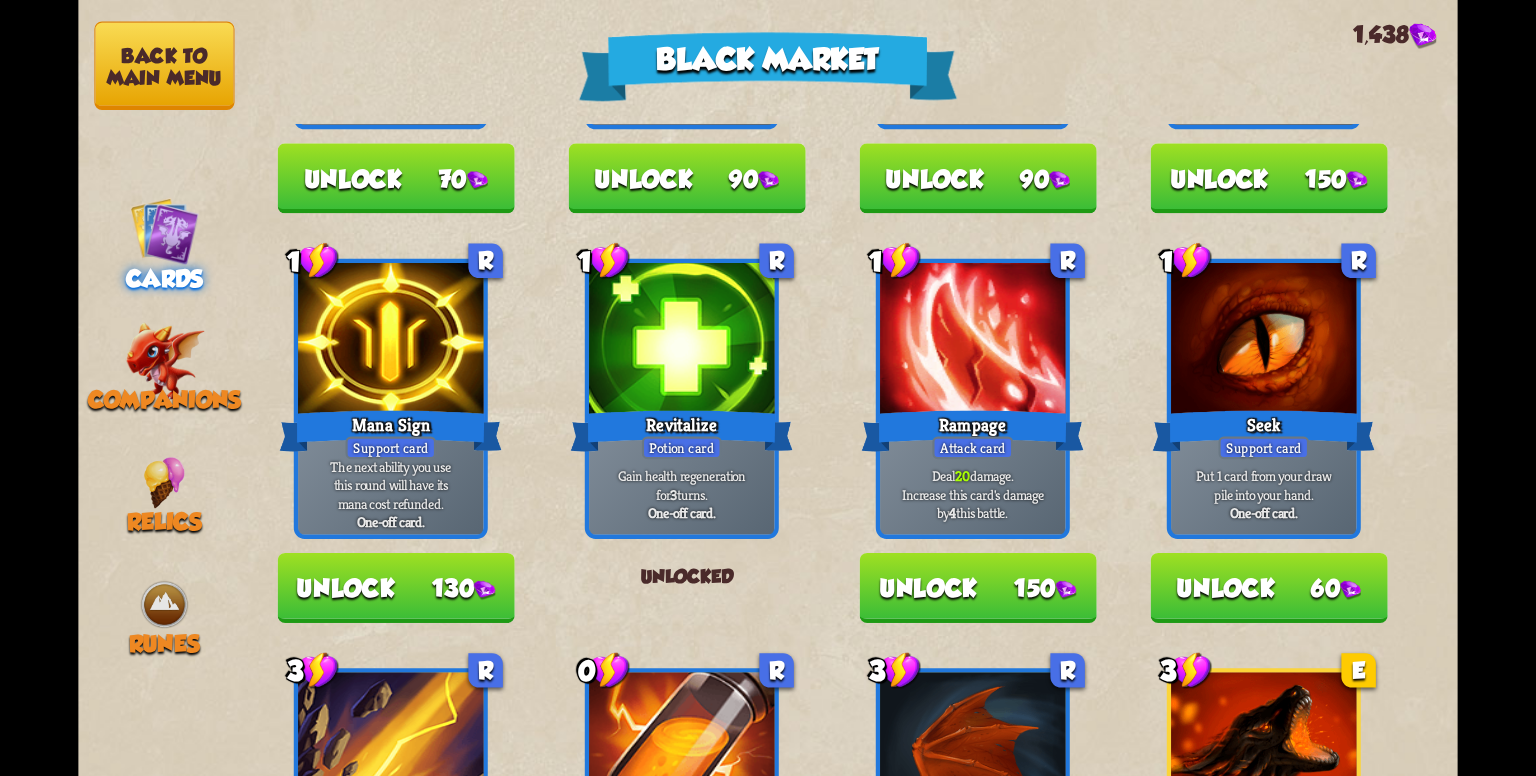 click on "Unlock   60" at bounding box center [1269, 588] 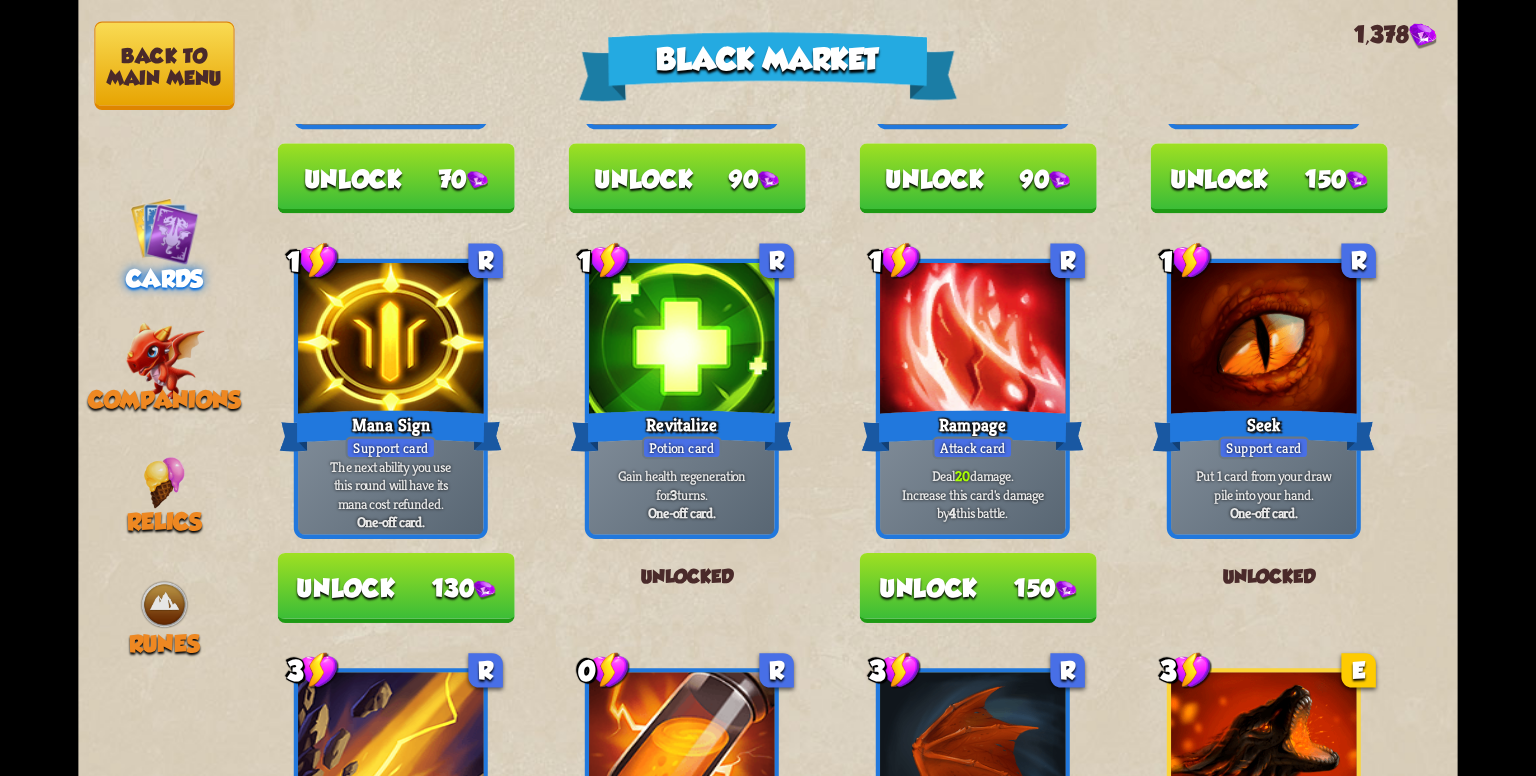 click on "Unlock   150" at bounding box center [978, 588] 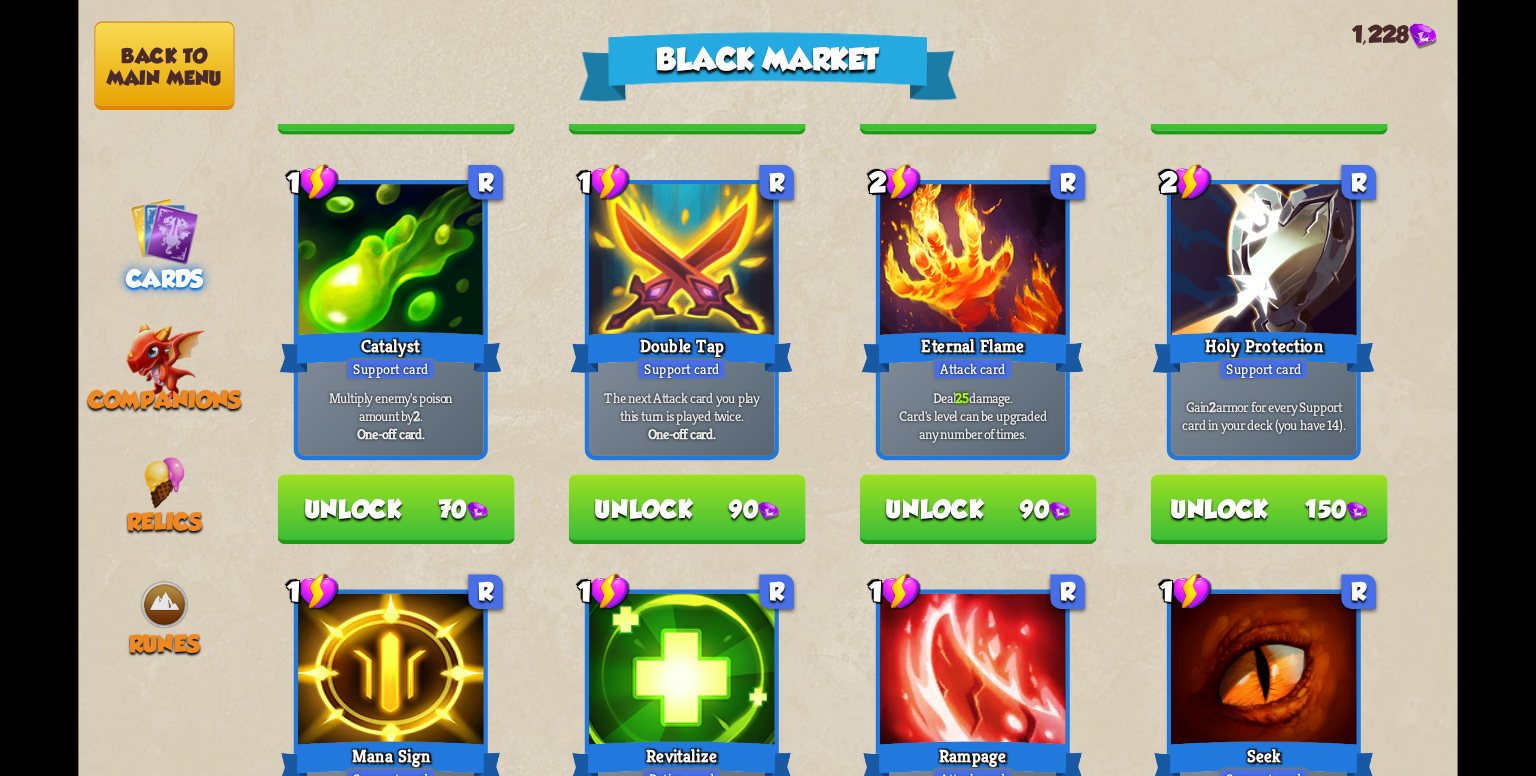 scroll, scrollTop: 280, scrollLeft: 0, axis: vertical 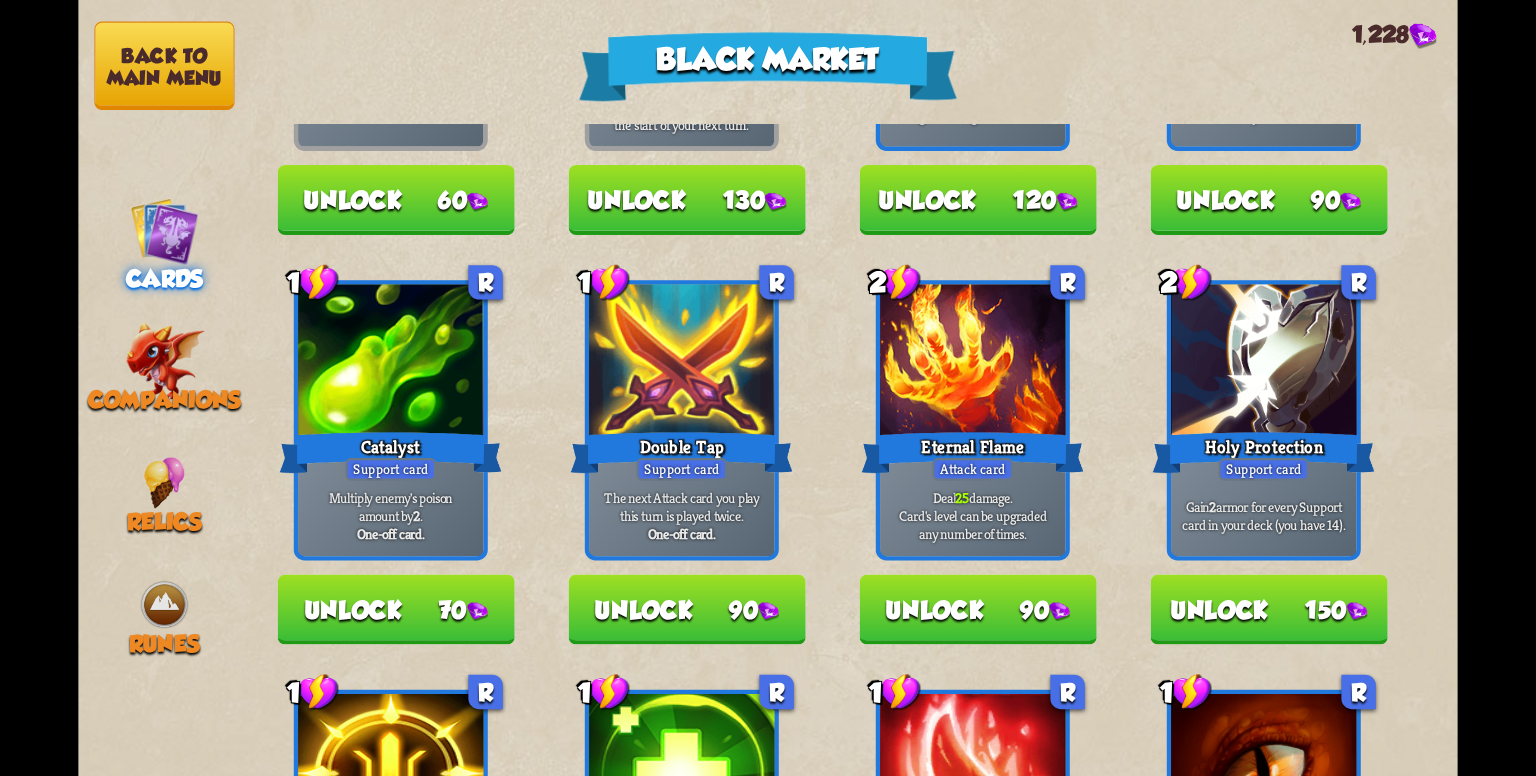 click on "Unlock   70" at bounding box center [396, 609] 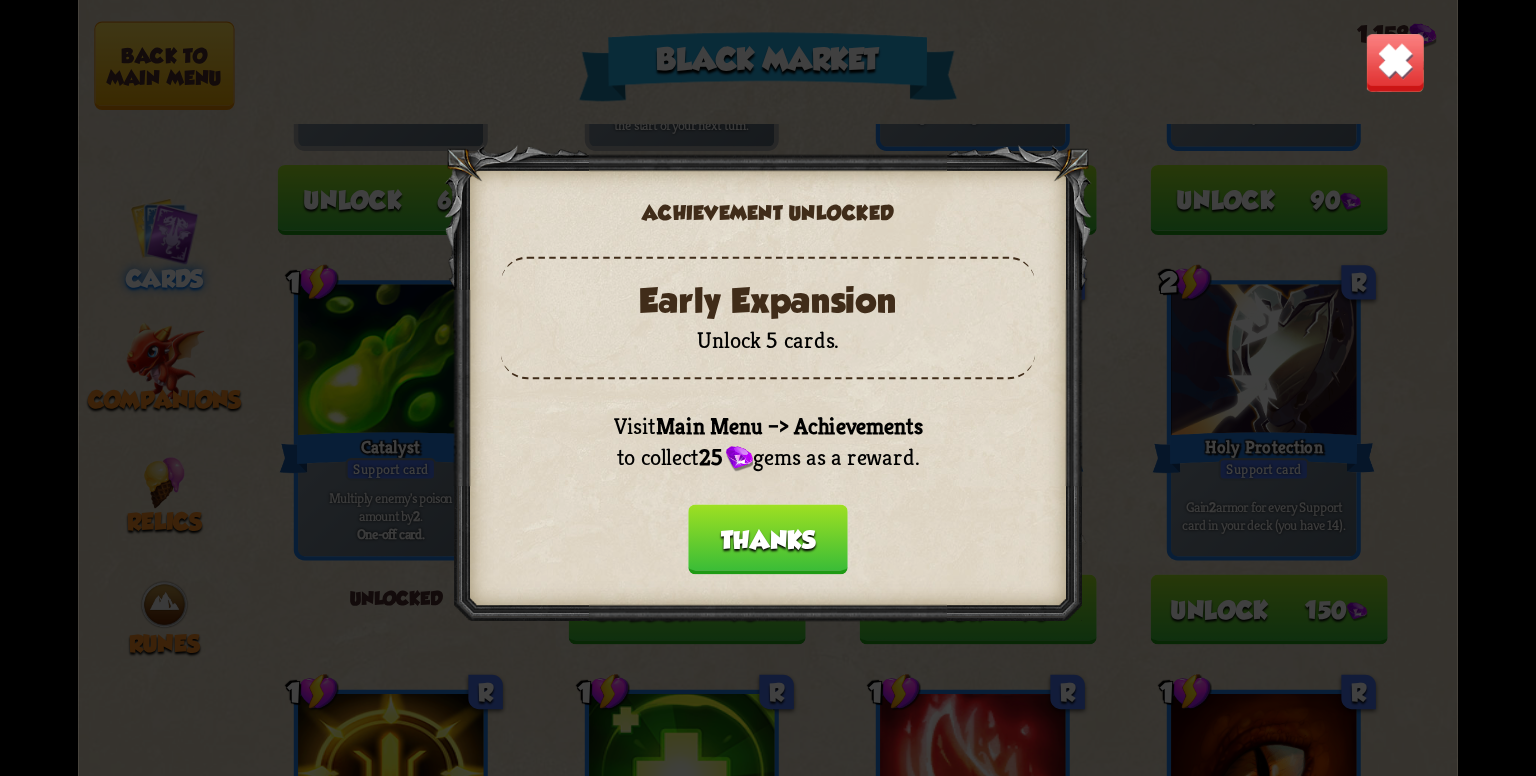 click on "Thanks" at bounding box center (768, 539) 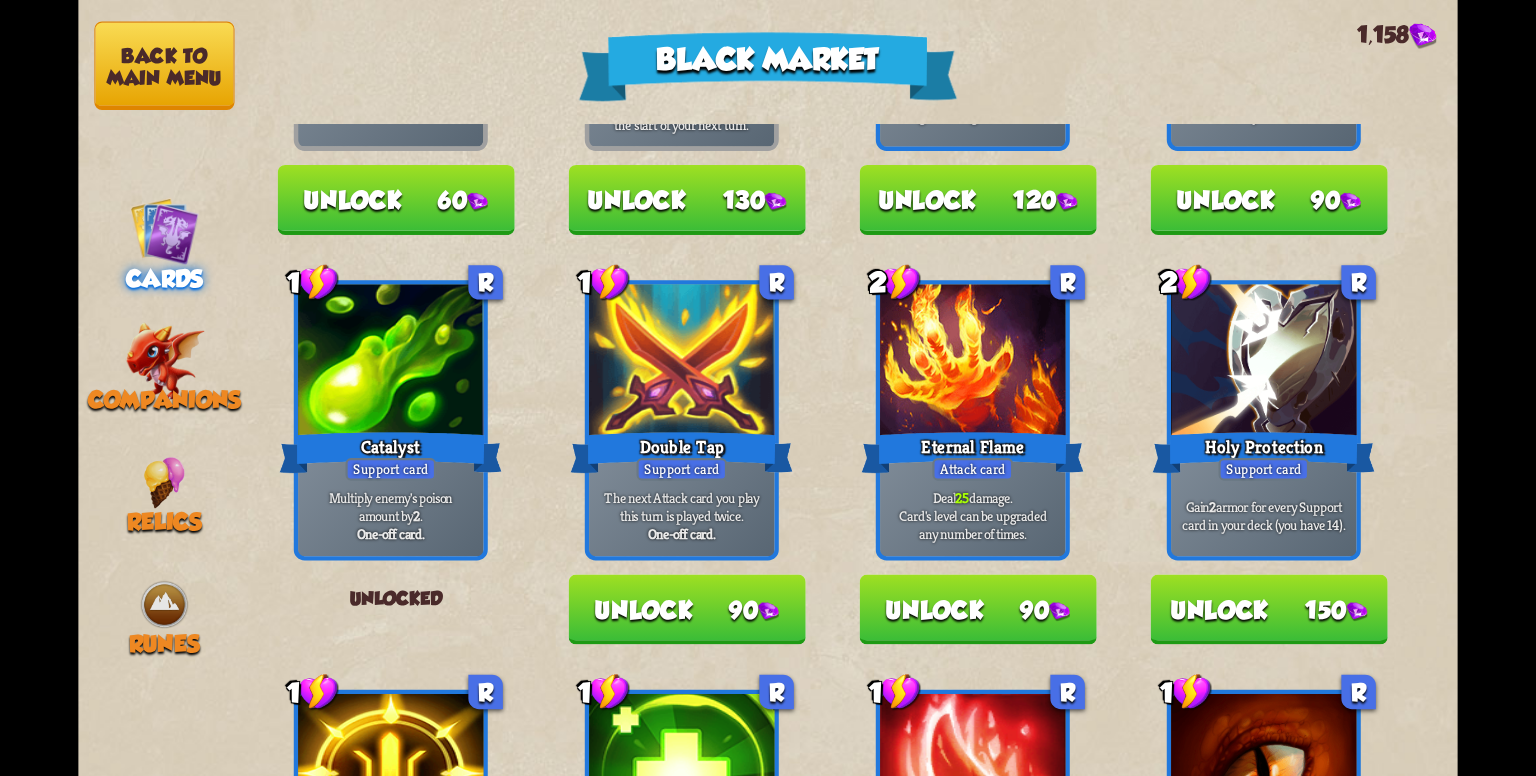 click on "Unlock   90" at bounding box center (687, 609) 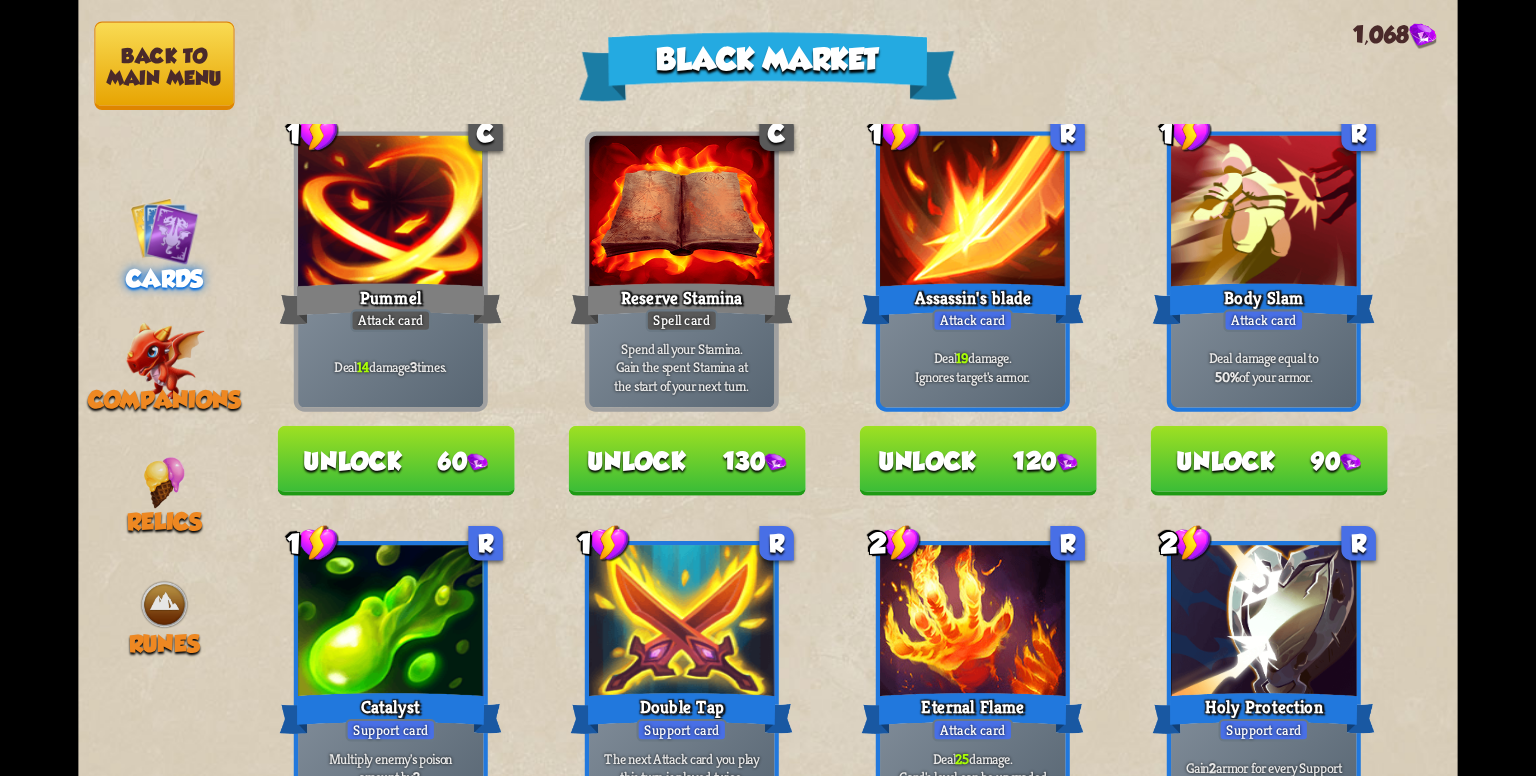 scroll, scrollTop: 0, scrollLeft: 0, axis: both 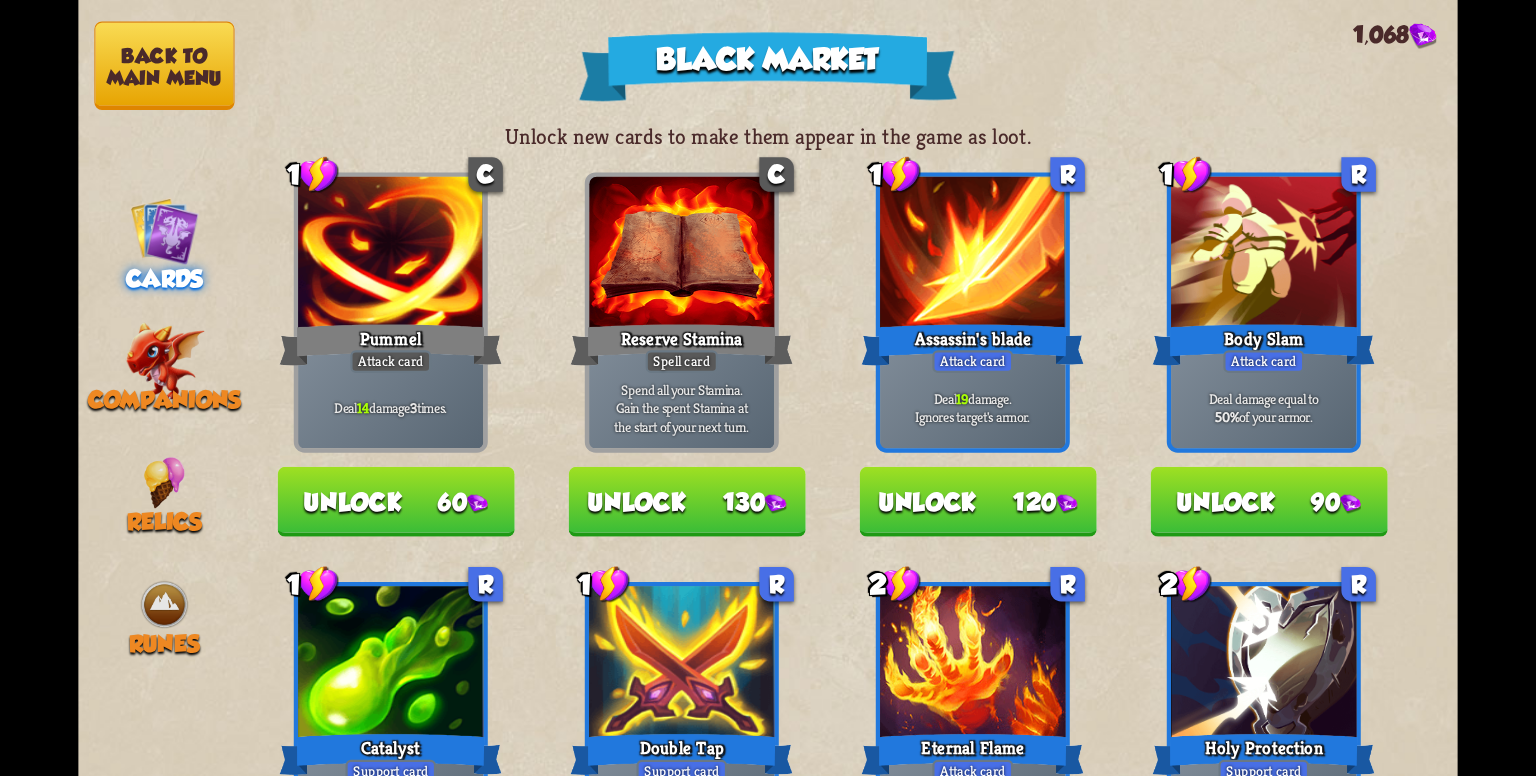 click on "Unlock   60" at bounding box center (396, 502) 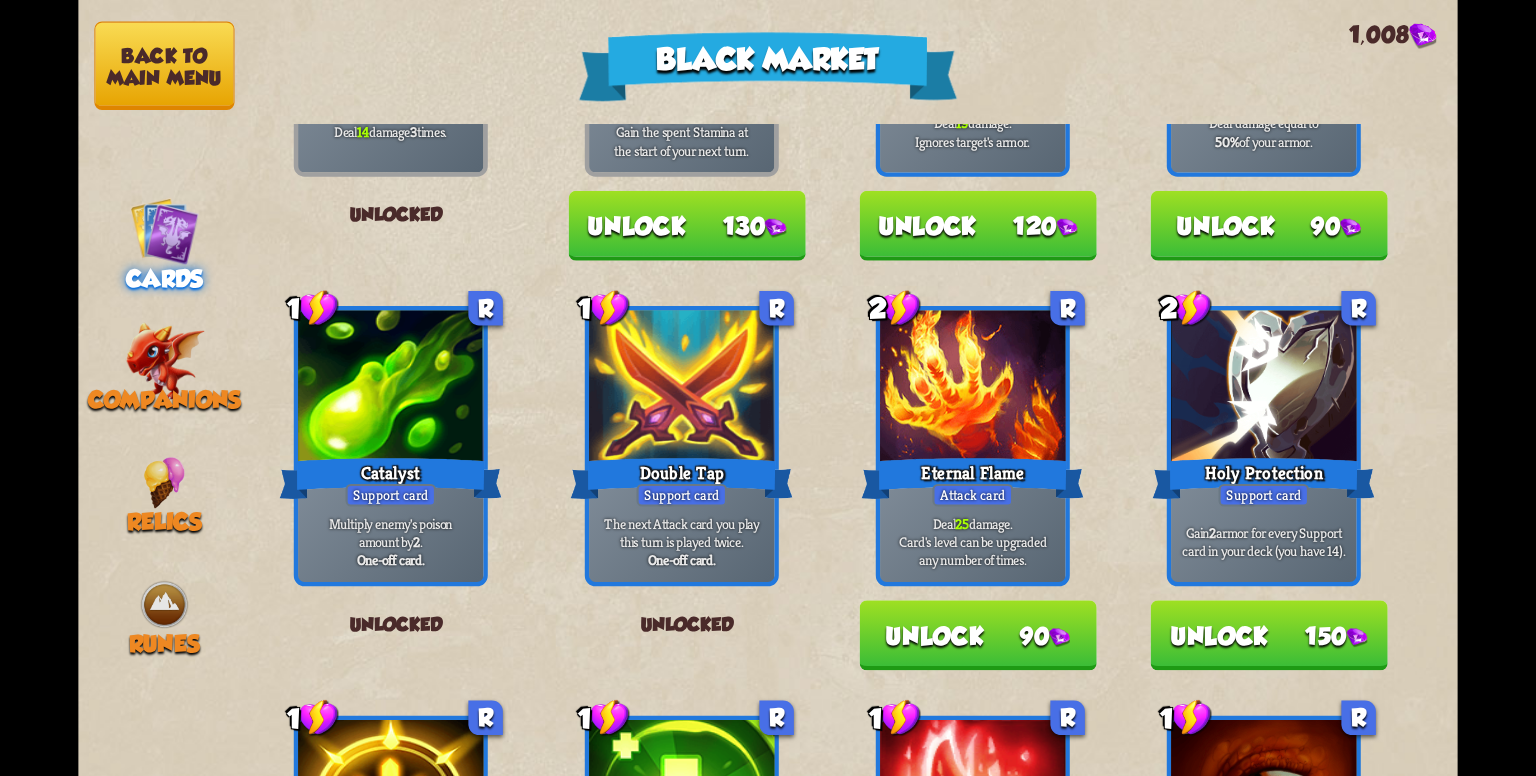 scroll, scrollTop: 300, scrollLeft: 0, axis: vertical 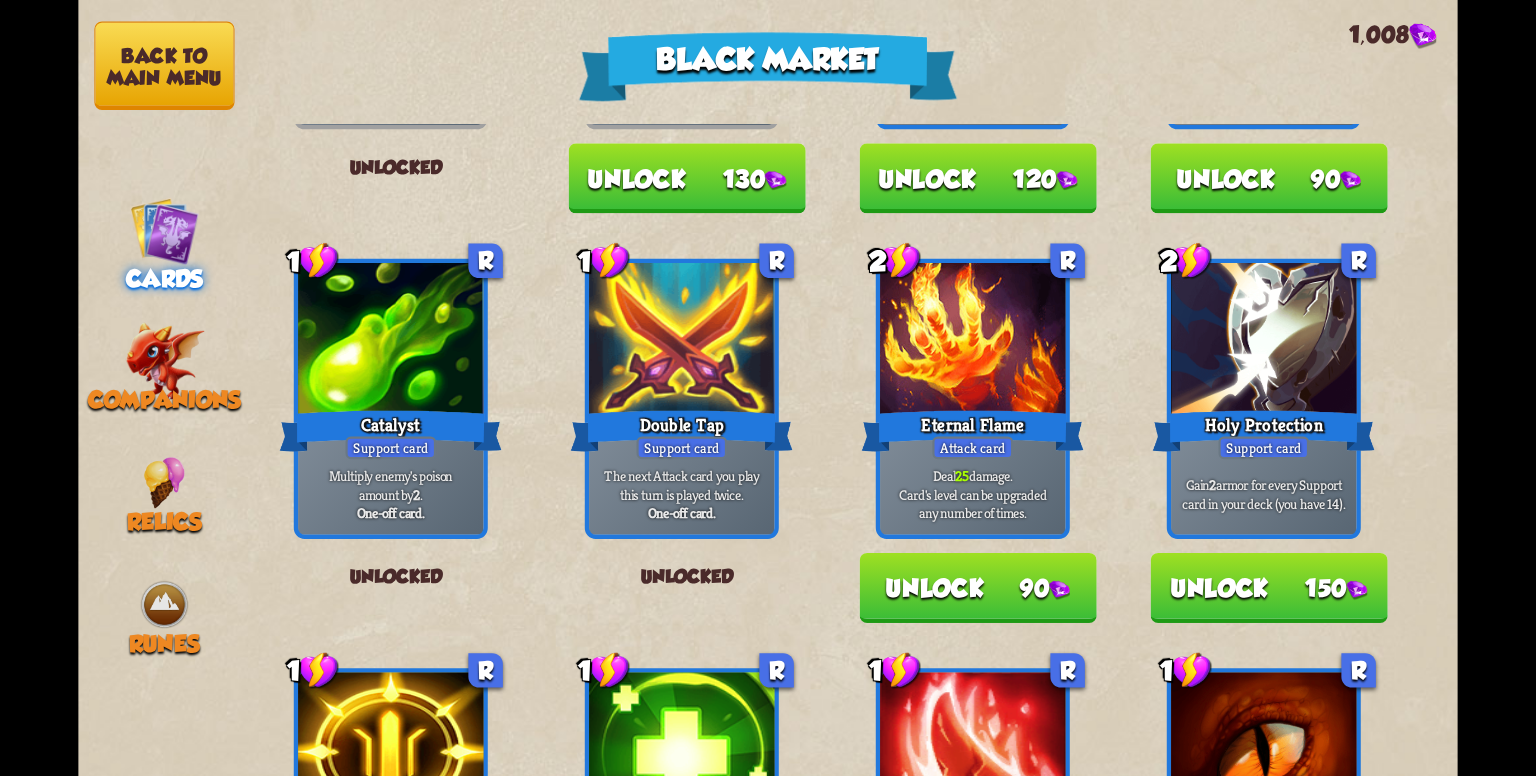click on "Unlock   150" at bounding box center (1269, 588) 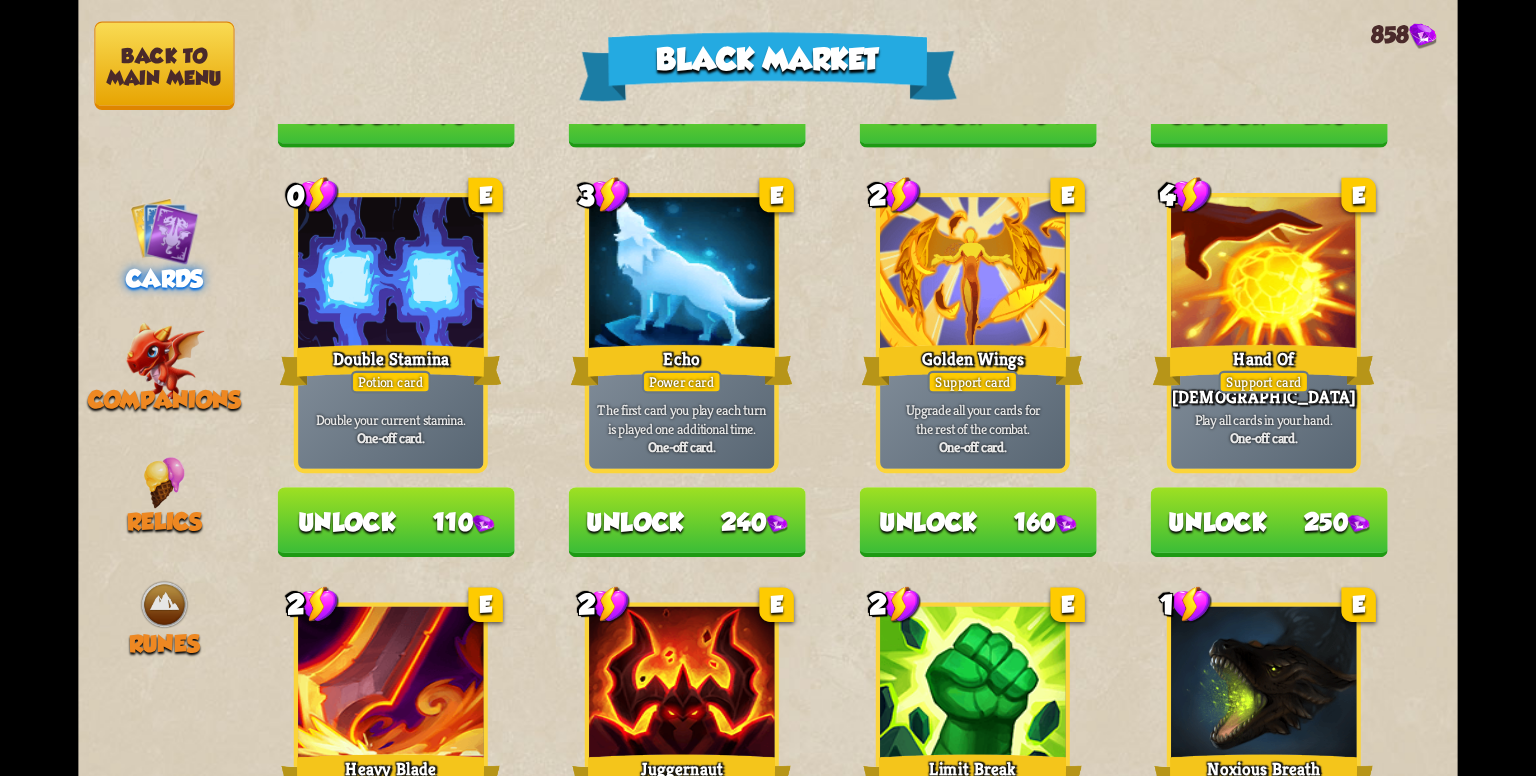 scroll, scrollTop: 1480, scrollLeft: 0, axis: vertical 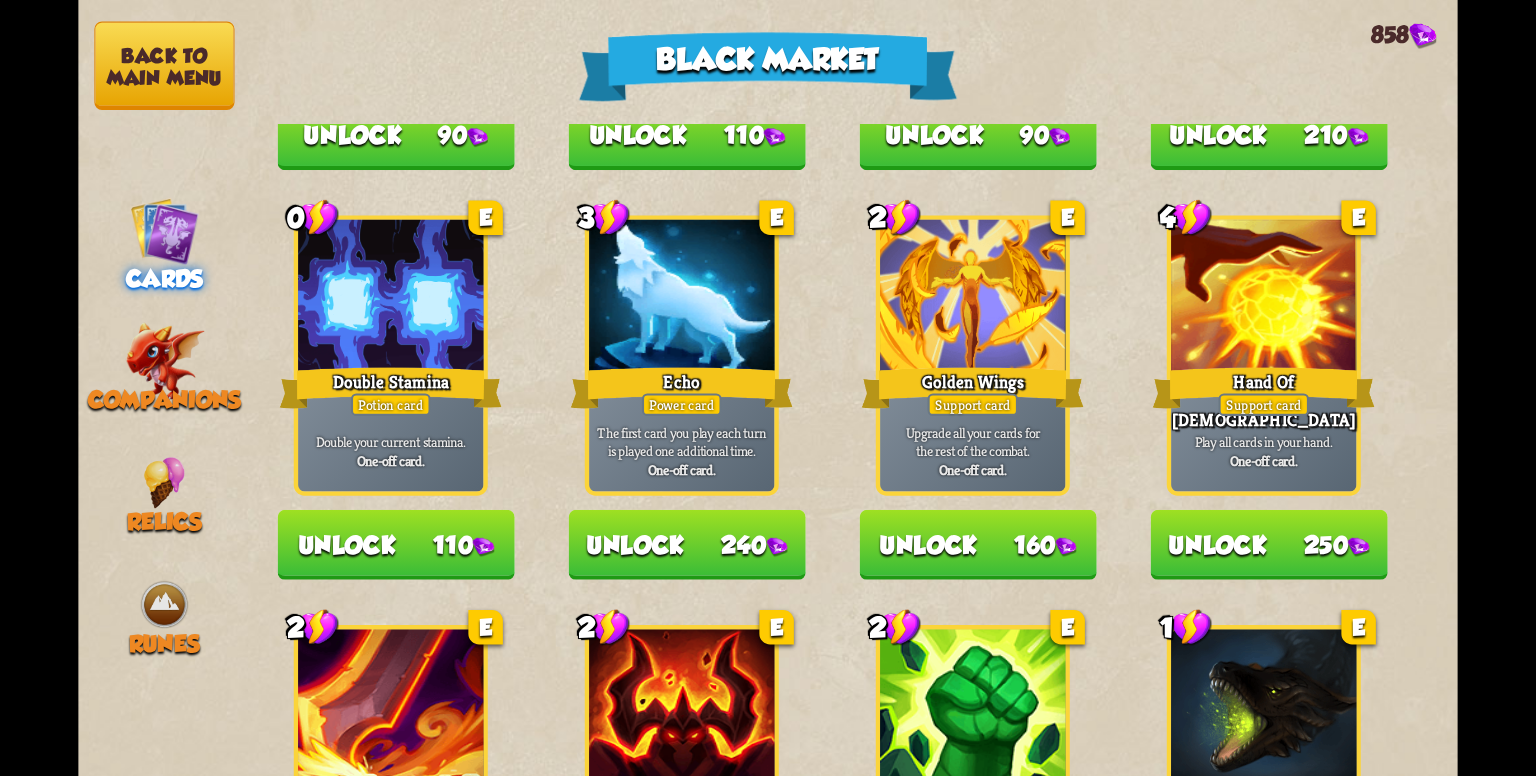 click on "Unlock   110" at bounding box center [396, 545] 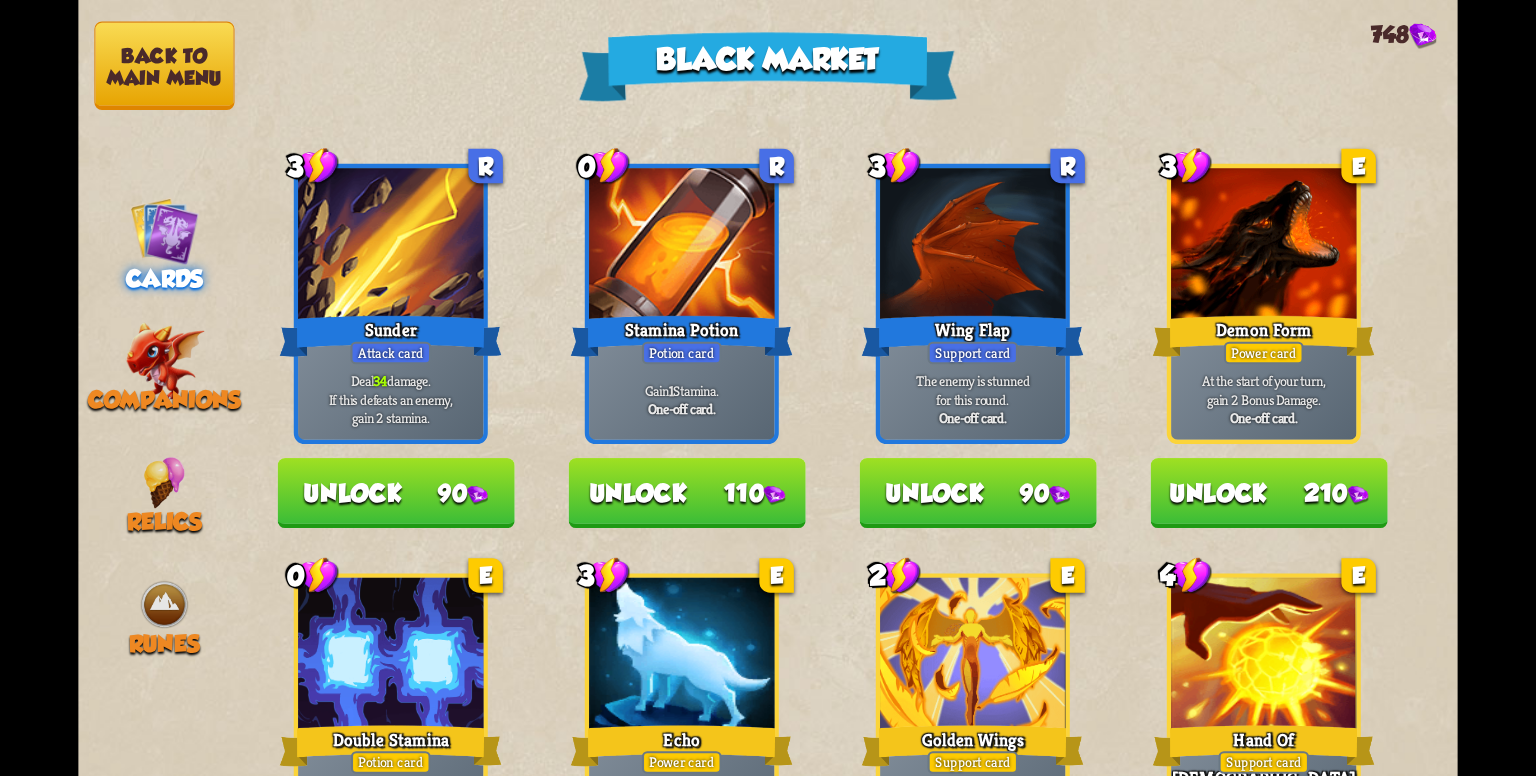 scroll, scrollTop: 1080, scrollLeft: 0, axis: vertical 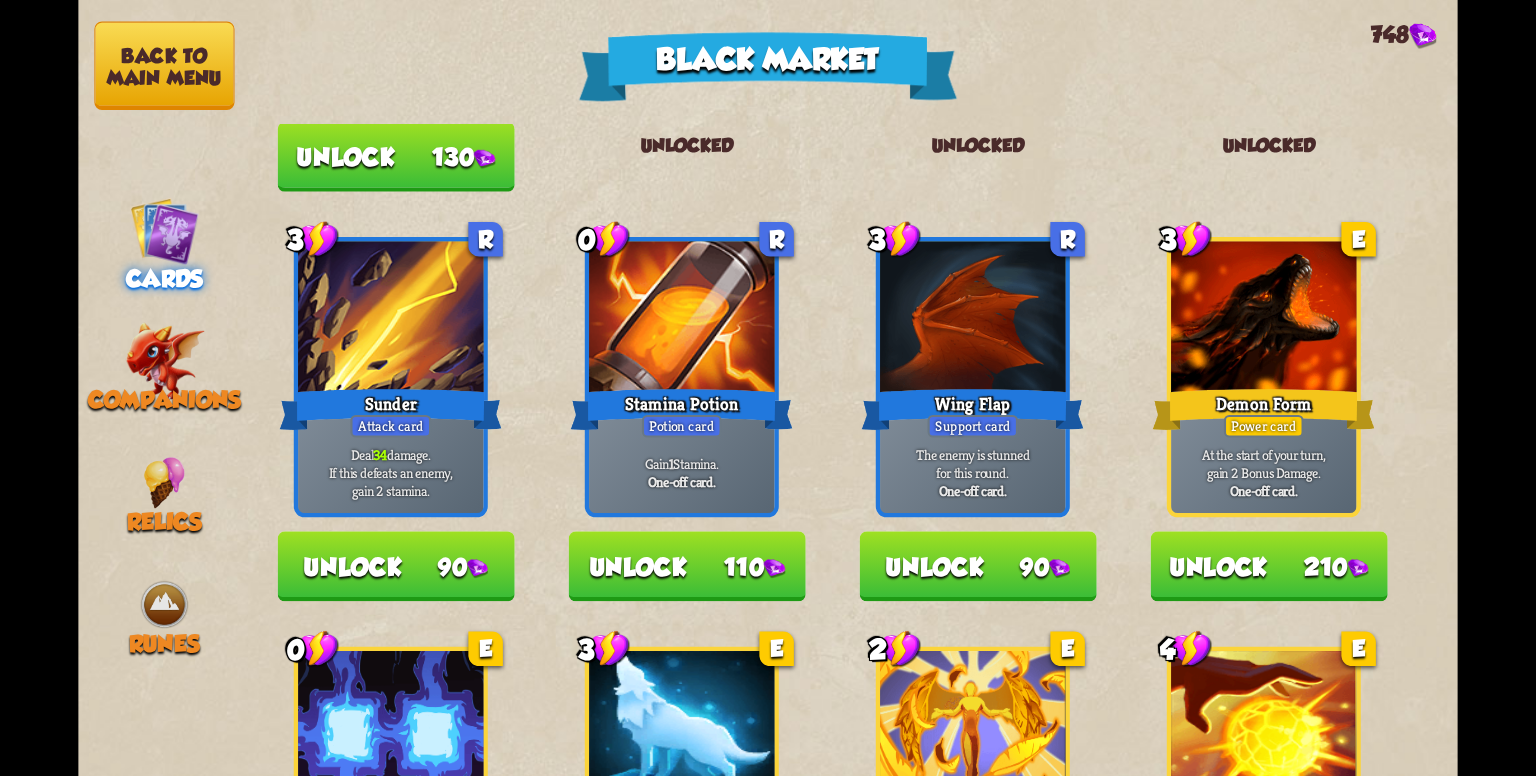 click on "Unlock   90" at bounding box center [978, 566] 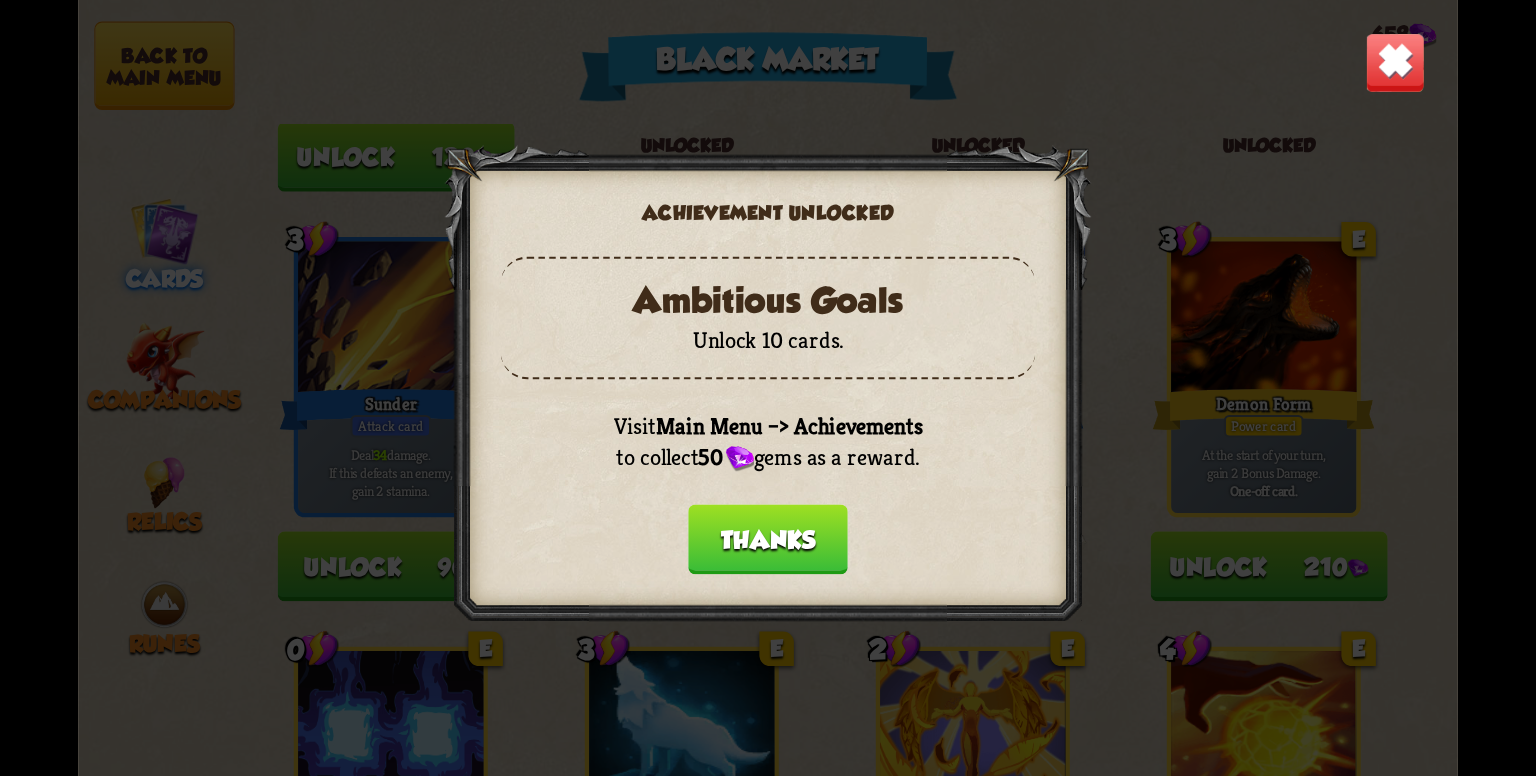 click on "Thanks" at bounding box center (768, 539) 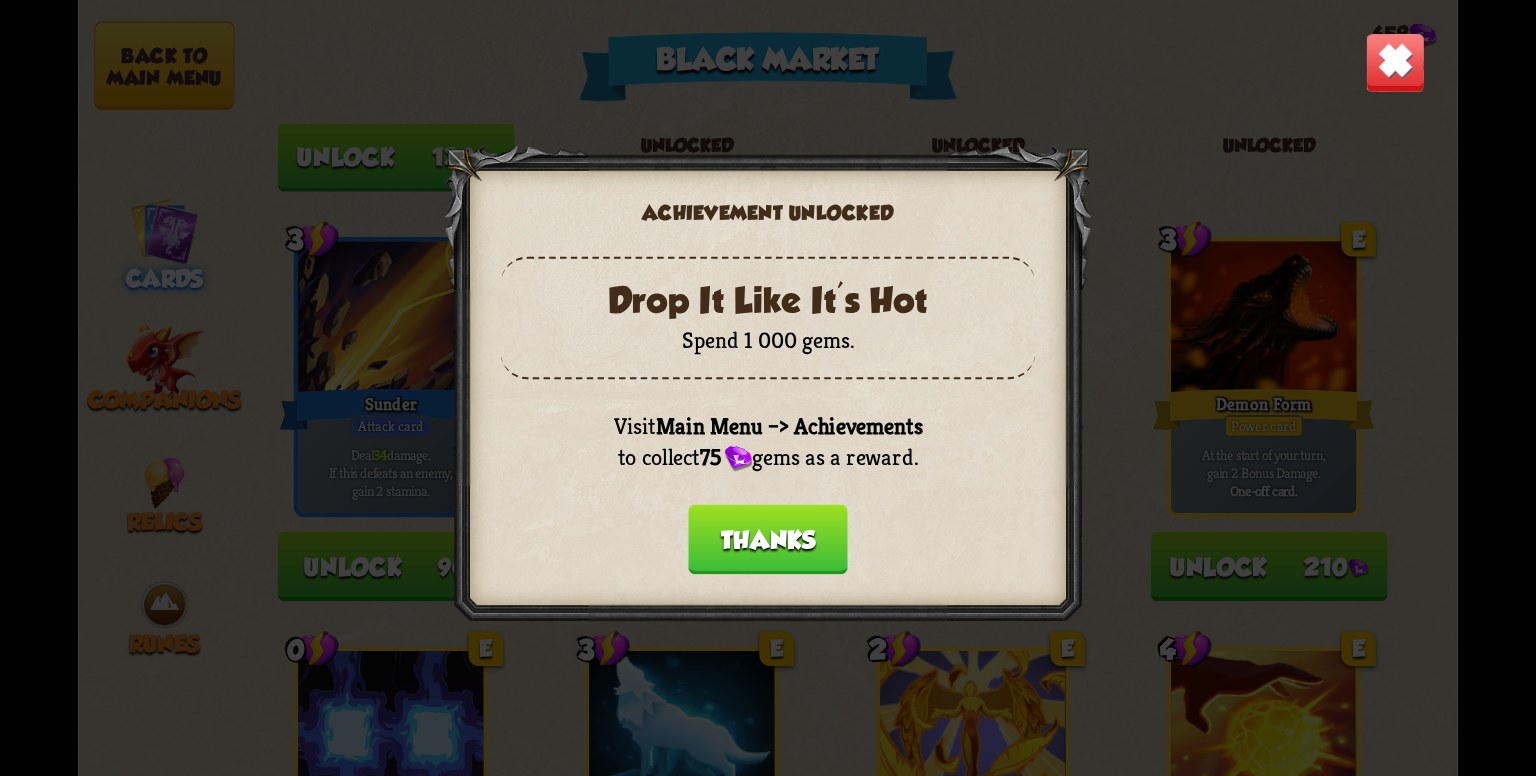 click on "Thanks" at bounding box center (768, 539) 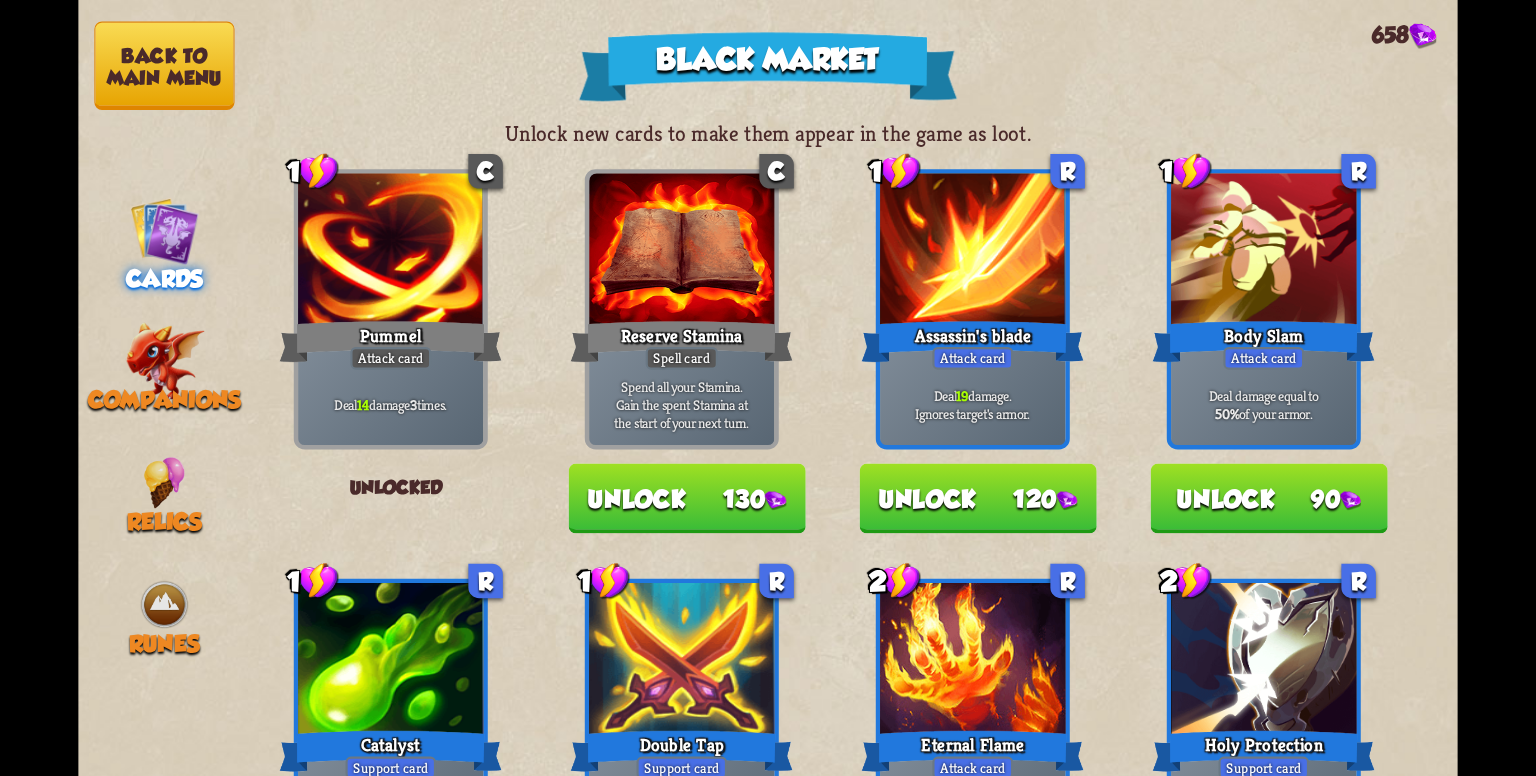 scroll, scrollTop: 0, scrollLeft: 0, axis: both 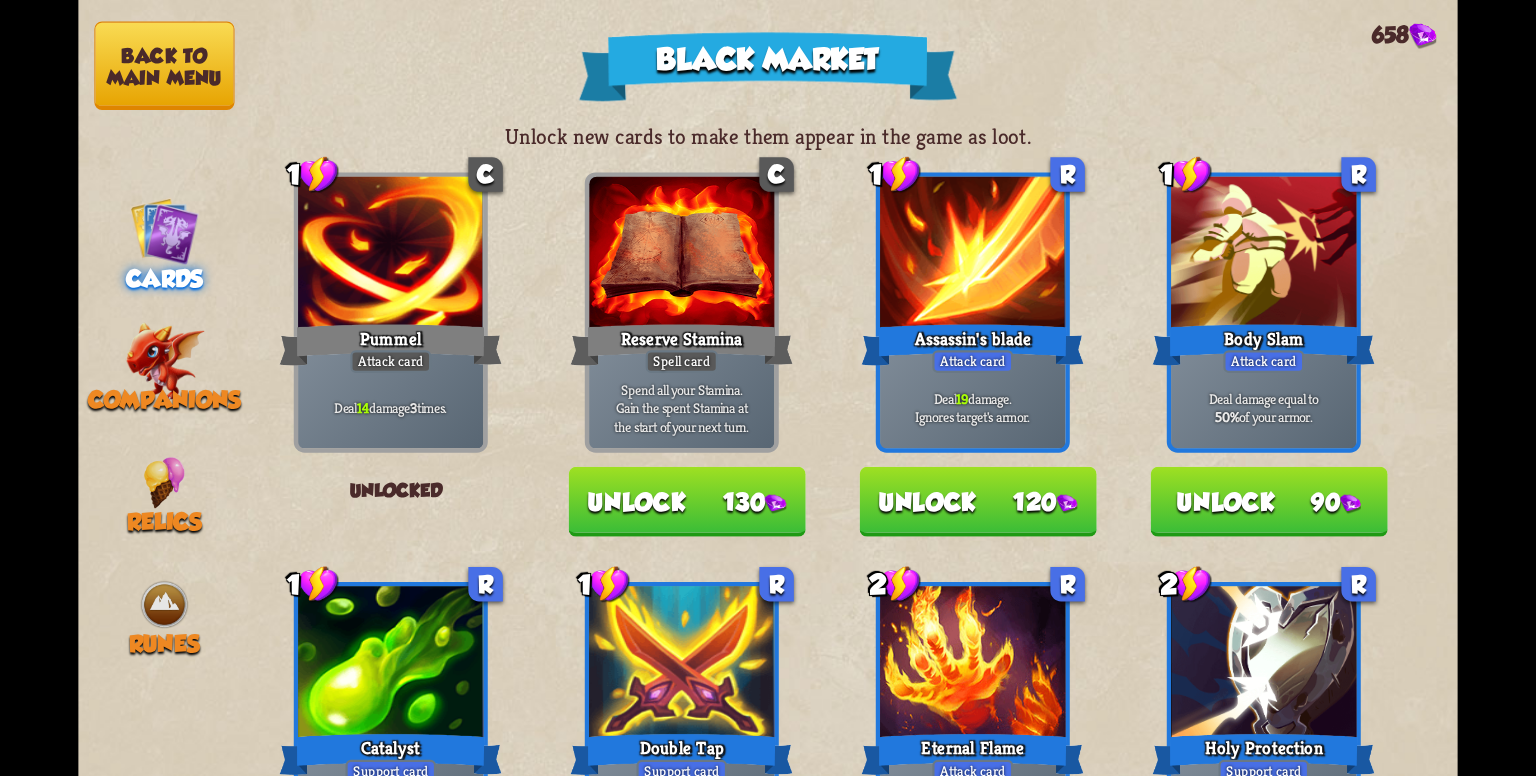 click at bounding box center (775, 503) 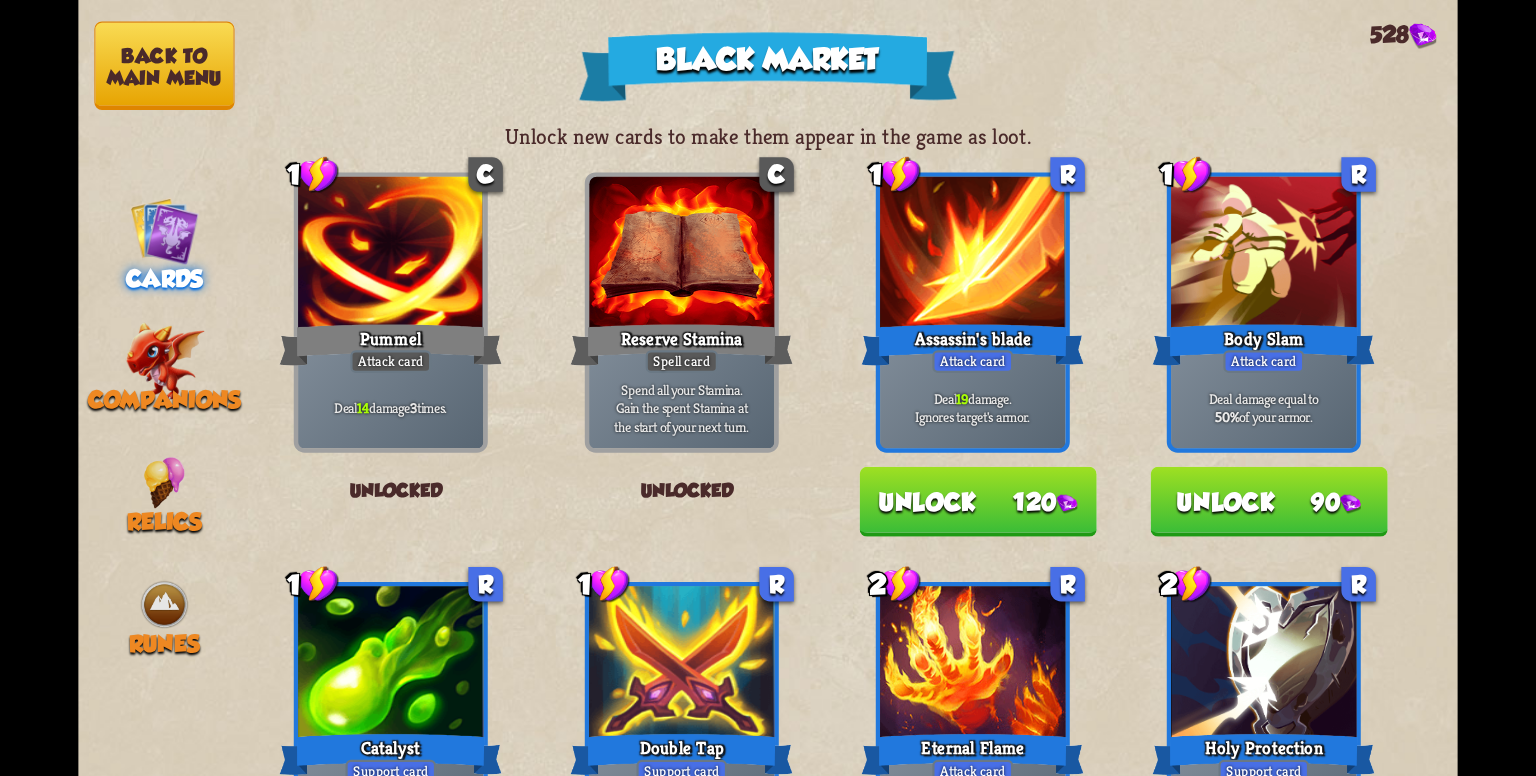 click on "Unlock   120" at bounding box center (978, 502) 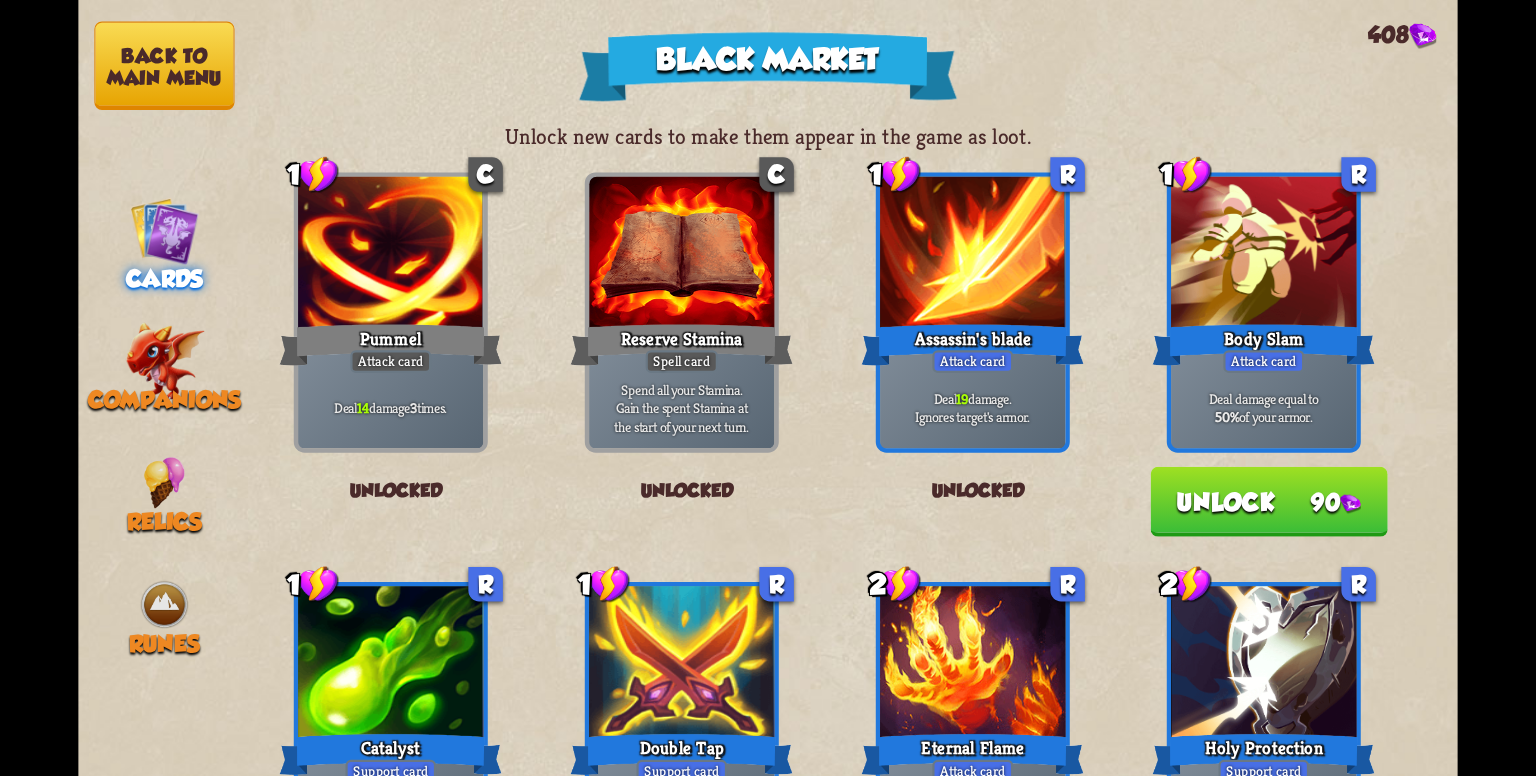 click on "Unlock   90" at bounding box center (1269, 502) 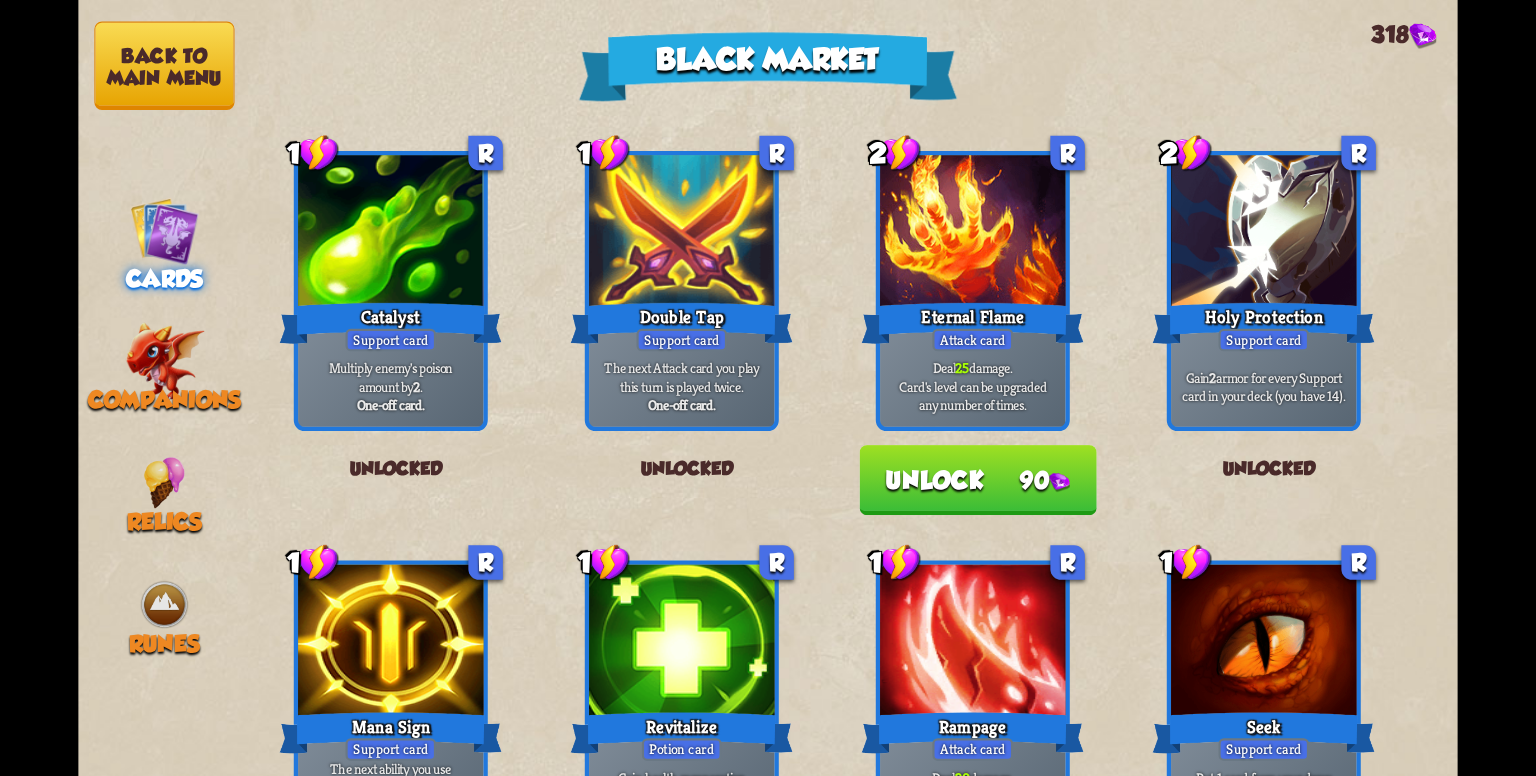 click on "Unlock   90" at bounding box center [978, 480] 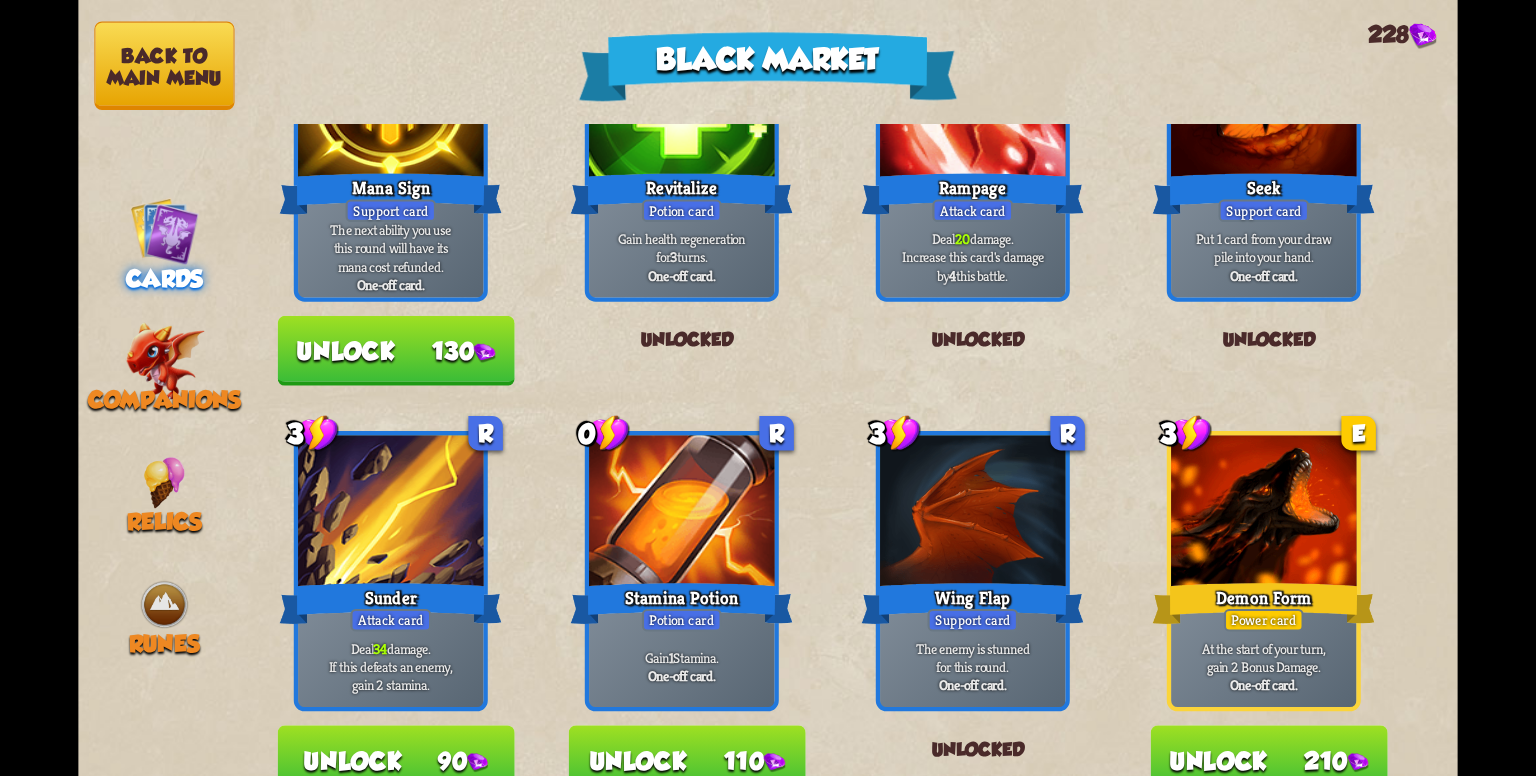 click on "Unlock   130" at bounding box center [396, 351] 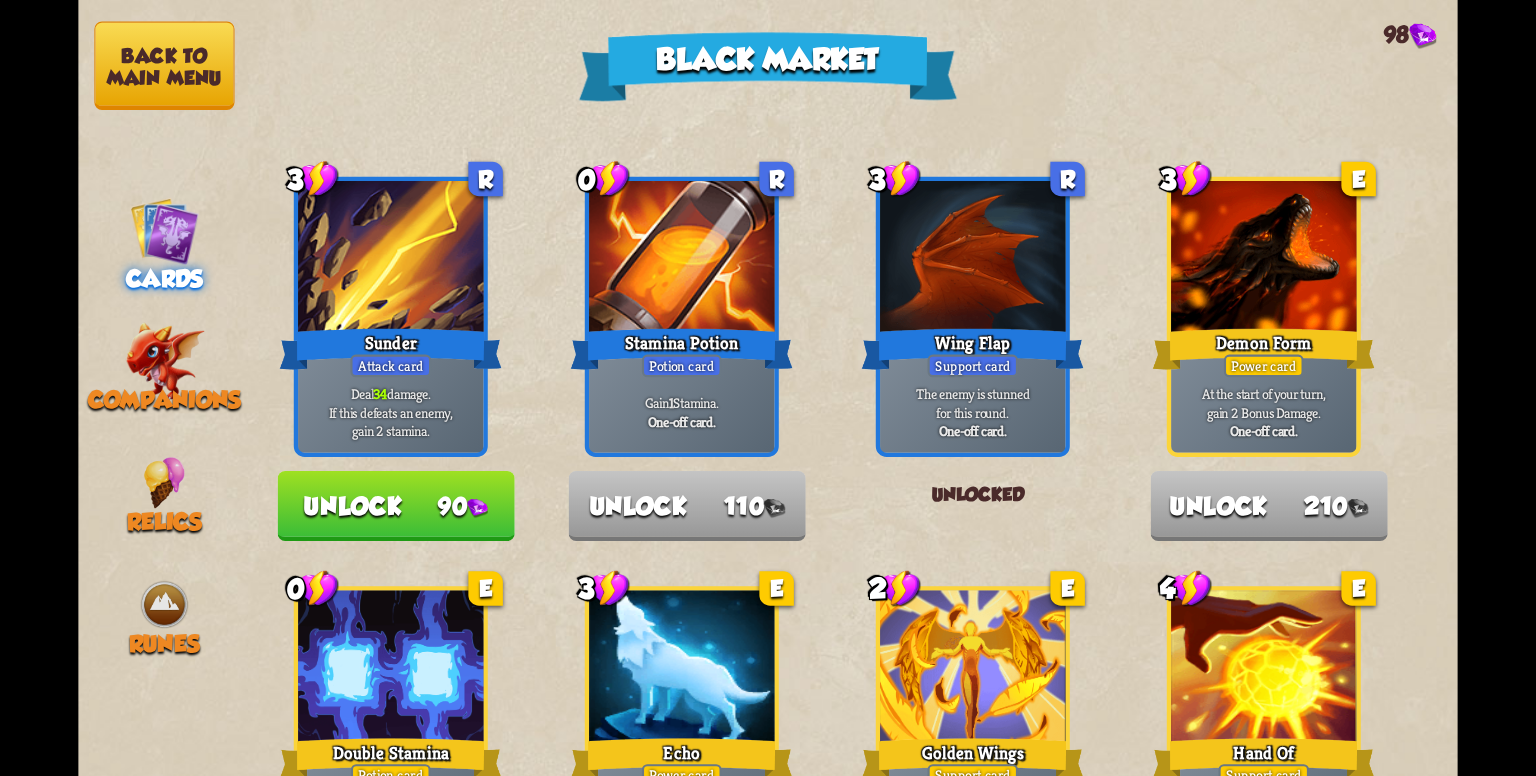 scroll, scrollTop: 1200, scrollLeft: 0, axis: vertical 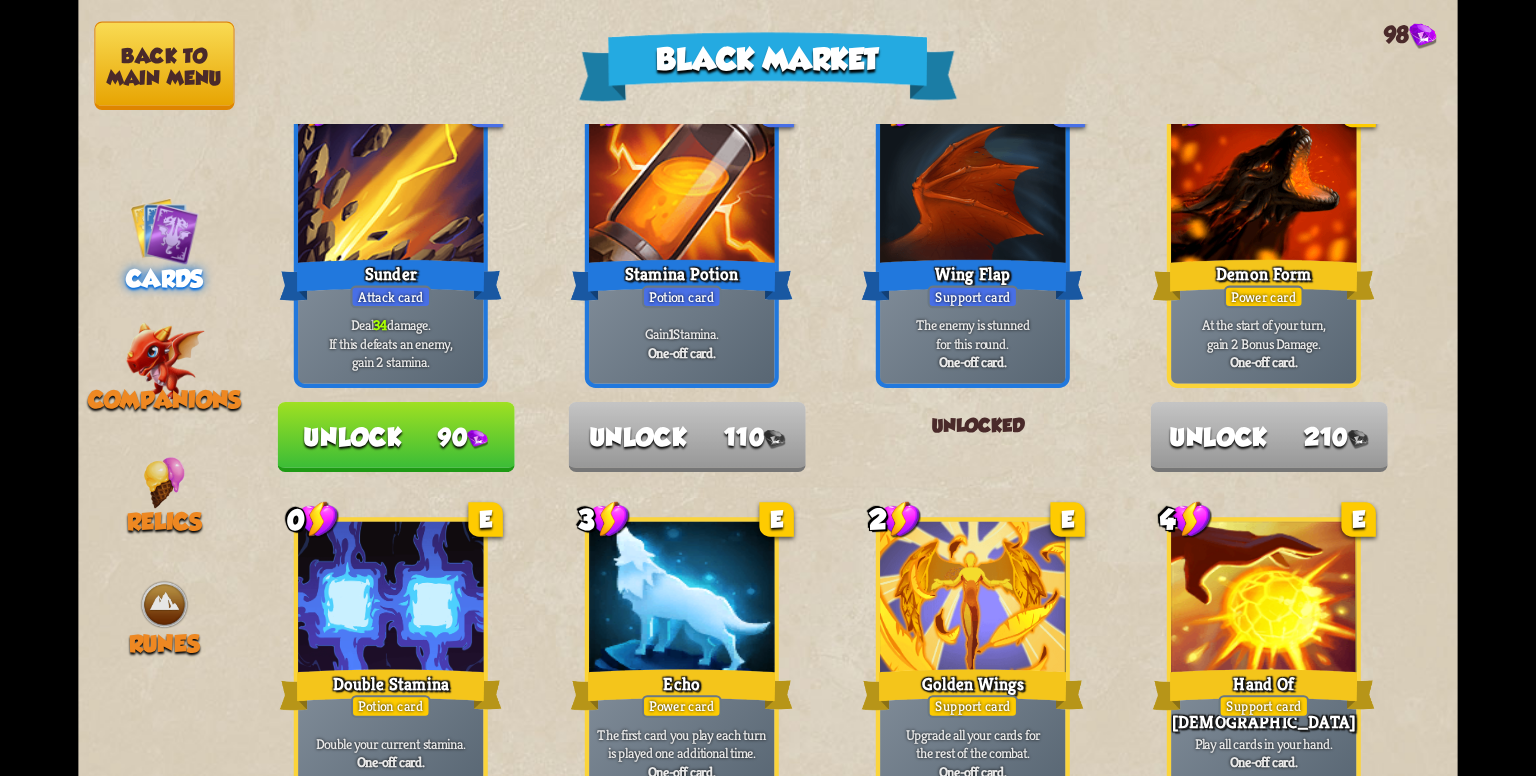 click on "Unlock   90" at bounding box center [396, 437] 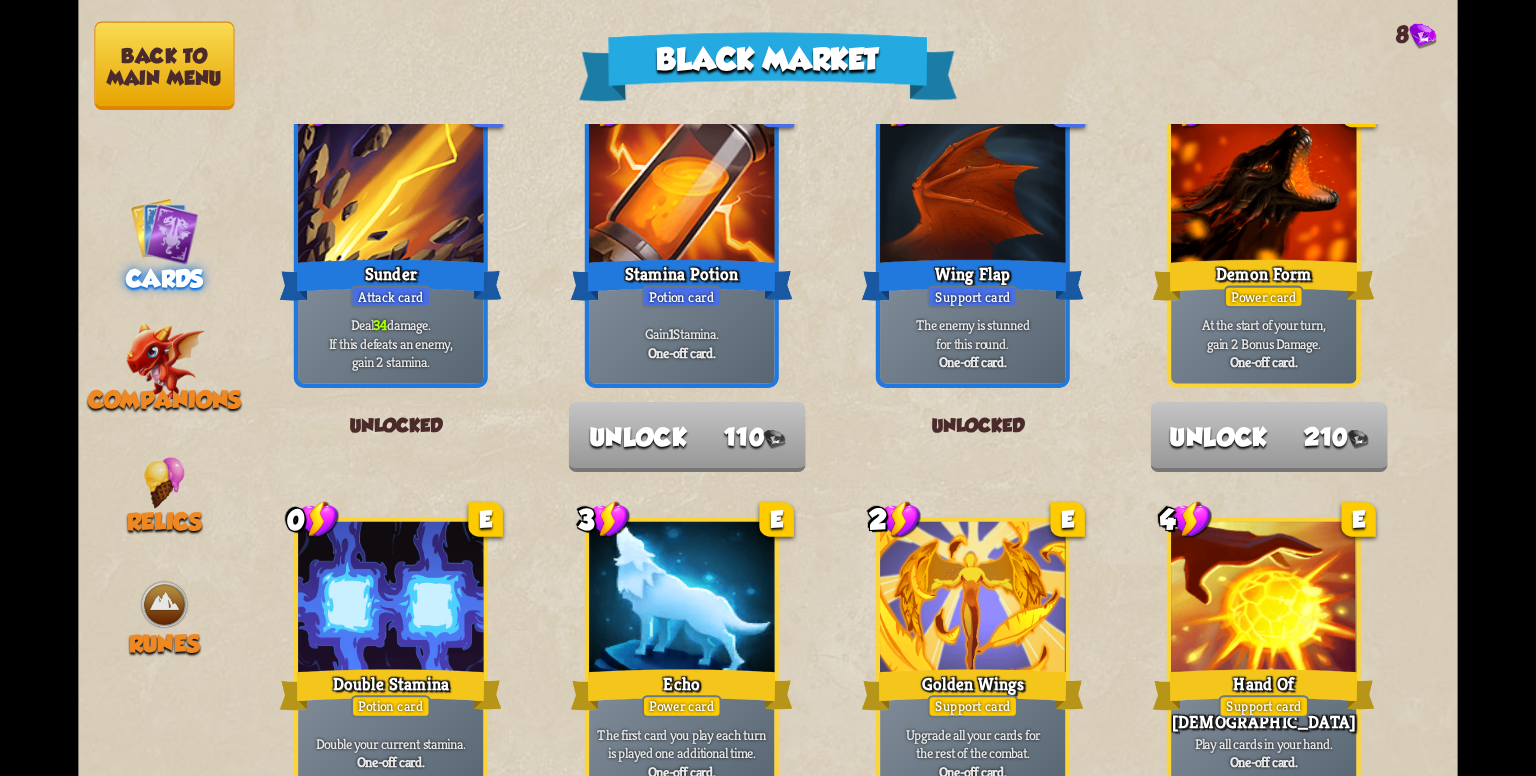 click on "Back to main menu" at bounding box center [164, 66] 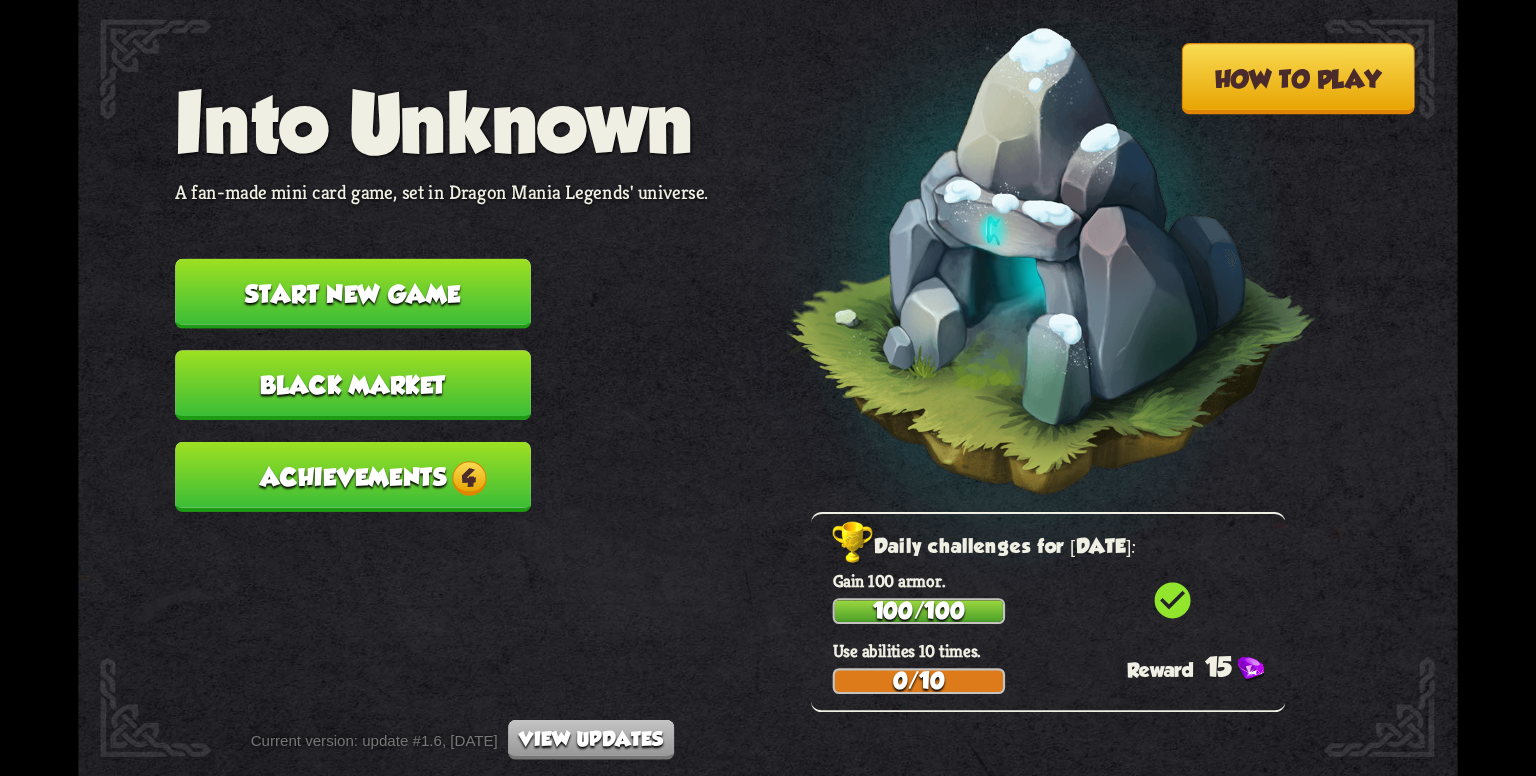 click on "Achievements
4" at bounding box center (353, 477) 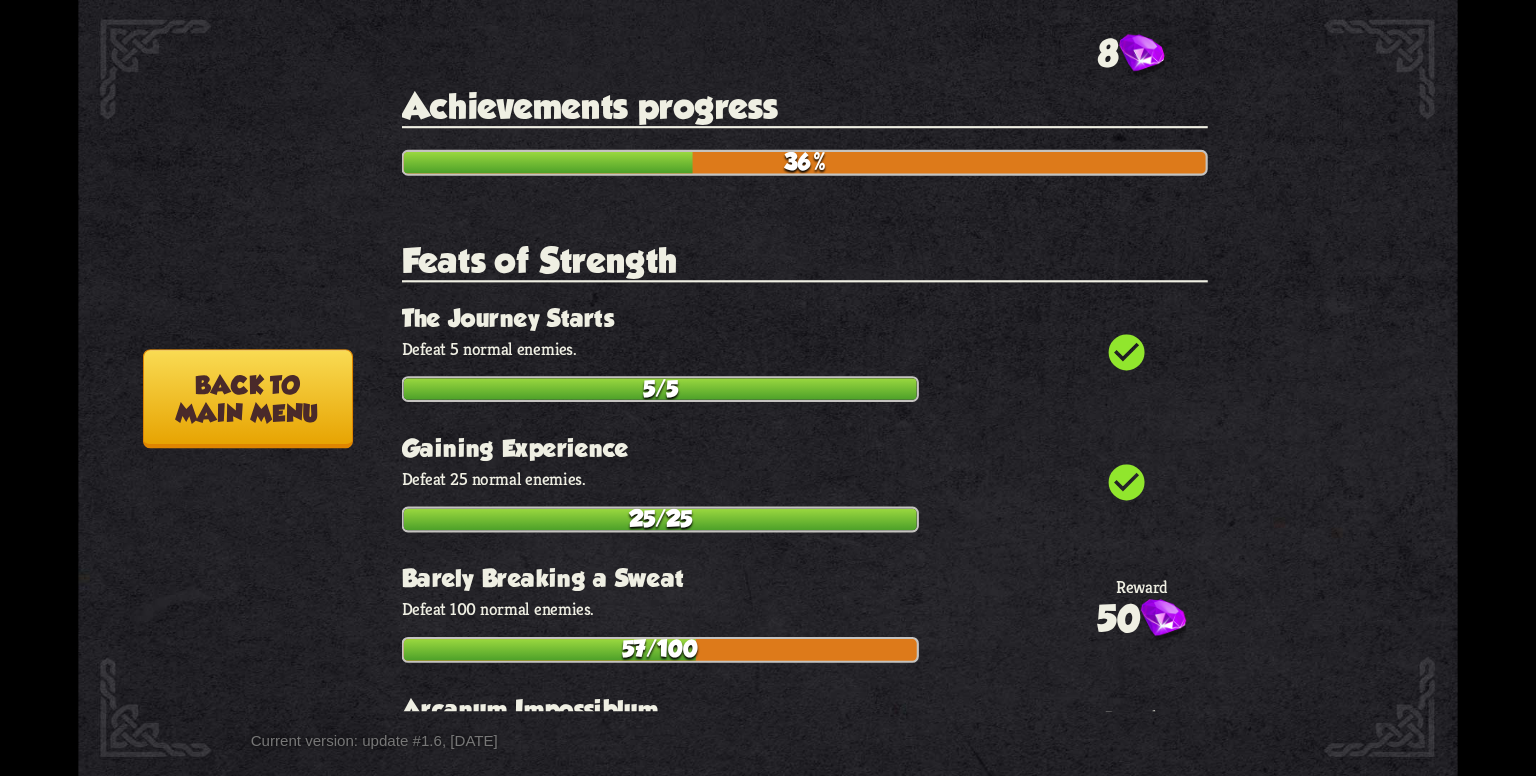 drag, startPoint x: 732, startPoint y: 393, endPoint x: 680, endPoint y: -73, distance: 468.8923 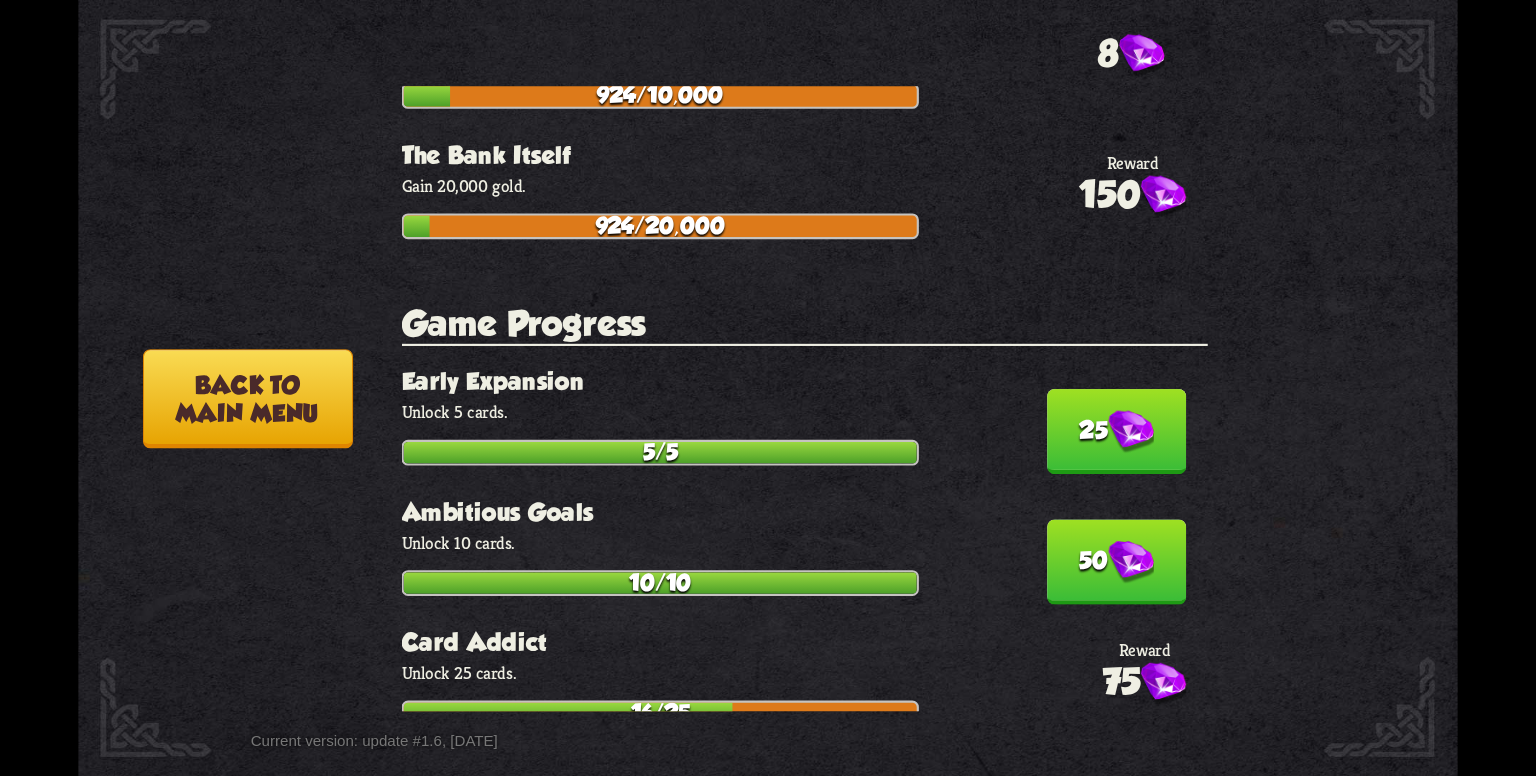 scroll, scrollTop: 3900, scrollLeft: 0, axis: vertical 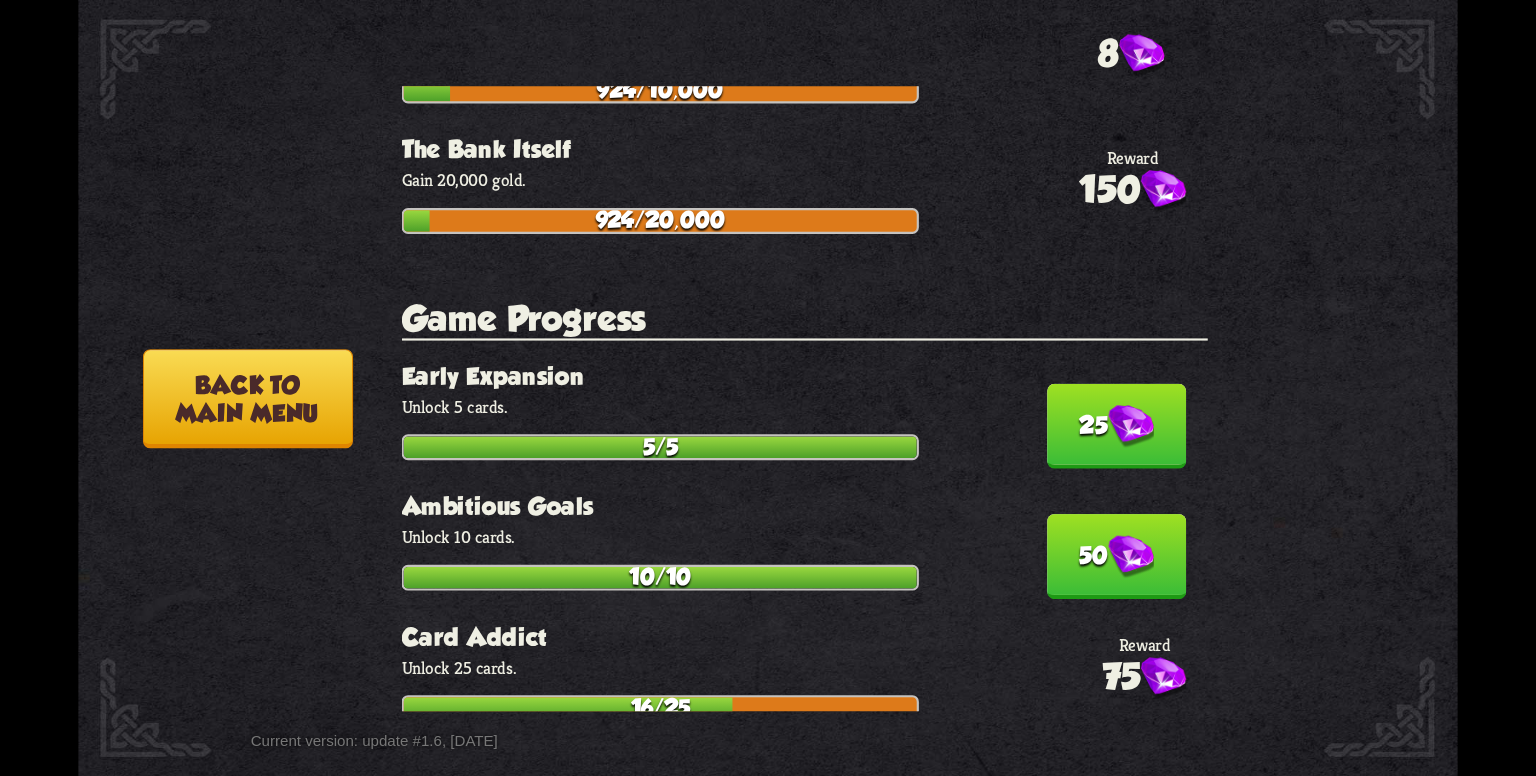 click on "25
Early Expansion   Unlock 5 cards.
5/5" at bounding box center (805, 411) 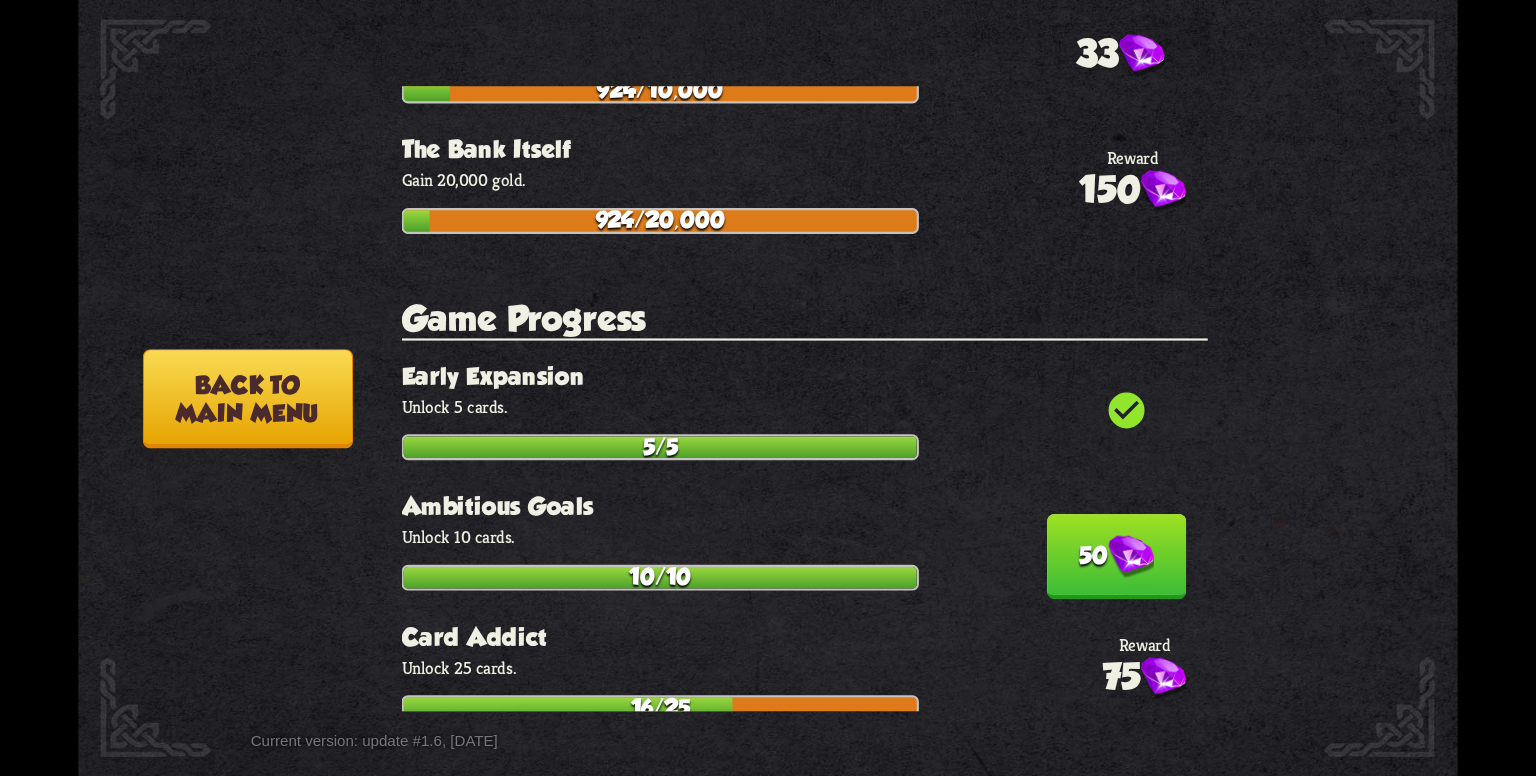 click on "50" at bounding box center [1117, 556] 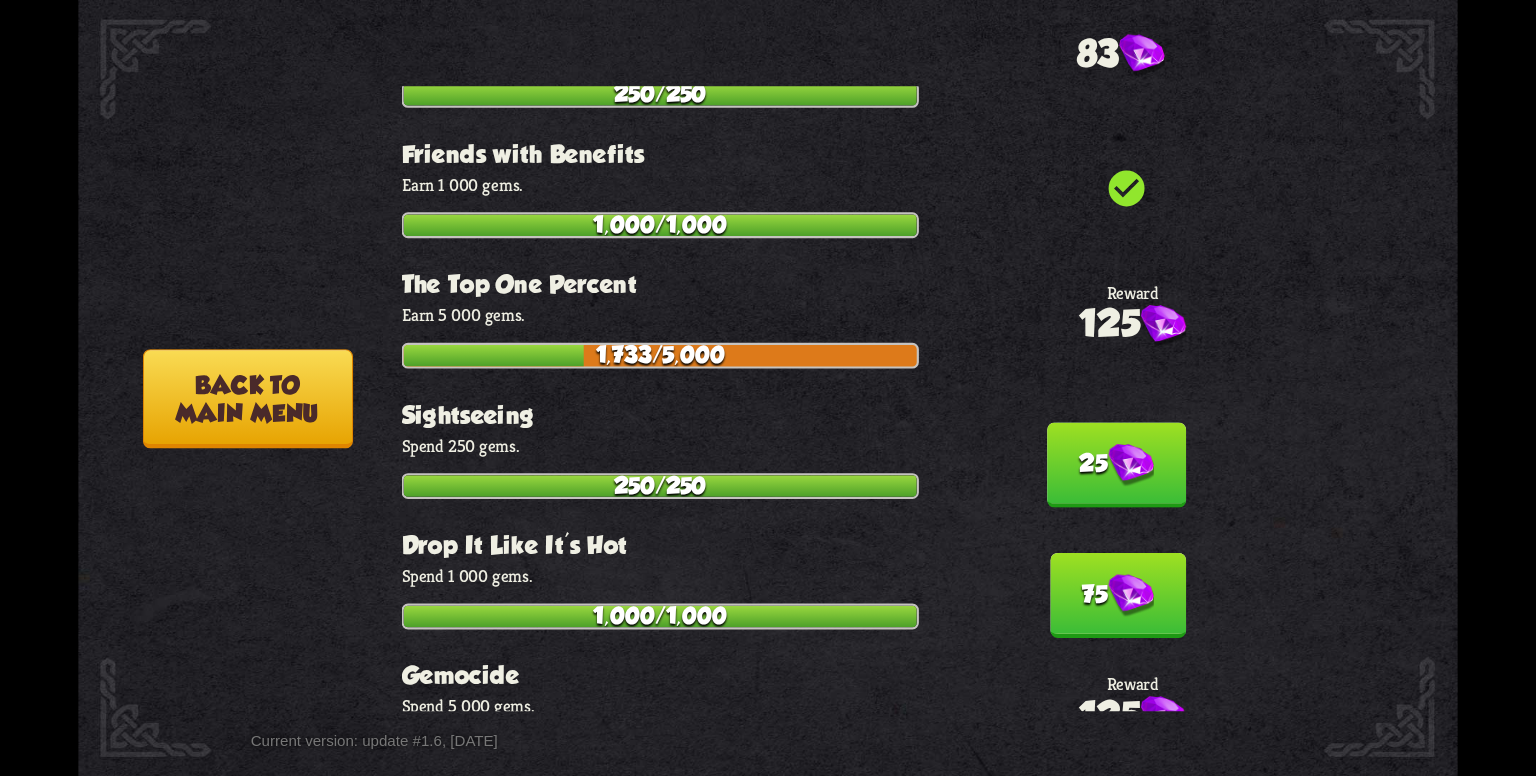 scroll, scrollTop: 6100, scrollLeft: 0, axis: vertical 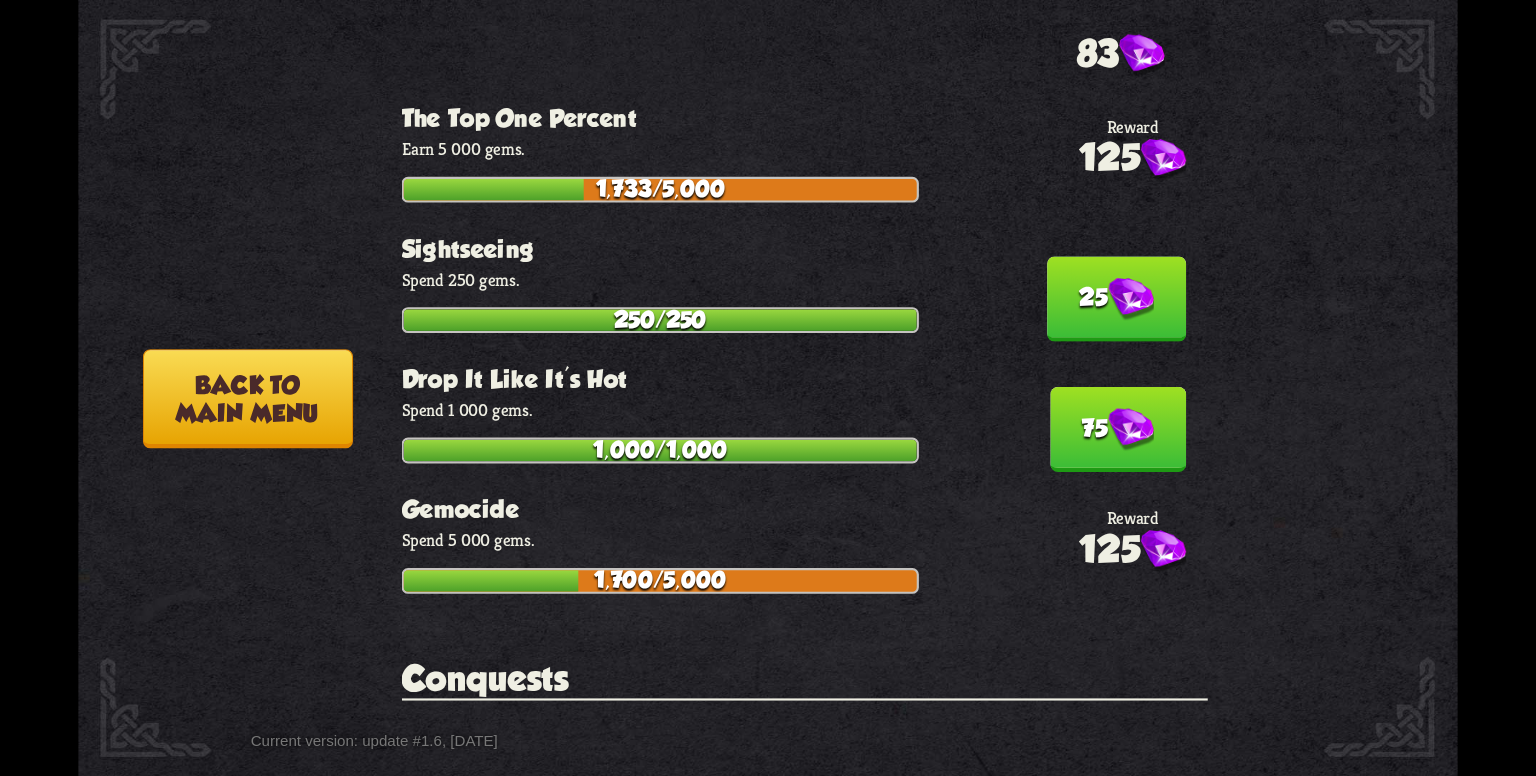 drag, startPoint x: 1068, startPoint y: 220, endPoint x: 1066, endPoint y: 306, distance: 86.023254 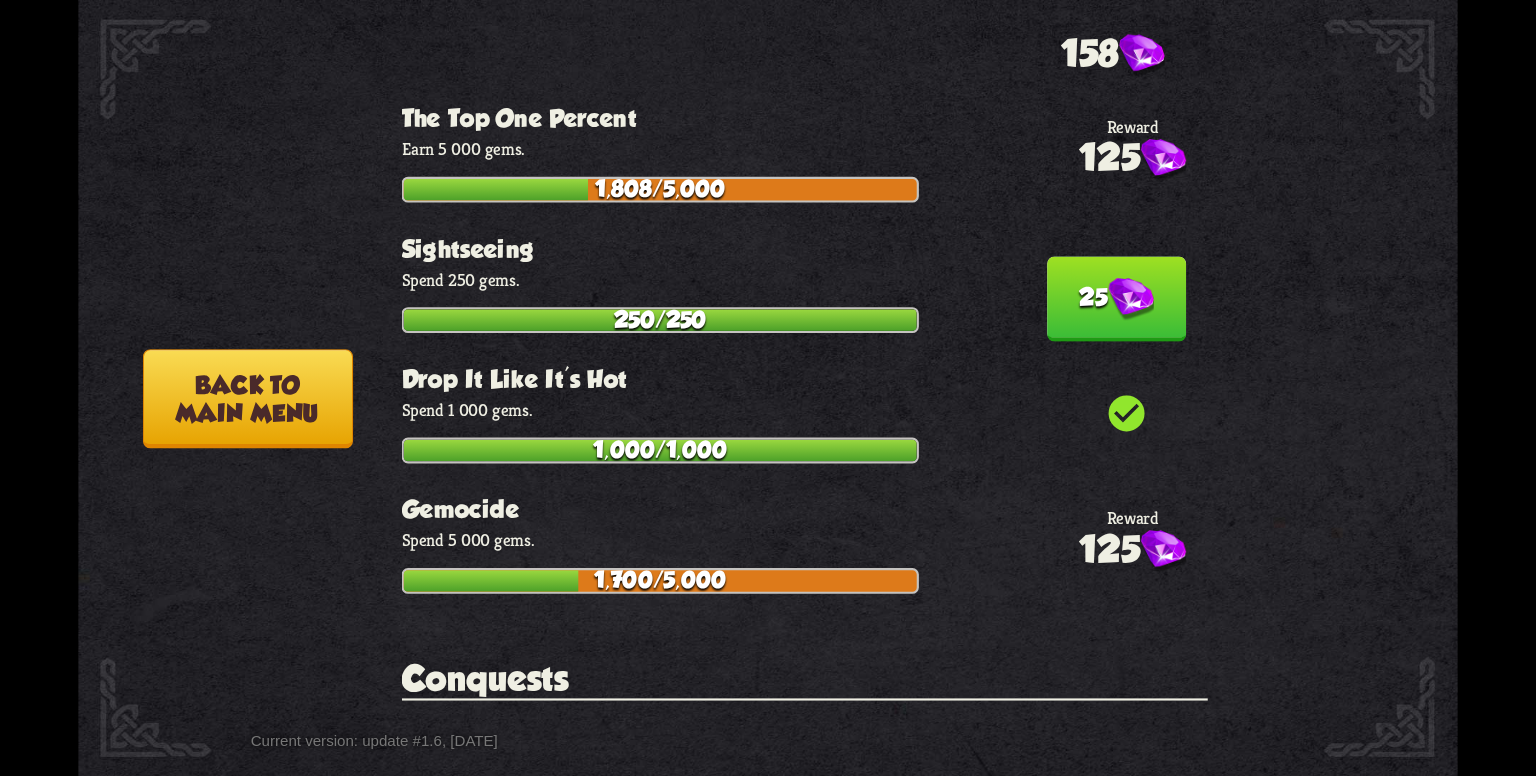 click at bounding box center (1131, 299) 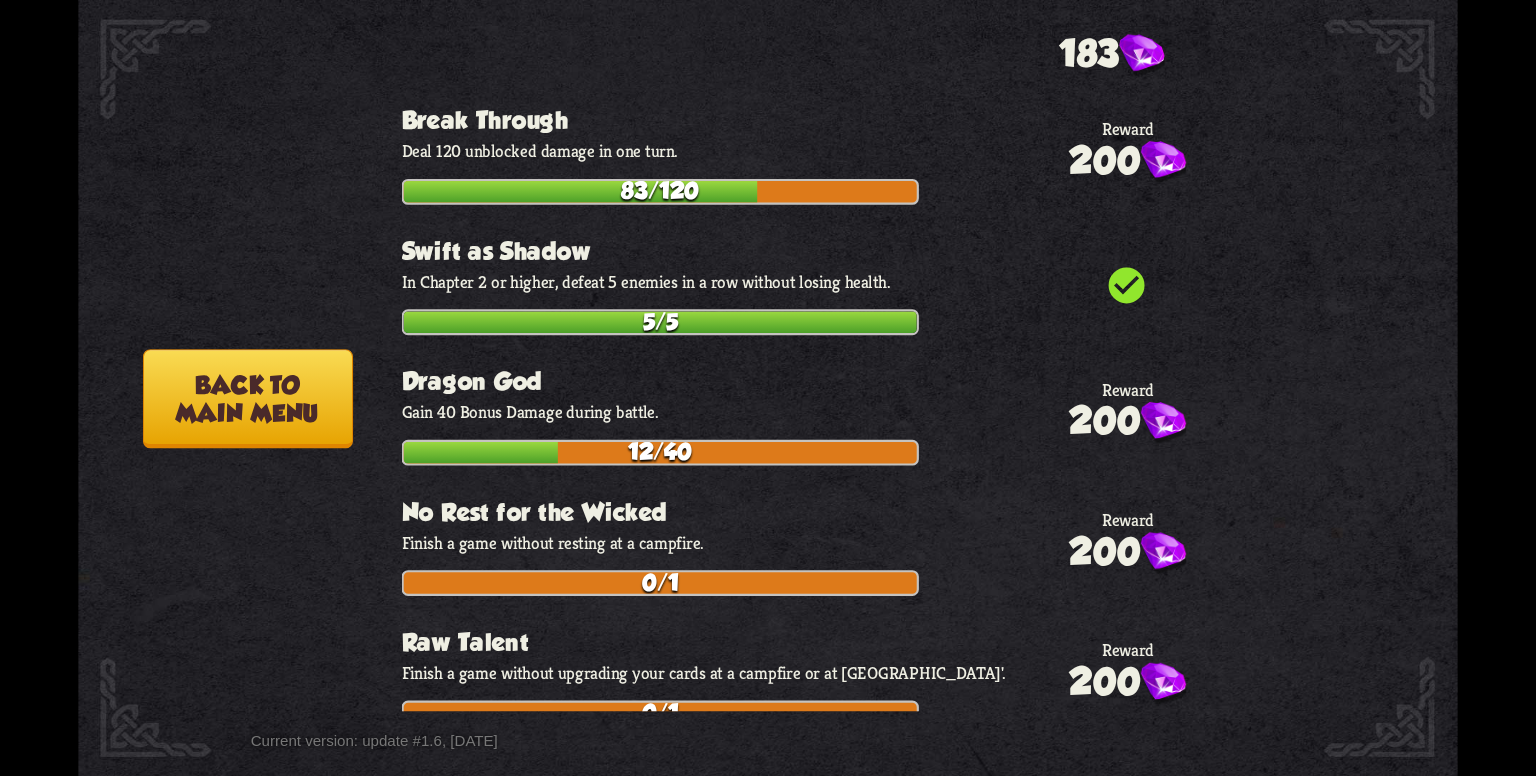 scroll, scrollTop: 7030, scrollLeft: 0, axis: vertical 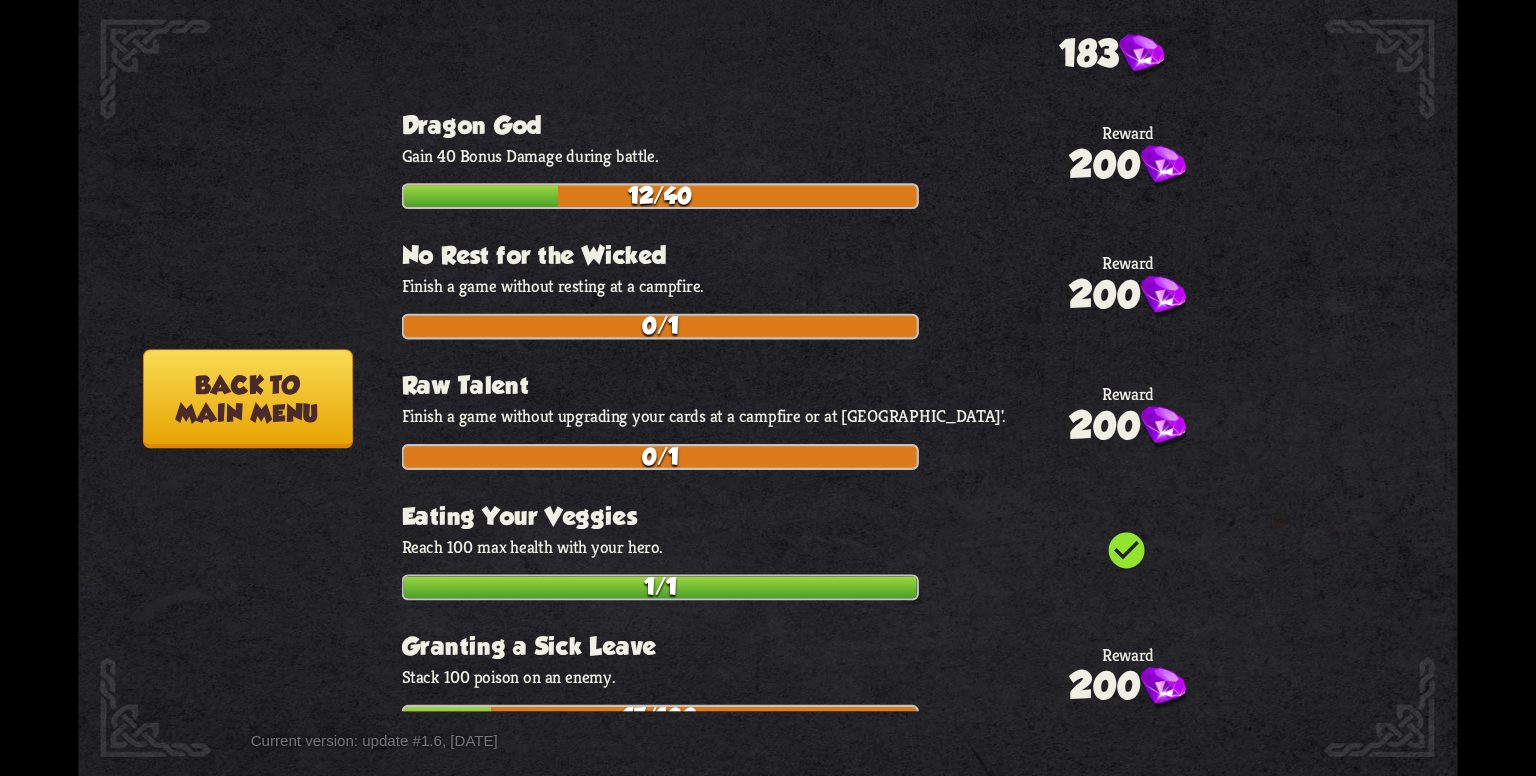 click on "Back to main menu" at bounding box center [248, 398] 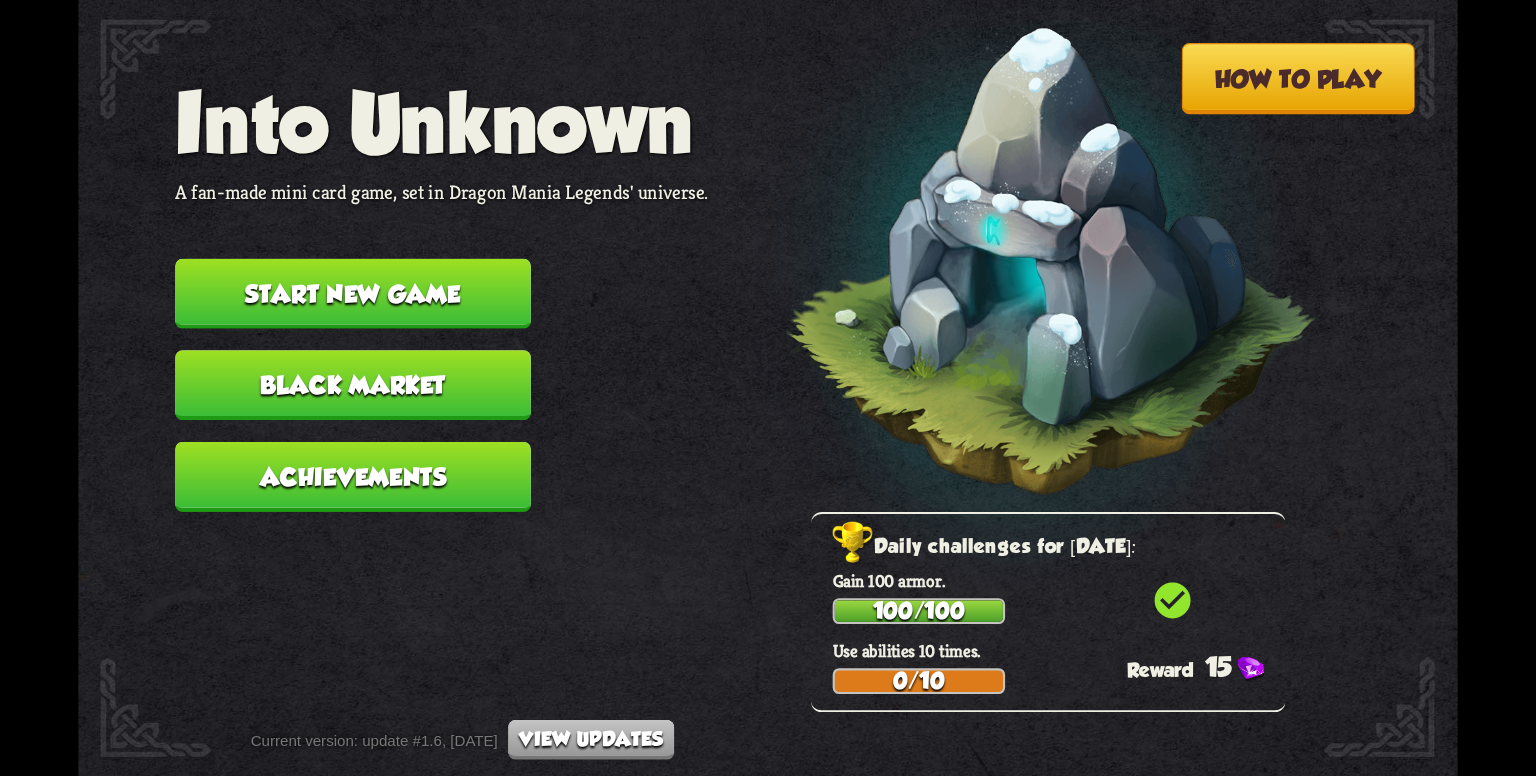 click on "Start new game" at bounding box center [353, 294] 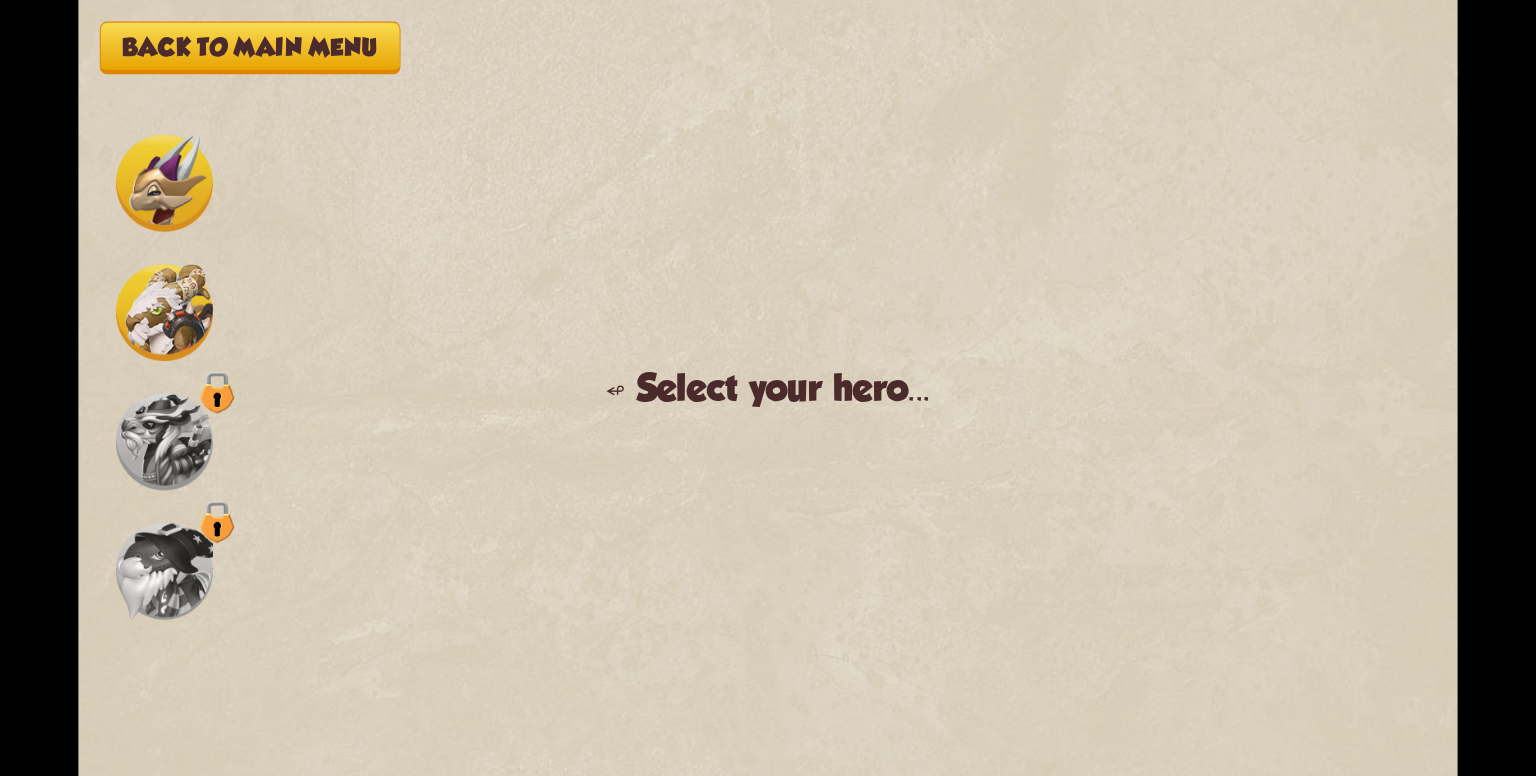 click at bounding box center [165, 313] 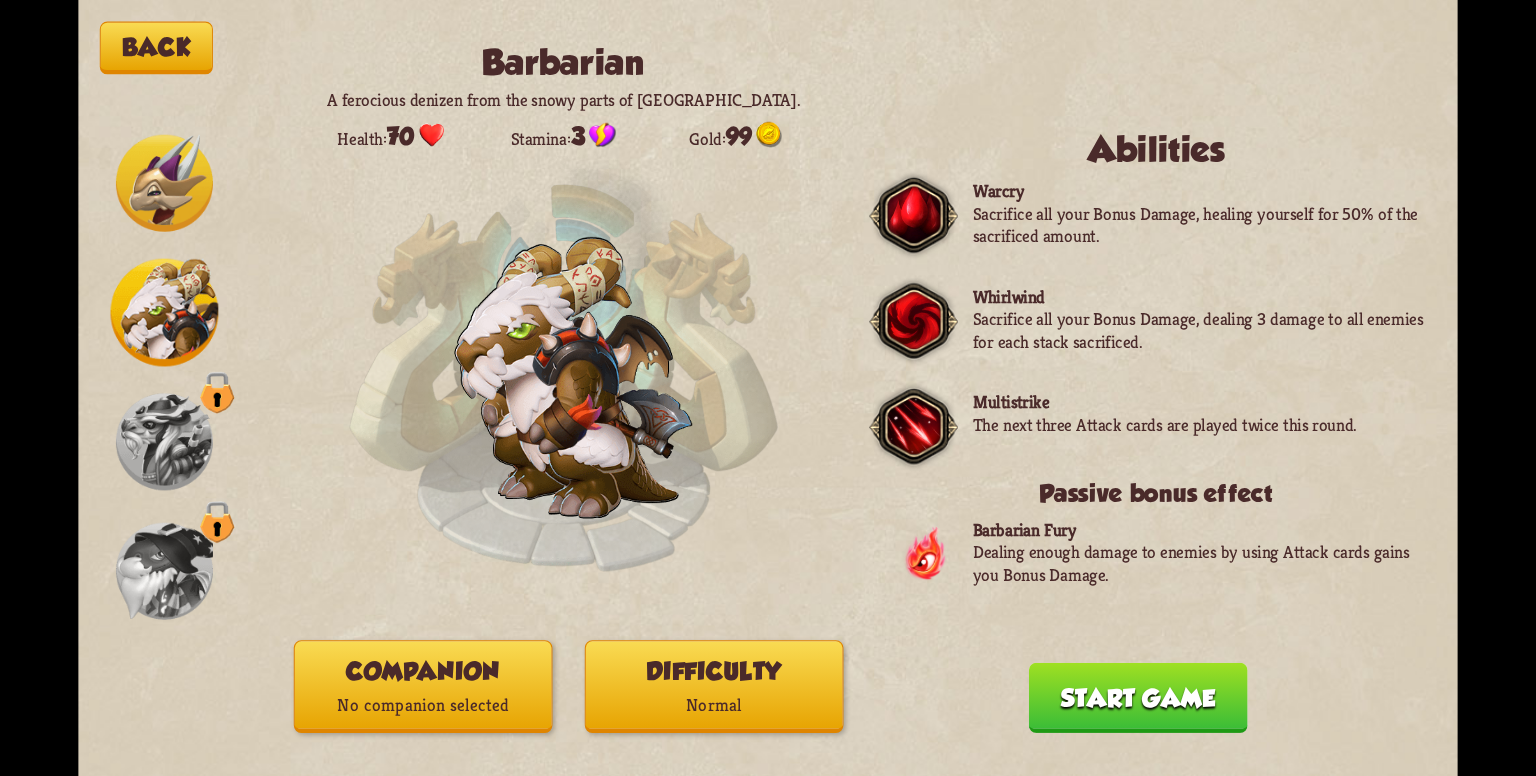 click on "Companion
No companion selected" at bounding box center [423, 686] 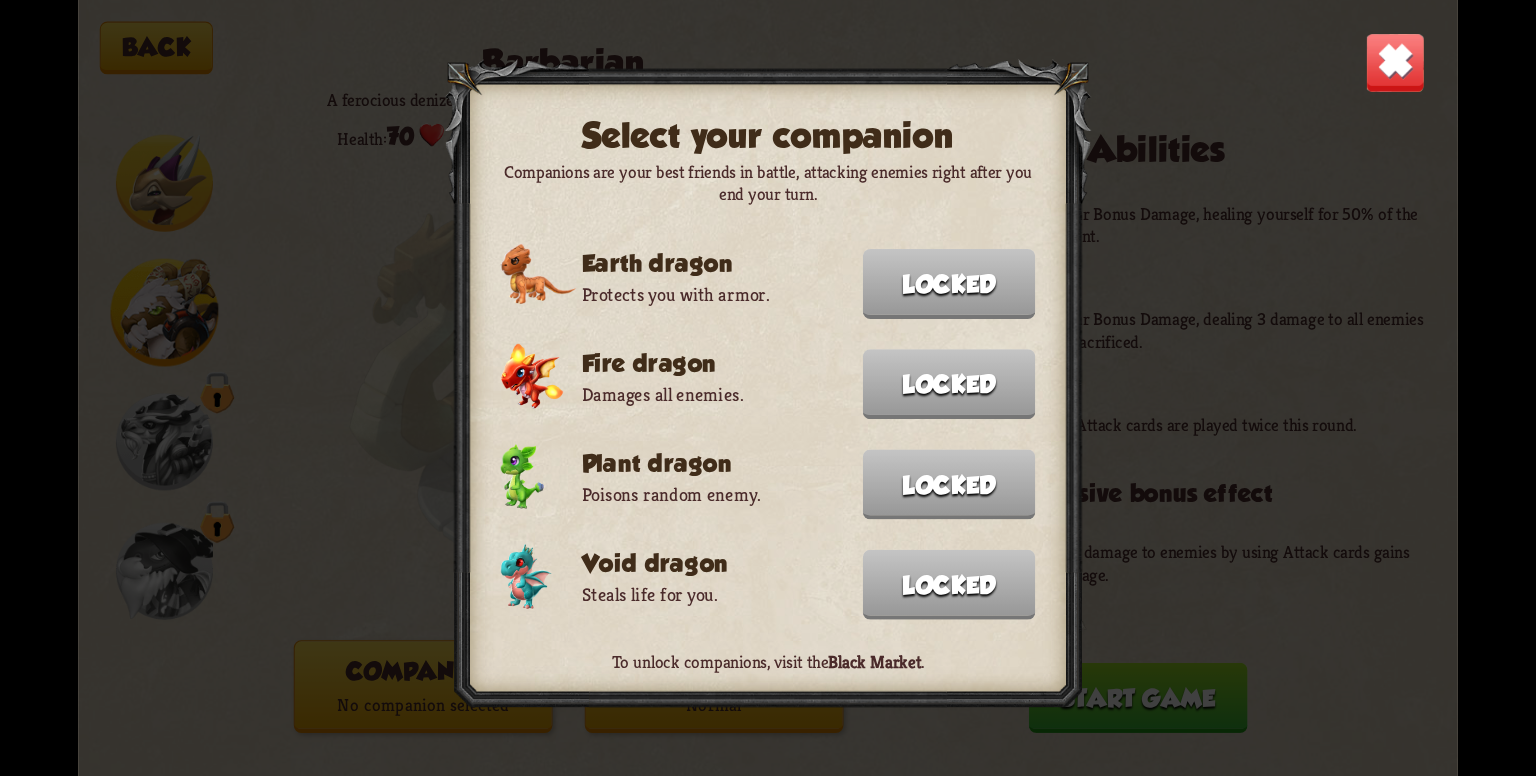 click at bounding box center (1395, 62) 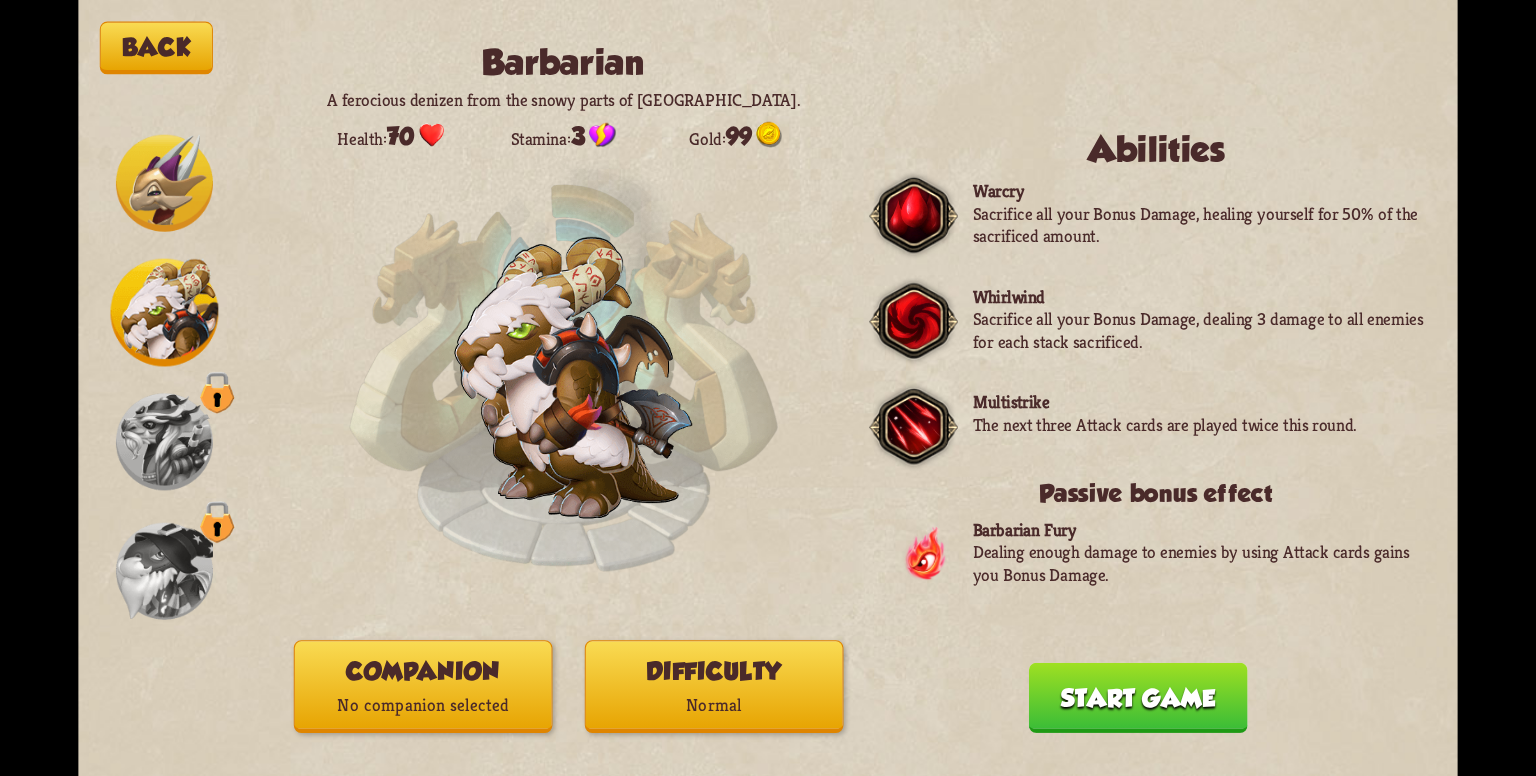 click on "Normal" at bounding box center (714, 706) 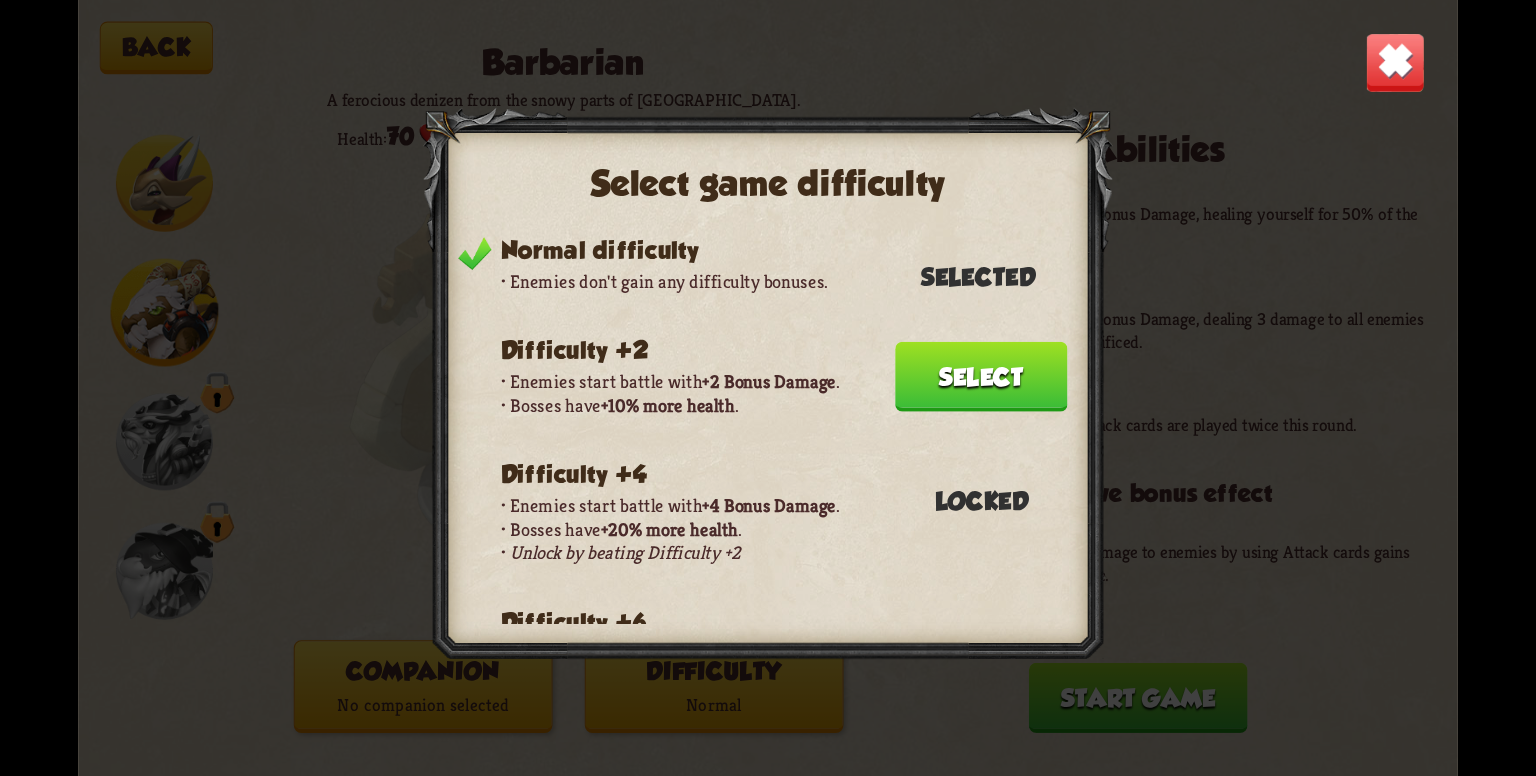 click on "Select" at bounding box center (981, 377) 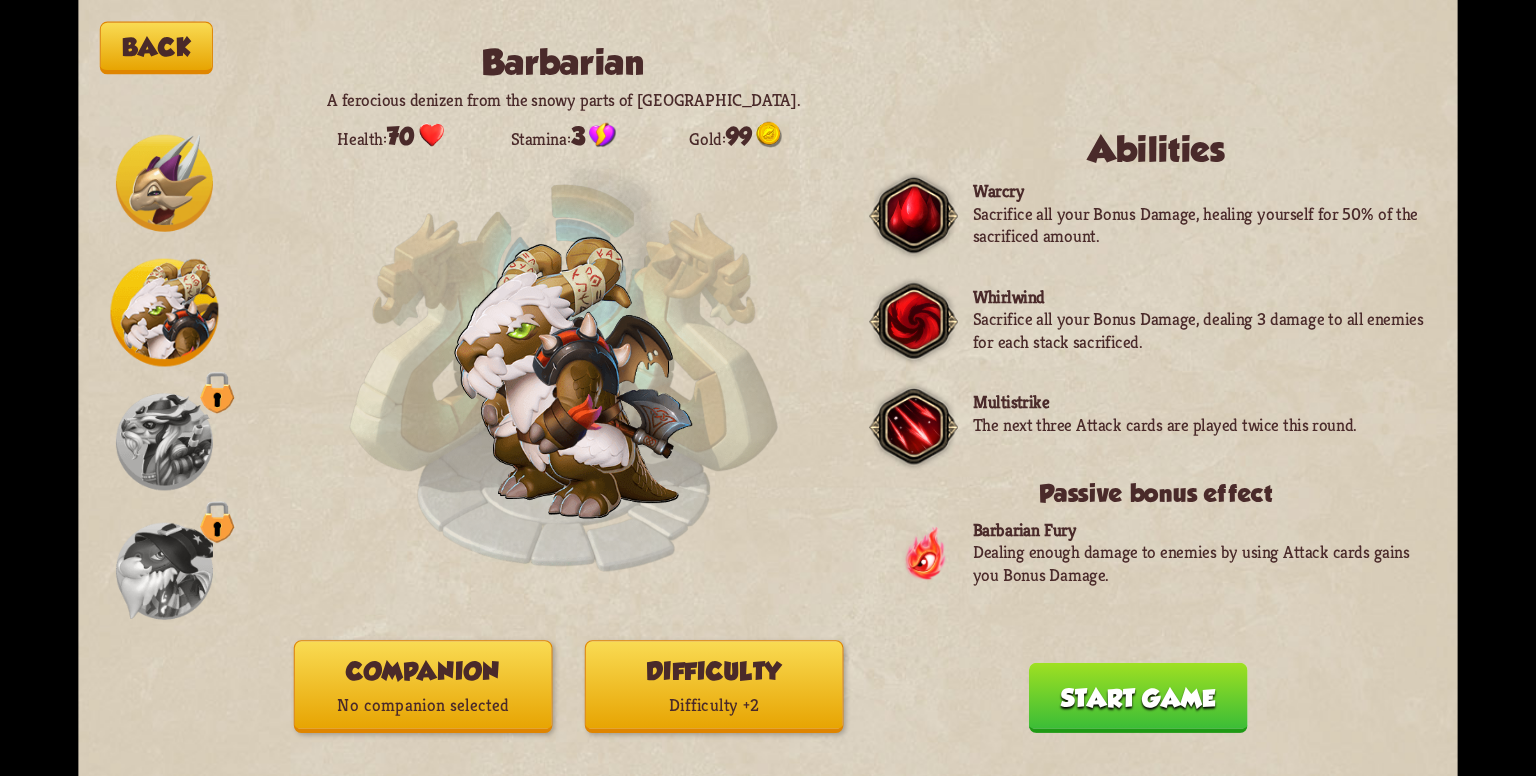 click on "Back
Barbarian   A ferocious denizen from the snowy parts of [GEOGRAPHIC_DATA].
Health:  70
Stamina:  3
Gold:  99             Abilities       Warcry   Sacrifice all your Bonus Damage, healing yourself for 50% of the sacrificed amount.     Whirlwind   Sacrifice all your Bonus Damage, dealing 3 damage to all enemies for each stack sacrificed.     Multistrike   The next three Attack cards are played twice this round.   Passive bonus effect     Barbarian Fury   Dealing enough damage to enemies by using Attack cards gains you Bonus Damage.
Companion
No companion selected
Difficulty
Difficulty +2
Start game   You muster all your courage and set out to explore the cave, not knowing of dangers lurking ahead...   Continue" at bounding box center [768, 388] 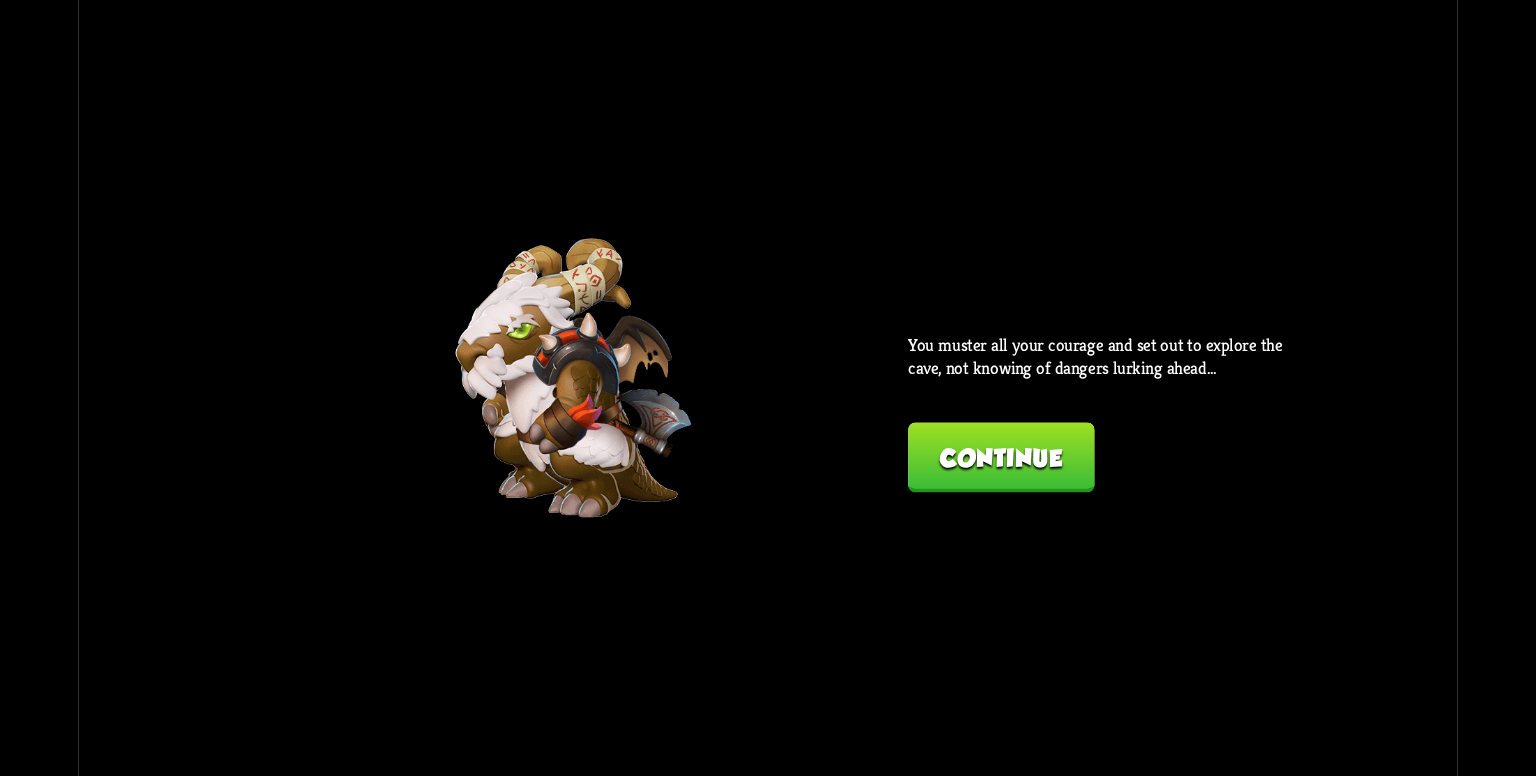 click on "Continue" at bounding box center [1001, 457] 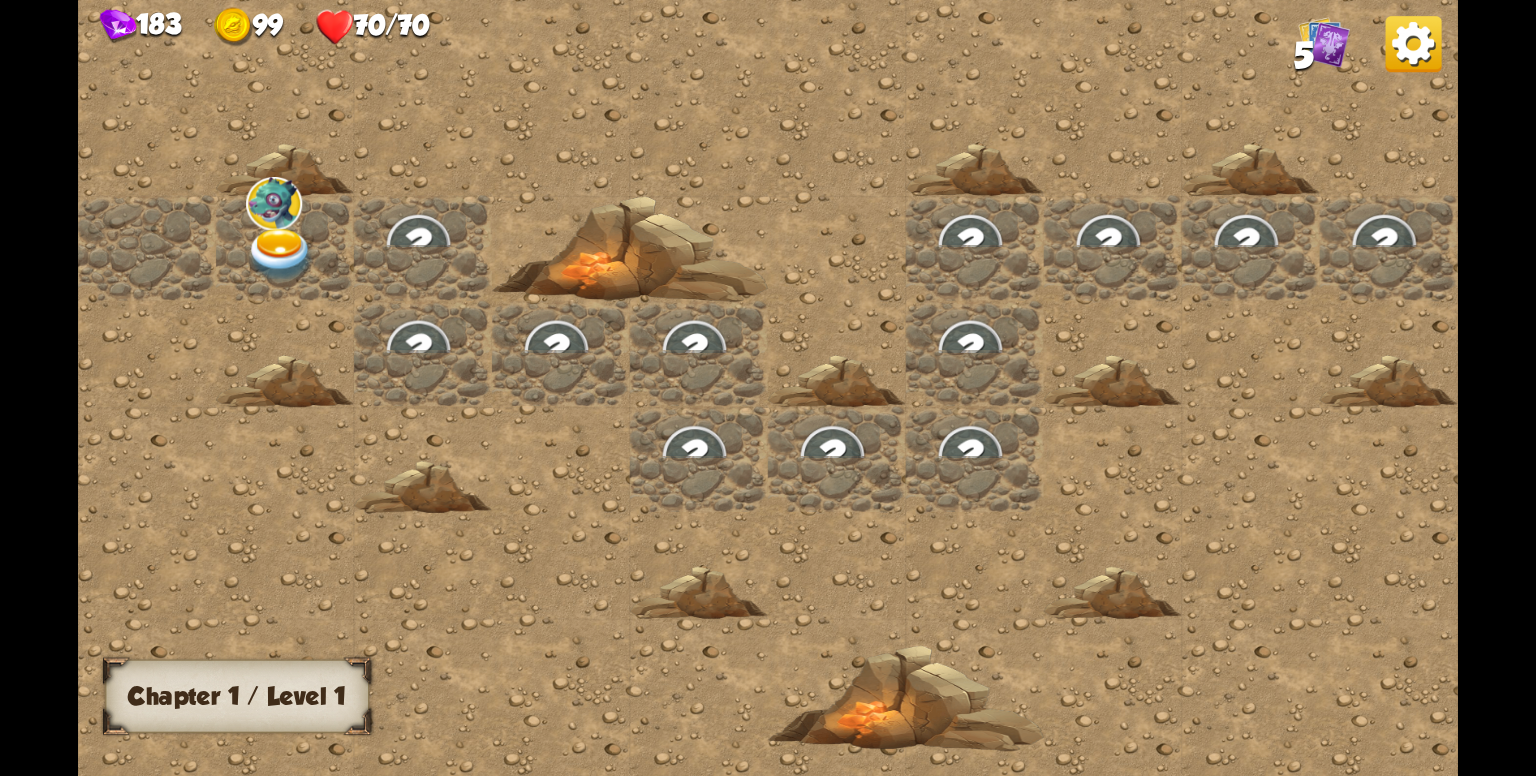 click at bounding box center [280, 255] 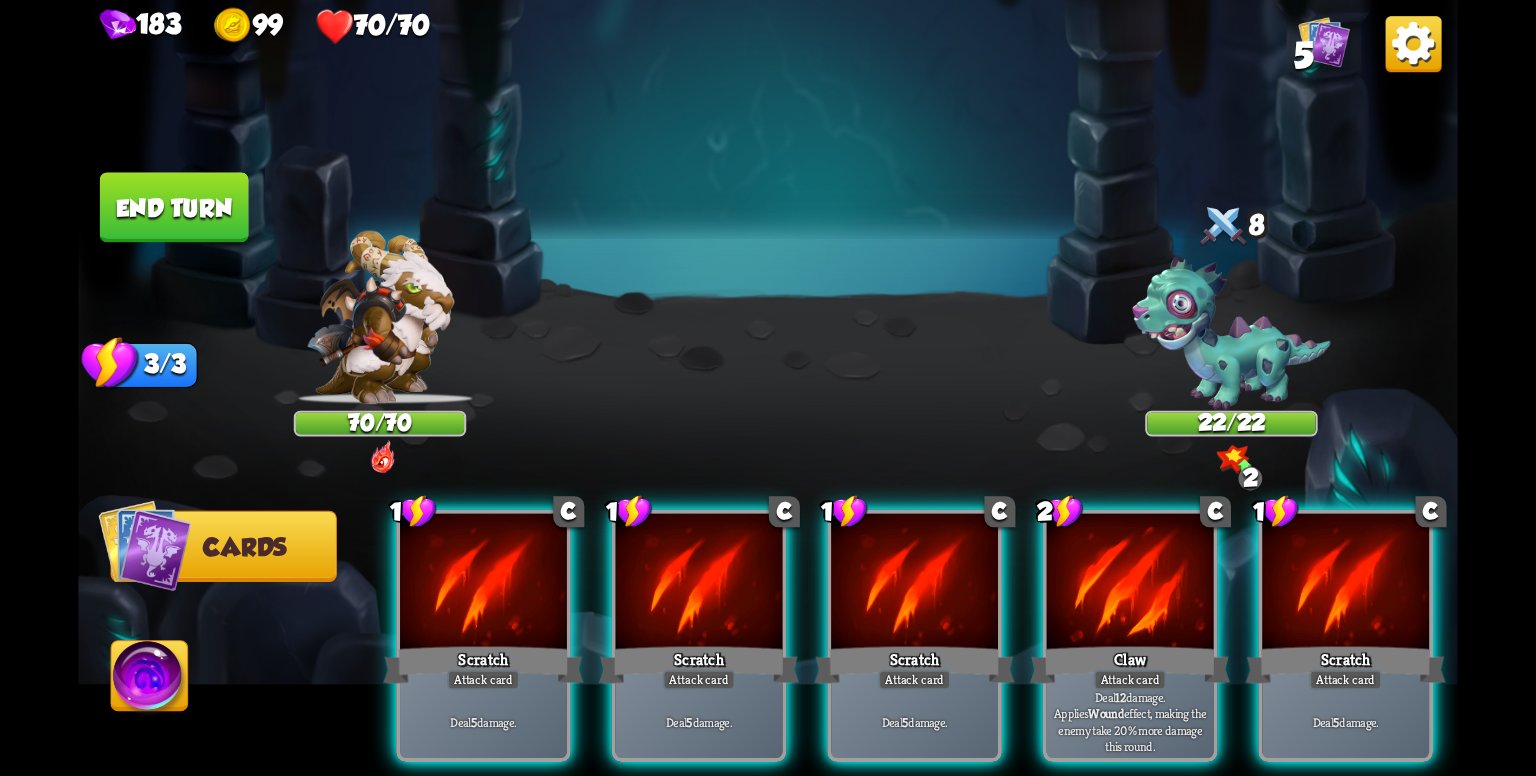 click at bounding box center [1324, 42] 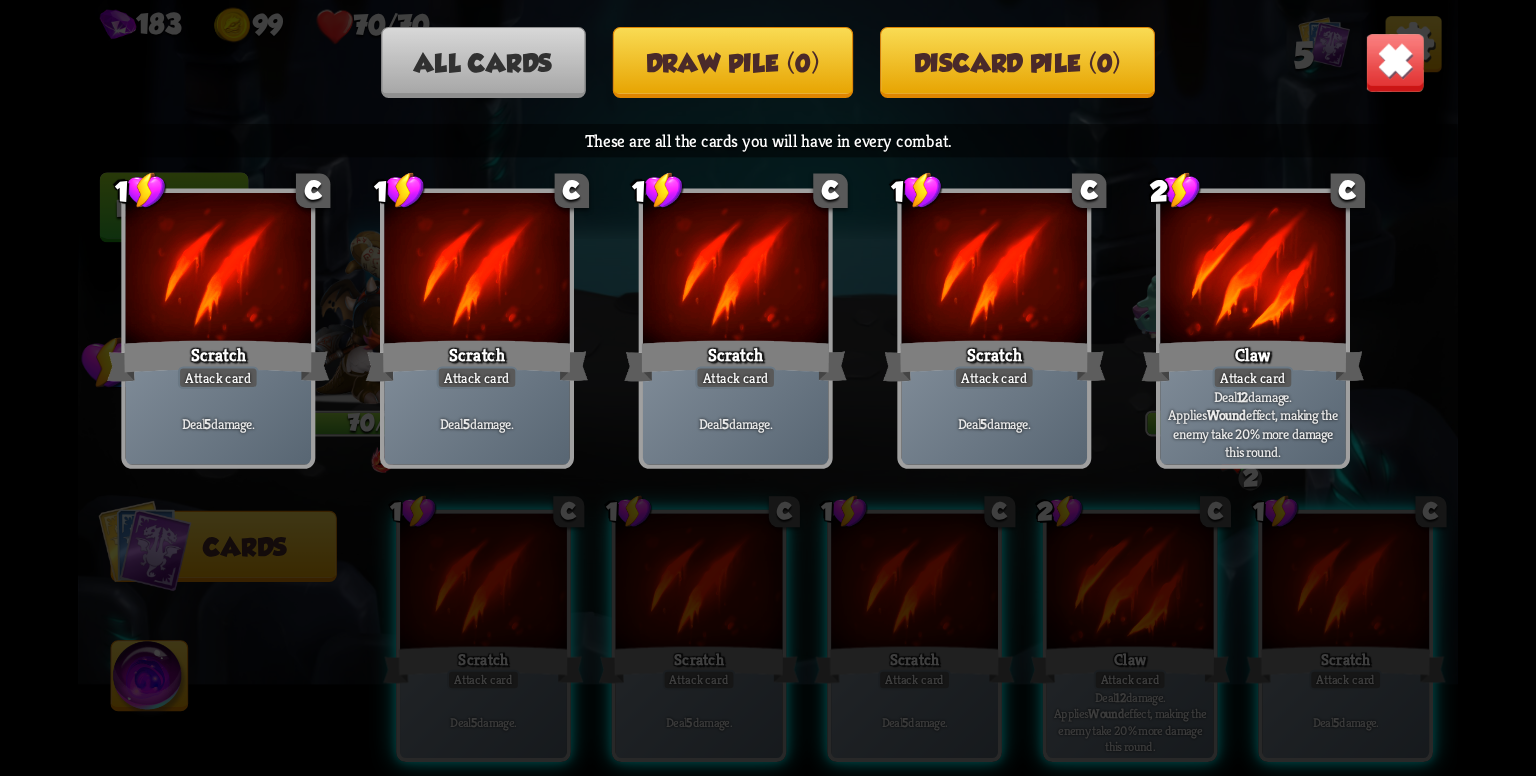 click on "Discard pile (0)" at bounding box center [1017, 62] 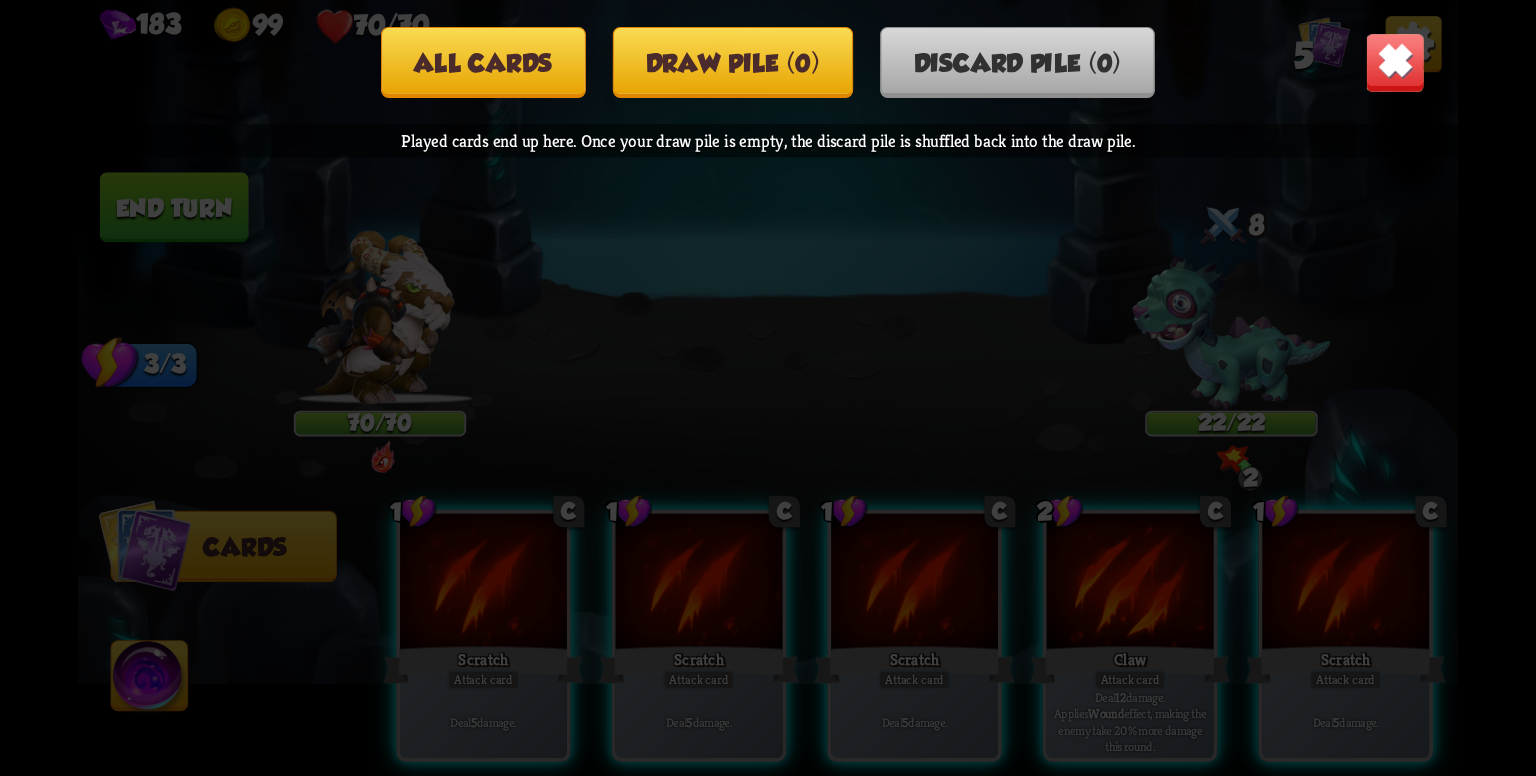 click at bounding box center (1395, 62) 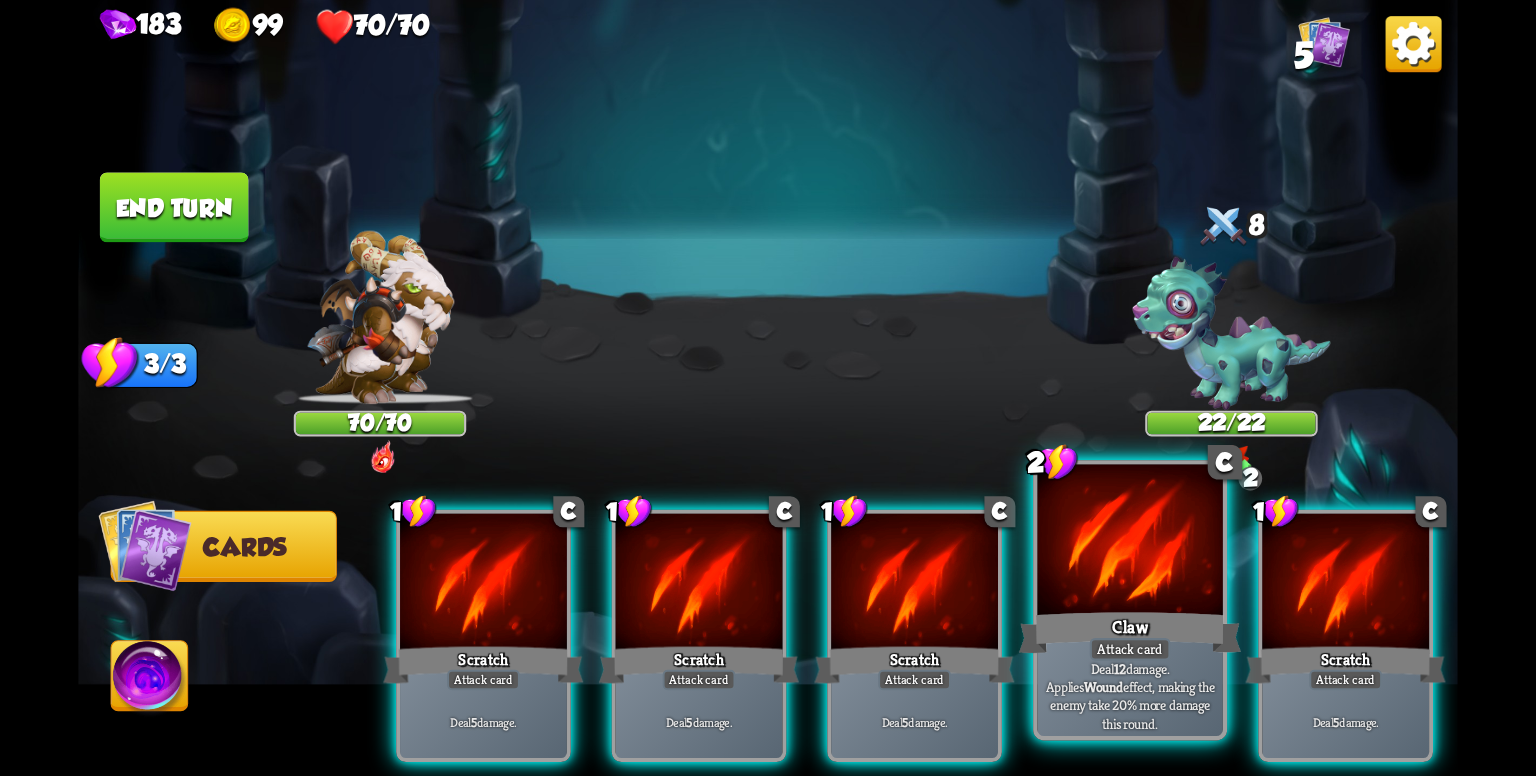 click at bounding box center (1129, 543) 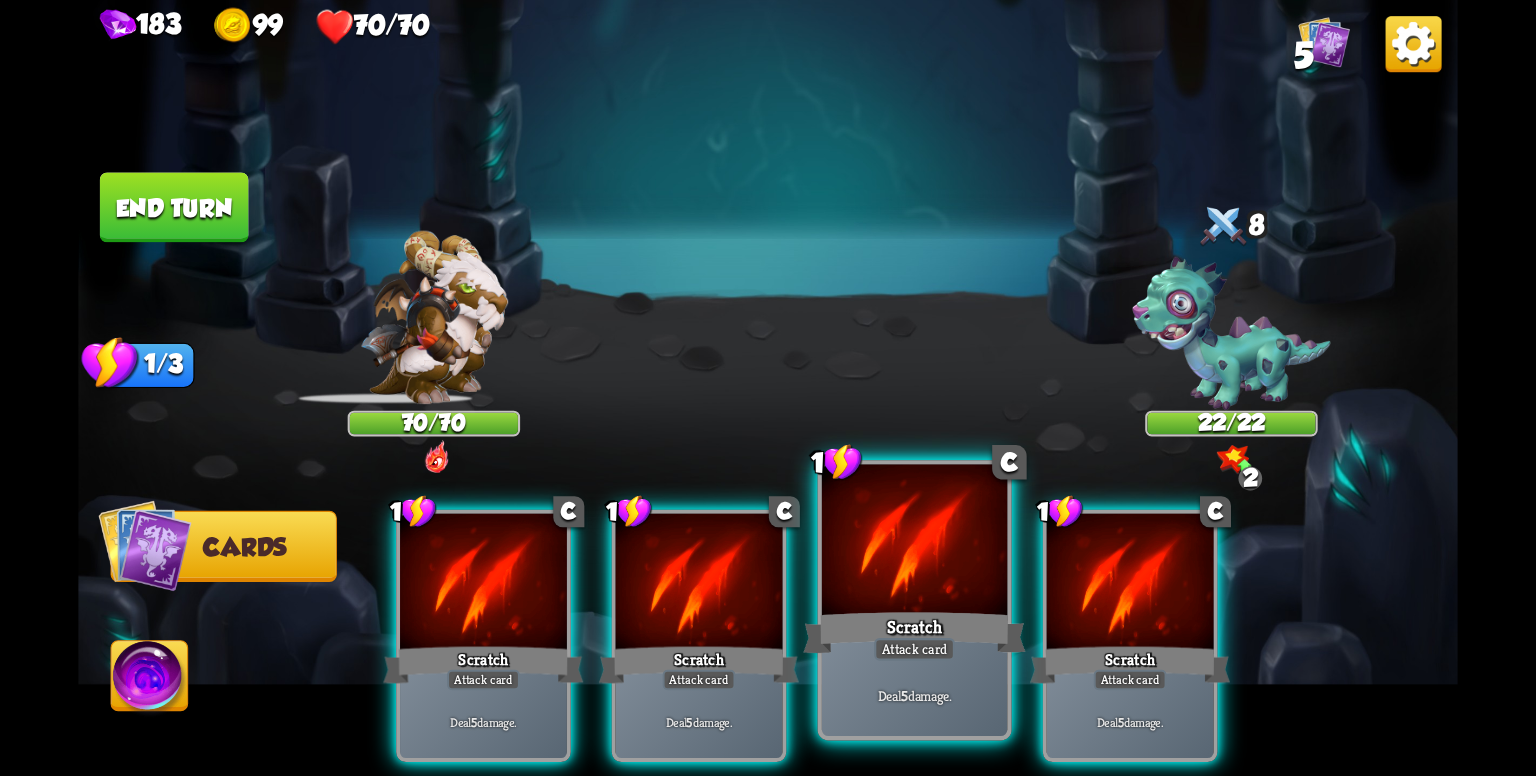 click at bounding box center (914, 543) 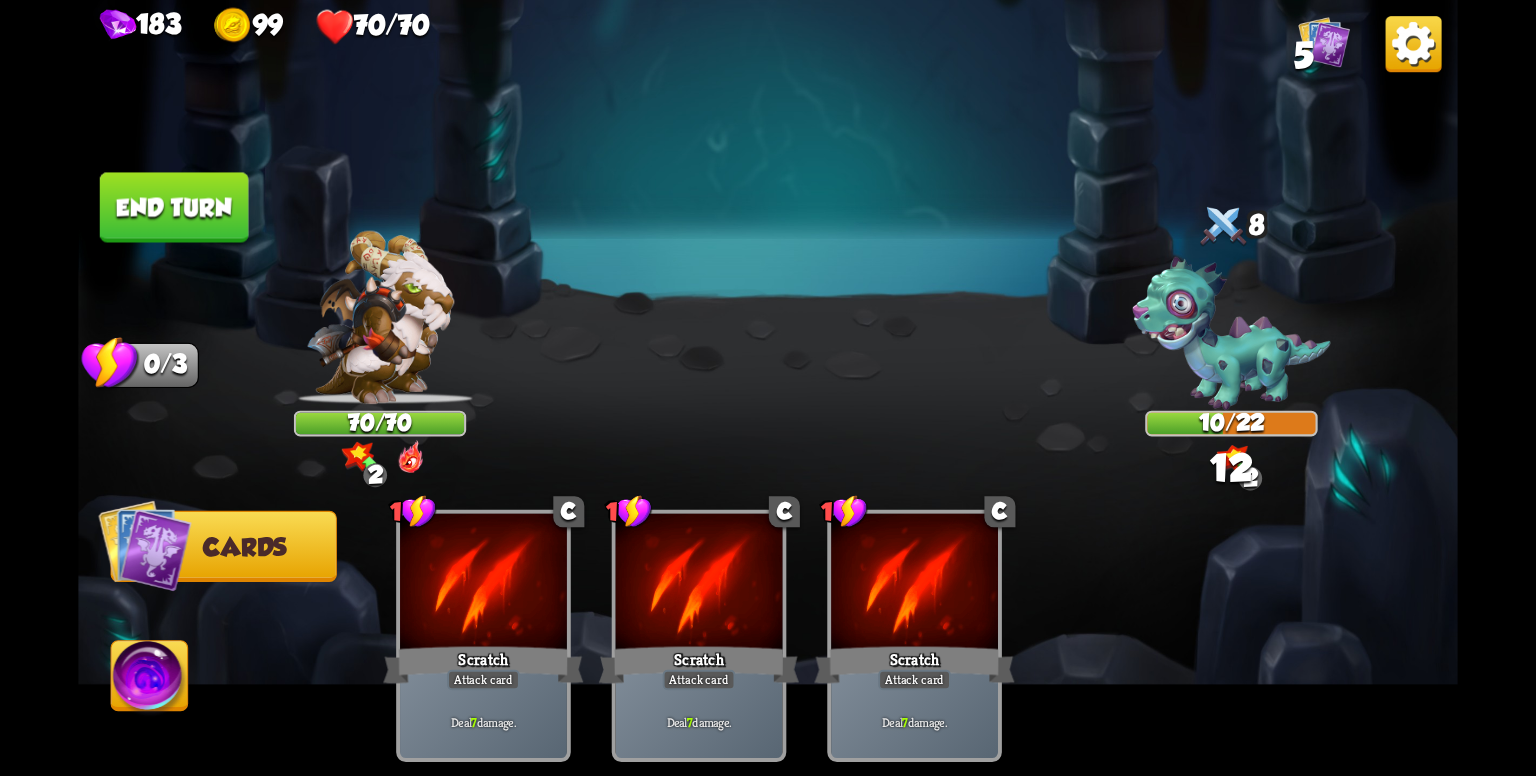 click at bounding box center (768, 388) 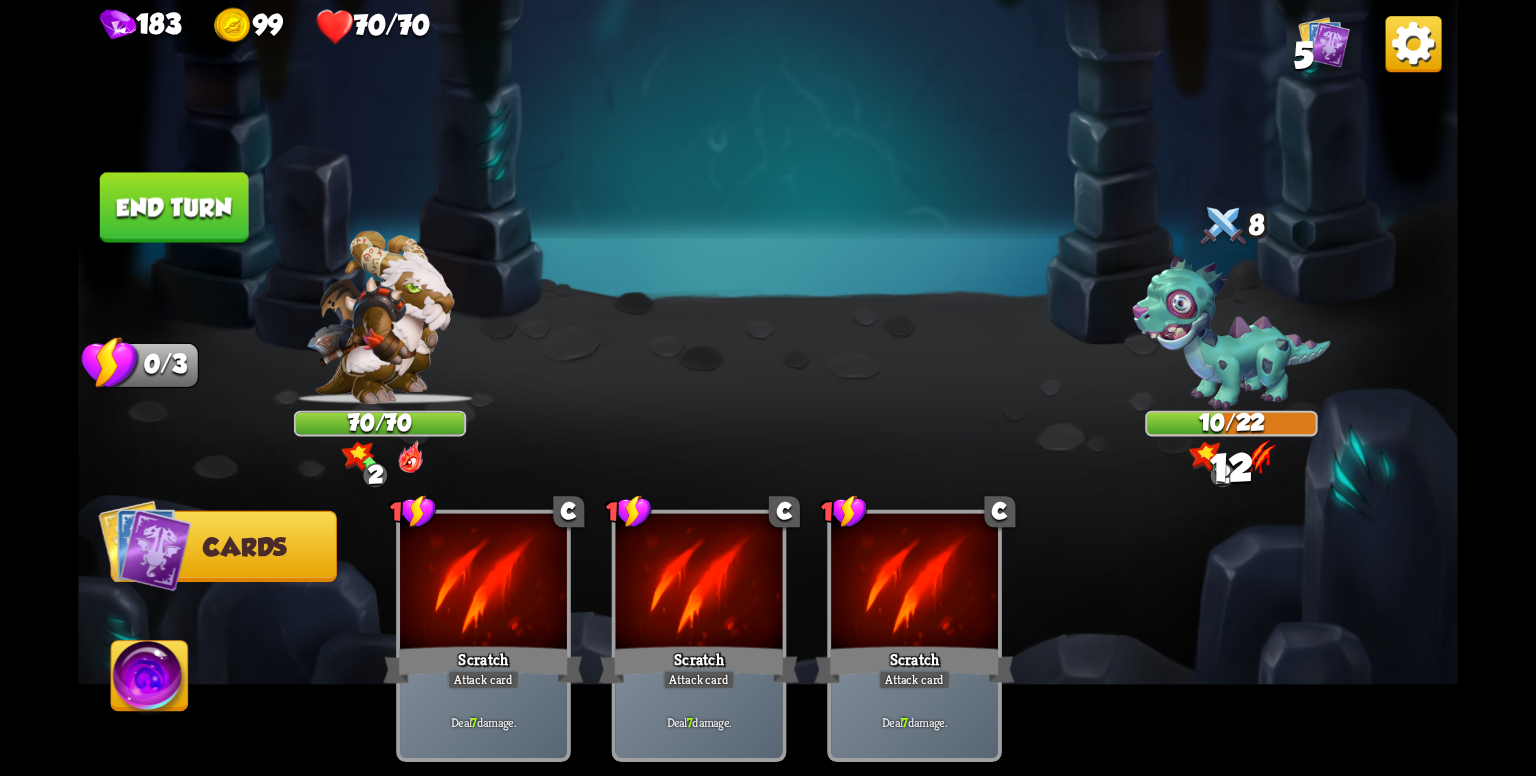 click on "End turn" at bounding box center (174, 207) 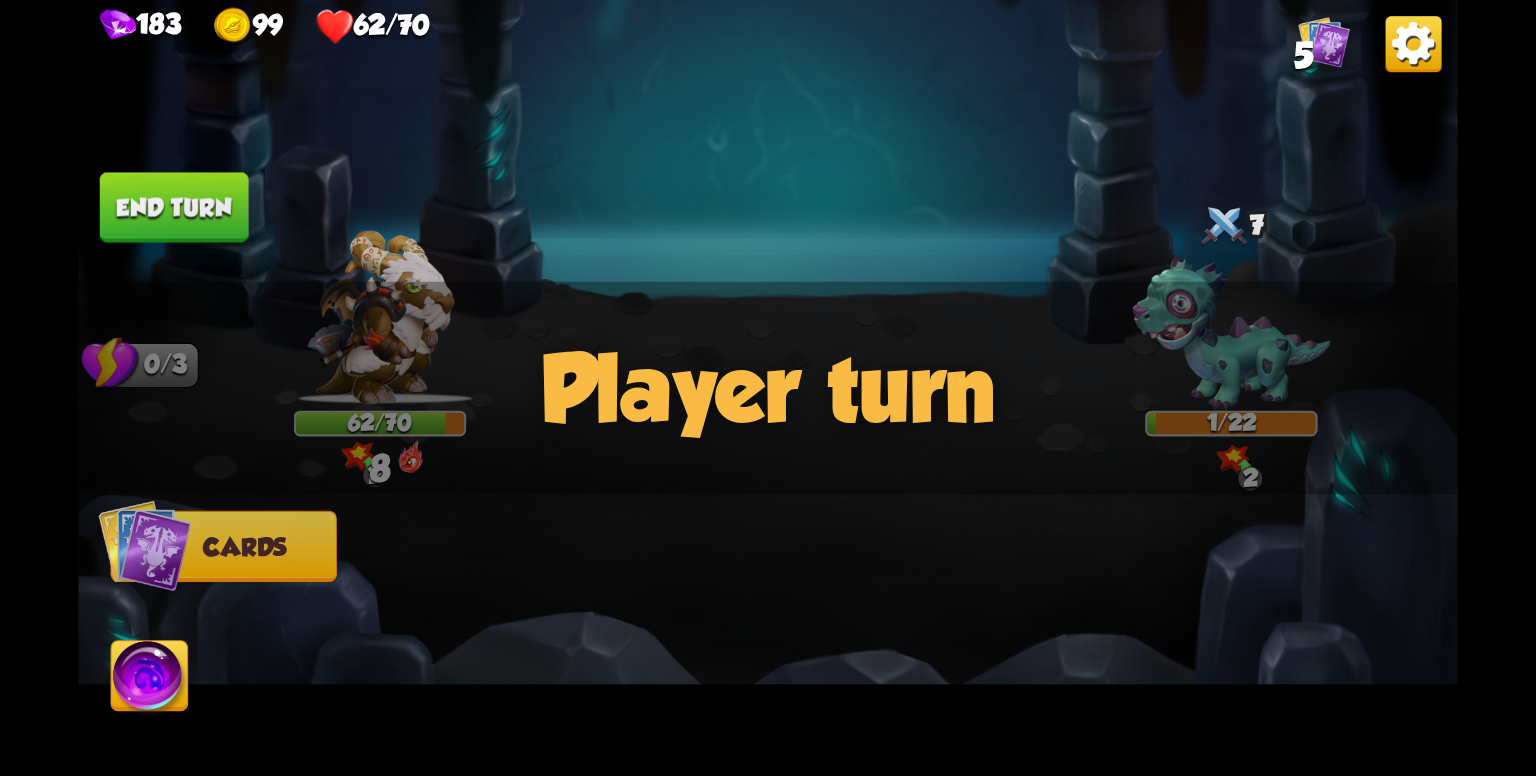 click on "Player turn" at bounding box center (768, 388) 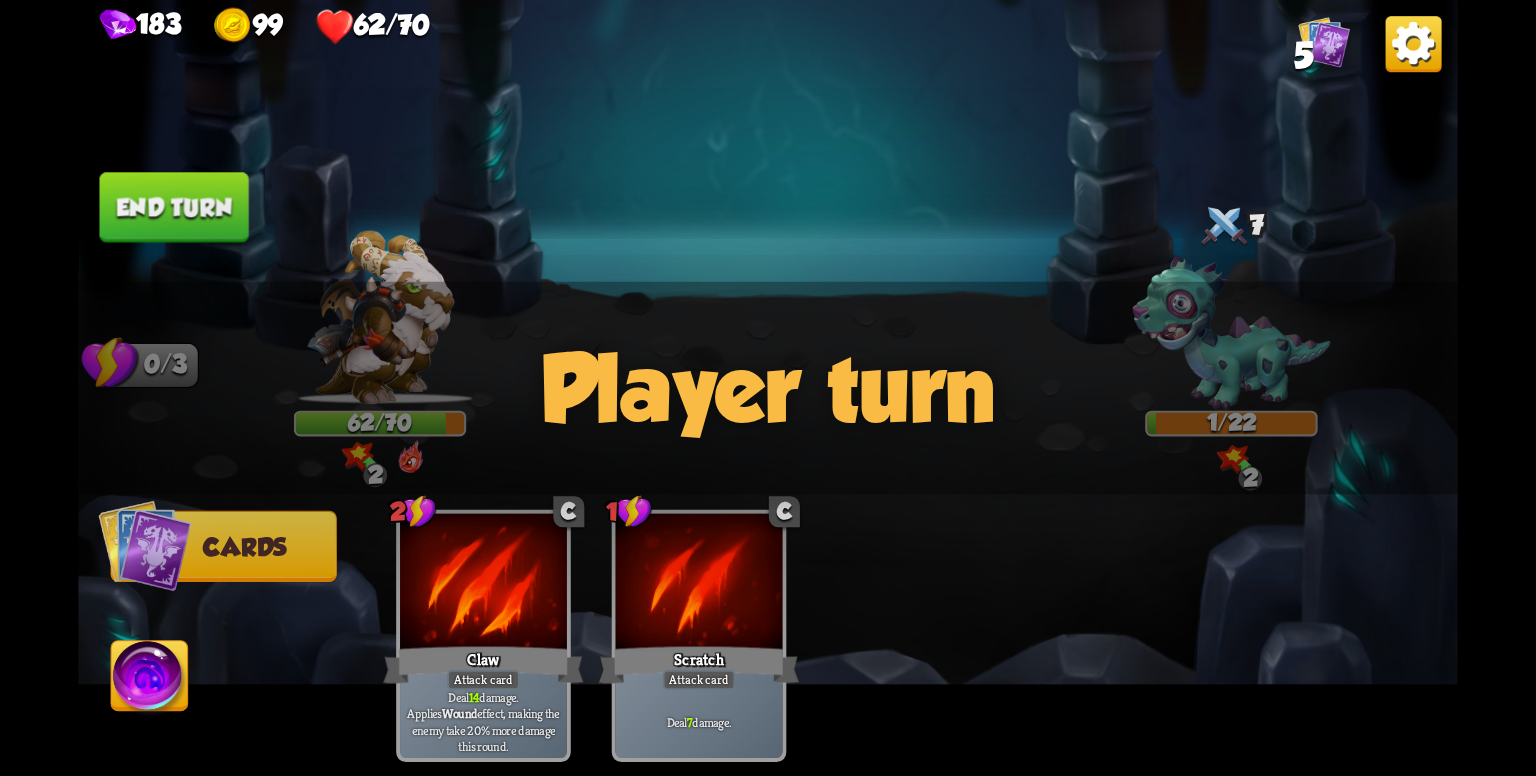 click on "Player turn" at bounding box center (768, 388) 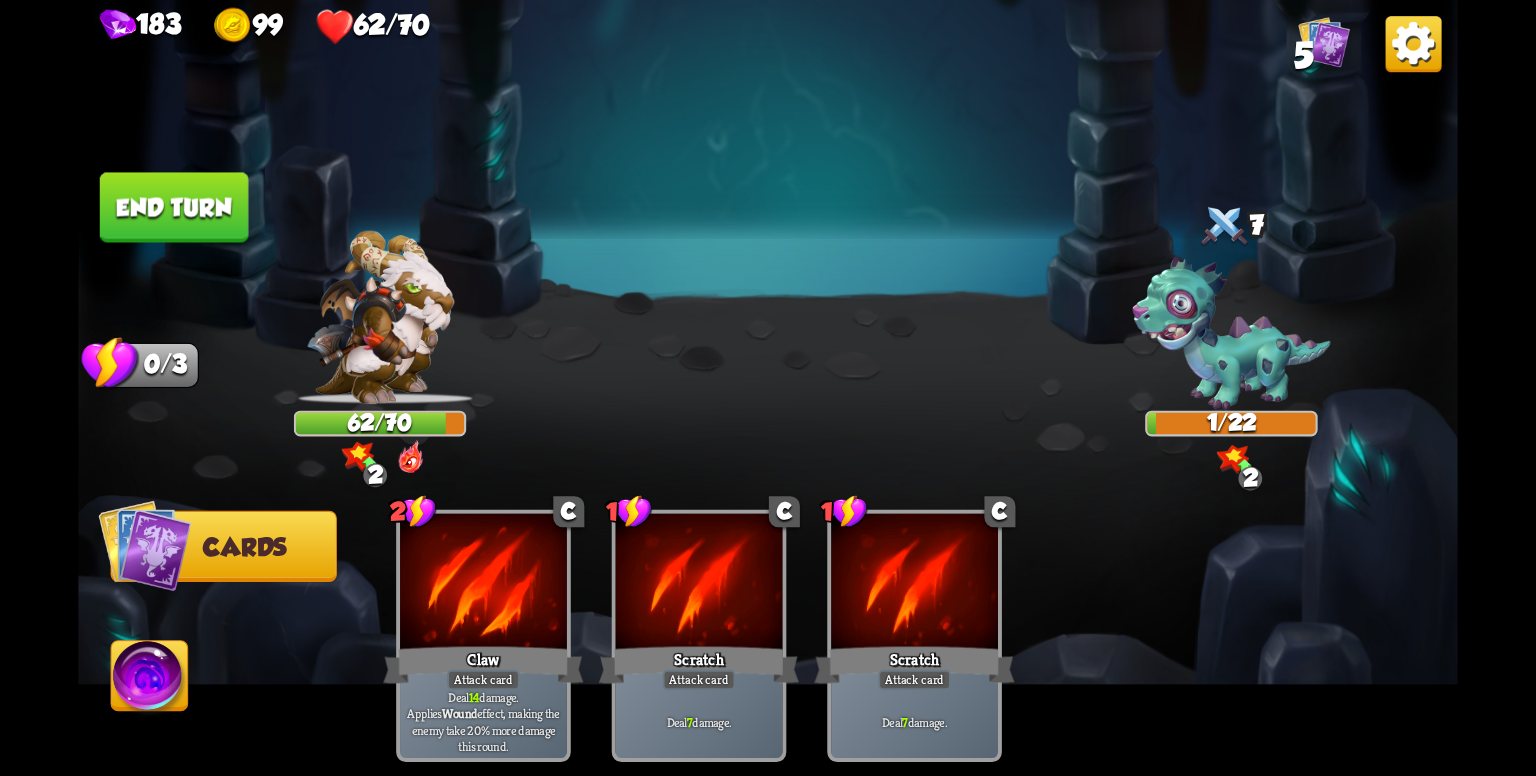 click on "Player turn" at bounding box center (768, 388) 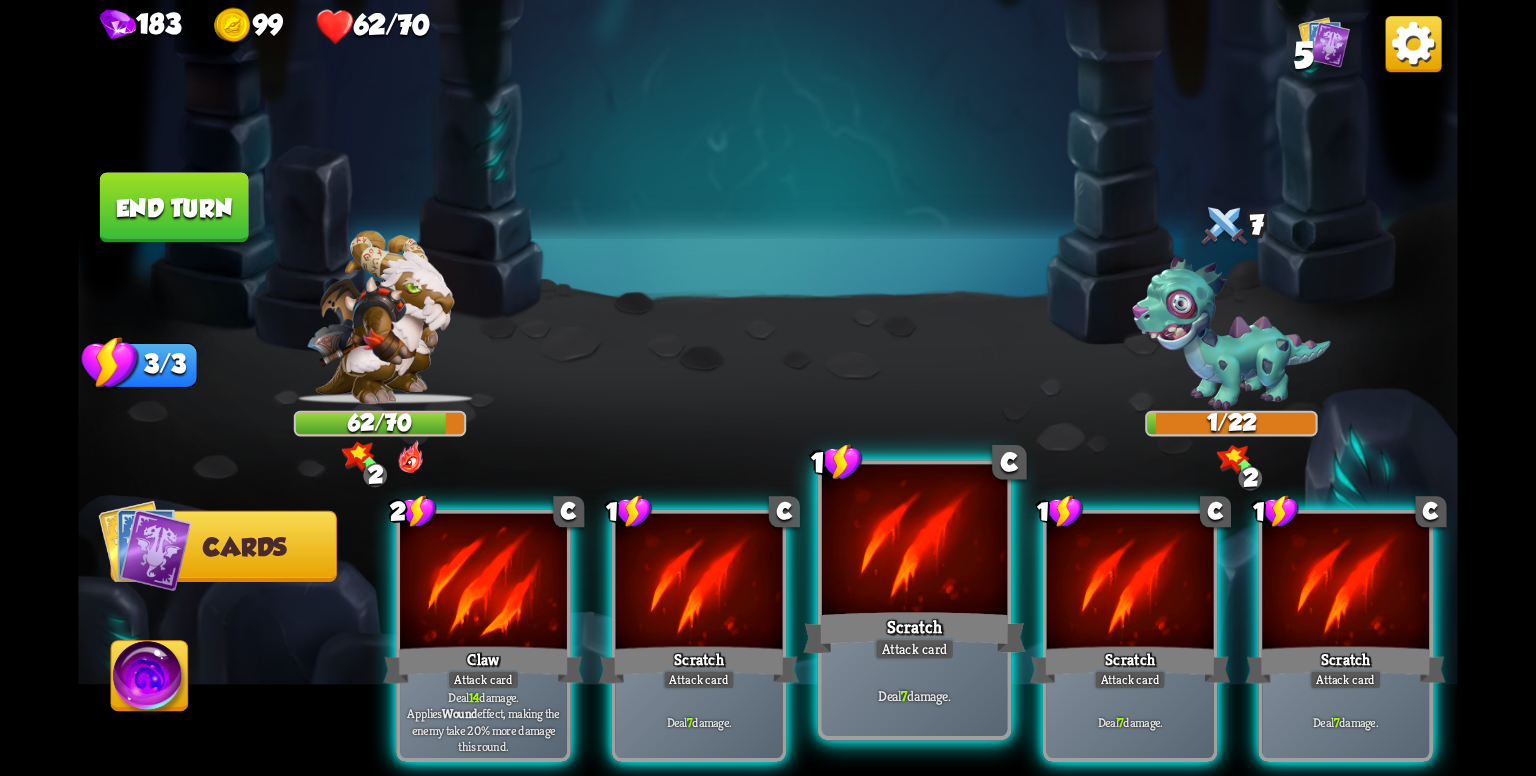 click on "Scratch" at bounding box center (914, 633) 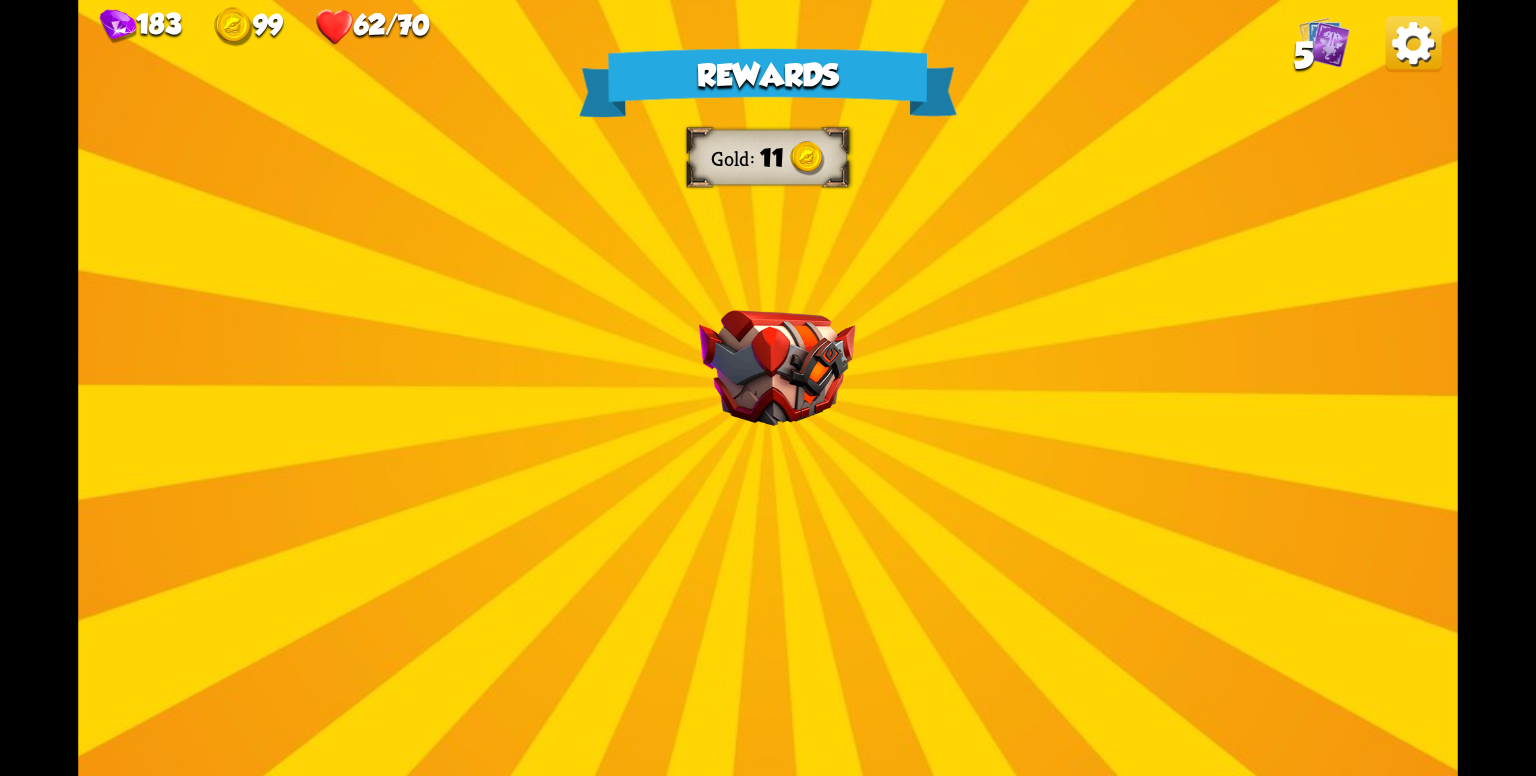 click on "Rewards           Gold   11
Select a card
1
C   Enchanted Scratch     Attack card   Deal  7  damage. Draw 1 card.
1
C   [PERSON_NAME]     Attack card   Remove all armor from the enemy, then deal  4  damage.
1
C   Brimstone     Attack card   Deal  6  damage. Apply  1  weak.               Proceed" at bounding box center [768, 388] 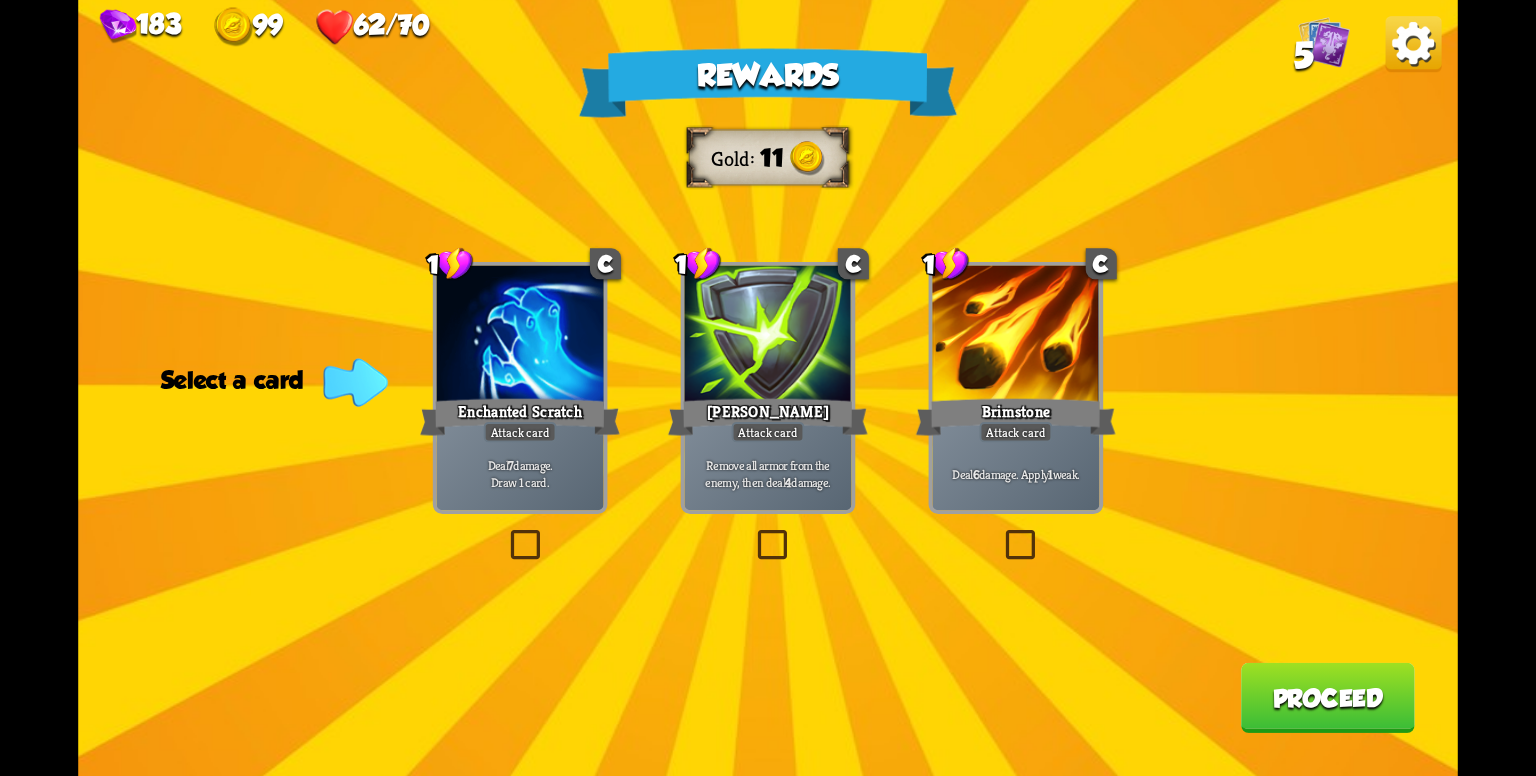 click on "Attack card" at bounding box center (520, 432) 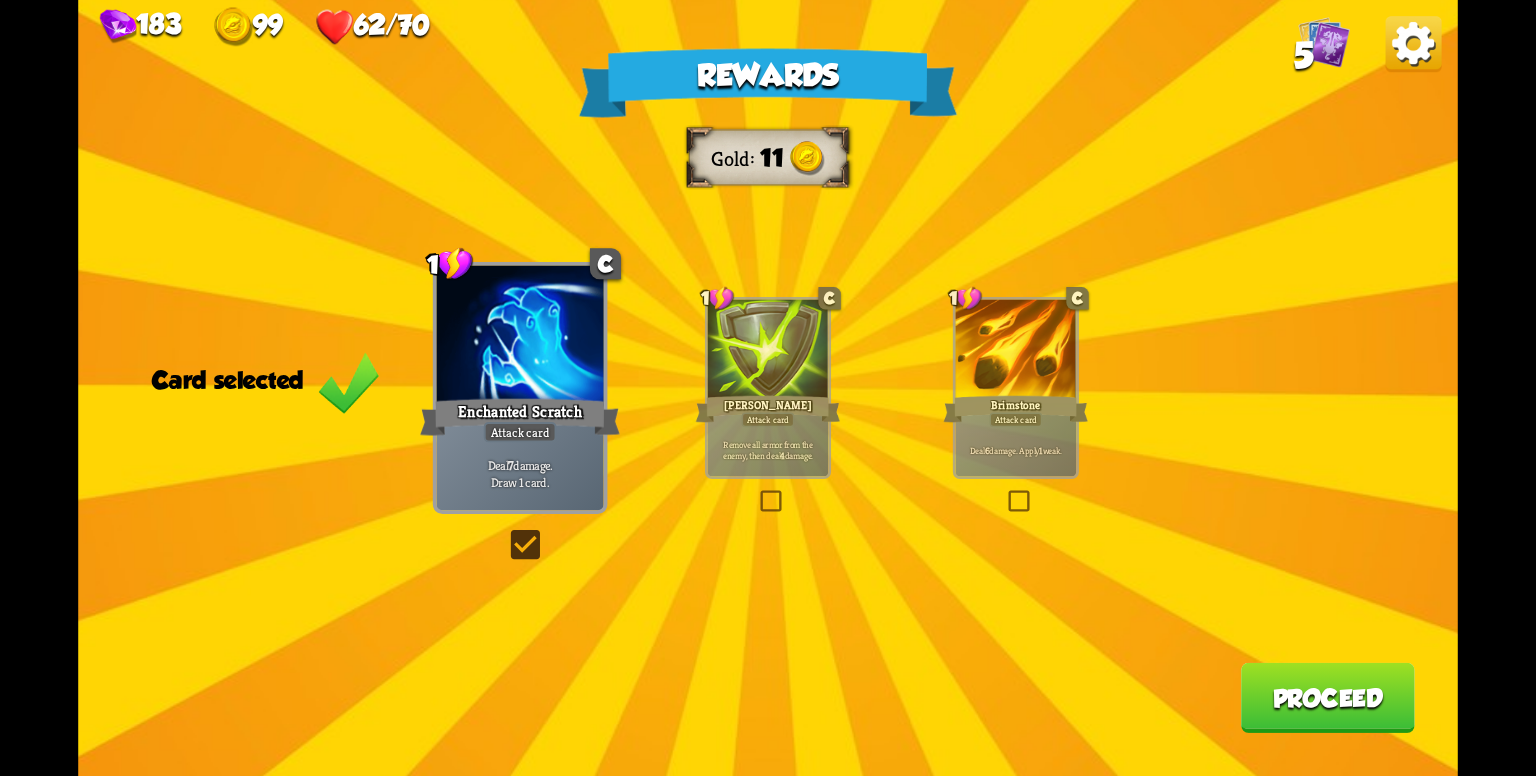 drag, startPoint x: 1323, startPoint y: 654, endPoint x: 1324, endPoint y: 672, distance: 18.027756 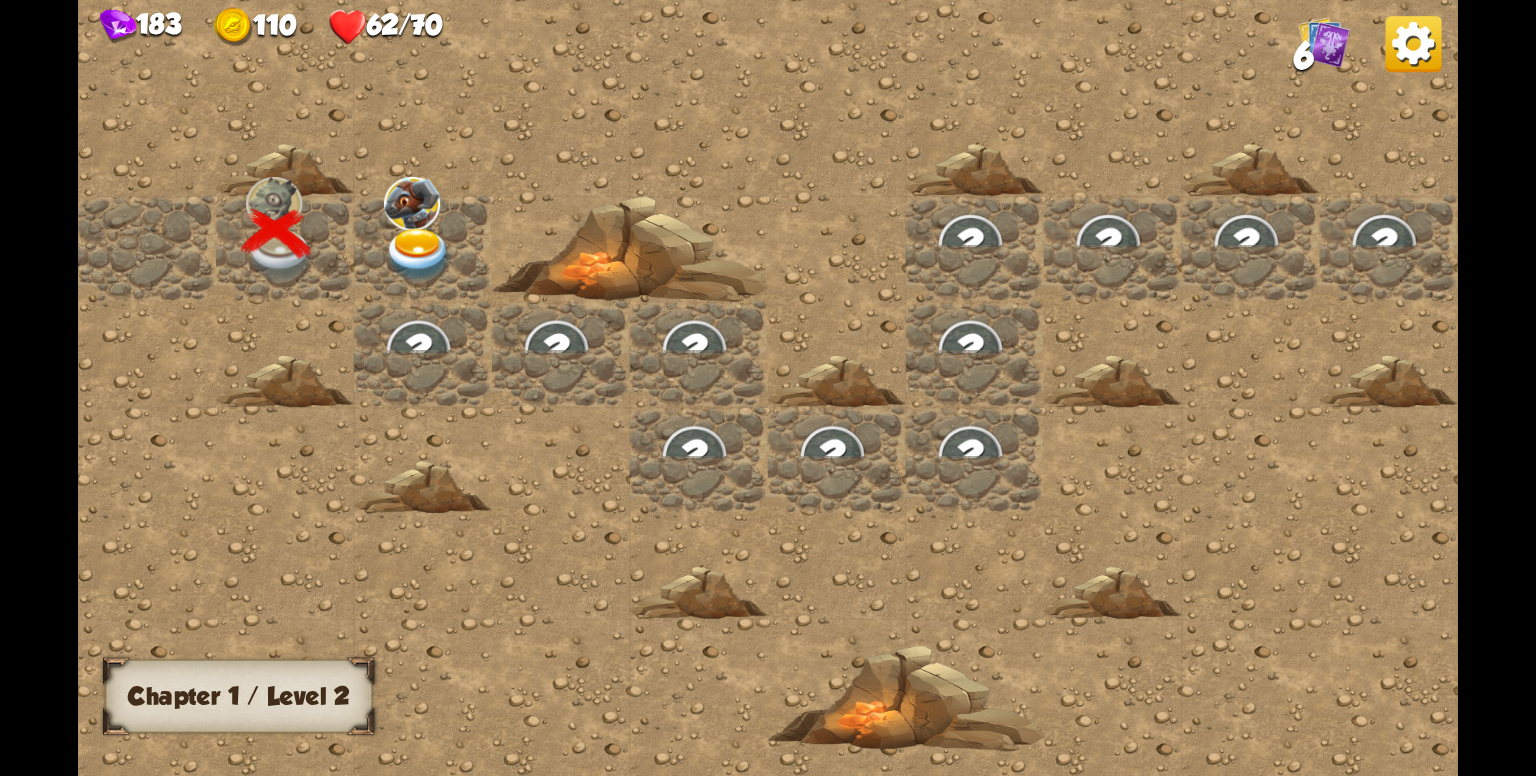 click at bounding box center (423, 248) 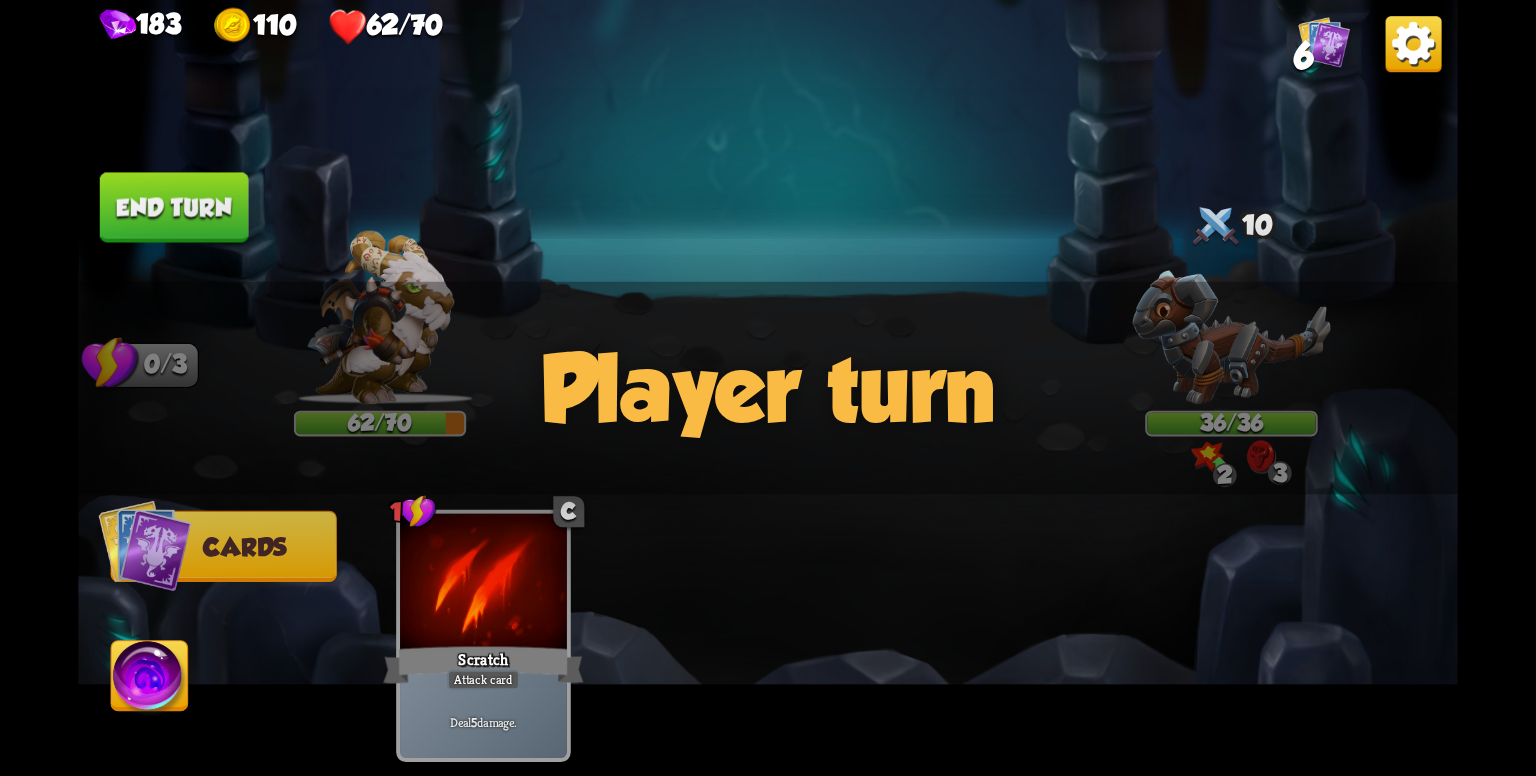 click on "Player turn" at bounding box center (768, 388) 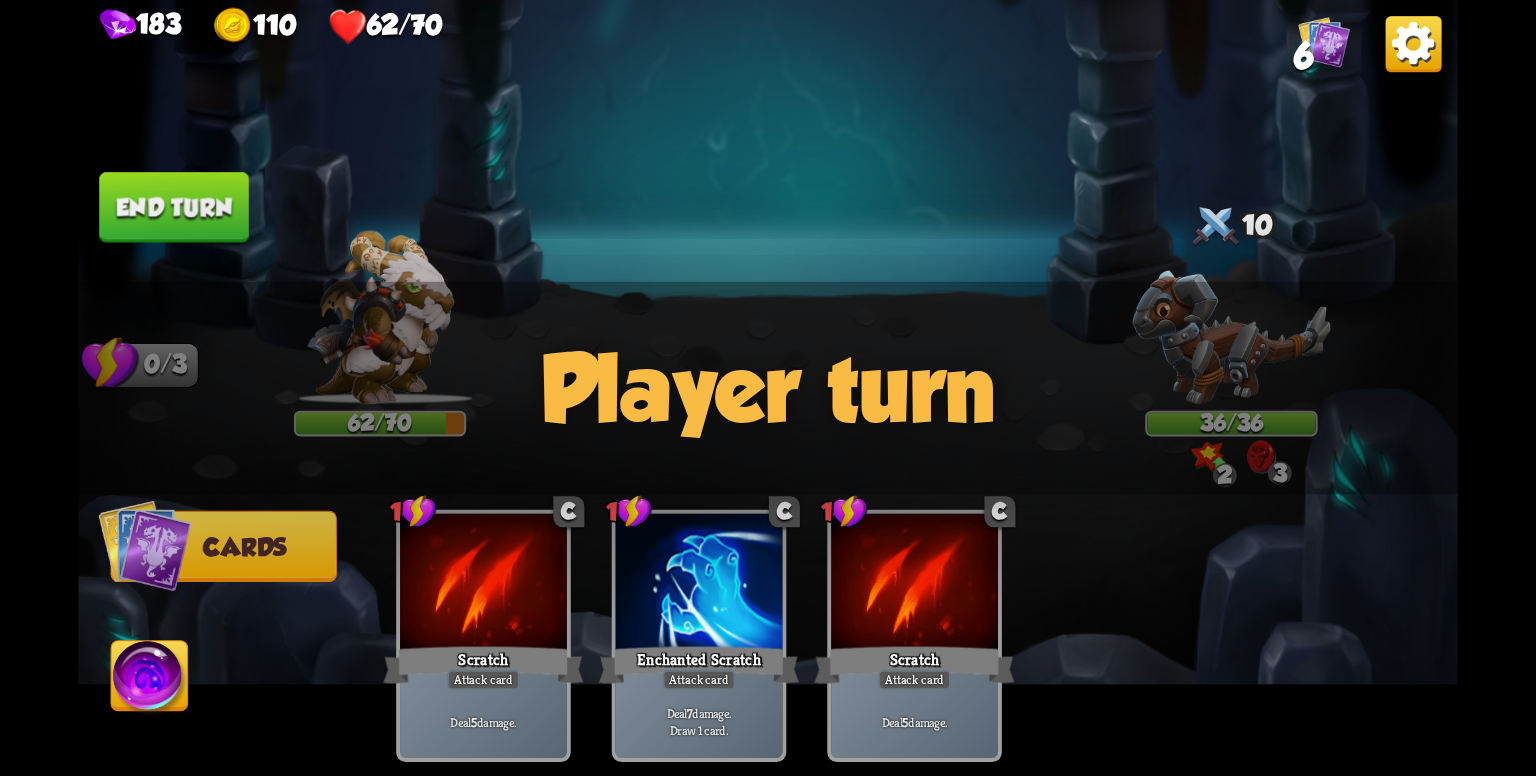 click on "Player turn" at bounding box center (768, 388) 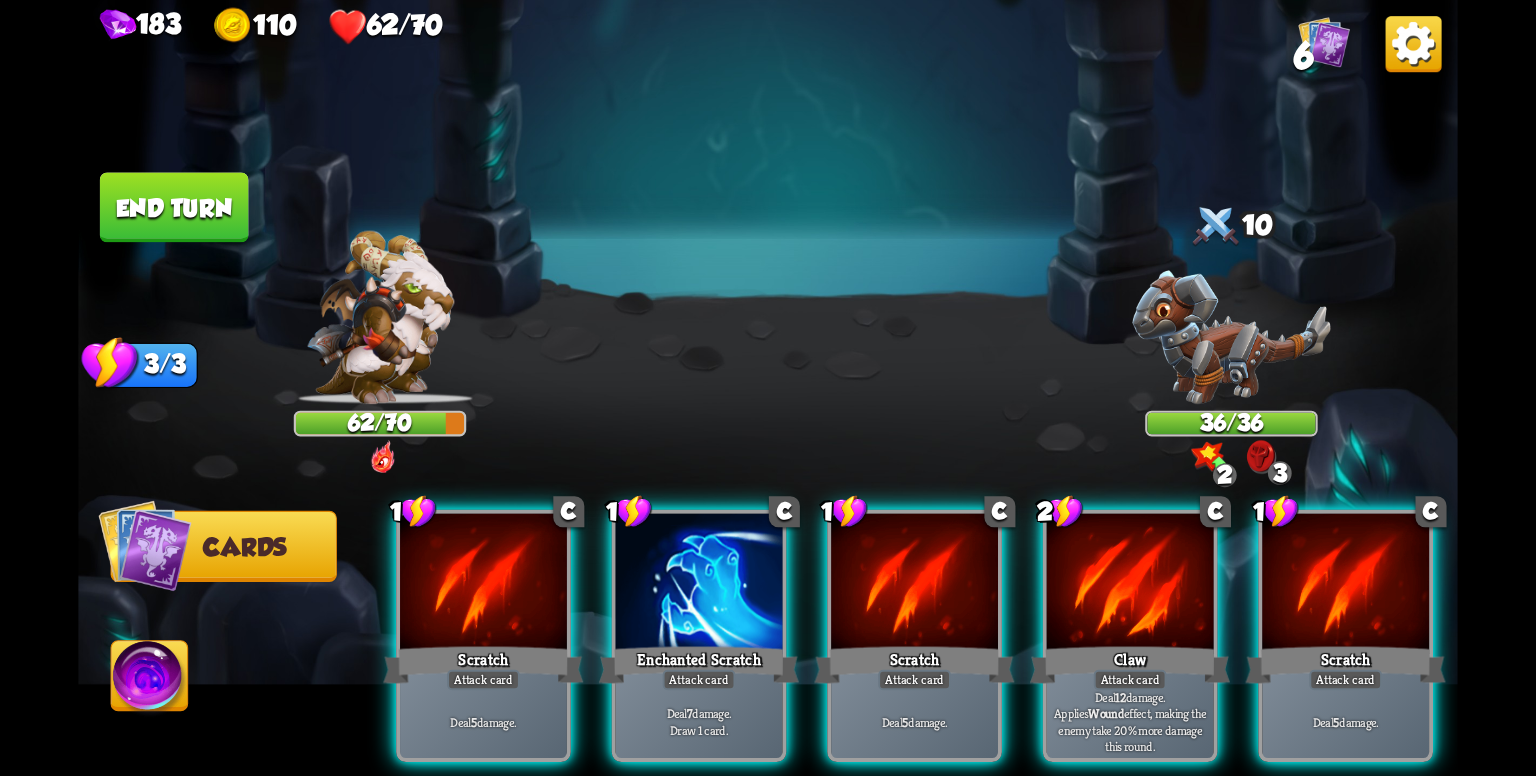 click on "Player turn" at bounding box center (768, 388) 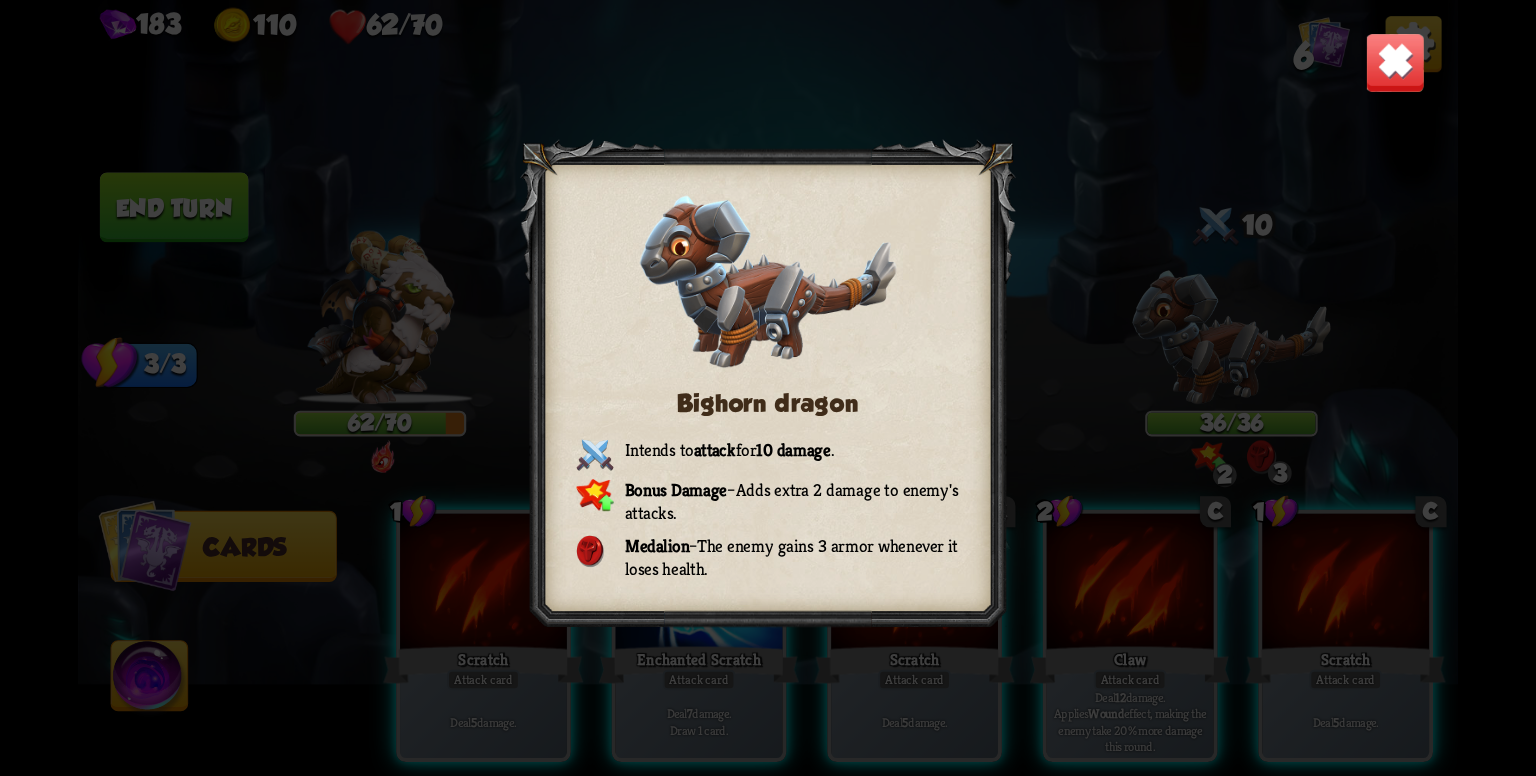 click at bounding box center (1395, 62) 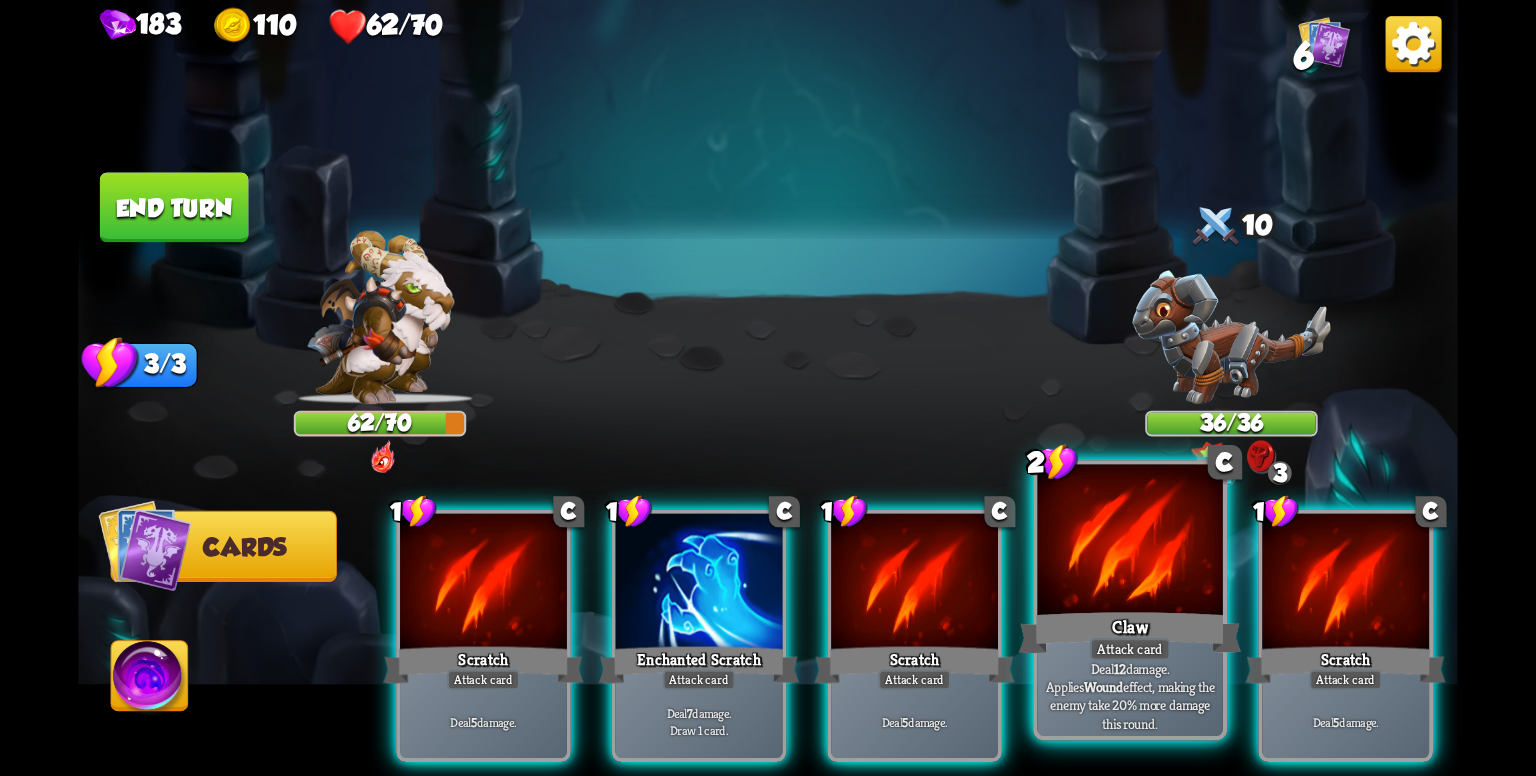 click on "Claw" at bounding box center (1130, 633) 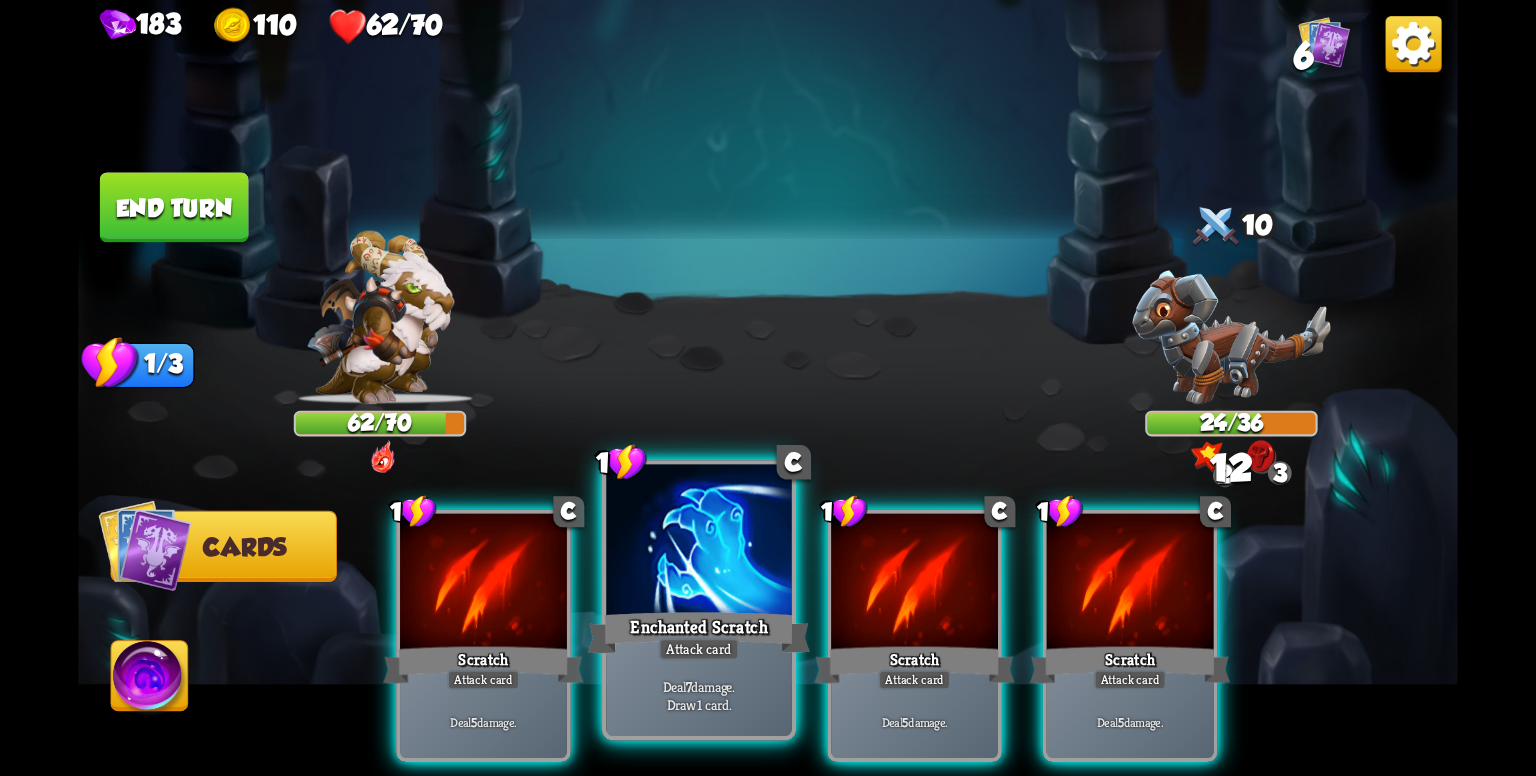 click at bounding box center (698, 543) 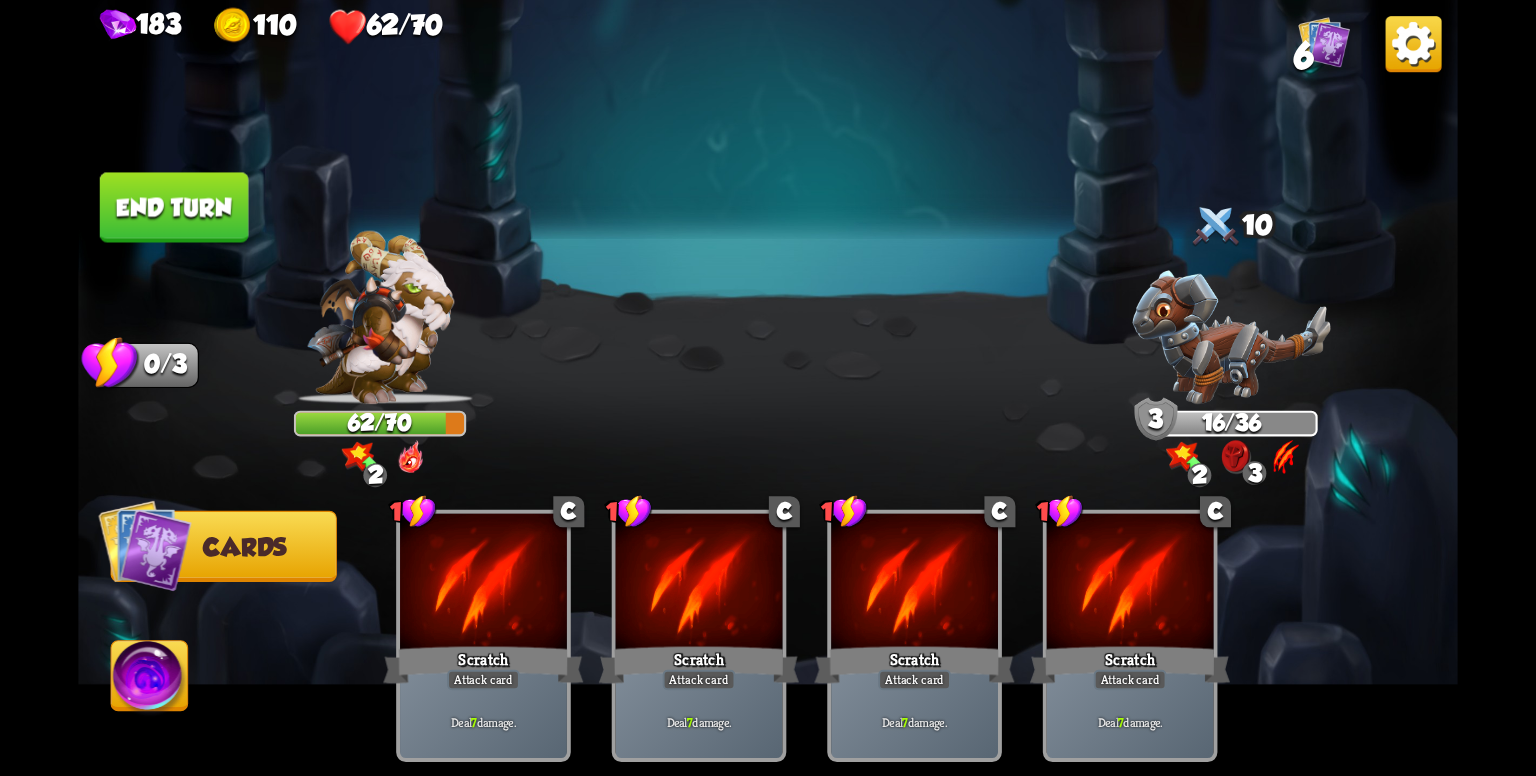 click on "End turn" at bounding box center (174, 207) 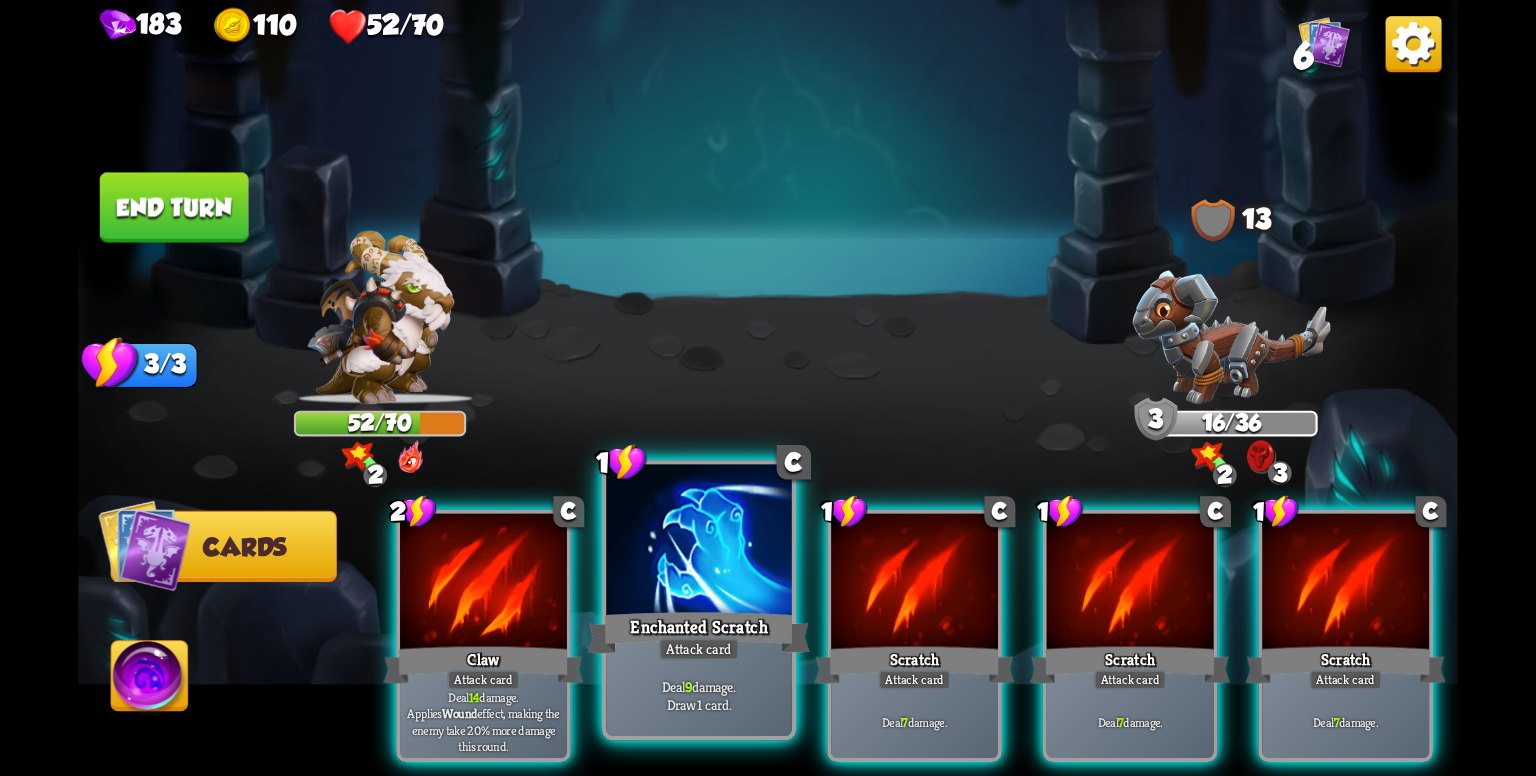 click at bounding box center [698, 543] 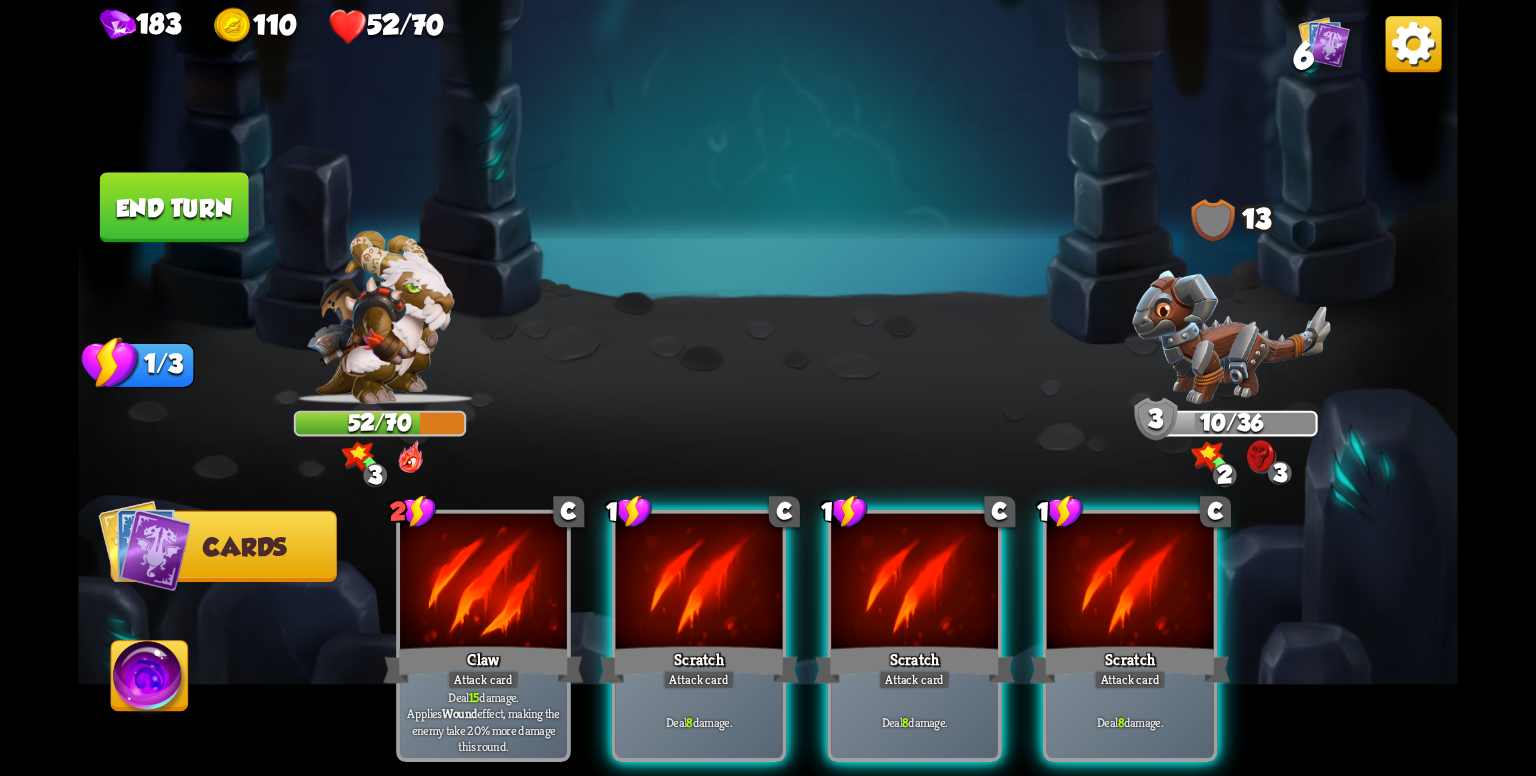 click at bounding box center [699, 584] 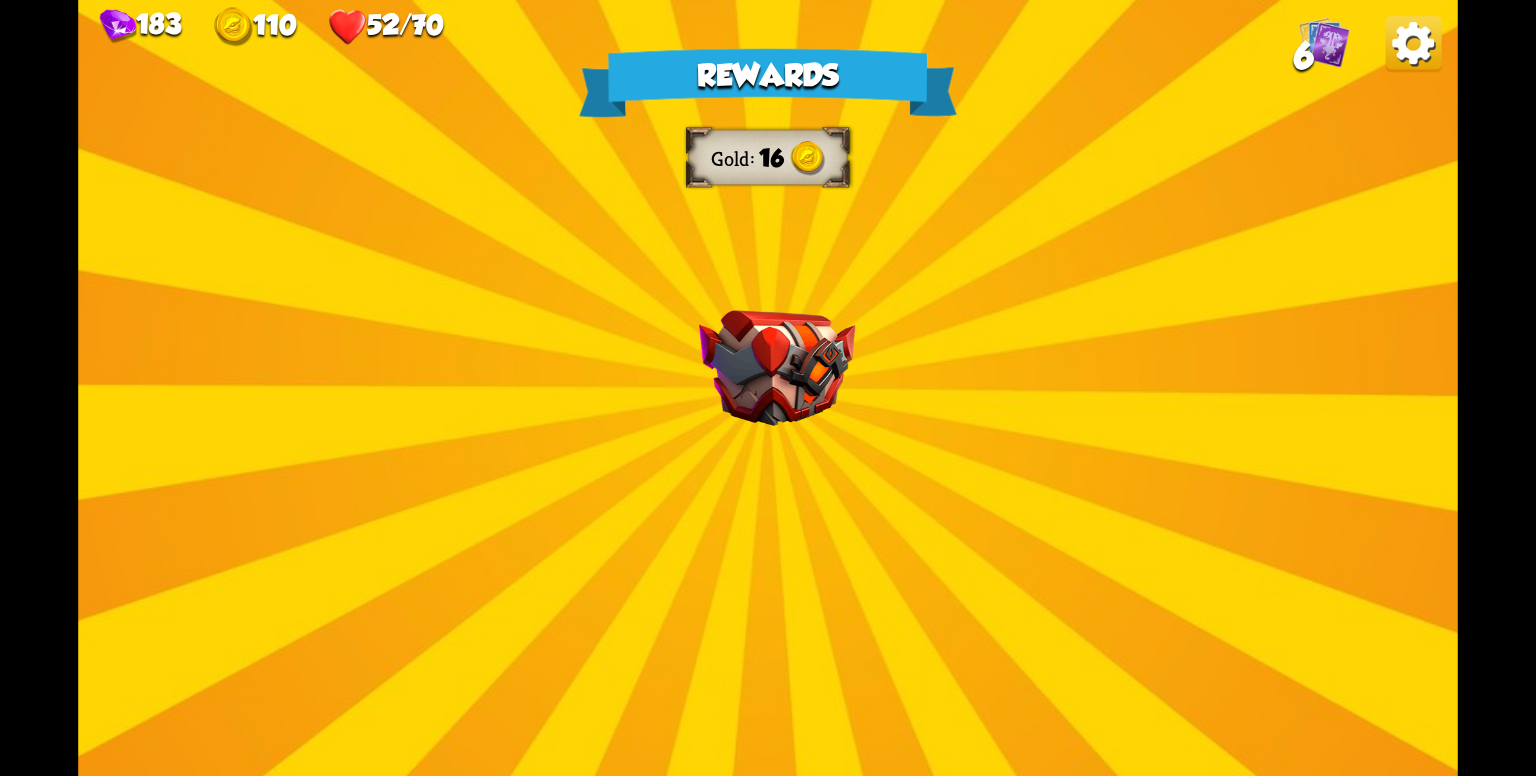 click on "Rewards           Gold   16
Select a card
2
C   Claw     Attack card   Deal  12  damage. Applies  Wound  effect, making the enemy take 20% more damage this round.
2
C   Flame Barrier     Support card   Gain  8  armor.  Reflect  4  damage when being attacked by an enemy this turn.
1
C   Rage     Support card   Whenever you deal direct damage this turn, gain  3  armor.               Proceed" at bounding box center (768, 388) 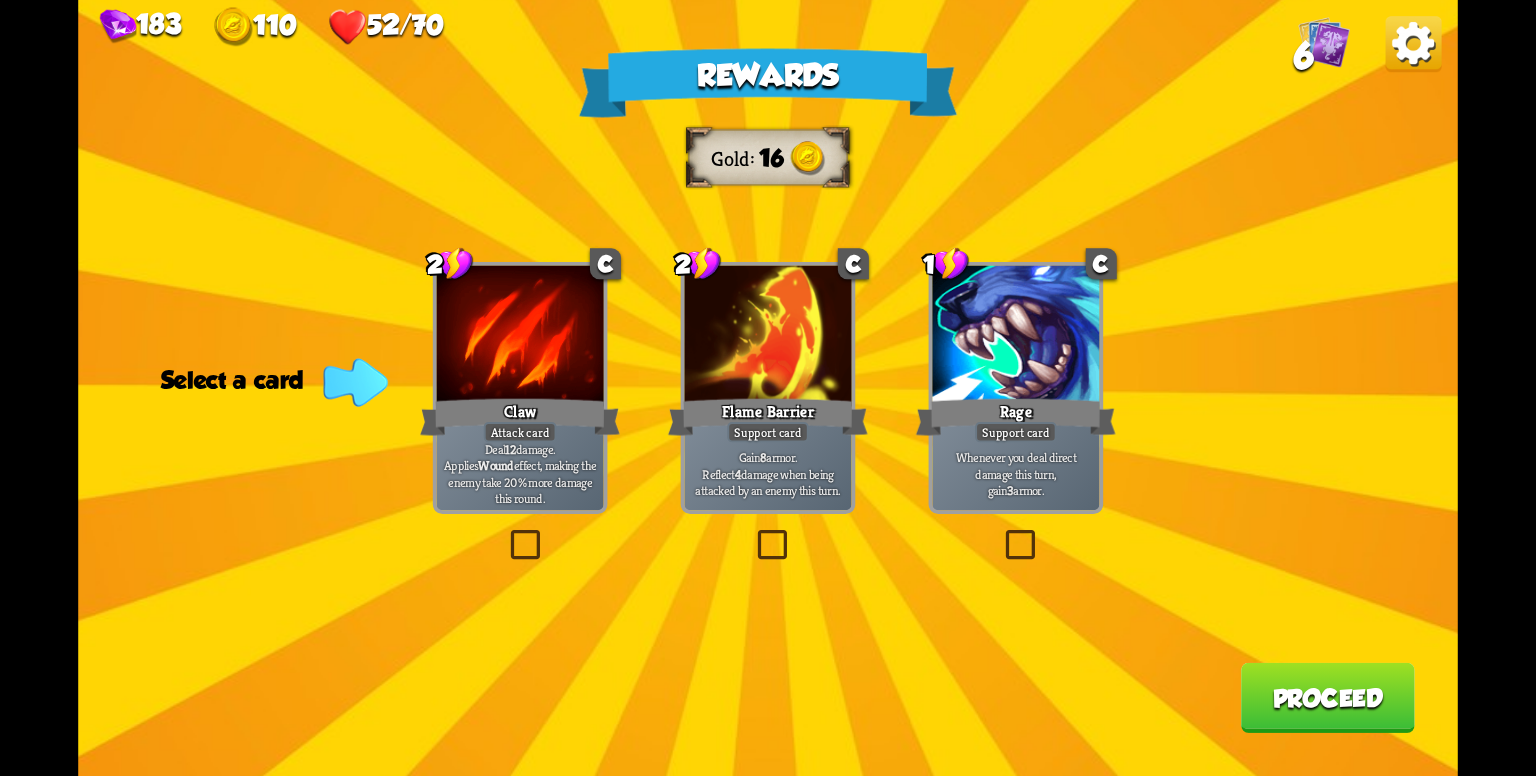 click on "Flame Barrier" at bounding box center [768, 417] 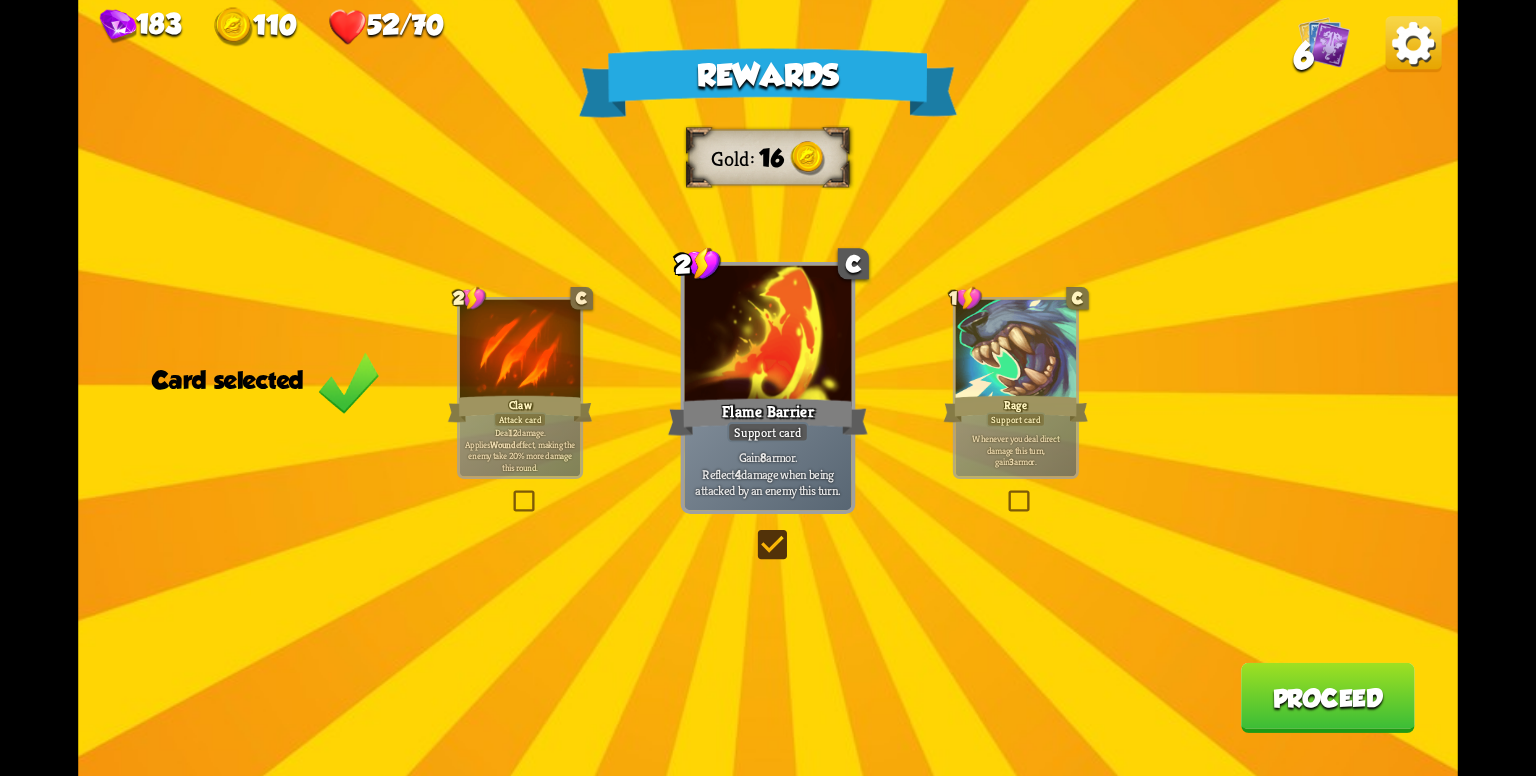 drag, startPoint x: 1244, startPoint y: 650, endPoint x: 1271, endPoint y: 705, distance: 61.269894 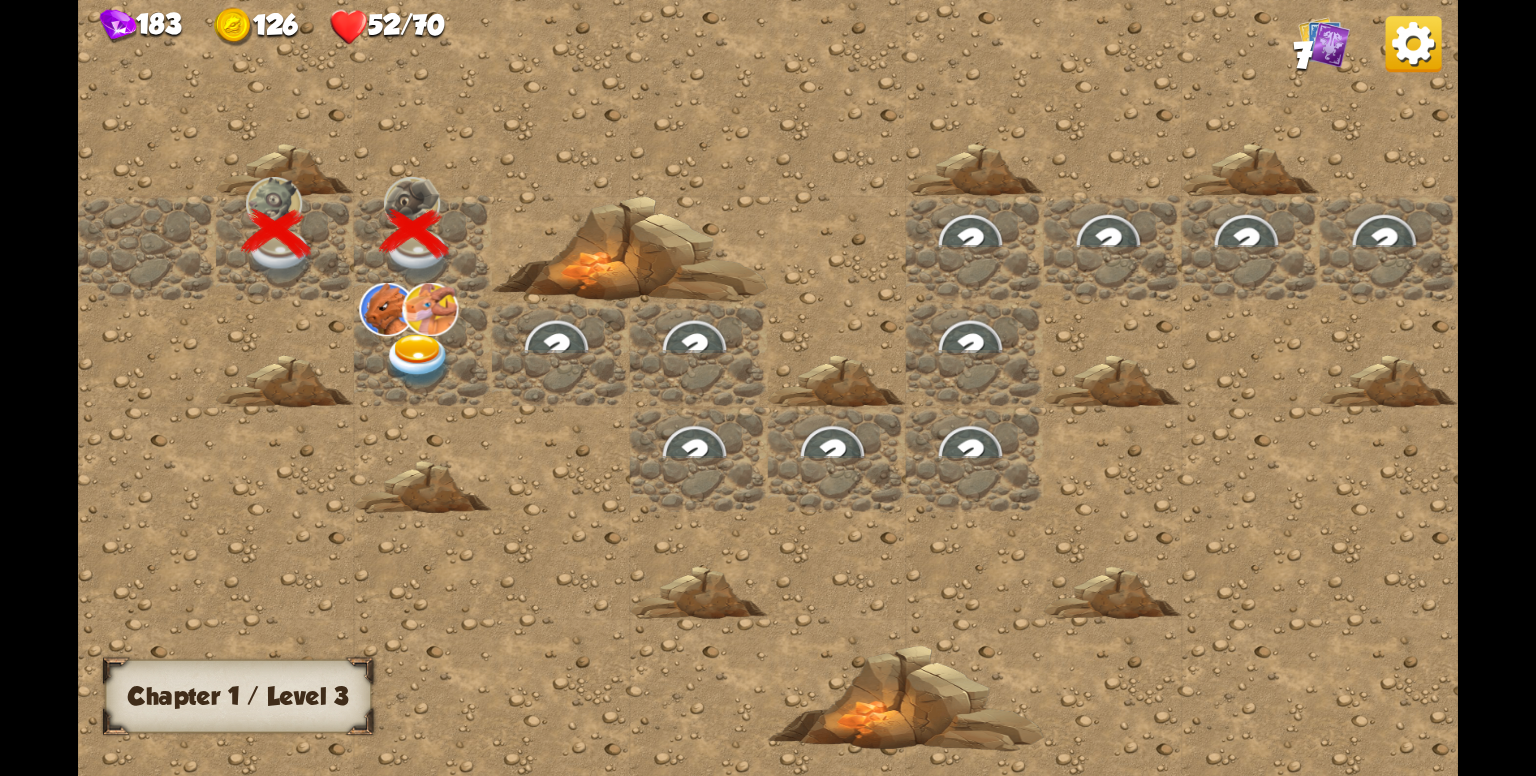 click at bounding box center [418, 361] 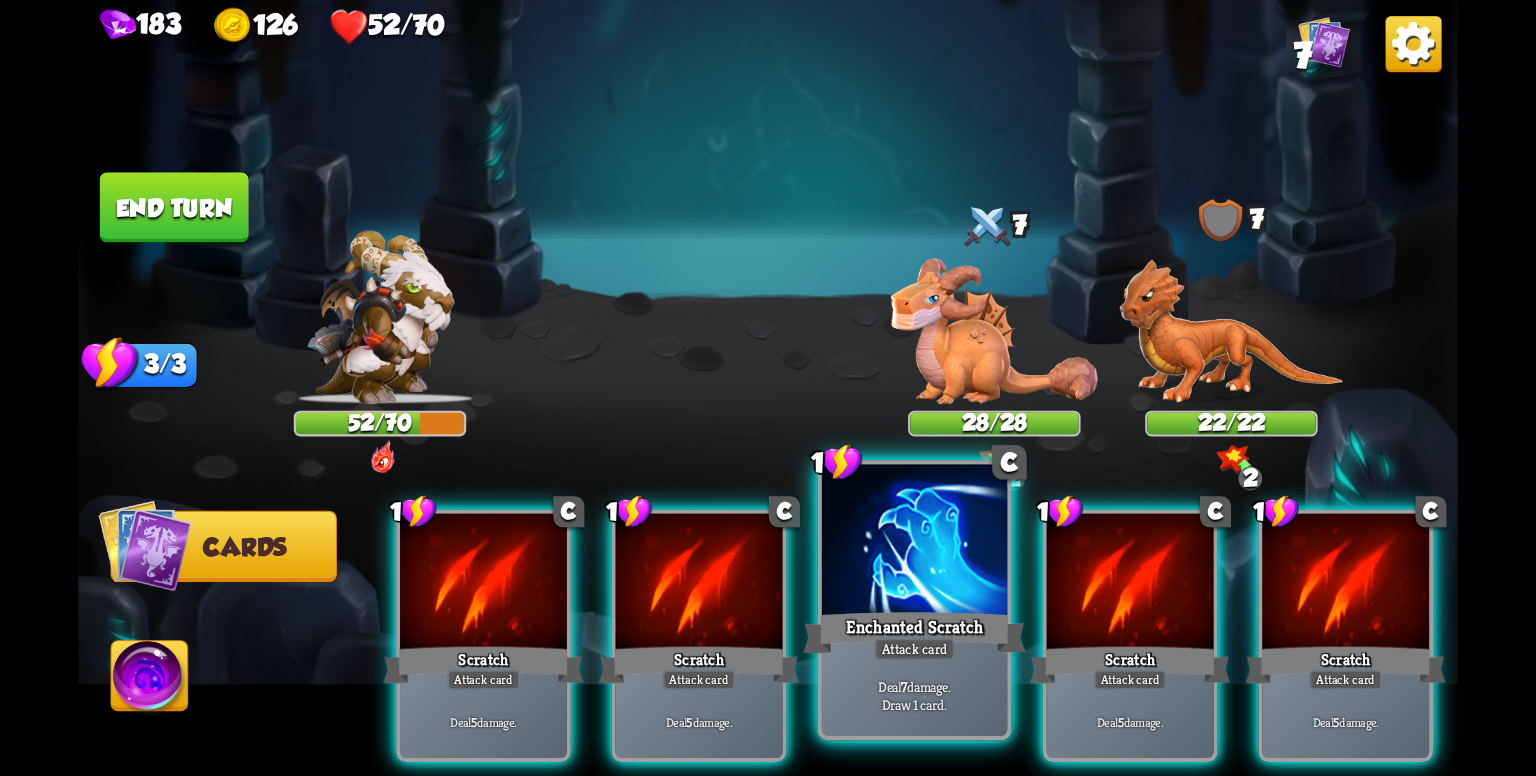 drag, startPoint x: 949, startPoint y: 575, endPoint x: 944, endPoint y: 545, distance: 30.413813 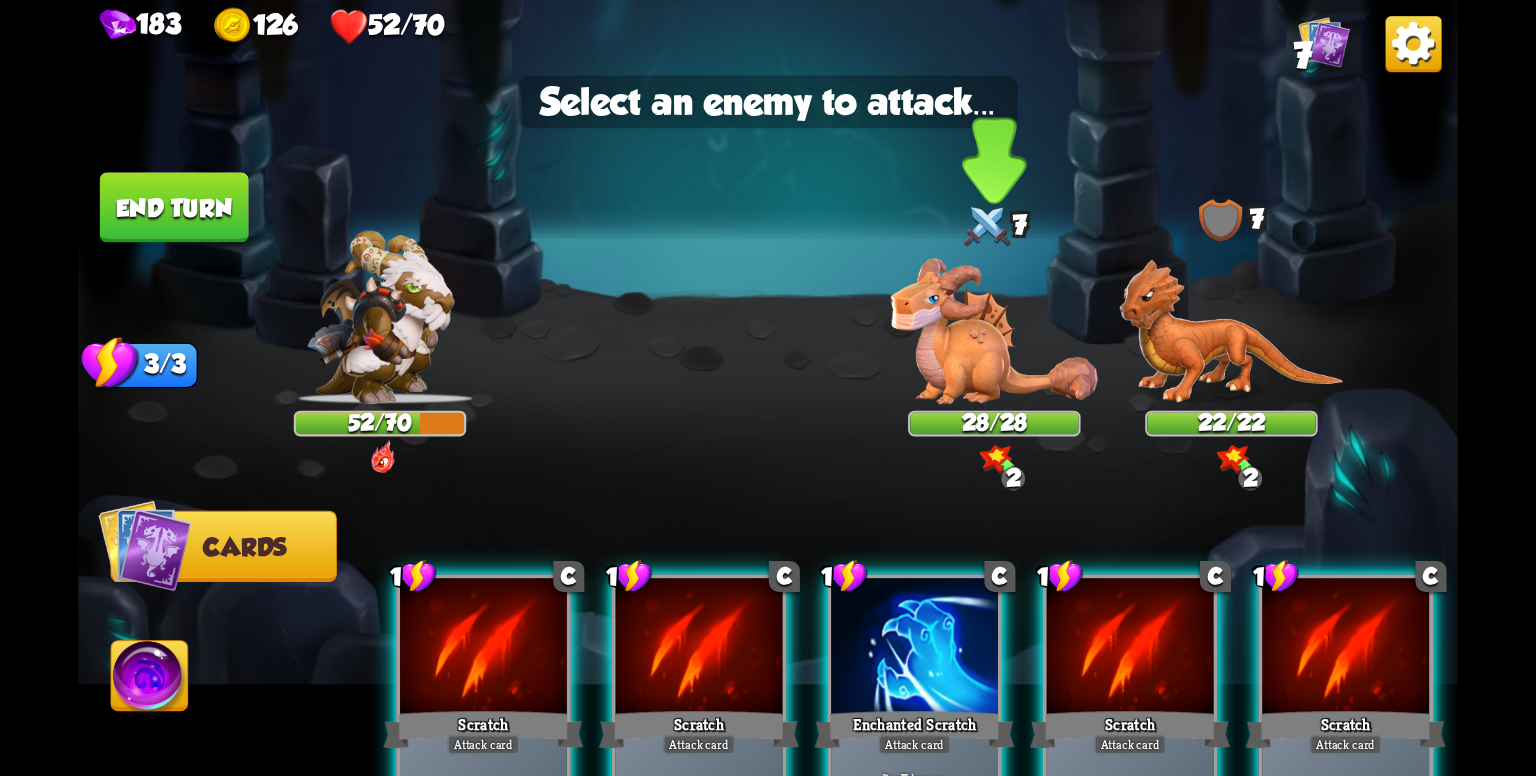 click at bounding box center [994, 331] 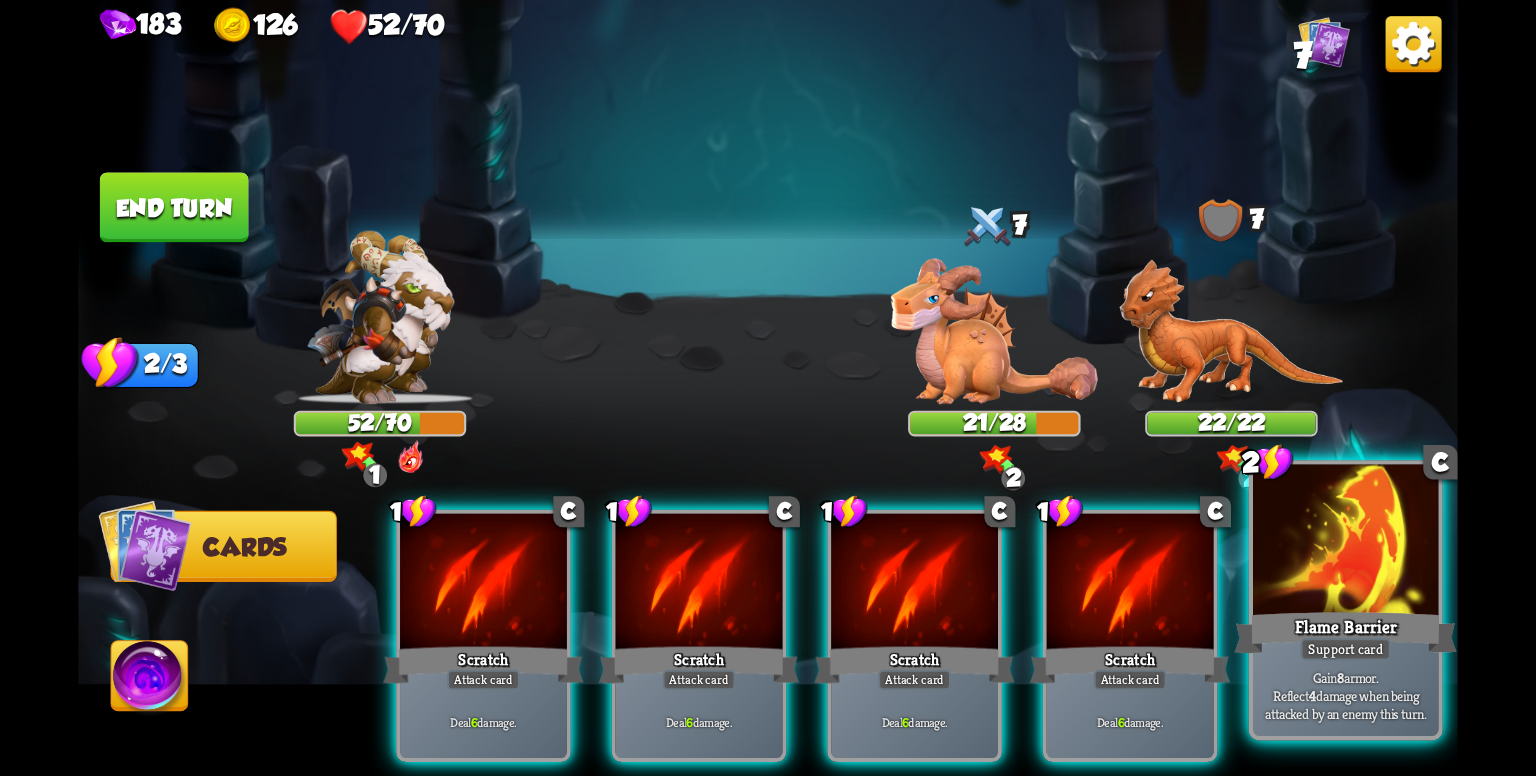 click on "Flame Barrier" at bounding box center [1345, 633] 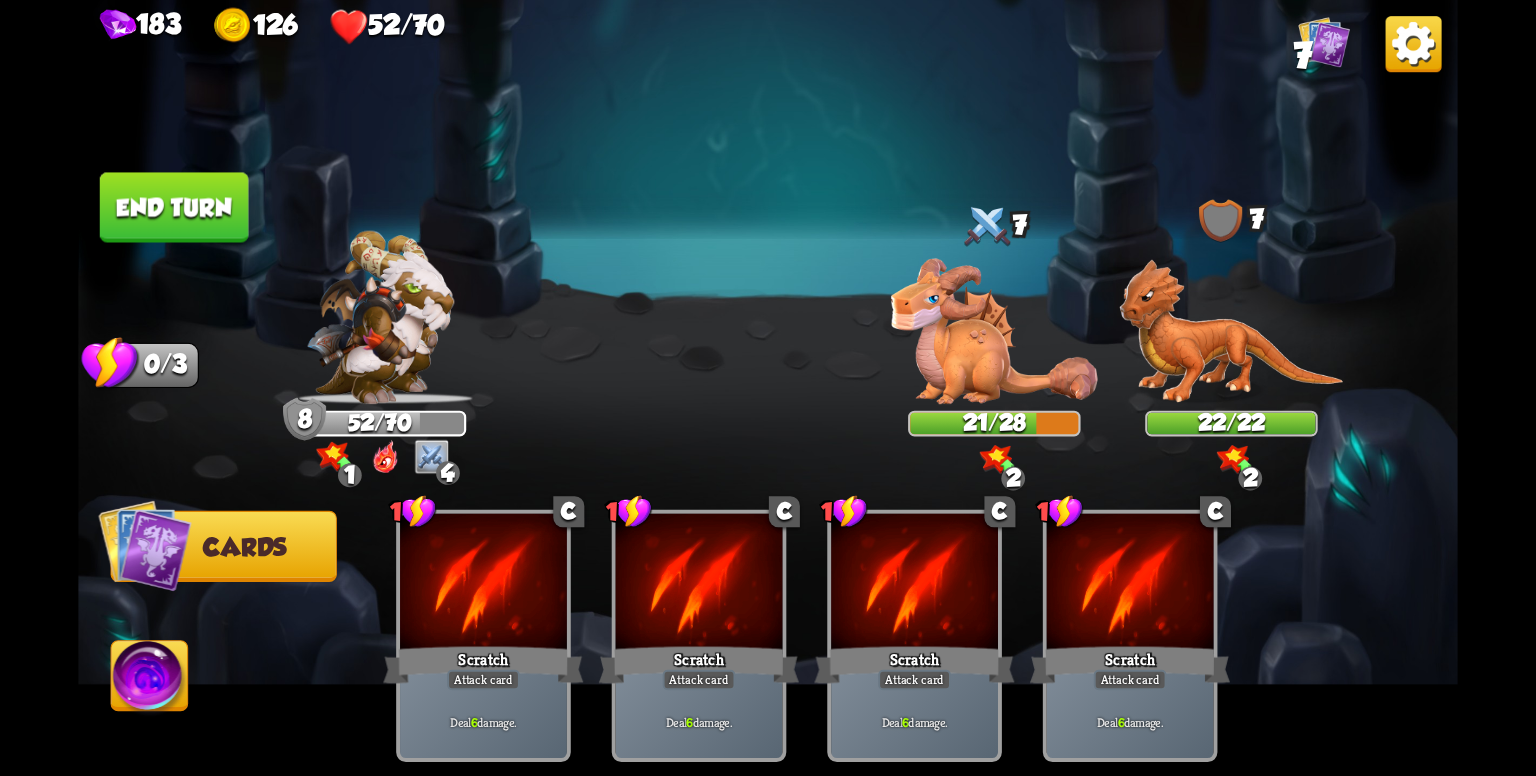 click at bounding box center (379, 318) 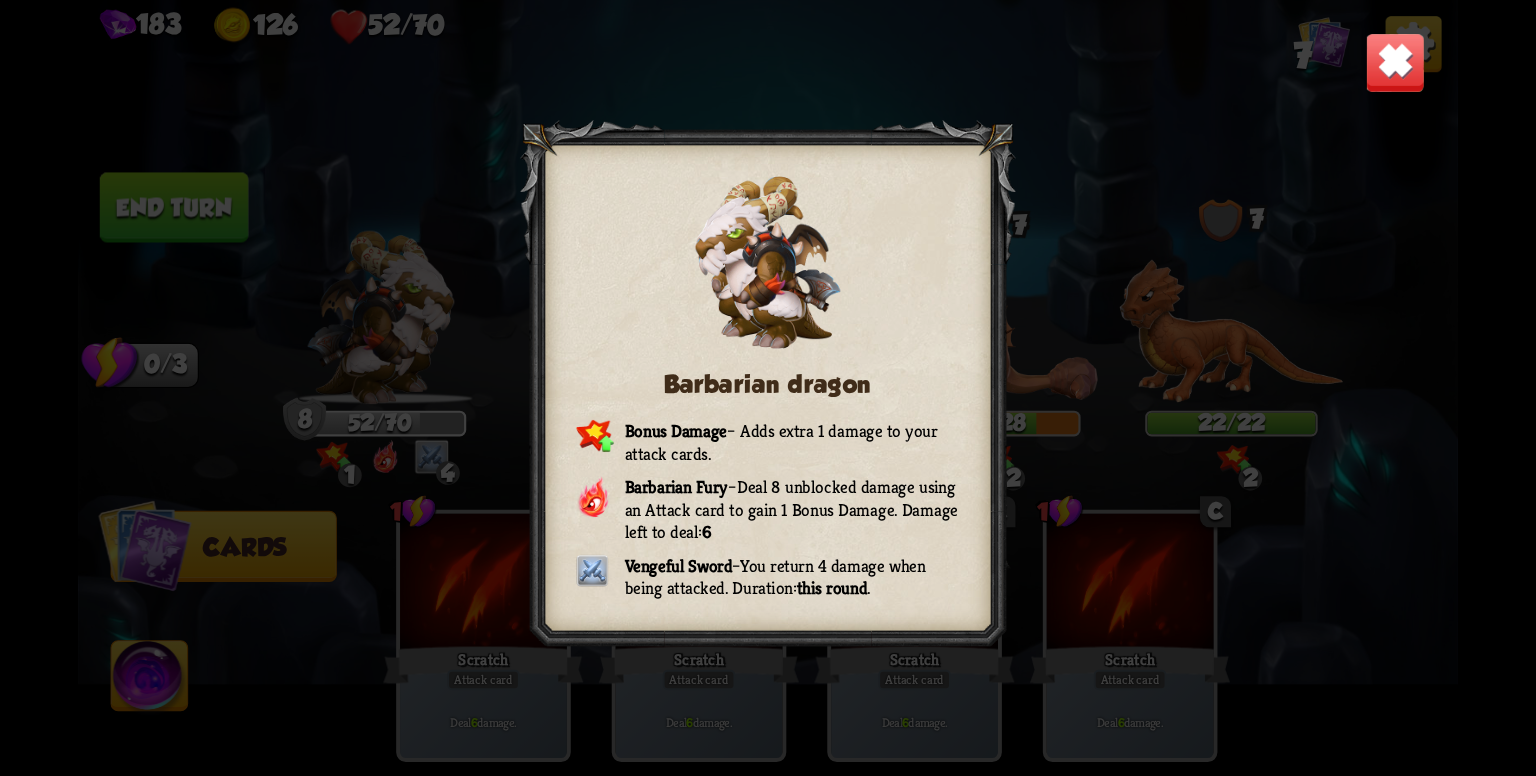 click on "Barbarian dragon
Bonus Damage  –
Adds extra 1 damage to your attack cards.        Barbarian Fury
–
Deal 8 unblocked damage using an Attack card to gain 1 Bonus Damage. Damage left to deal:  6     Vengeful Sword
–
You return 4 damage when being attacked.
Duration:
this round ." at bounding box center (768, 388) 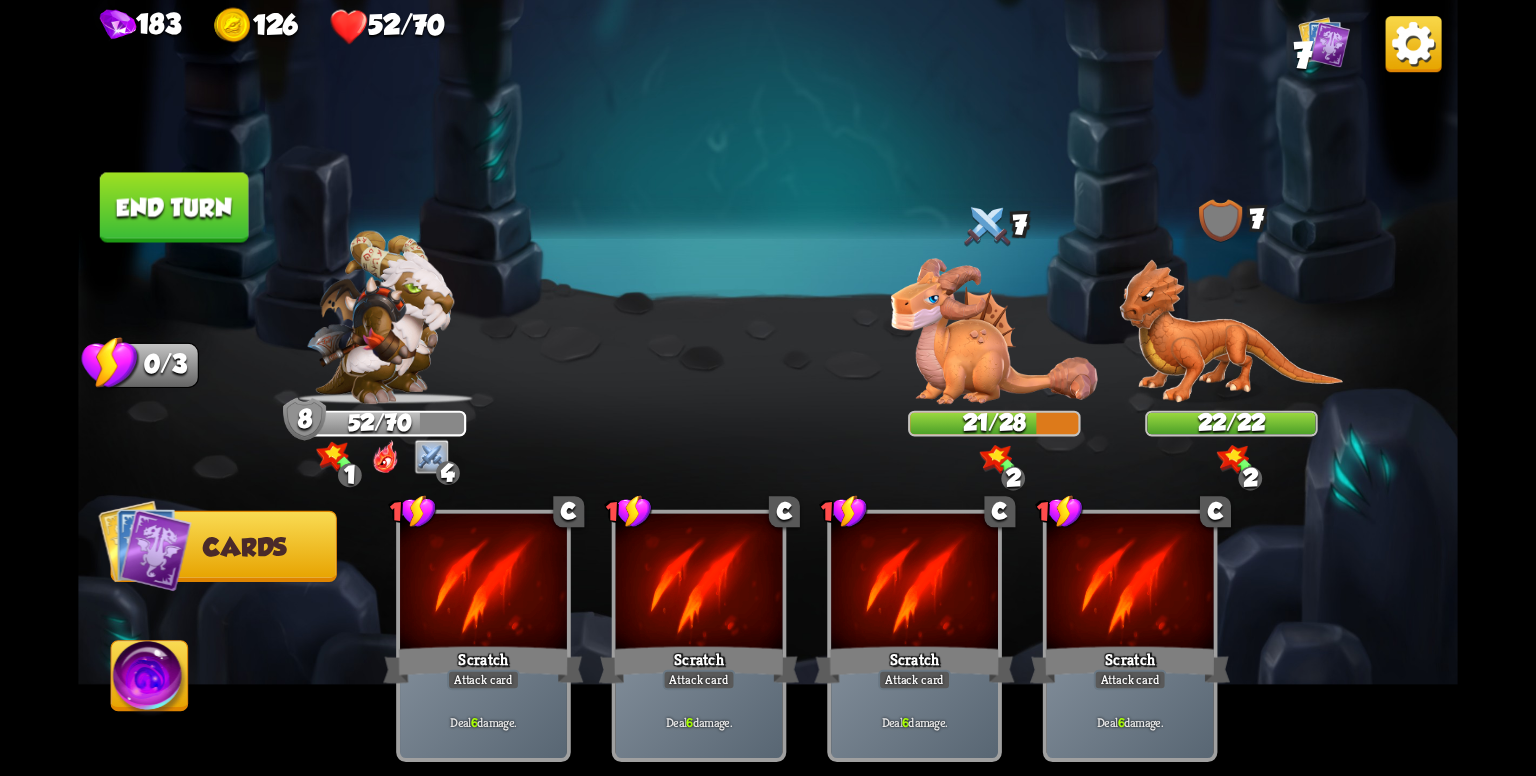 click on "End turn" at bounding box center (174, 207) 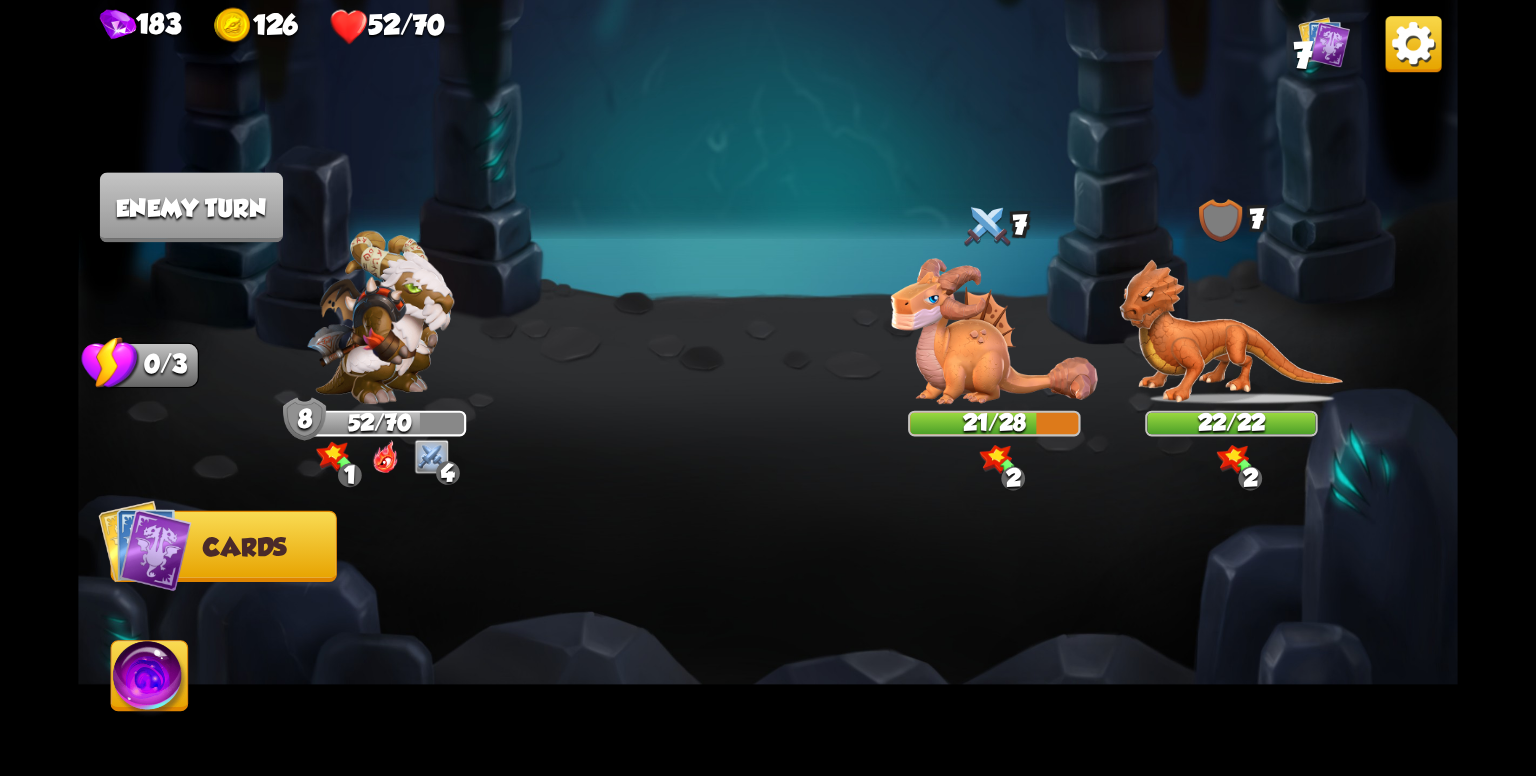 click at bounding box center (385, 457) 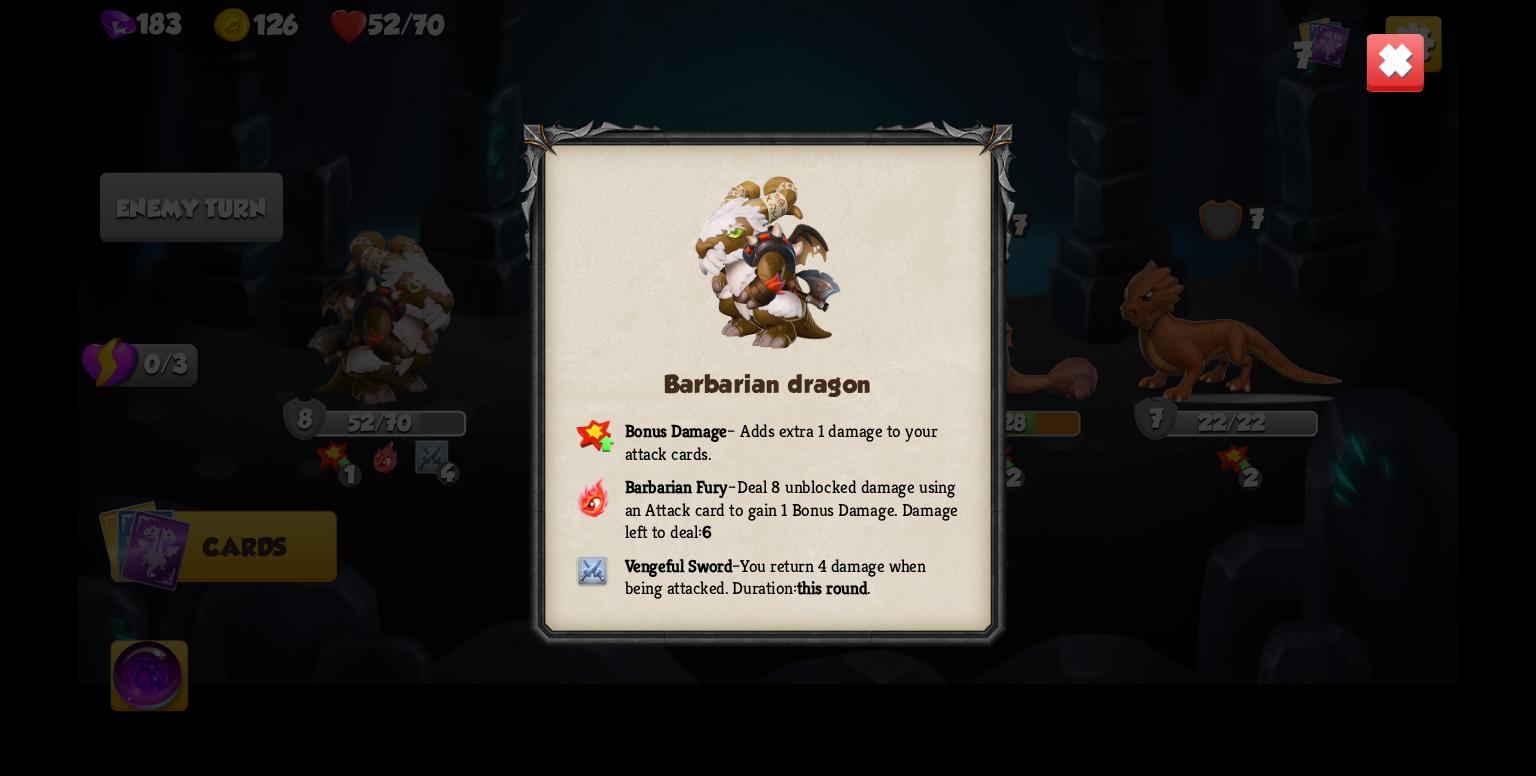 click on "Barbarian dragon
Bonus Damage  –
Adds extra 1 damage to your attack cards.        Barbarian Fury
–
Deal 8 unblocked damage using an Attack card to gain 1 Bonus Damage. Damage left to deal:  6     Vengeful Sword
–
You return 4 damage when being attacked.
Duration:
this round ." at bounding box center [768, 388] 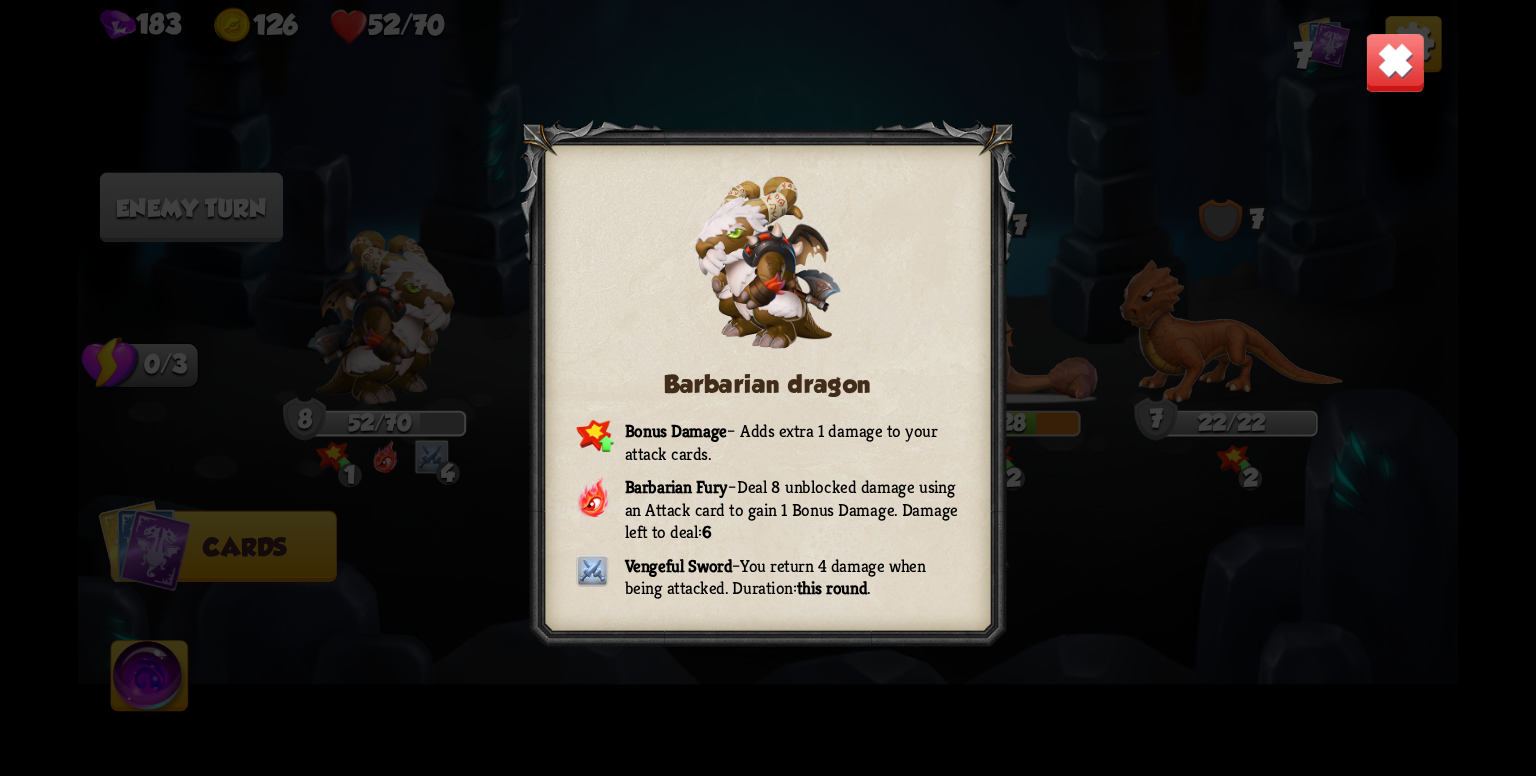 click at bounding box center [1395, 62] 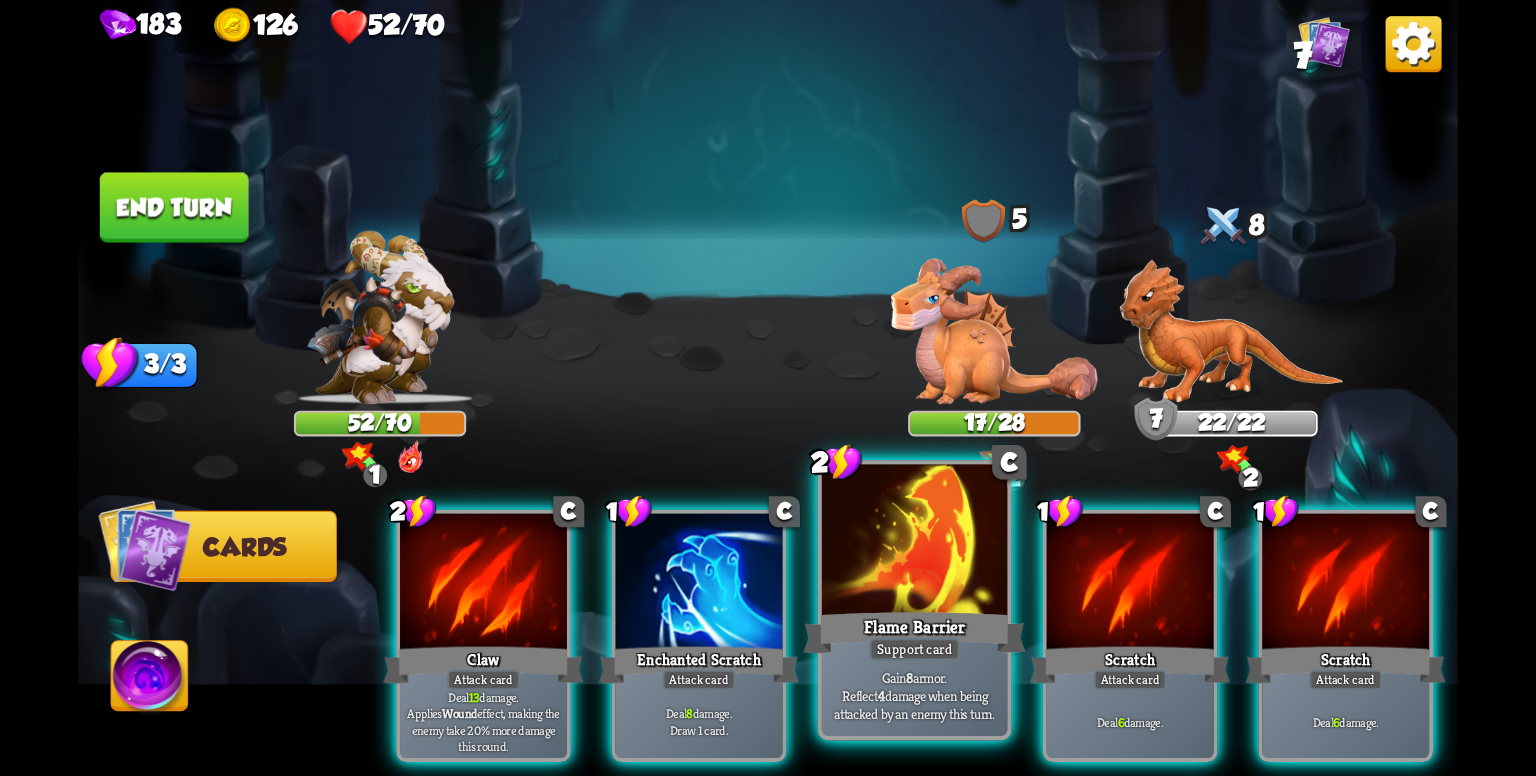 click on "Flame Barrier" at bounding box center (914, 633) 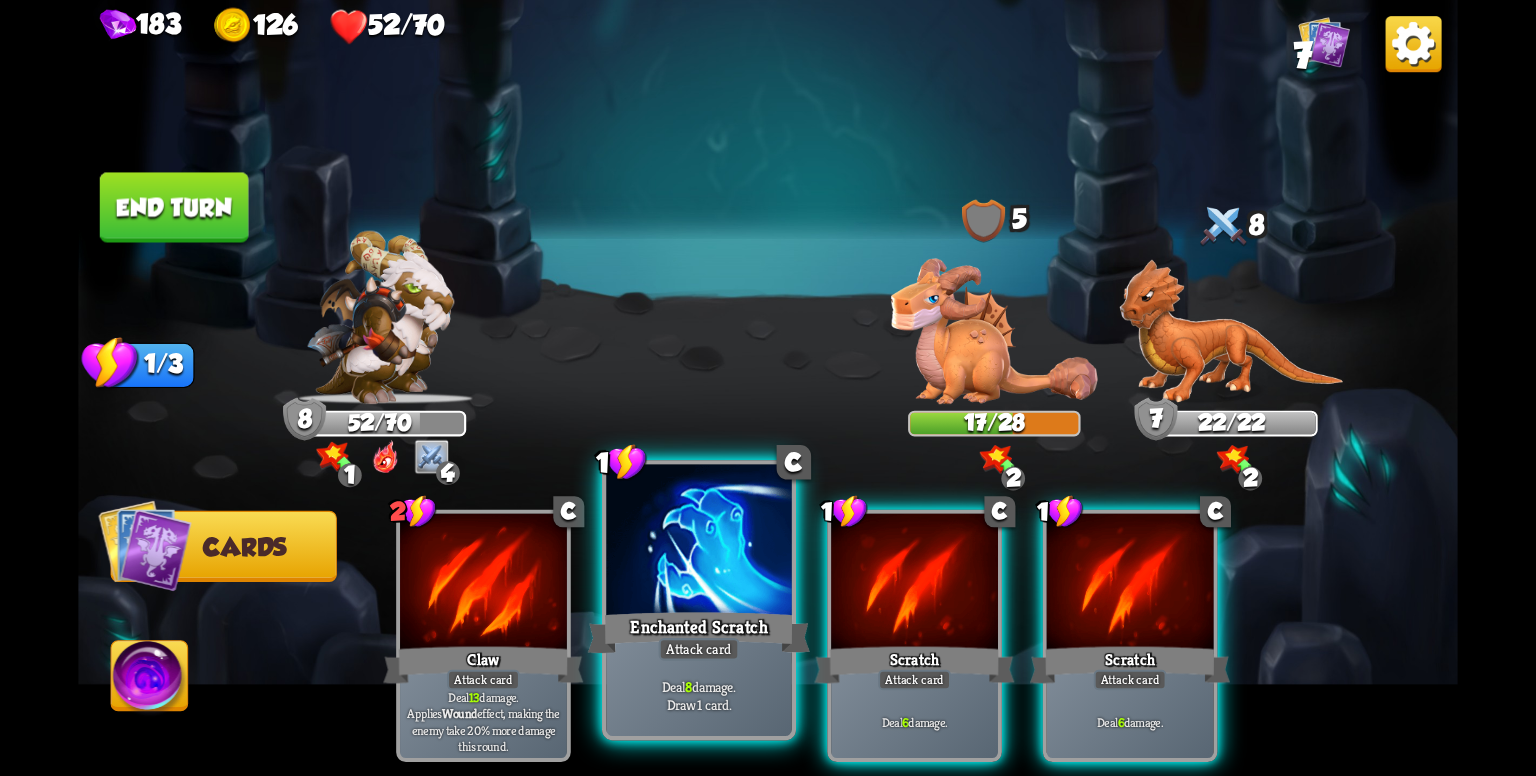 click on "Enchanted Scratch" at bounding box center [699, 633] 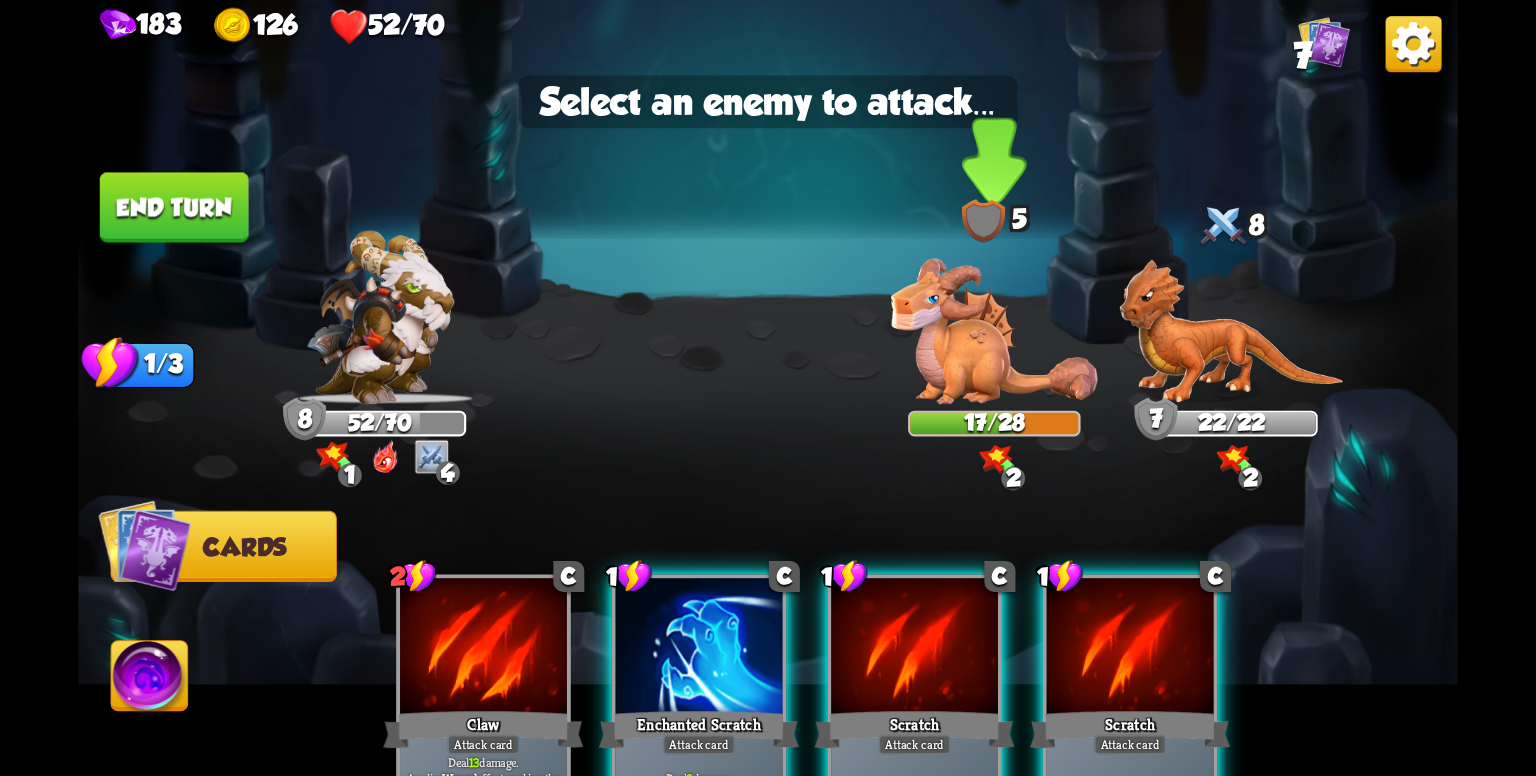 click at bounding box center [994, 331] 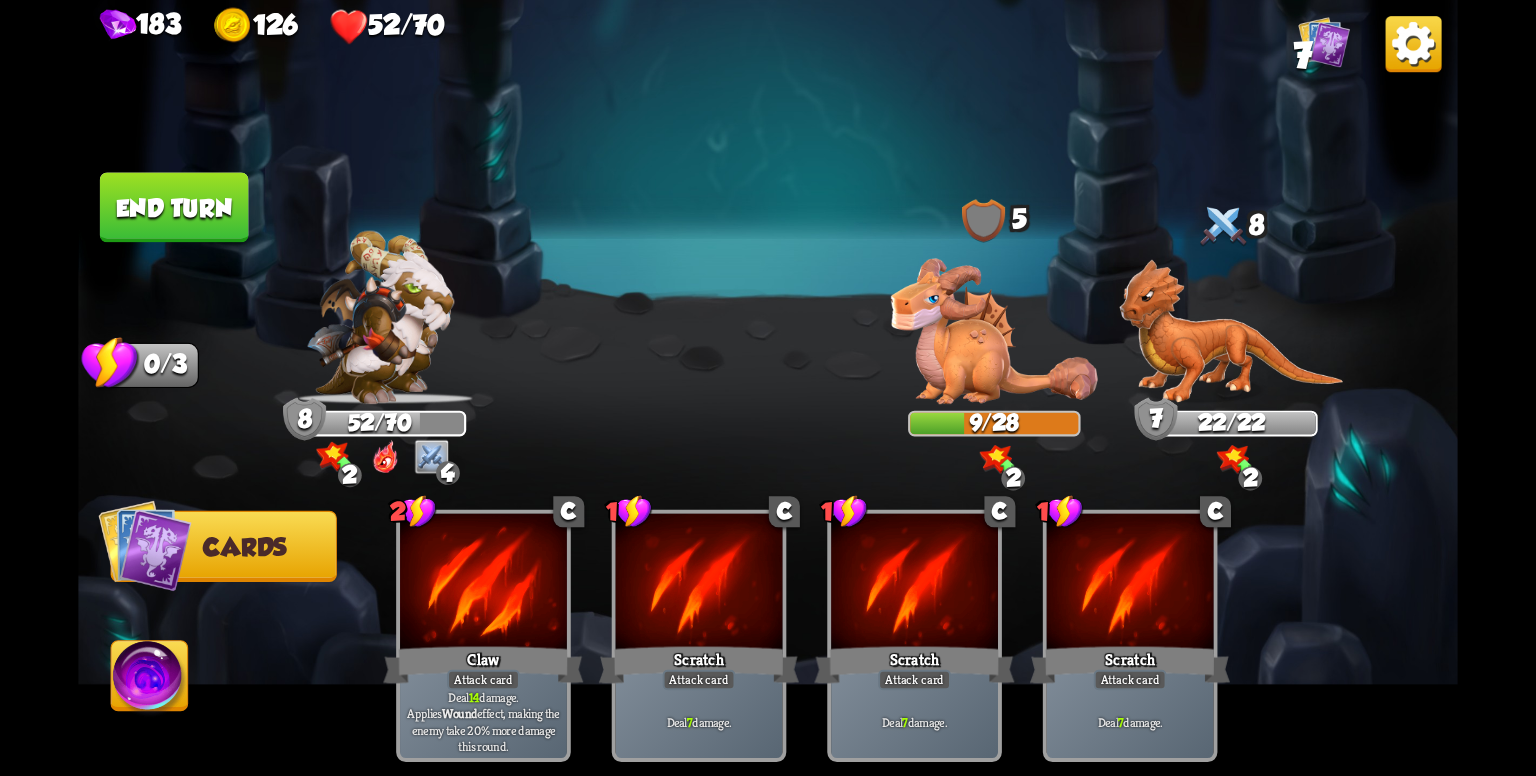 click at bounding box center (768, 388) 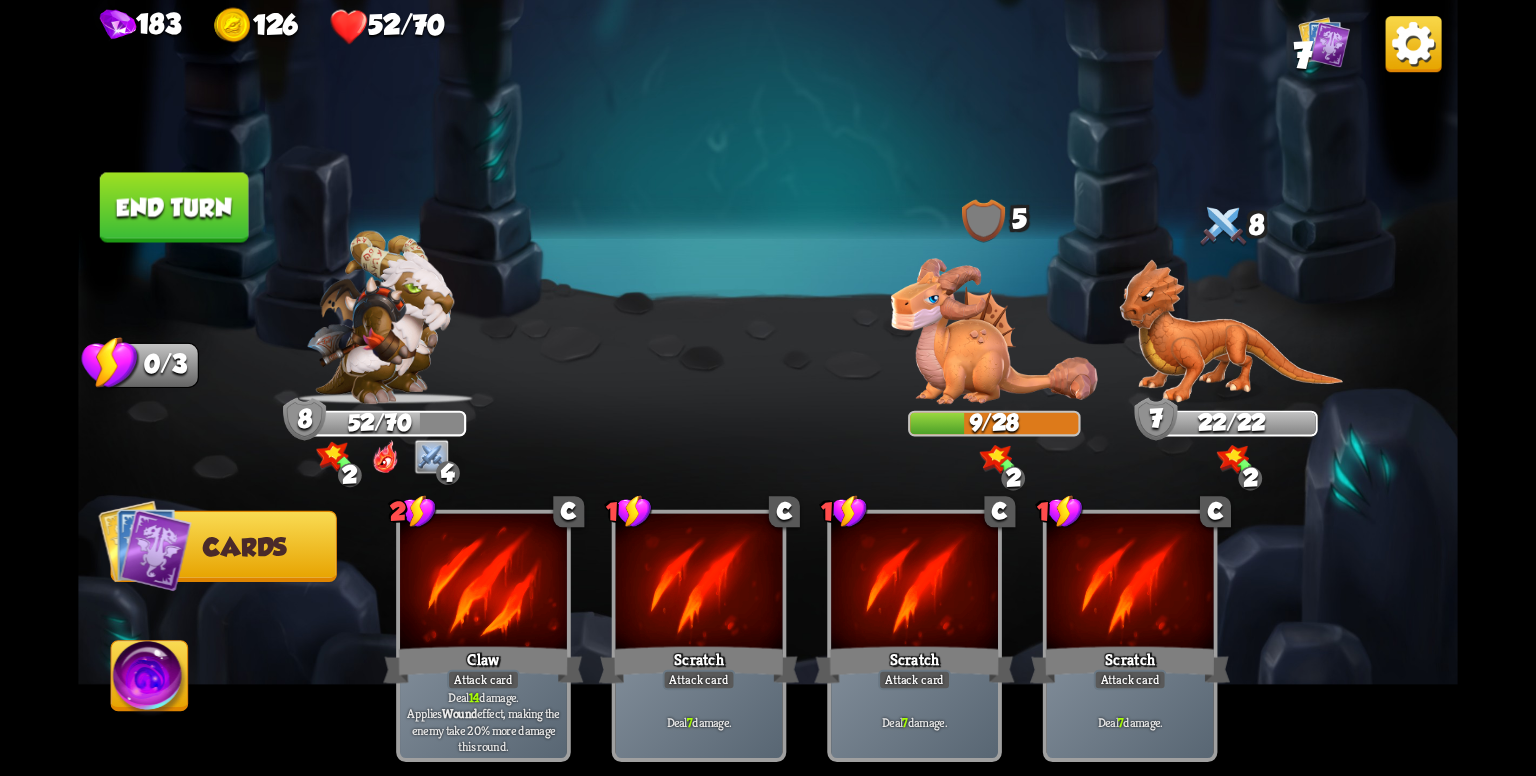 click on "End turn" at bounding box center (174, 207) 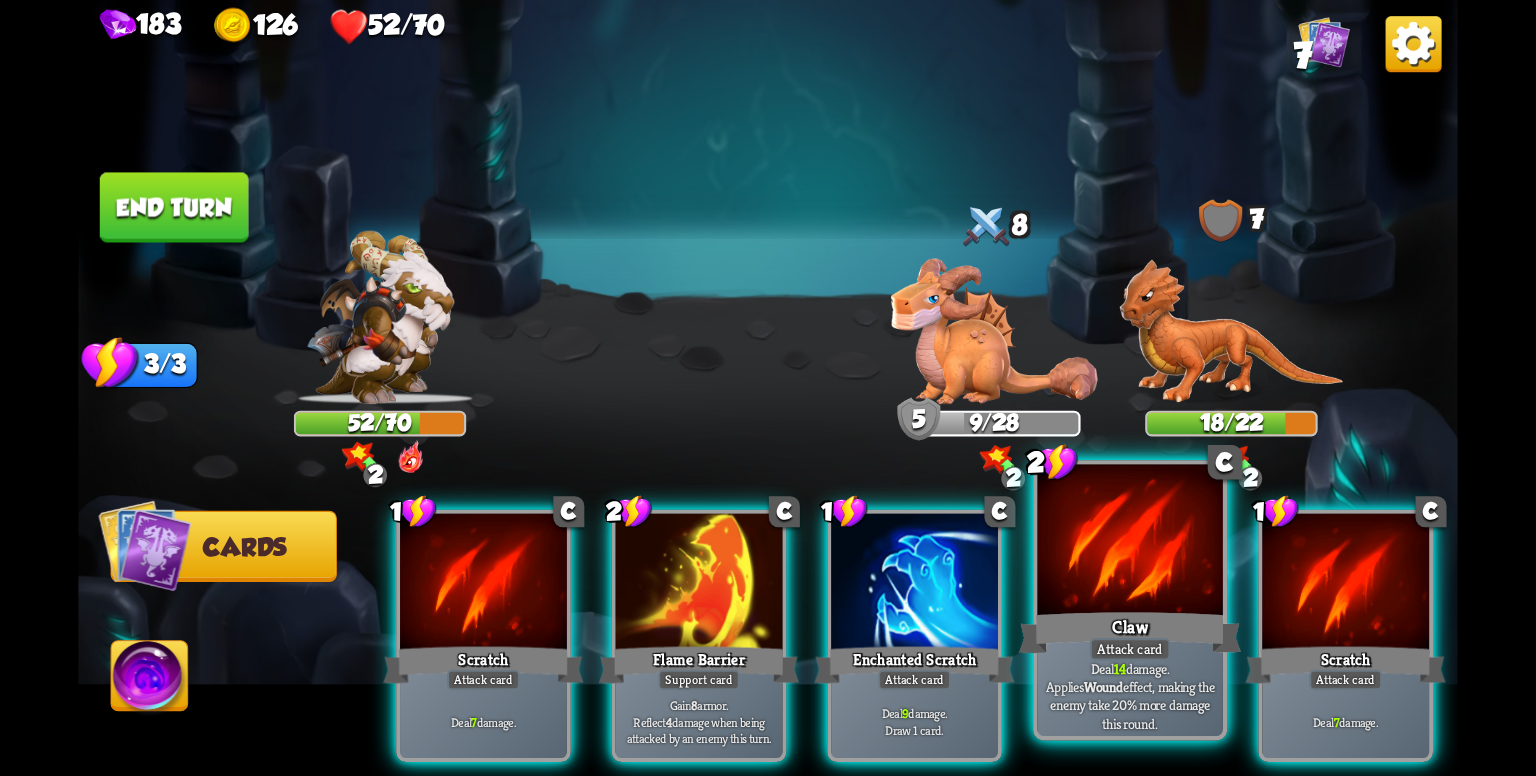click on "Claw" at bounding box center [1130, 633] 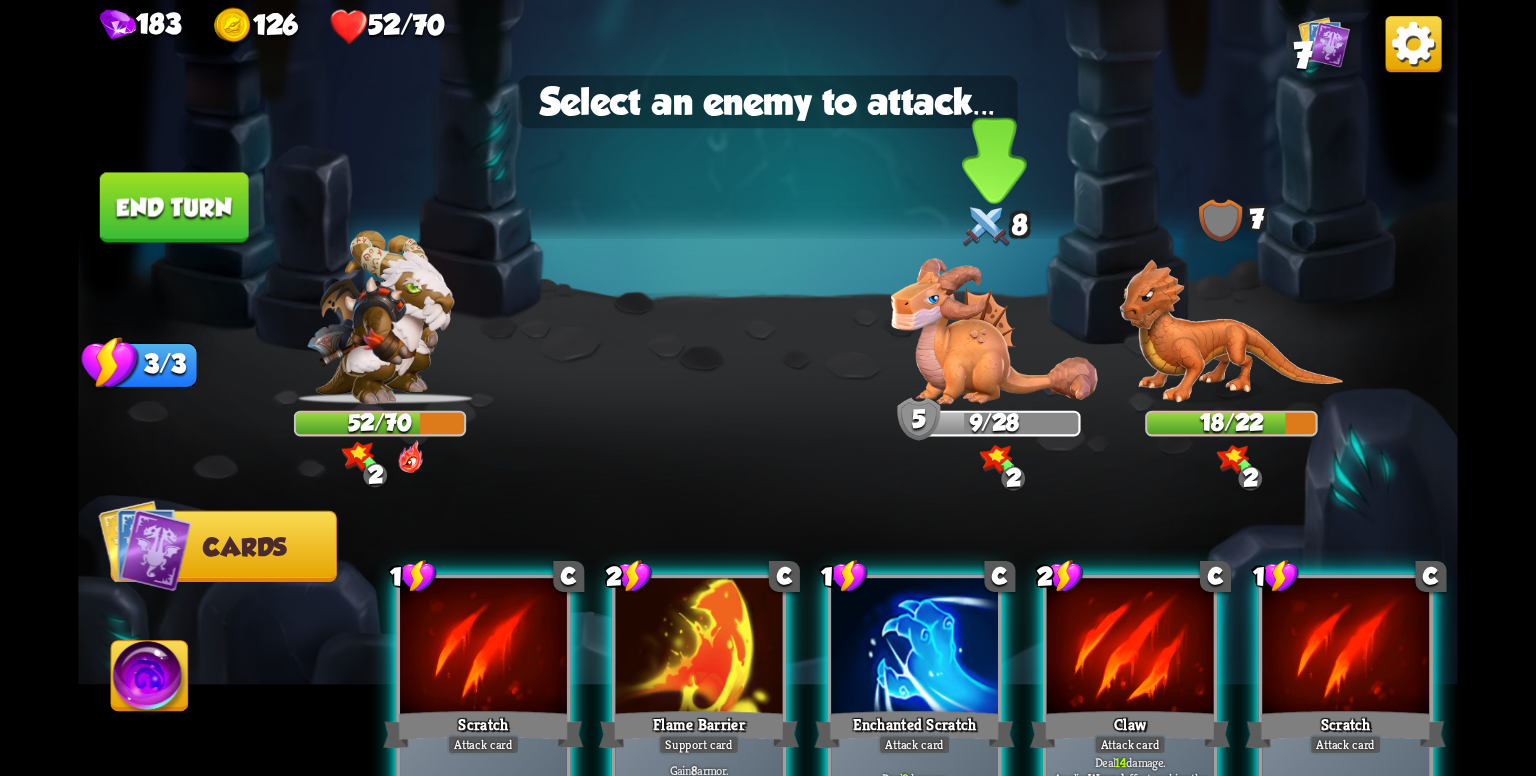 click on "9/28" at bounding box center [994, 424] 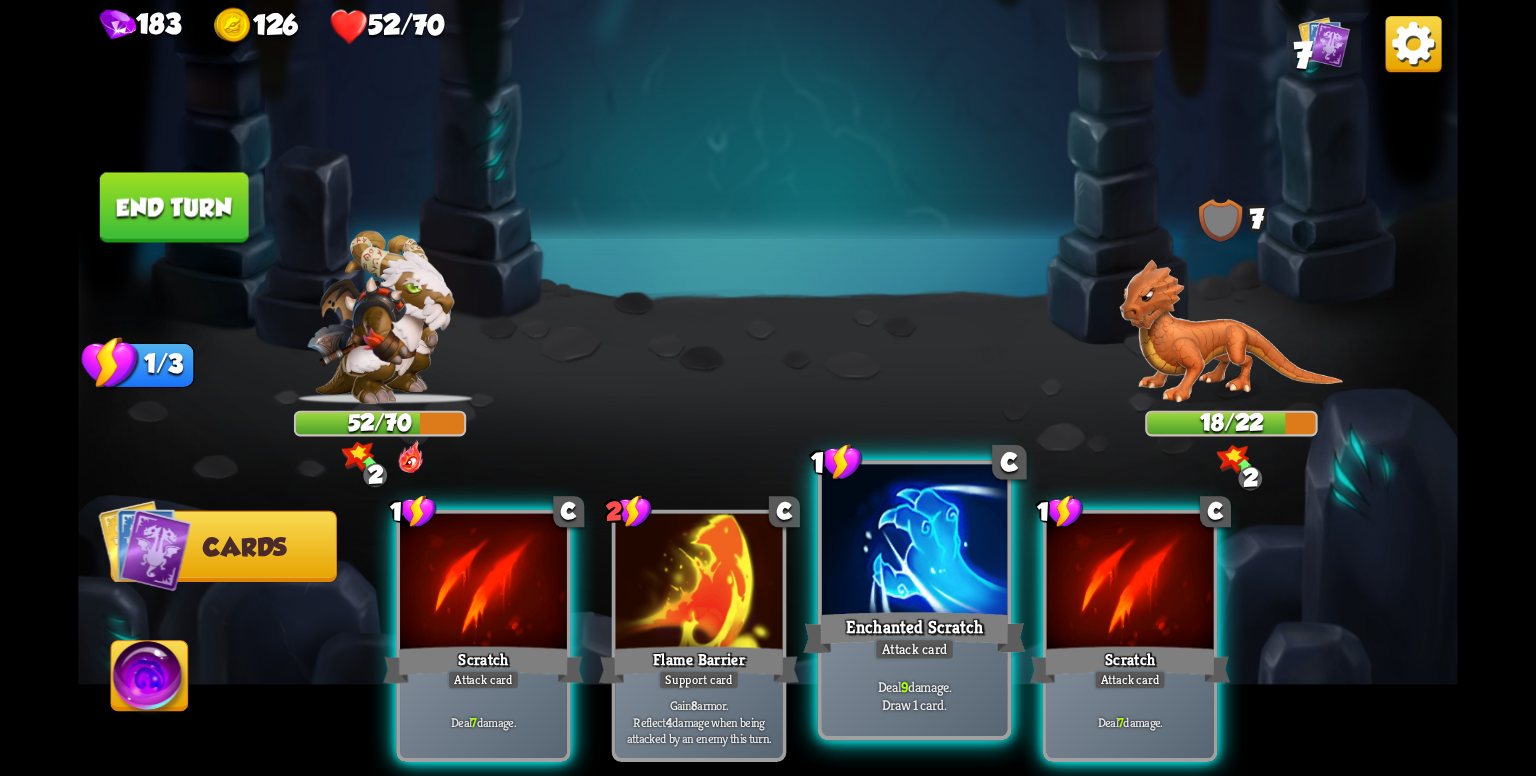 click on "Enchanted Scratch" at bounding box center [914, 633] 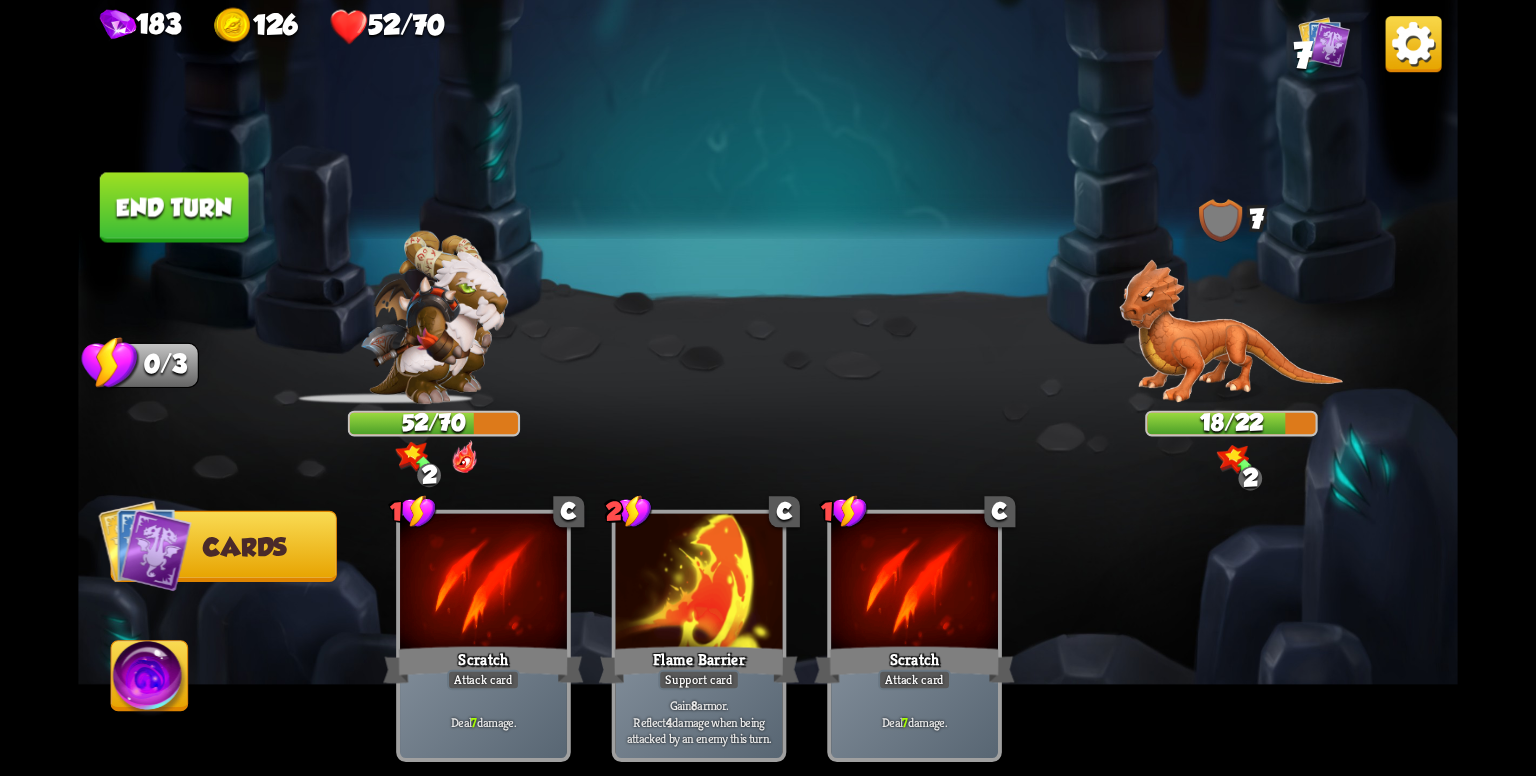 click at bounding box center [1231, 331] 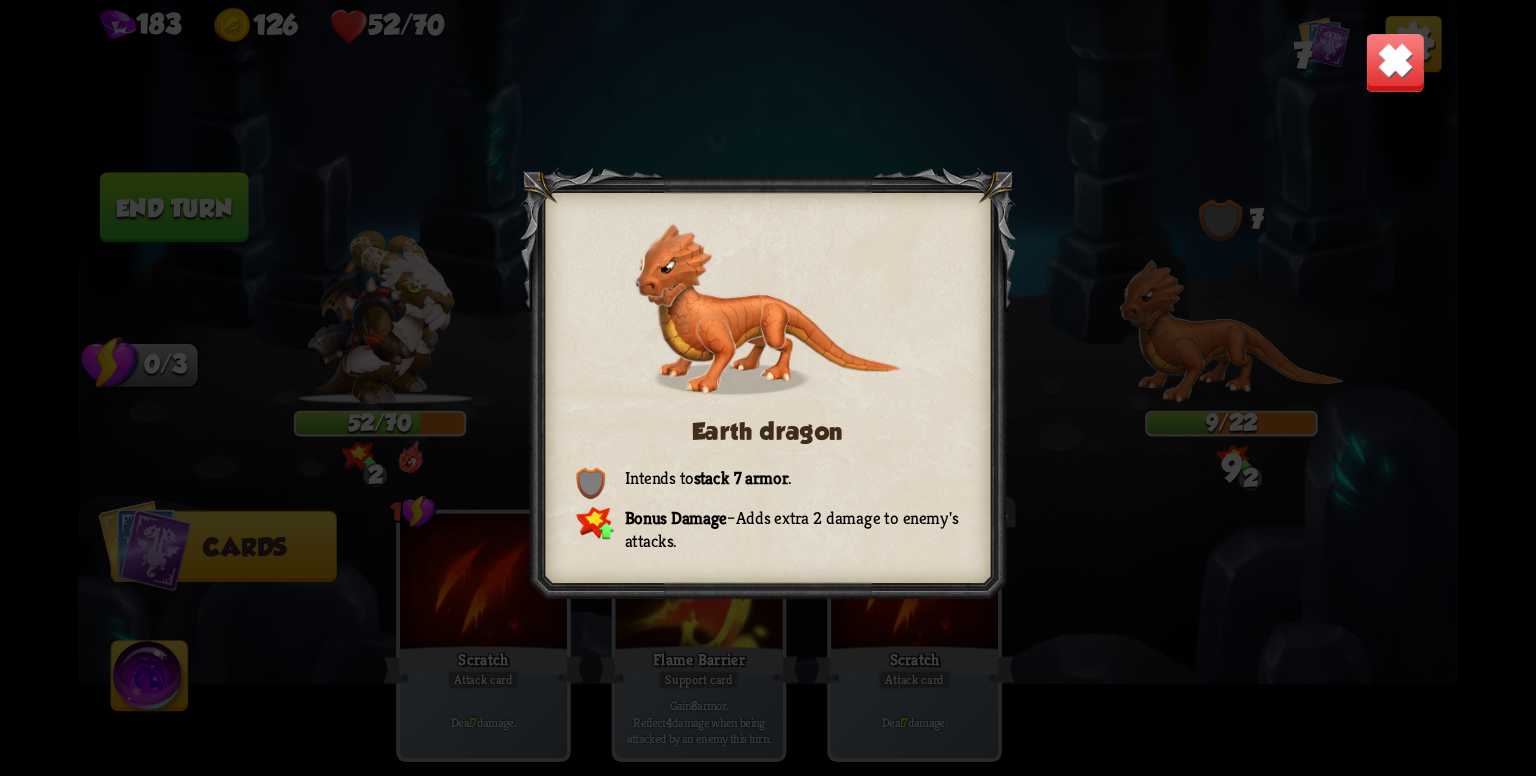 click on "Earth dragon
Intends to  stack 7 armor .
Bonus Damage  –
Adds extra 2 damage to enemy's attacks." at bounding box center (768, 388) 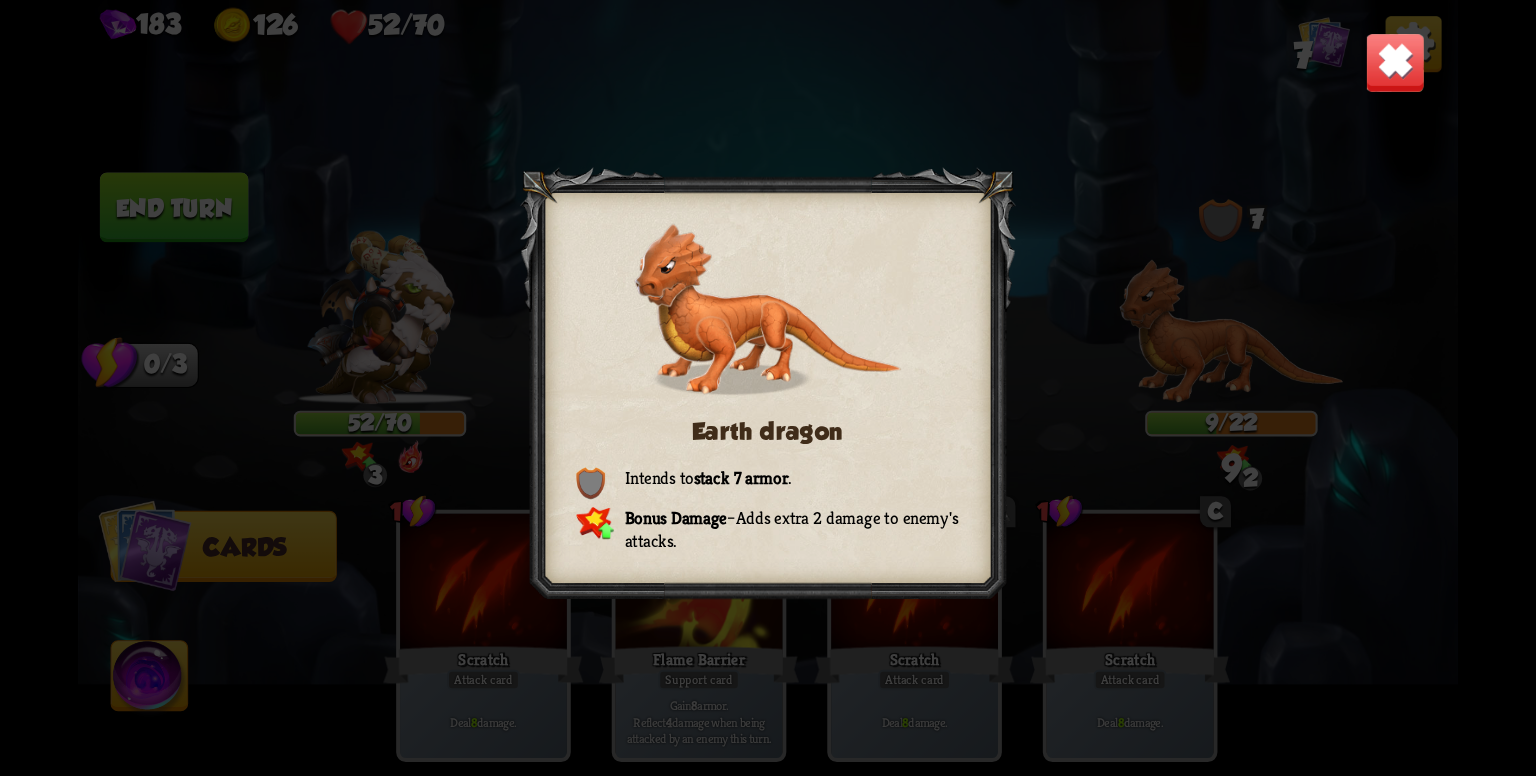 click at bounding box center [1395, 62] 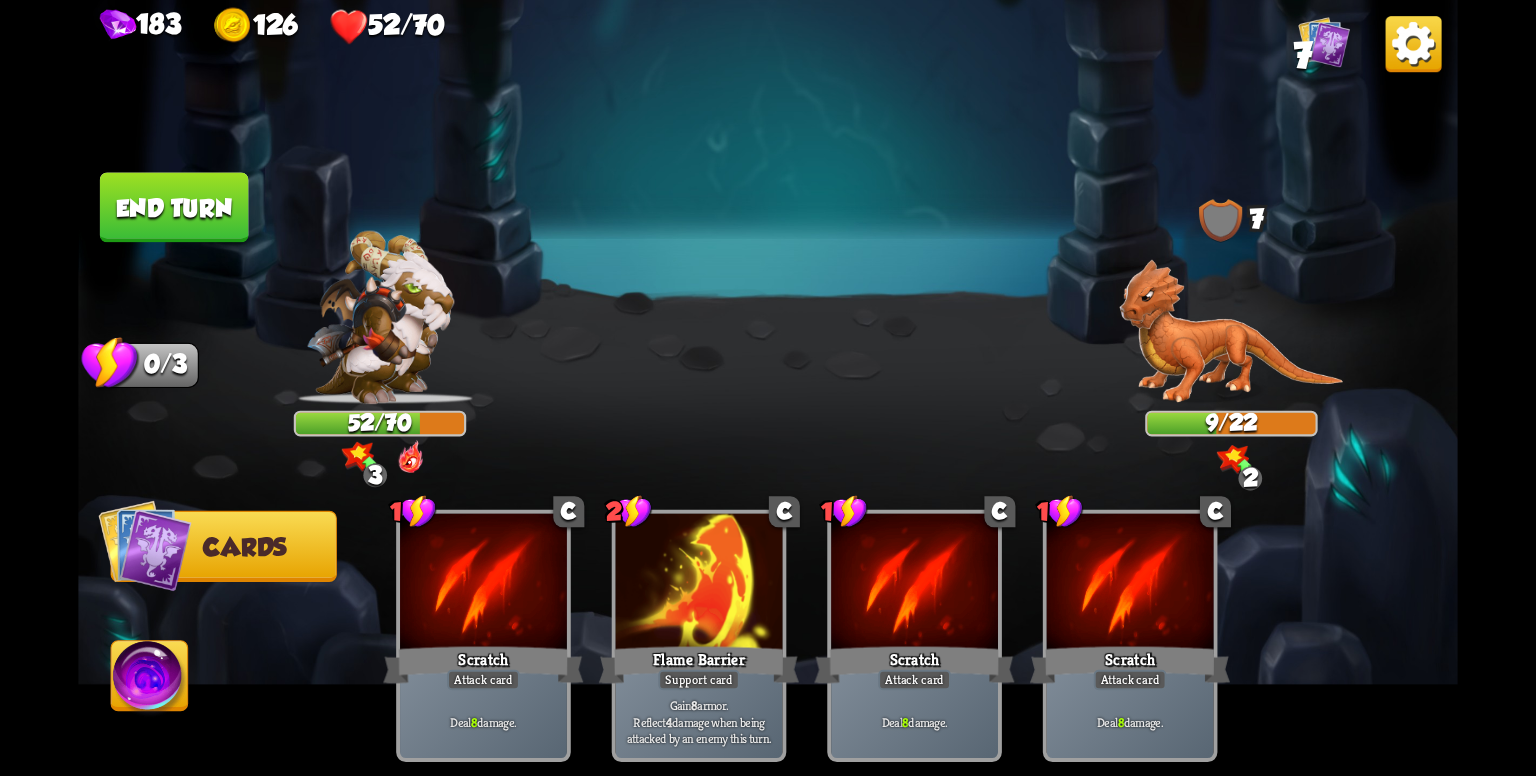 click on "End turn" at bounding box center (174, 207) 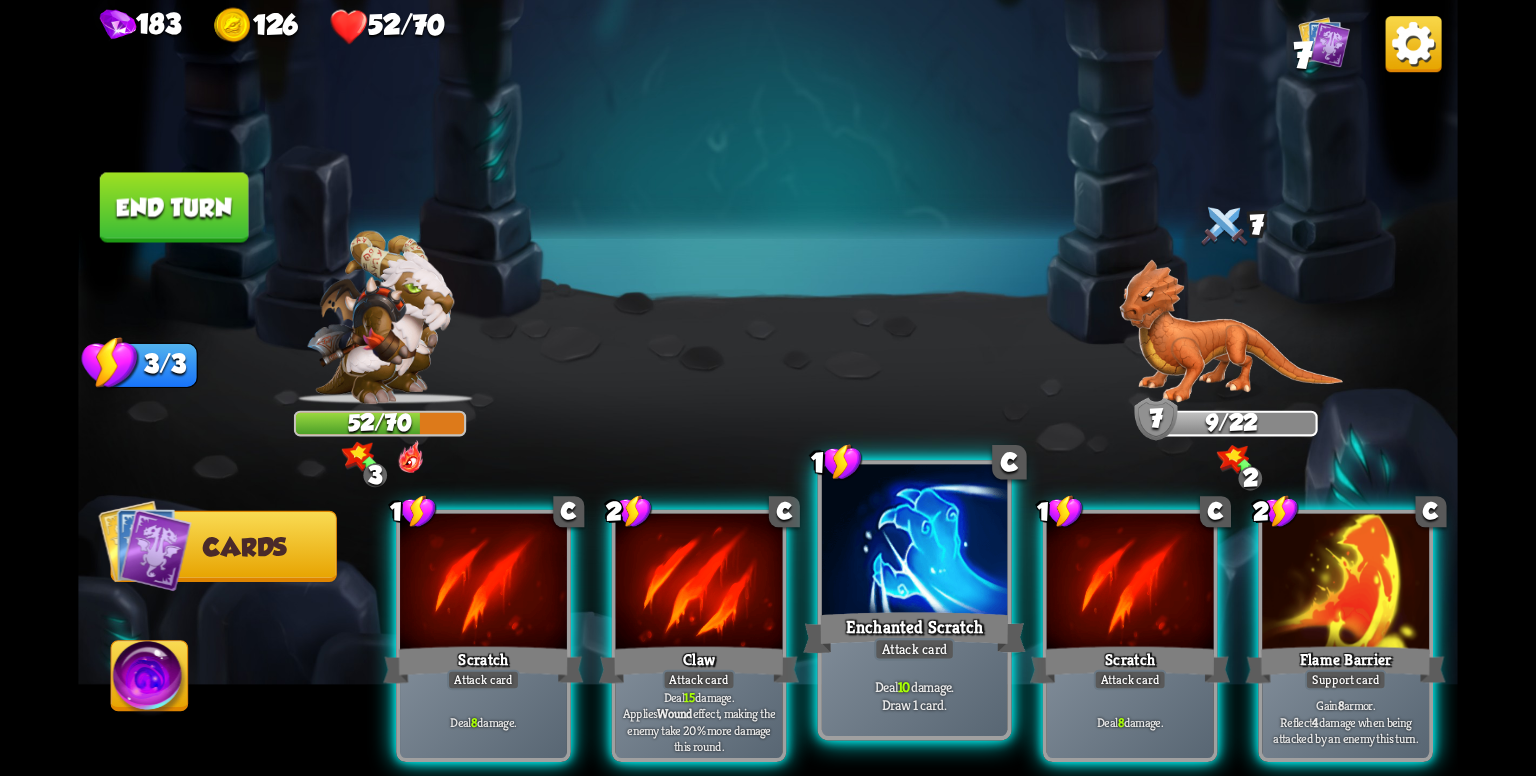 click at bounding box center [914, 543] 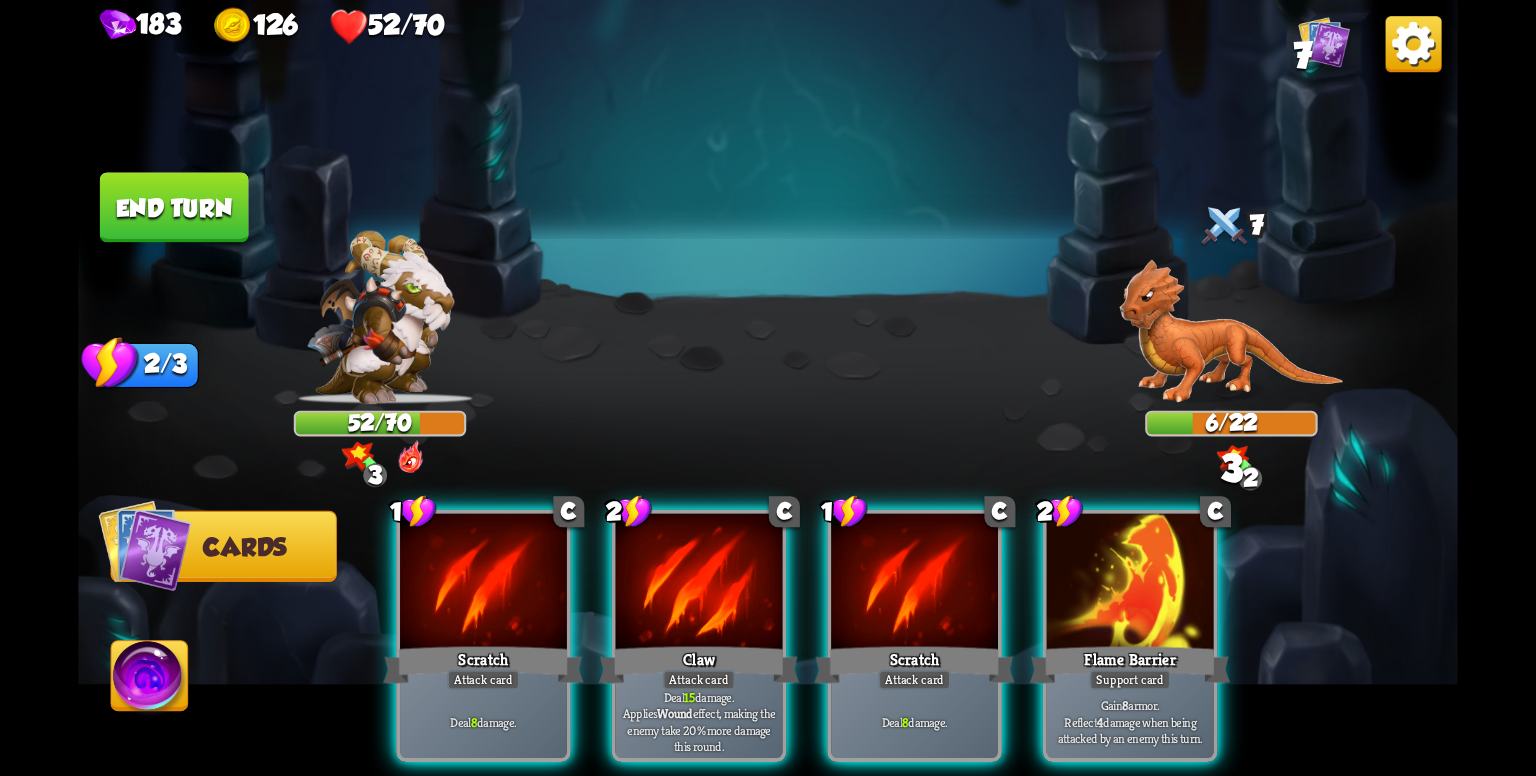 click at bounding box center [914, 584] 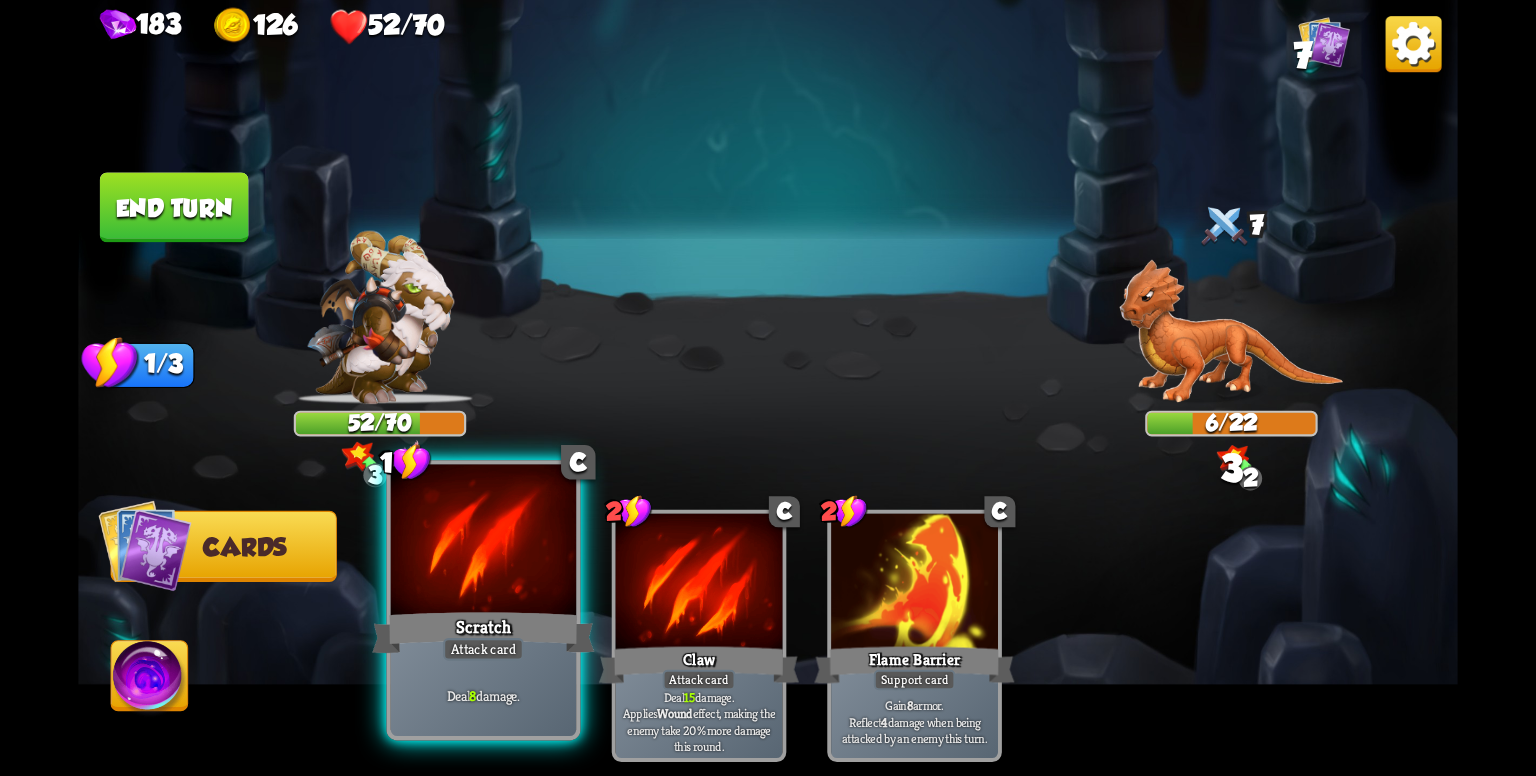 click at bounding box center (483, 543) 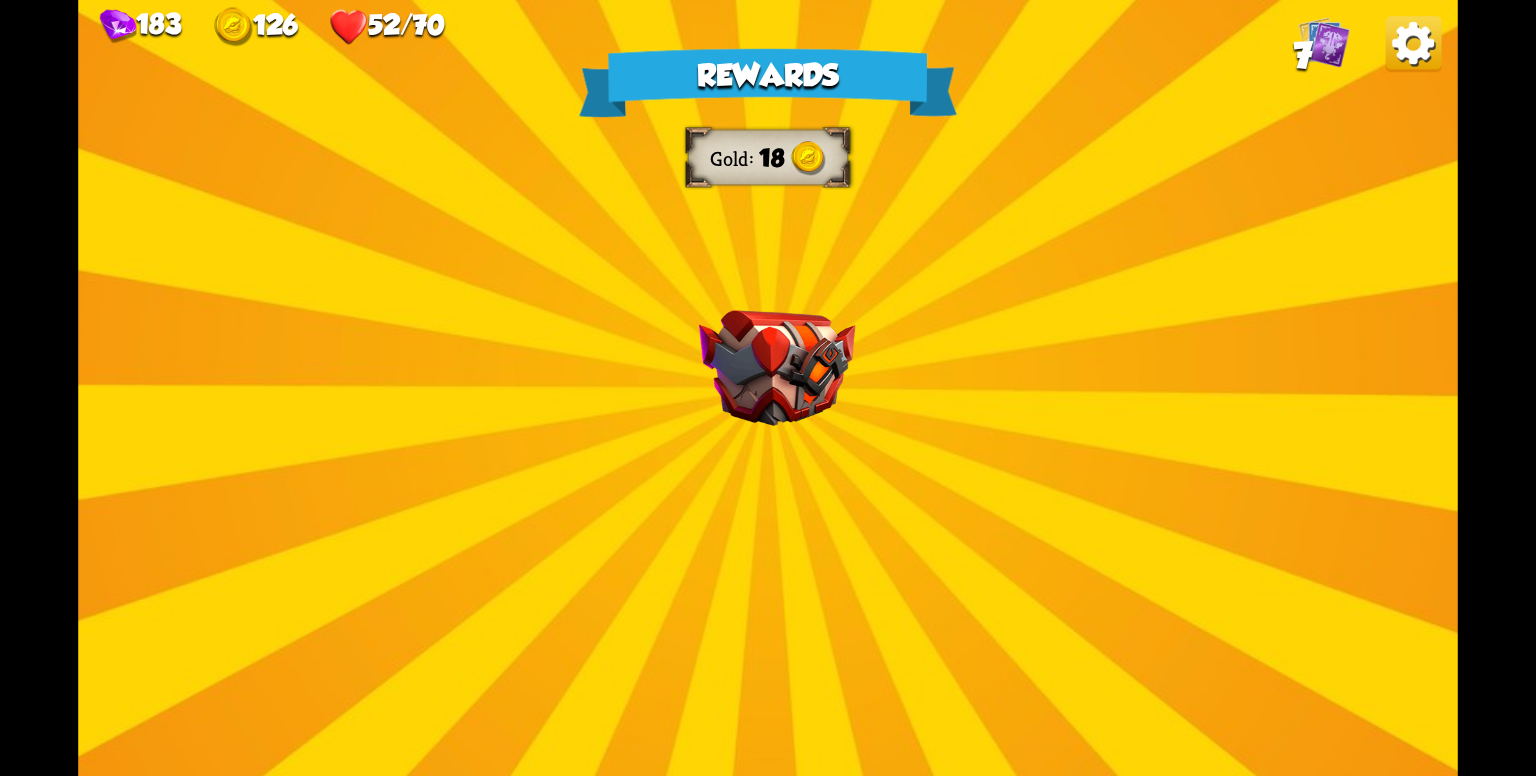 drag, startPoint x: 903, startPoint y: 202, endPoint x: 876, endPoint y: 254, distance: 58.59181 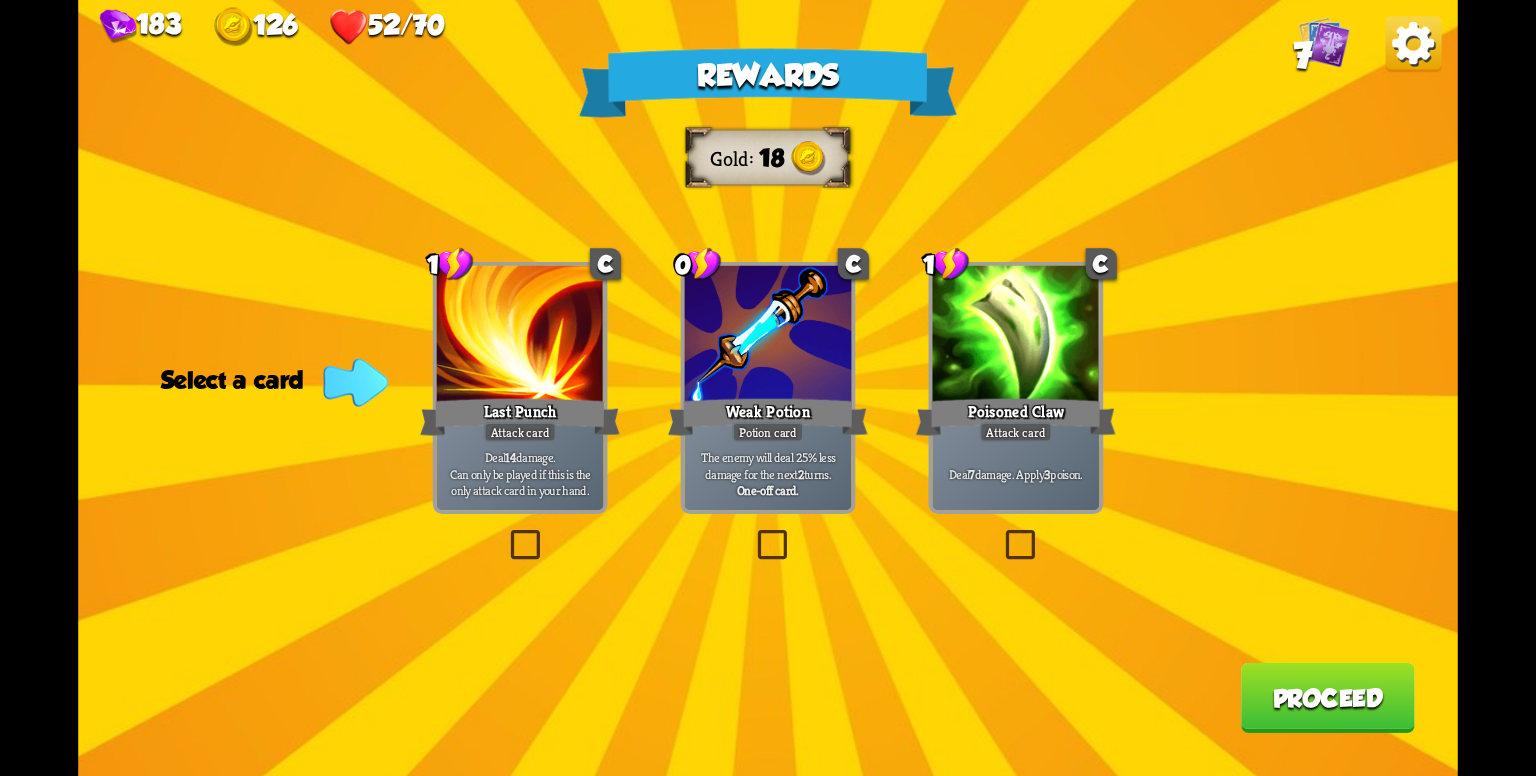 click on "Poisoned Claw" at bounding box center (1016, 417) 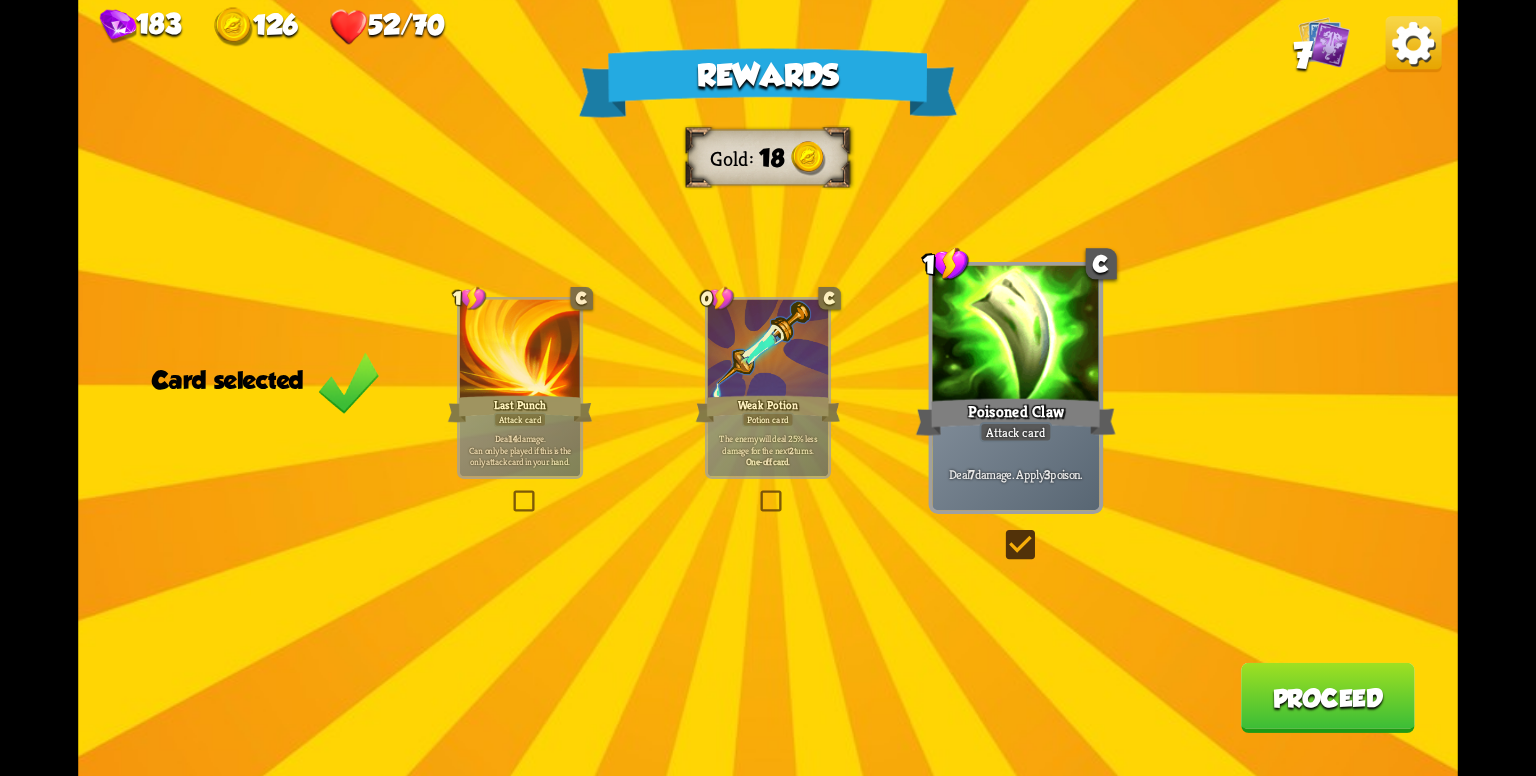 click on "Proceed" at bounding box center [1328, 698] 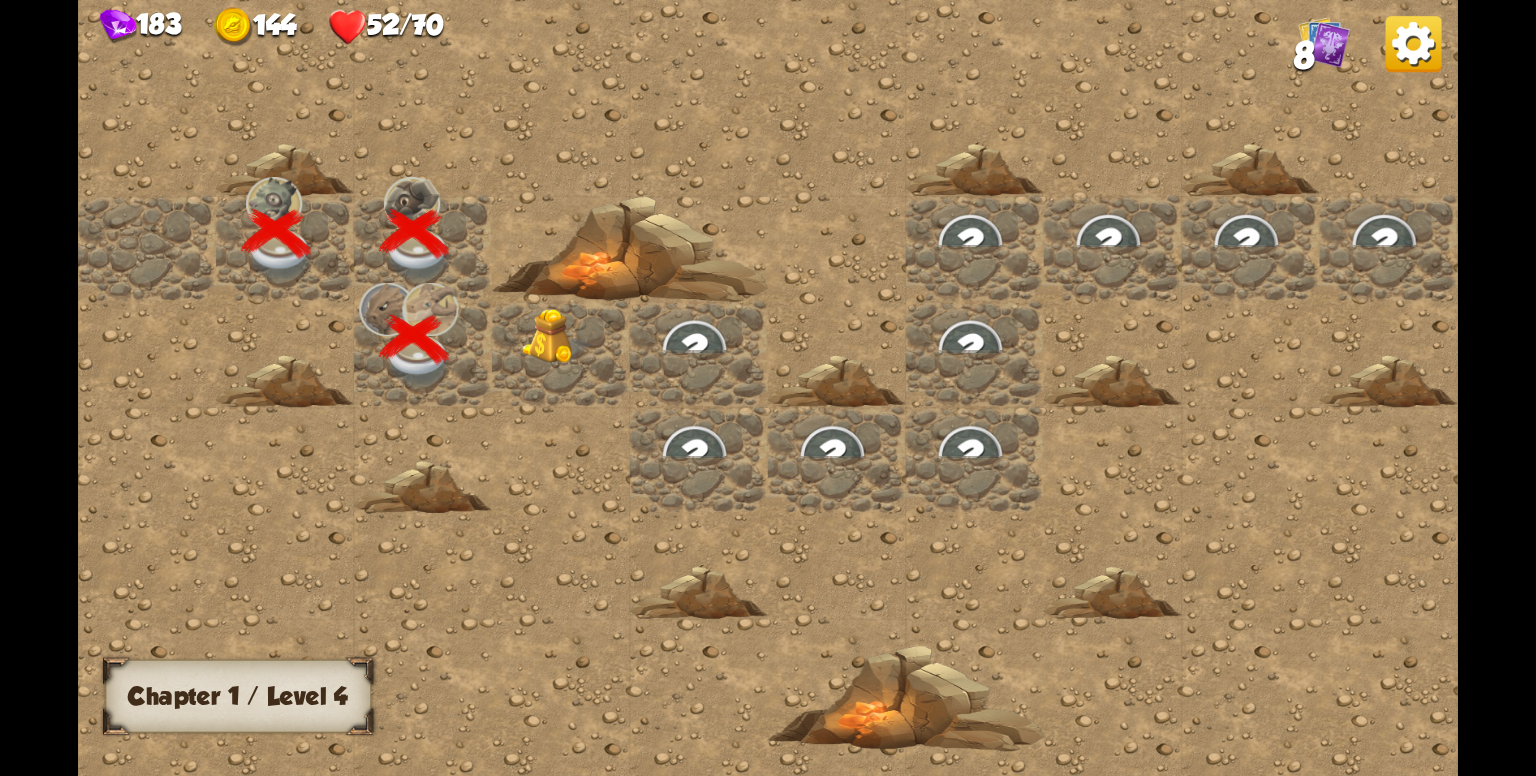click at bounding box center [556, 337] 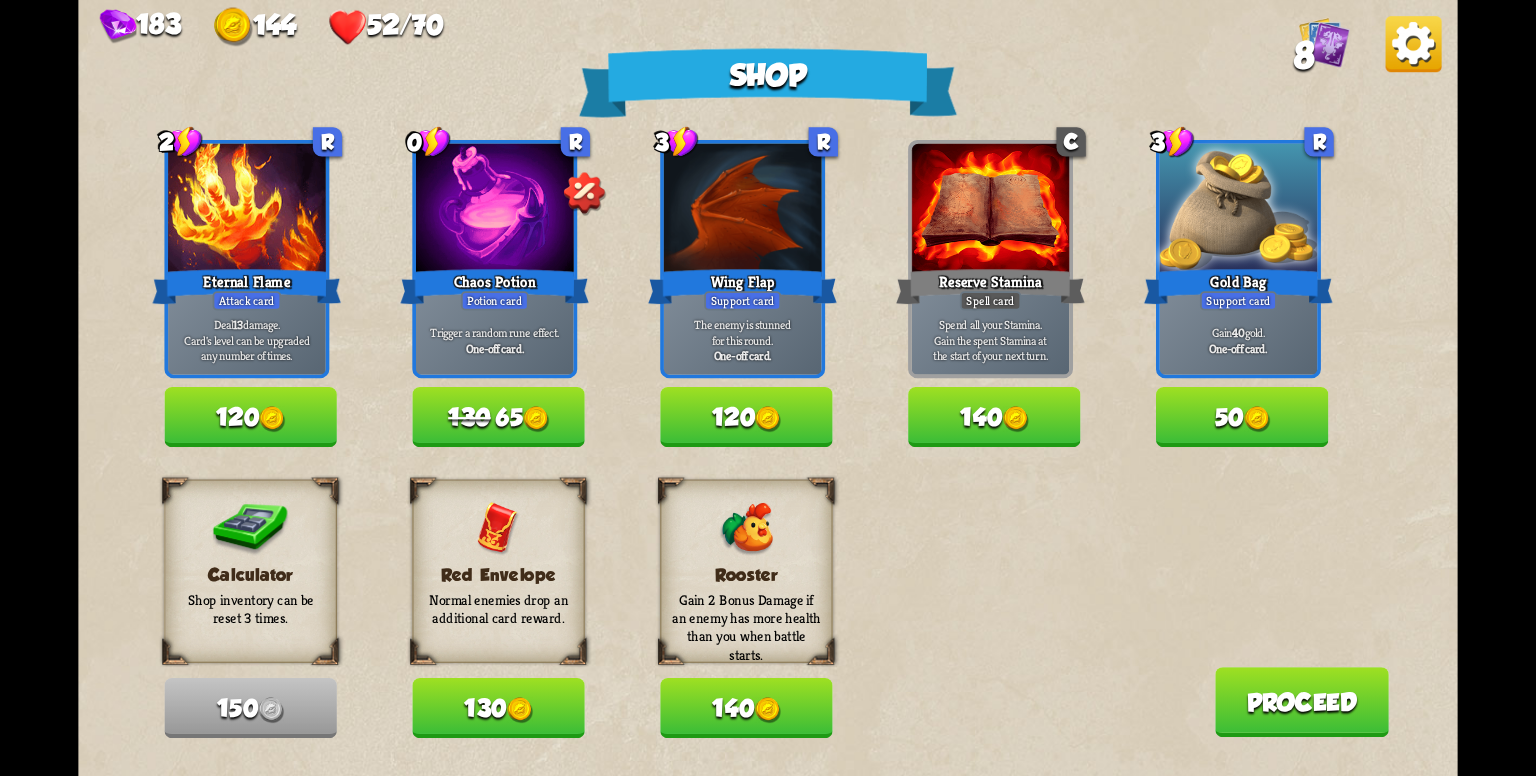 click at bounding box center (520, 710) 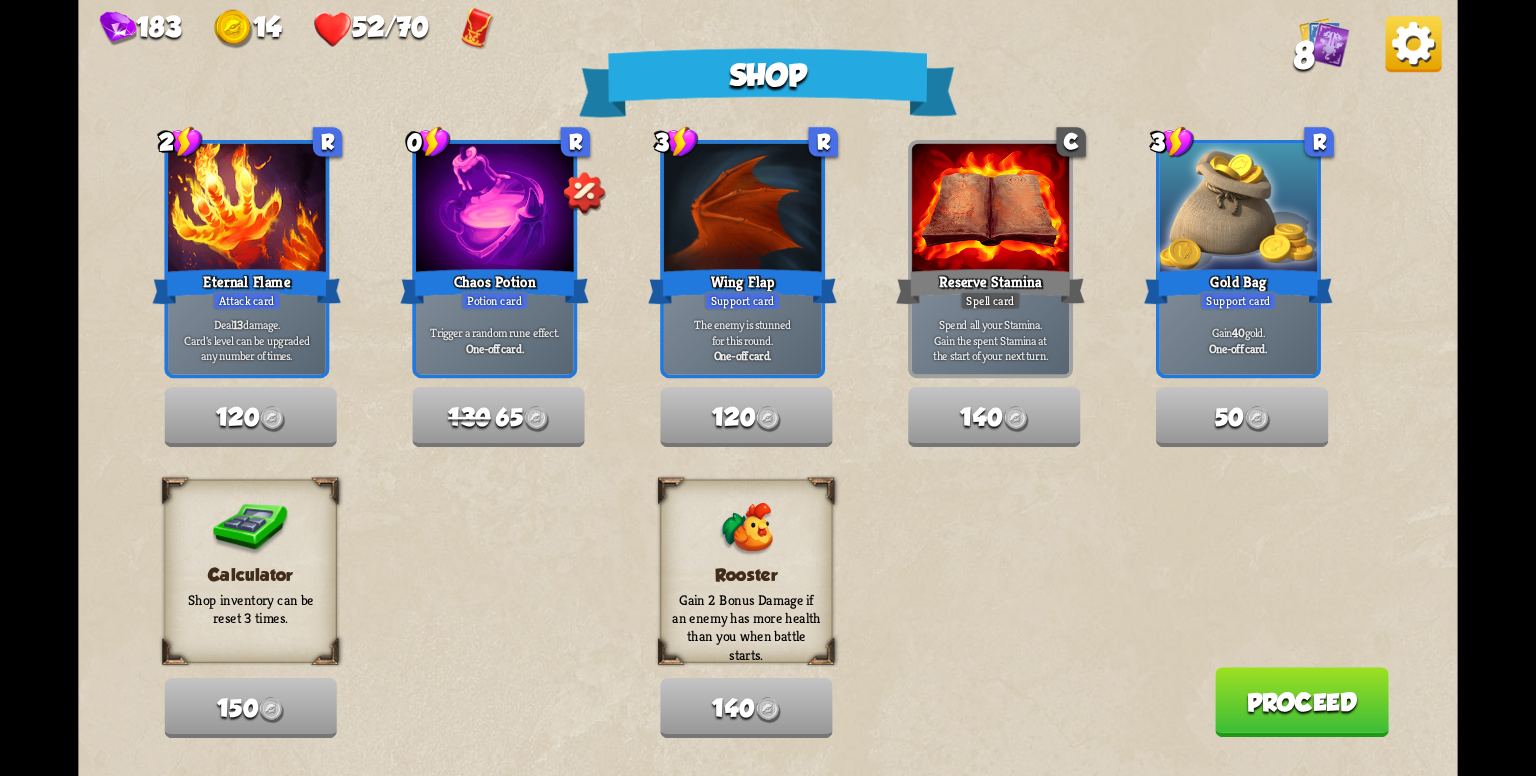 click on "Proceed" at bounding box center (1302, 702) 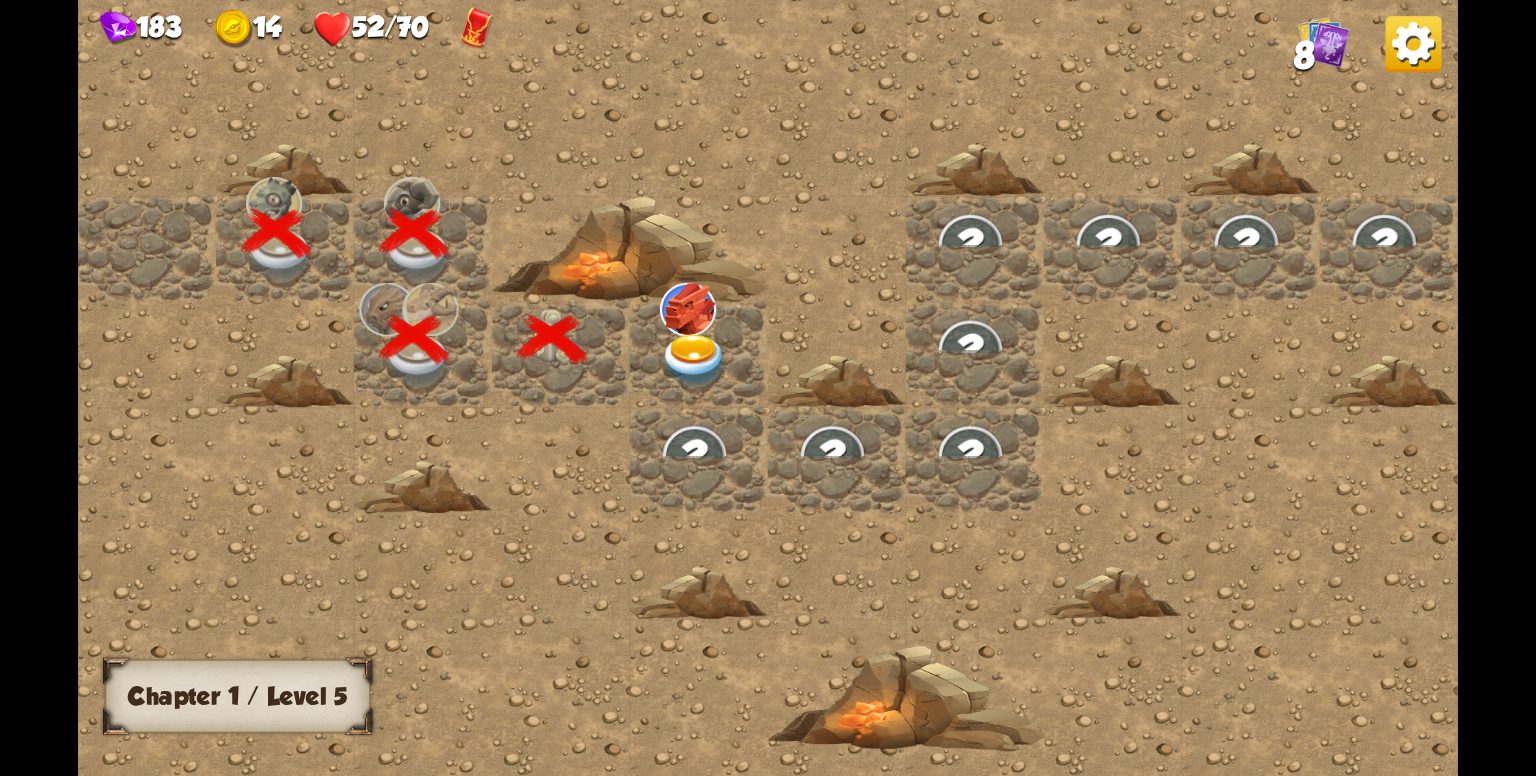 click at bounding box center (694, 361) 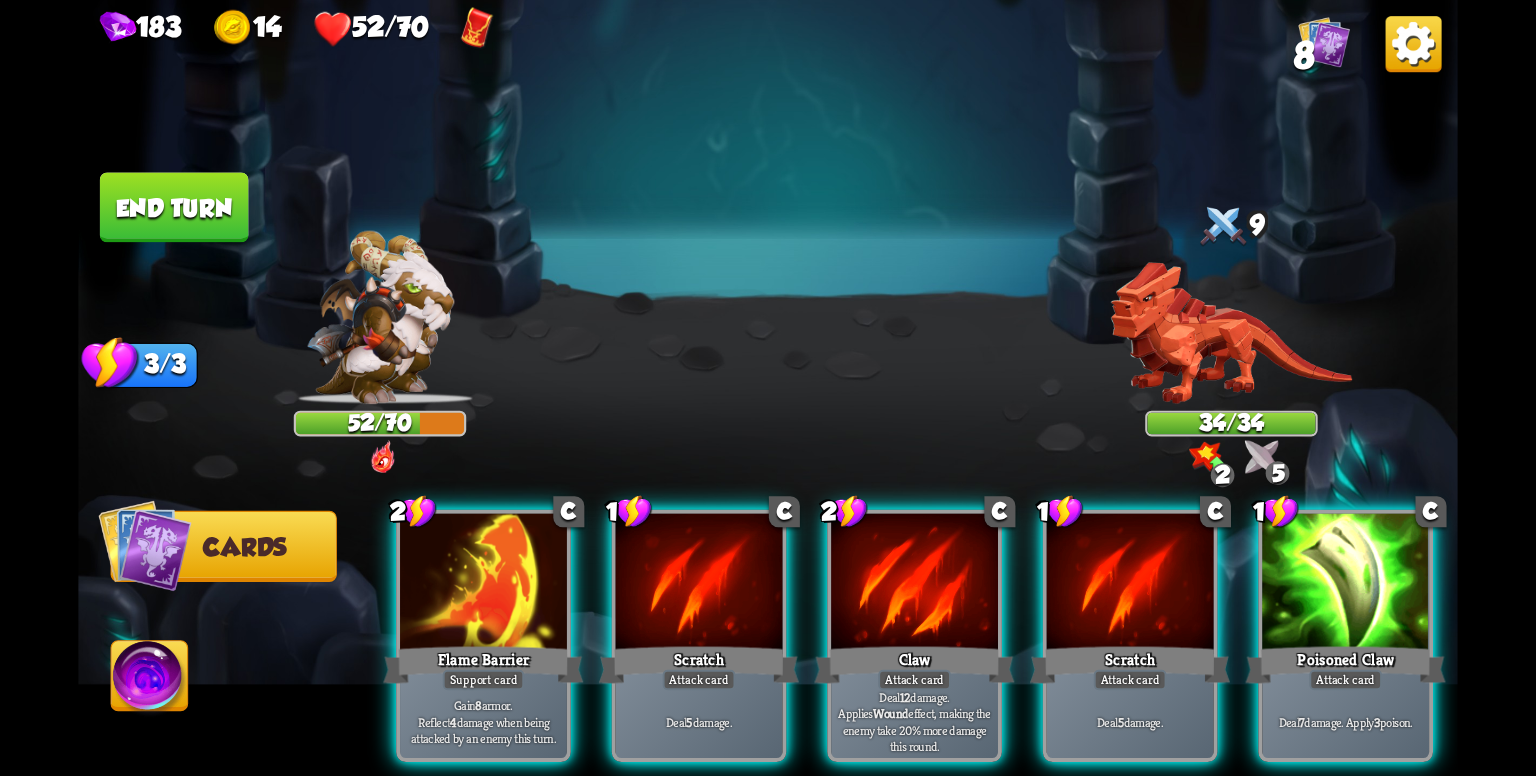 click at bounding box center [478, 29] 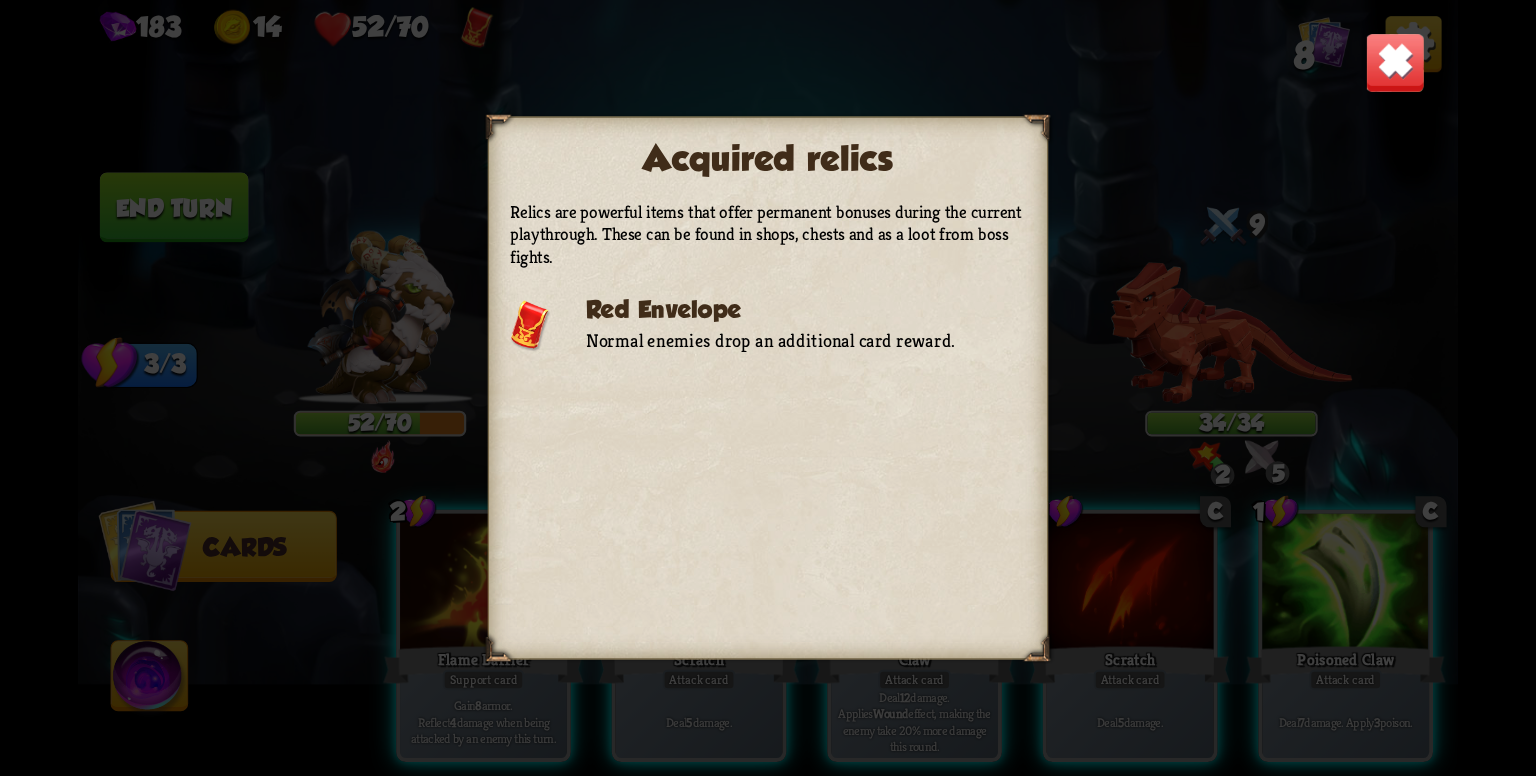 click on "Acquired relics   Relics are powerful items that offer permanent bonuses during the current playthrough. These can be found in shops, chests and as a loot from boss fights.     Red Envelope   Normal enemies drop an additional card reward." at bounding box center [768, 388] 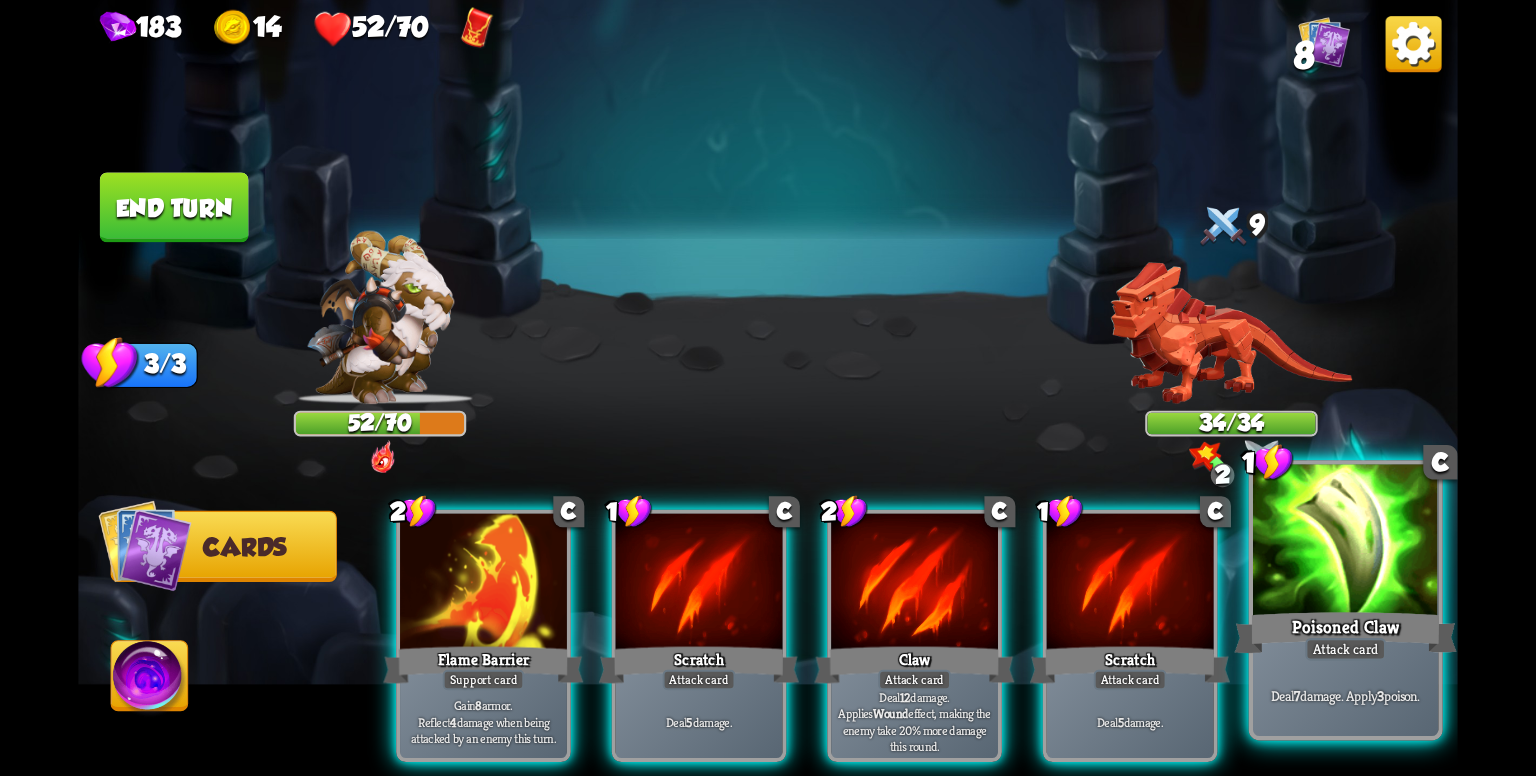 click on "Poisoned Claw" at bounding box center (1345, 633) 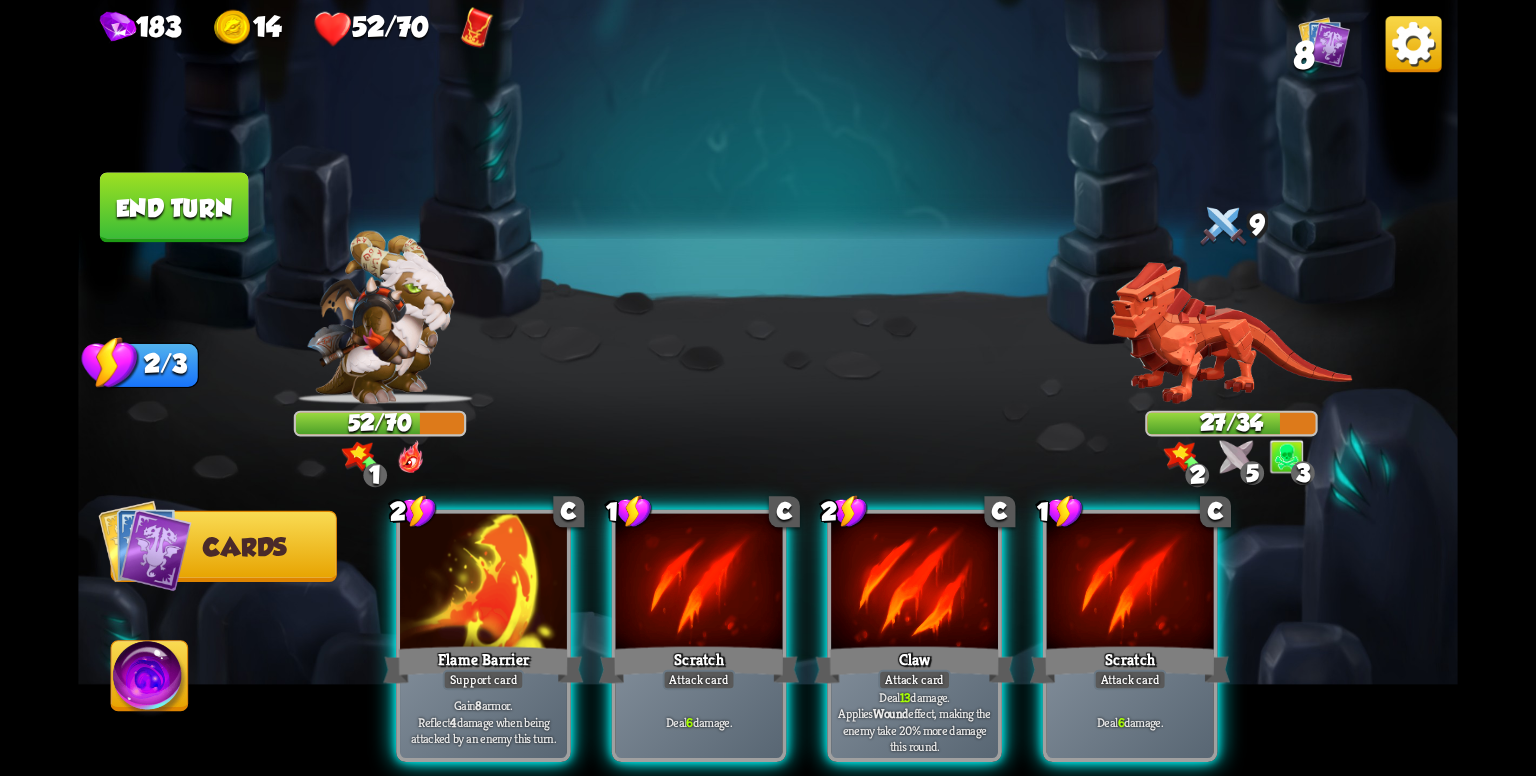 click at bounding box center (1236, 457) 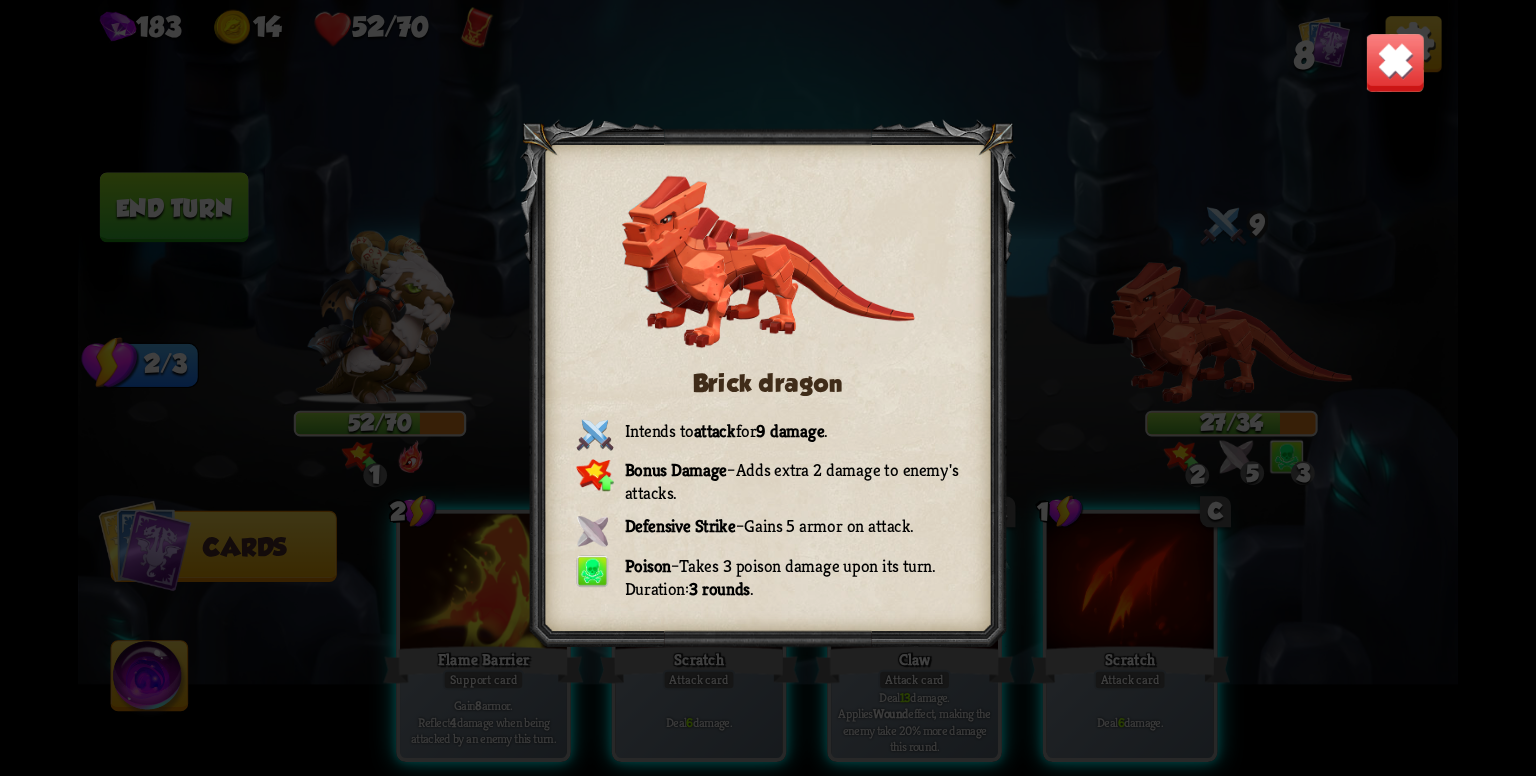 click at bounding box center (1395, 62) 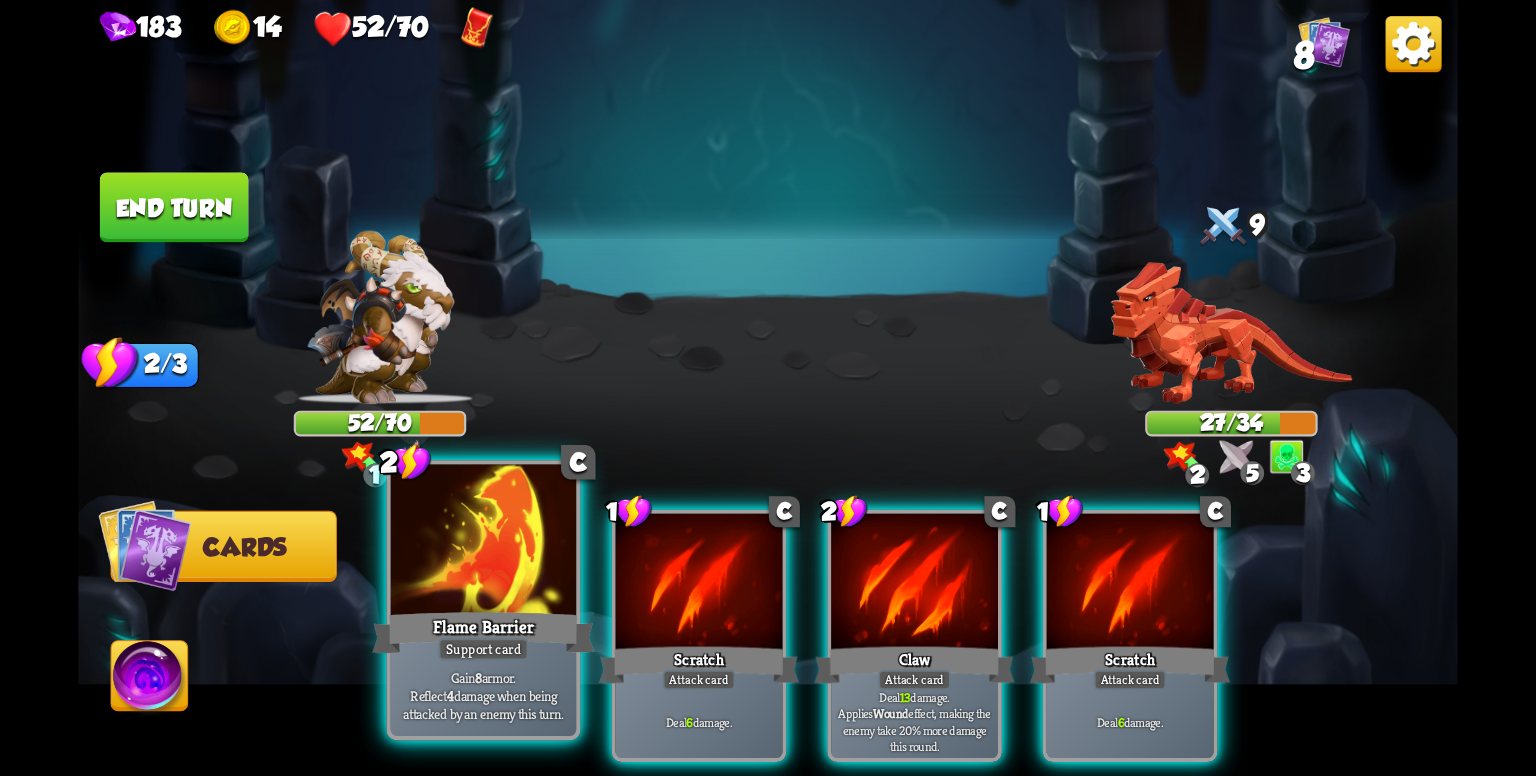 click on "Gain  8  armor.  Reflect  4  damage when being attacked by an enemy this turn." at bounding box center [483, 695] 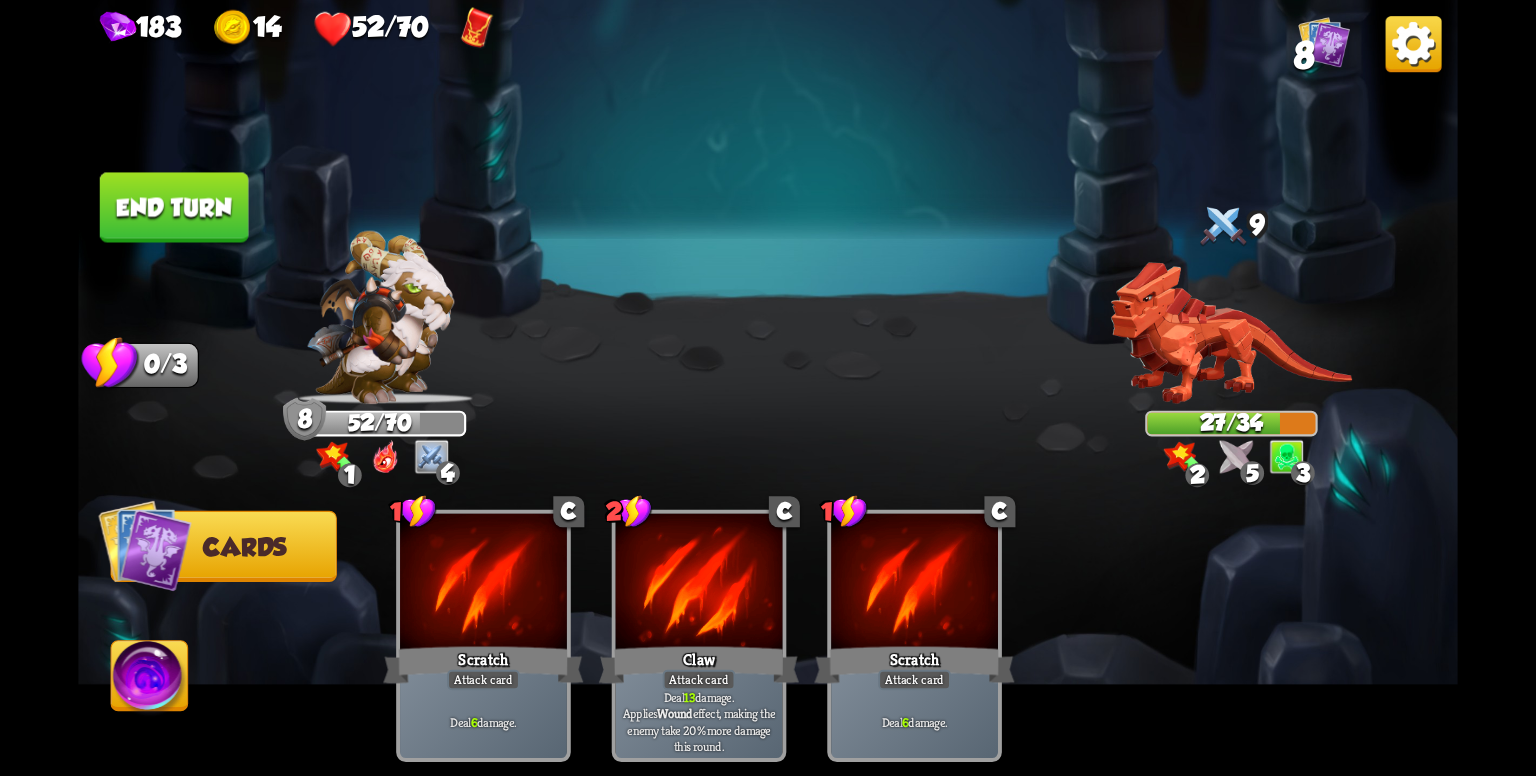 click at bounding box center [768, 388] 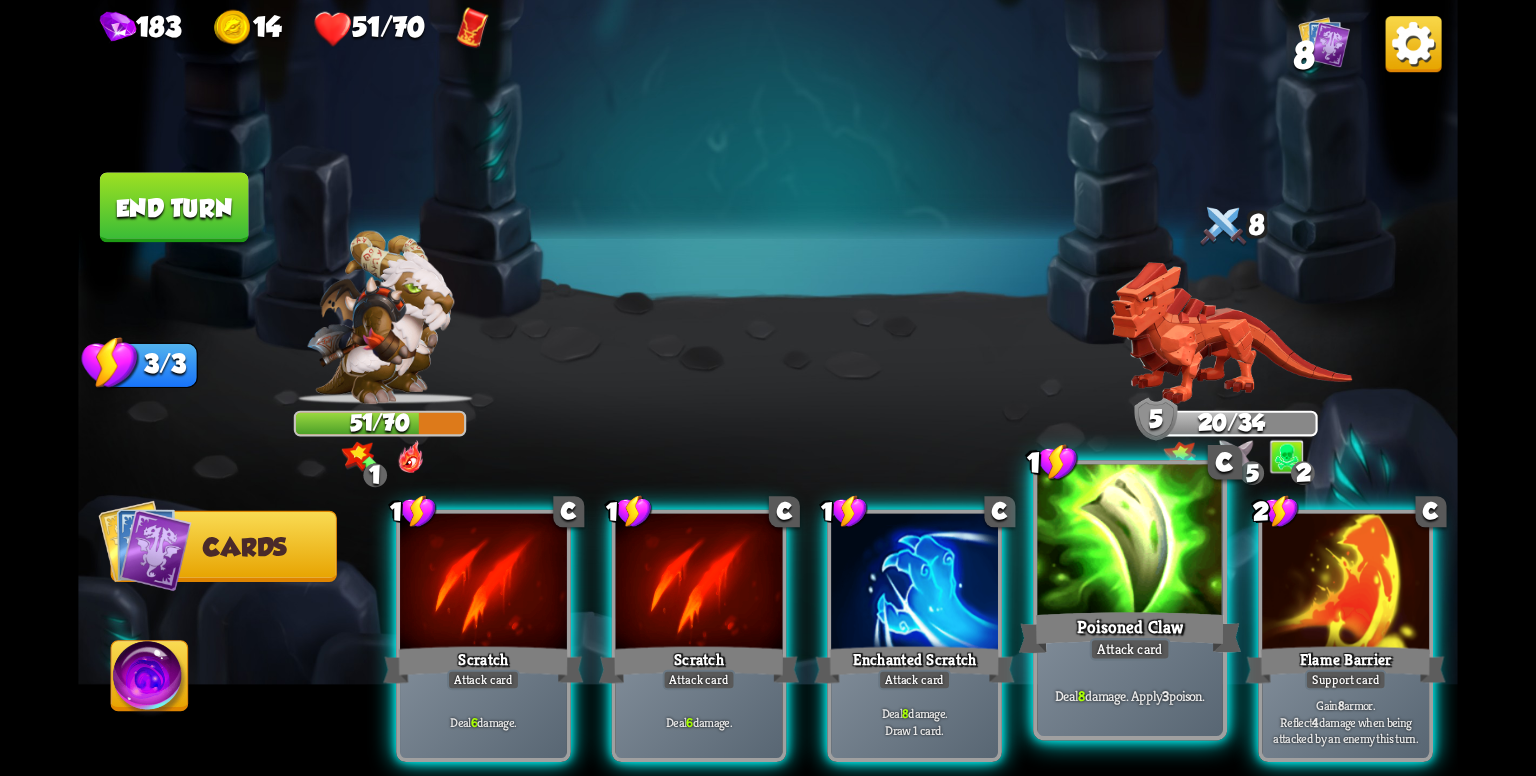 click on "Poisoned Claw" at bounding box center (1130, 633) 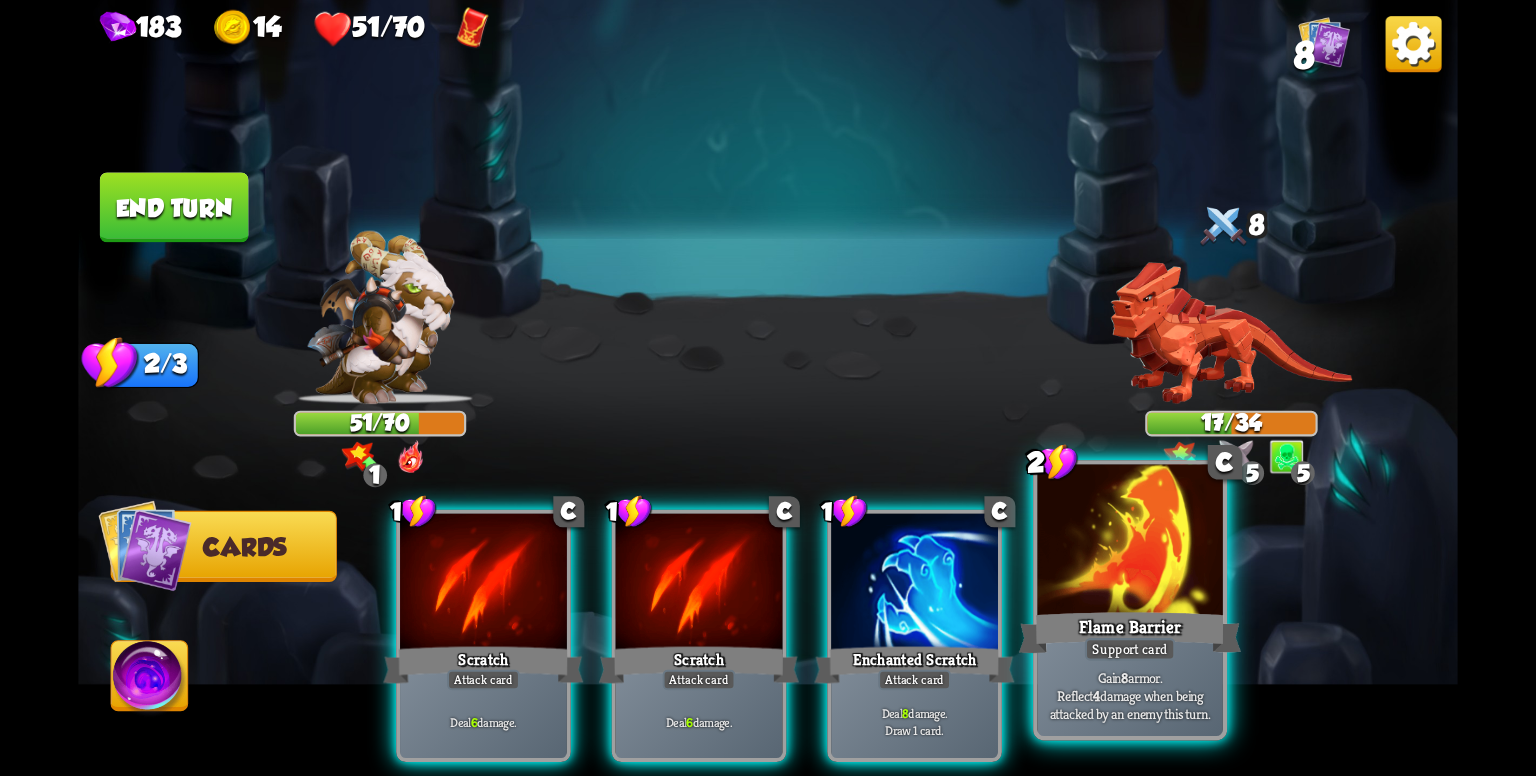 click at bounding box center [1129, 543] 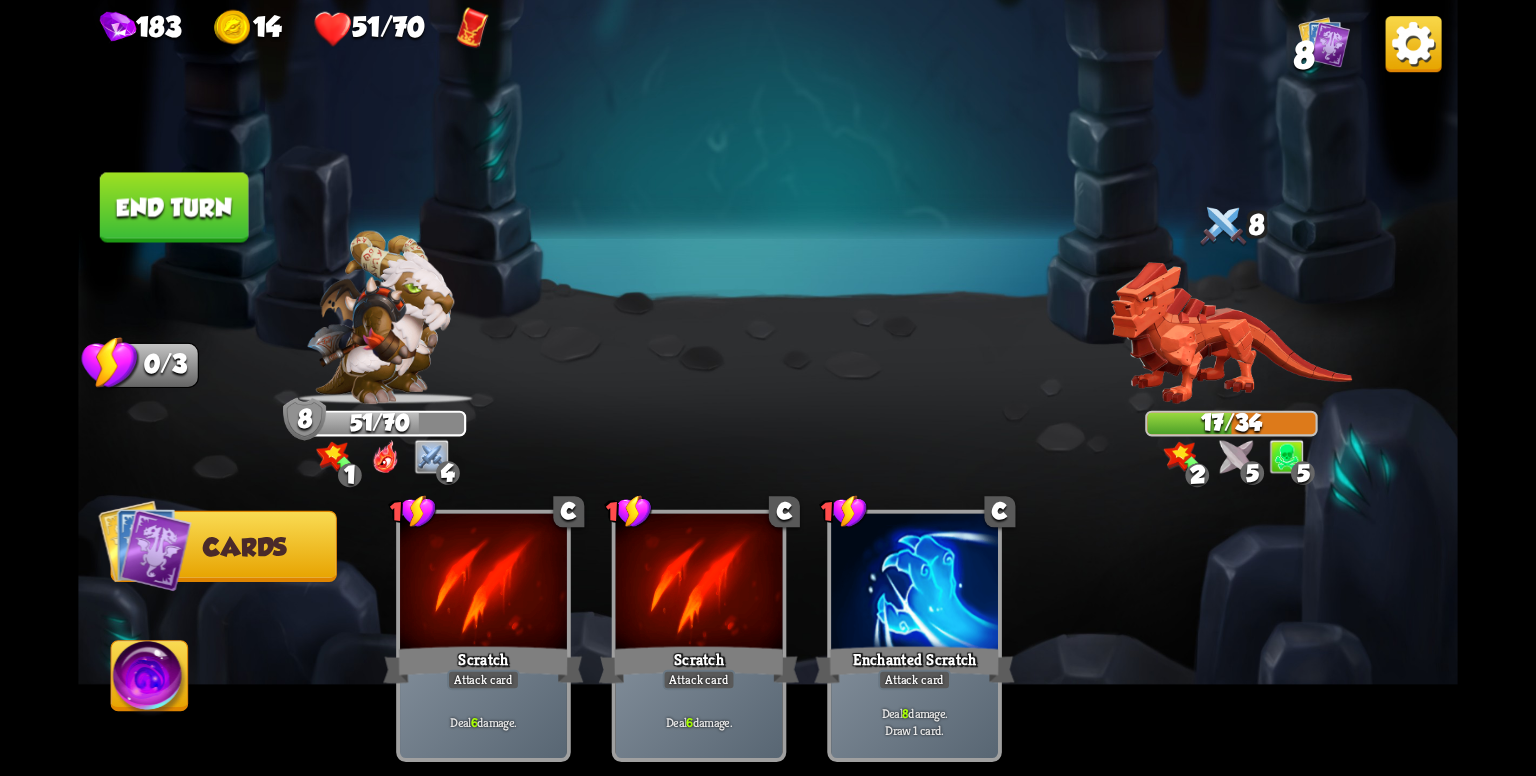 click at bounding box center (379, 318) 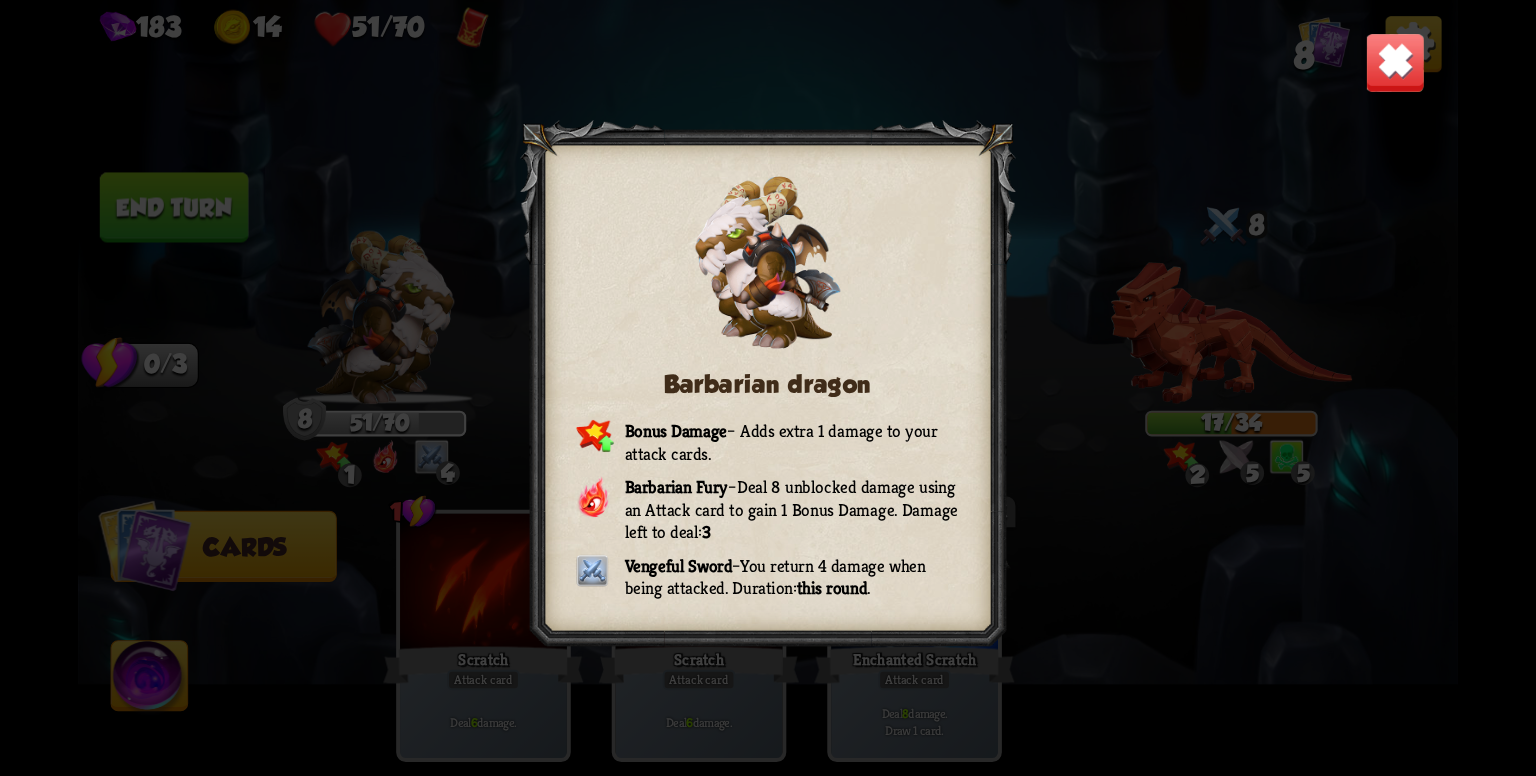 drag, startPoint x: 288, startPoint y: 273, endPoint x: 1072, endPoint y: 21, distance: 823.5047 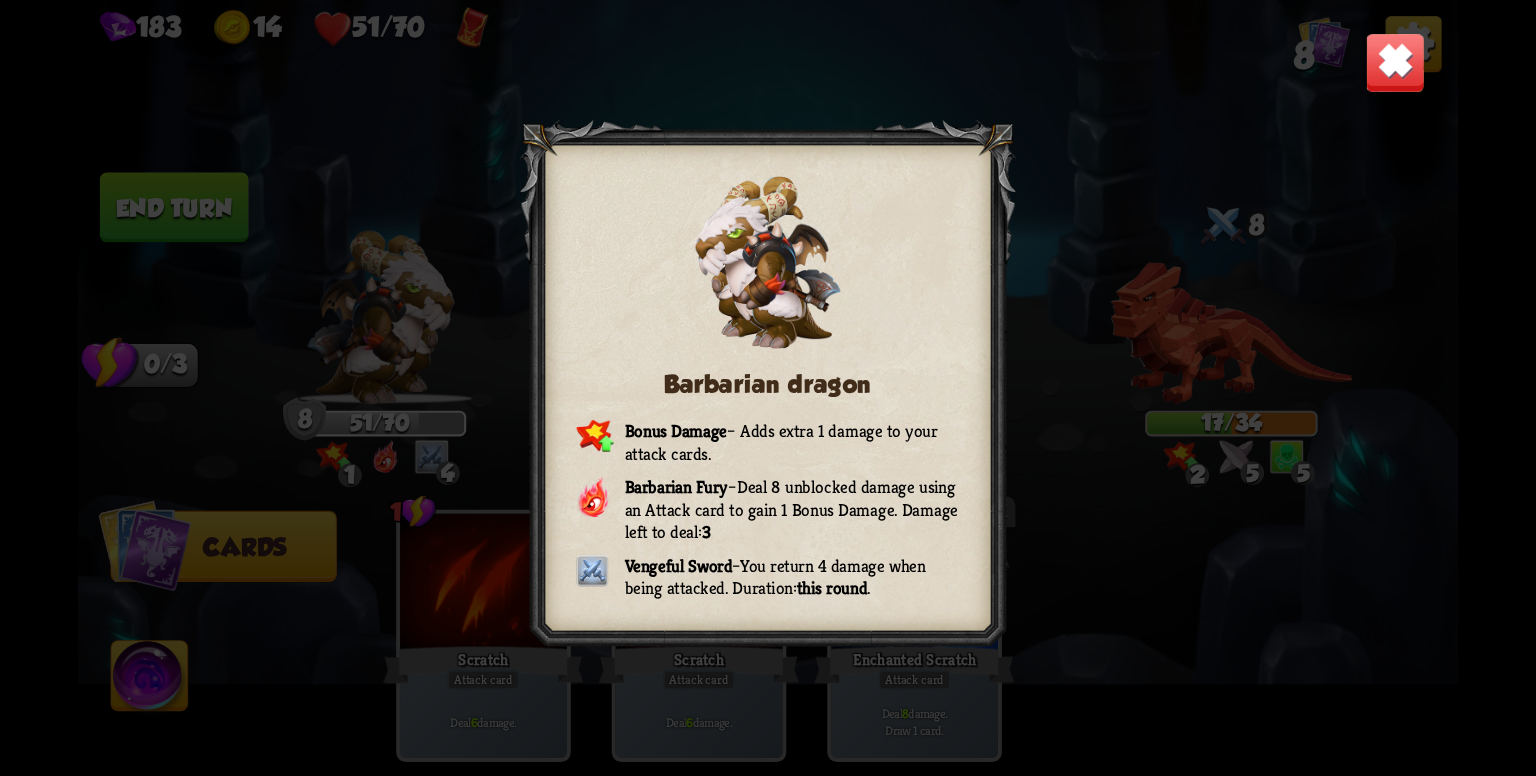 click on "Barbarian dragon
Bonus Damage  –
Adds extra 1 damage to your attack cards.        Barbarian Fury
–
Deal 8 unblocked damage using an Attack card to gain 1 Bonus Damage. Damage left to deal:  3     Vengeful Sword
–
You return 4 damage when being attacked.
Duration:
this round ." at bounding box center [768, 388] 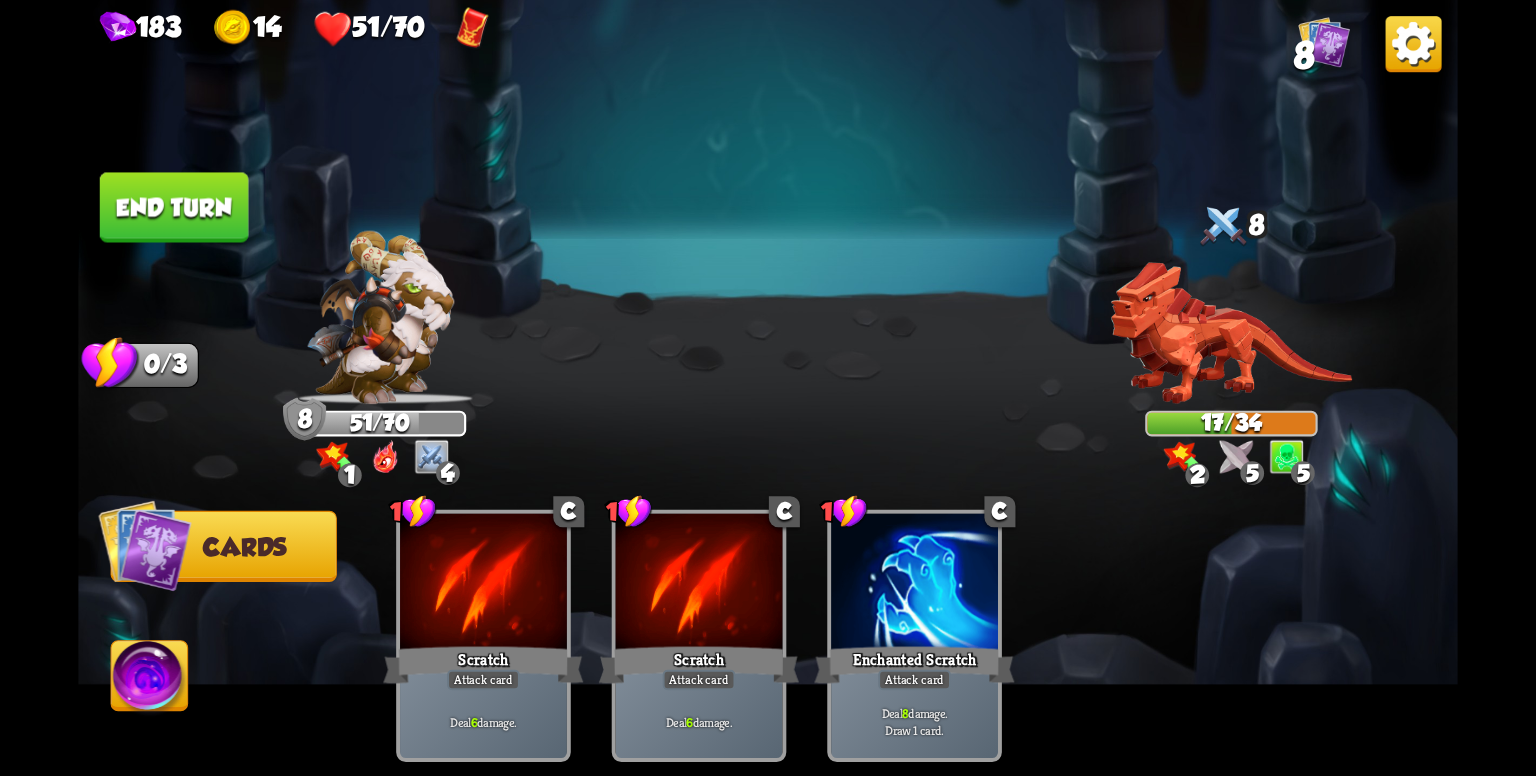 click on "End turn" at bounding box center [174, 207] 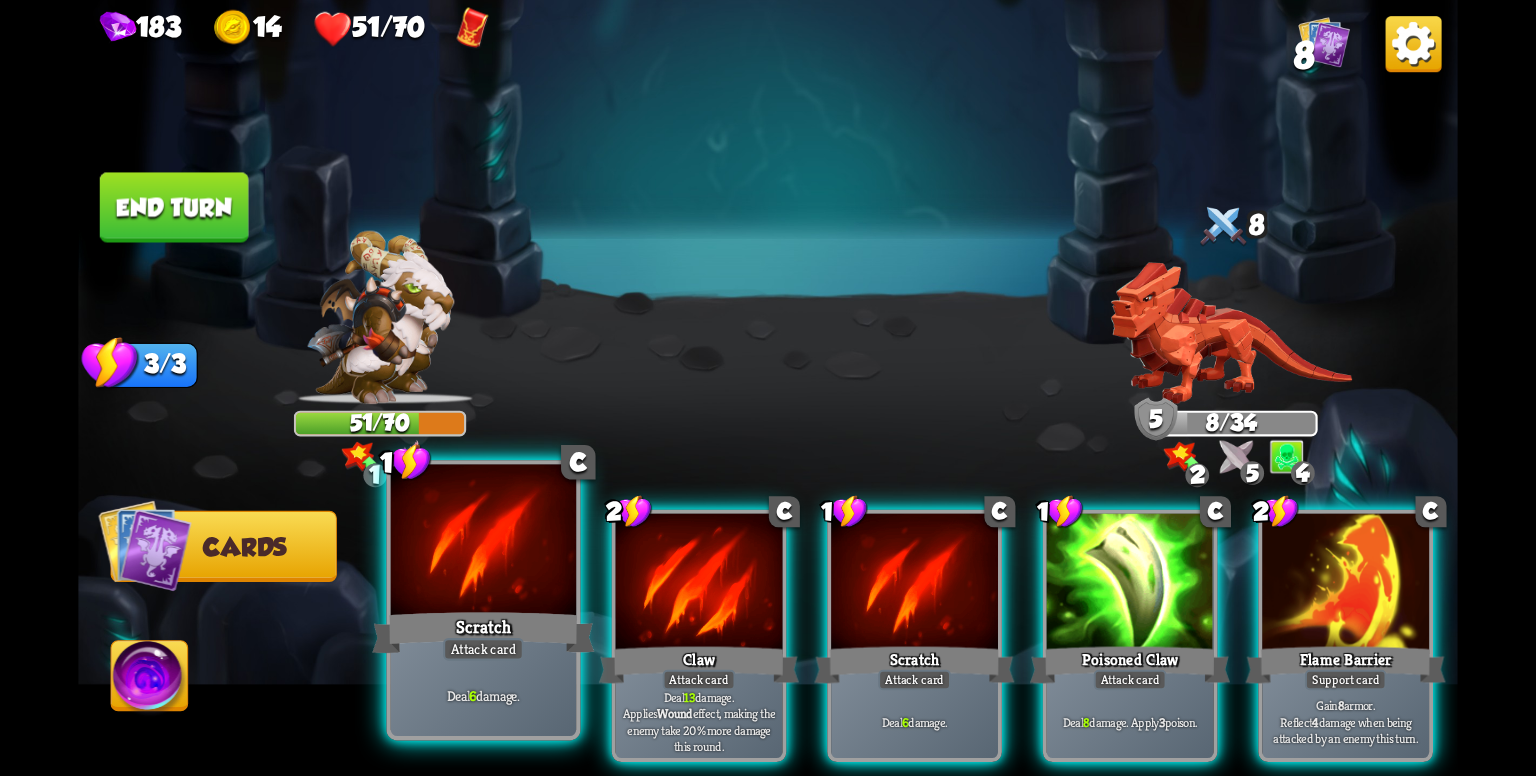 click at bounding box center [483, 543] 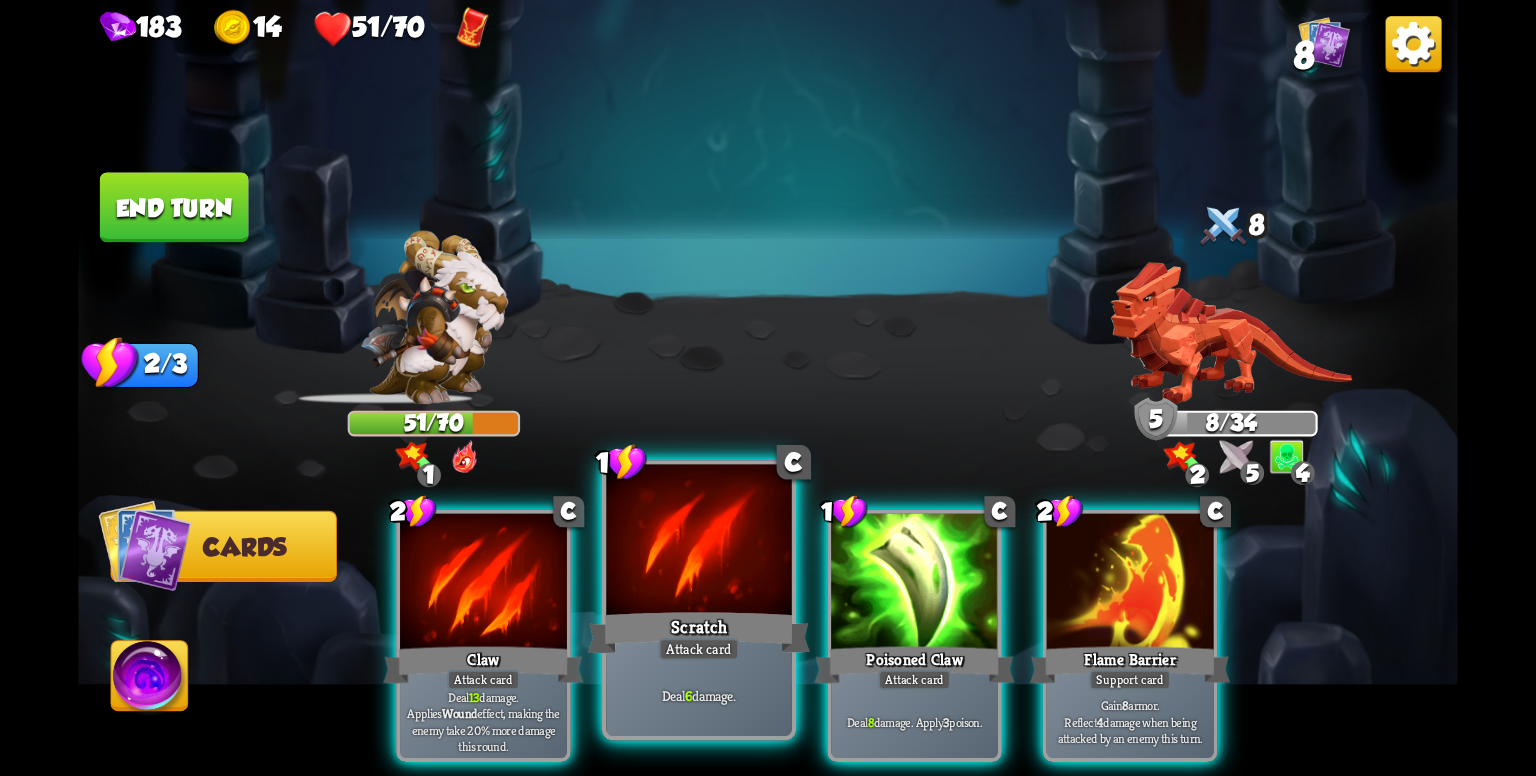 click at bounding box center (698, 543) 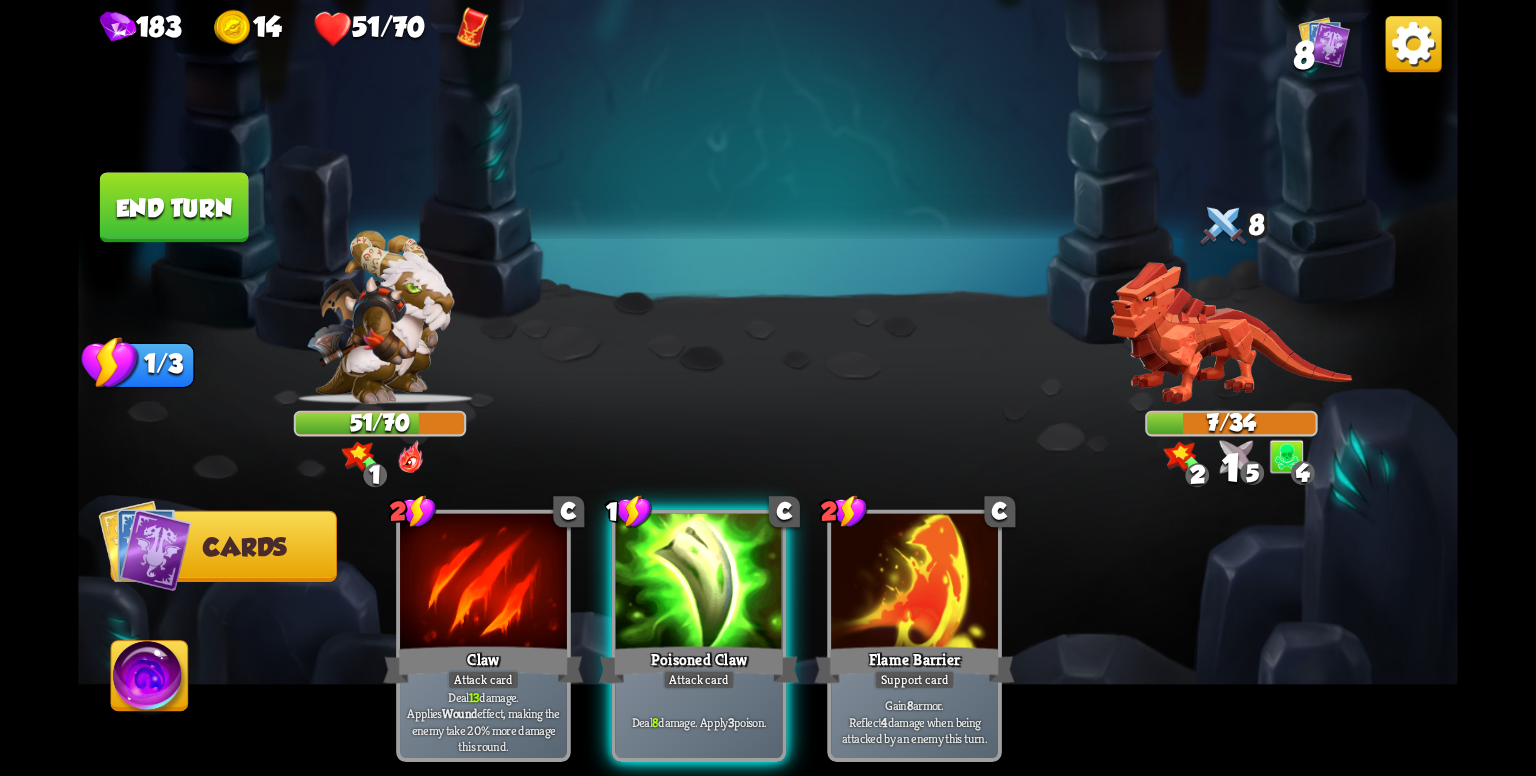 click at bounding box center (699, 584) 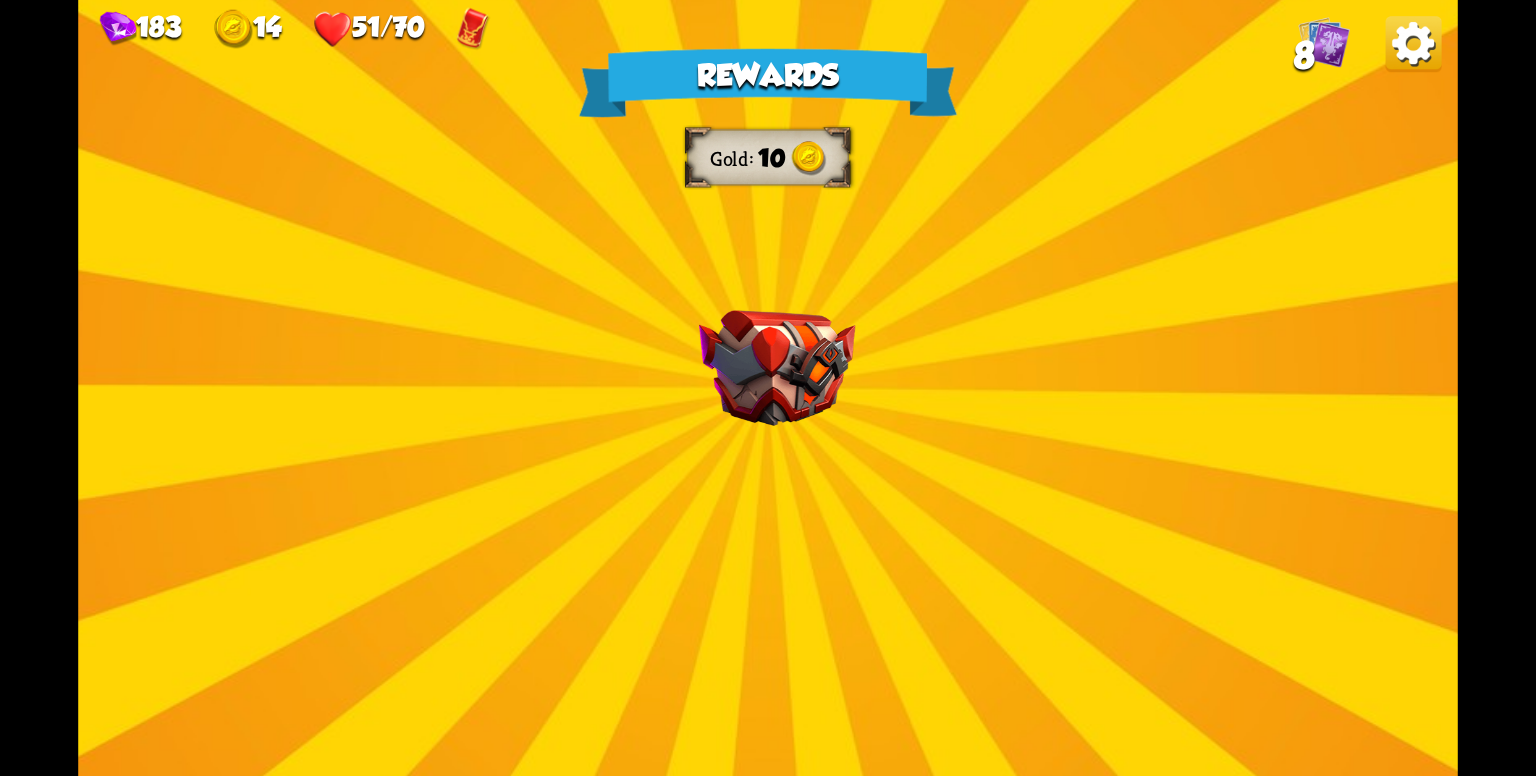 click on "Rewards           Gold   10
Select a card
1
C   Pummel     Attack card   Deal  2  damage  3  times.           C   Reserve Stamina     Spell card   Spend all your Stamina. [PERSON_NAME] the spent Stamina at the start of your next turn.
1
C   Fire Breath     Attack card   Deal  6  damage to all enemies.
0
C   Growl     Attack card   Deal  4  damage.               Proceed" at bounding box center [768, 388] 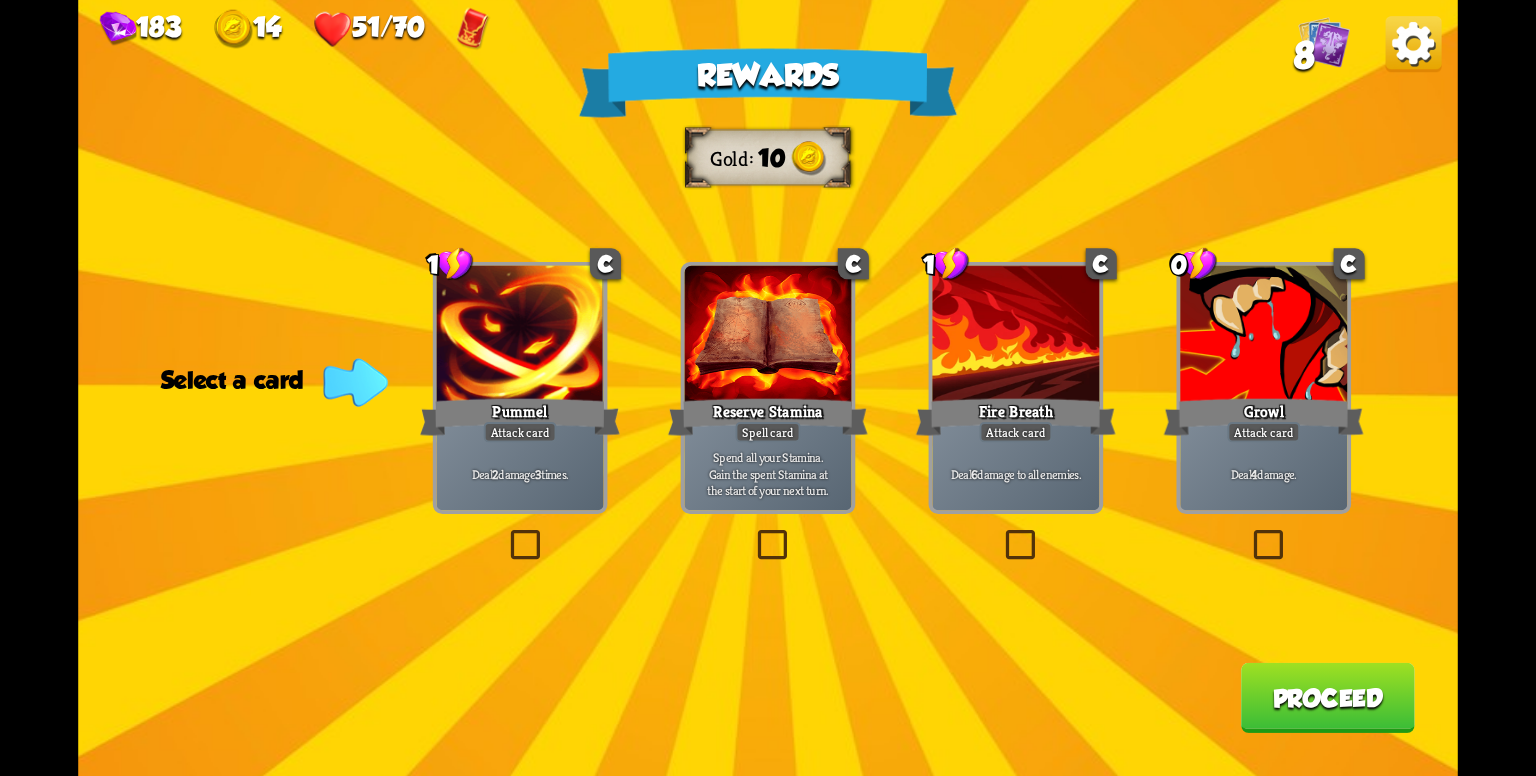 click on "Deal  2  damage  3  times." at bounding box center [520, 473] 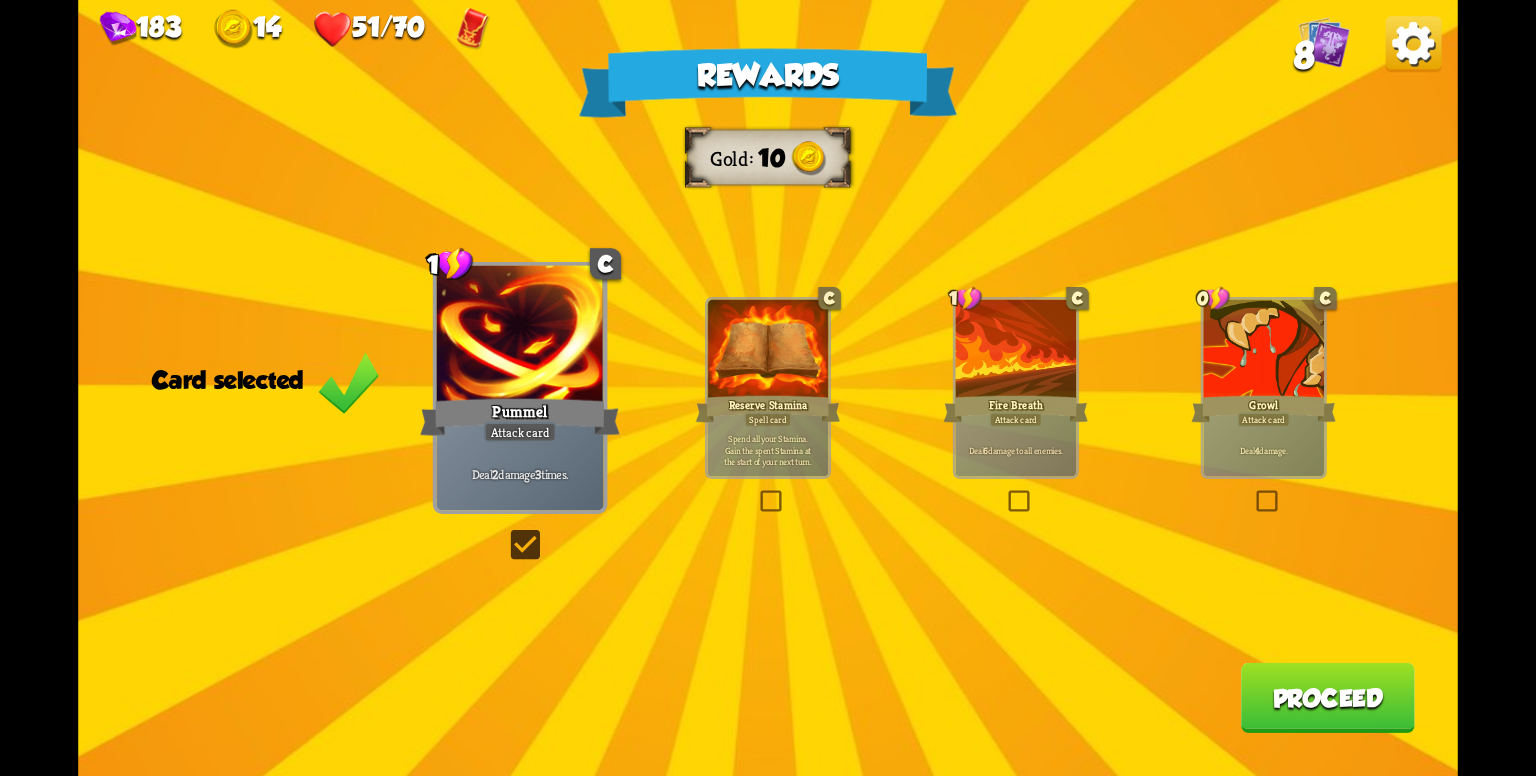 click at bounding box center [1005, 493] 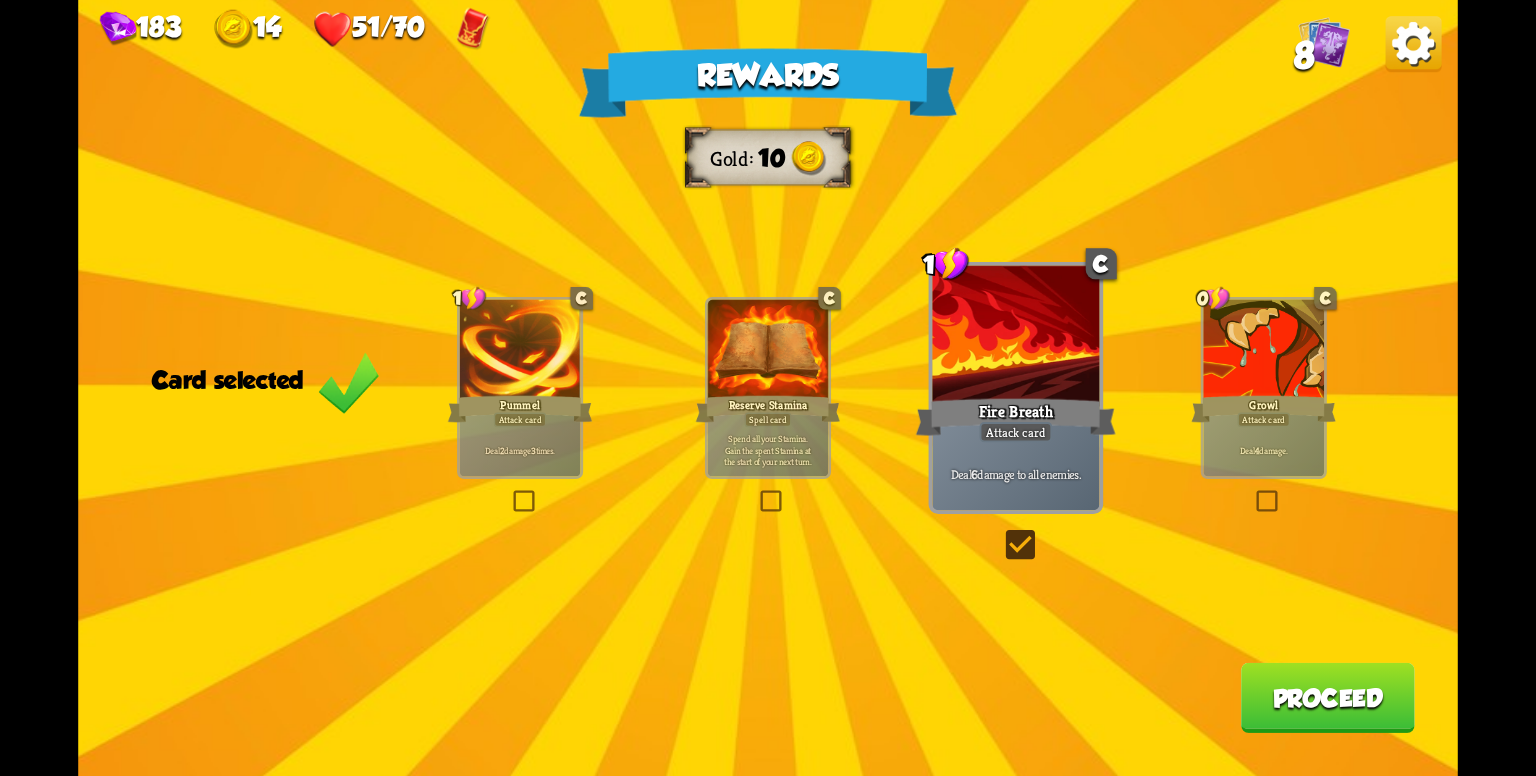 click on "Deal  2  damage  3  times." at bounding box center [520, 450] 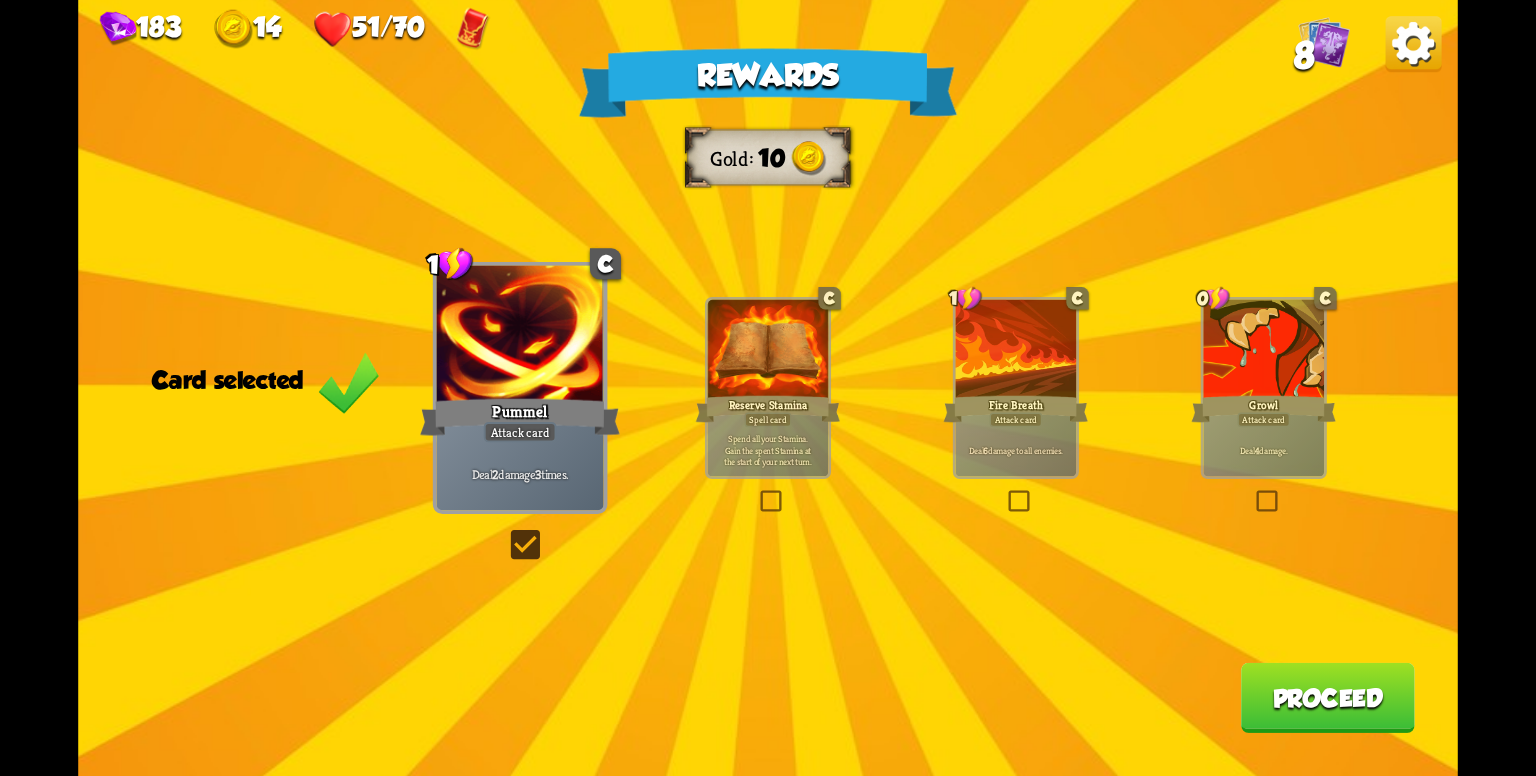 click on "Fire Breath" at bounding box center [1016, 409] 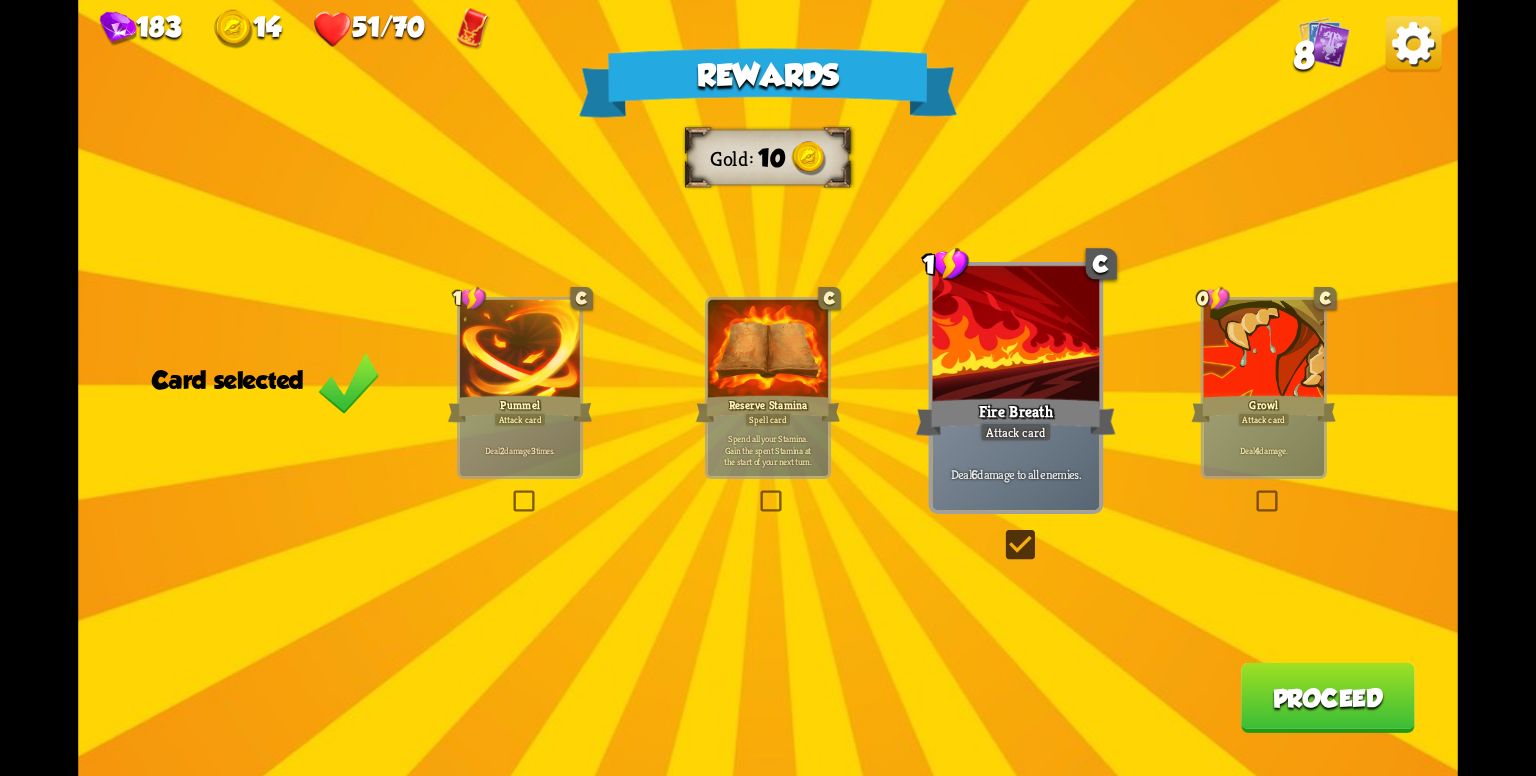 click on "Proceed" at bounding box center [1328, 698] 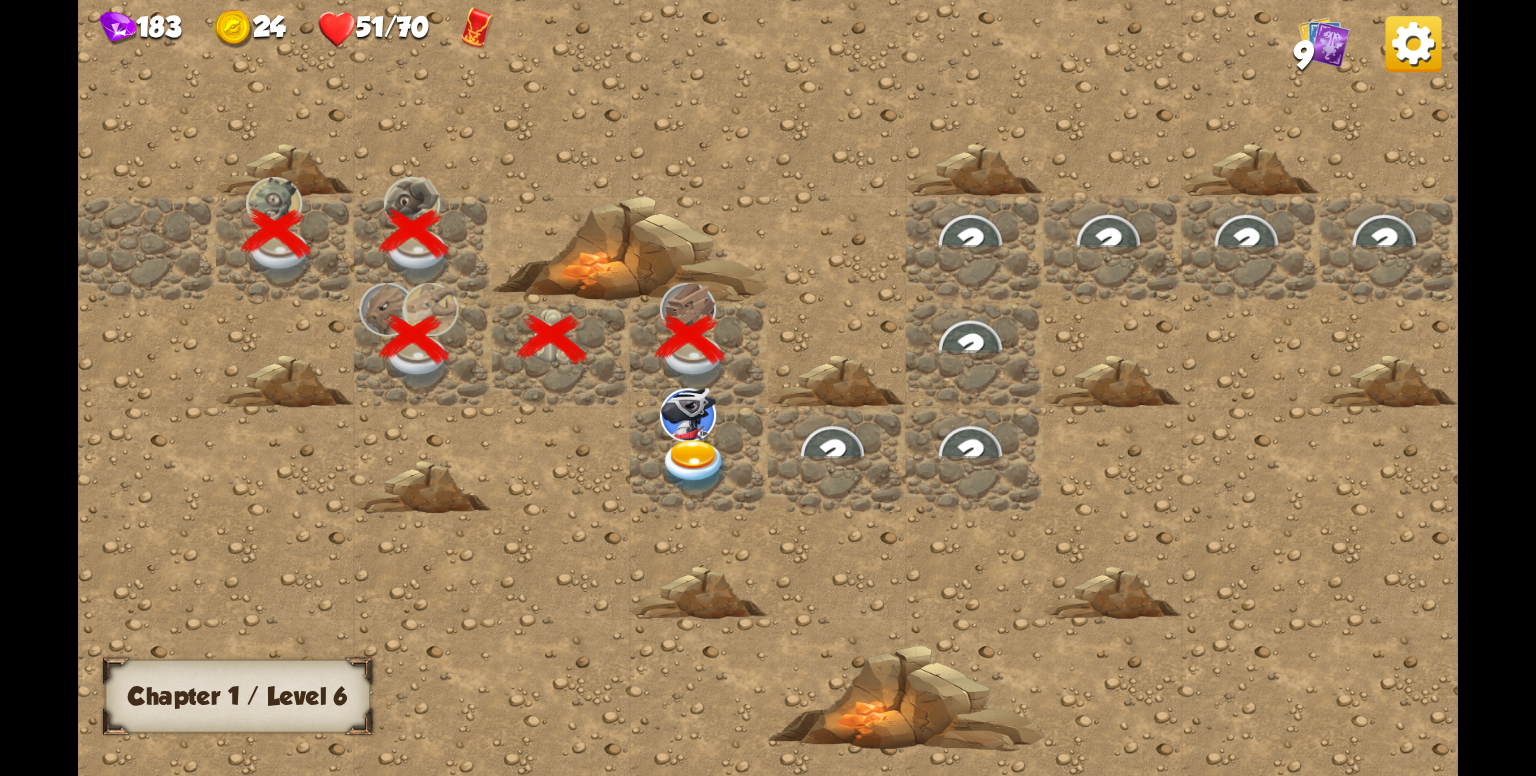click at bounding box center [694, 467] 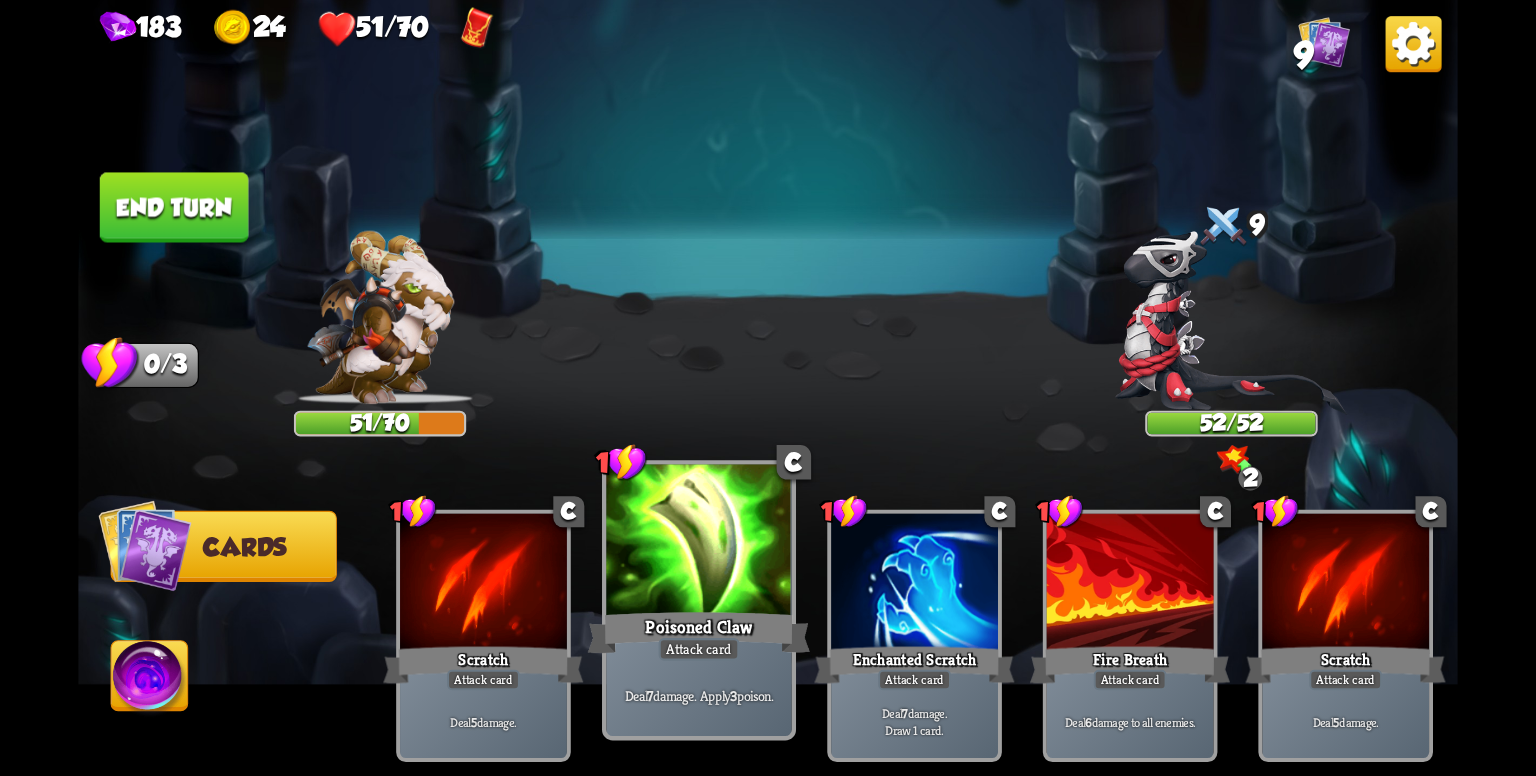 click at bounding box center [698, 543] 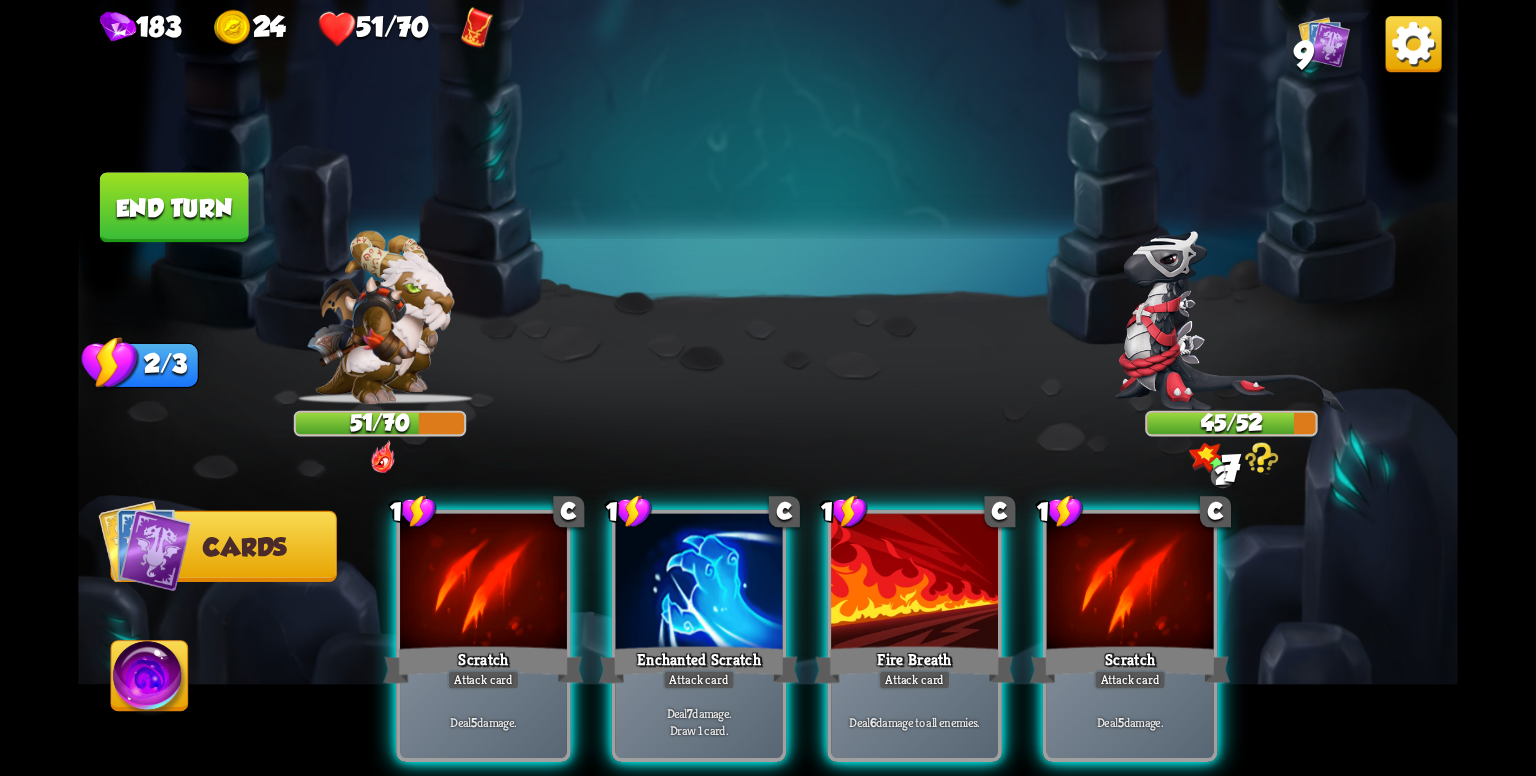 click at bounding box center [1262, 458] 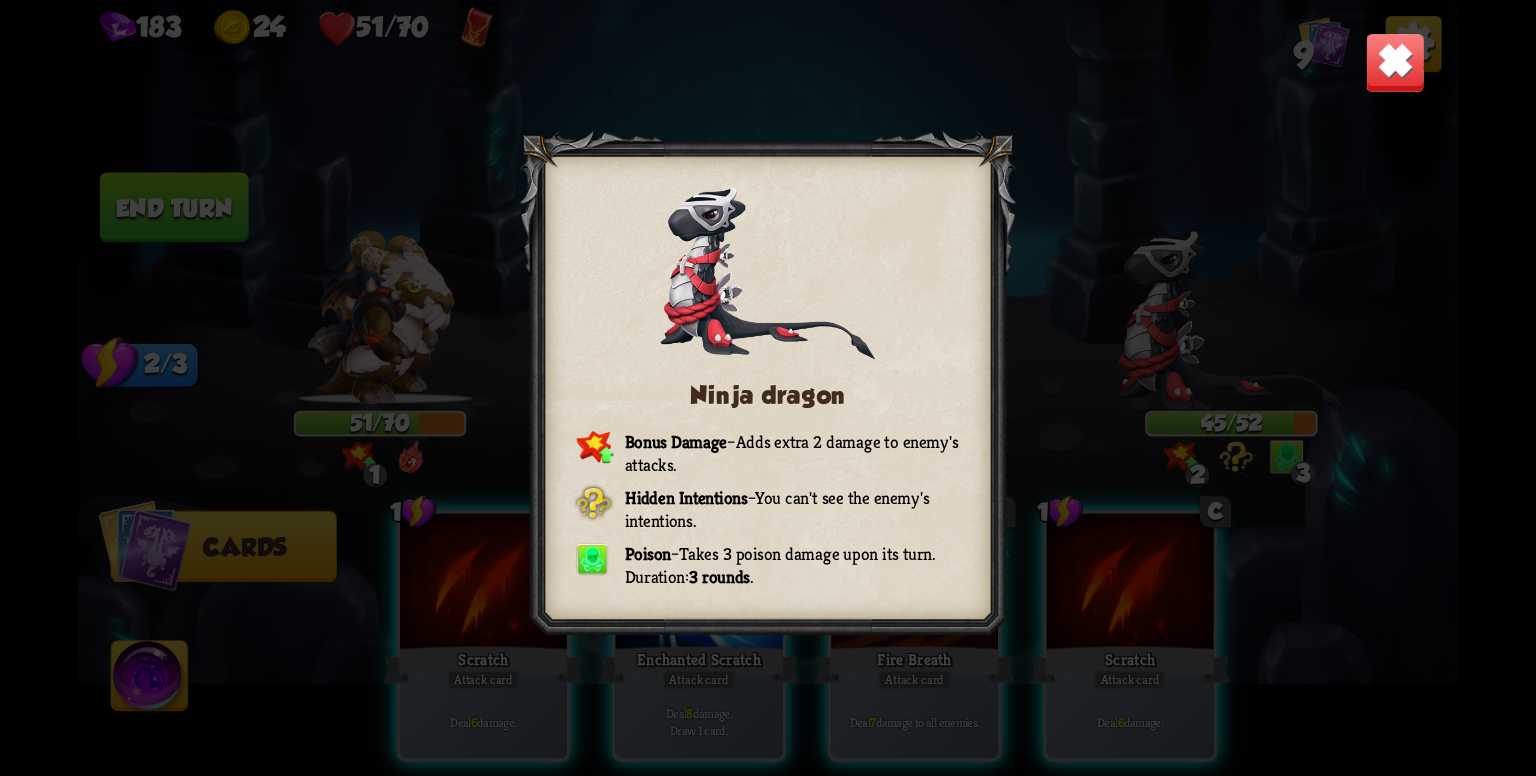 click on "Ninja dragon
Bonus Damage  –
Adds extra 2 damage to enemy's attacks.       Hidden Intentions
–
You can't see the enemy's intentions.     Poison
–
Takes 3 poison damage upon its turn.
Duration:
3 rounds ." at bounding box center [768, 388] 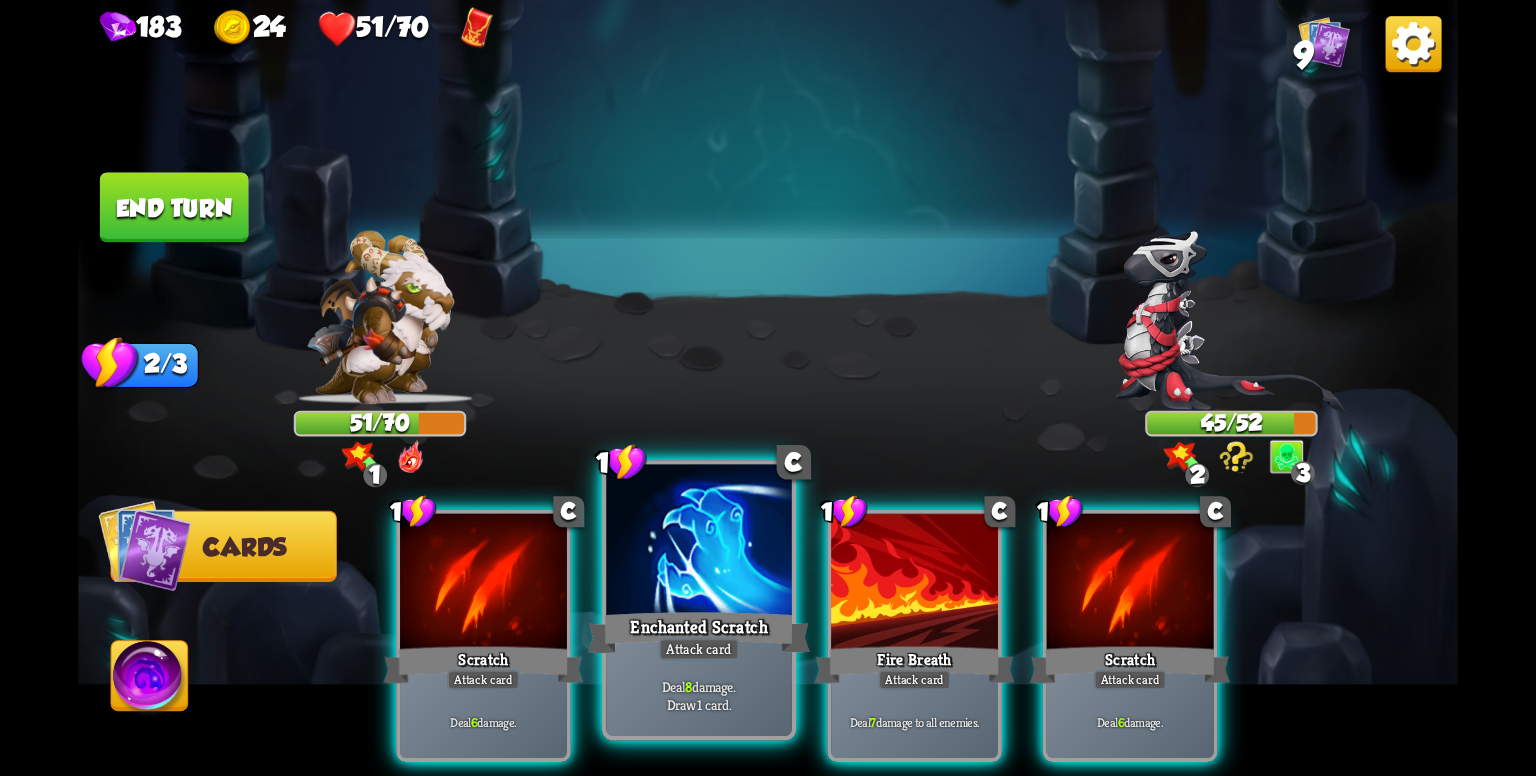 click at bounding box center (698, 543) 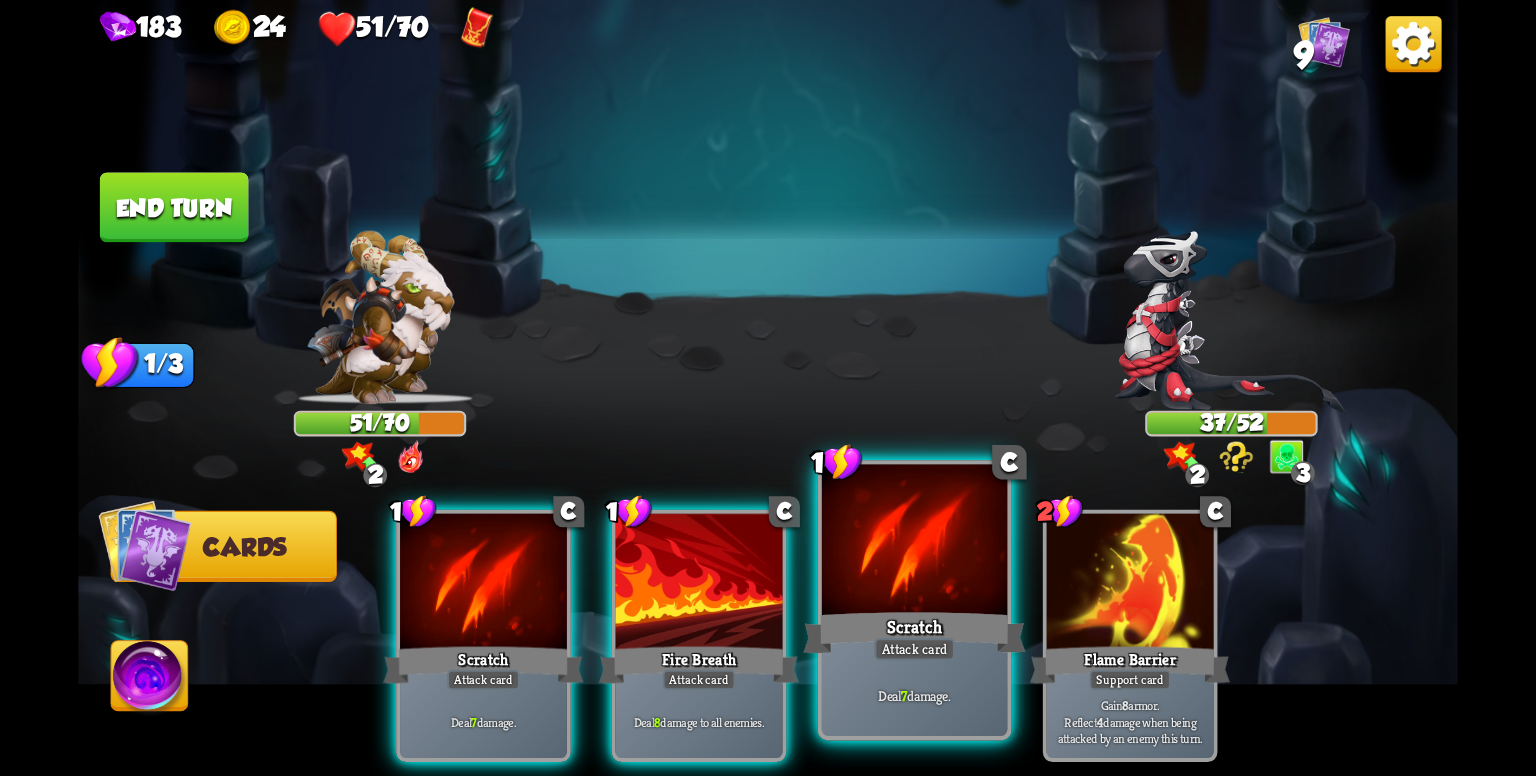 click at bounding box center [914, 543] 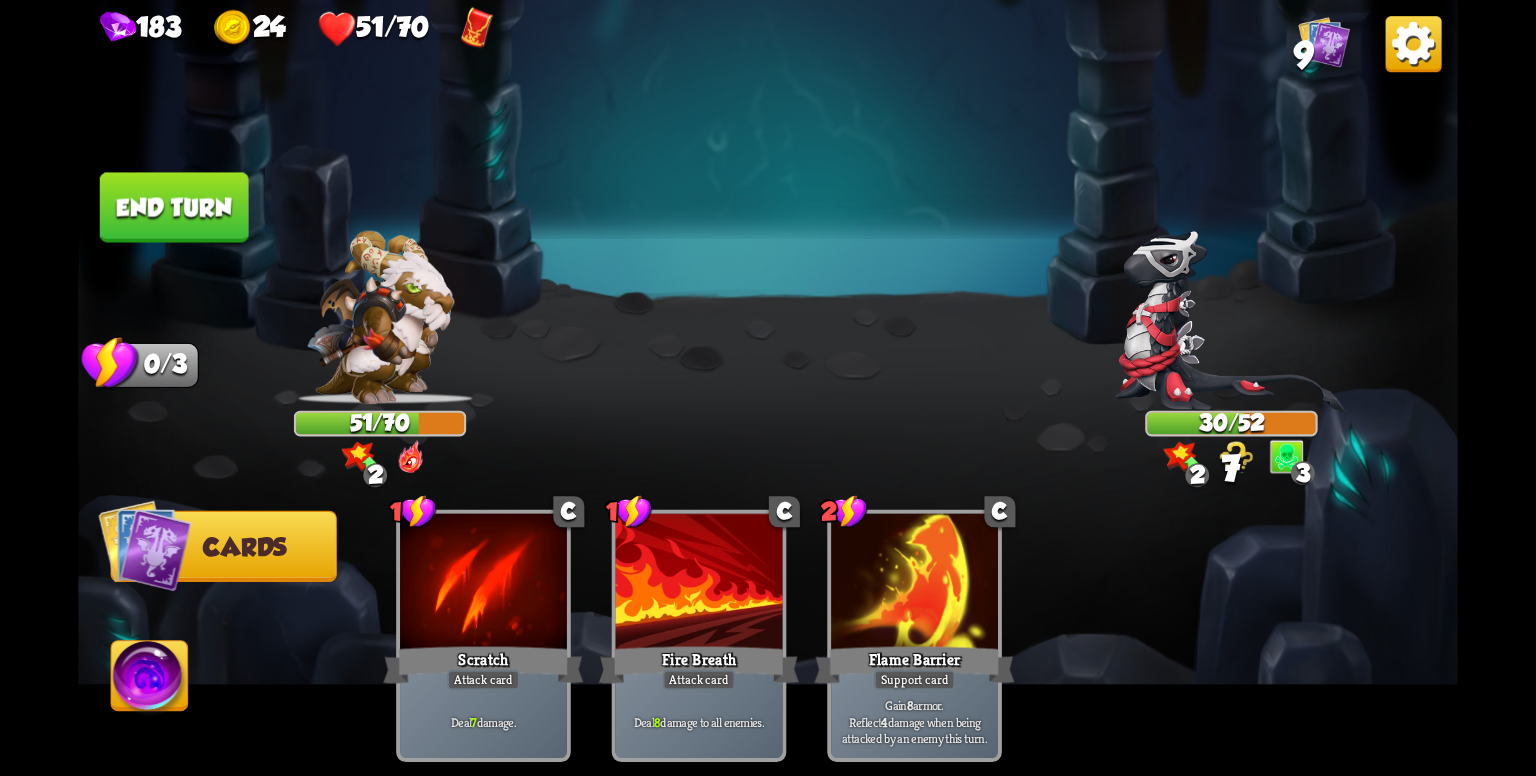 click at bounding box center (768, 388) 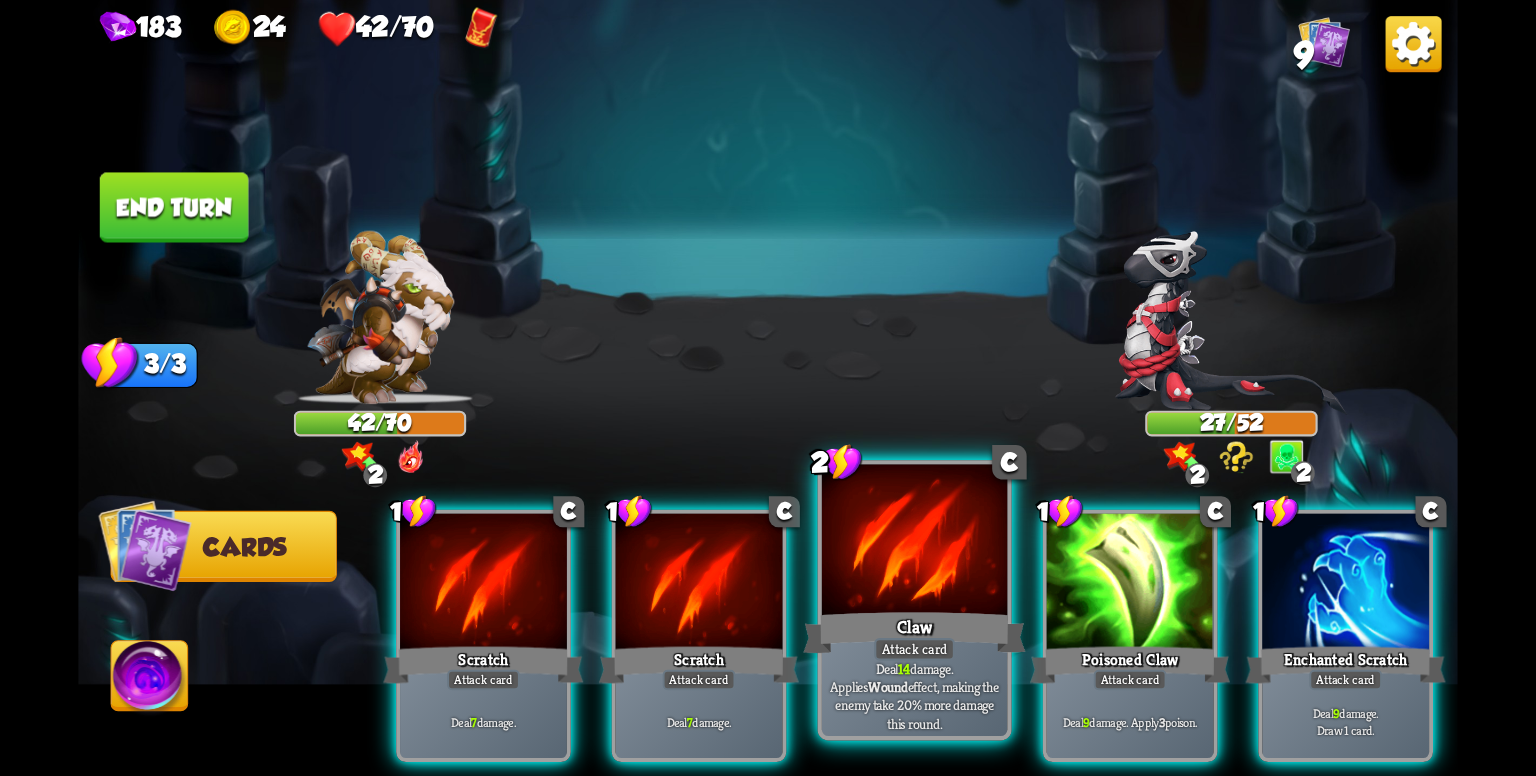 click at bounding box center [914, 543] 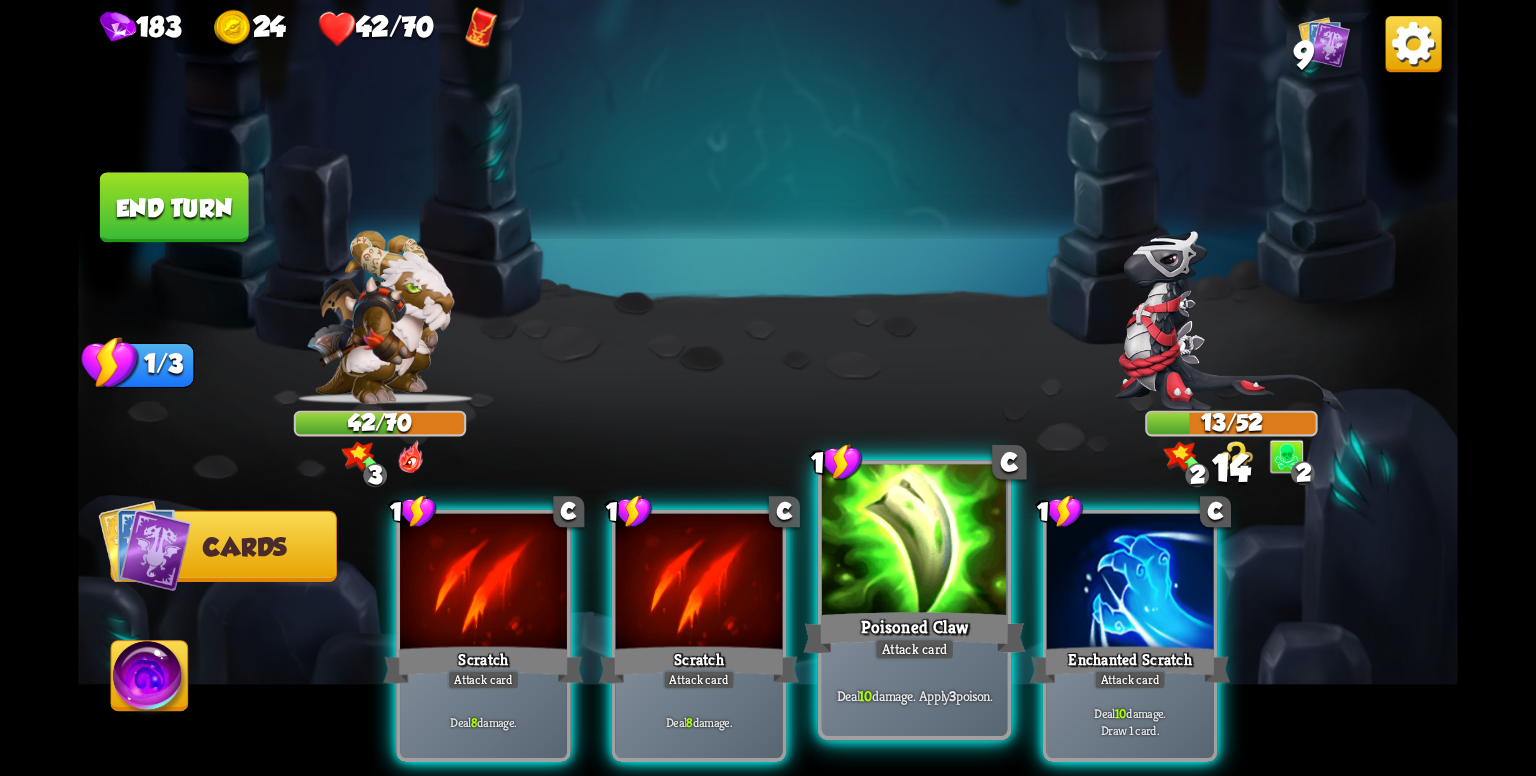 click at bounding box center [914, 543] 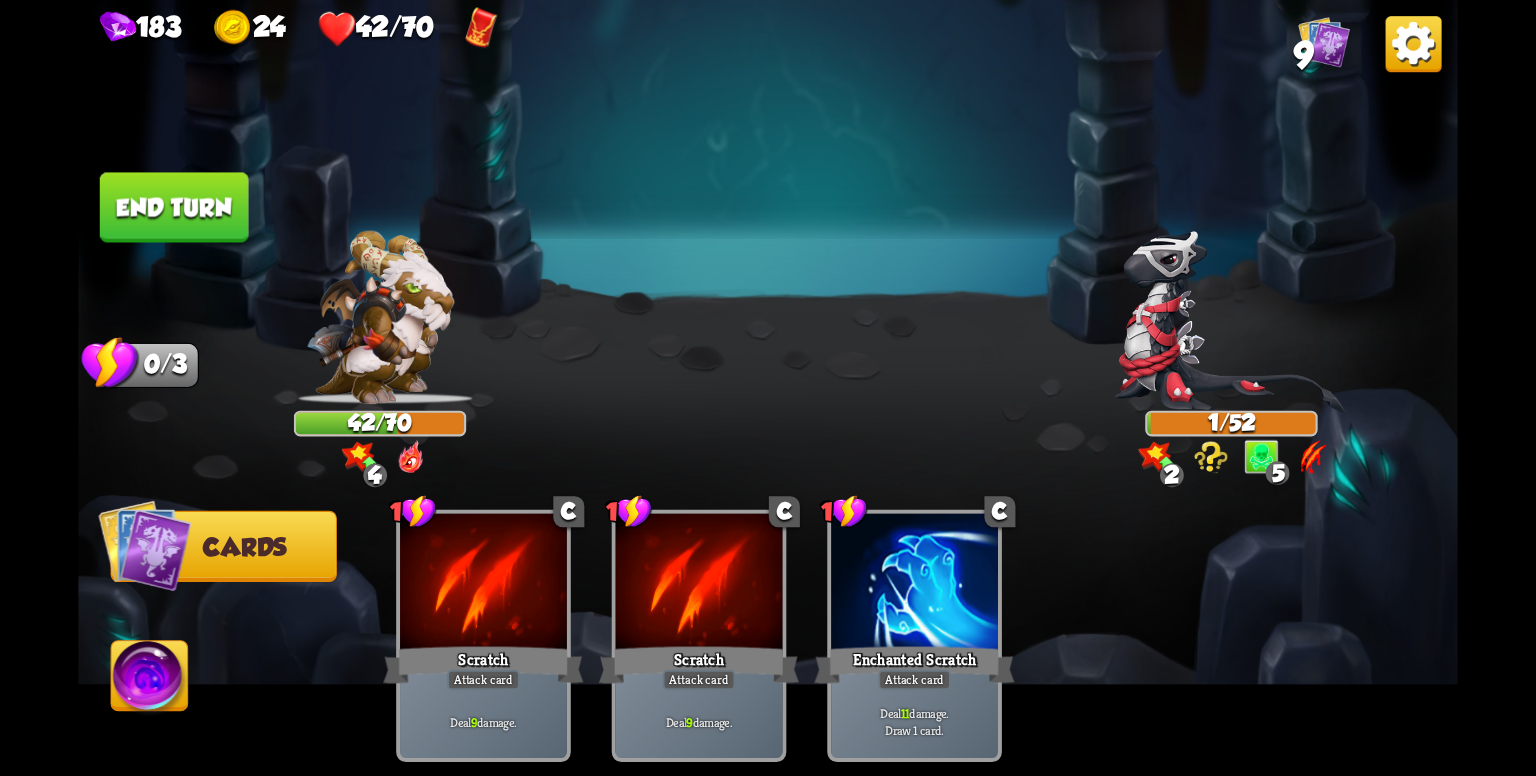 click on "End turn" at bounding box center (174, 207) 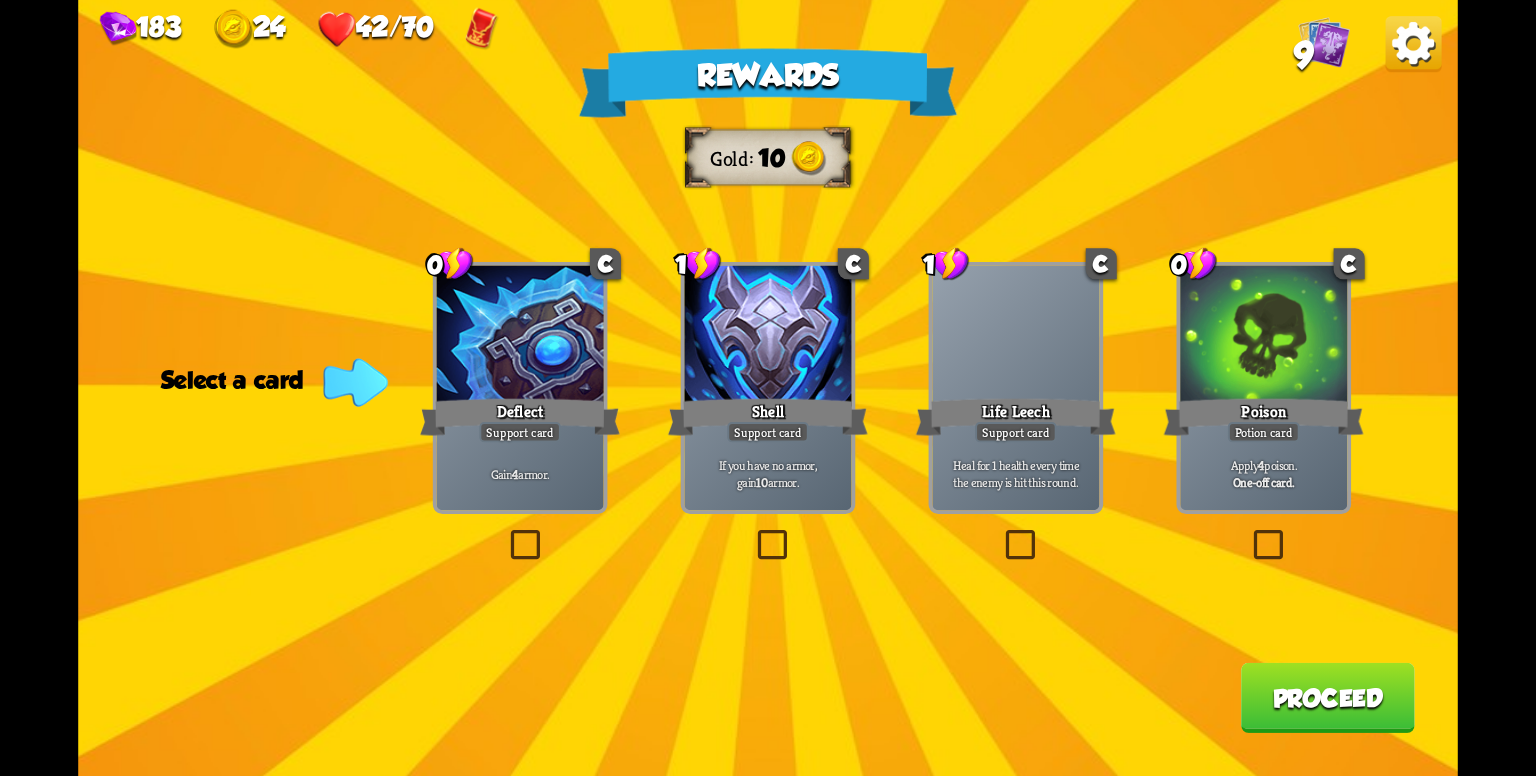 click on "Apply  4  poison.   One-off card." at bounding box center (1263, 473) 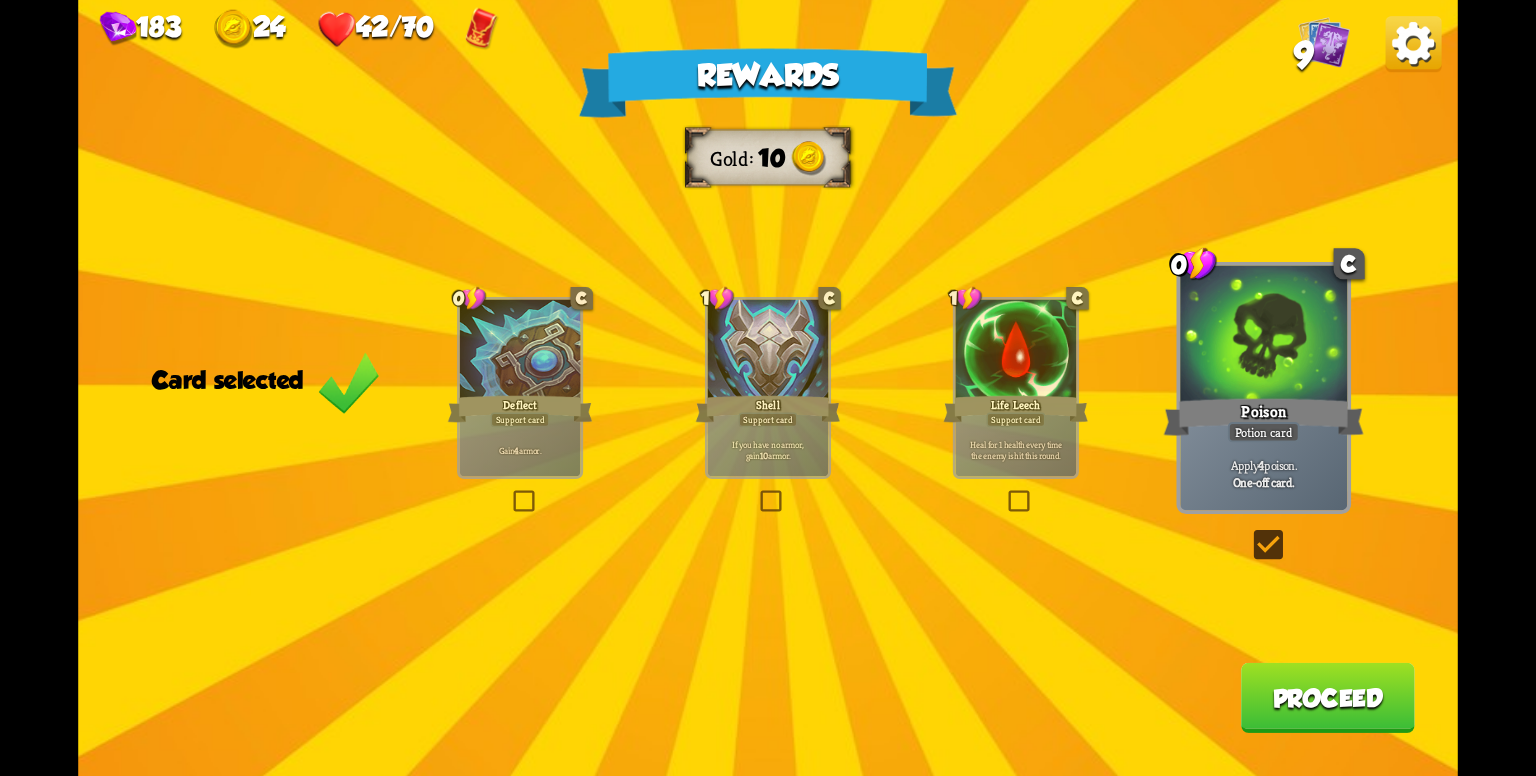 click on "Rewards           Gold   10
Card selected
0
C   Deflect     Support card   Gain  4  armor.
1
C   Shell     Support card   If you have no armor, gain  10  armor.
1
C   Life Leech     Support card   Heal for 1 health every time the enemy is hit this round.
0
C   Poison     Potion card   Apply  4  poison.   One-off card.             Proceed" at bounding box center [768, 388] 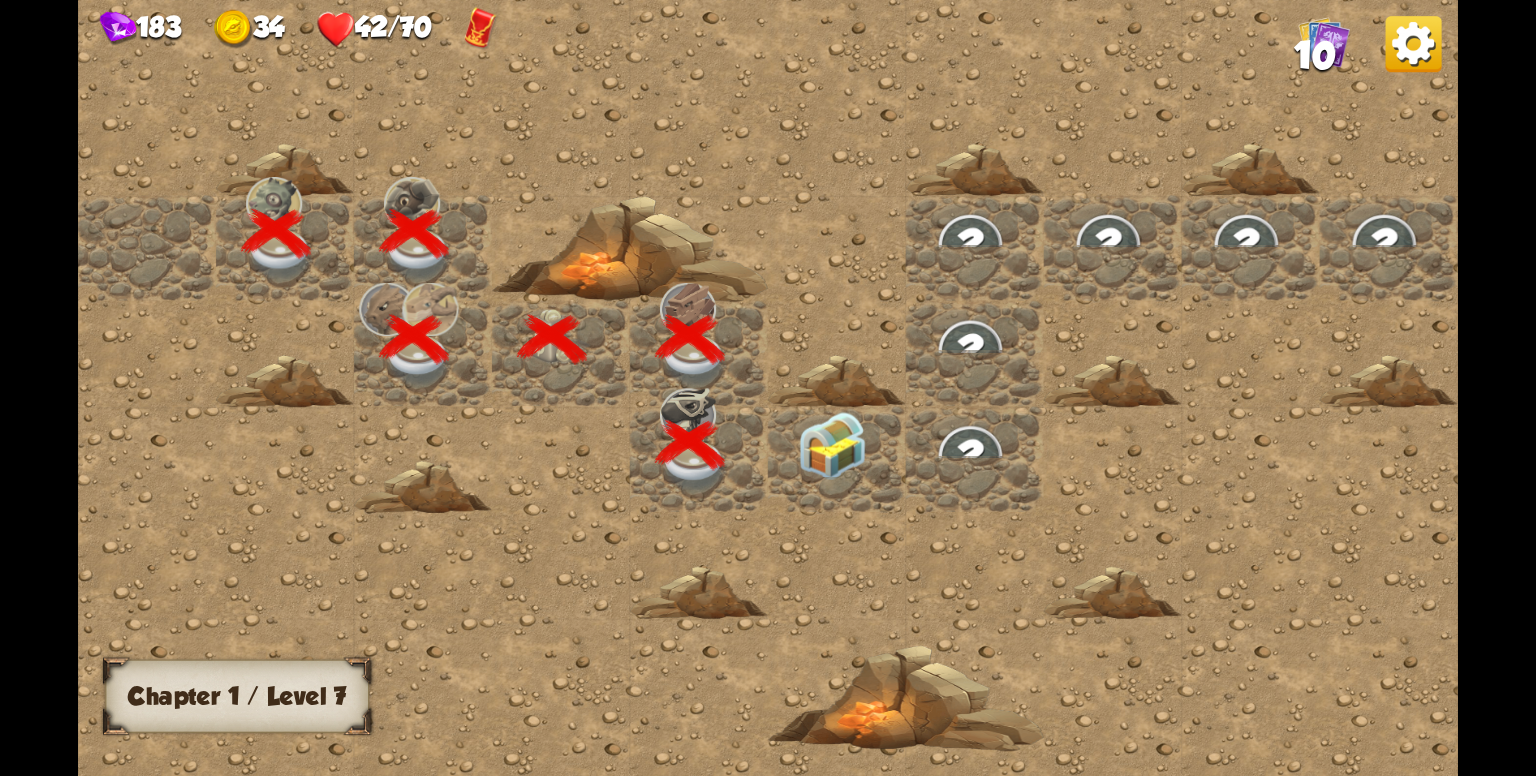 click at bounding box center [832, 446] 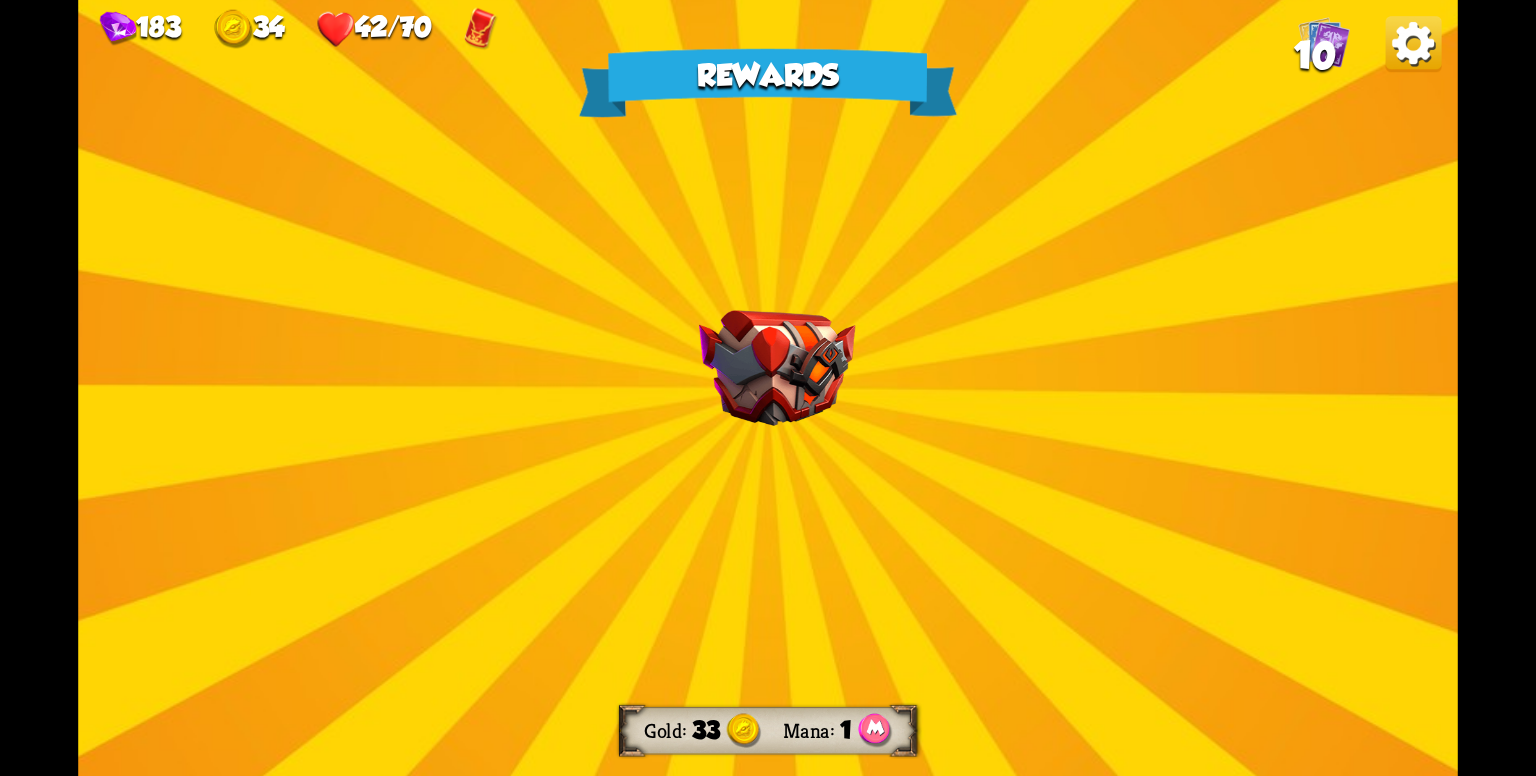 click on "Rewards           Gold   33     Mana   1
Select a card
3
R   Energy Strike     Attack card   Deal  7  damage  3  times.   One-off card.
3
R   Gold Bag     Support card   Gain  40  gold.   One-off card.
0
R   Fire Potion     Potion card   Deal  8  damage.   One-off card.
Select a relic
Basketball   For every stamina point left at the end of your turn, gain 5 armor.                 Rooster   Gain 2 Bonus Damage if an enemy has more health than you when battle starts.                 Hieroglyph   Draw a card after using an ability.         Proceed" at bounding box center [768, 388] 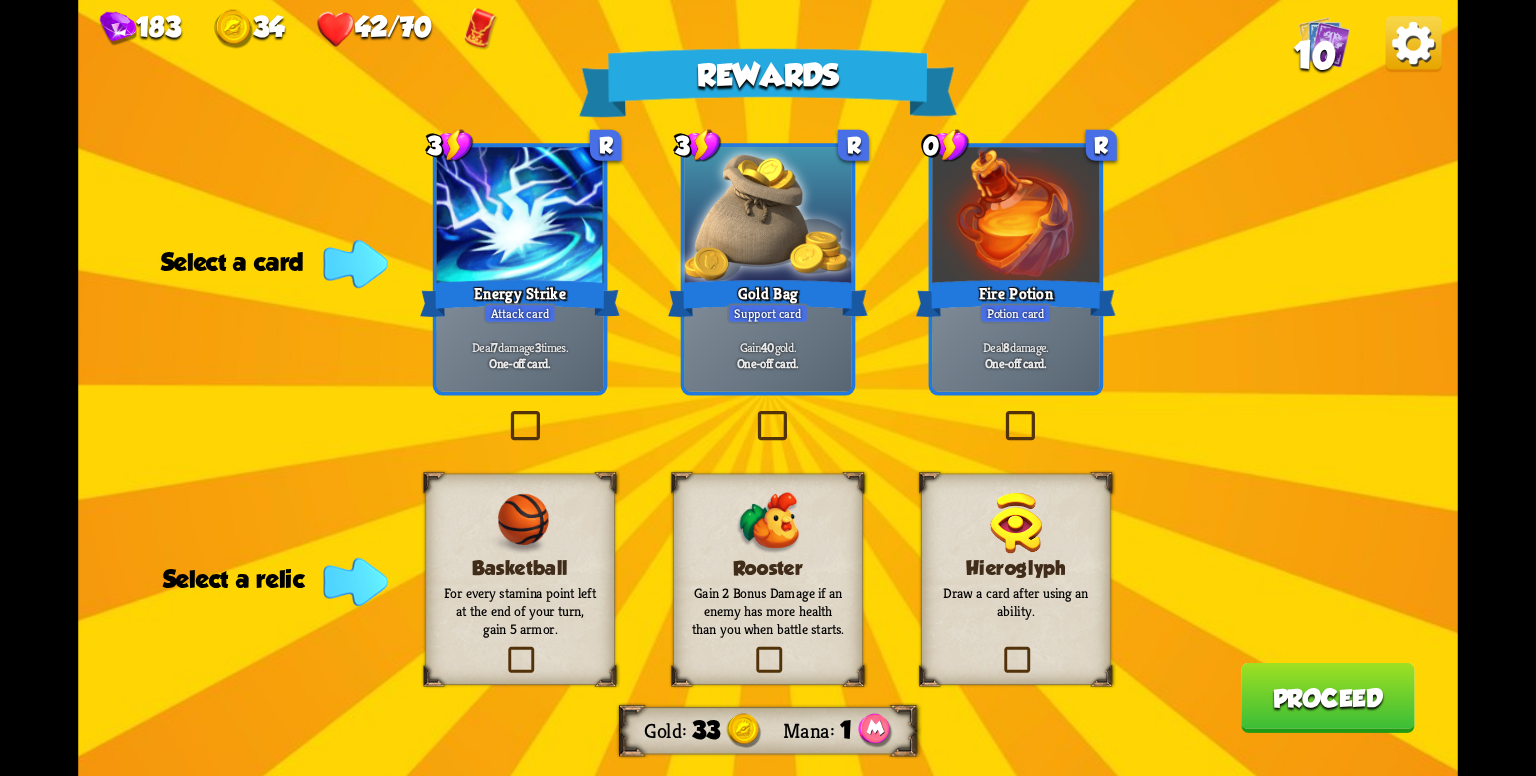 click on "Potion card" at bounding box center (1016, 313) 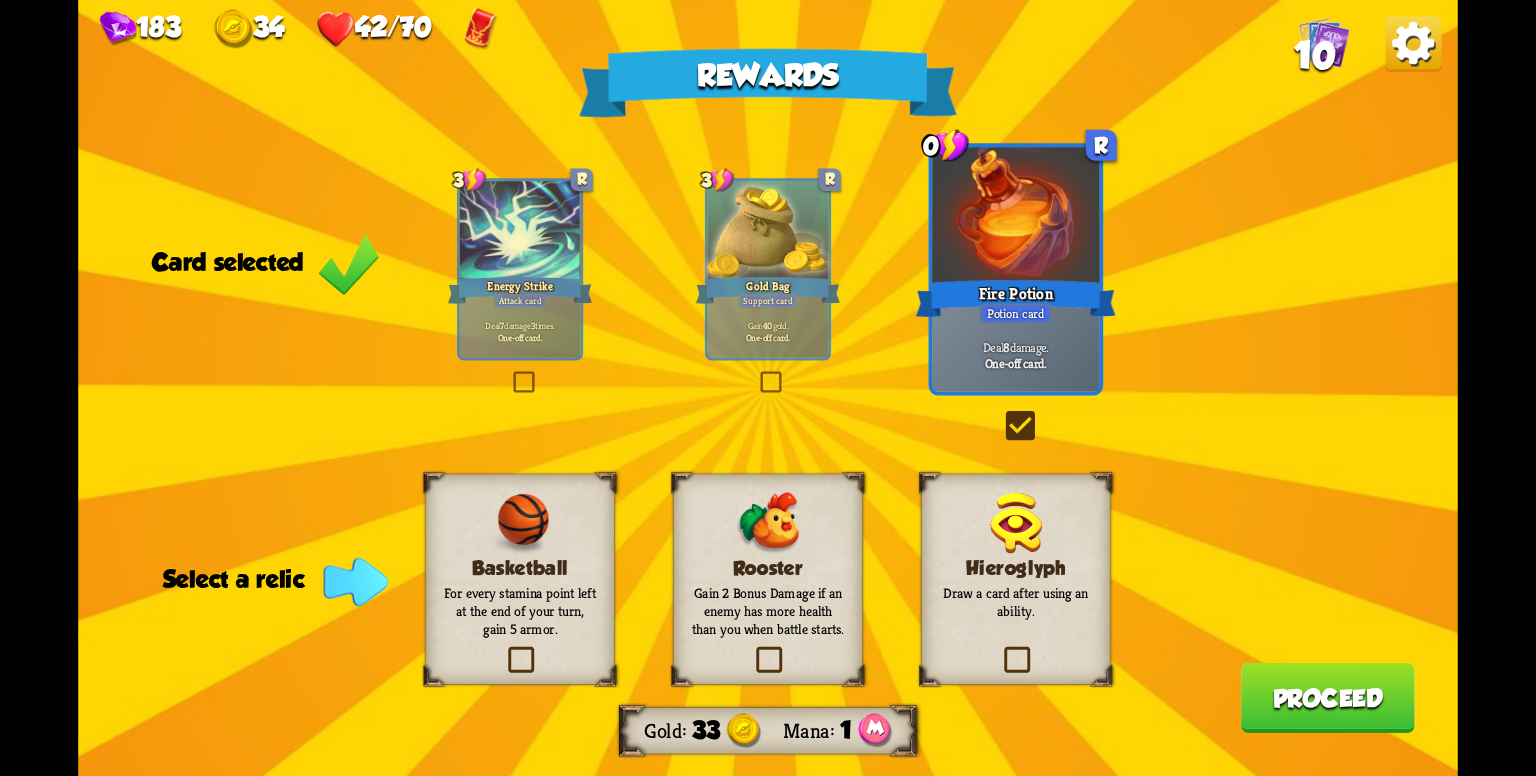 click at bounding box center [520, 232] 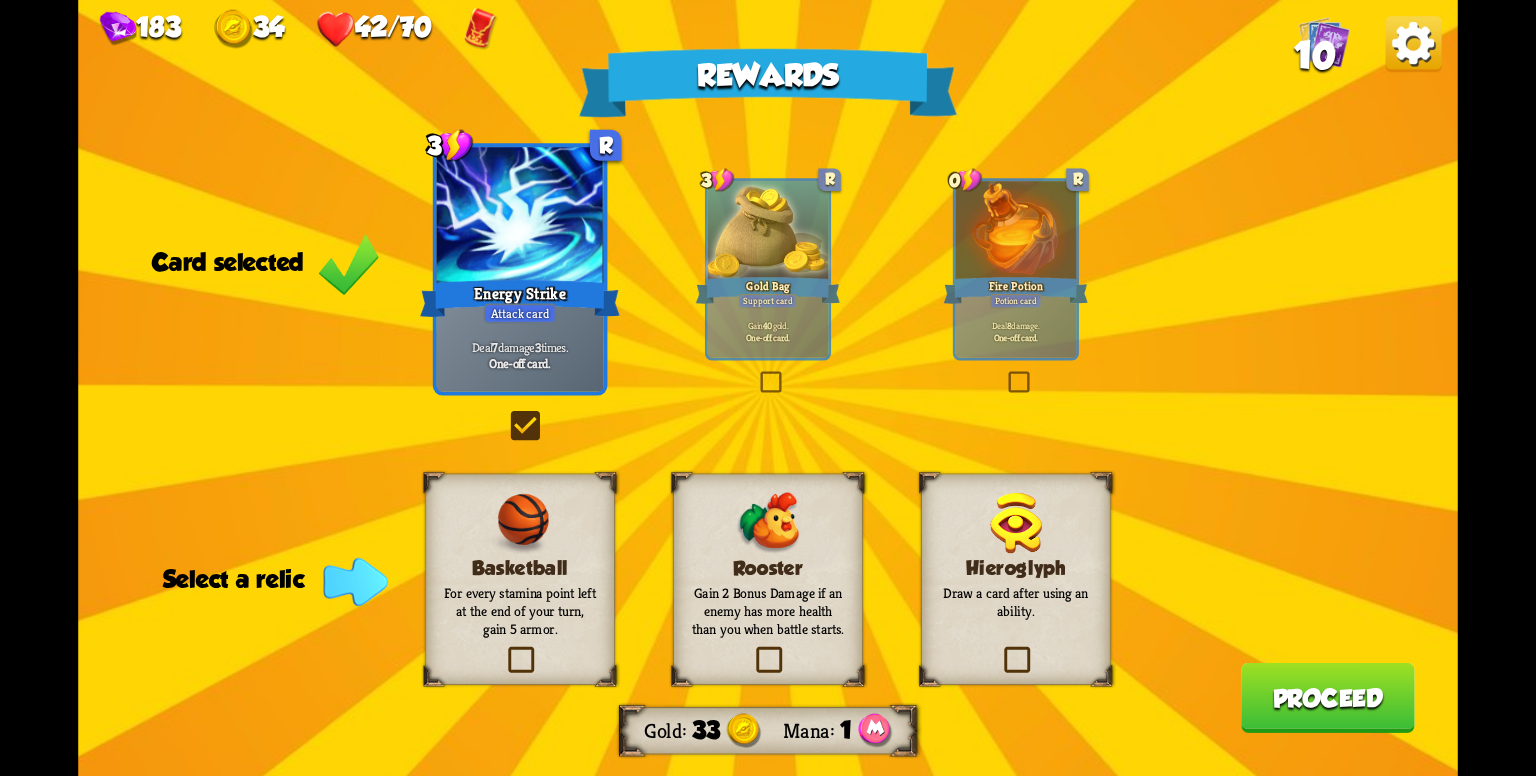 click on "Rewards           Gold   33     Mana   1
Card selected
3
R   Energy Strike     Attack card   Deal  7  damage  3  times.   One-off card.
3
R   Gold Bag     Support card   Gain  40  gold.   One-off card.
0
R   Fire Potion     Potion card   Deal  8  damage.   One-off card.
Select a relic
Basketball   For every stamina point left at the end of your turn, gain 5 armor.                 Rooster   Gain 2 Bonus Damage if an enemy has more health than you when battle starts.                 Hieroglyph   Draw a card after using an ability.         Proceed" at bounding box center [768, 388] 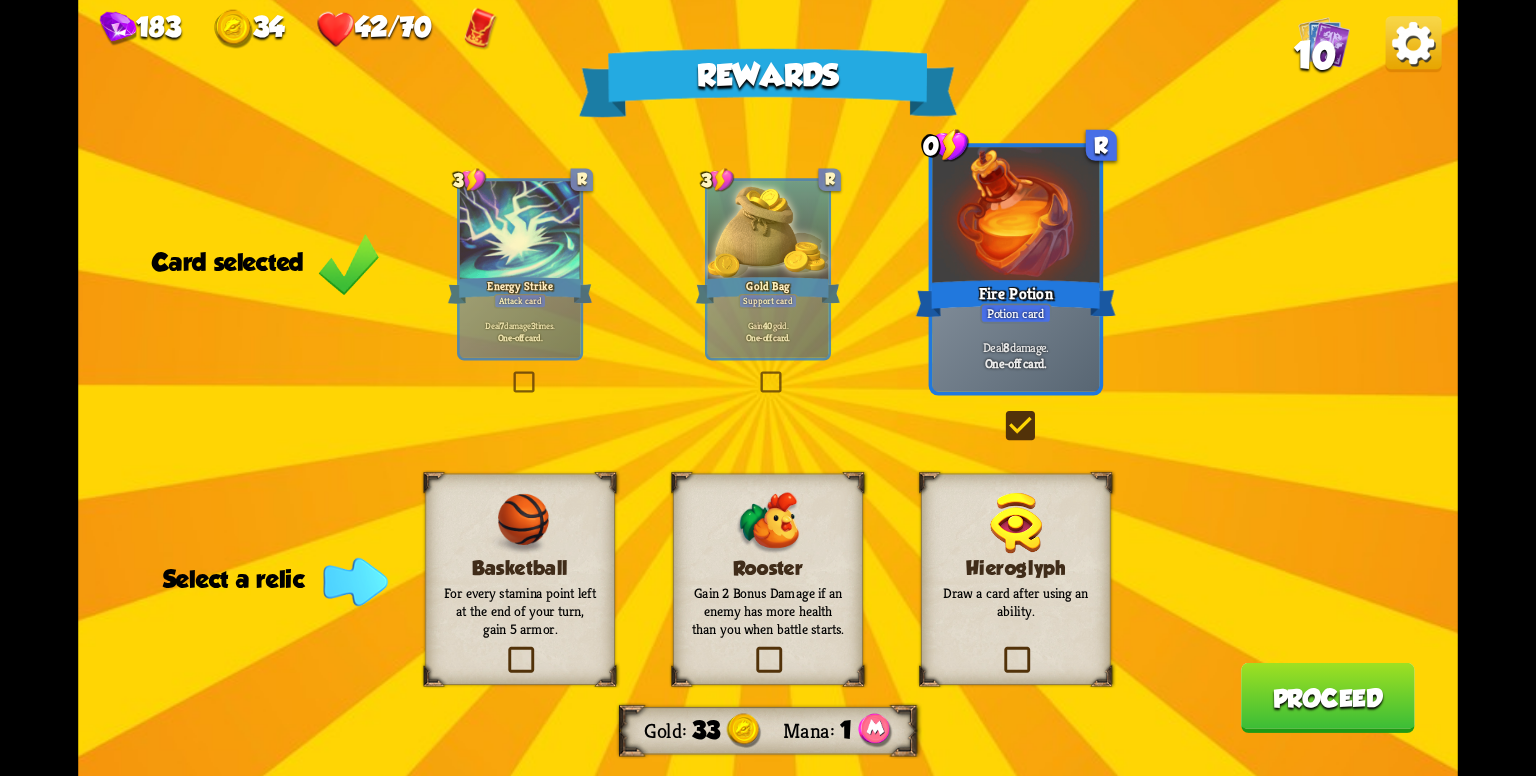 click on "Hieroglyph   Draw a card after using an ability." at bounding box center [1016, 579] 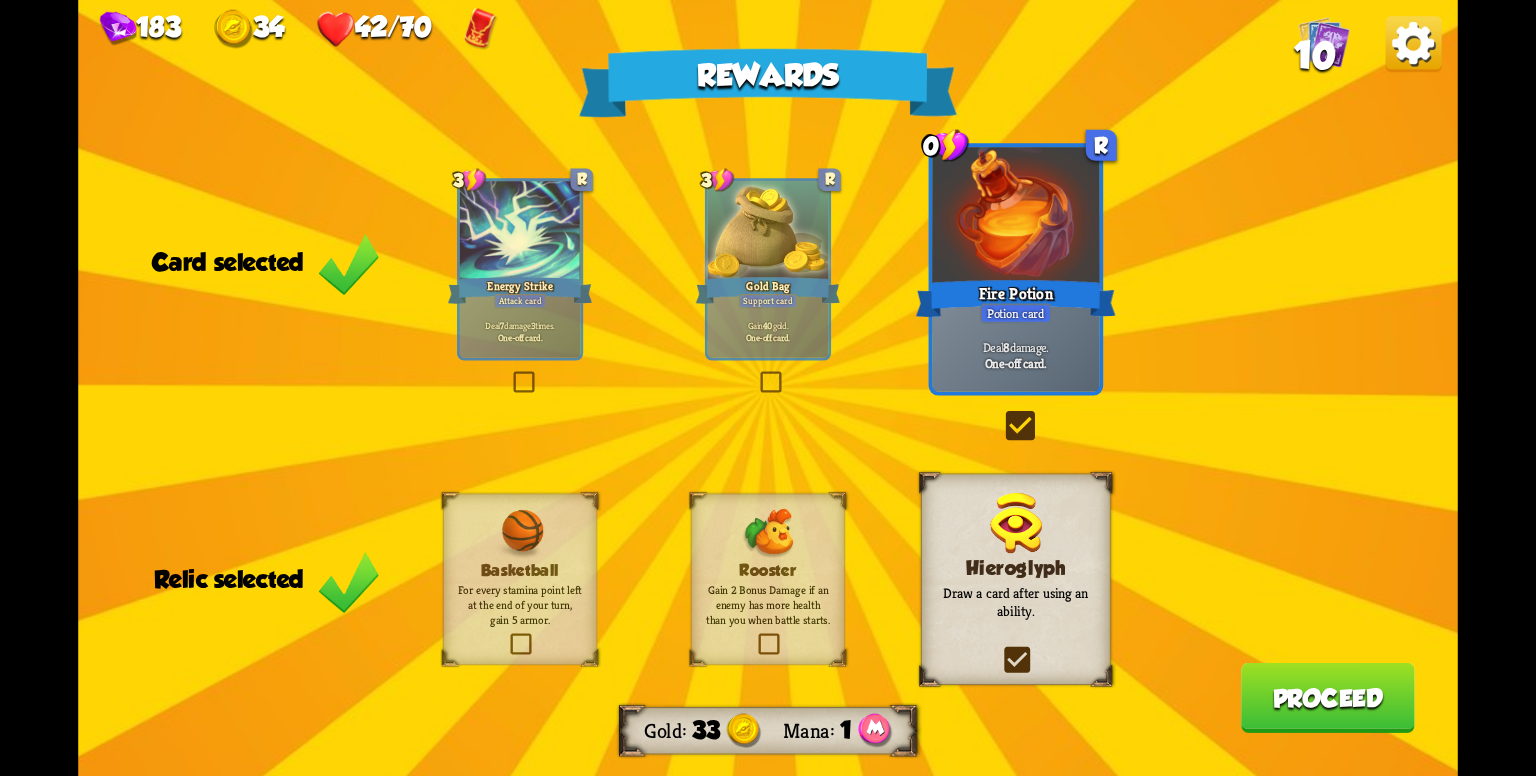 click on "Proceed" at bounding box center (1328, 698) 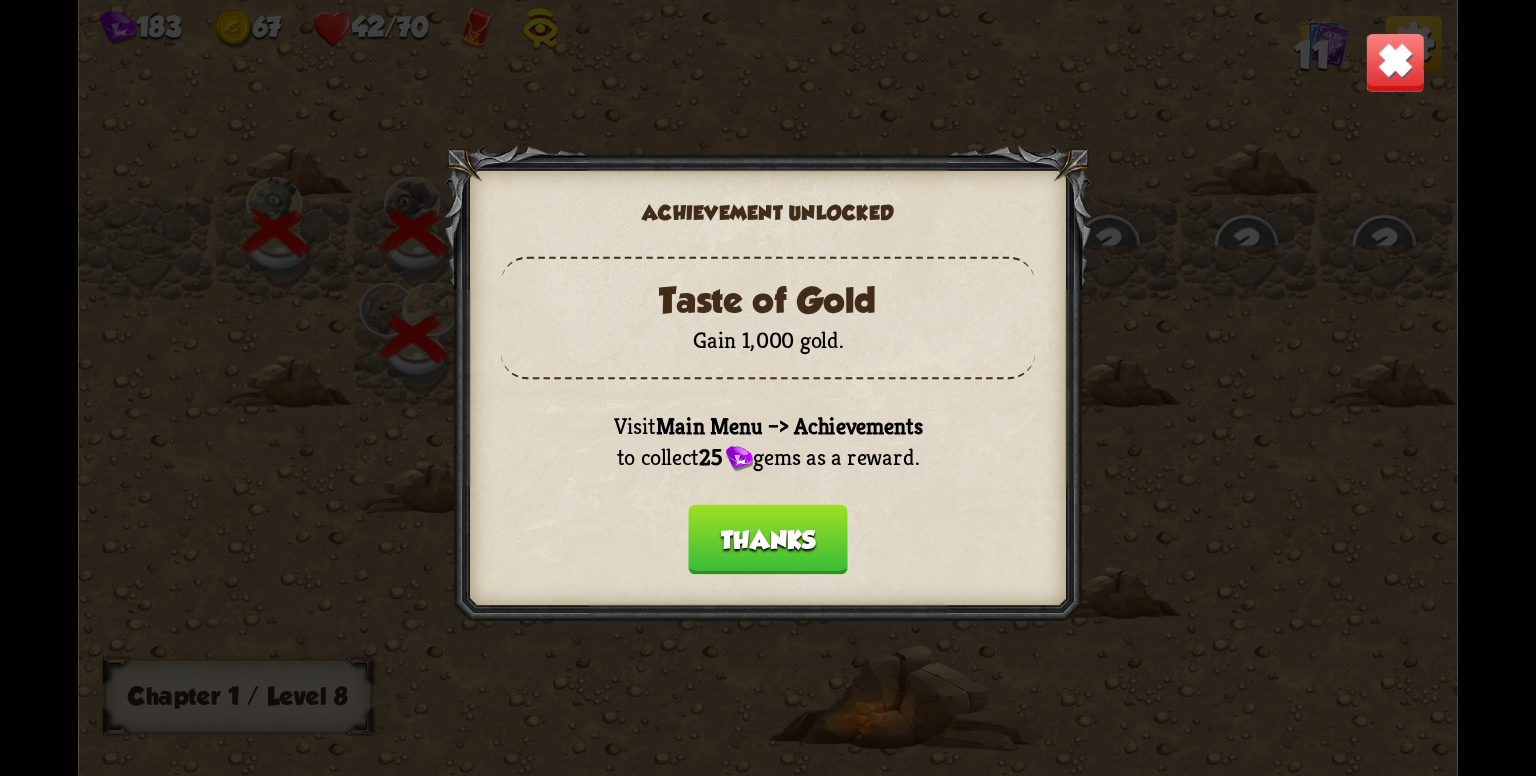 click on "Thanks" at bounding box center [768, 539] 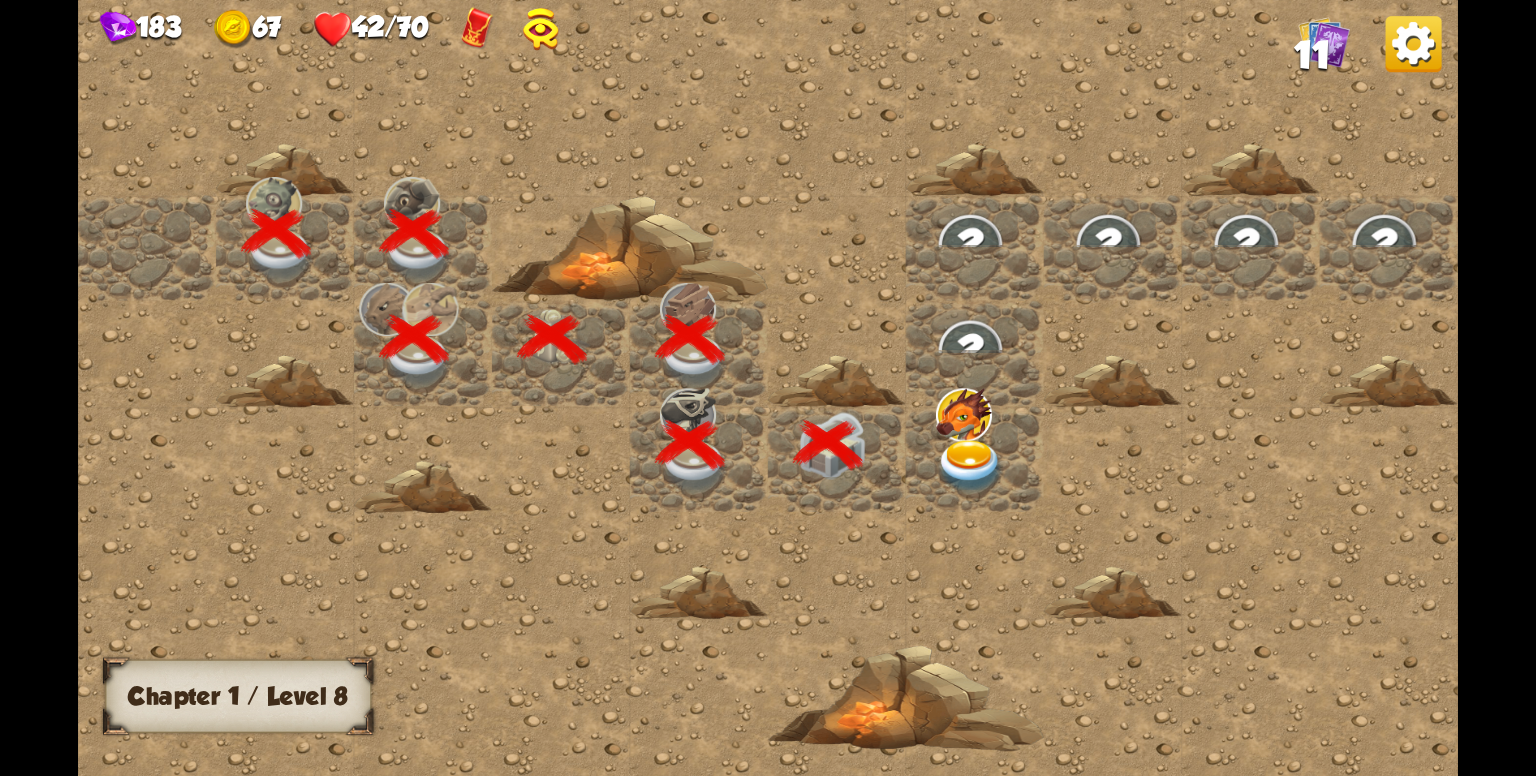 click at bounding box center (970, 467) 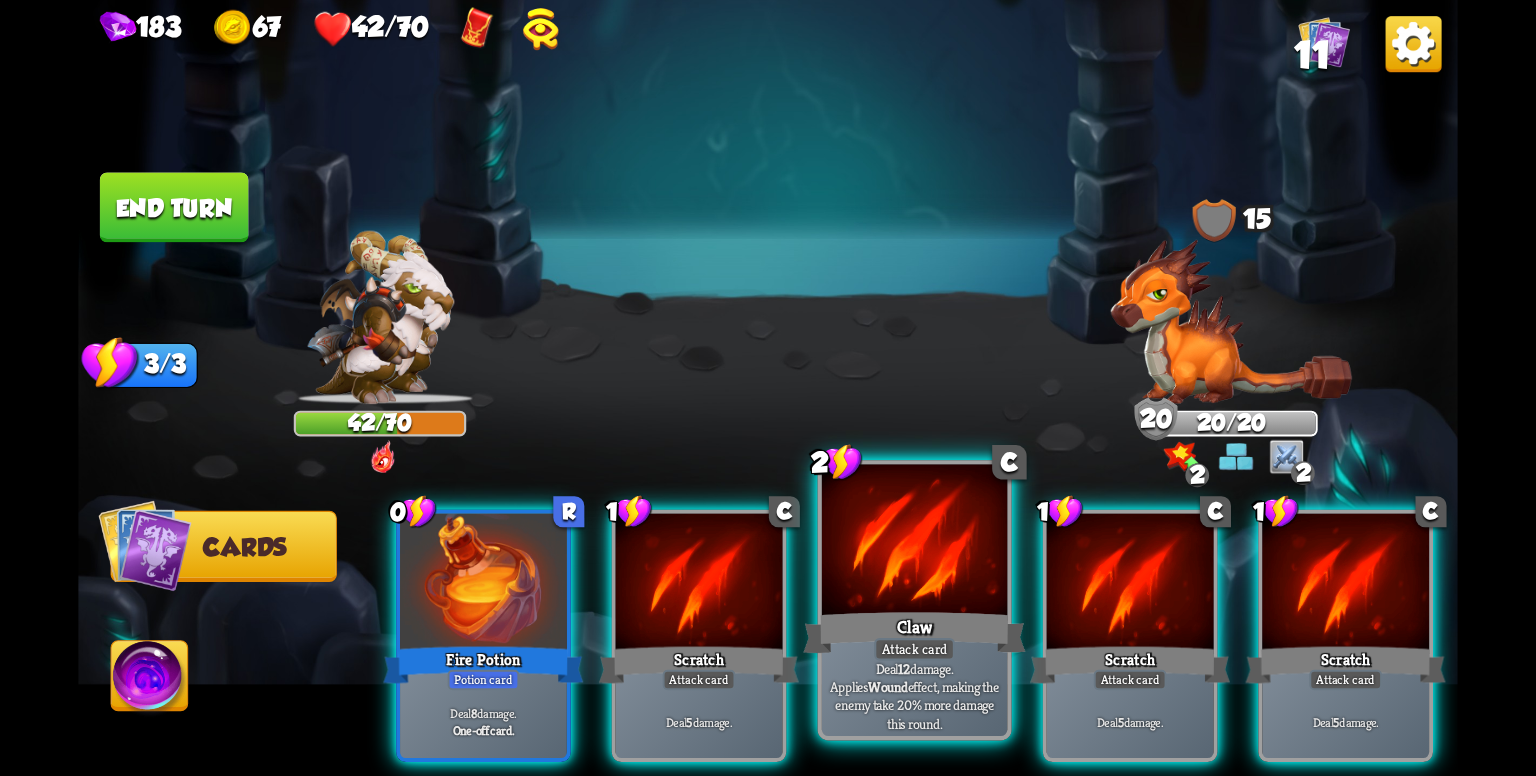 click on "Attack card" at bounding box center [914, 649] 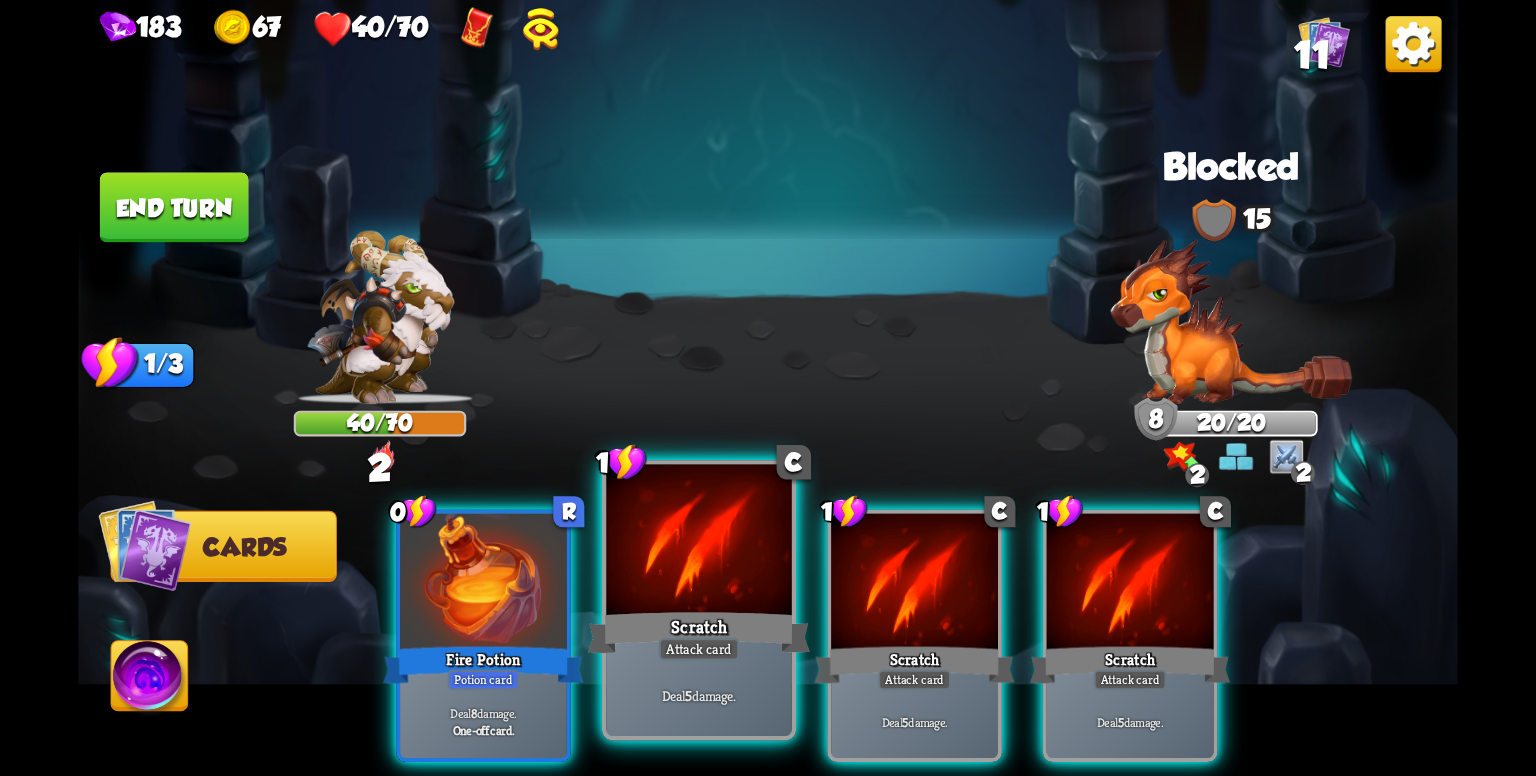 click on "Scratch" at bounding box center (699, 633) 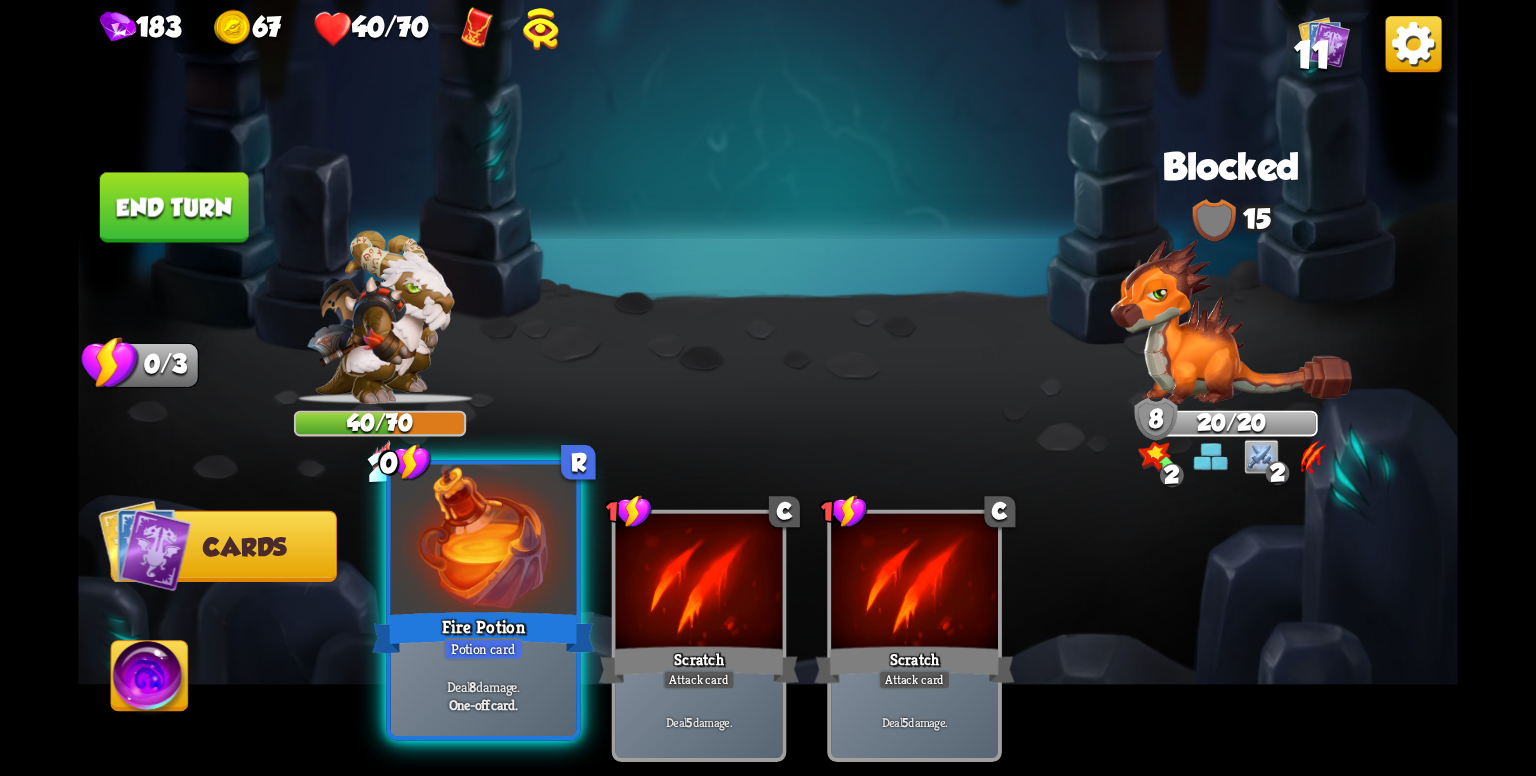 click at bounding box center (483, 543) 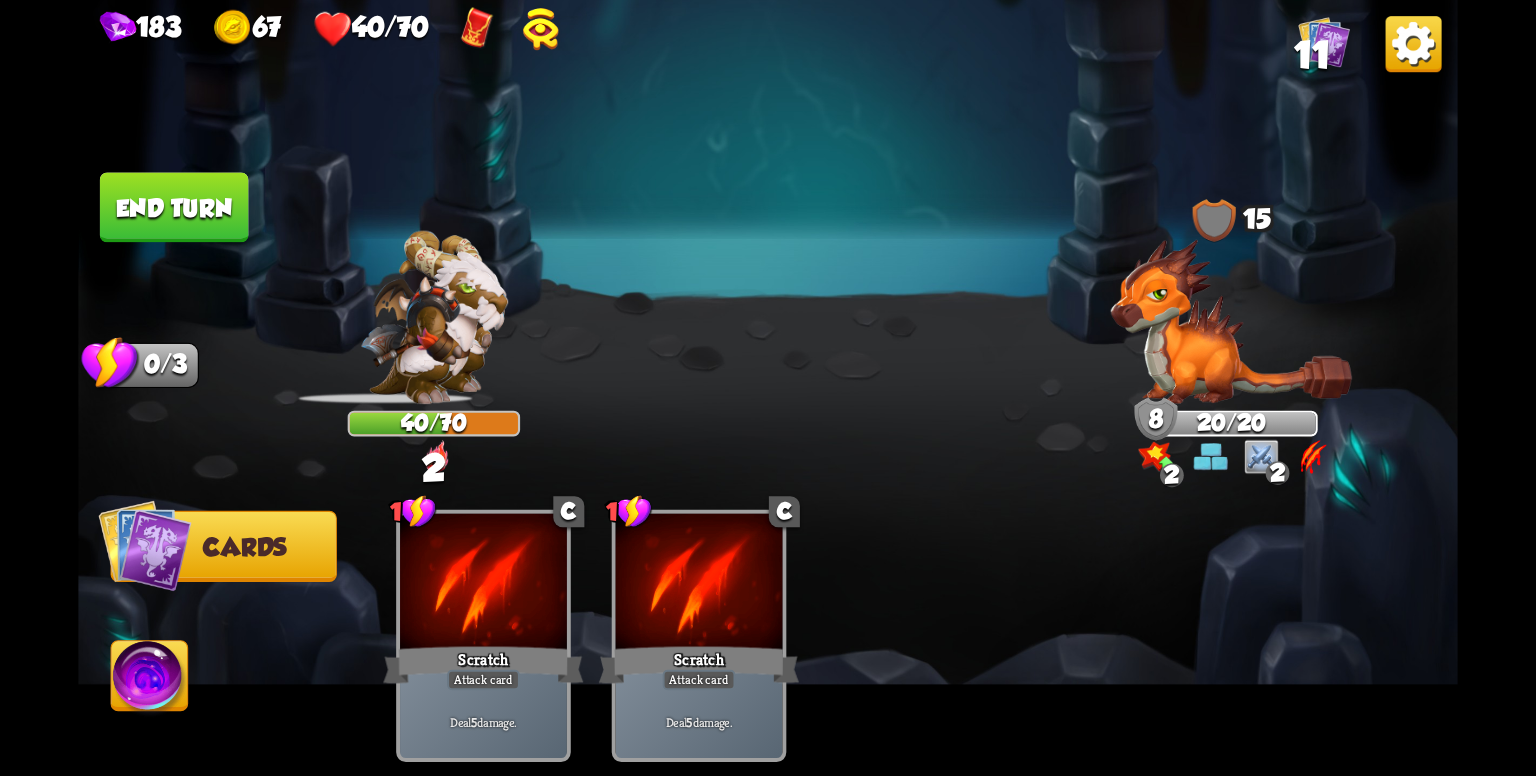 click at bounding box center (768, 388) 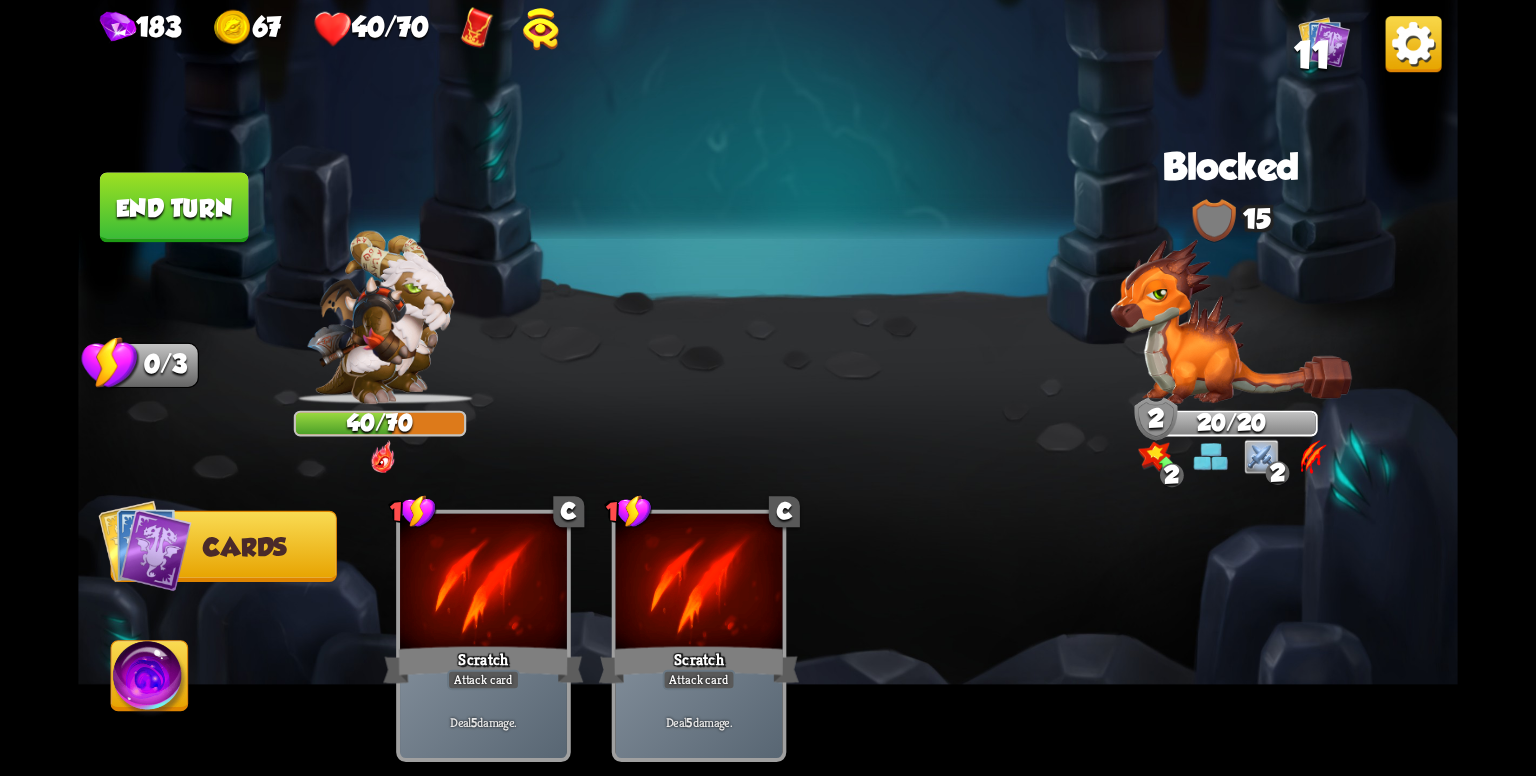 click at bounding box center (768, 388) 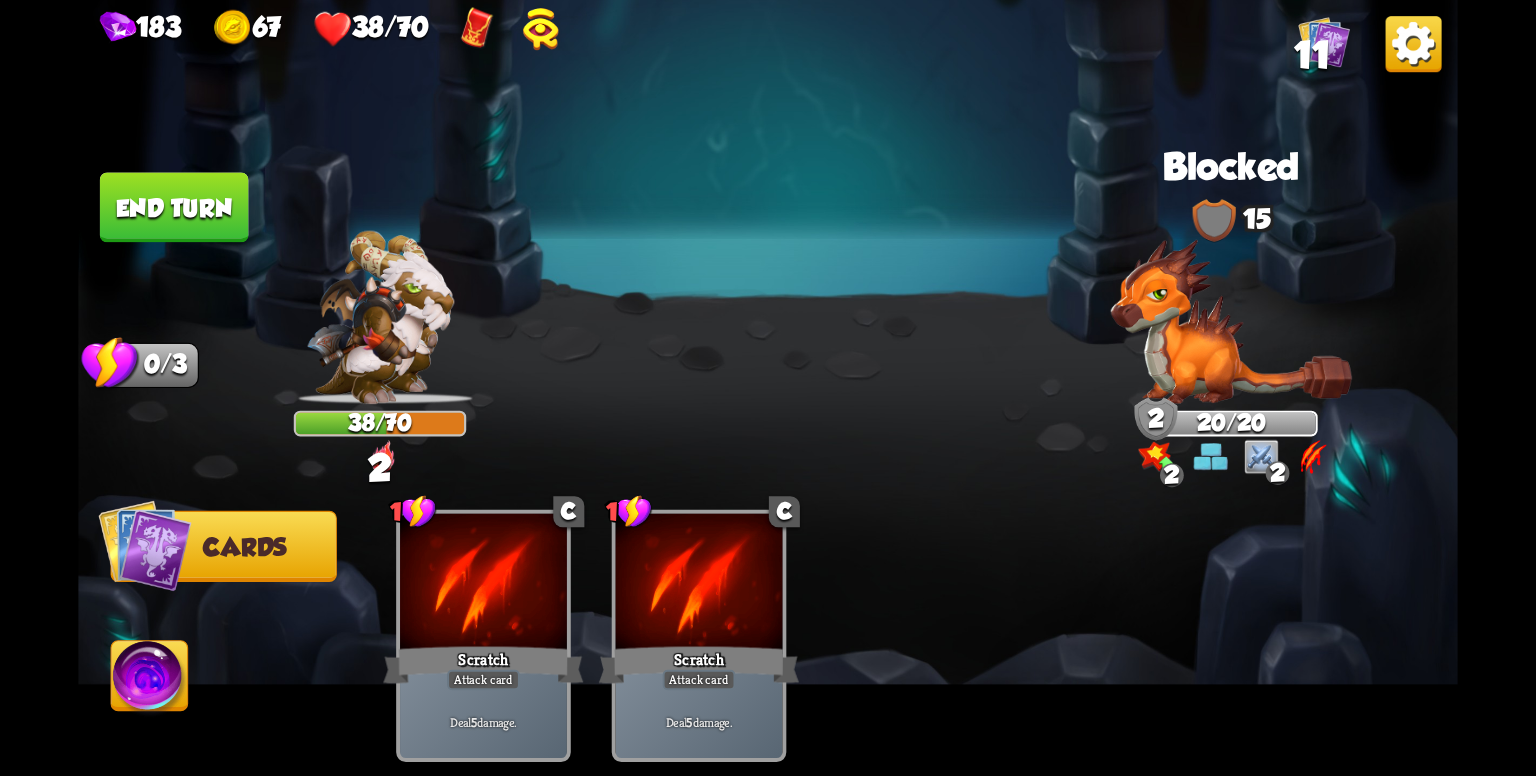 click on "End turn" at bounding box center [174, 207] 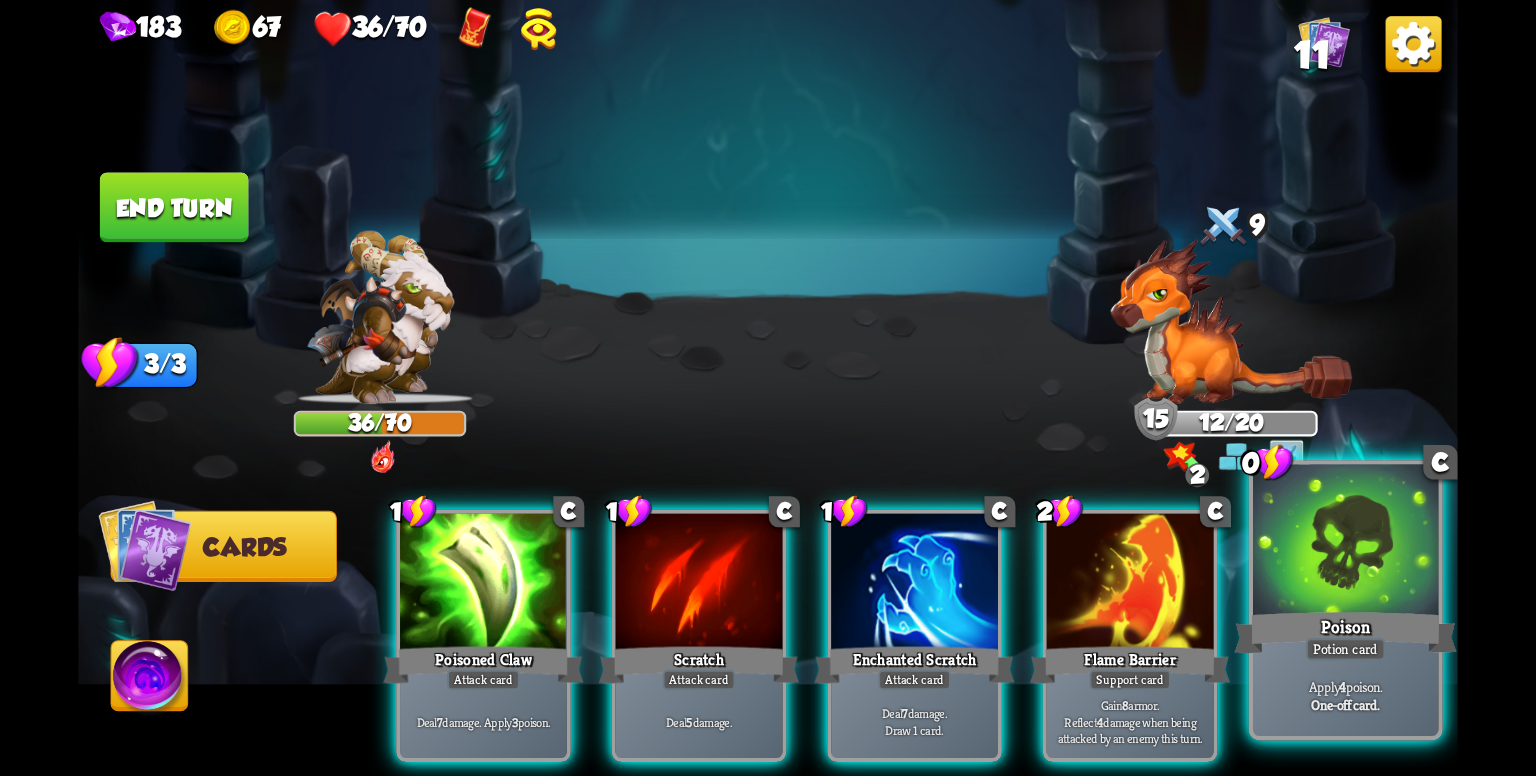 click at bounding box center [1345, 543] 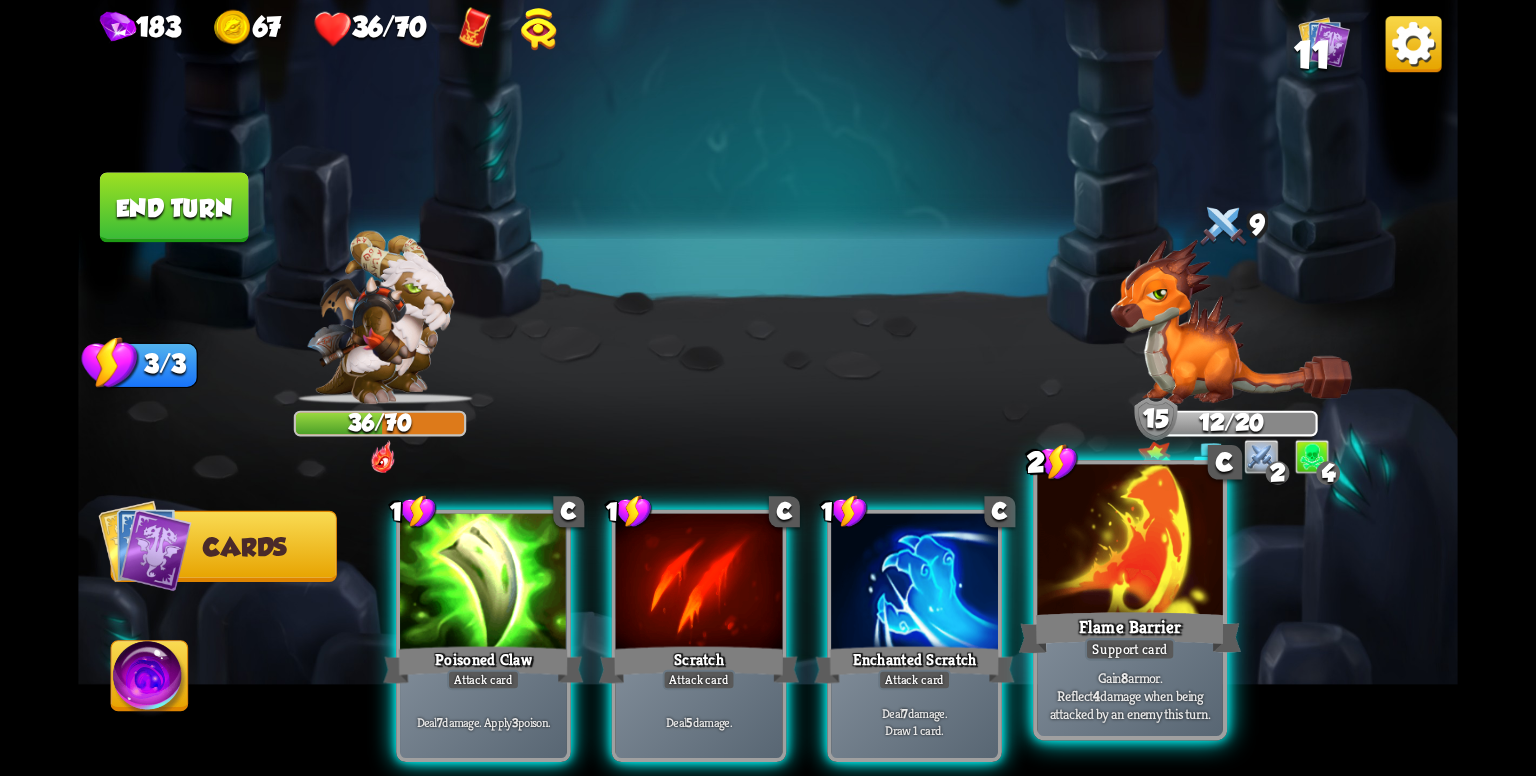 click on "Flame Barrier" at bounding box center [1130, 633] 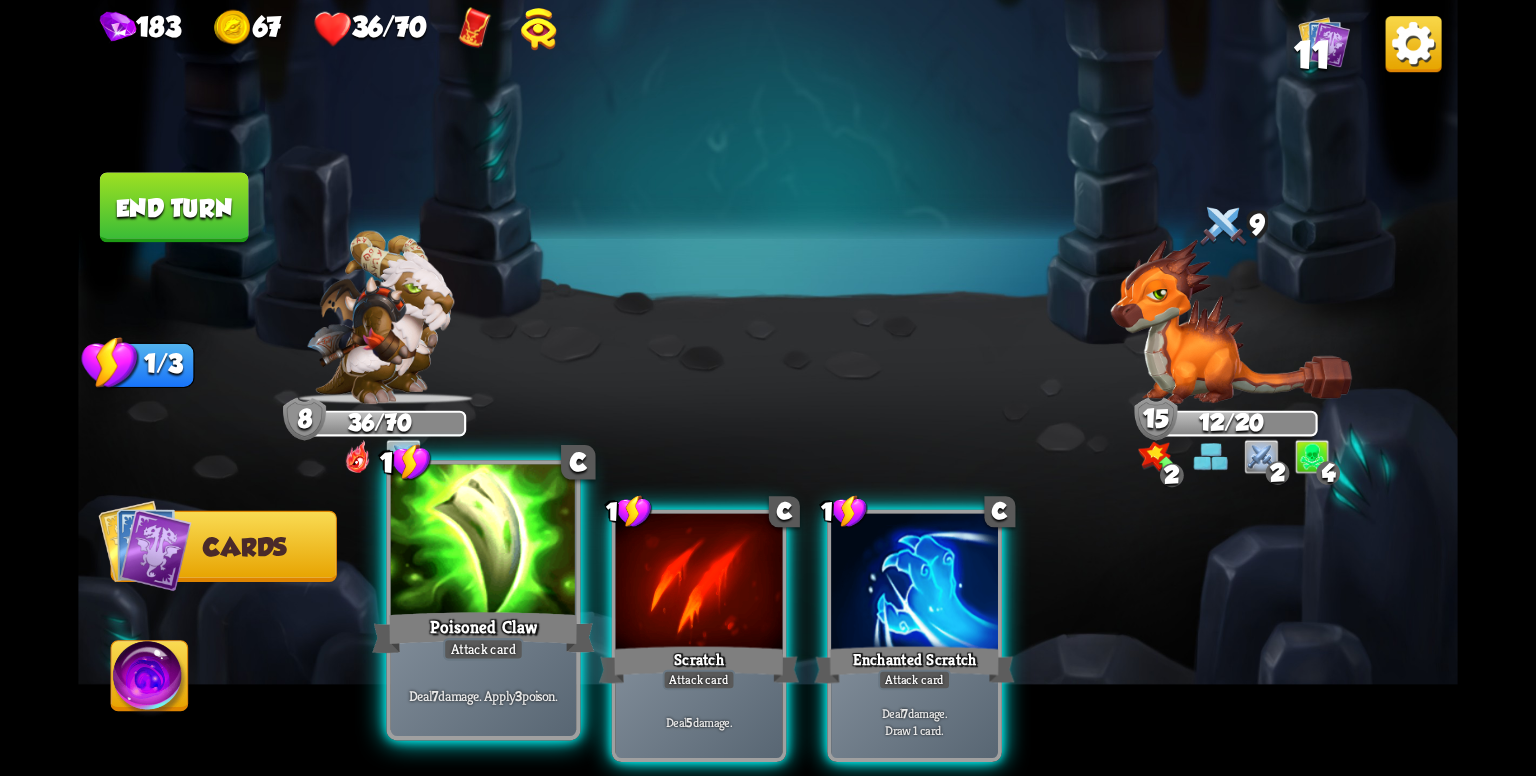 click on "Attack card" at bounding box center (483, 649) 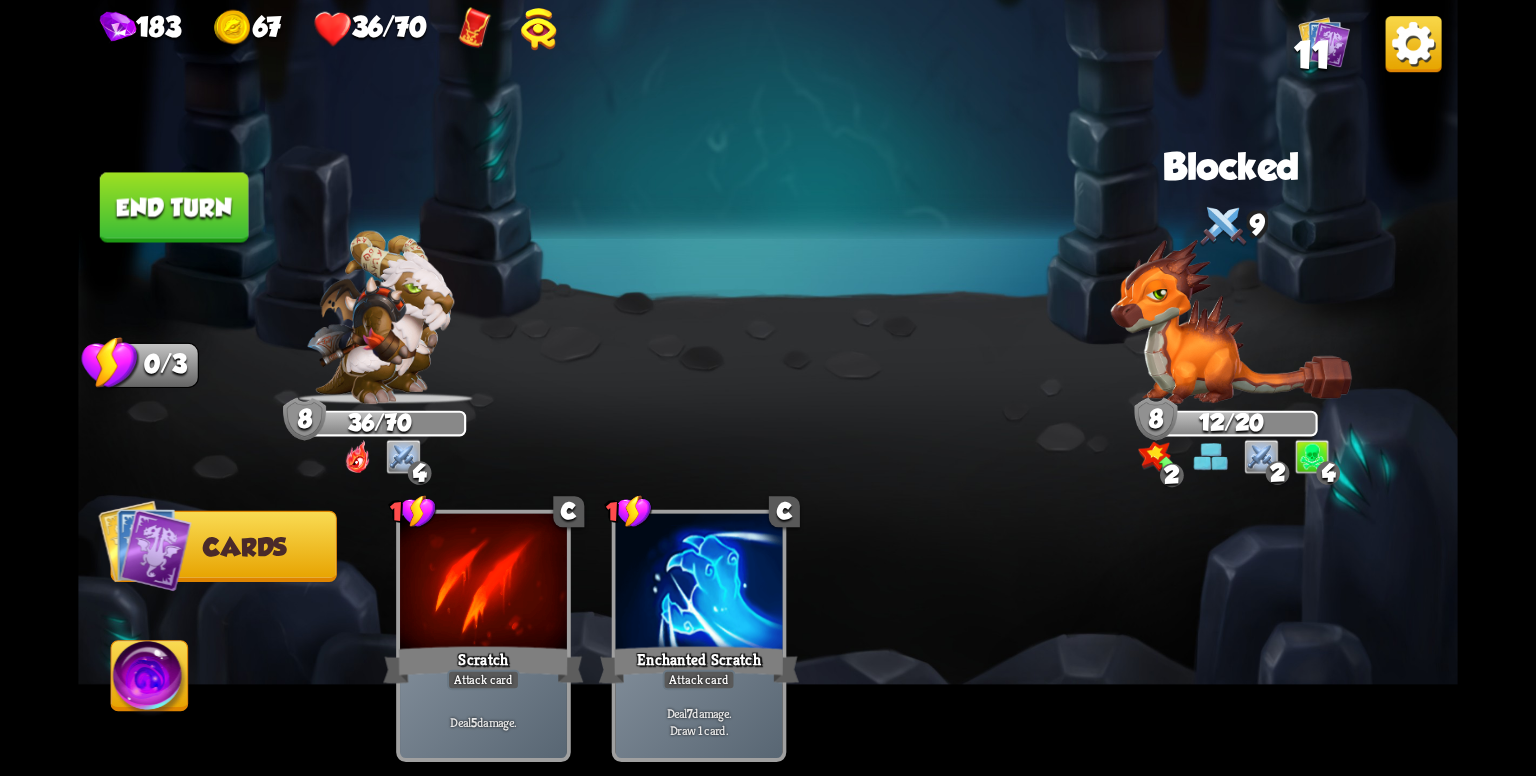 click on "End turn" at bounding box center [174, 207] 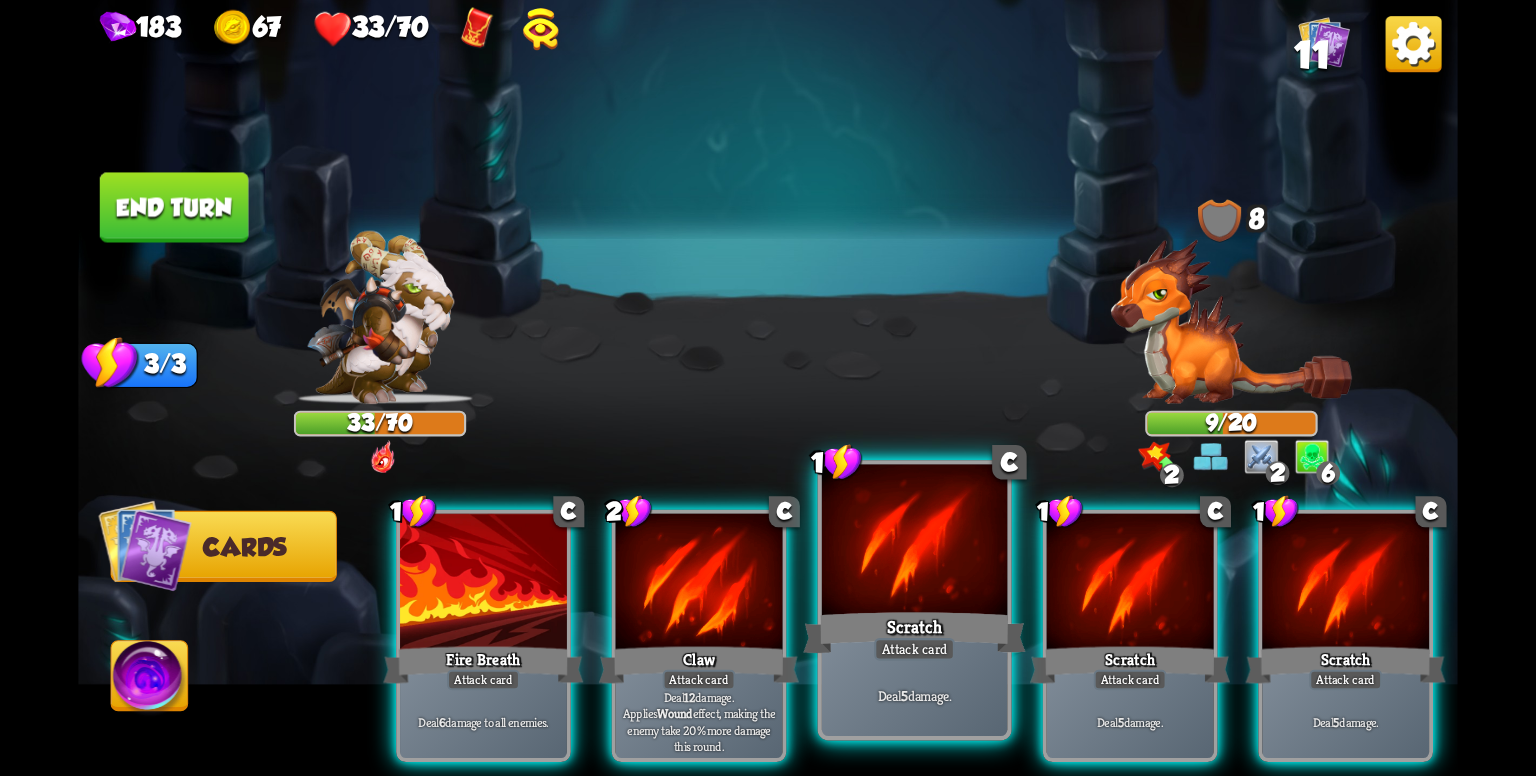 click on "Attack card" at bounding box center [914, 649] 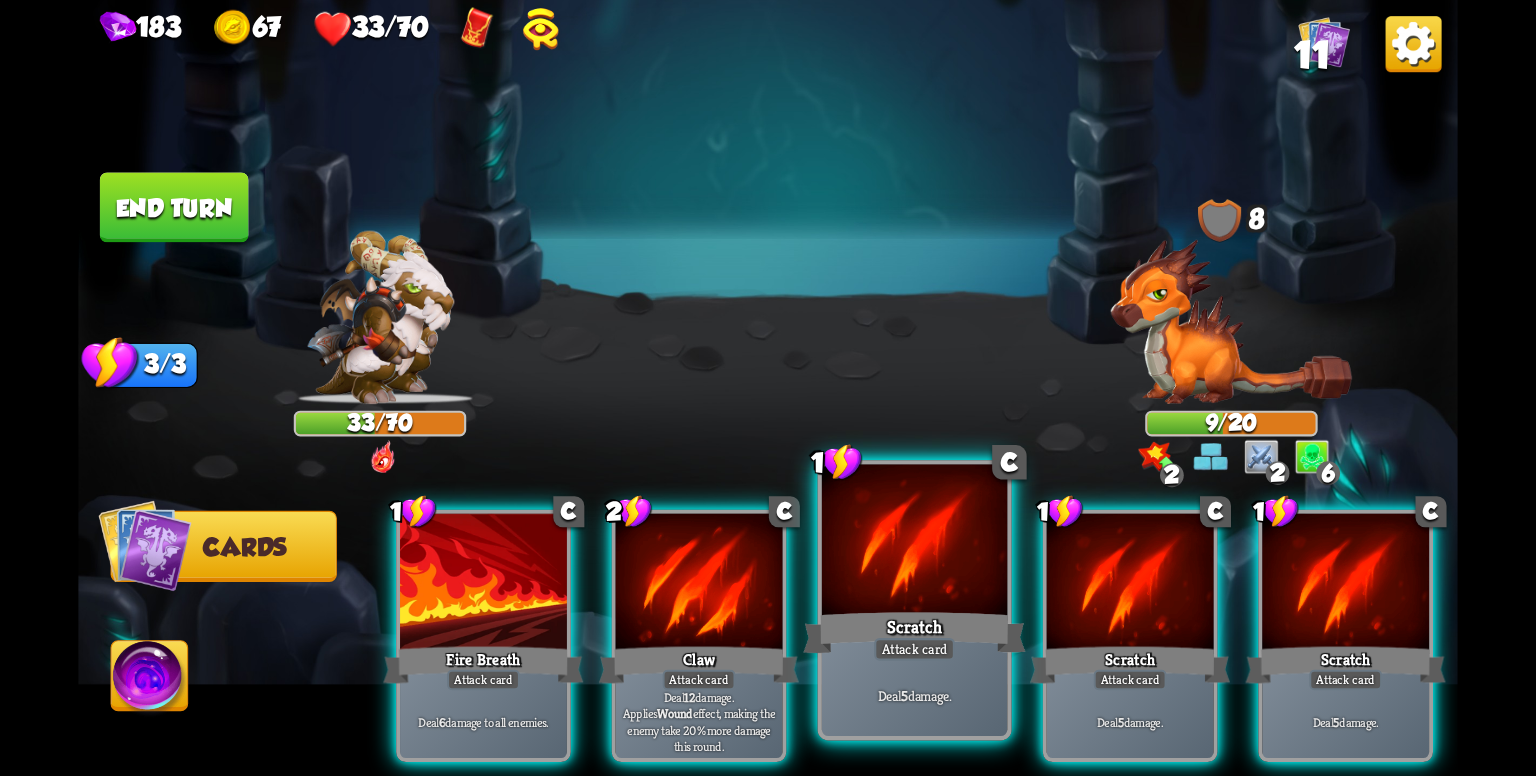 click on "Attack card" at bounding box center (914, 649) 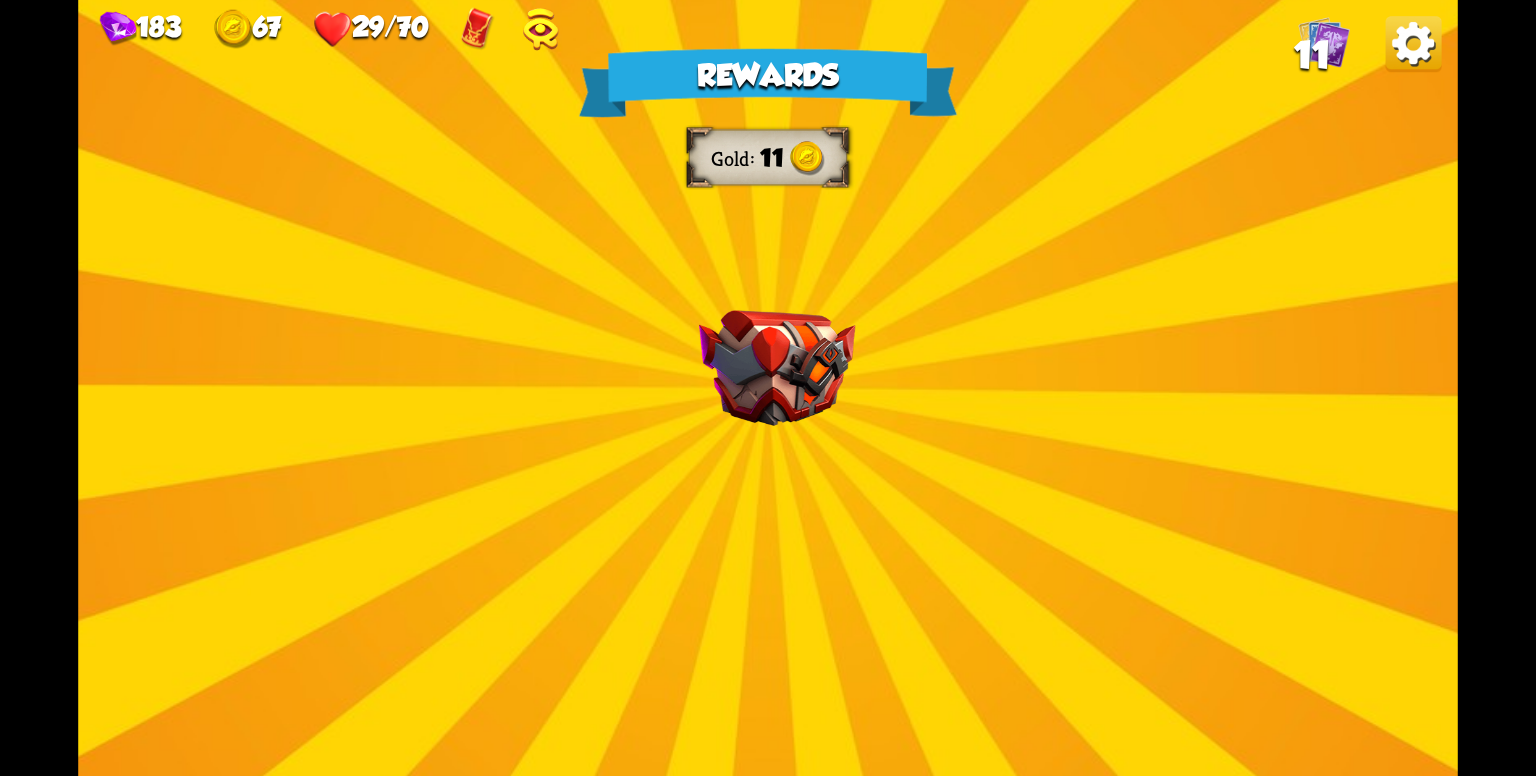 click at bounding box center [540, 29] 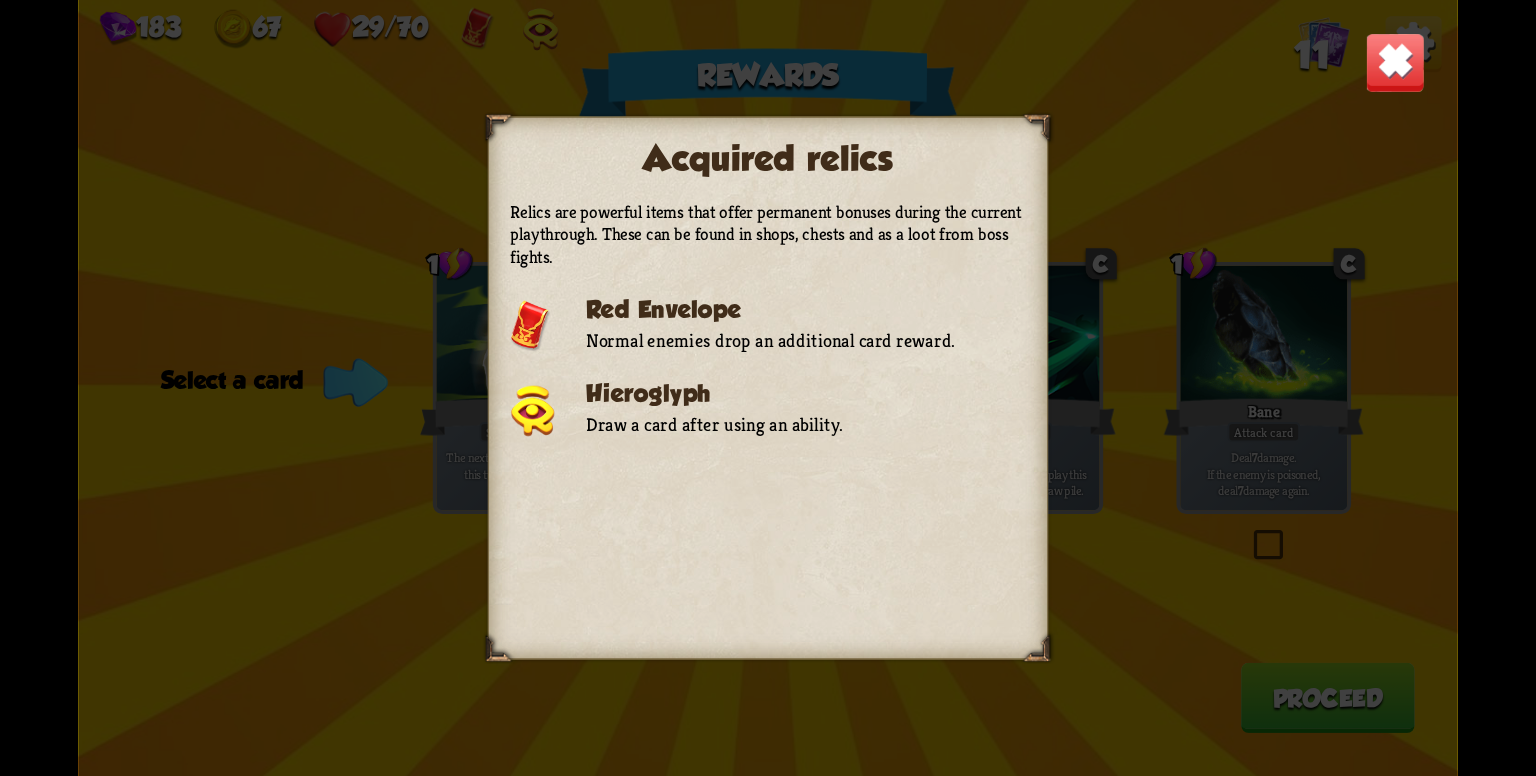 click at bounding box center [1395, 62] 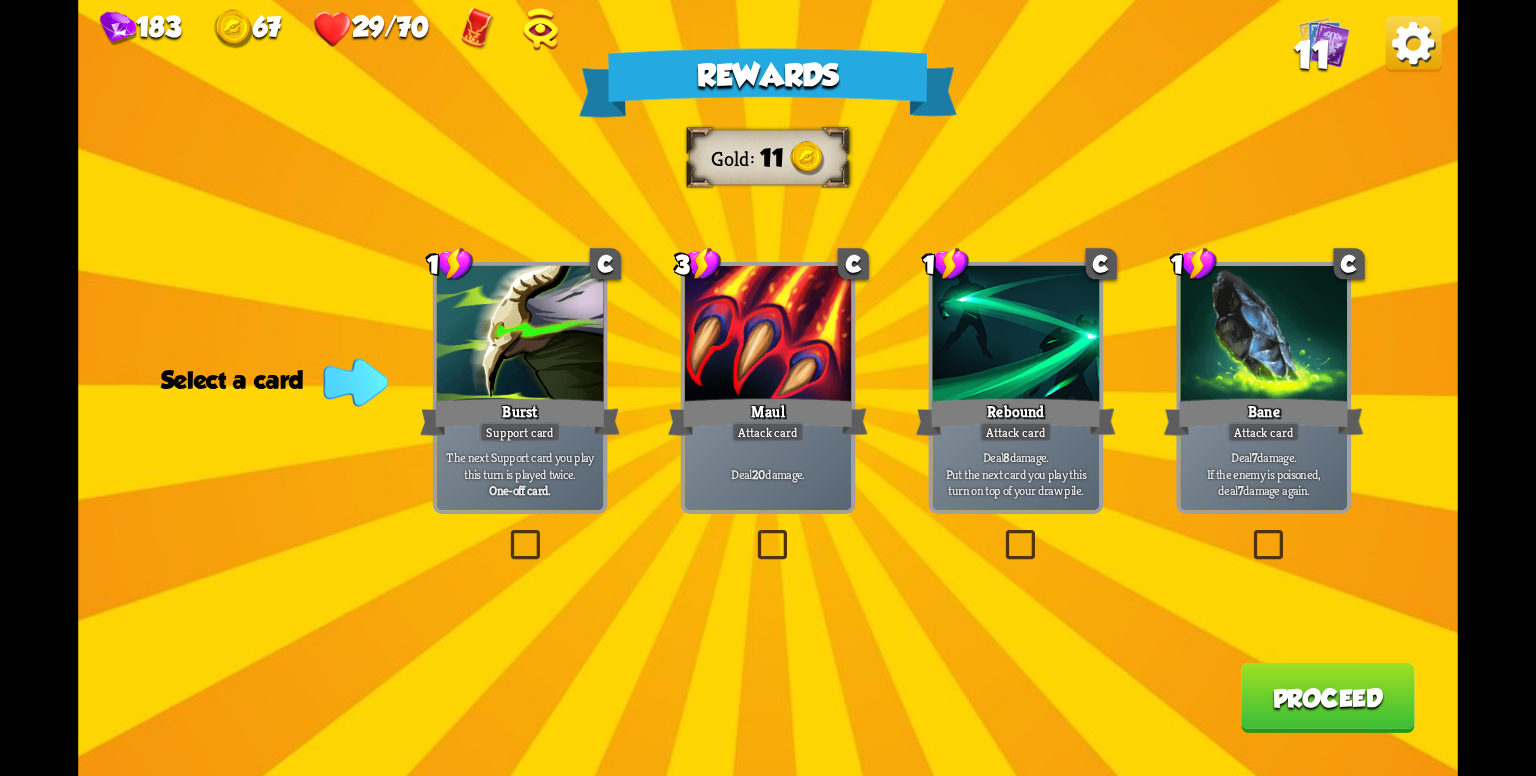 click on "Deal  7  damage. If the enemy is poisoned, deal  7  damage again." at bounding box center [1264, 473] 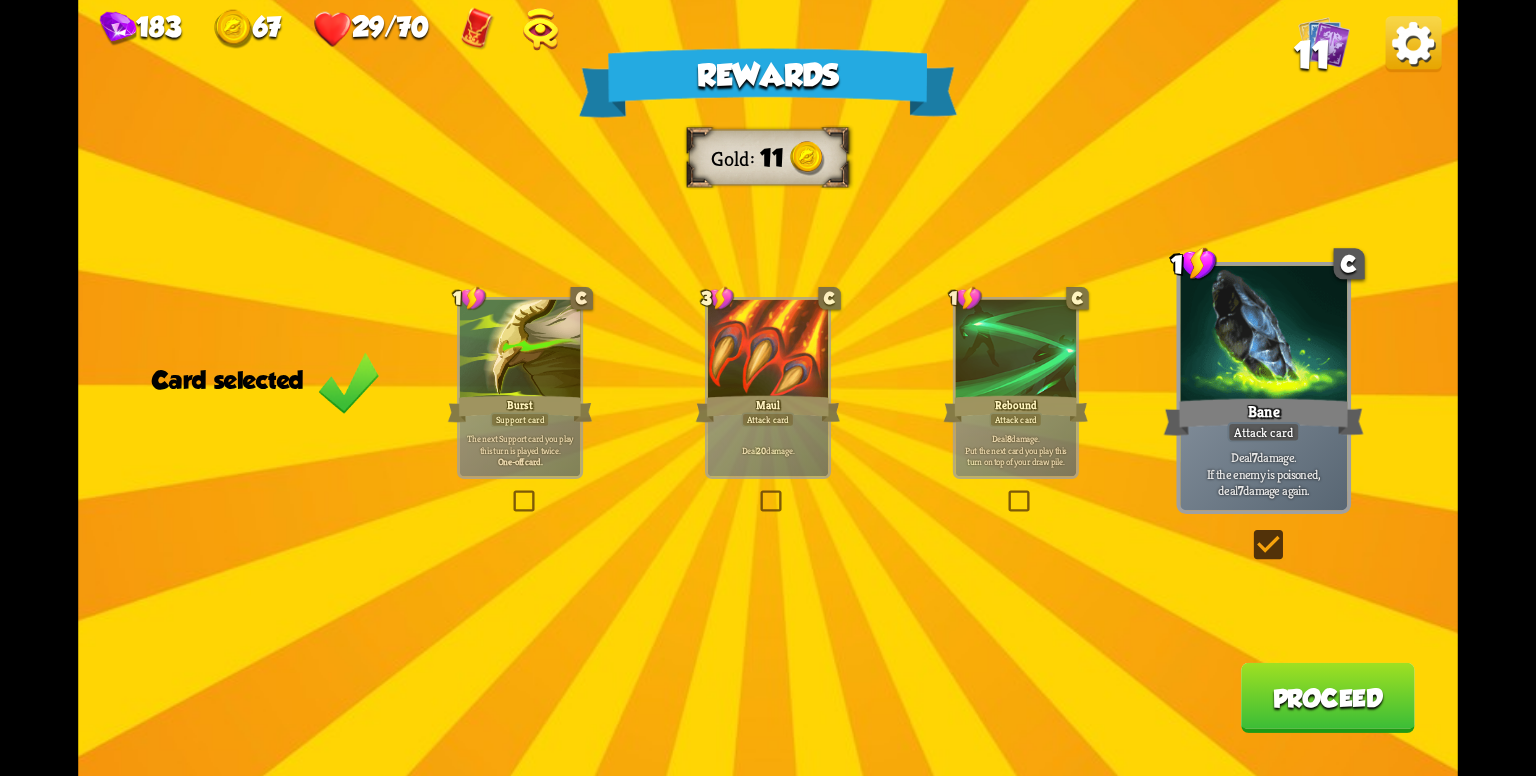 click on "Proceed" at bounding box center (1328, 698) 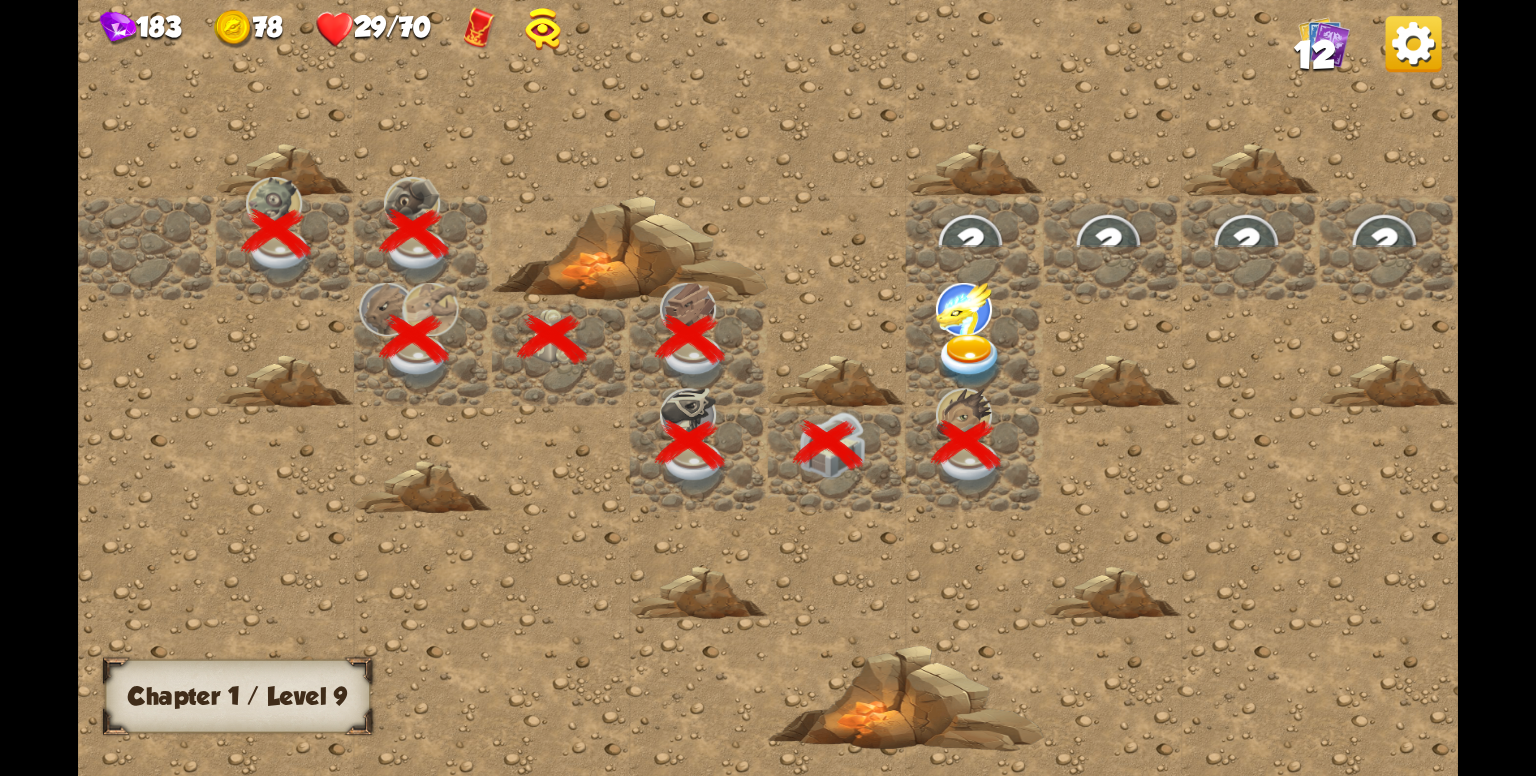 click at bounding box center [970, 361] 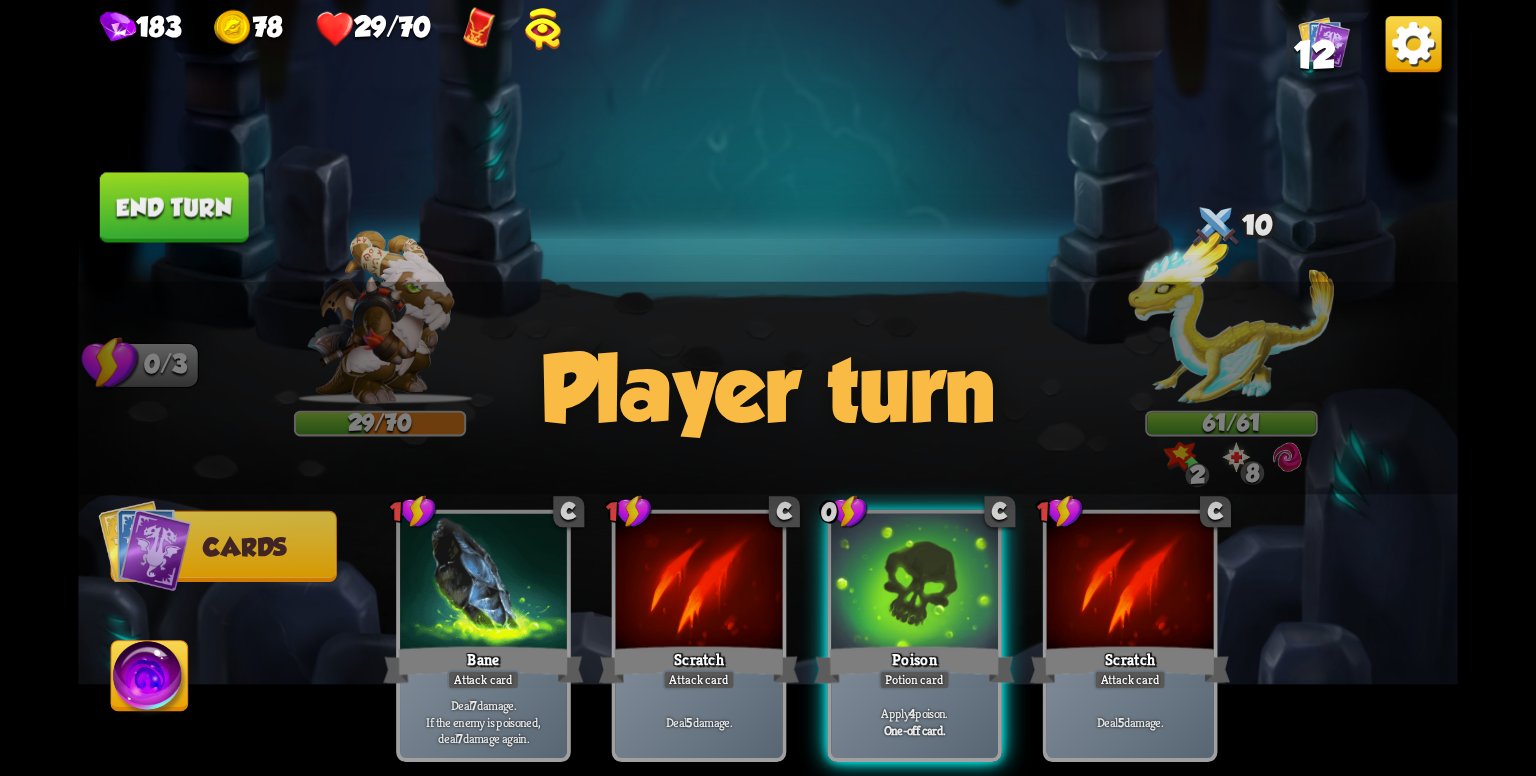 click on "Player turn" at bounding box center [768, 388] 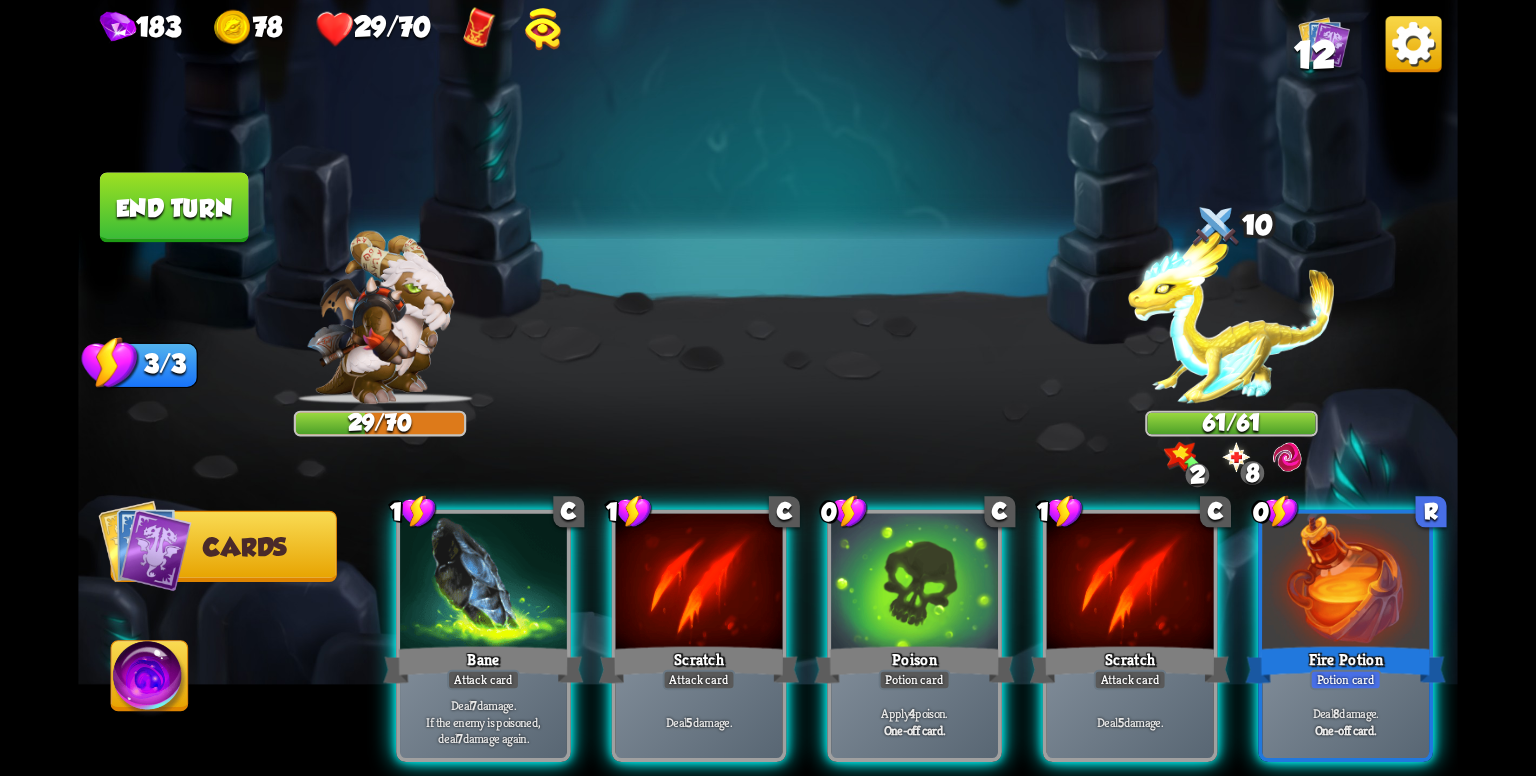 click on "Player turn" at bounding box center (768, 388) 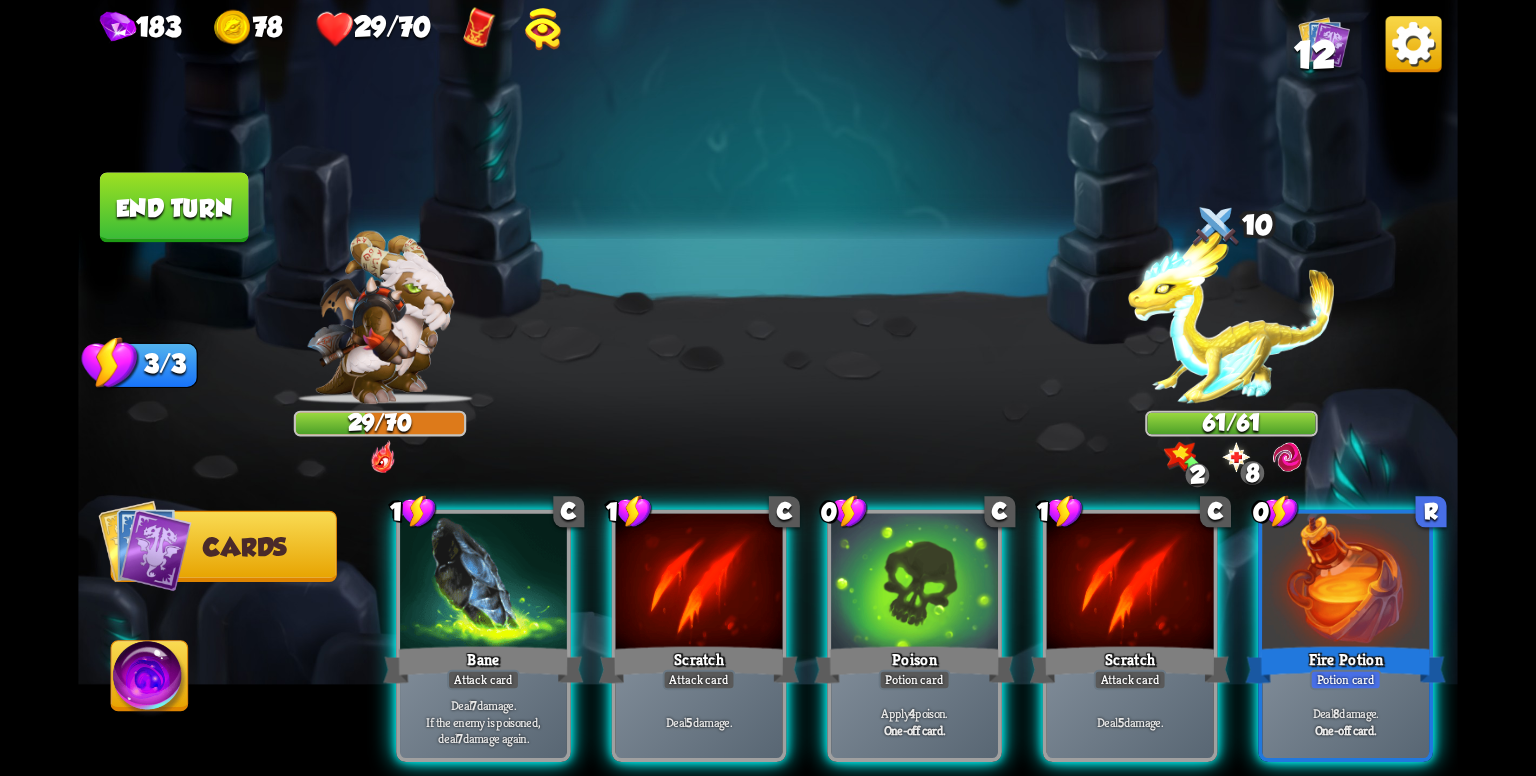 click at bounding box center [1287, 457] 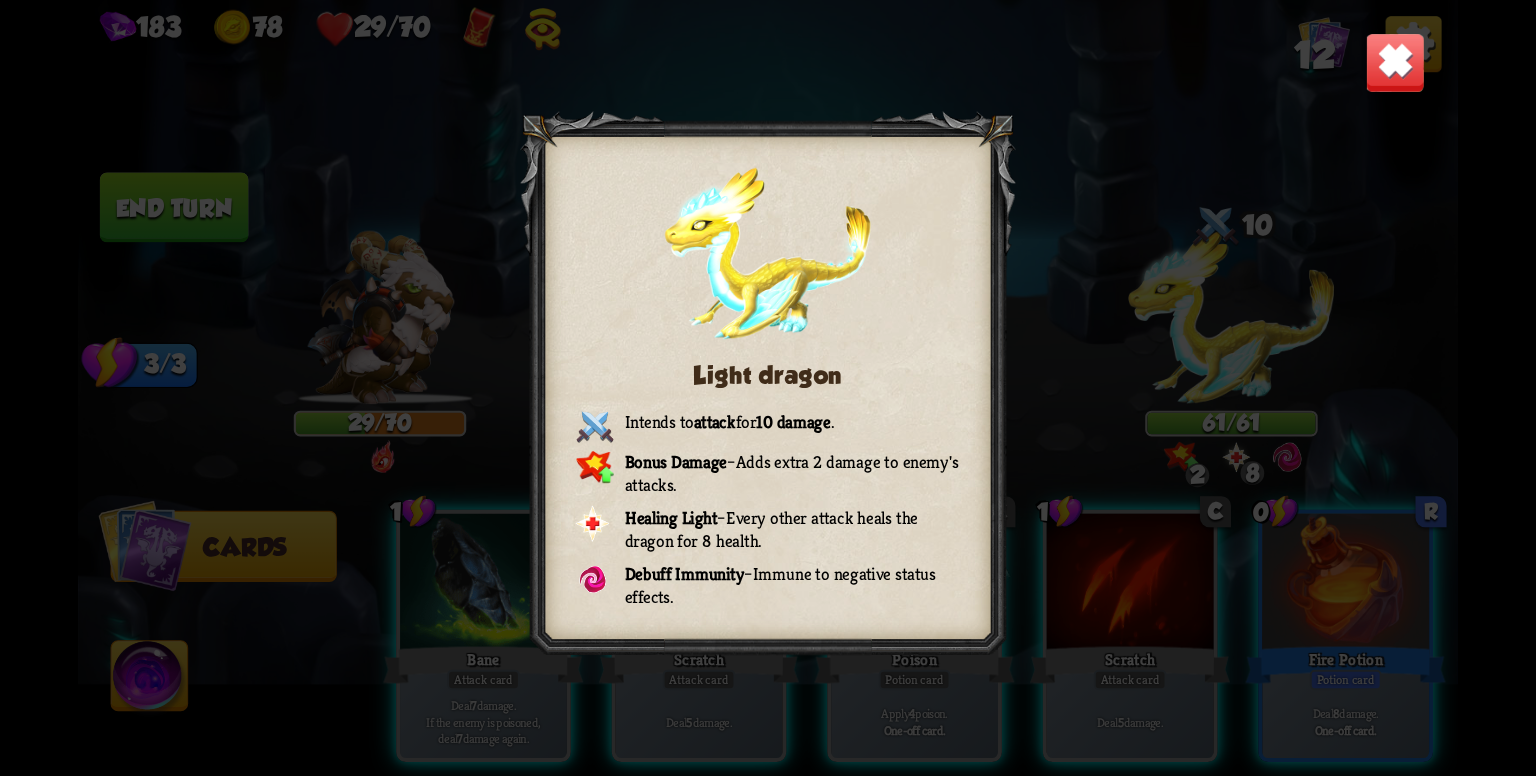click at bounding box center [1395, 62] 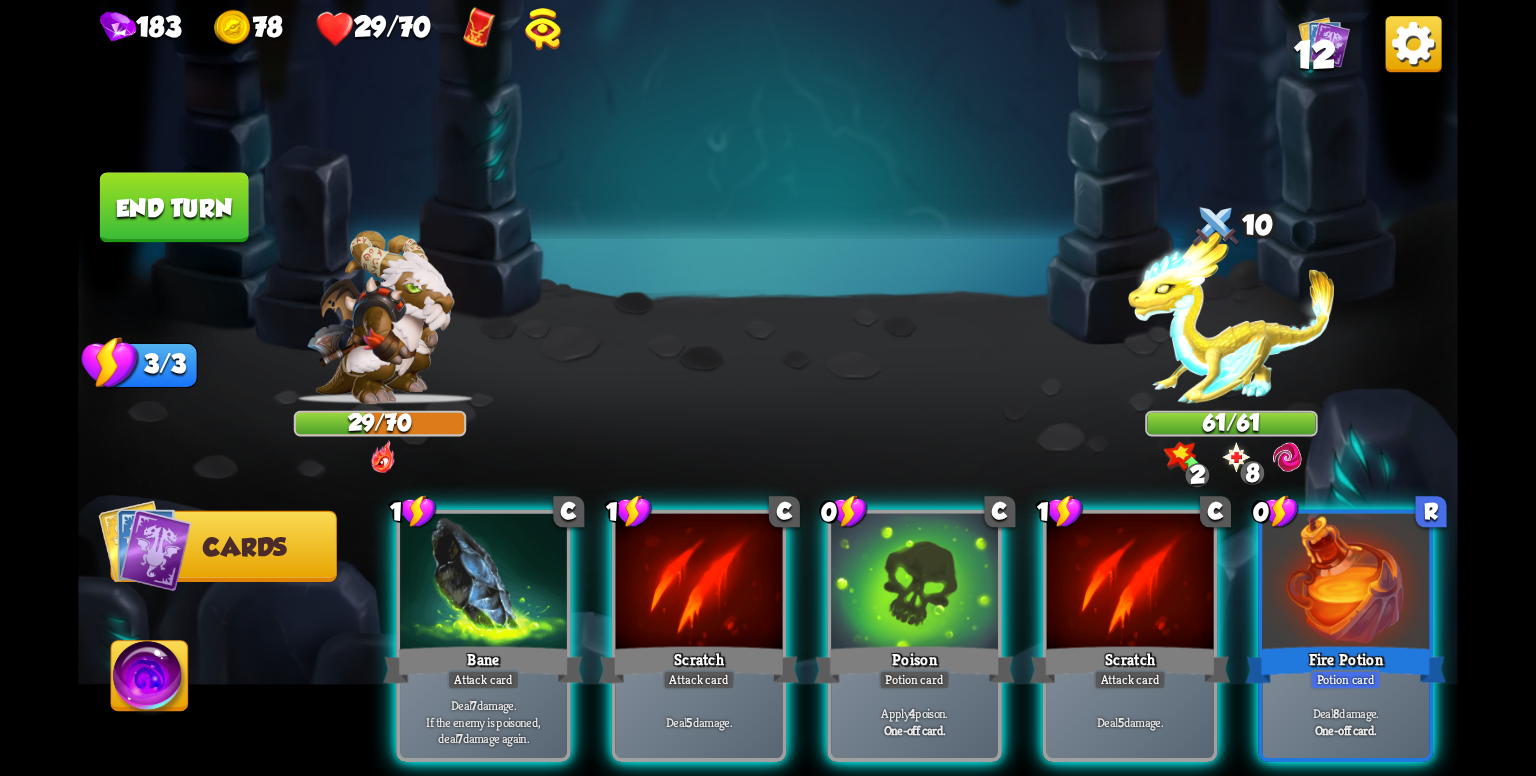 click at bounding box center (1287, 457) 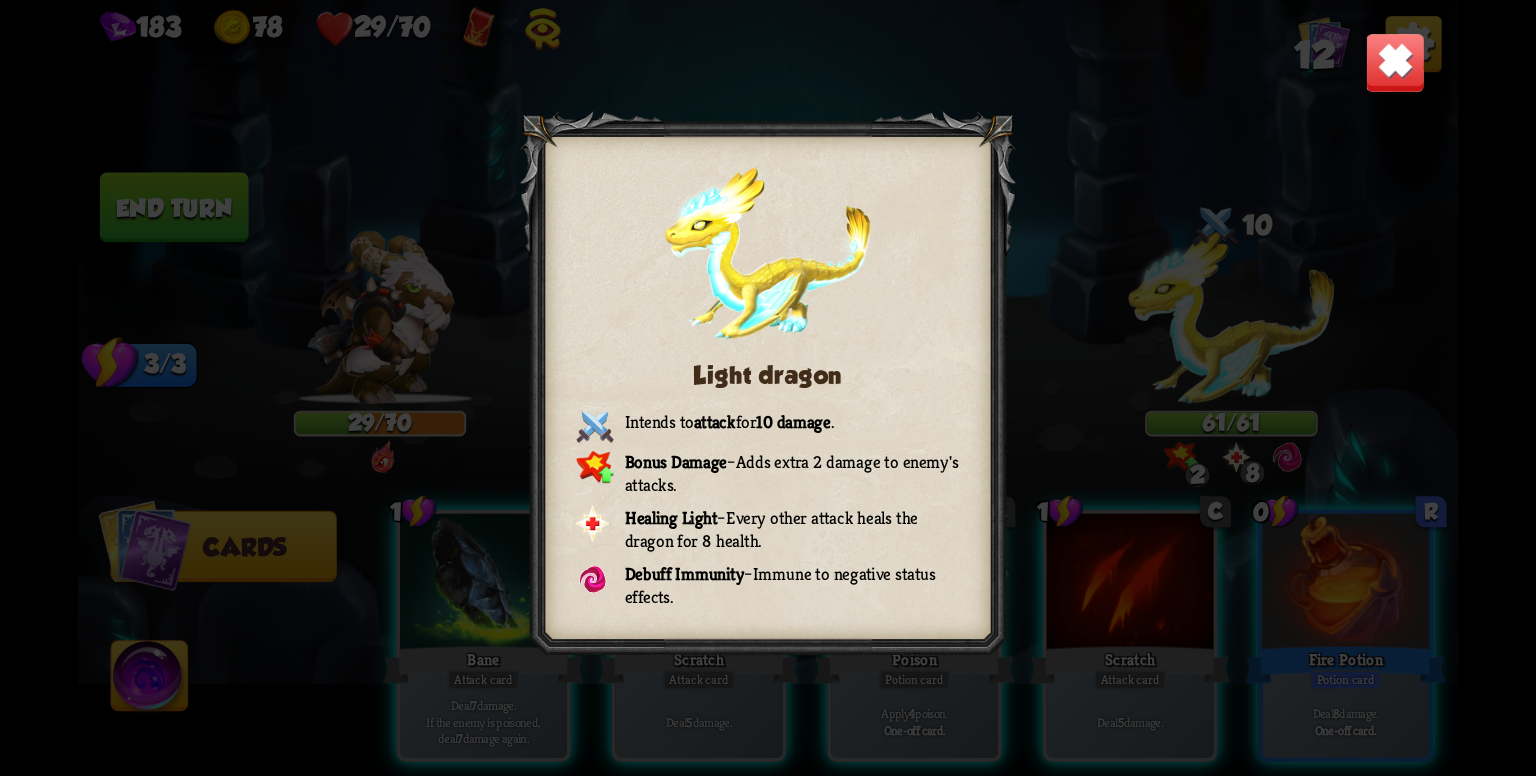 click at bounding box center [1395, 62] 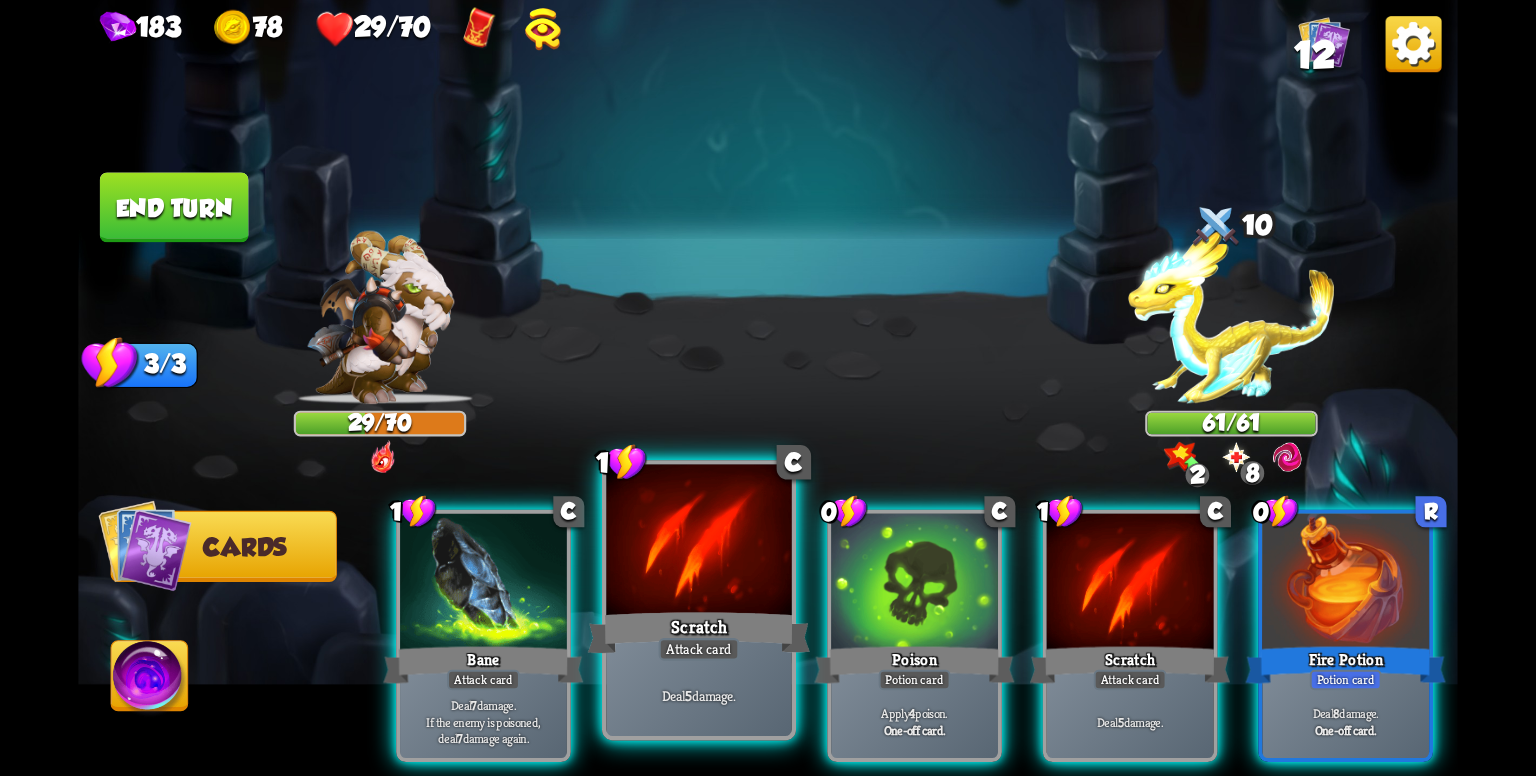 click at bounding box center (698, 543) 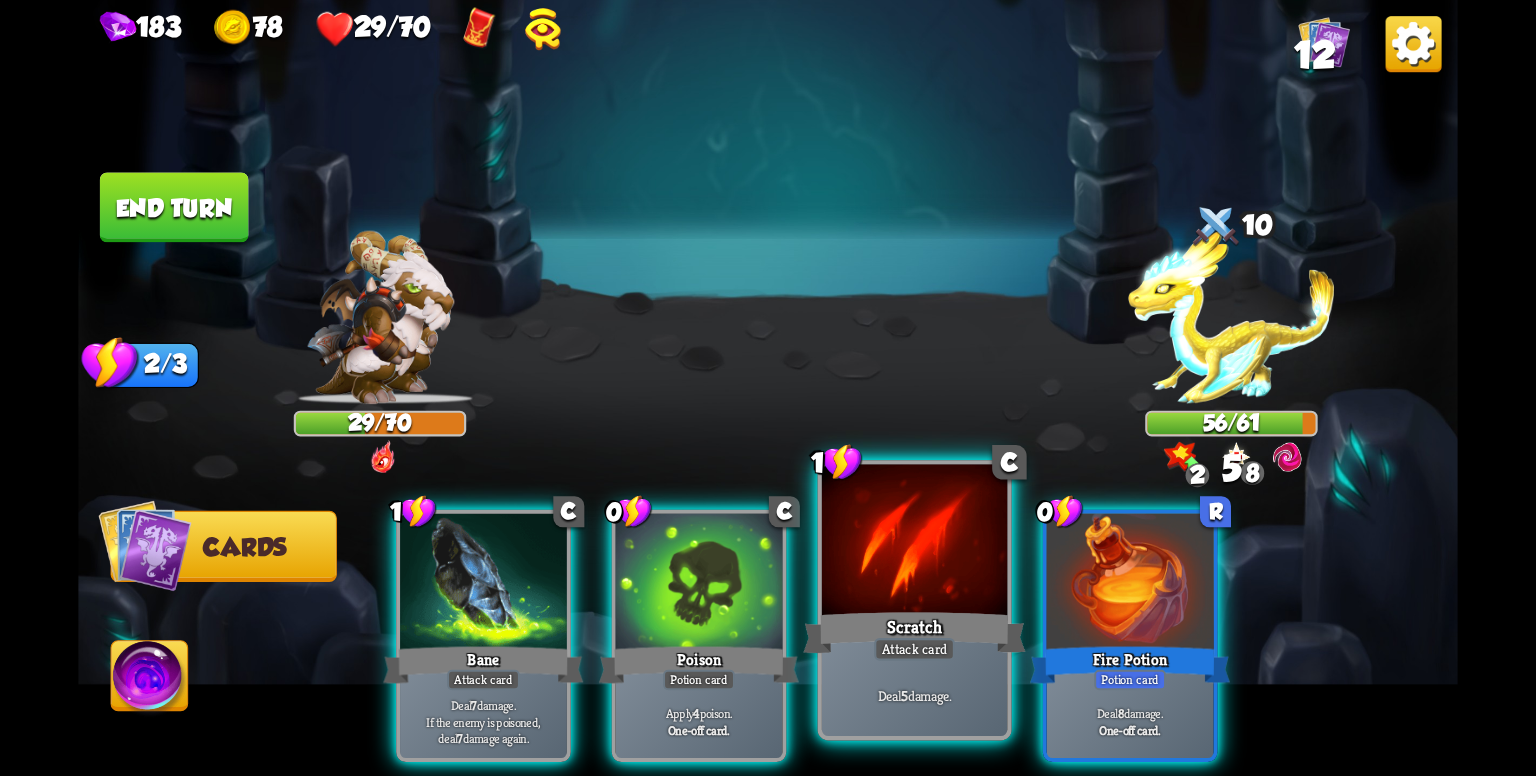 click at bounding box center (914, 543) 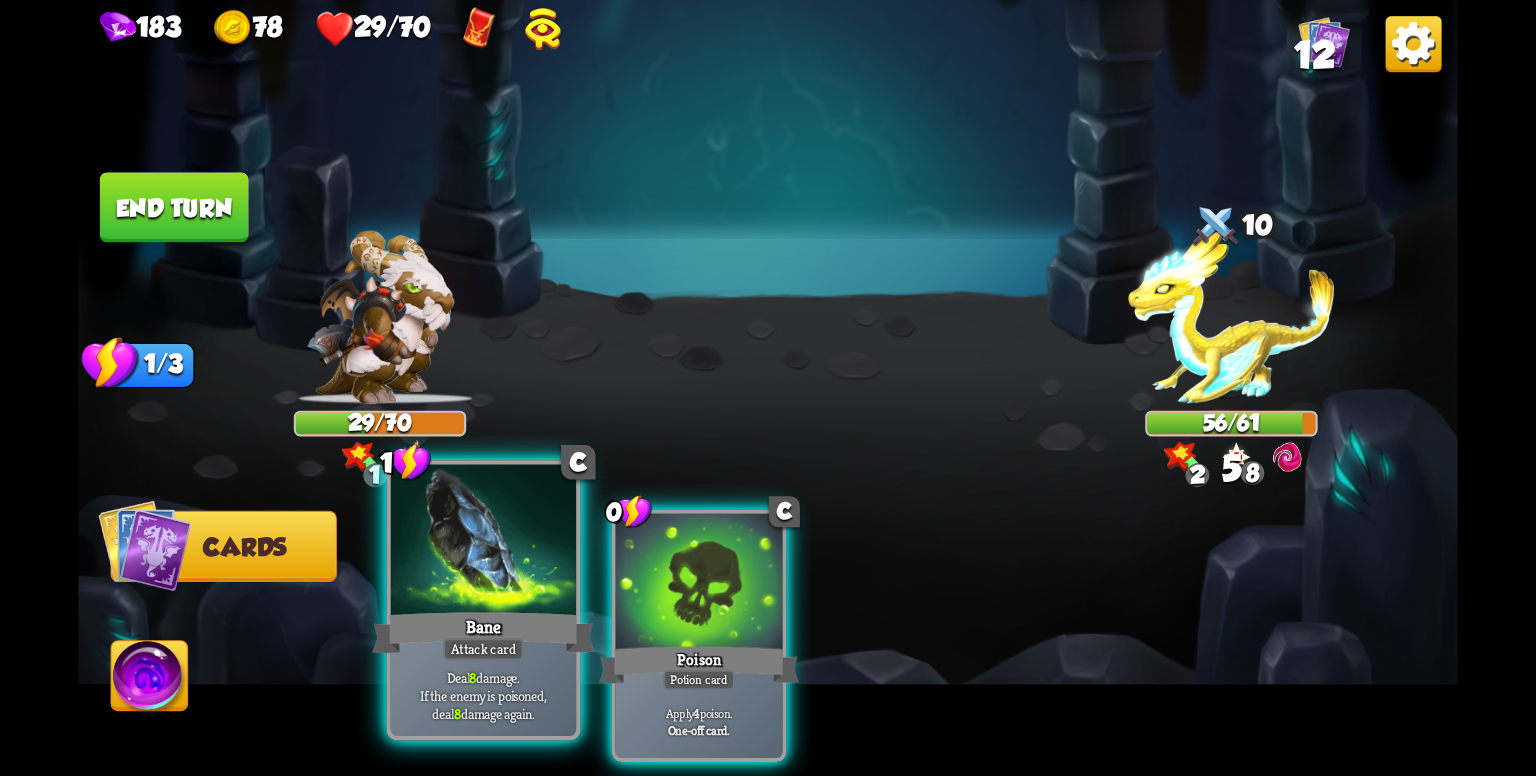 click on "Bane" at bounding box center (483, 633) 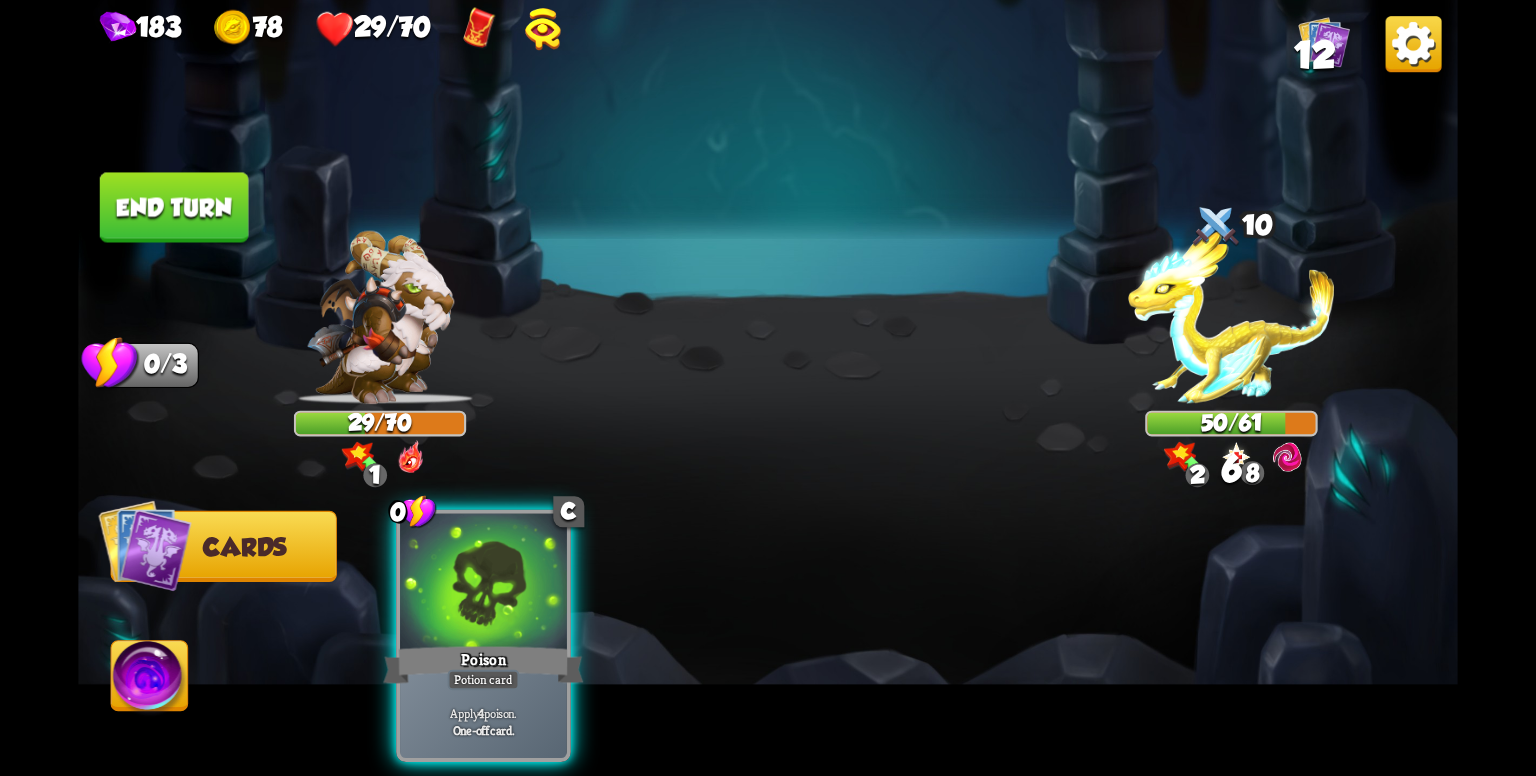 click on "End turn" at bounding box center [174, 207] 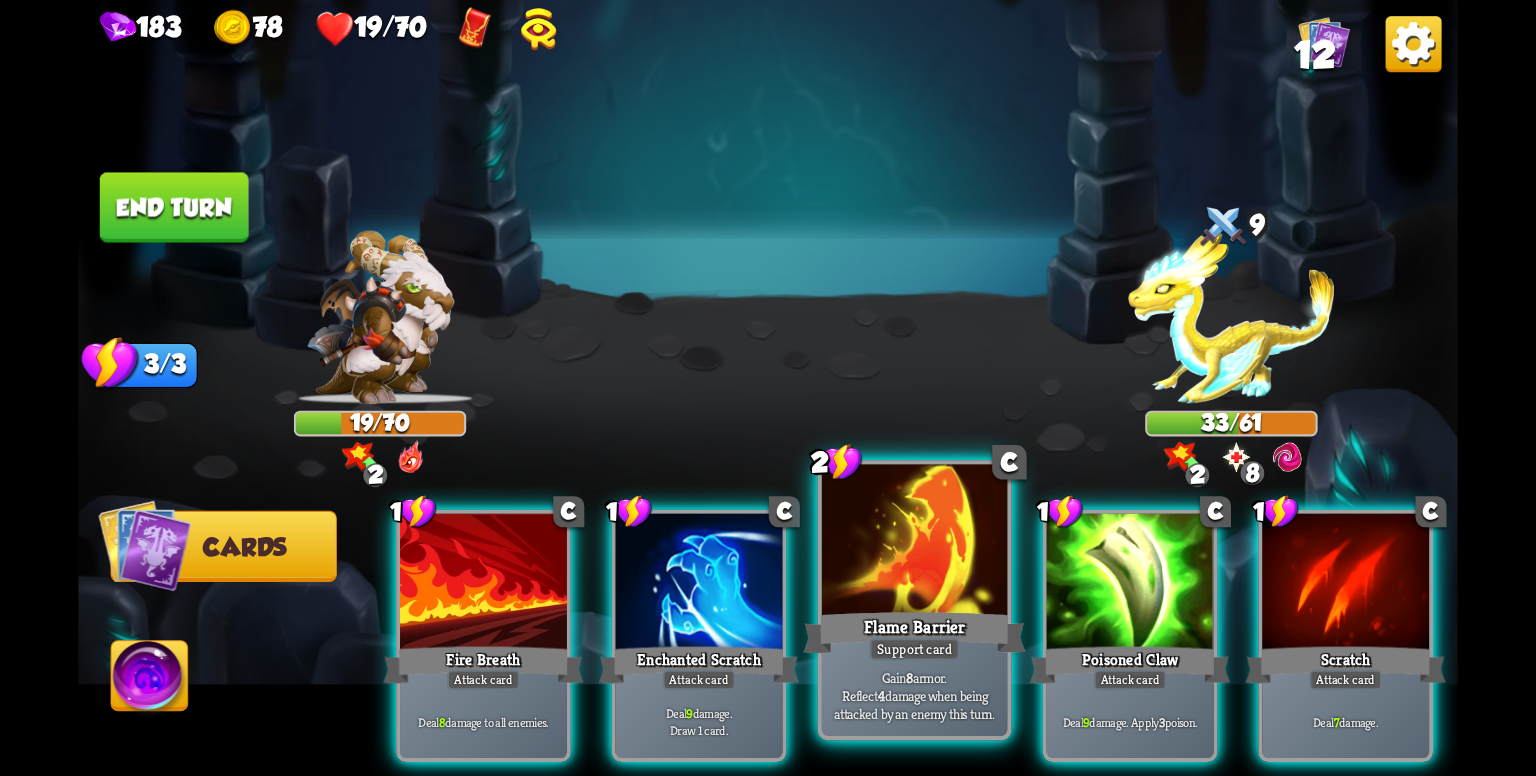 click at bounding box center [914, 543] 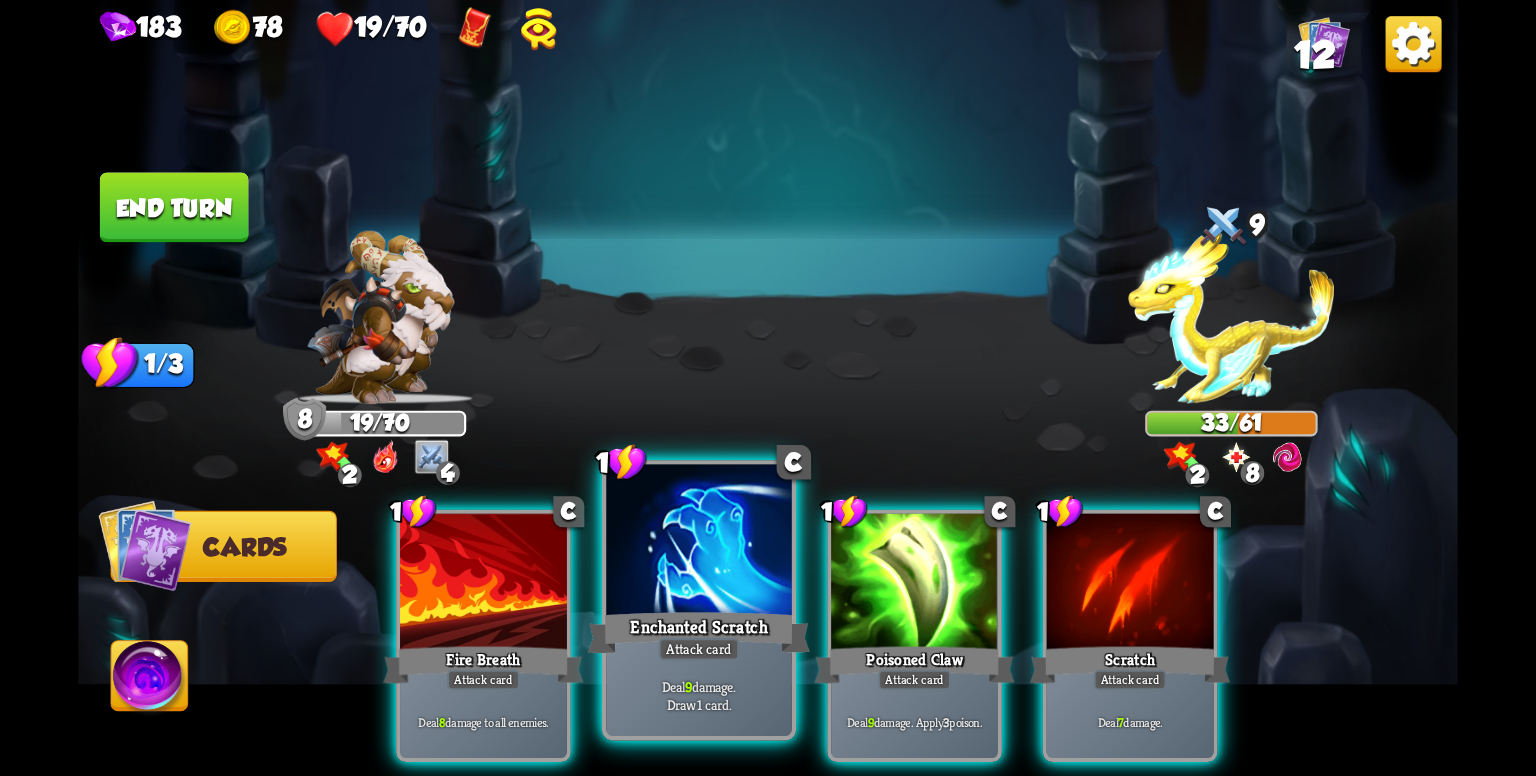 click on "Enchanted Scratch" at bounding box center [699, 633] 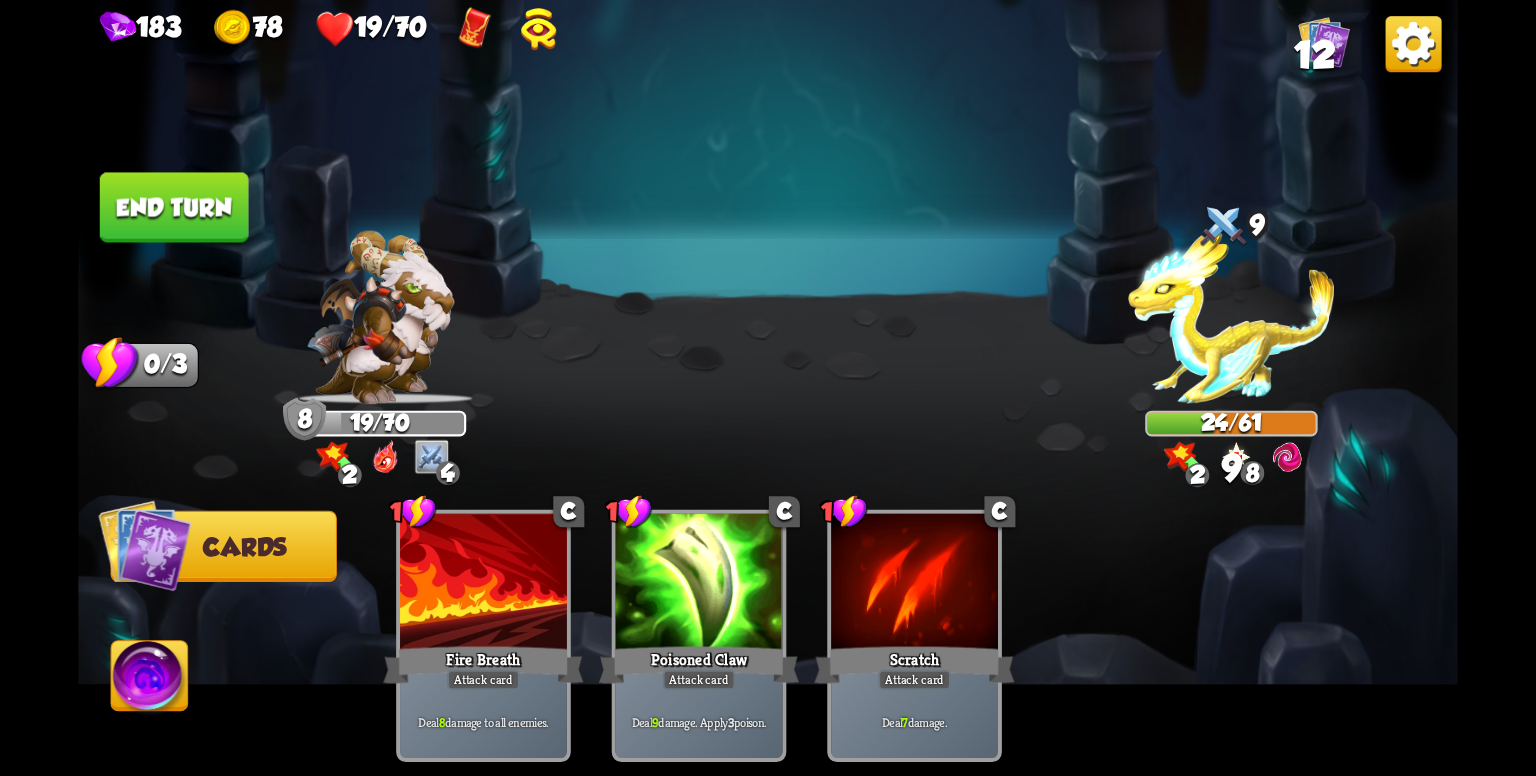 click on "End turn" at bounding box center [174, 207] 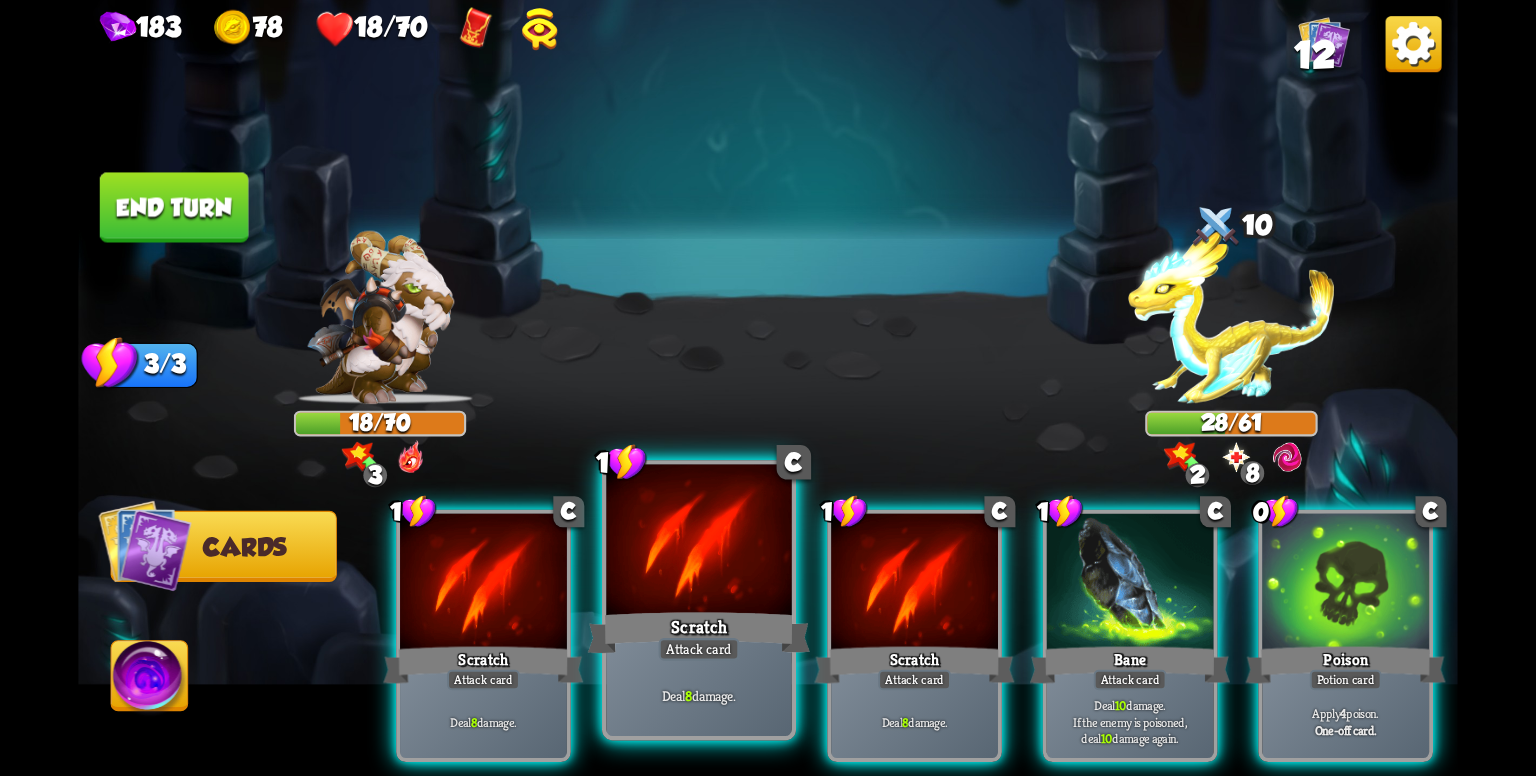 click at bounding box center (698, 543) 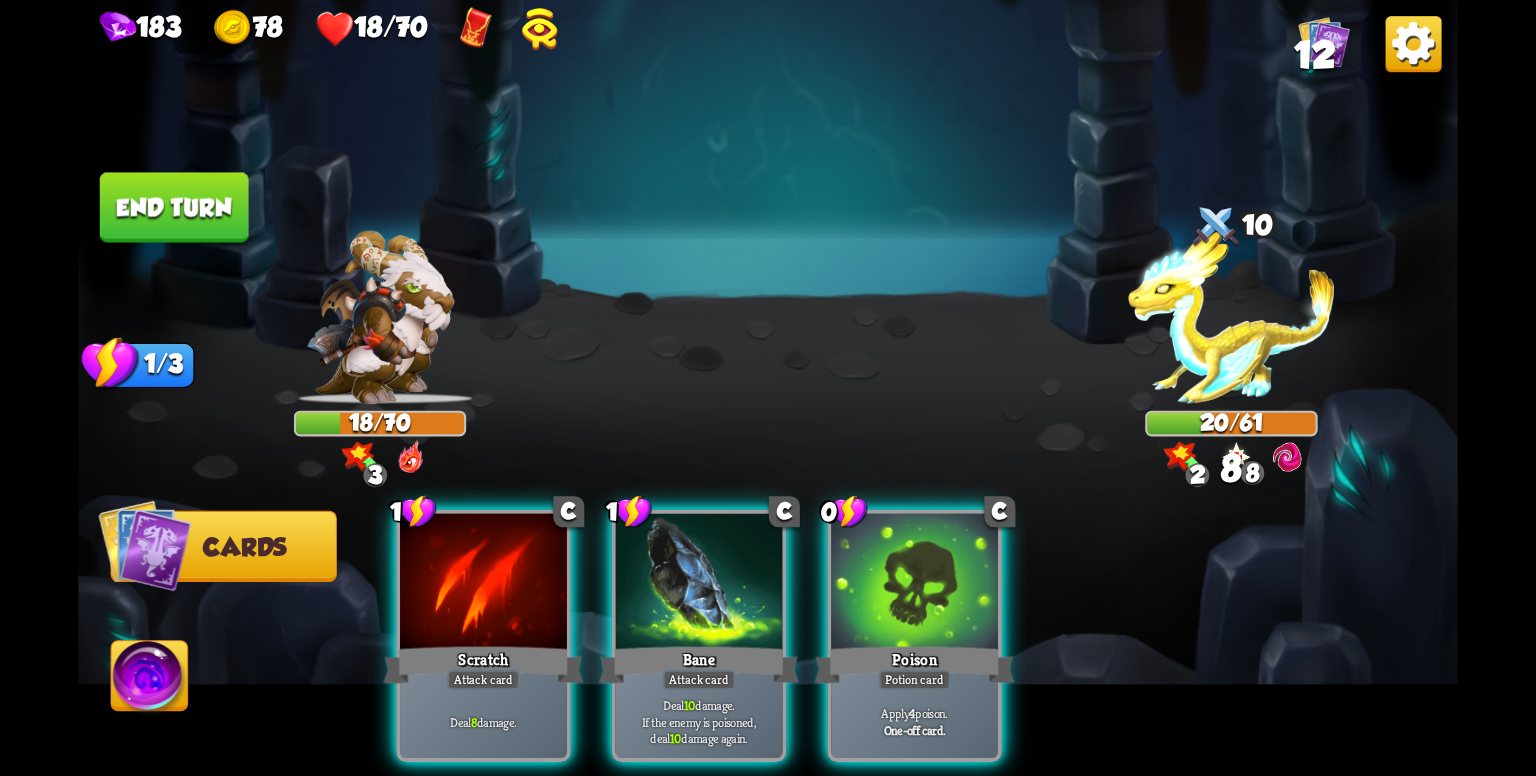 click at bounding box center [699, 584] 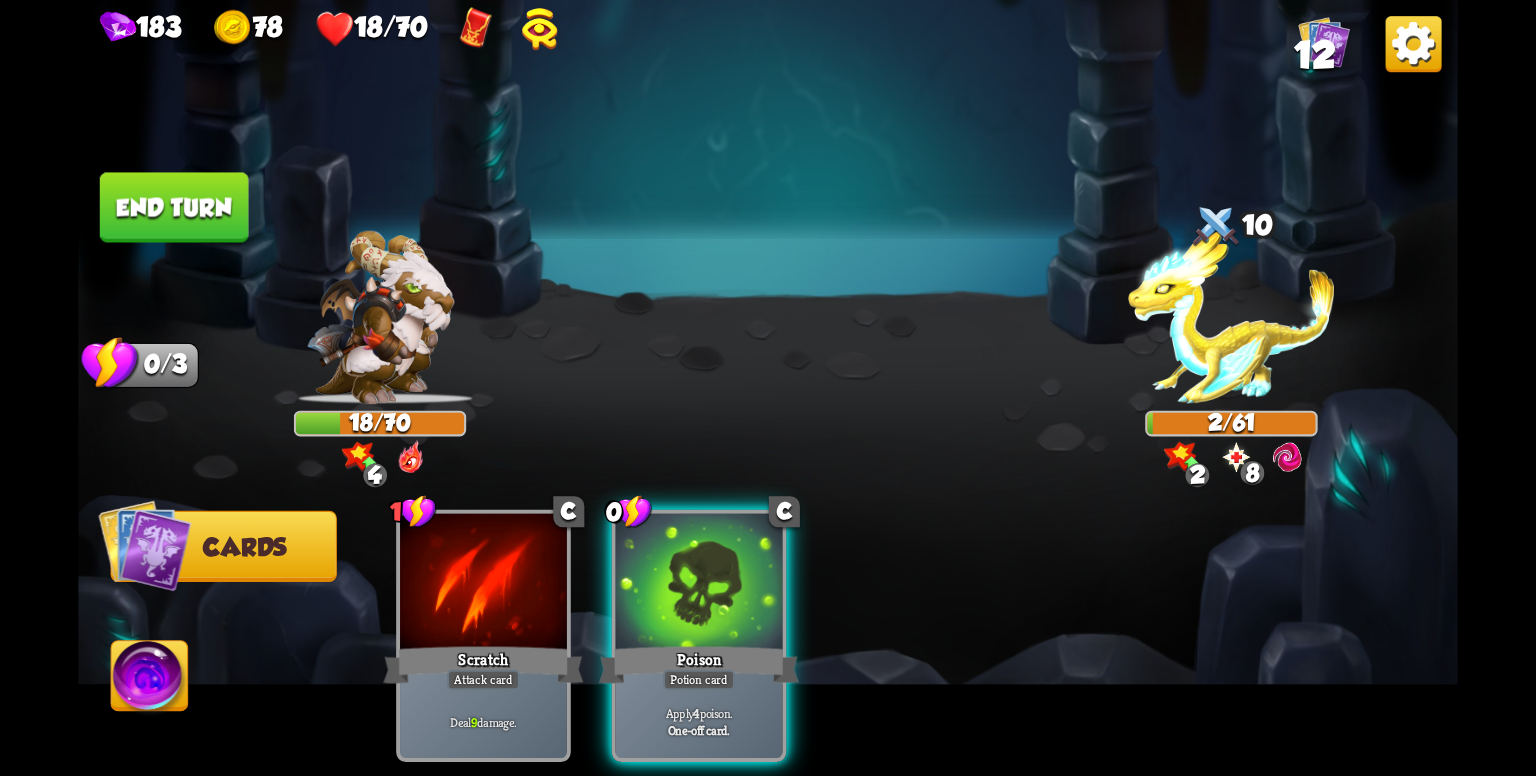 click on "End turn" at bounding box center (174, 207) 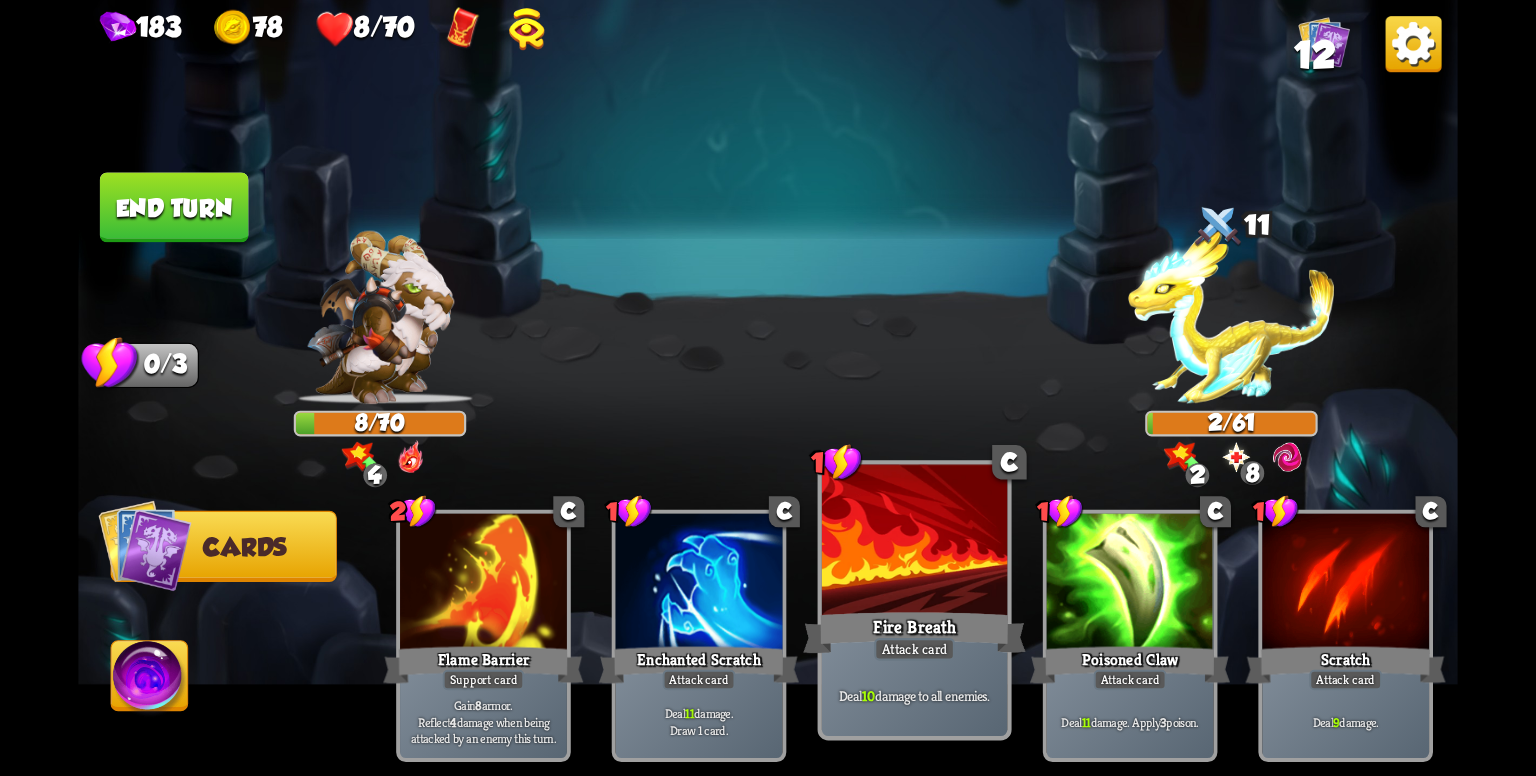 click at bounding box center [914, 543] 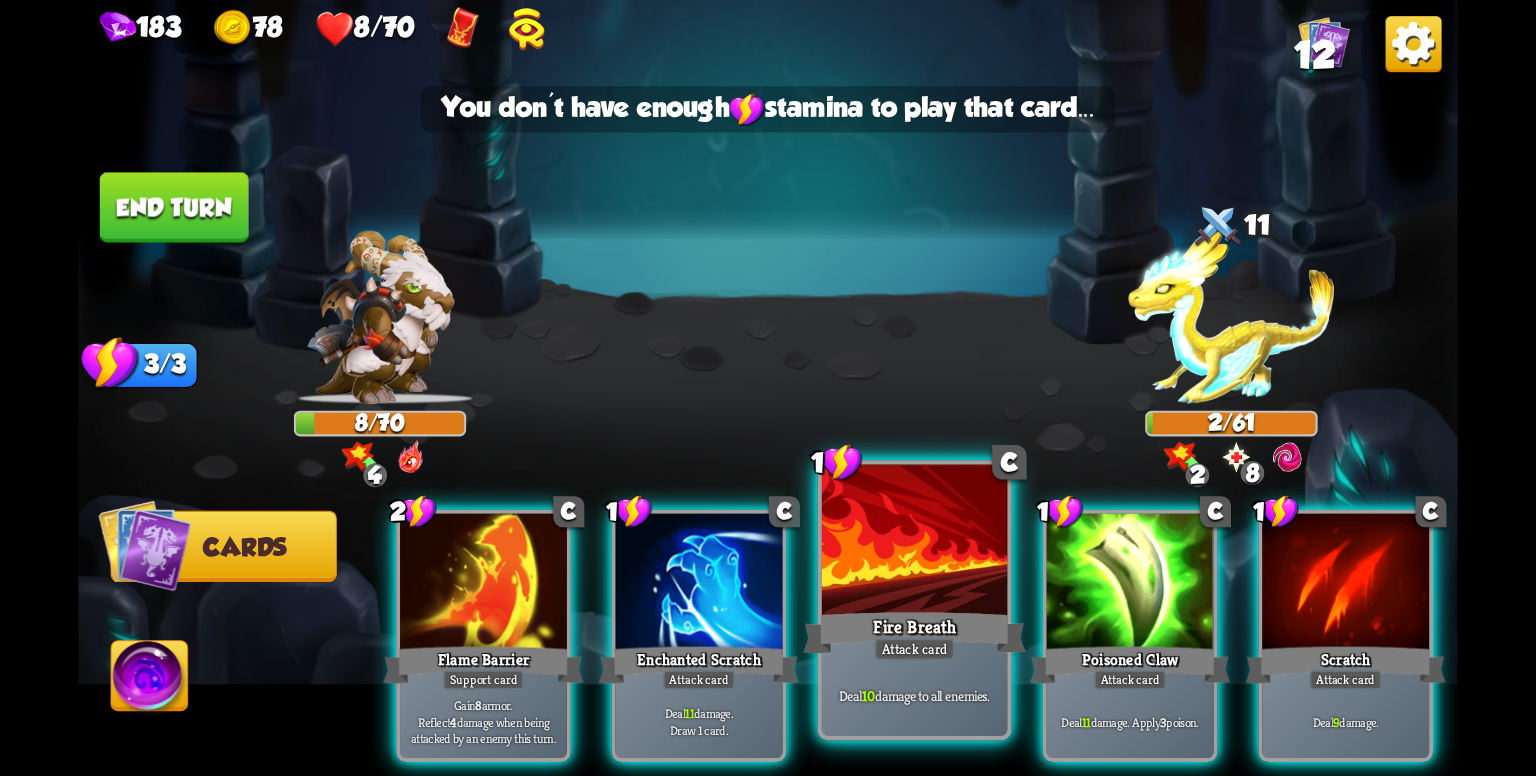 click at bounding box center (914, 543) 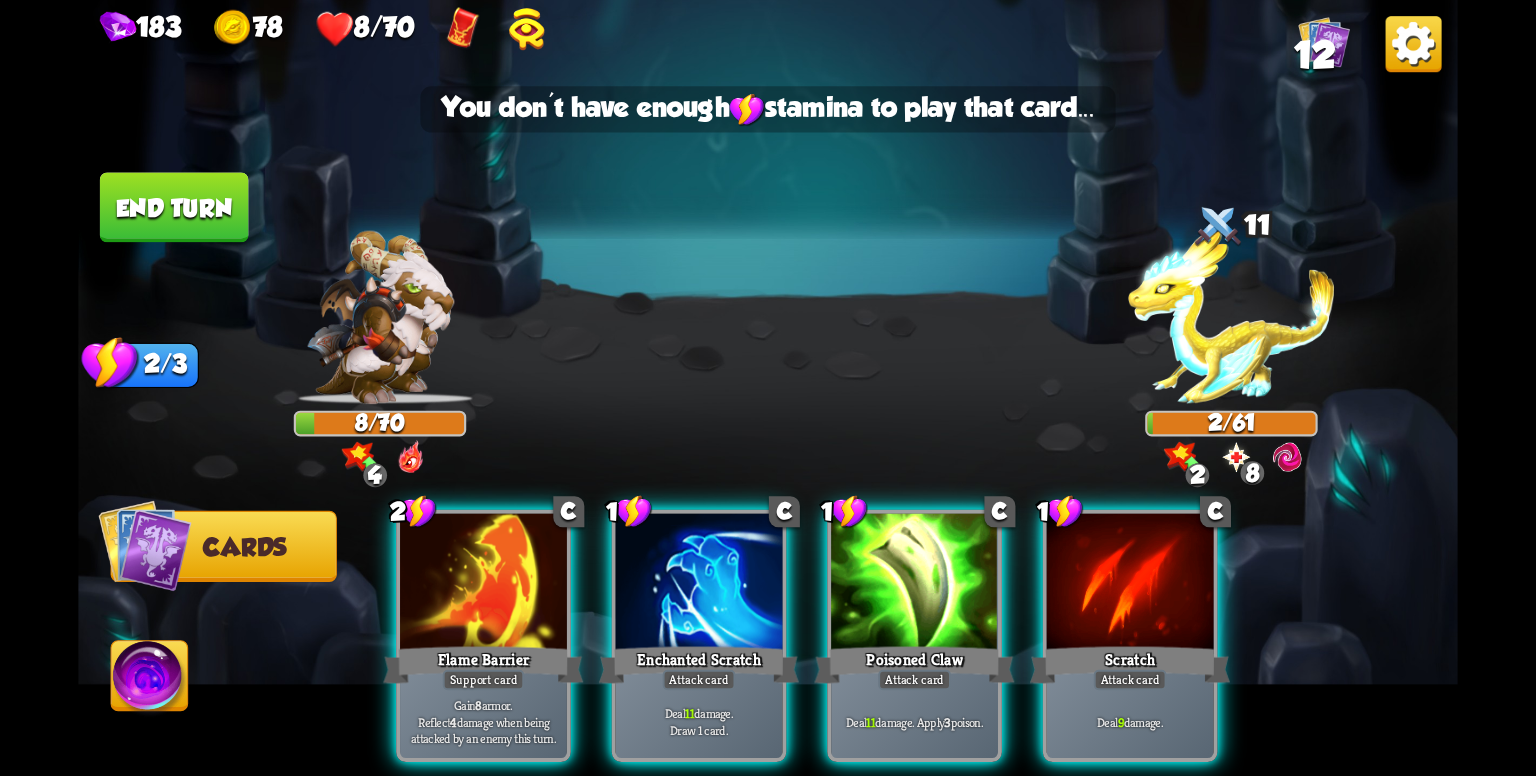 click at bounding box center [914, 584] 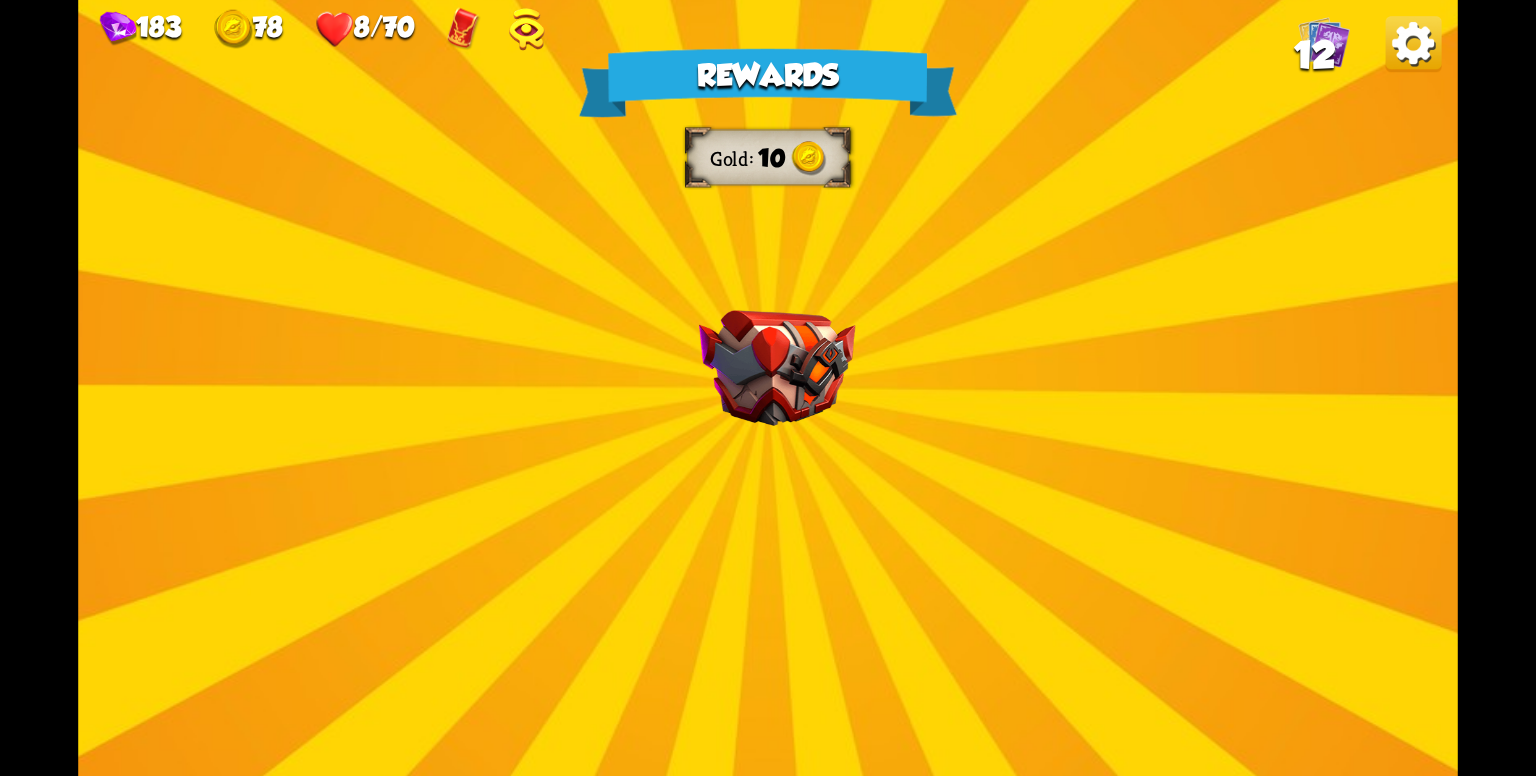click on "Rewards           Gold   10
Select a card
1
C   Fireball     Attack card   Lose 2 health. Deal  14  damage.
2
C   Tactical Strike     Attack card   Deal  7  damage. Gain  8  armor.
1
C   Riposte     Attack card   Deal  5  damage. If the enemy intends to attack, deal  5  damage again.
1
C   Spot Weakness     Support card   If an enemy intends to block, gain  2  Bonus Damage.   One-off card.             Proceed" at bounding box center [768, 388] 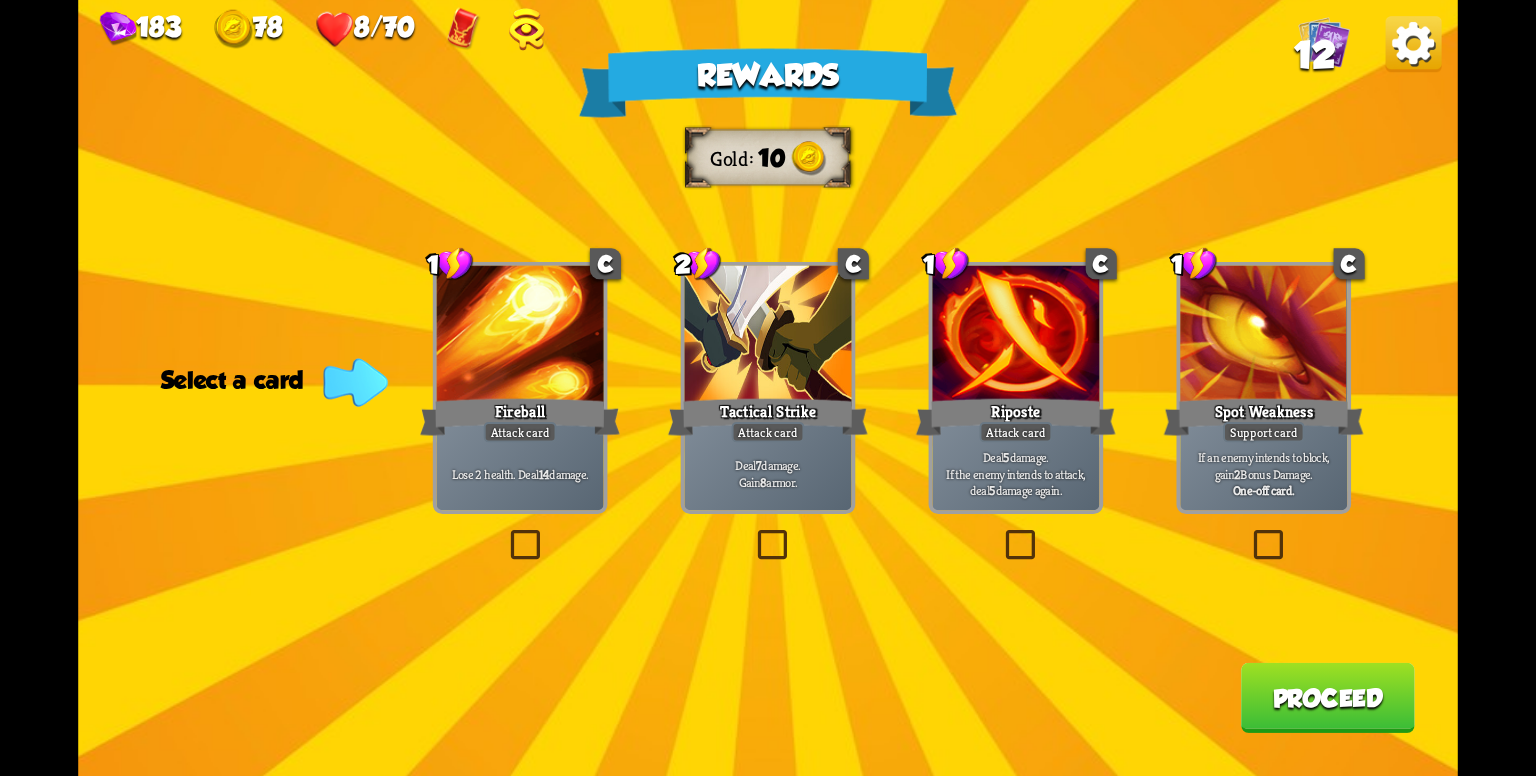 click on "Deal  7  damage. Gain  8  armor." at bounding box center [768, 473] 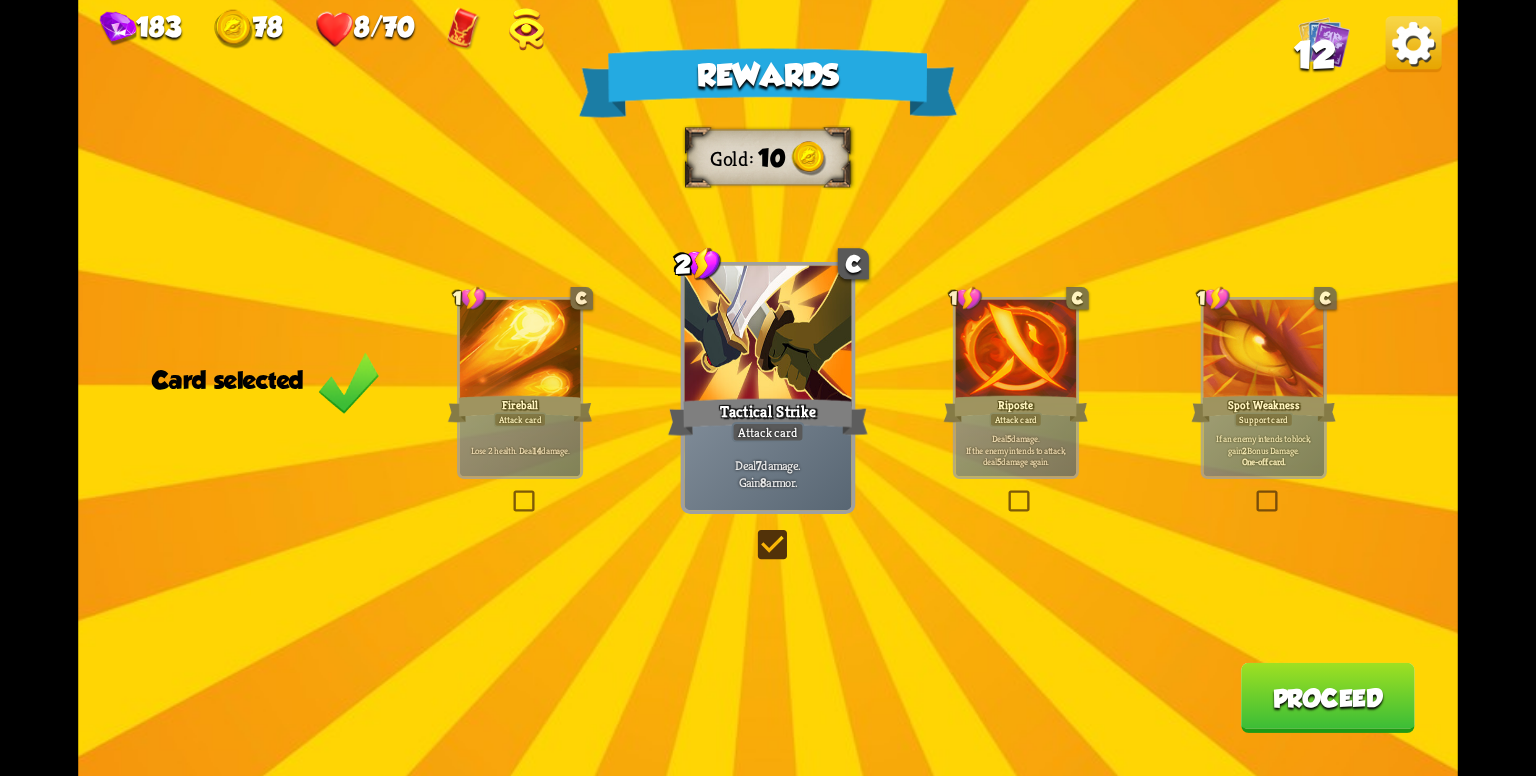 click on "Proceed" at bounding box center [1328, 698] 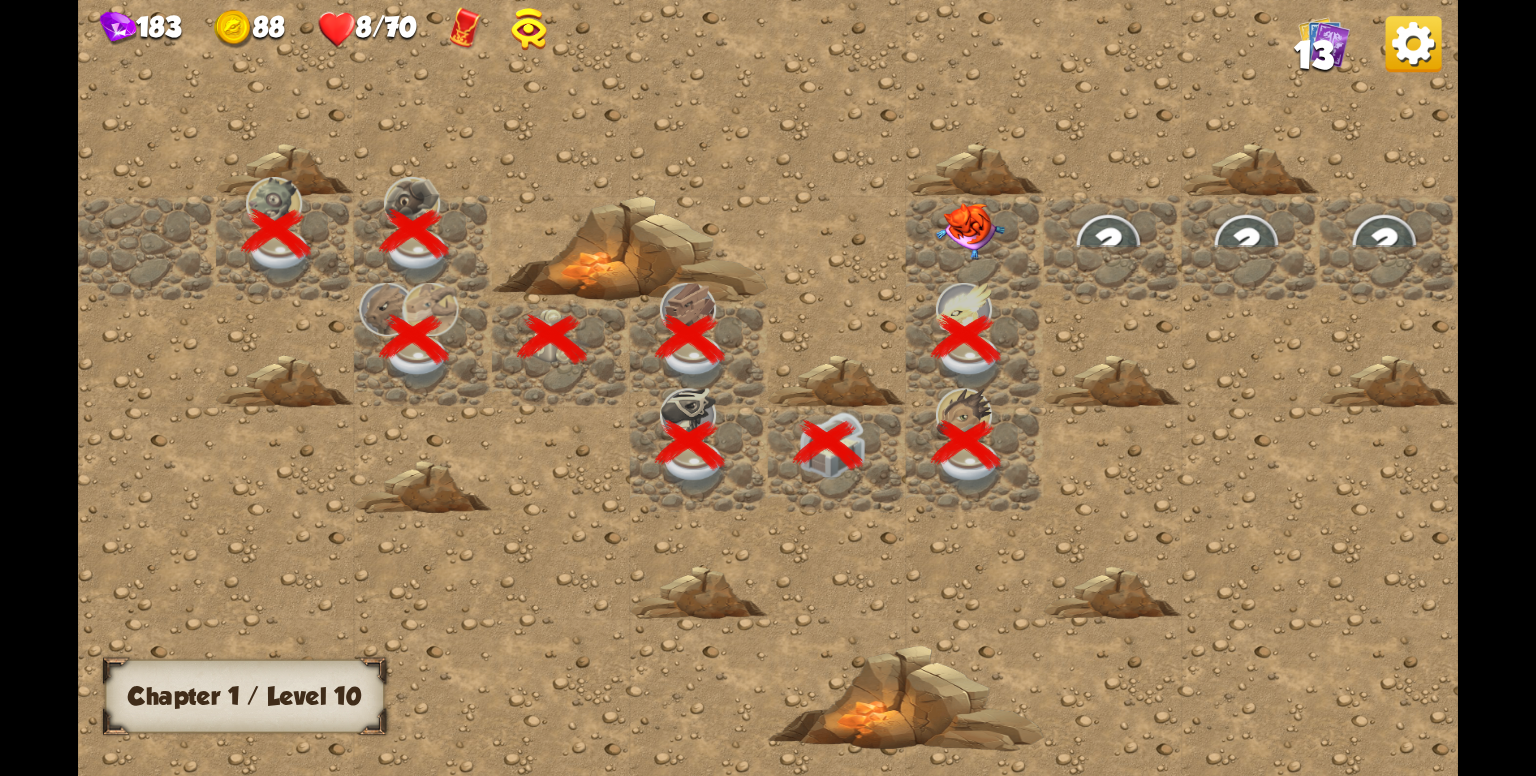 click at bounding box center (970, 231) 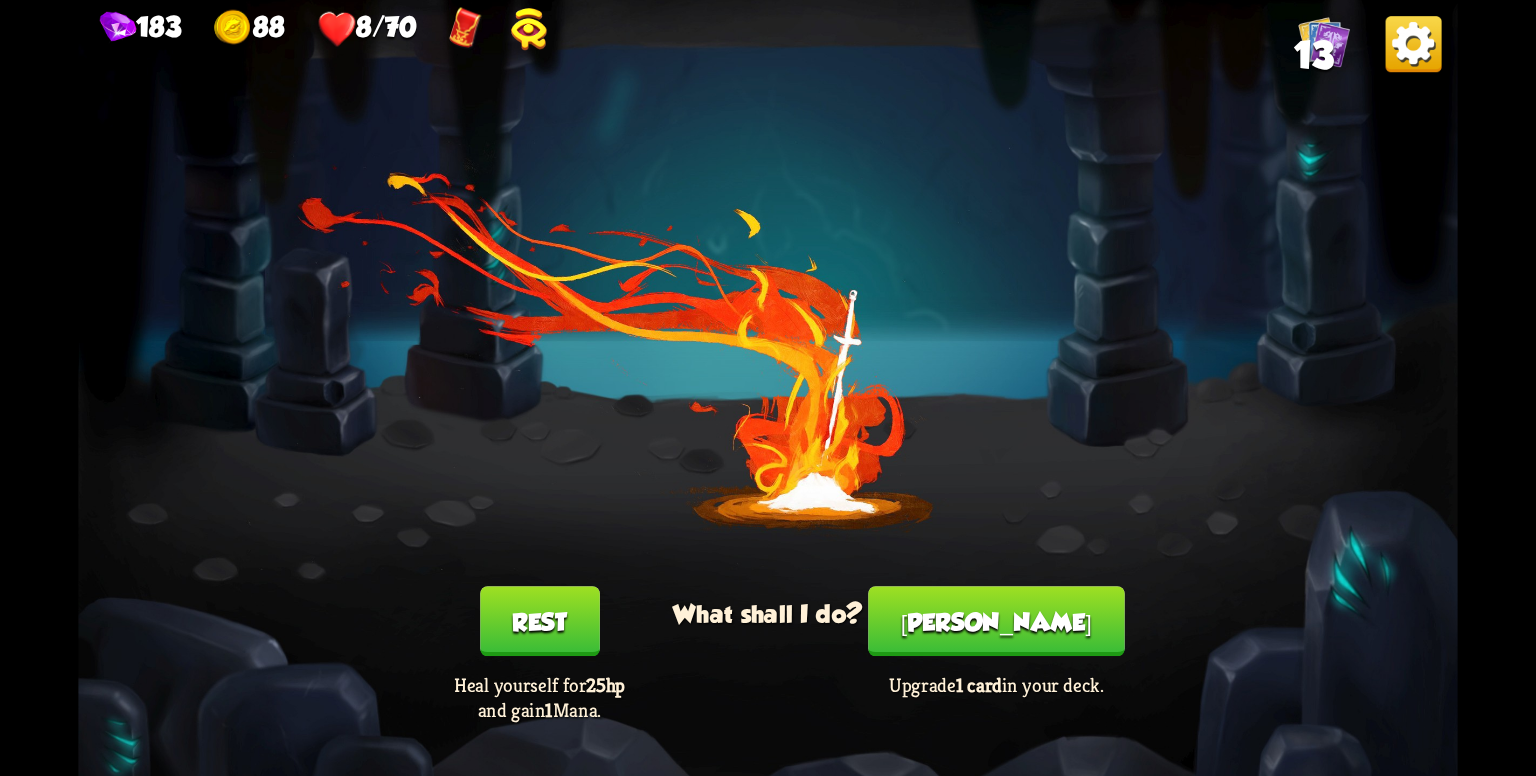 click on "Rest" at bounding box center (540, 621) 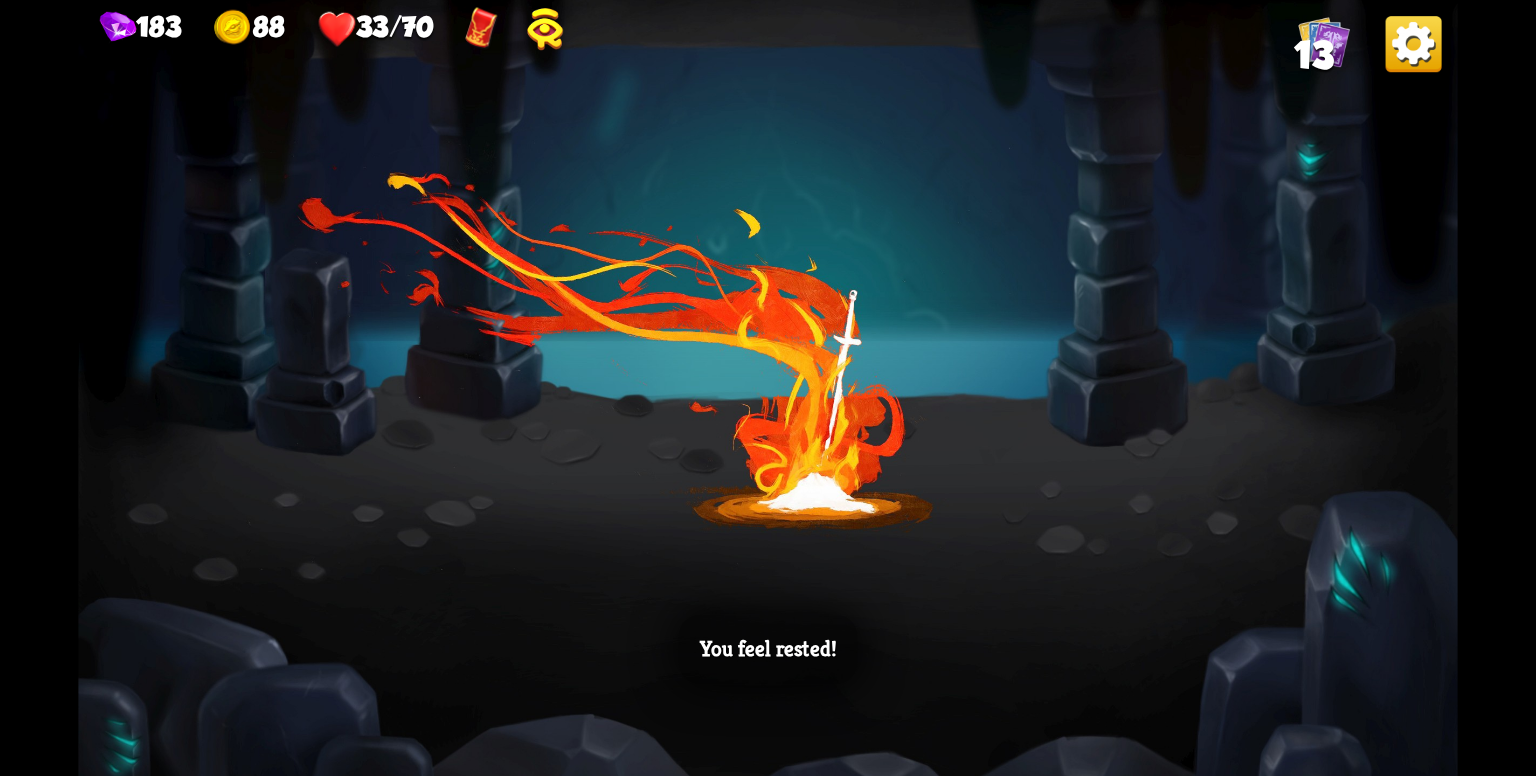 click on "You feel rested!" at bounding box center [768, 388] 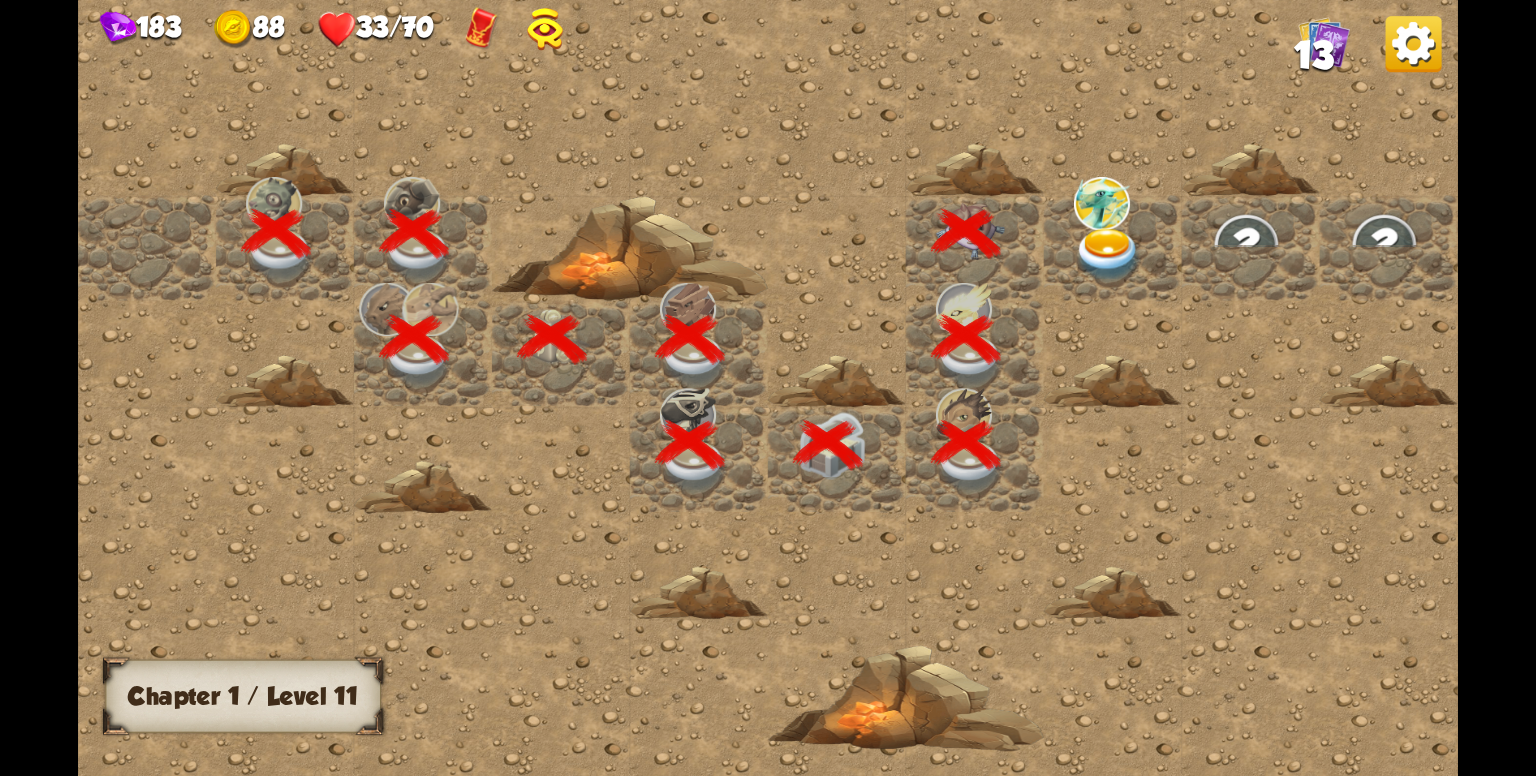 scroll, scrollTop: 0, scrollLeft: 384, axis: horizontal 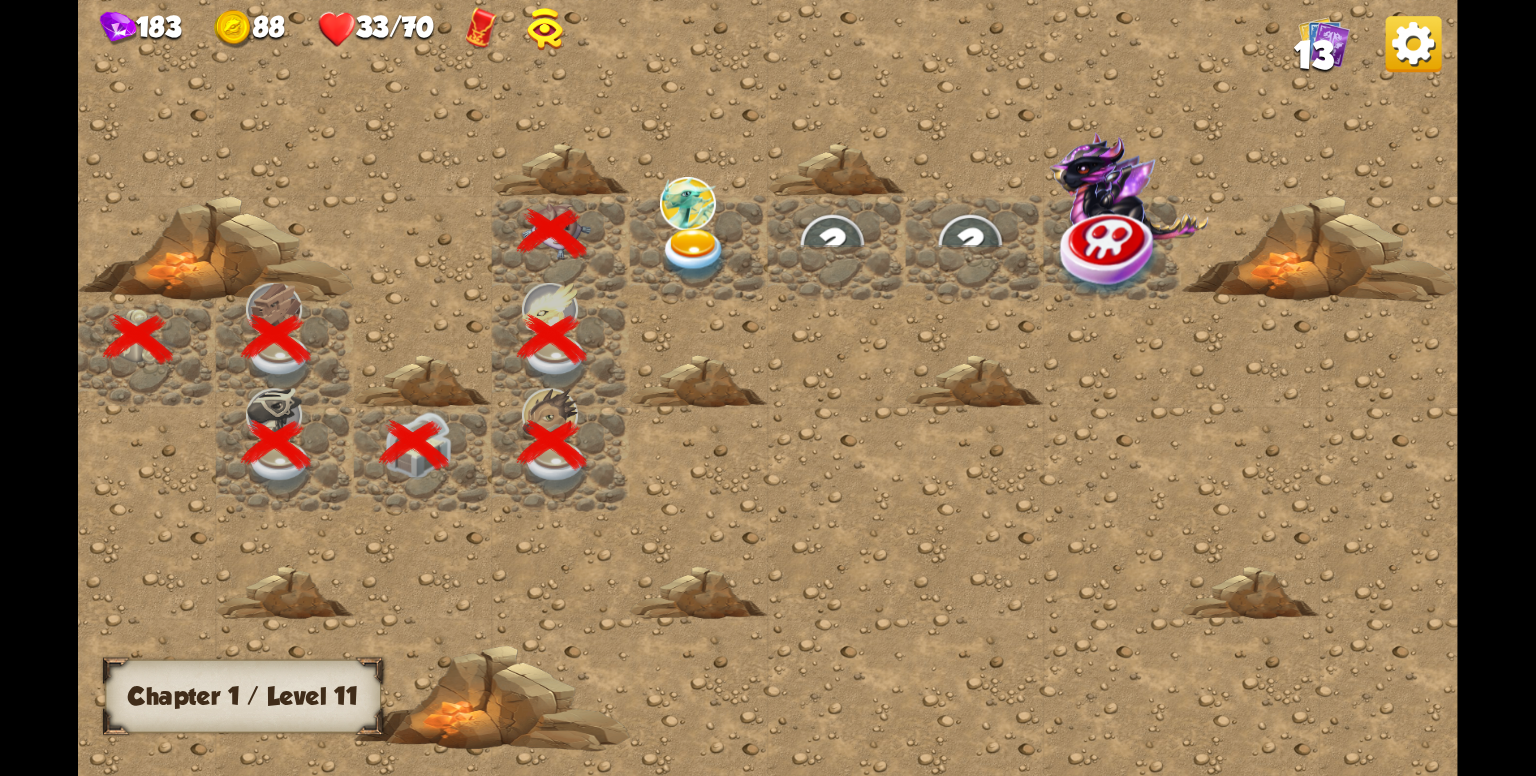 click at bounding box center [699, 248] 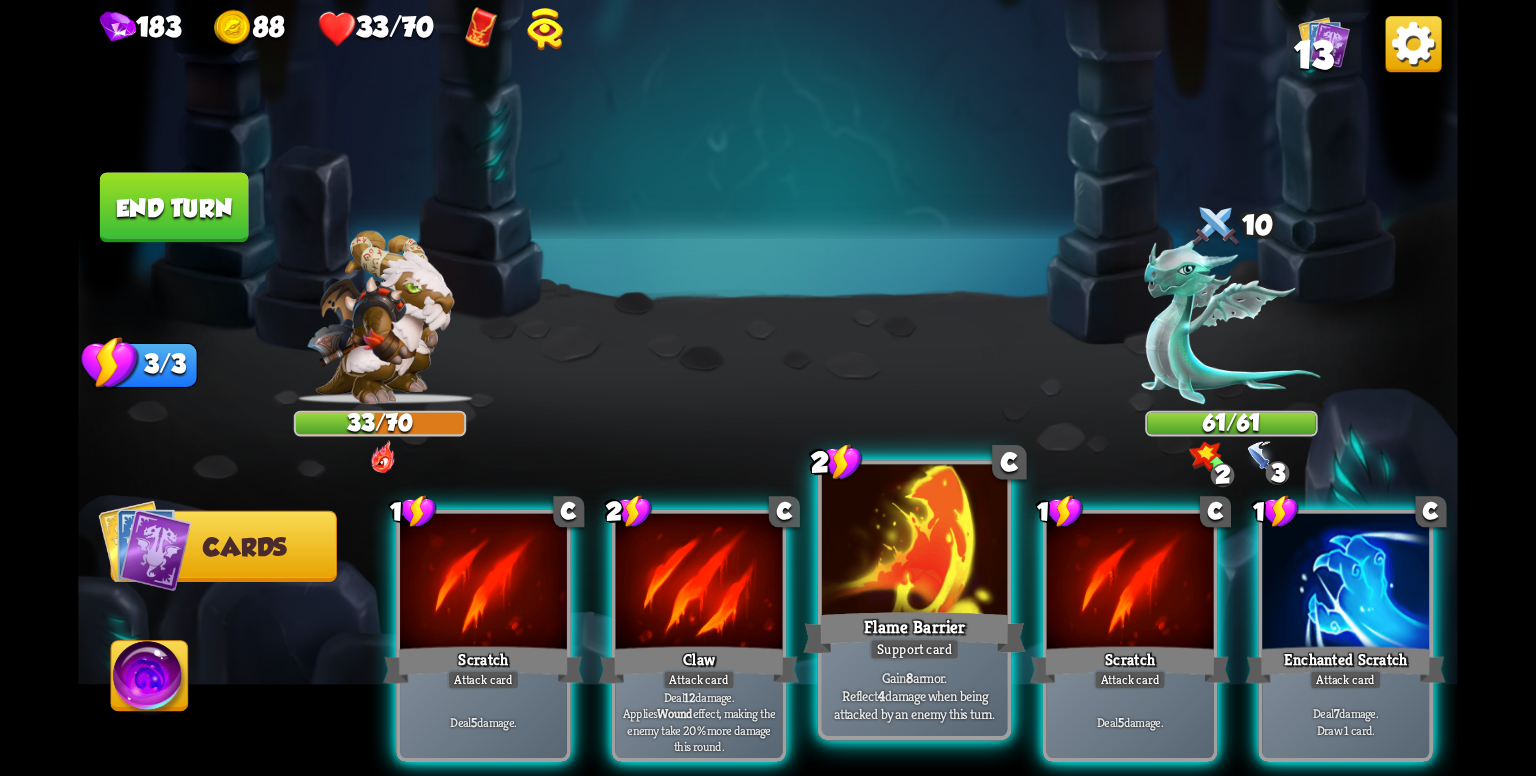 click at bounding box center [914, 543] 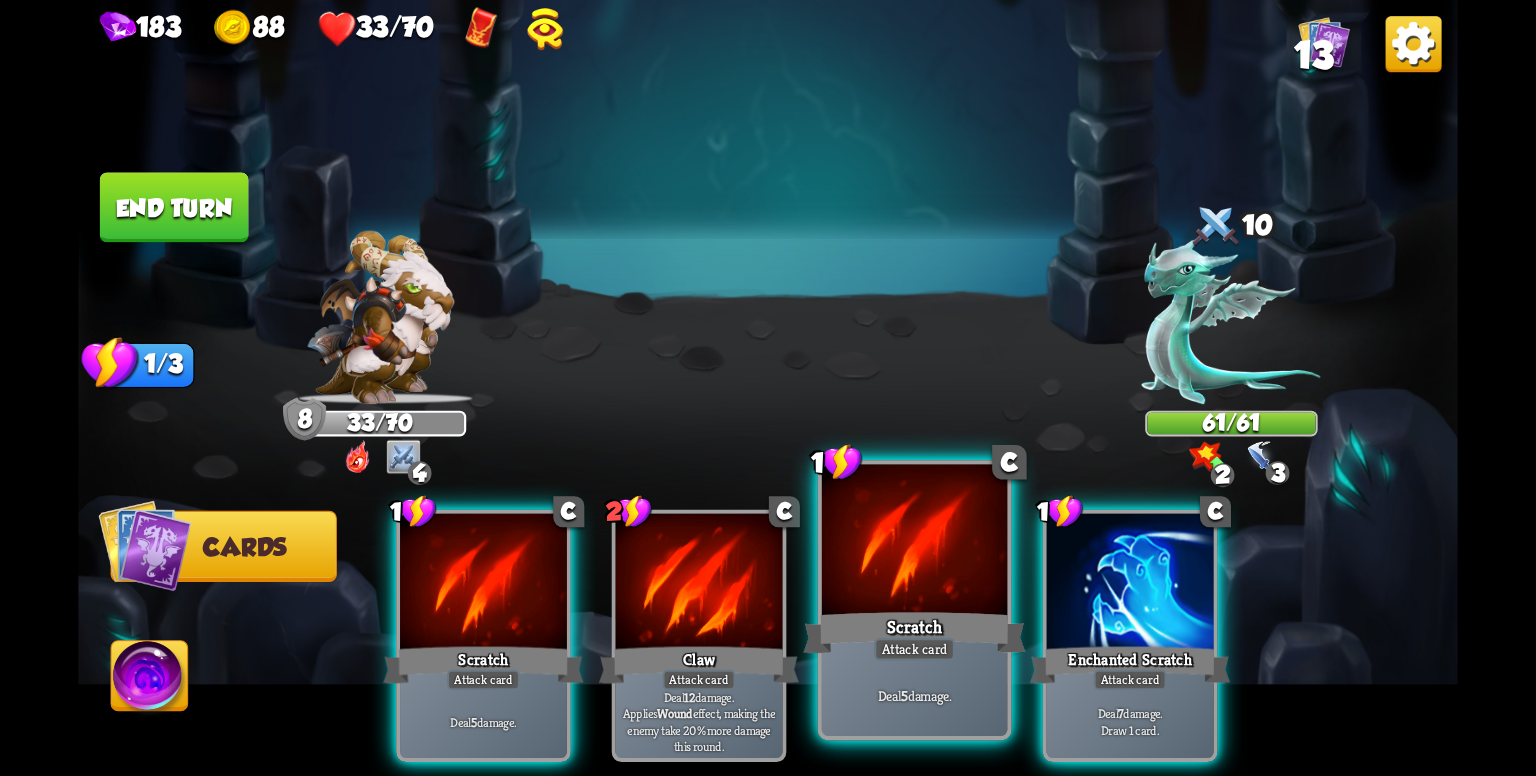 click at bounding box center [914, 543] 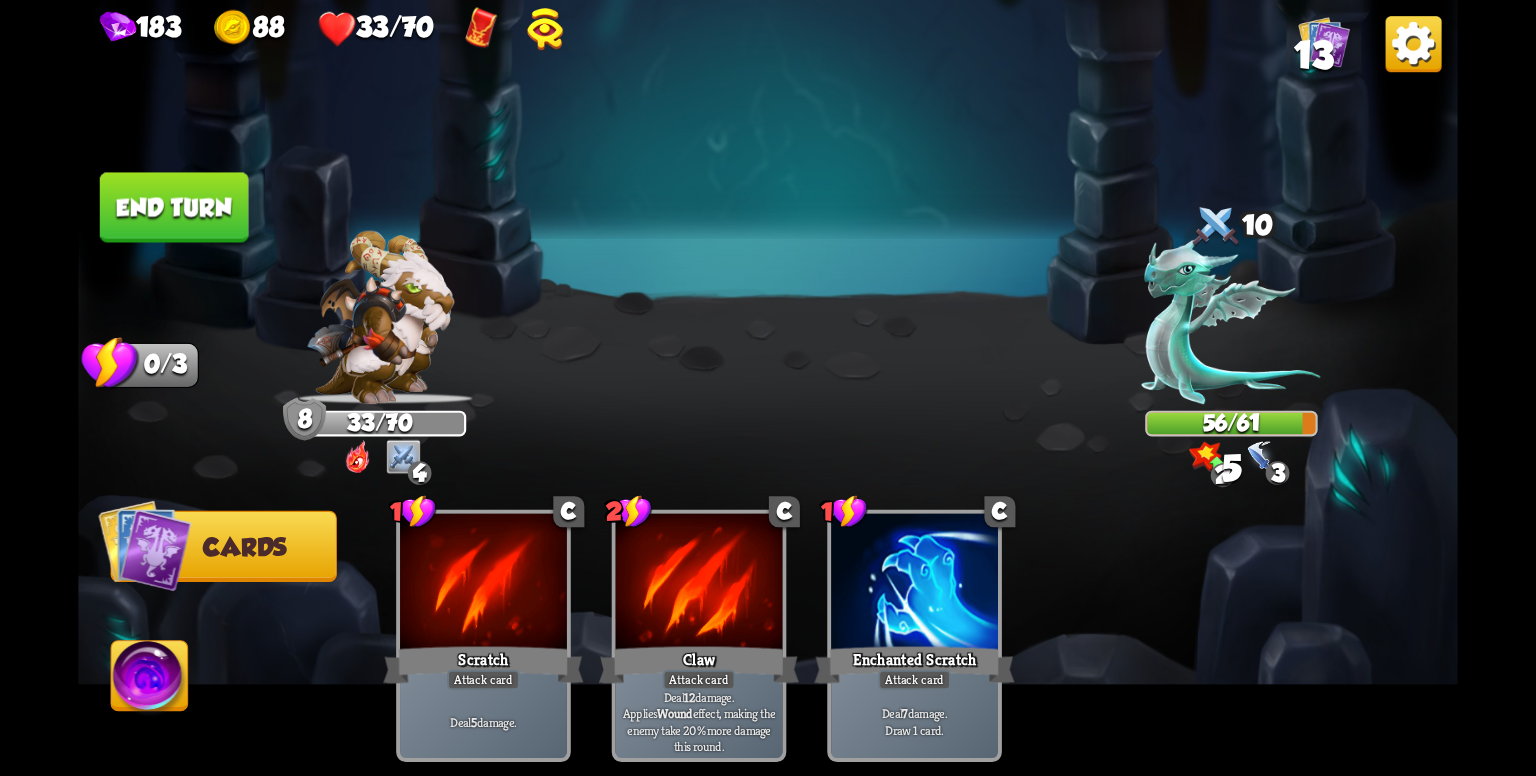 click on "End turn" at bounding box center (174, 207) 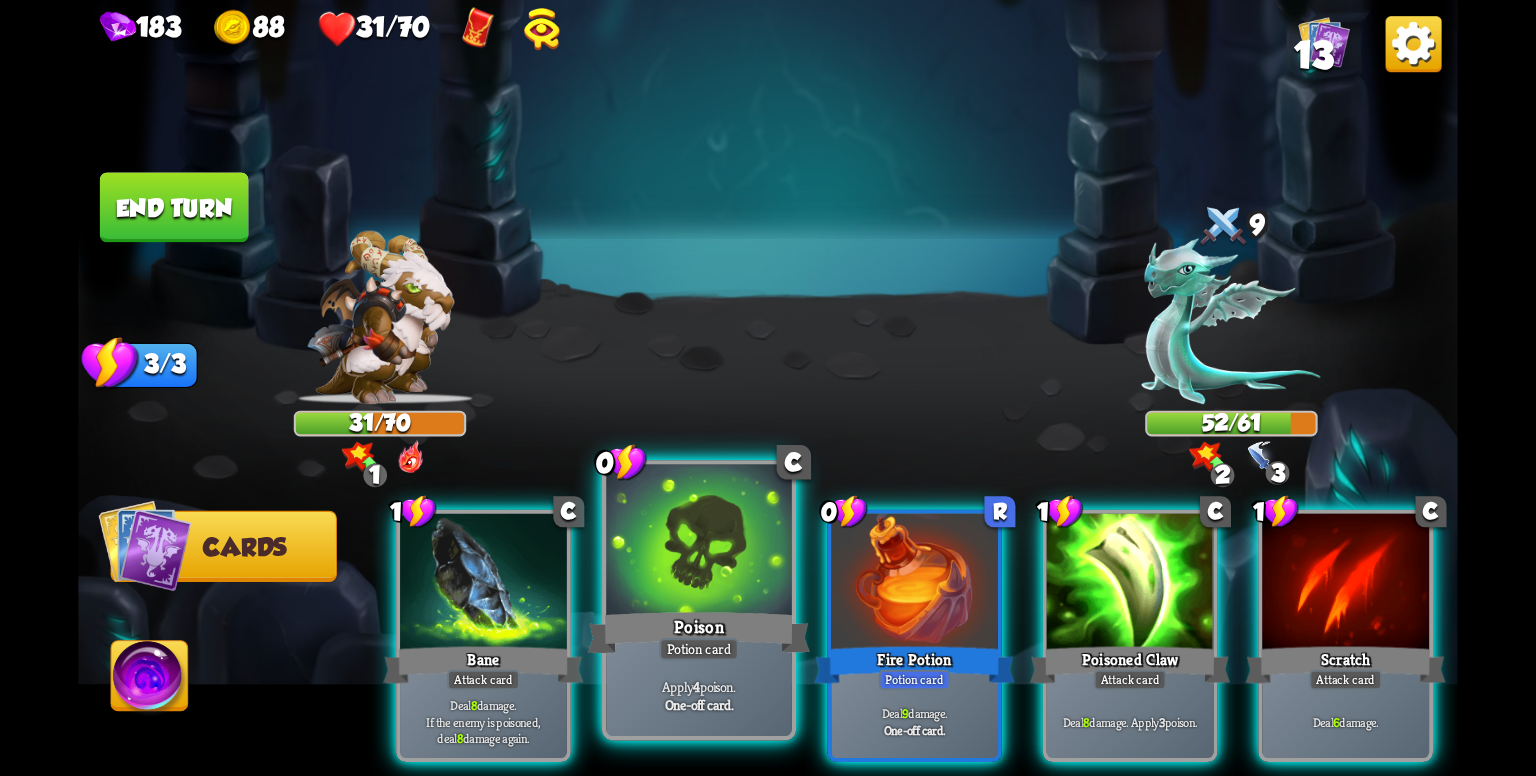 click at bounding box center (698, 543) 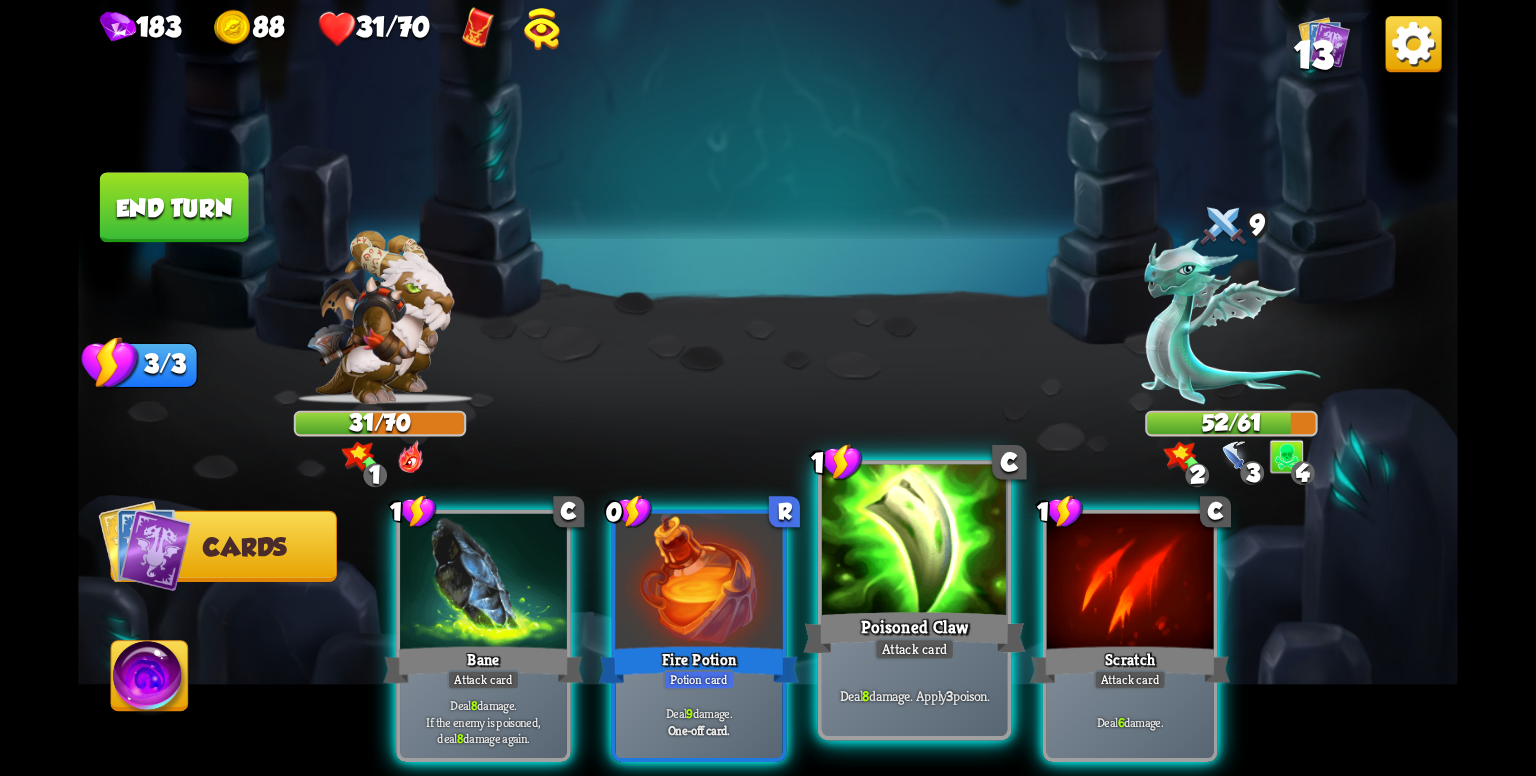 click at bounding box center (914, 543) 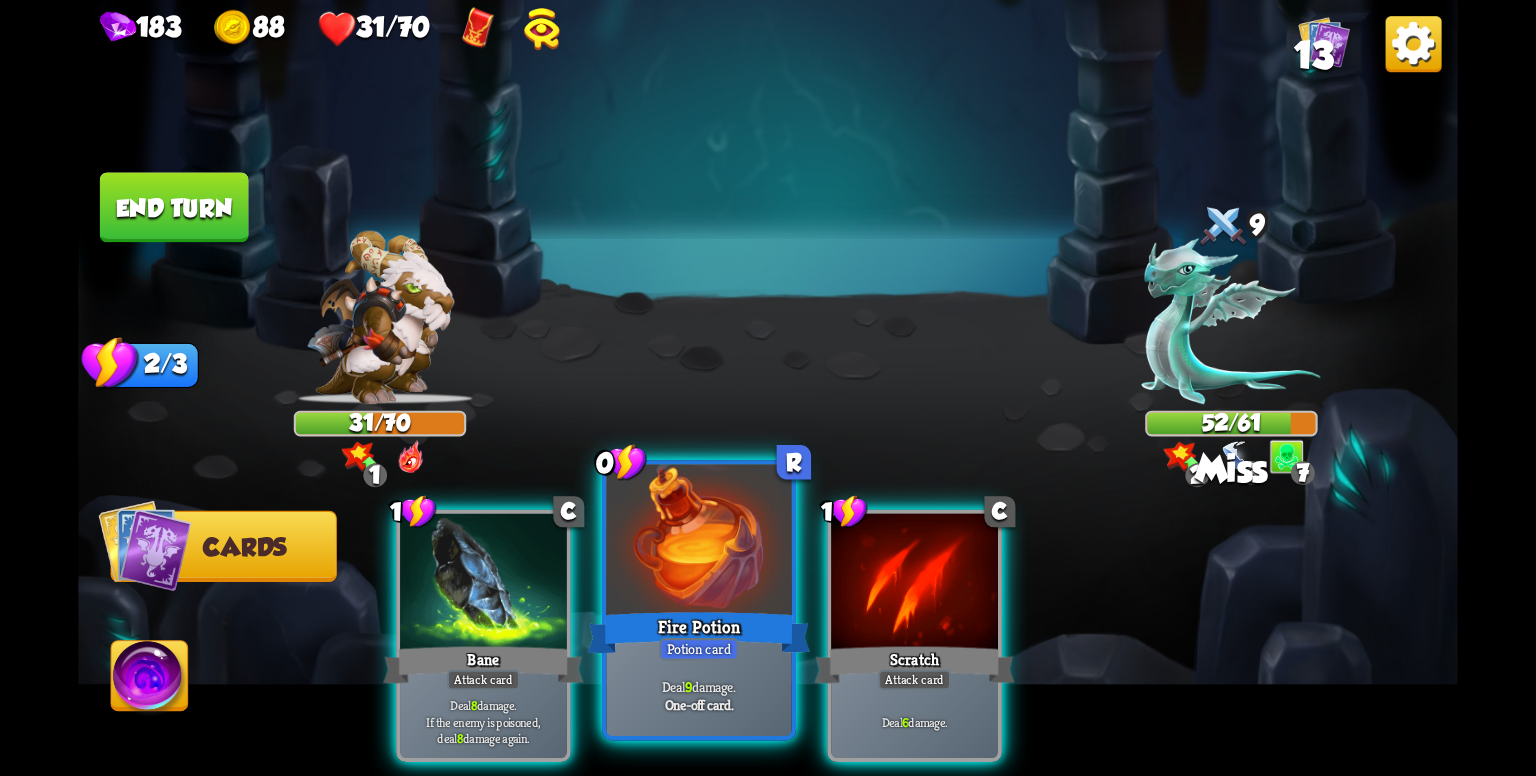 click on "Fire Potion" at bounding box center [699, 633] 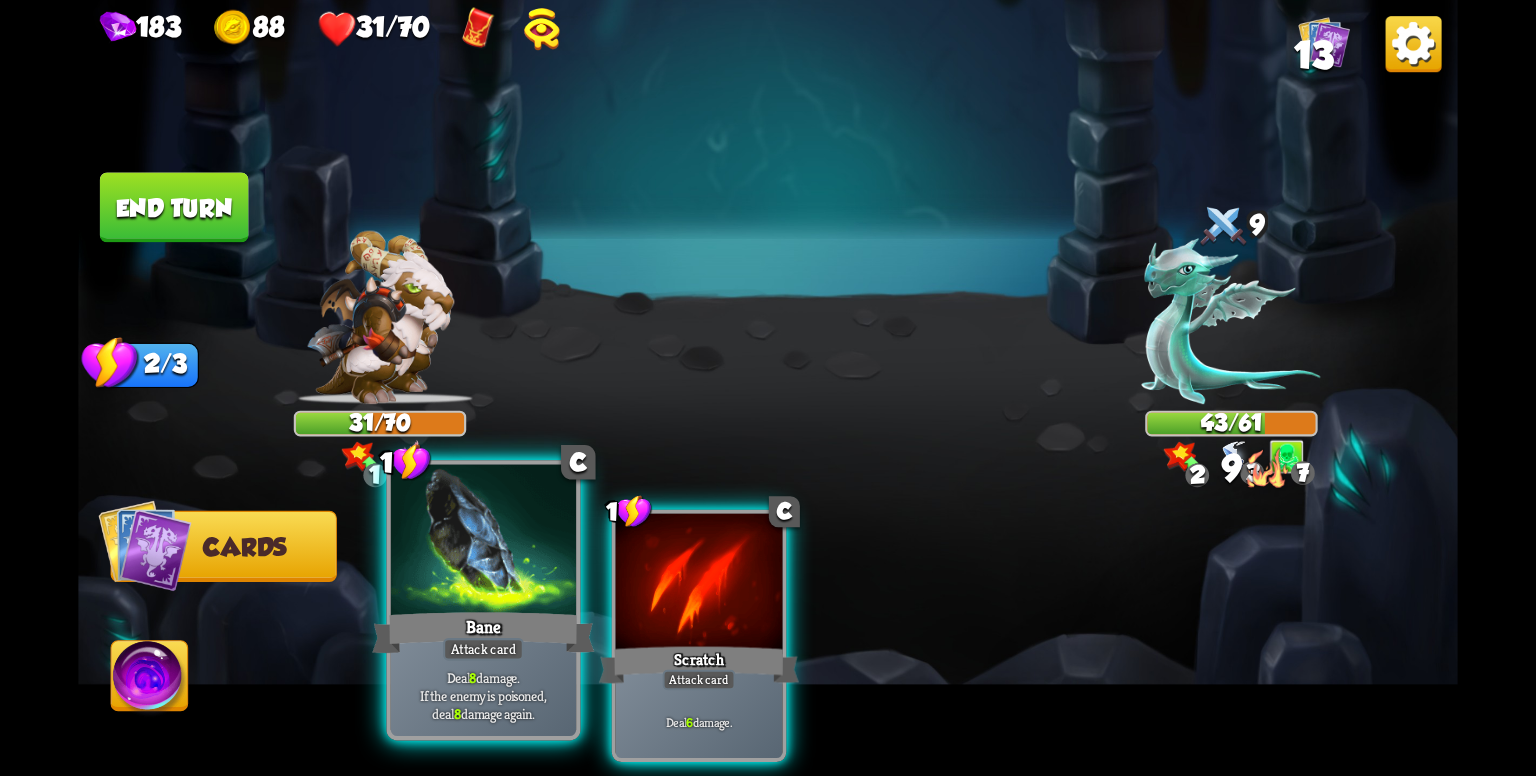 click on "Bane" at bounding box center (483, 633) 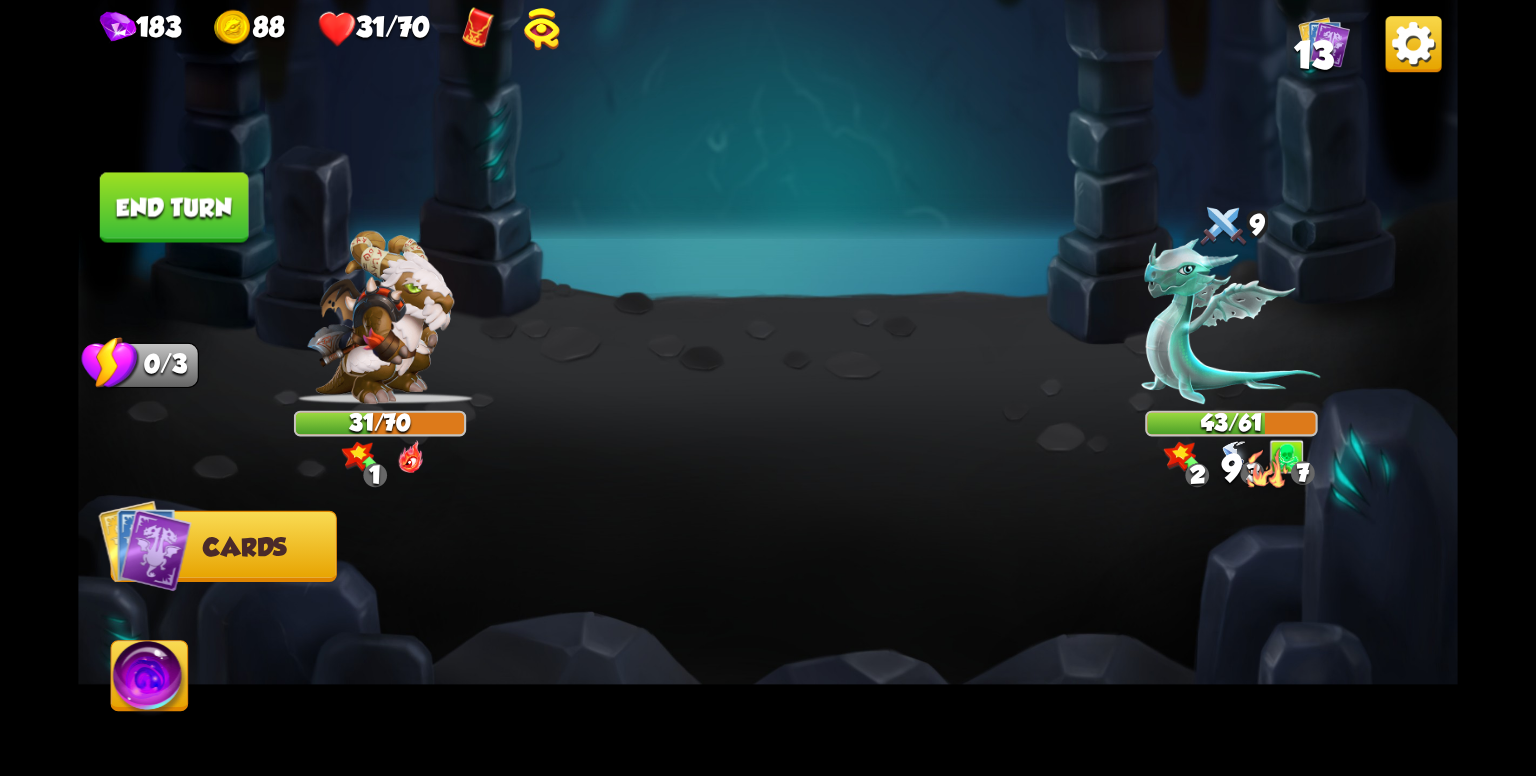 click at bounding box center [906, 603] 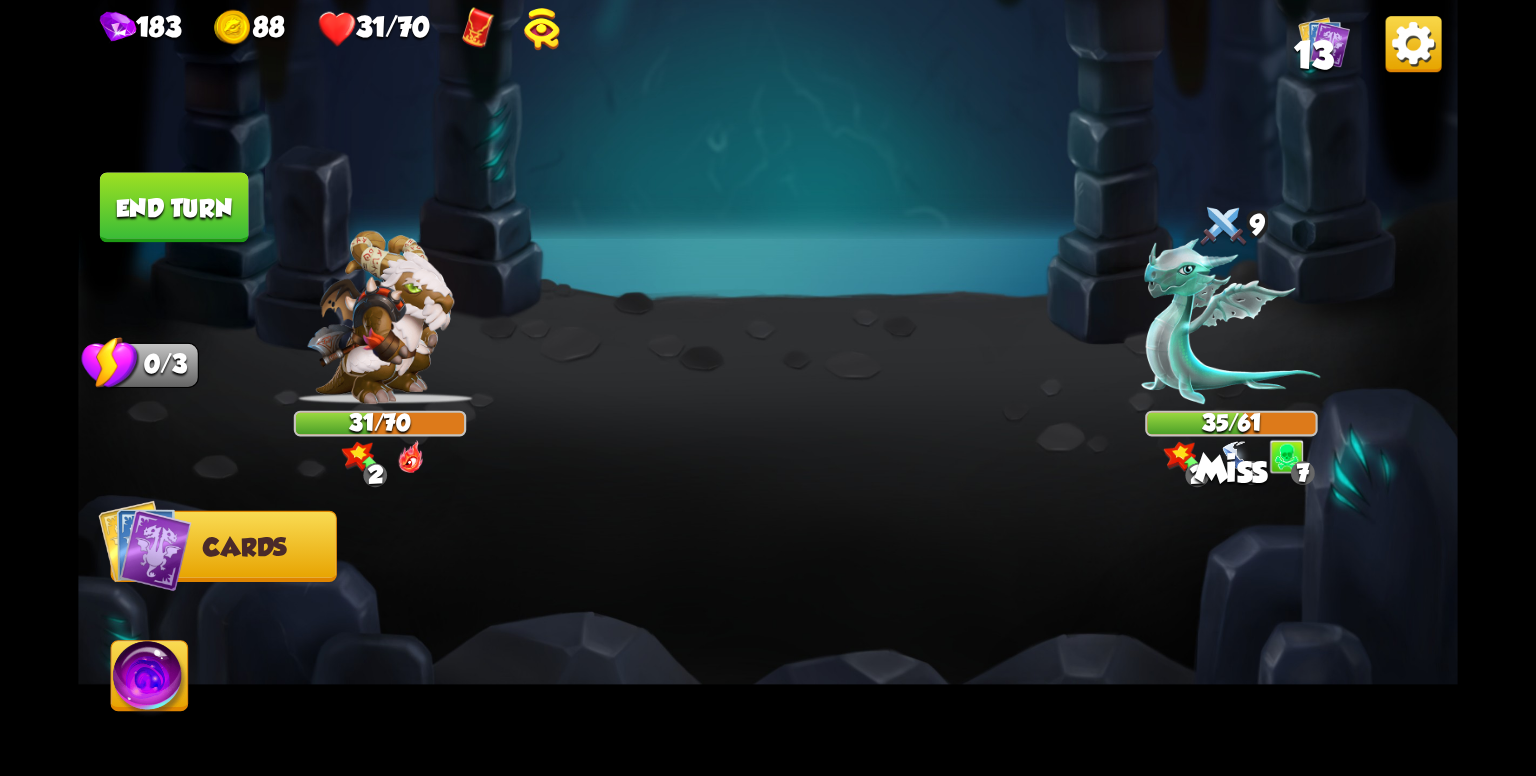 click at bounding box center (768, 388) 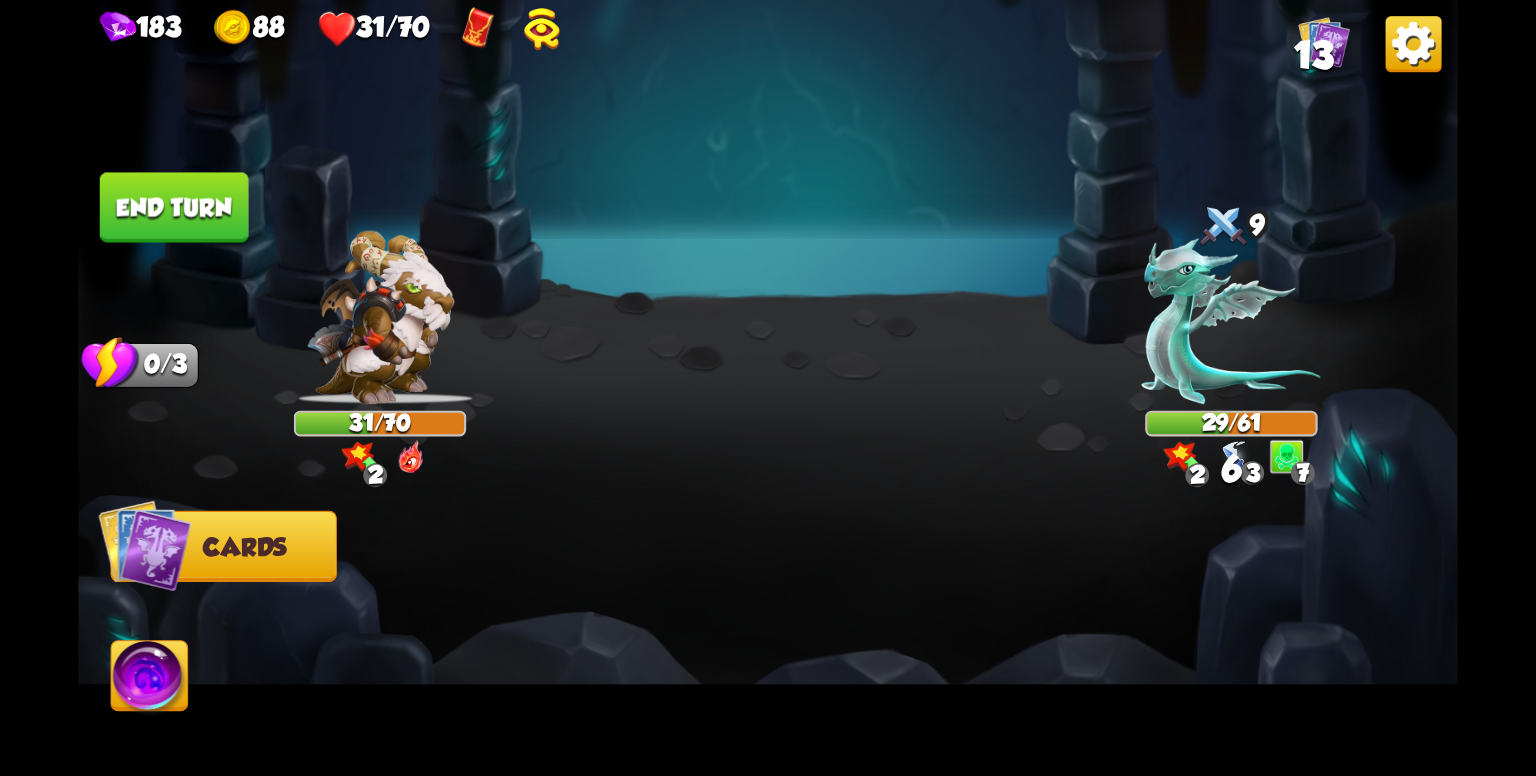 click on "End turn" at bounding box center (174, 207) 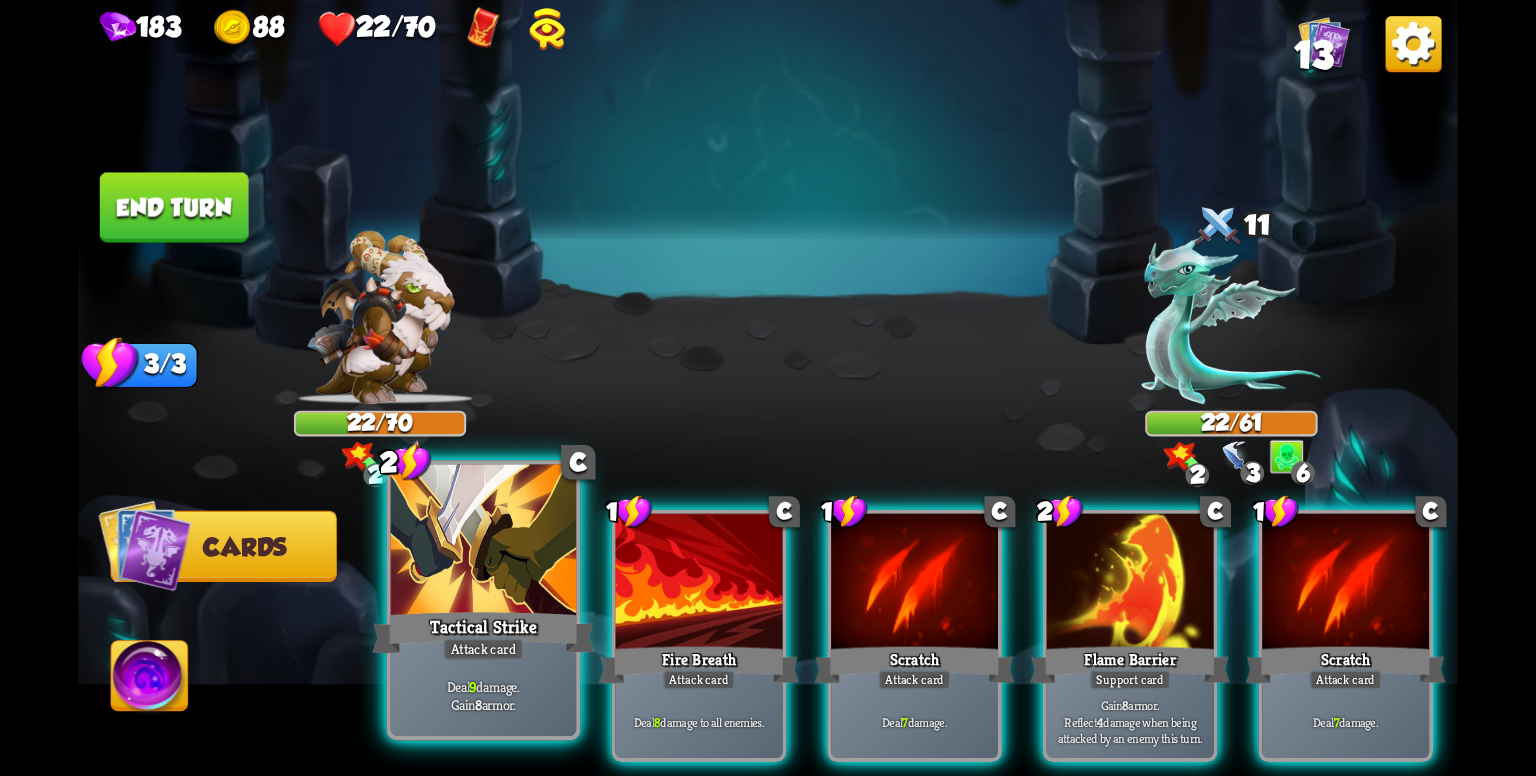 click at bounding box center (483, 543) 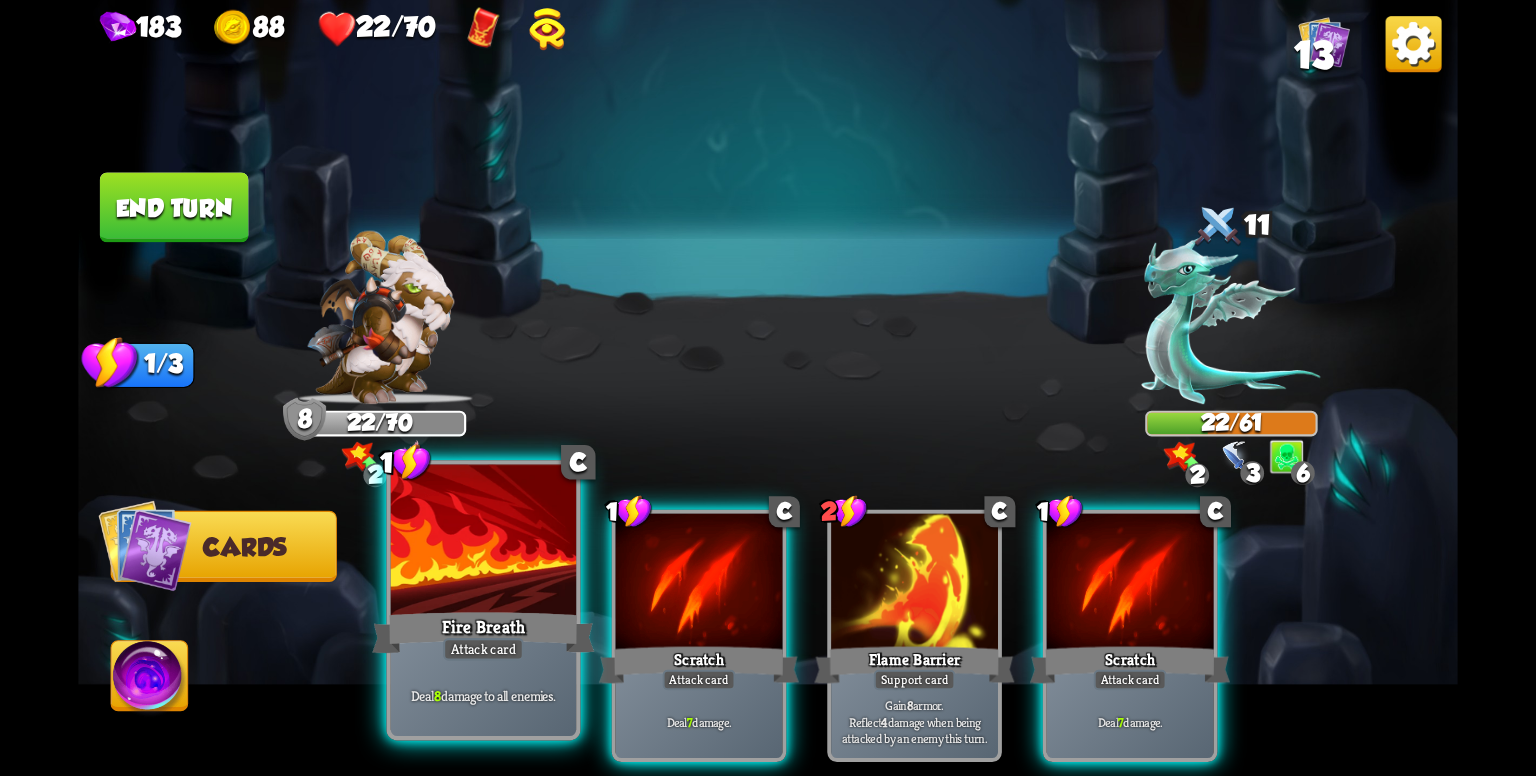 click on "Fire Breath" at bounding box center [483, 633] 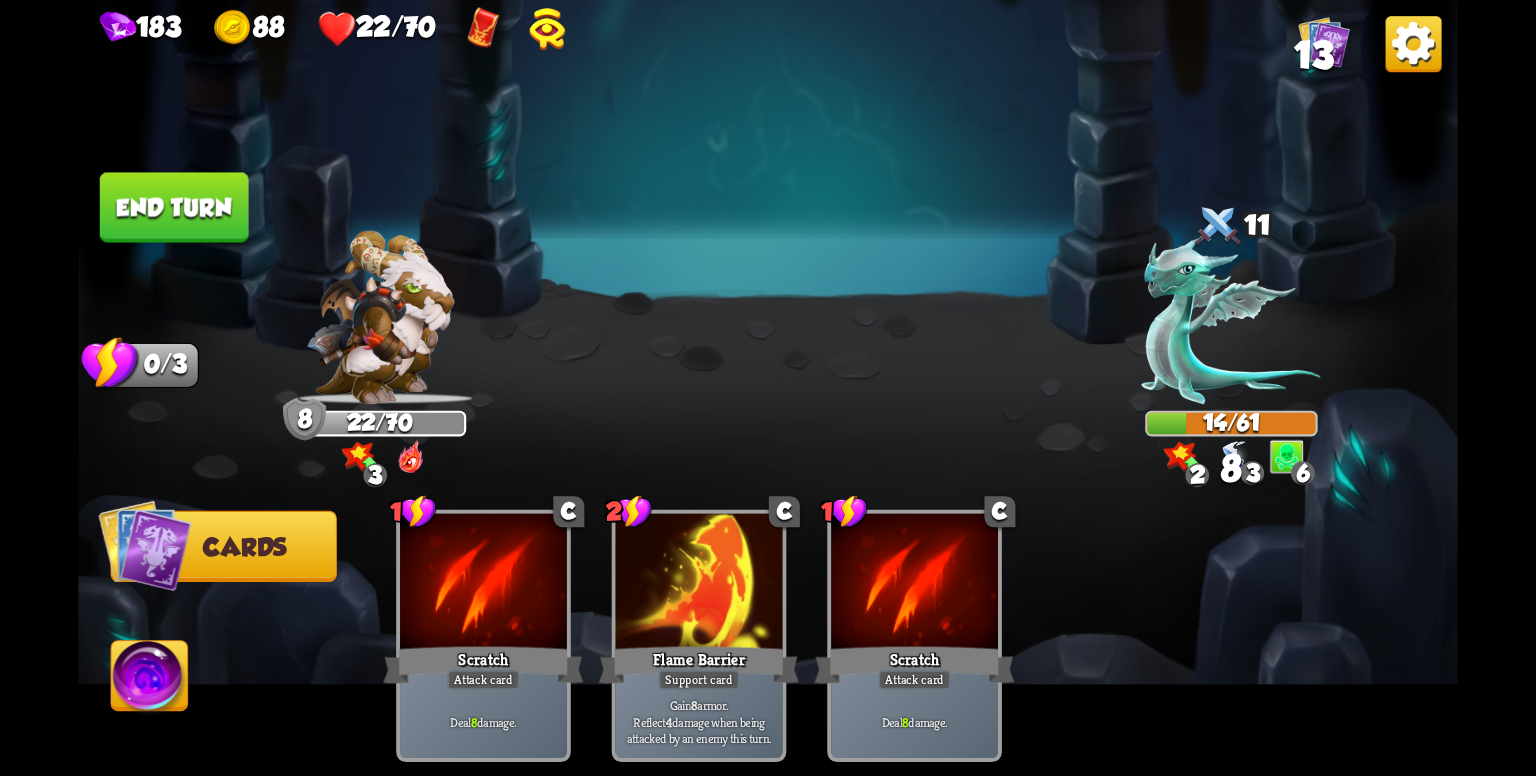 click on "End turn" at bounding box center [174, 207] 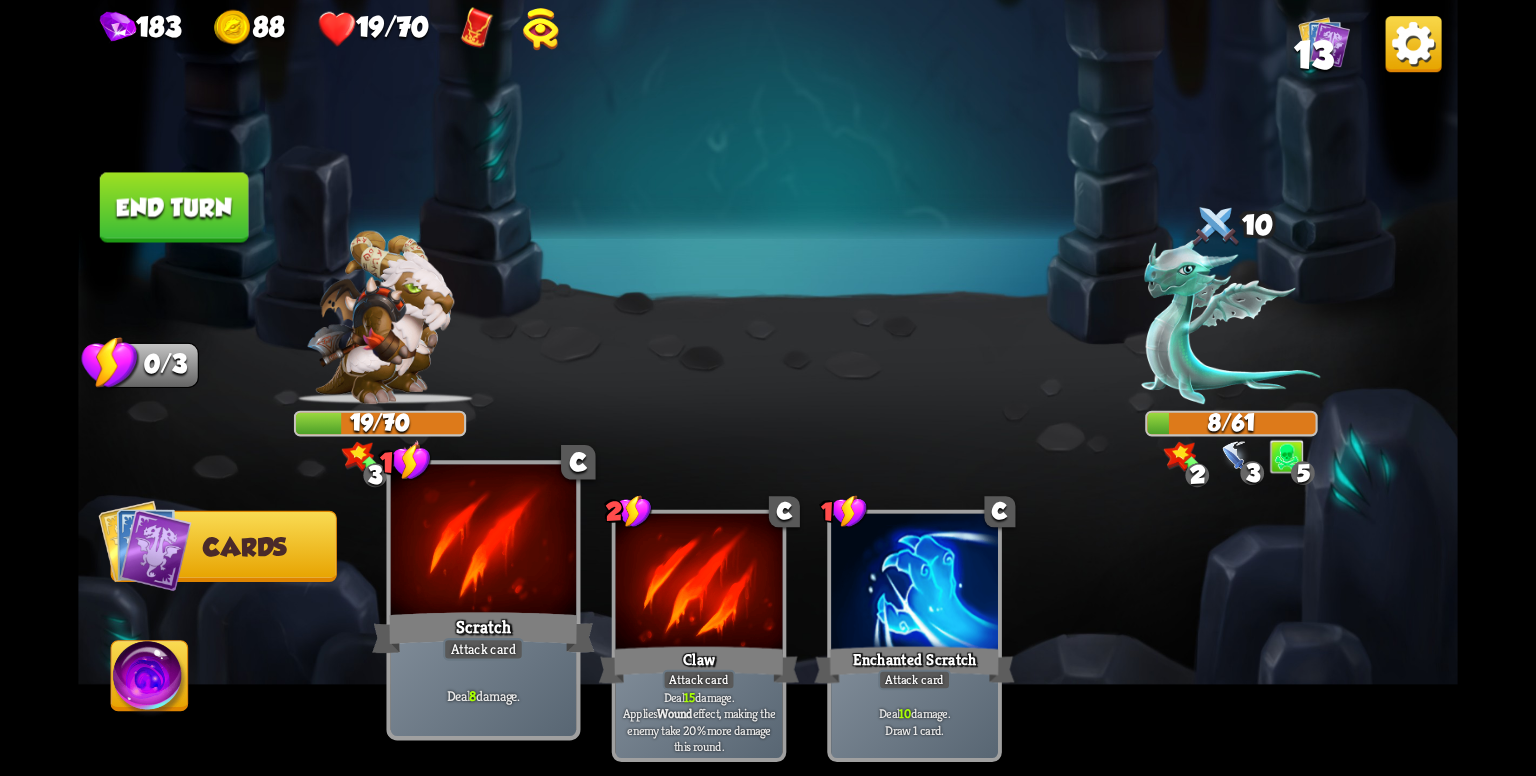click at bounding box center [483, 543] 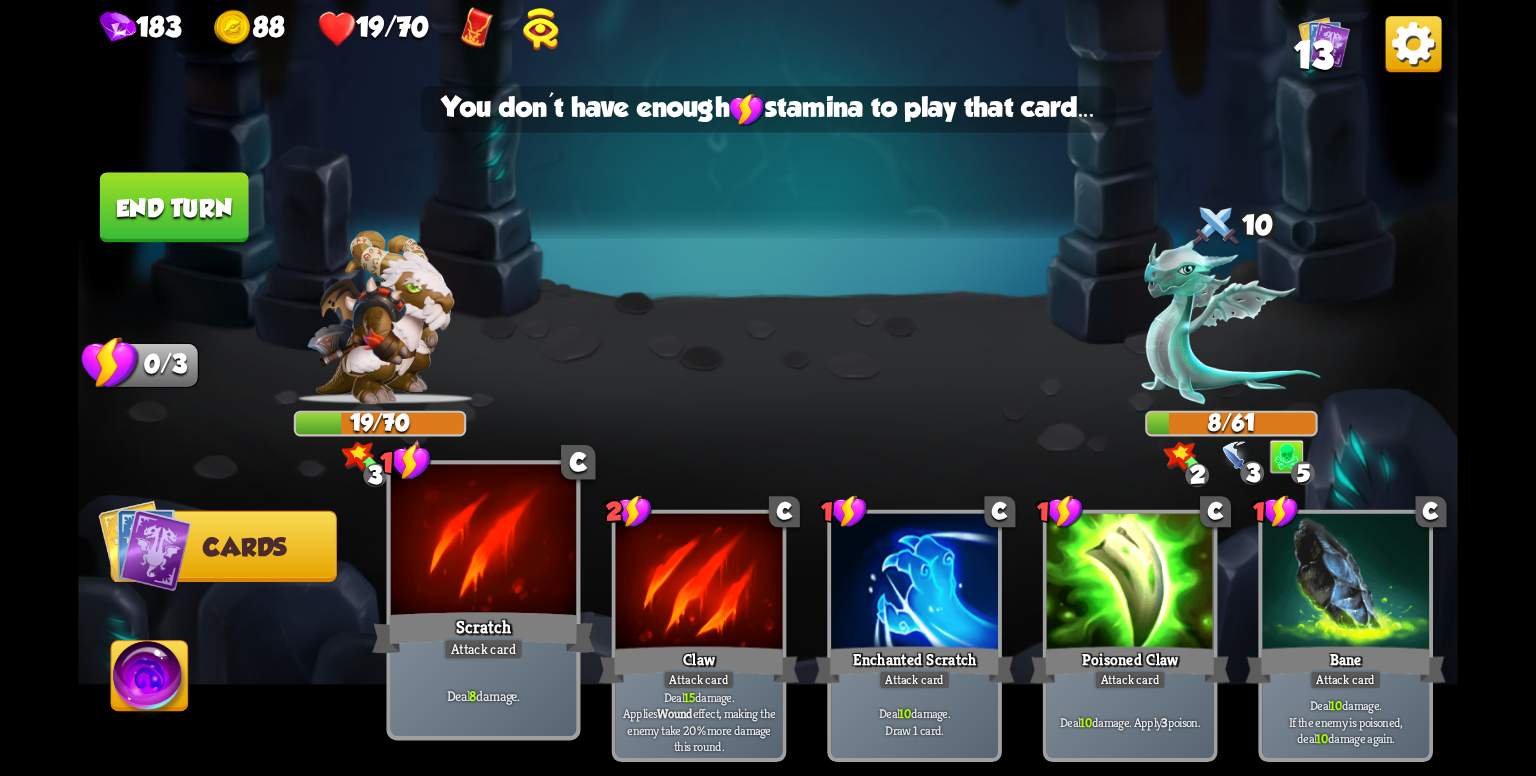 click at bounding box center (483, 543) 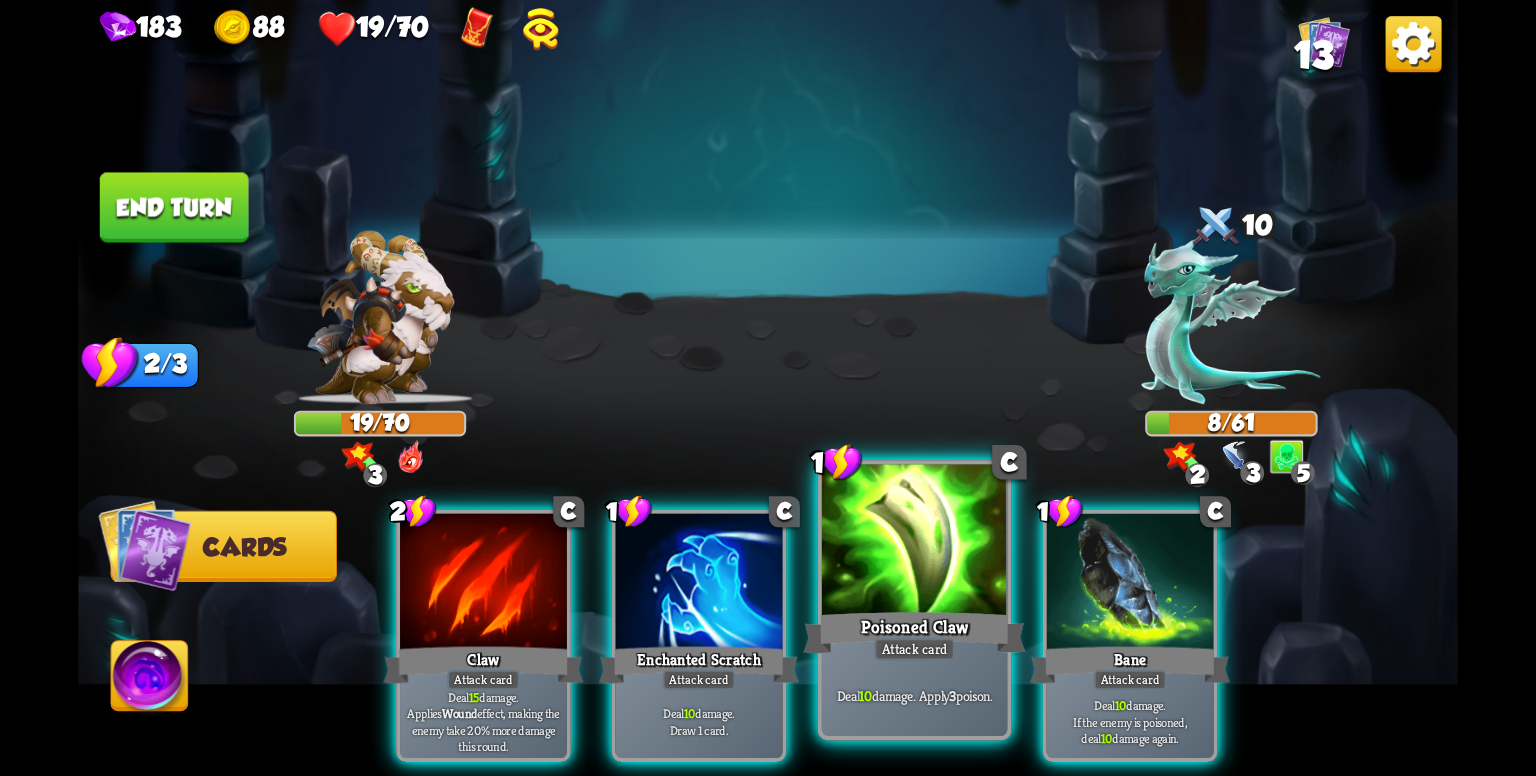 click on "Poisoned Claw" at bounding box center [914, 633] 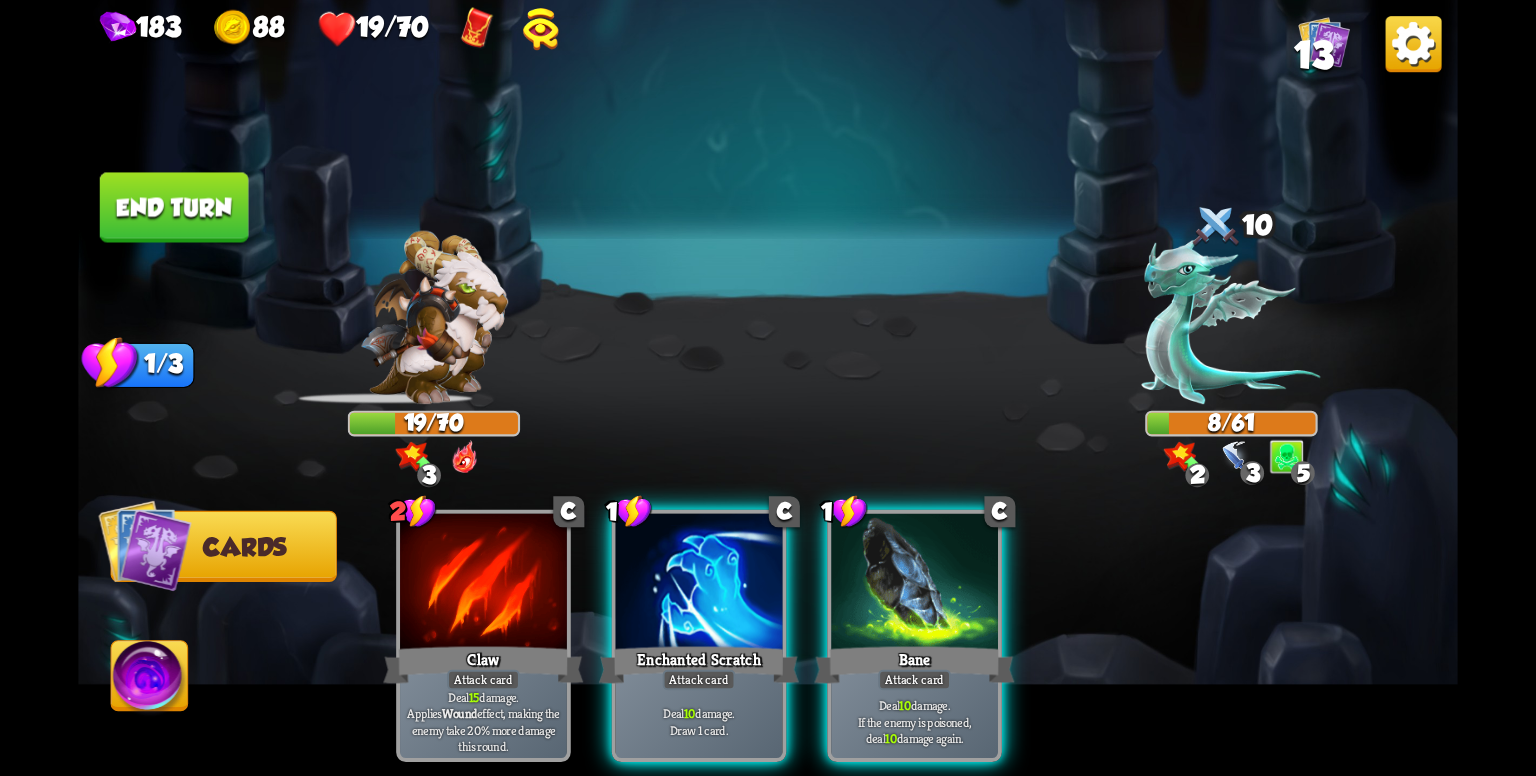 click on "Bane" at bounding box center [914, 665] 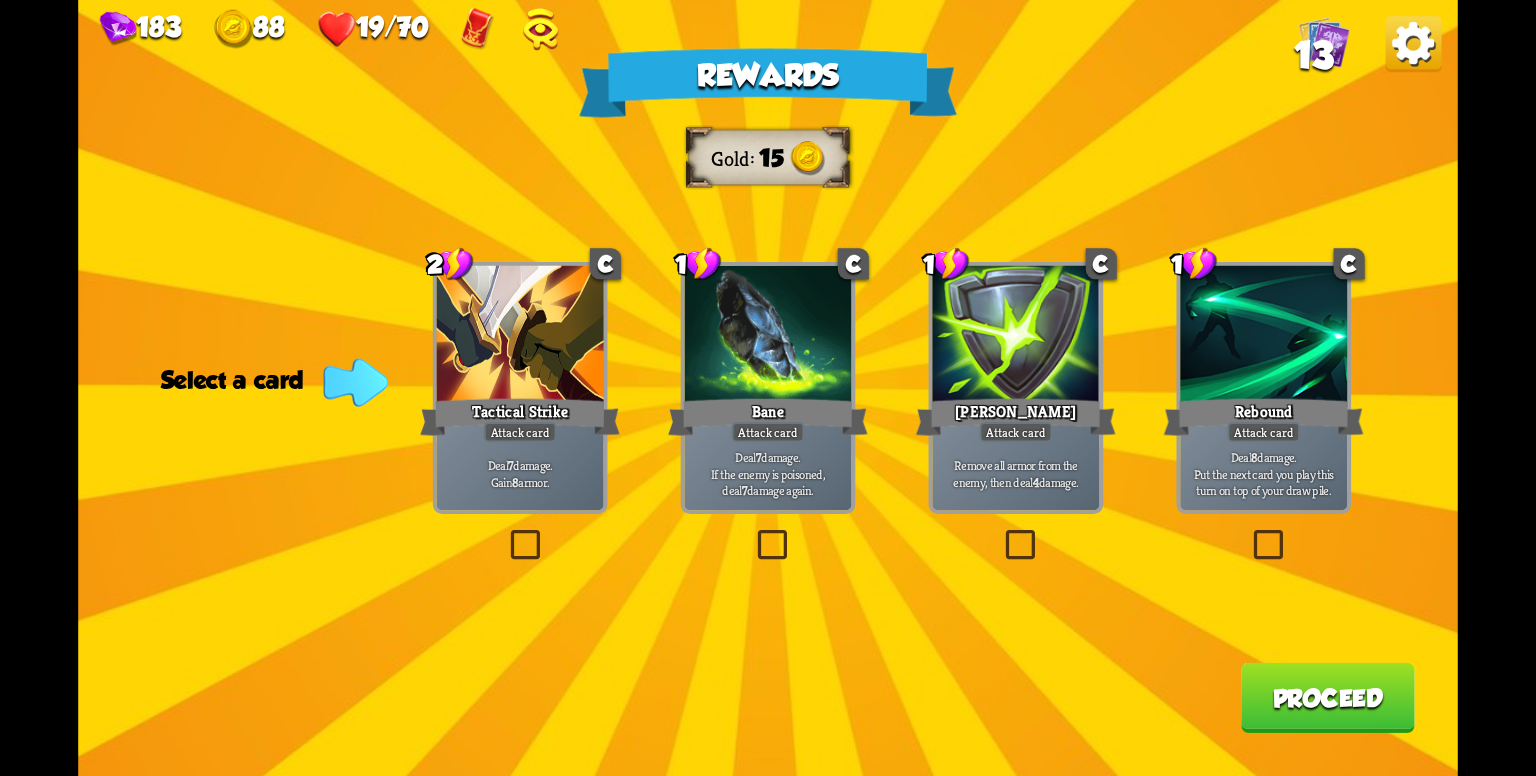 click at bounding box center [768, 336] 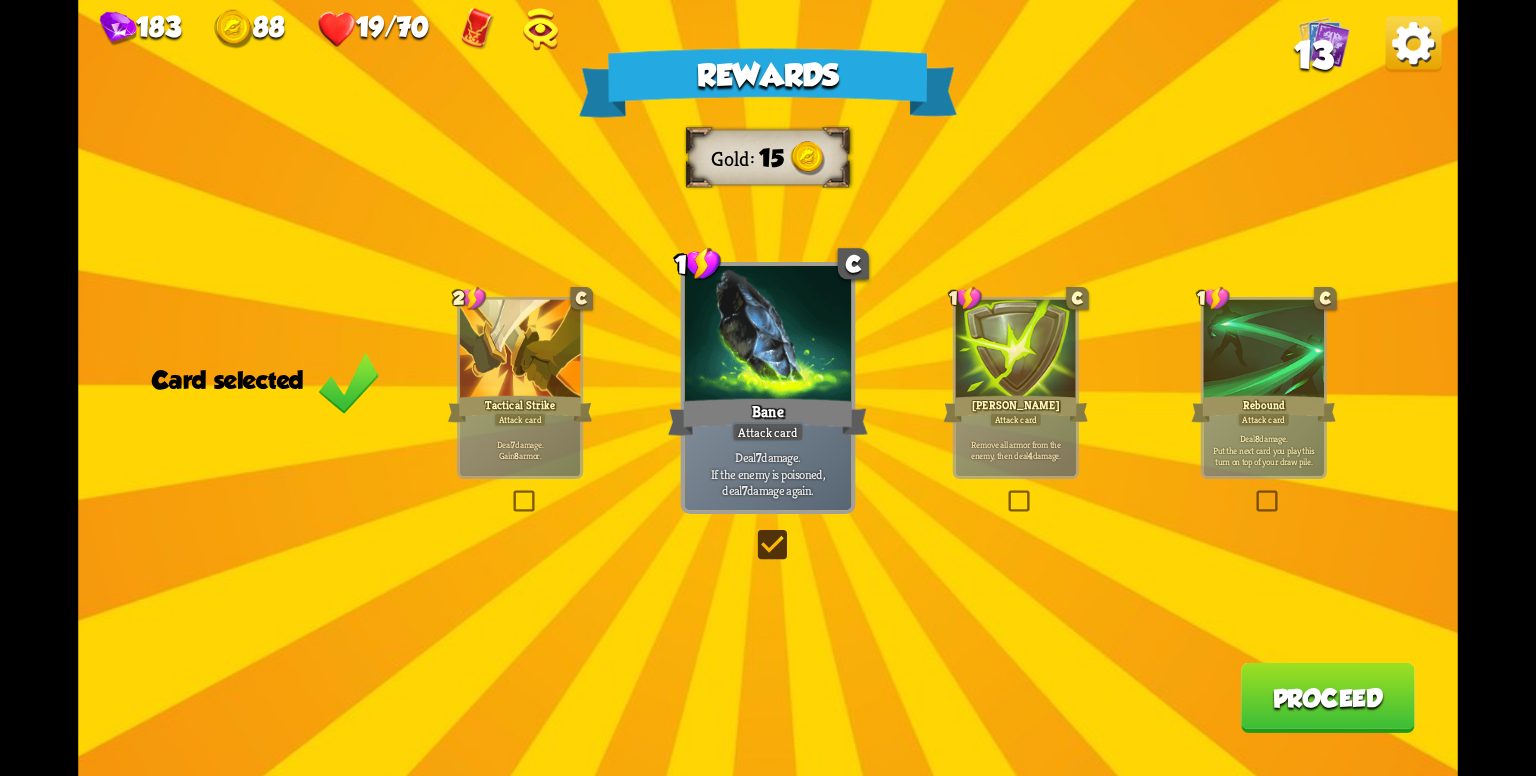 click on "Rewards           Gold   15
Card selected
2
C   Tactical Strike     Attack card   Deal  7  damage. Gain  8  armor.
1
C   Bane     Attack card   Deal  7  damage. If the enemy is poisoned, deal  7  damage again.
1
C   [PERSON_NAME]     Attack card   Remove all armor from the enemy, then deal  4  damage.
1
C   Rebound     Attack card   Deal  8  damage. Put the next card you play this turn on top of your draw pile.               Proceed" at bounding box center [768, 388] 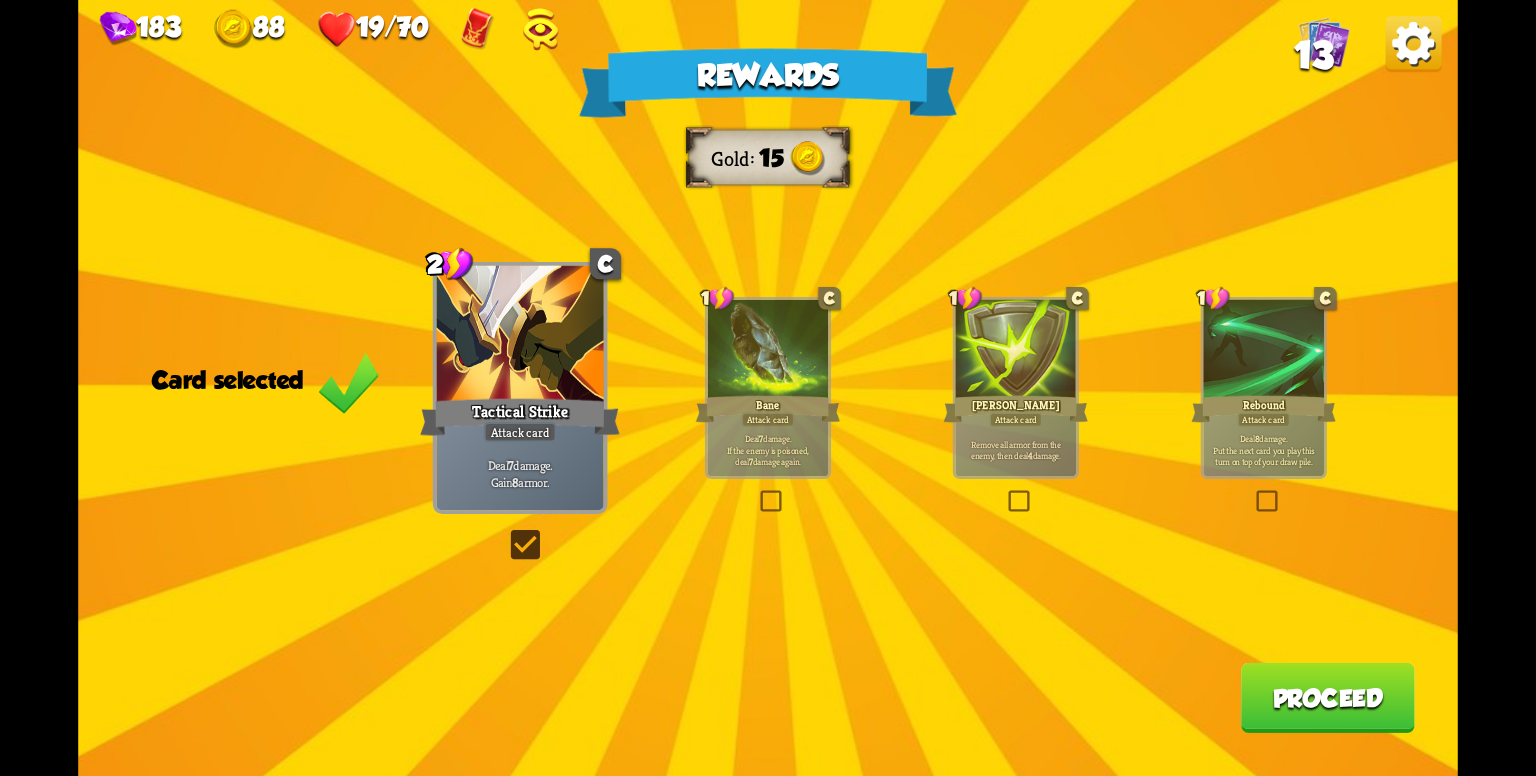 click on "Proceed" at bounding box center (1328, 698) 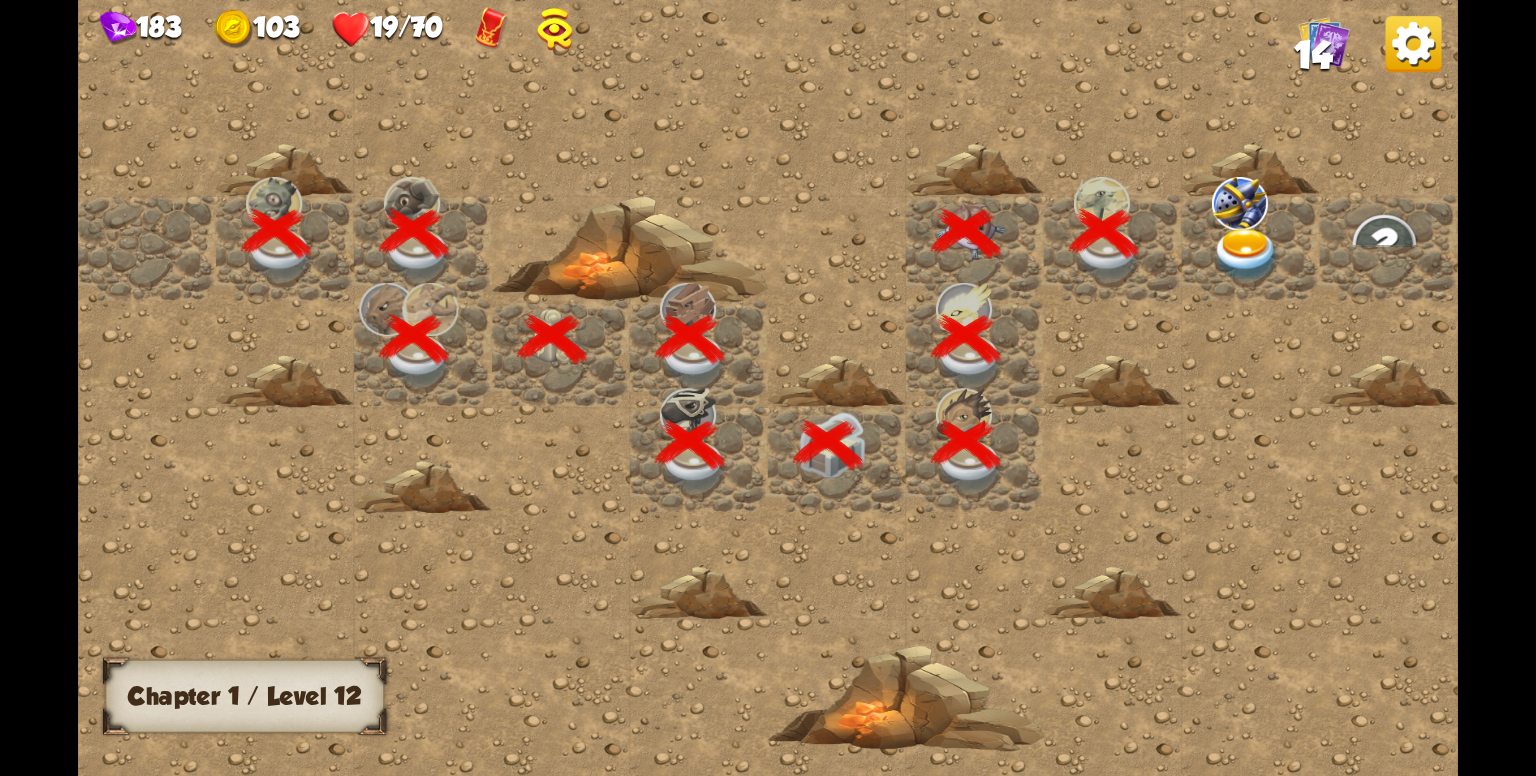 scroll, scrollTop: 0, scrollLeft: 384, axis: horizontal 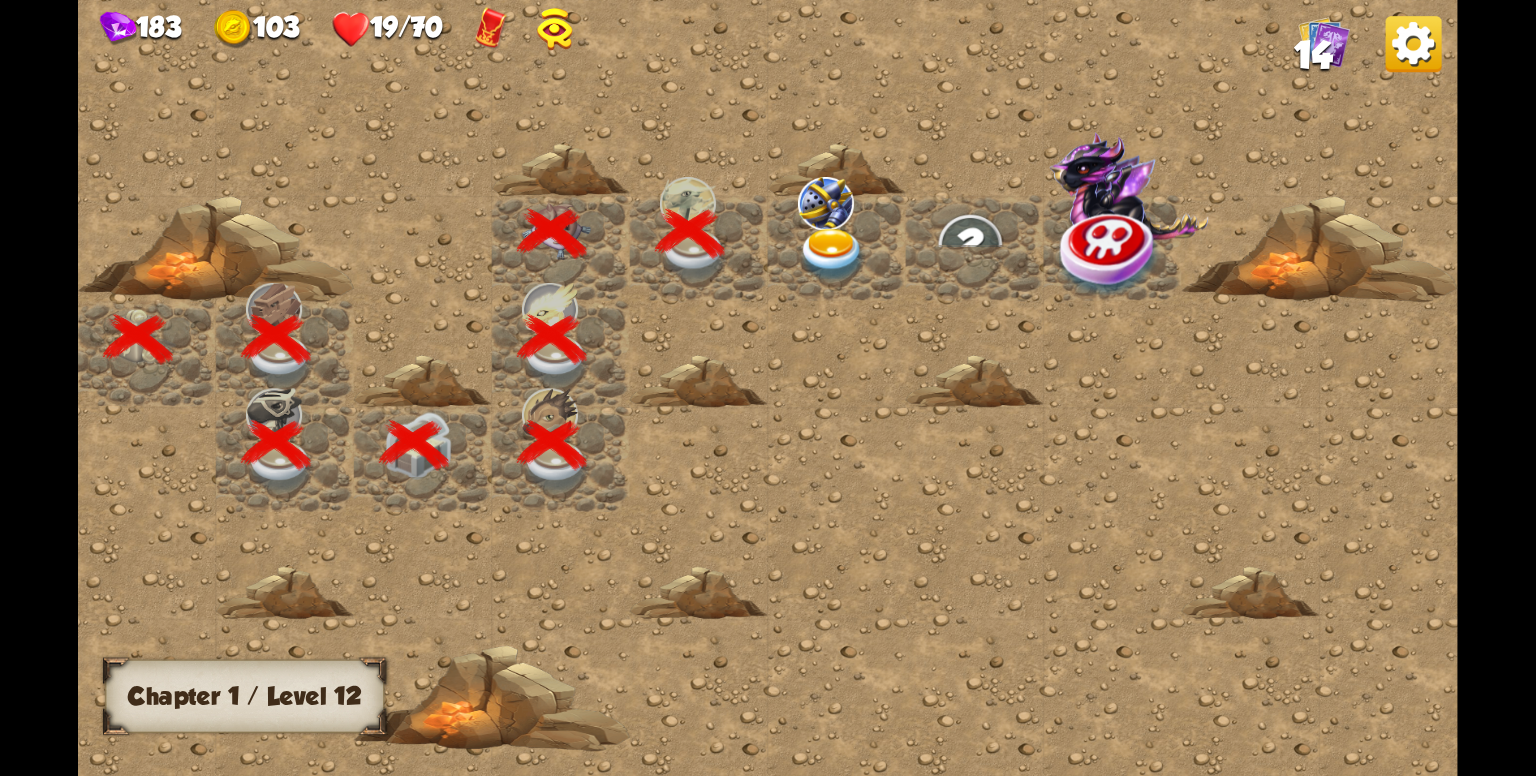 click at bounding box center (832, 255) 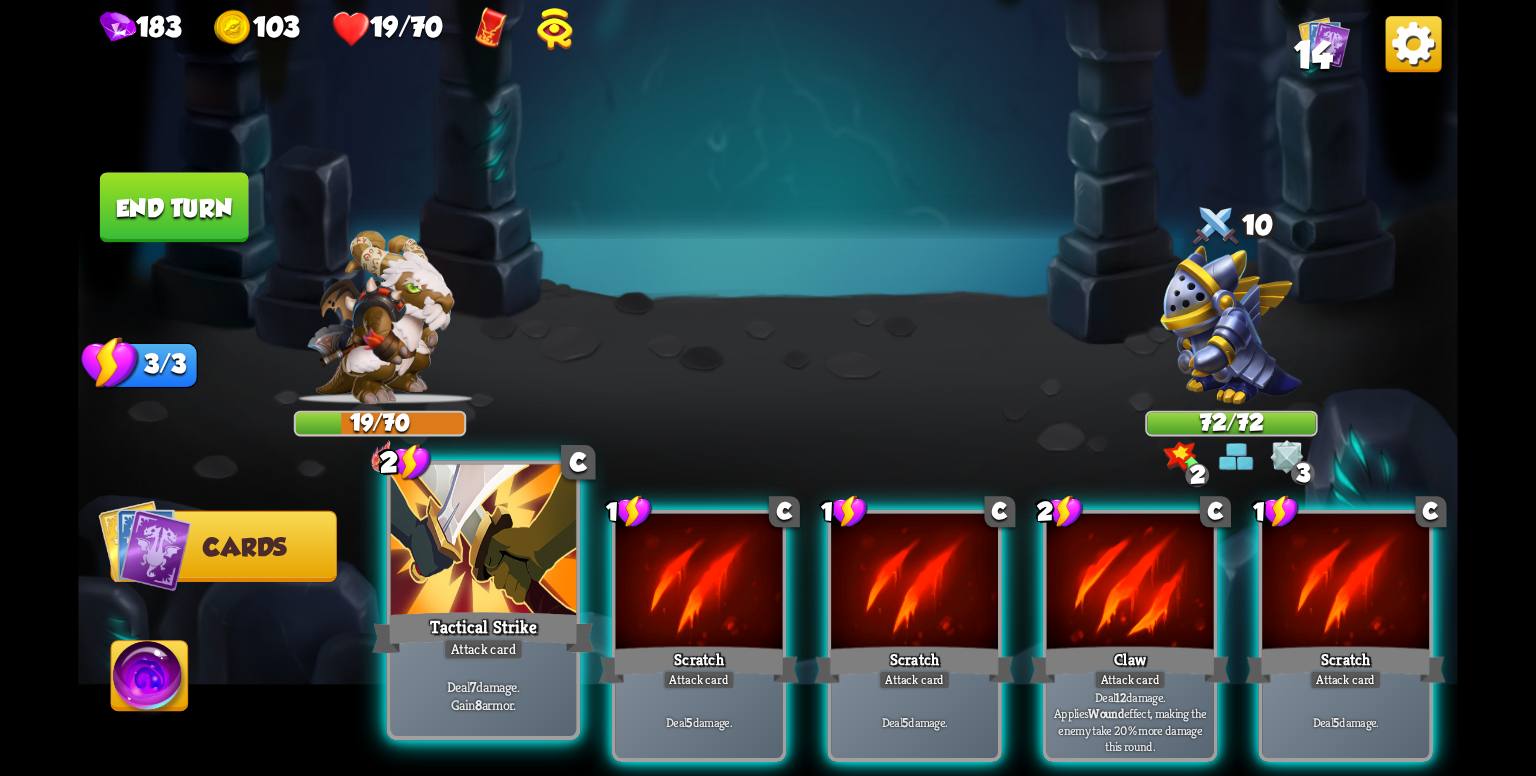 click at bounding box center [483, 543] 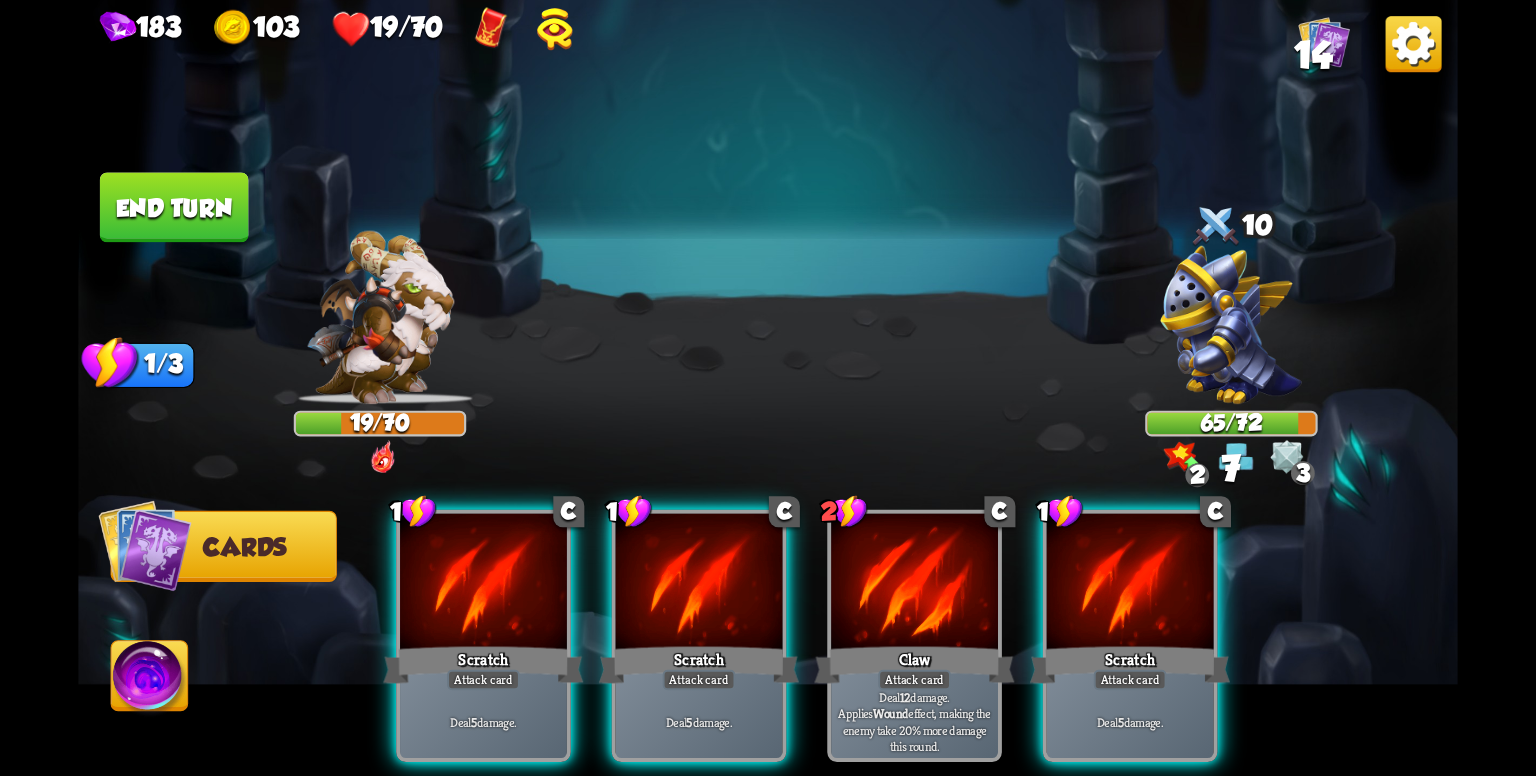 click at bounding box center [483, 584] 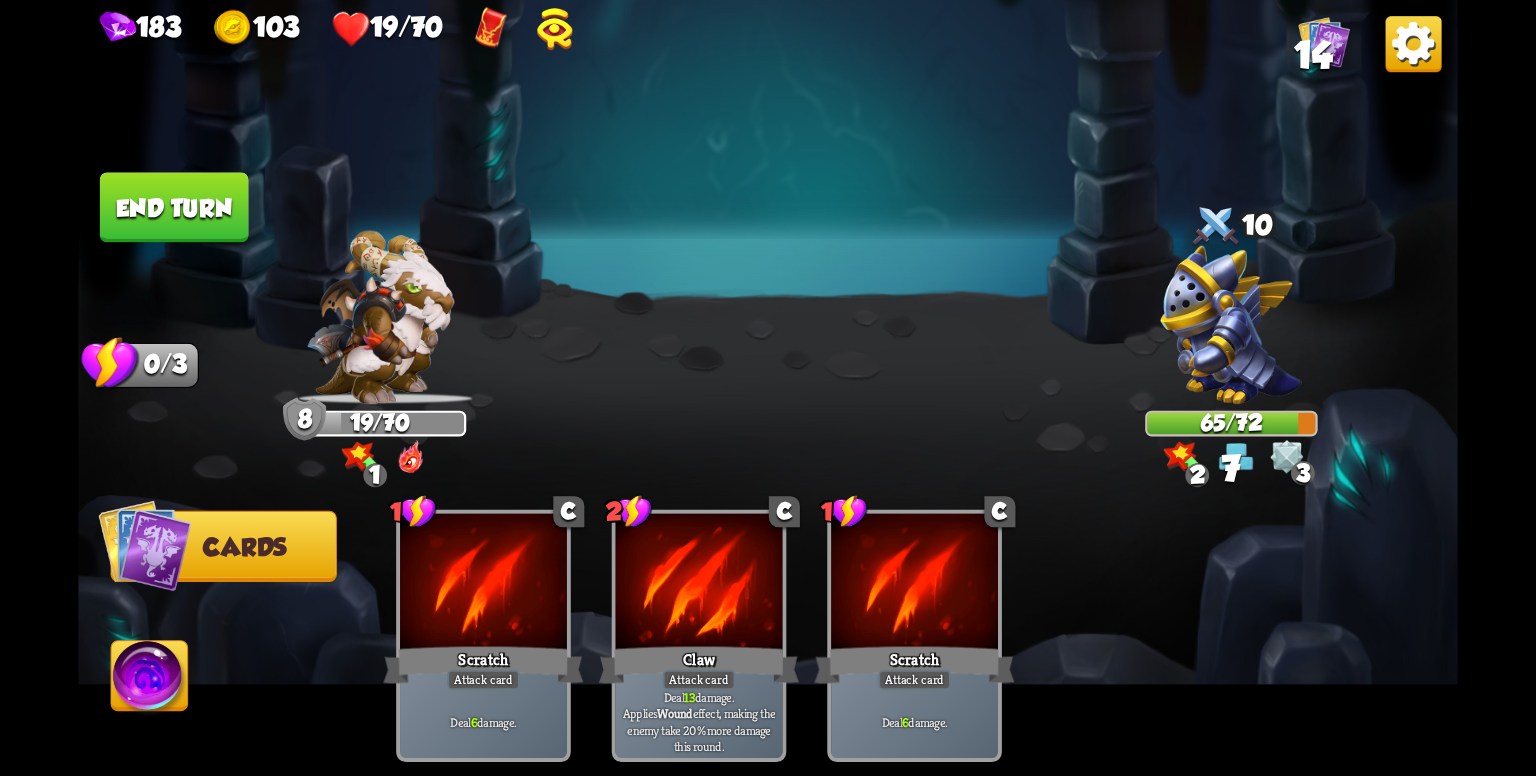 click on "End turn" at bounding box center (174, 207) 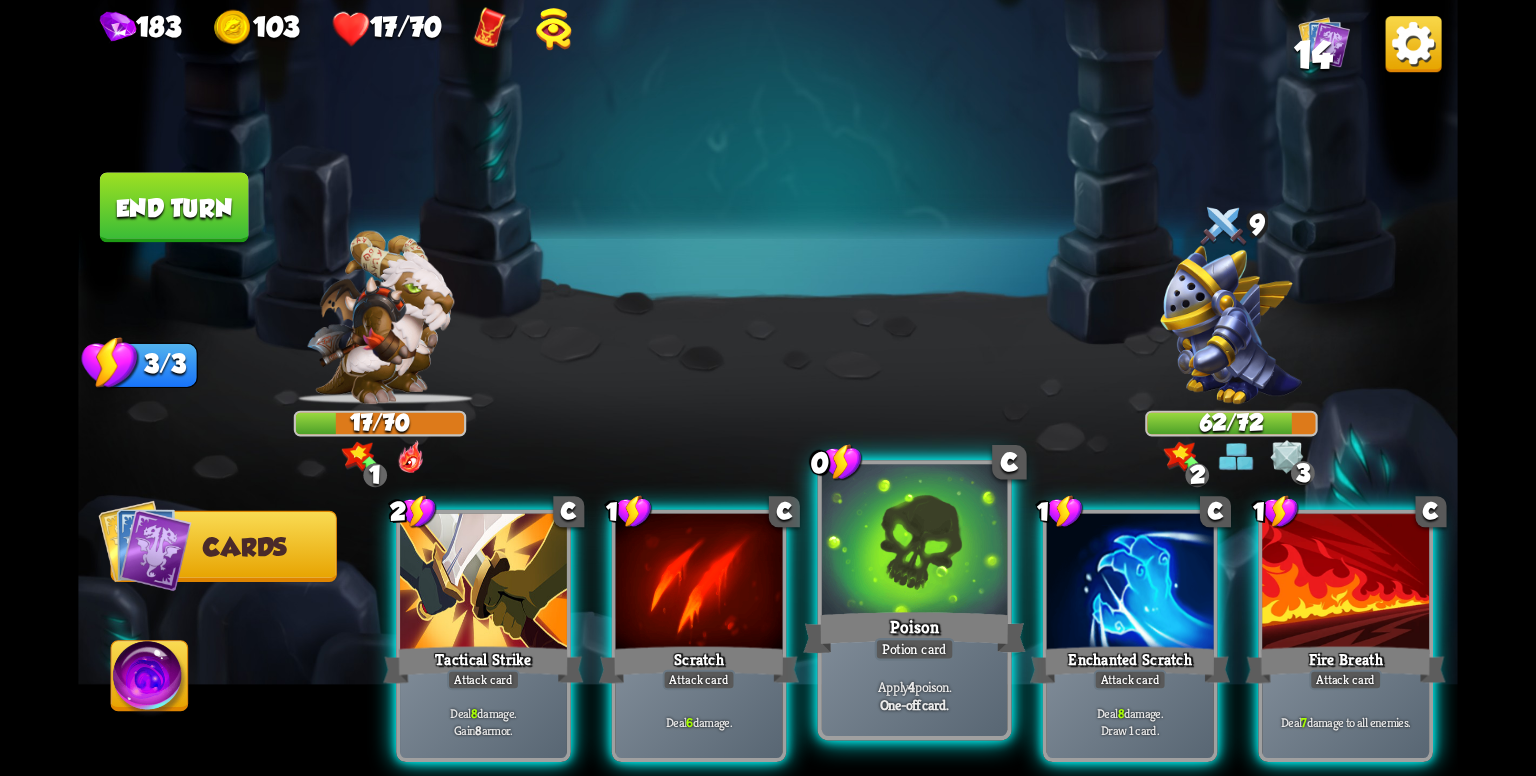 click at bounding box center [914, 543] 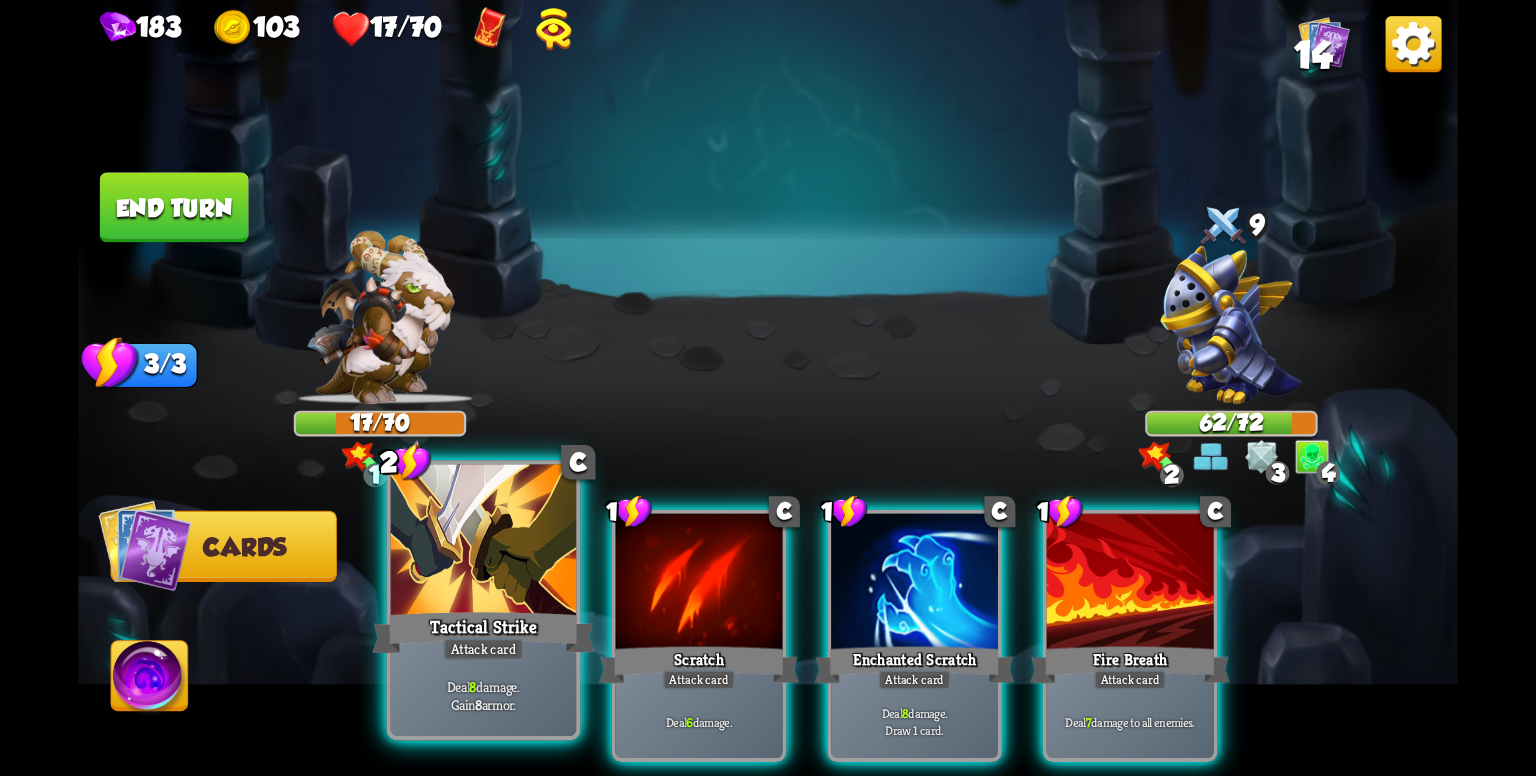 click on "Tactical Strike" at bounding box center (483, 633) 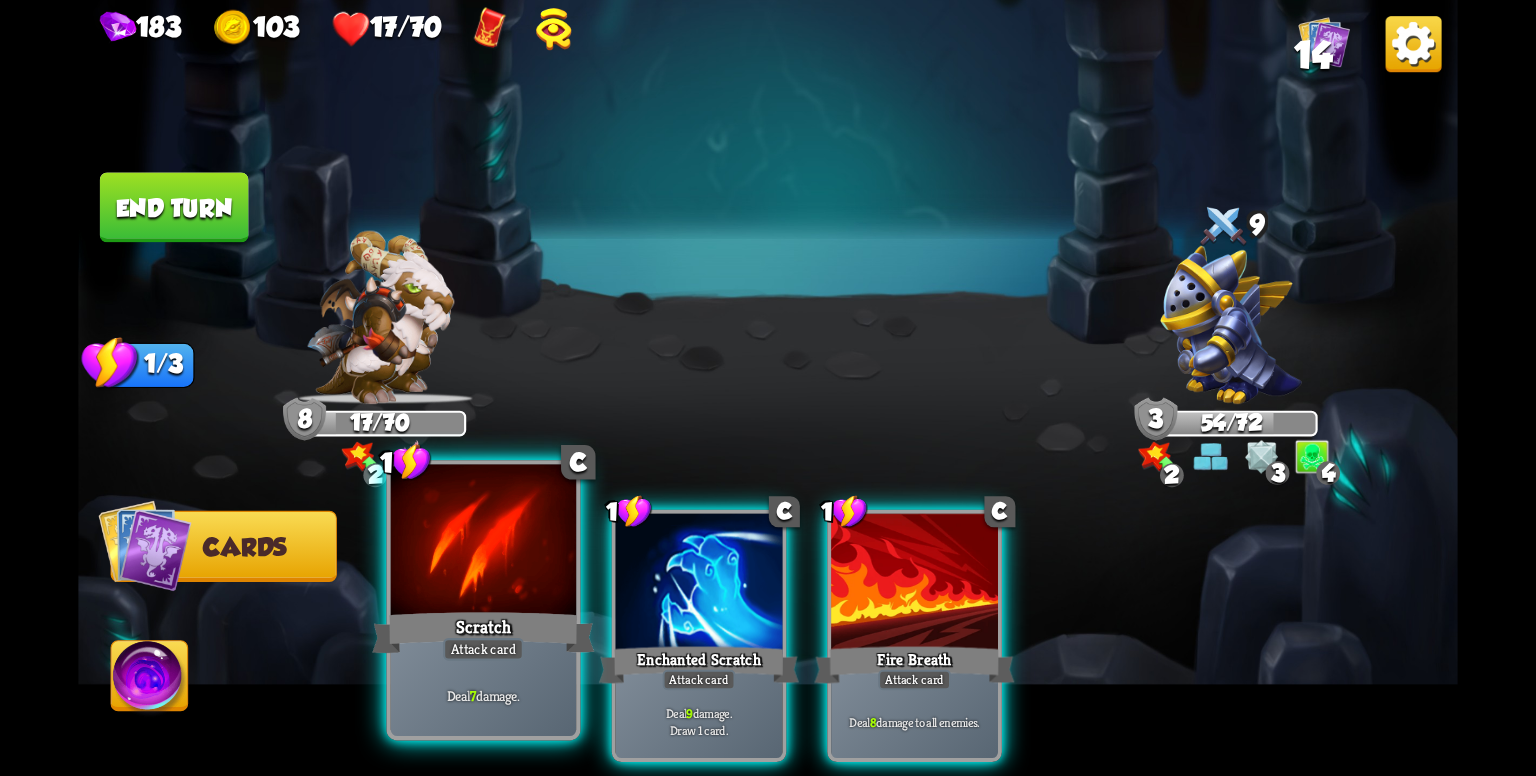 click at bounding box center [483, 543] 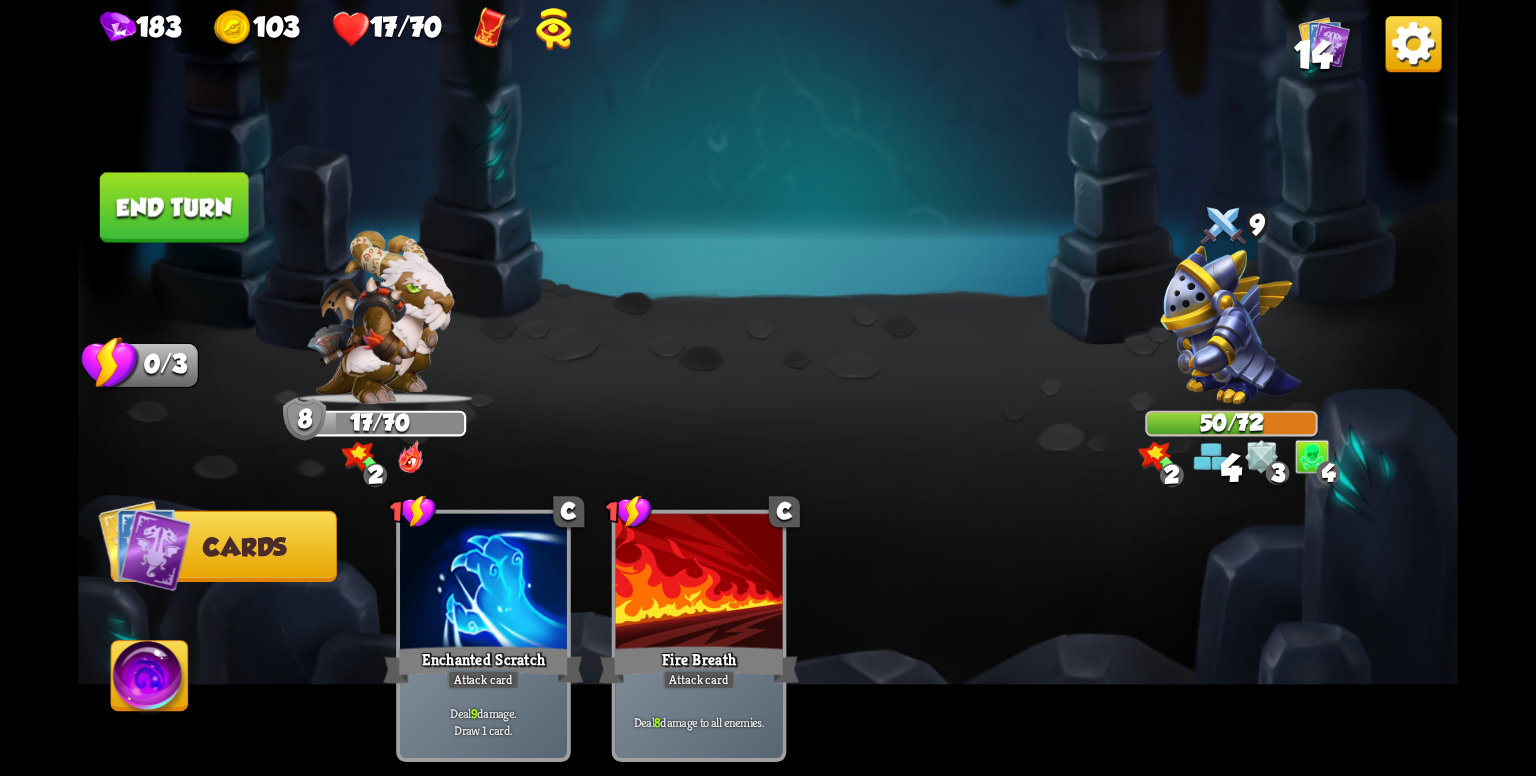 click on "End turn" at bounding box center [174, 207] 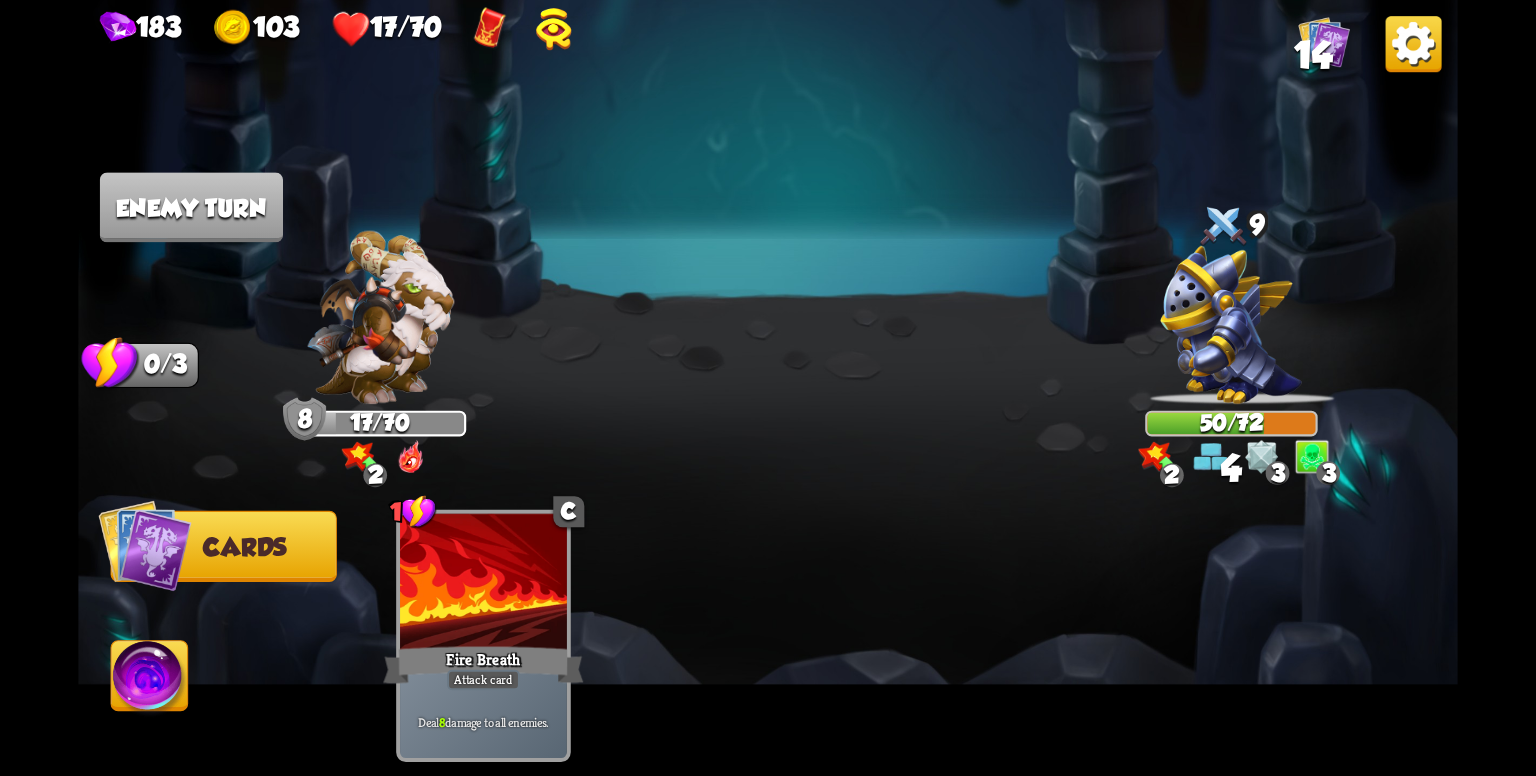 click on "Select an enemy to attack...   You don't have enough   stamina to play that card...
Player turn
8
17/70
2     0           Blocked      9      0
50/72
2     0         3     3       Blocked 4
0/3
Stamina   Your current stamina count. Cards require stamina to play.
0/0
Mana   Your current mana count. Used for activating abilities. Earn mana by defeating enemies.       Cards     Abilities
1
C   Fire Breath     Attack card   Deal  8  damage to all enemies.
Enemy turn
End your turn   The cards in your hand will be discarded and enemies will take their turn, after which it will be your turn again." at bounding box center [768, 388] 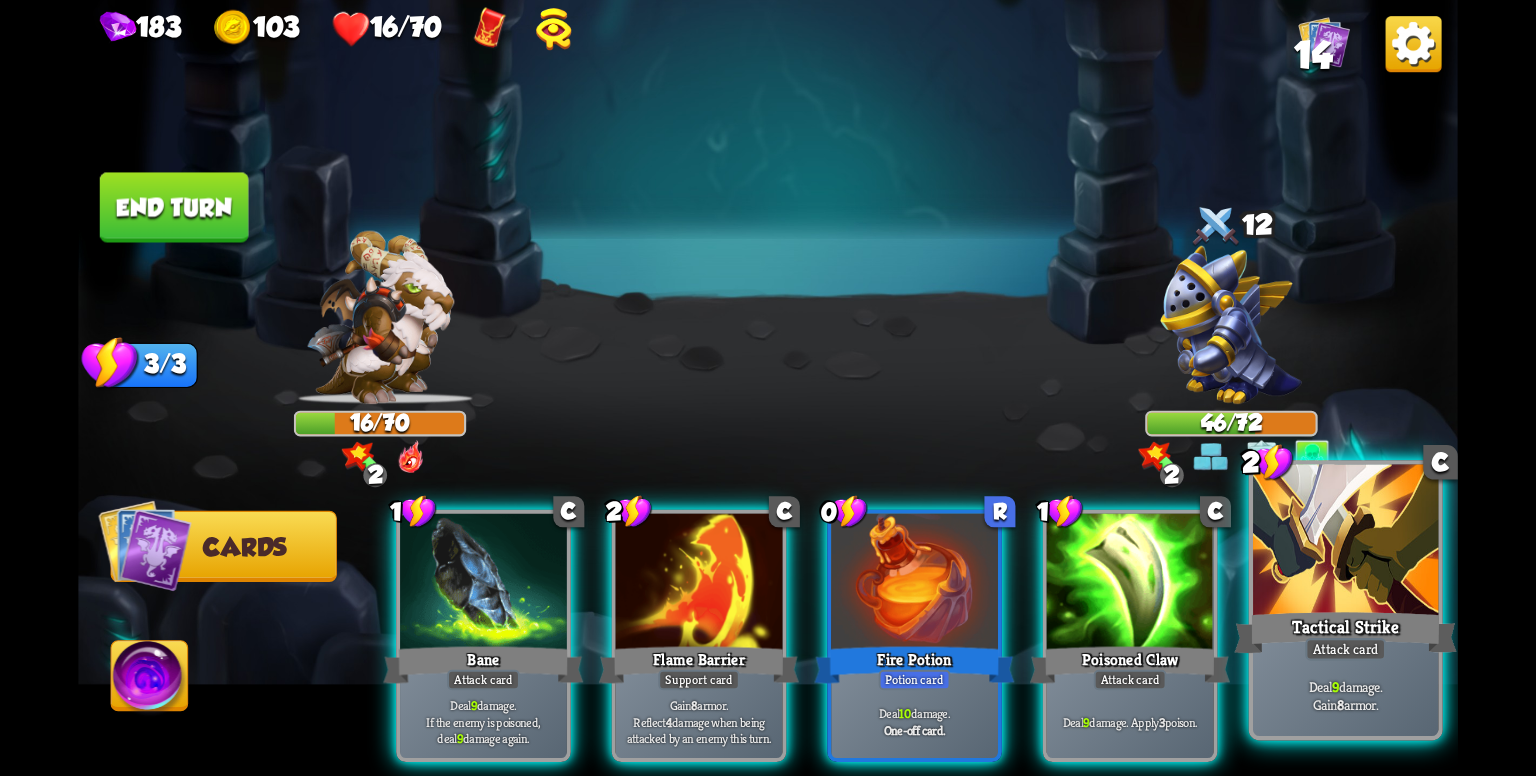 click at bounding box center (1345, 543) 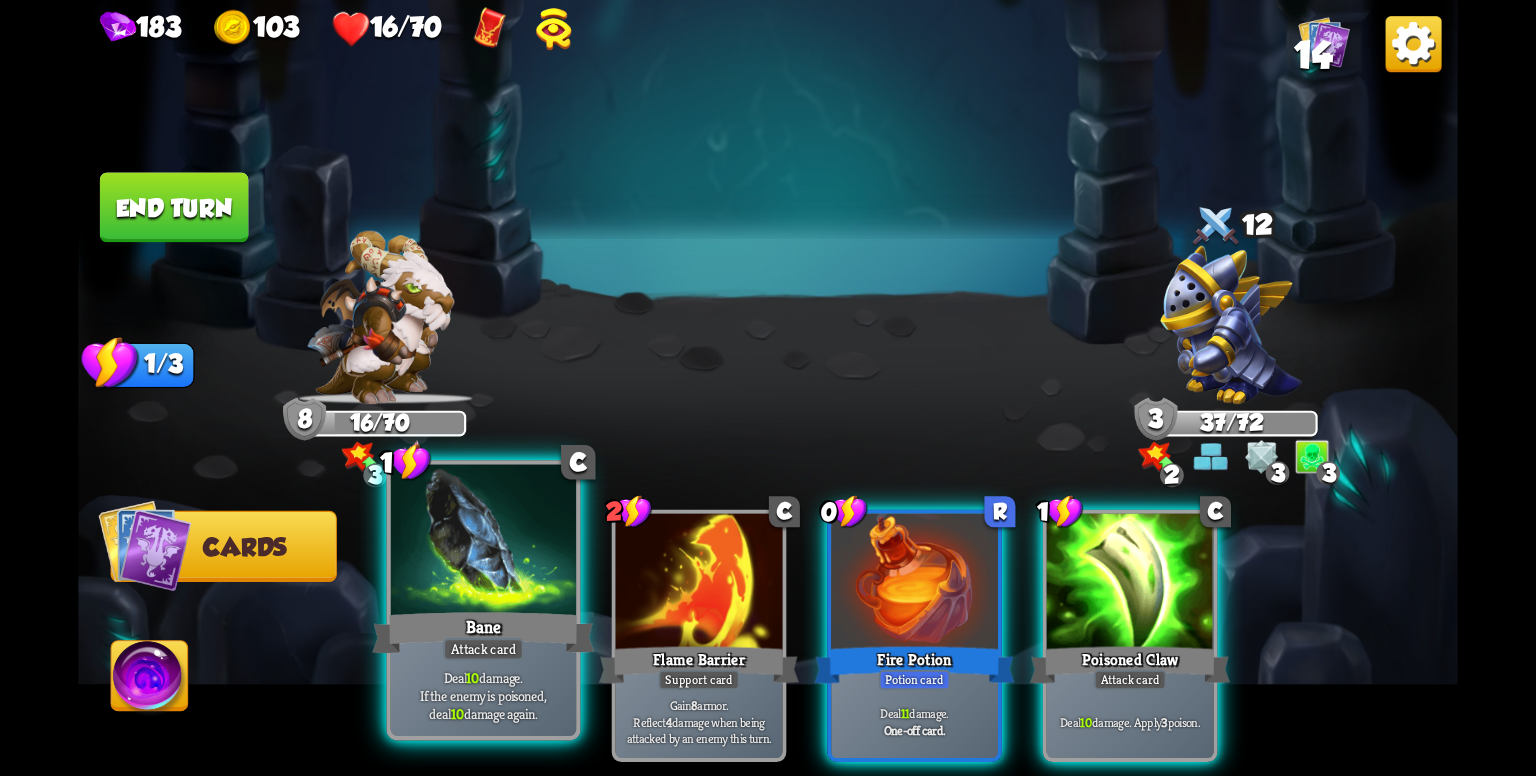 click on "Bane" at bounding box center (483, 633) 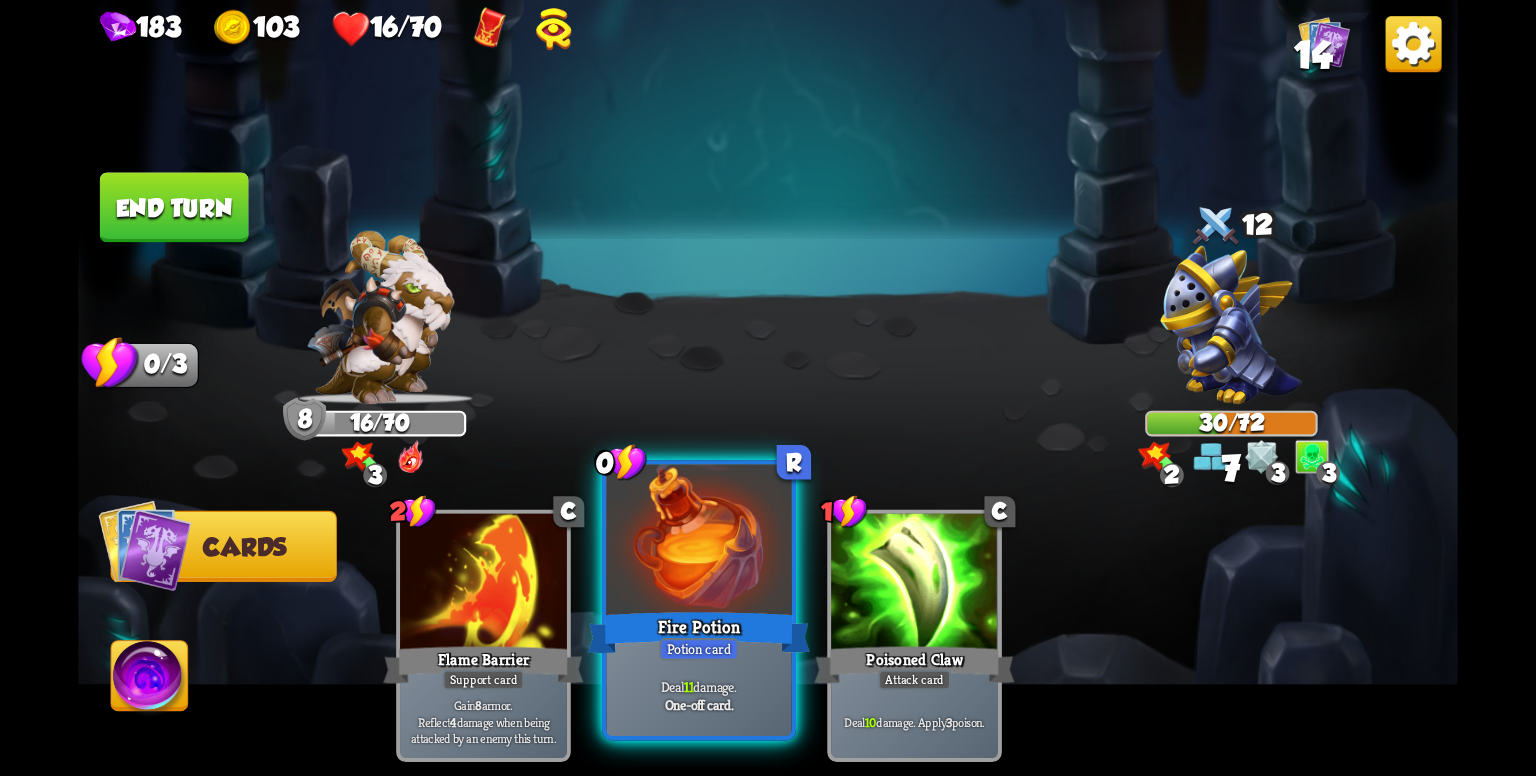 click at bounding box center [698, 543] 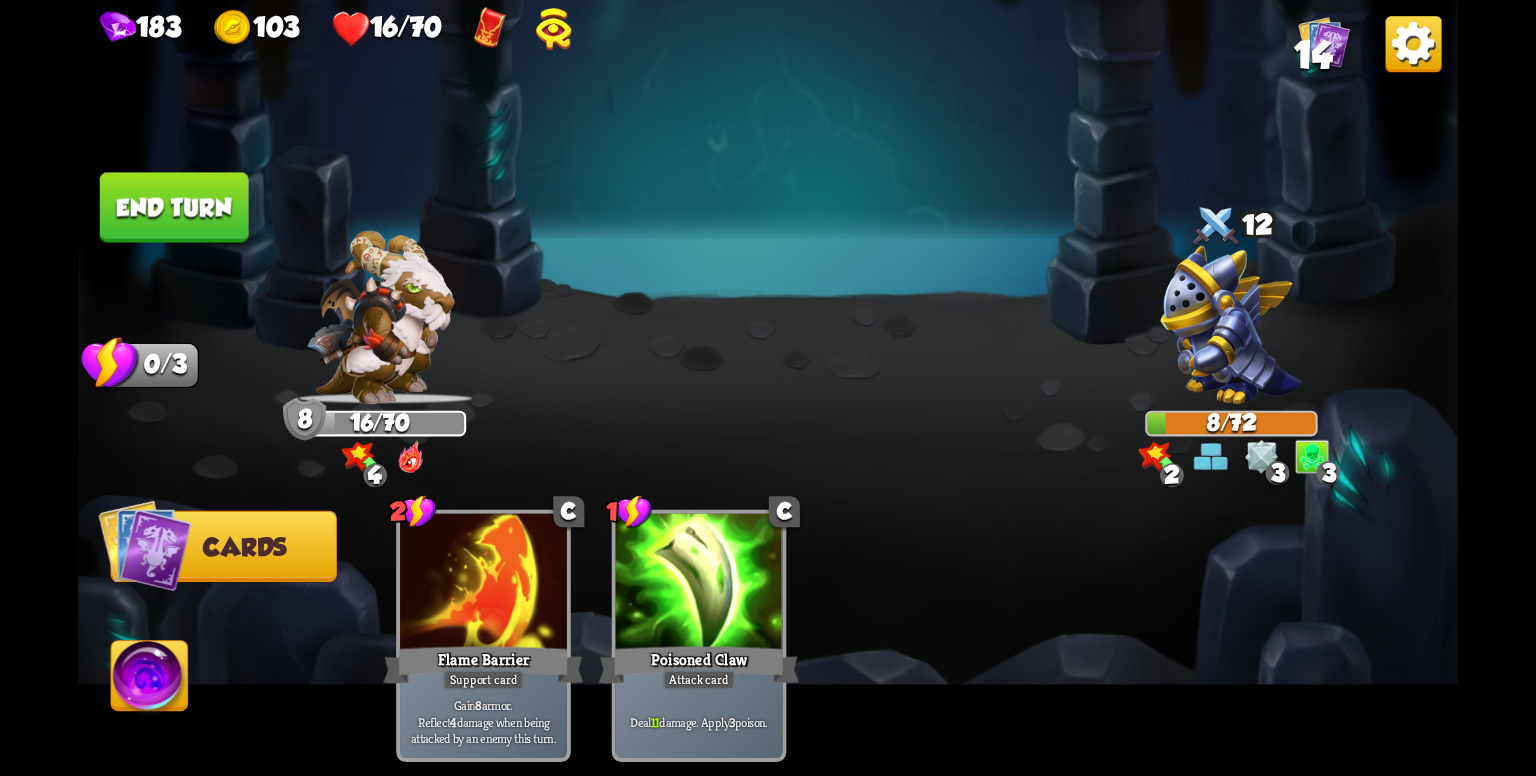 click on "End turn" at bounding box center [174, 207] 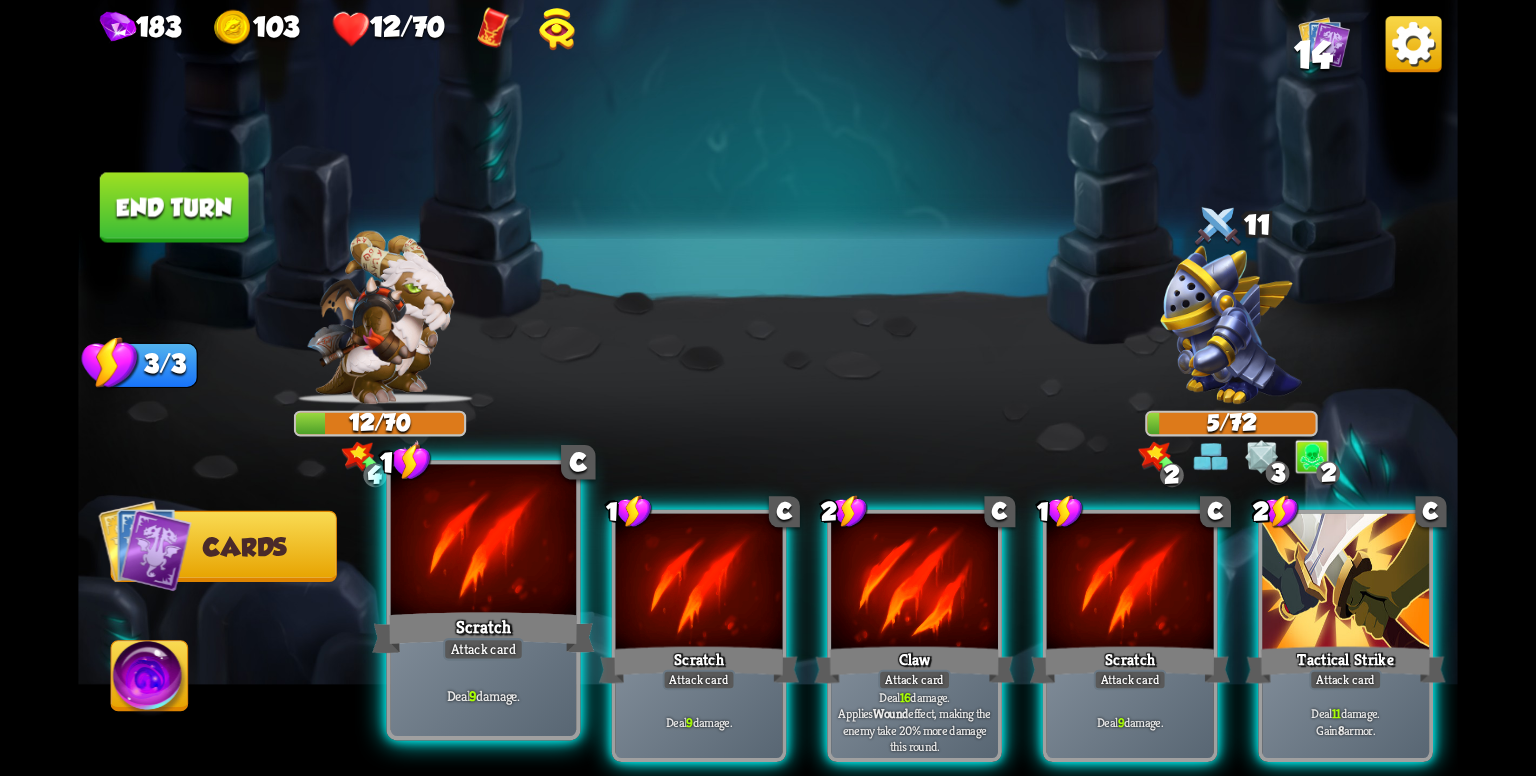 click at bounding box center [483, 543] 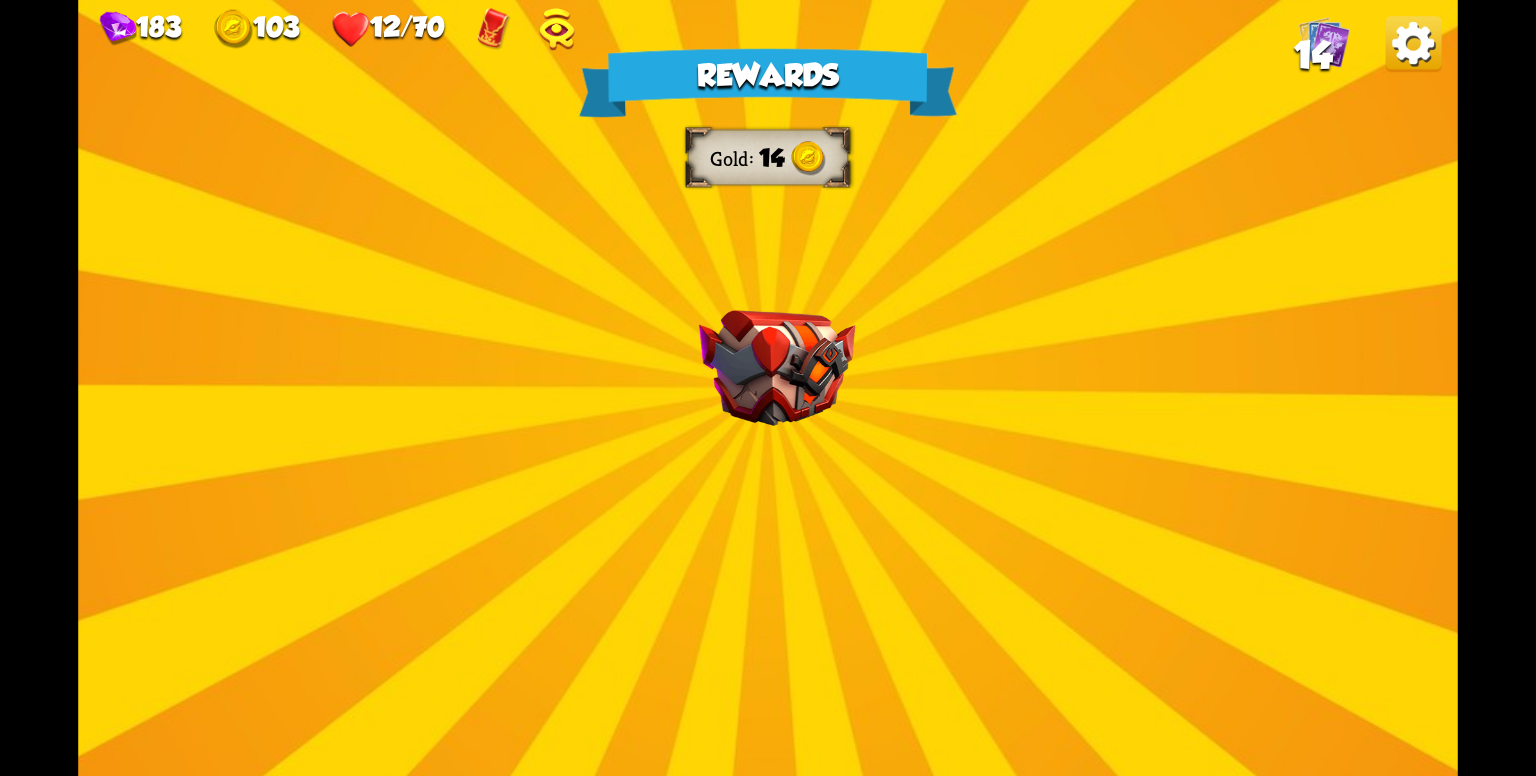 click on "Rewards           Gold   14
Select a card
1
C   Fire Breath     Attack card   Deal  6  damage to all enemies.
1
C   Riposte     Attack card   Deal  5  damage. If the enemy intends to attack, deal  5  damage again.           C   Reserve Stamina     Spell card   Spend all your Stamina. [PERSON_NAME] the spent Stamina at the start of your next turn.
1
C   Dragon Glass     Attack card   Deal  12  damage. Reduce the damage of this card by 2 this battle.               Proceed" at bounding box center [768, 388] 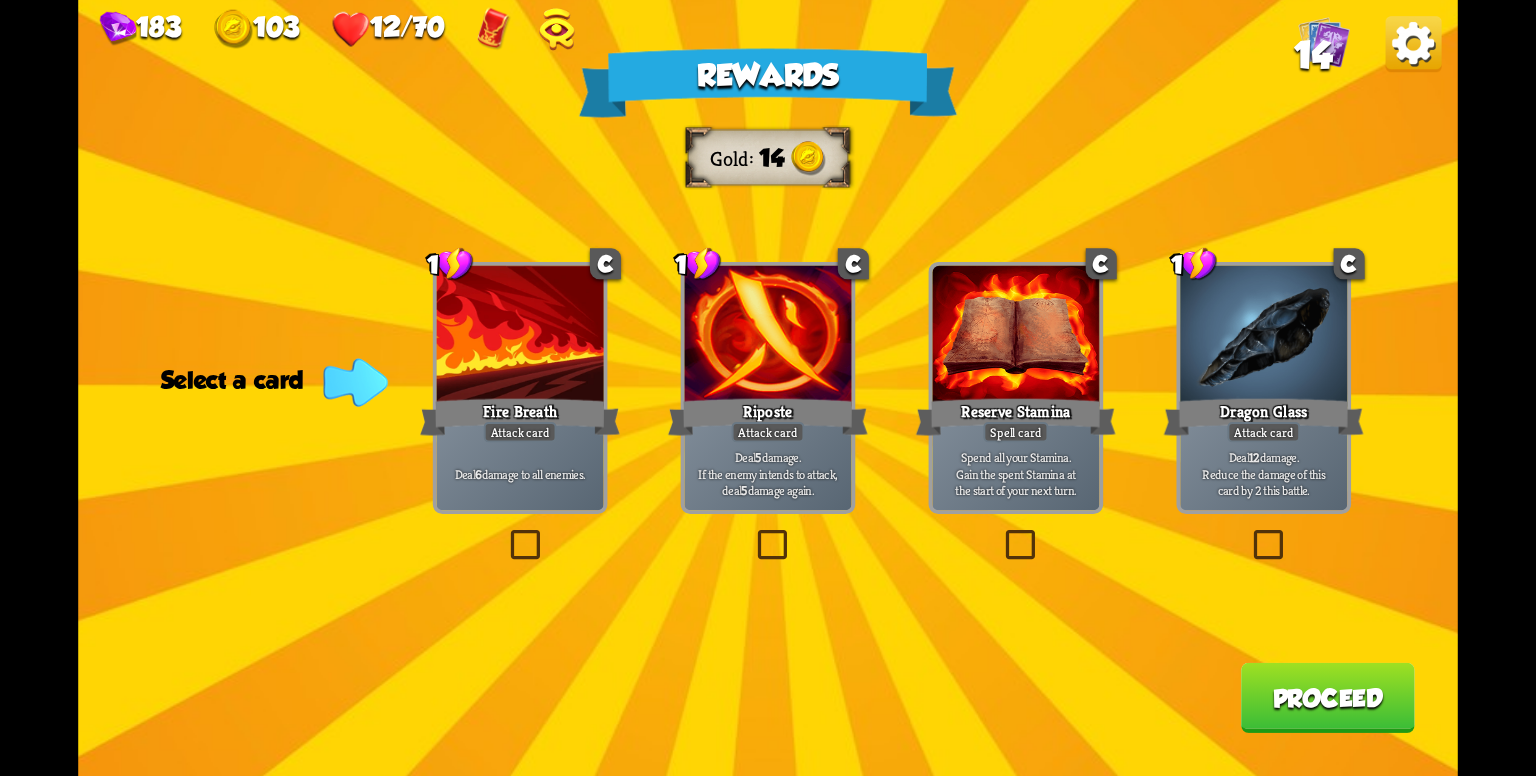 click on "Deal  6  damage to all enemies." at bounding box center [520, 473] 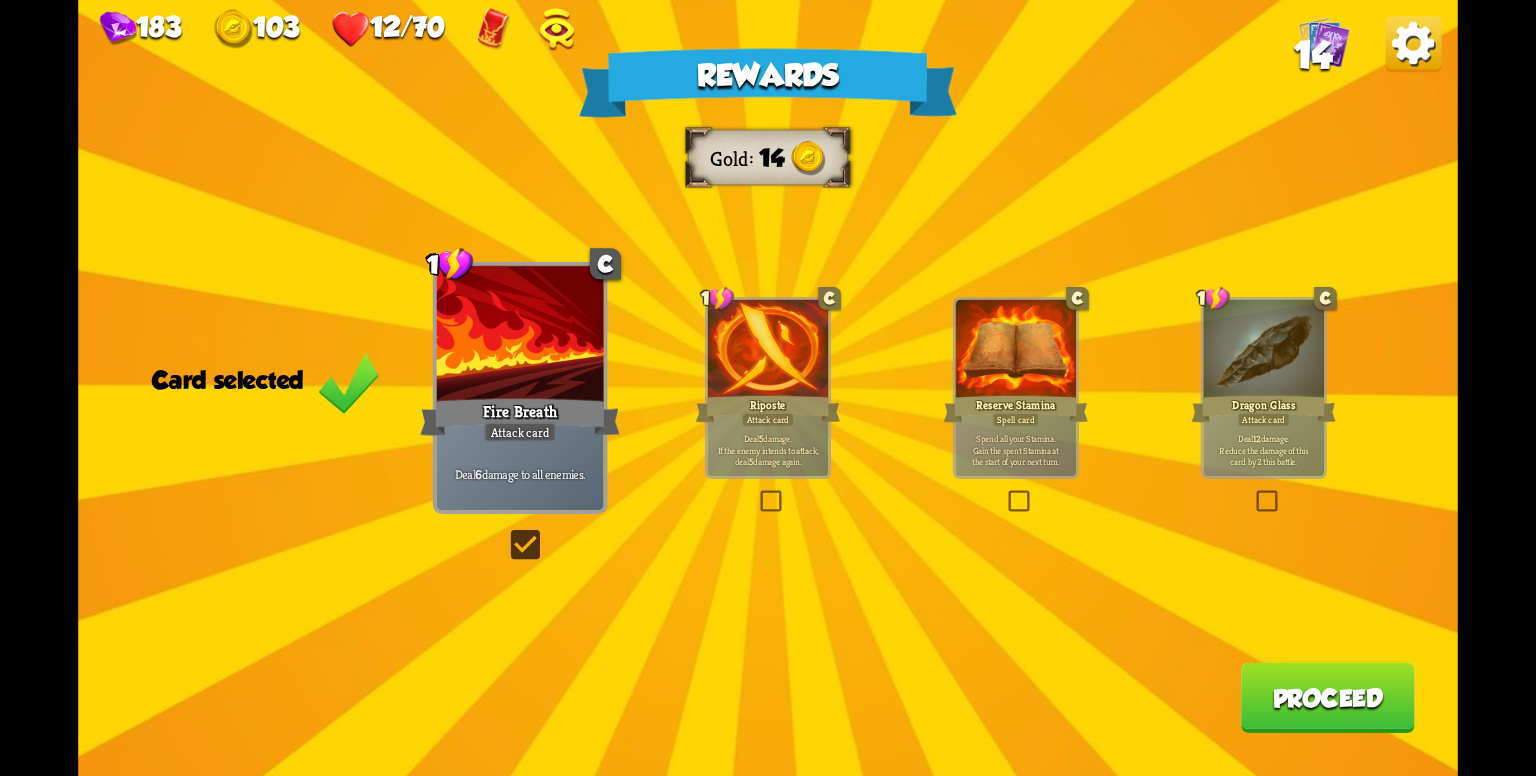 click on "Rewards           Gold   14
Card selected
1
C   Fire Breath     Attack card   Deal  6  damage to all enemies.
1
C   Riposte     Attack card   Deal  5  damage. If the enemy intends to attack, deal  5  damage again.           C   Reserve Stamina     Spell card   Spend all your Stamina. [PERSON_NAME] the spent Stamina at the start of your next turn.
1
C   Dragon Glass     Attack card   Deal  12  damage. Reduce the damage of this card by 2 this battle.               Proceed" at bounding box center (768, 388) 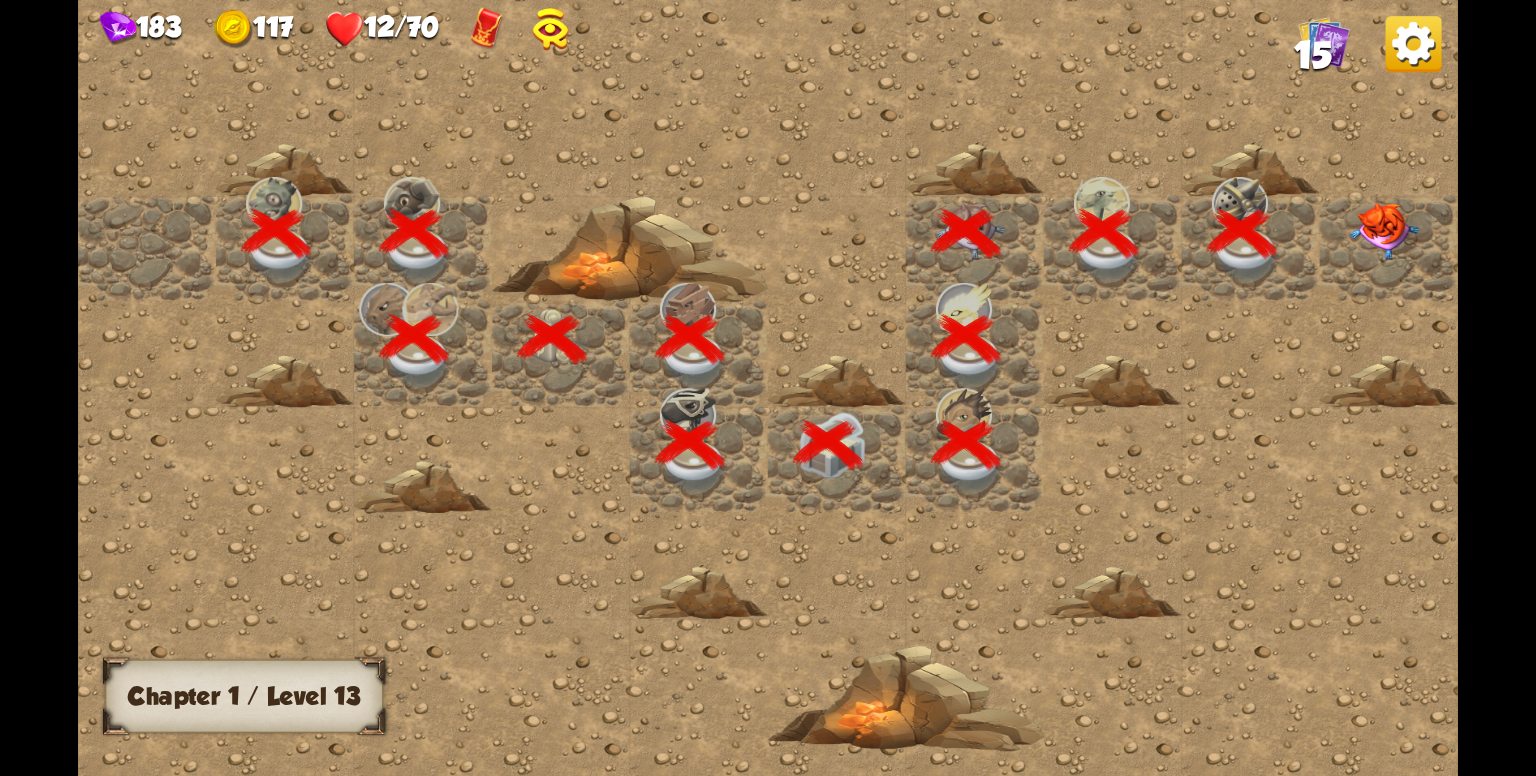scroll, scrollTop: 0, scrollLeft: 384, axis: horizontal 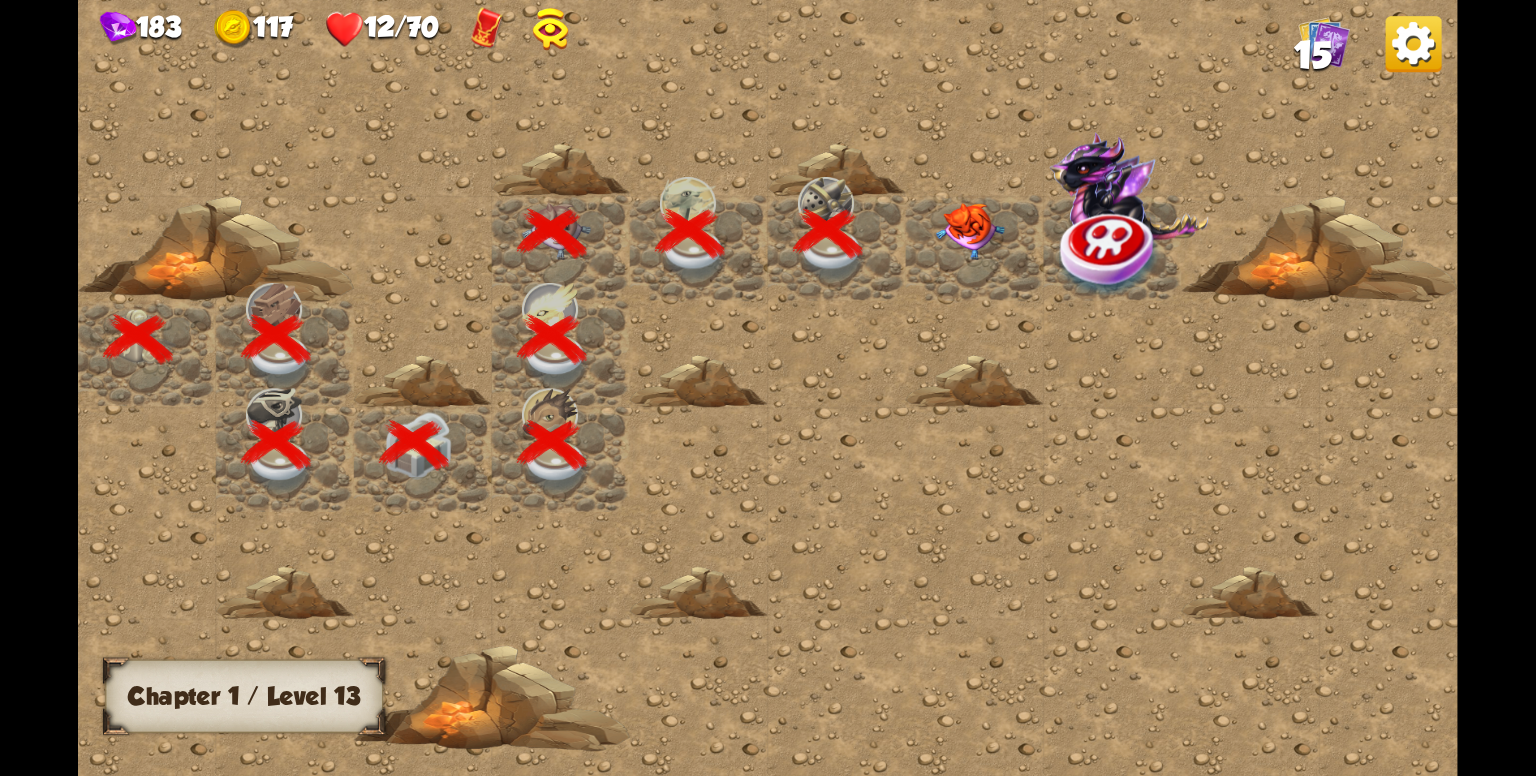 click at bounding box center (975, 248) 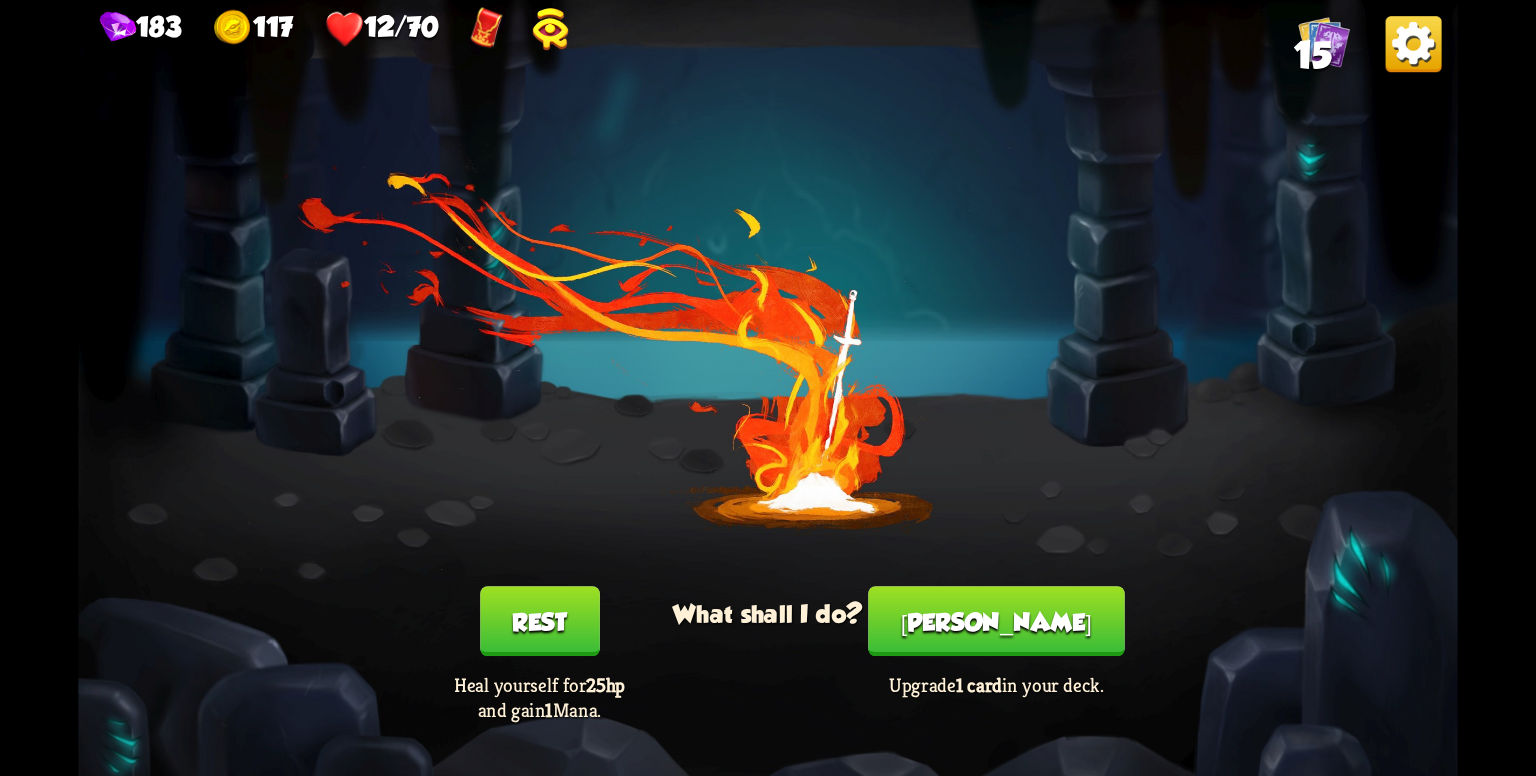 click on "Rest" at bounding box center (540, 621) 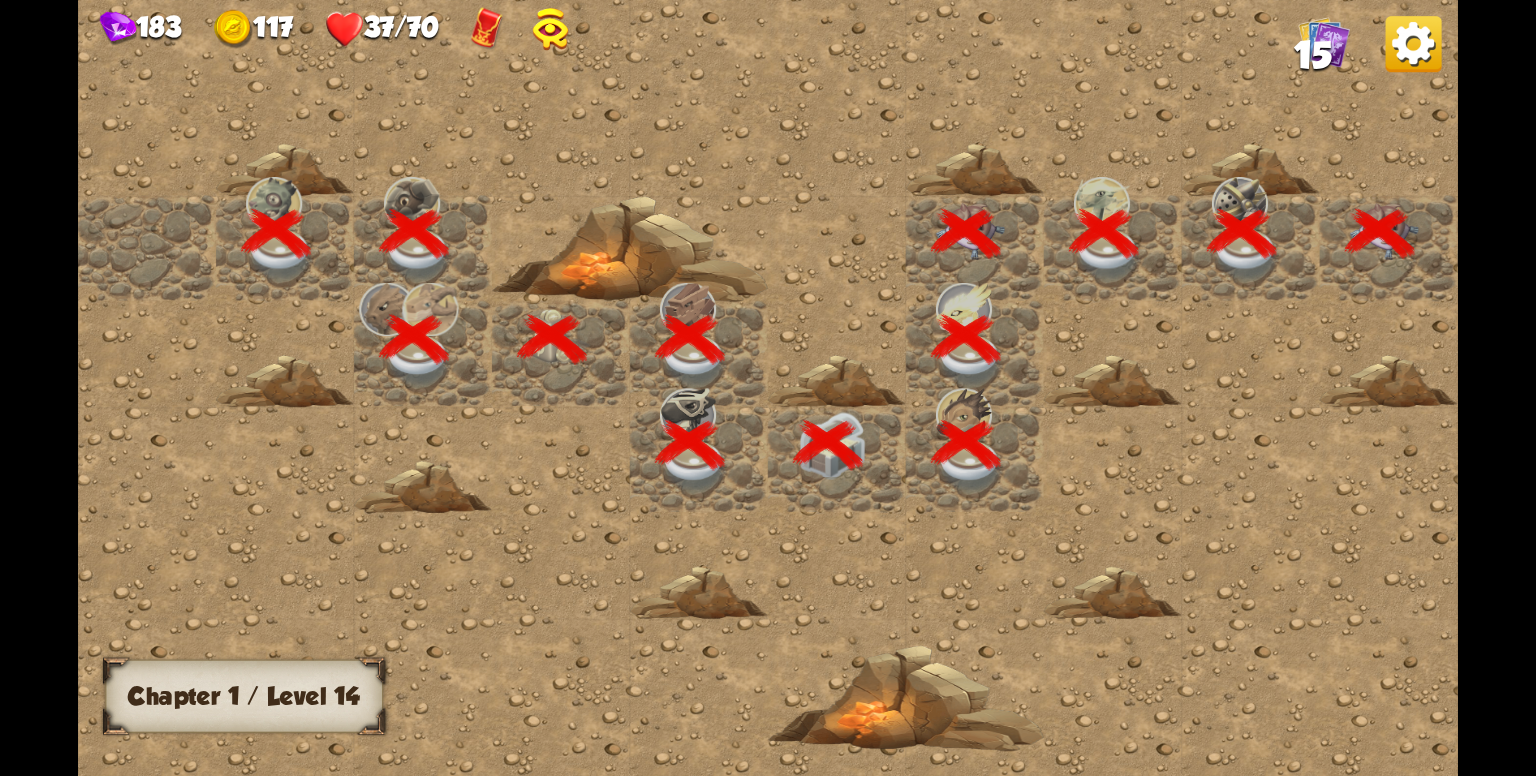 scroll, scrollTop: 0, scrollLeft: 384, axis: horizontal 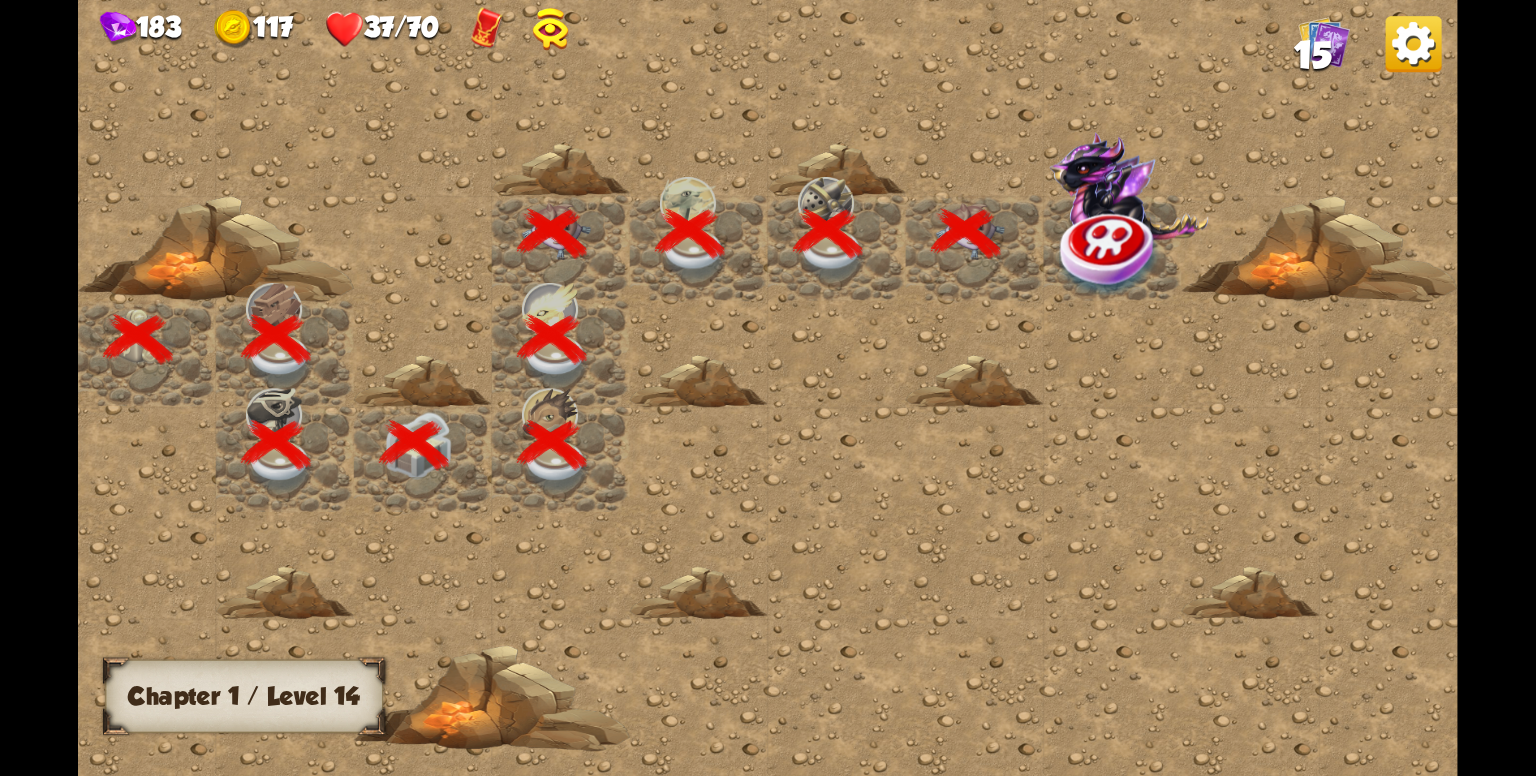click at bounding box center [1110, 254] 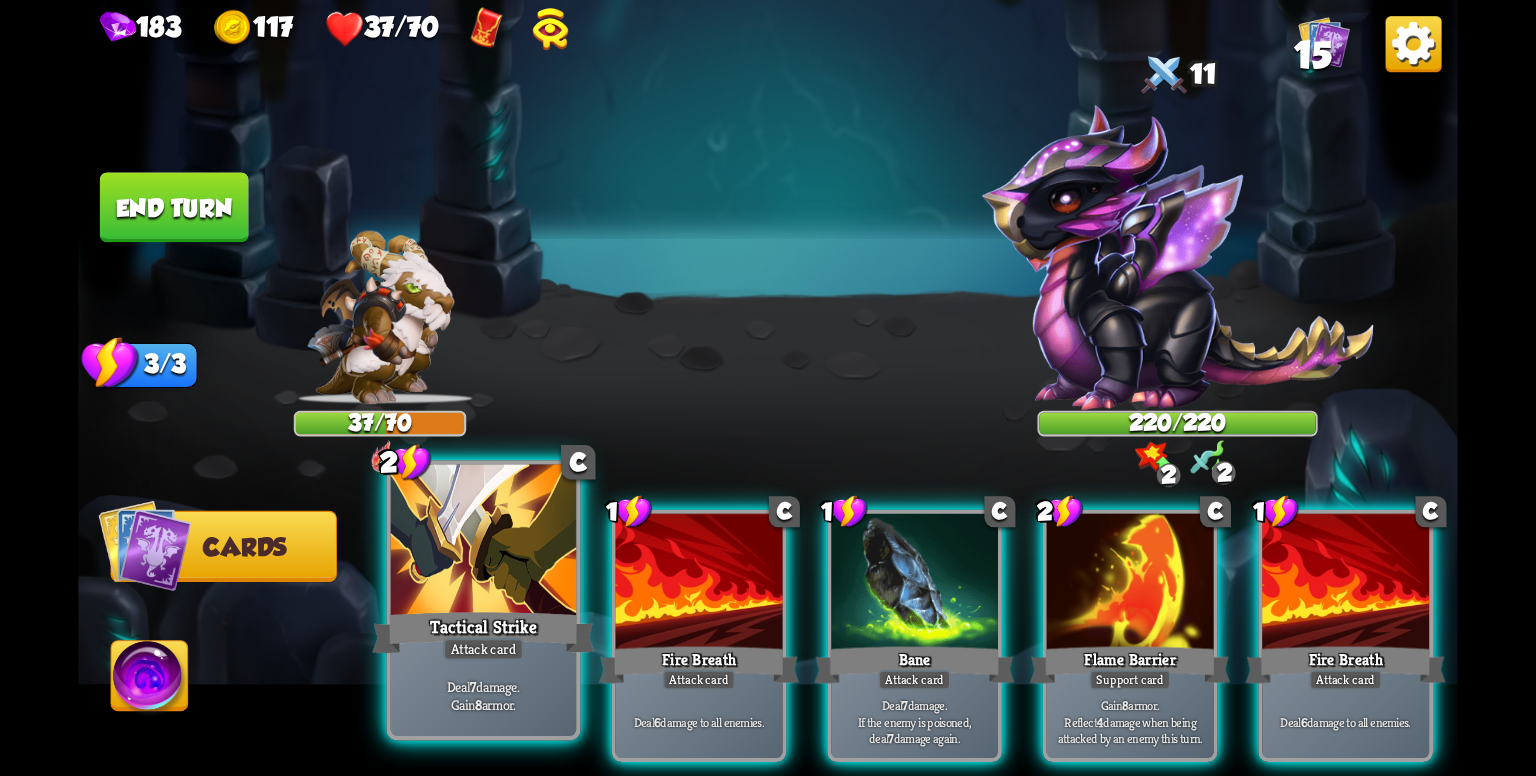 click at bounding box center (483, 543) 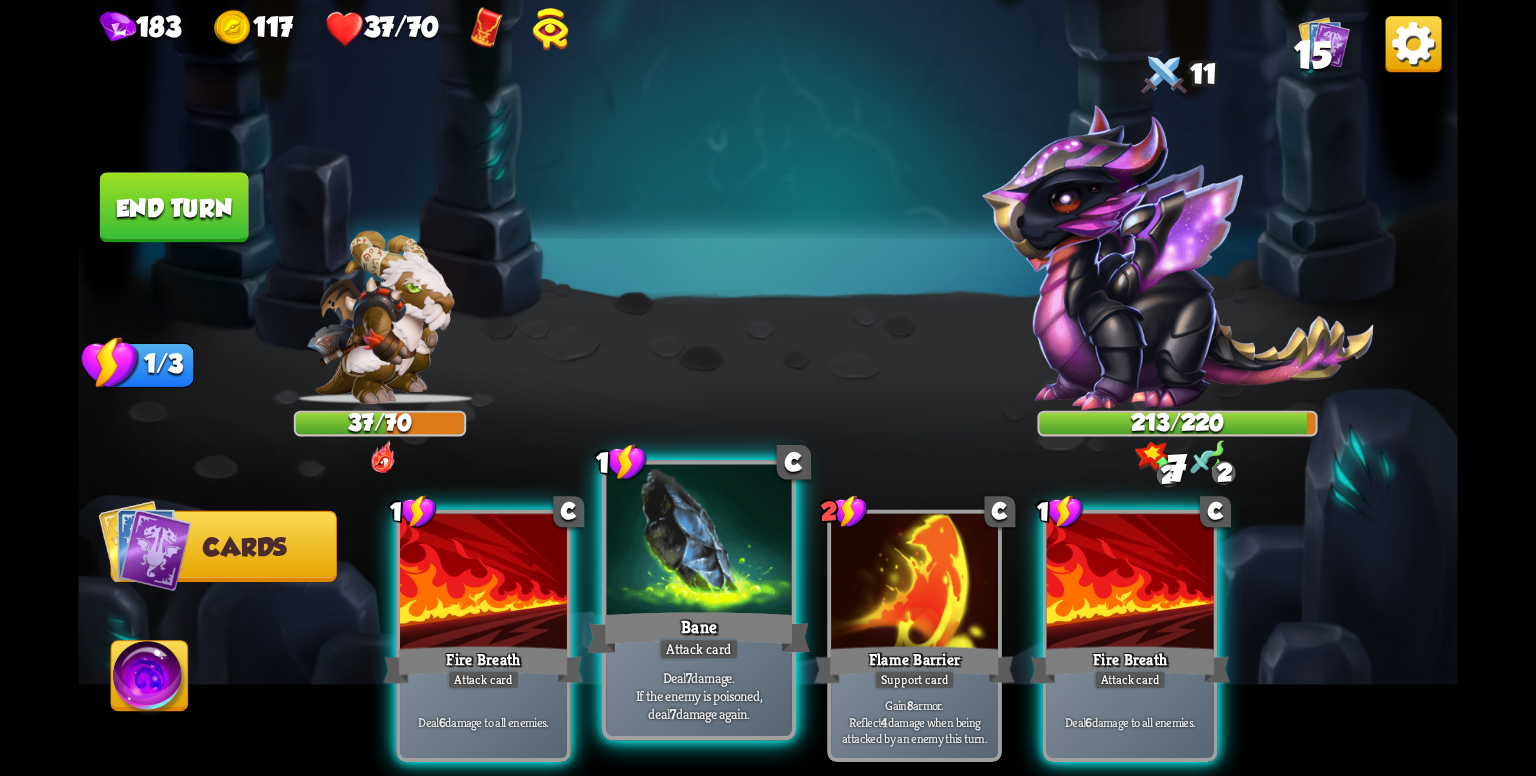 click at bounding box center [698, 543] 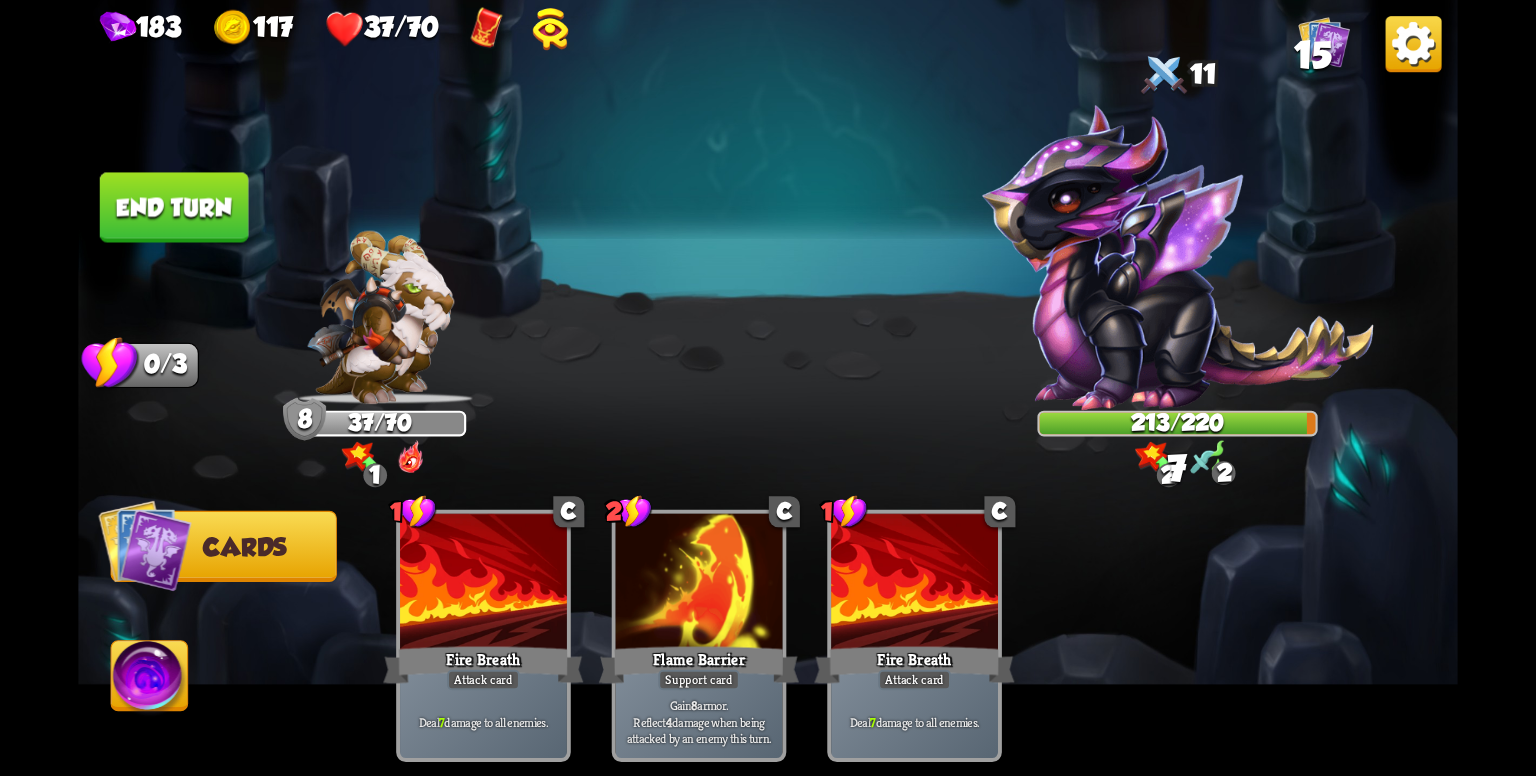 click at bounding box center [768, 388] 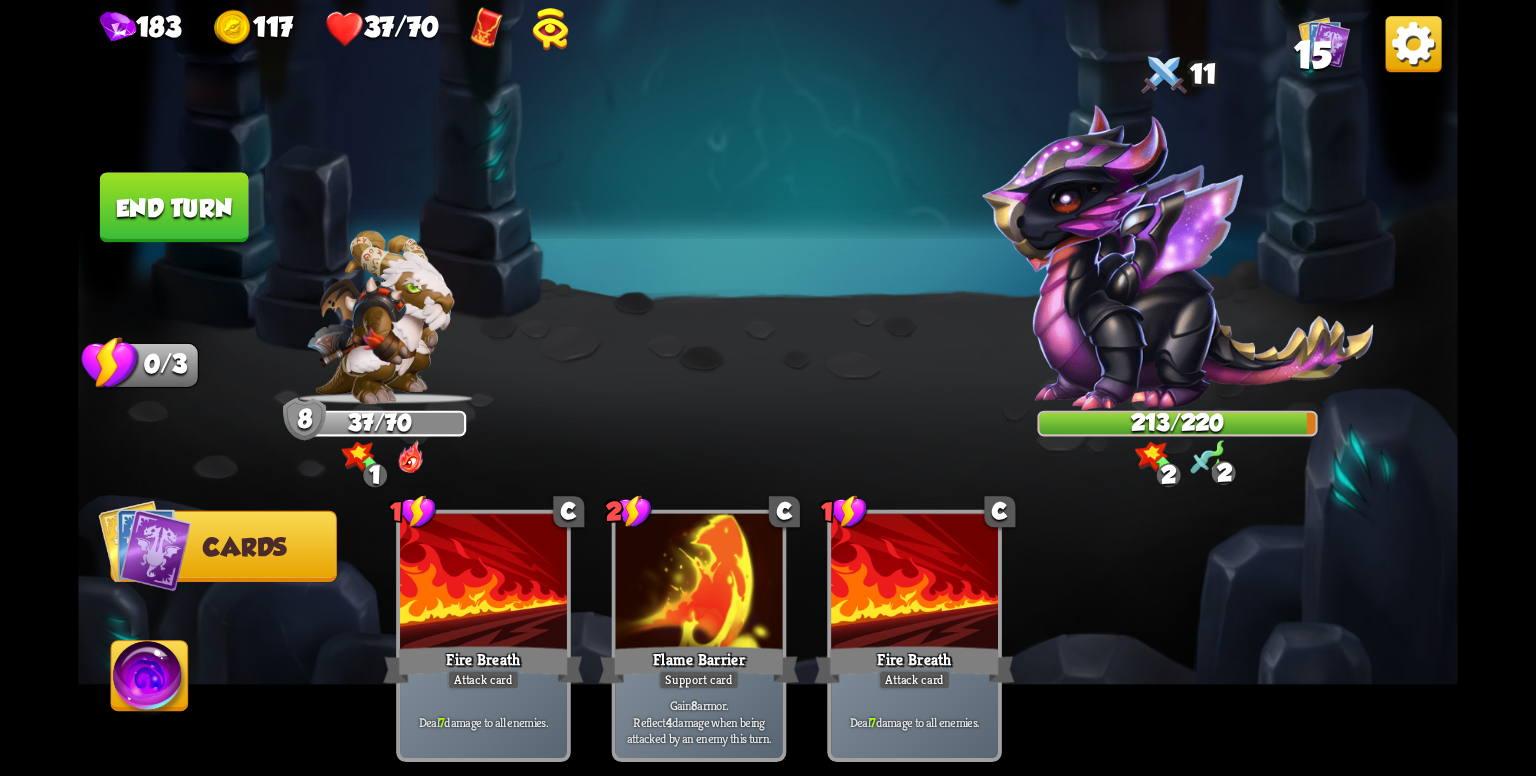 click at bounding box center (768, 388) 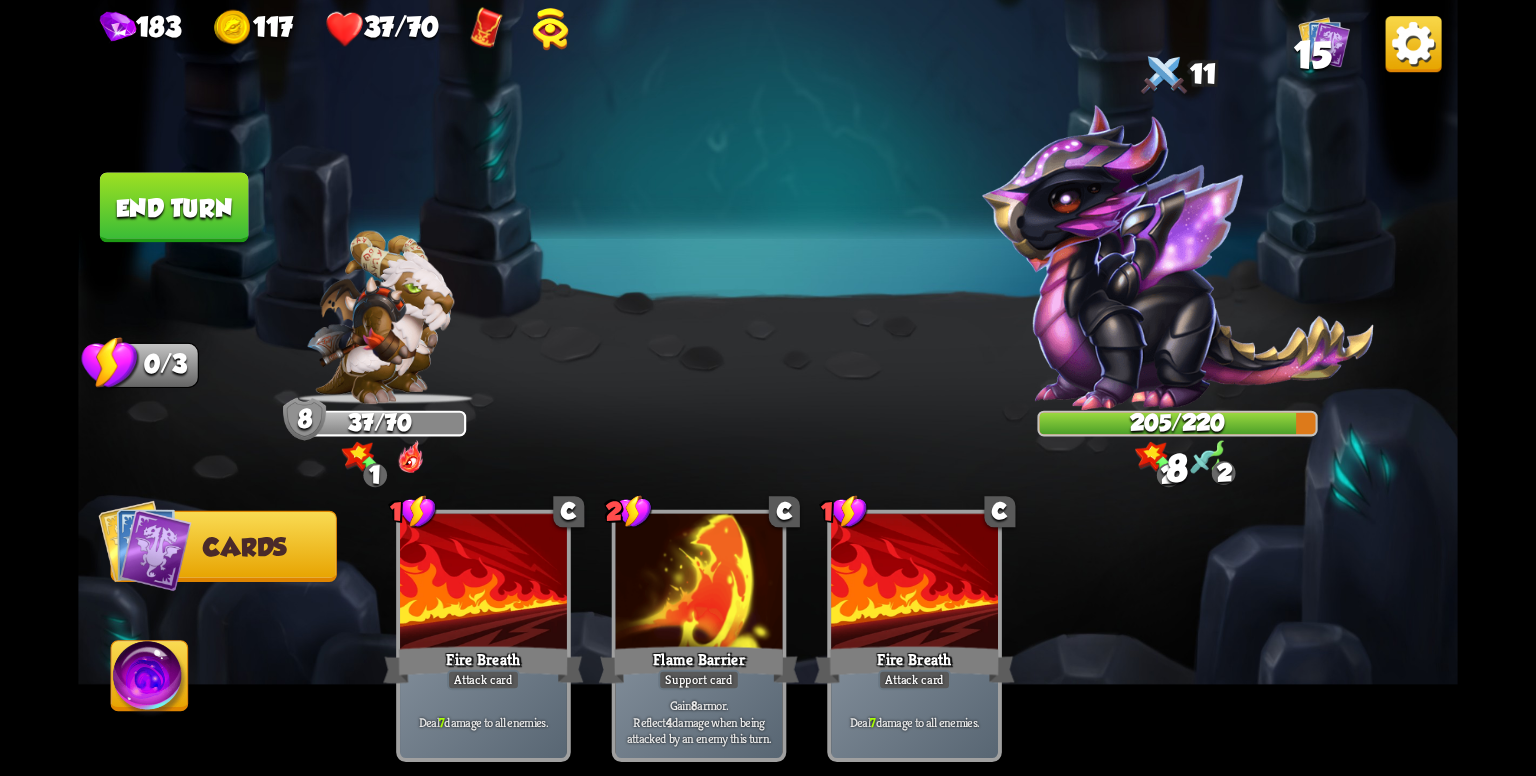 click at bounding box center (768, 388) 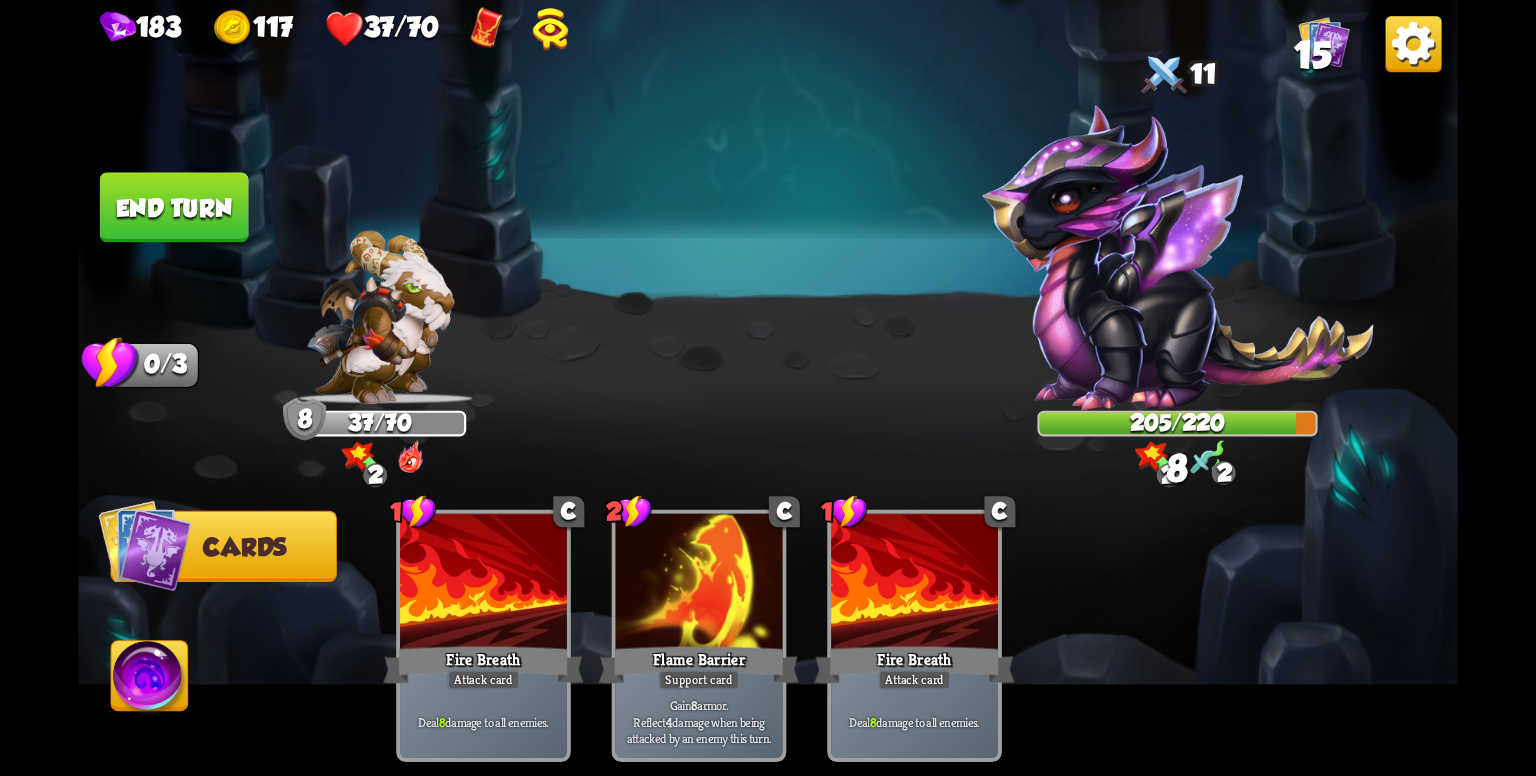 click at bounding box center (768, 388) 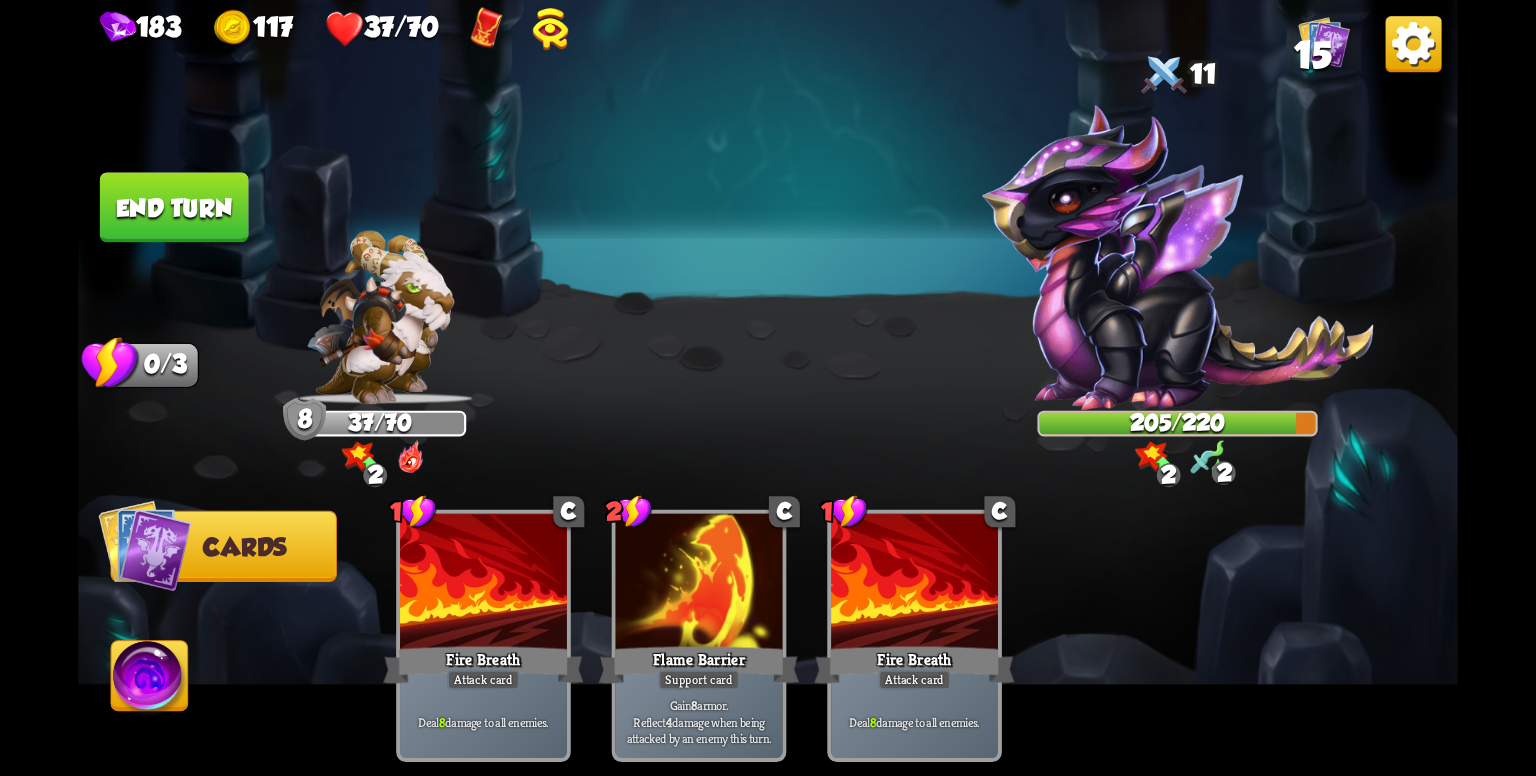click at bounding box center [768, 388] 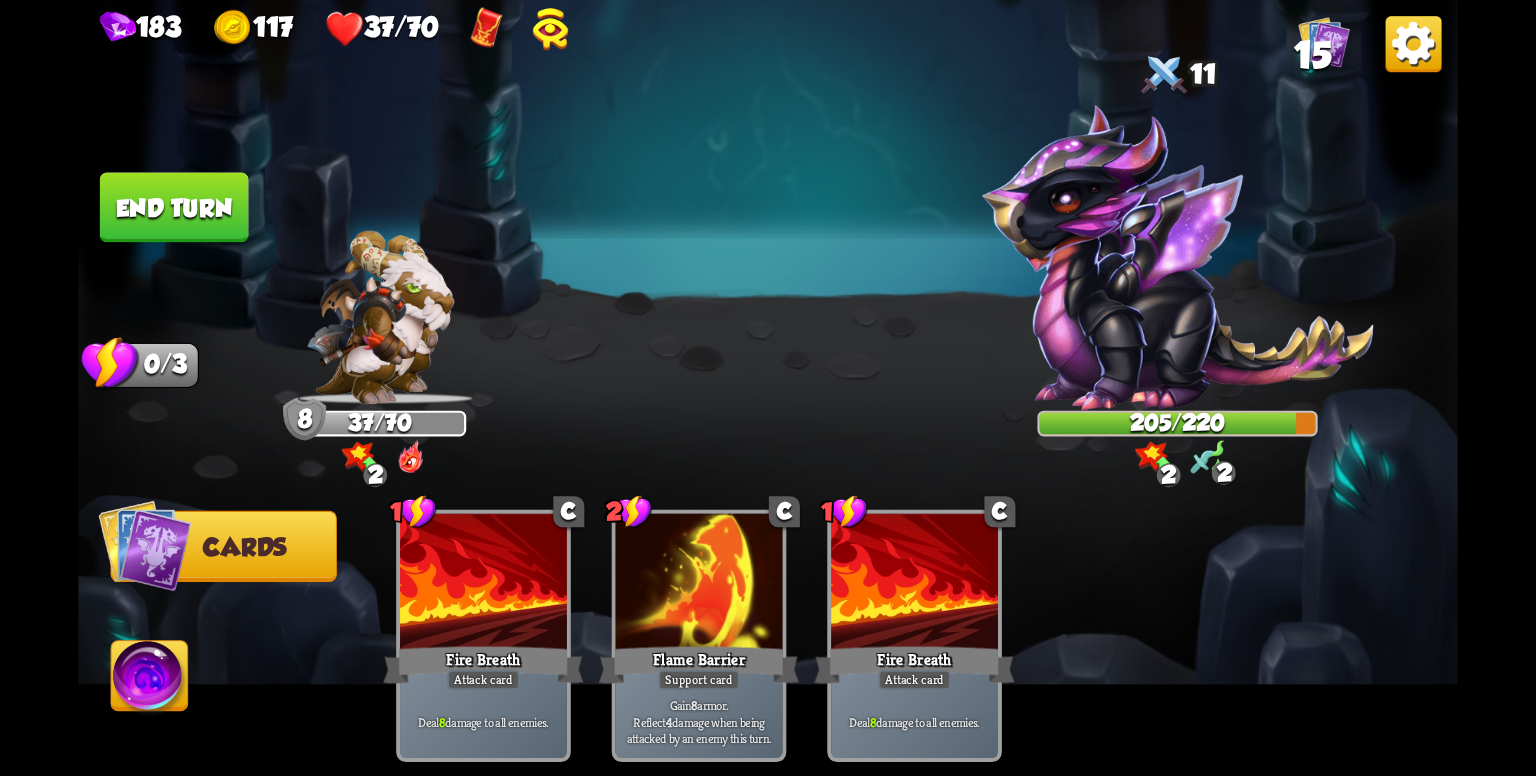click on "End turn" at bounding box center [174, 207] 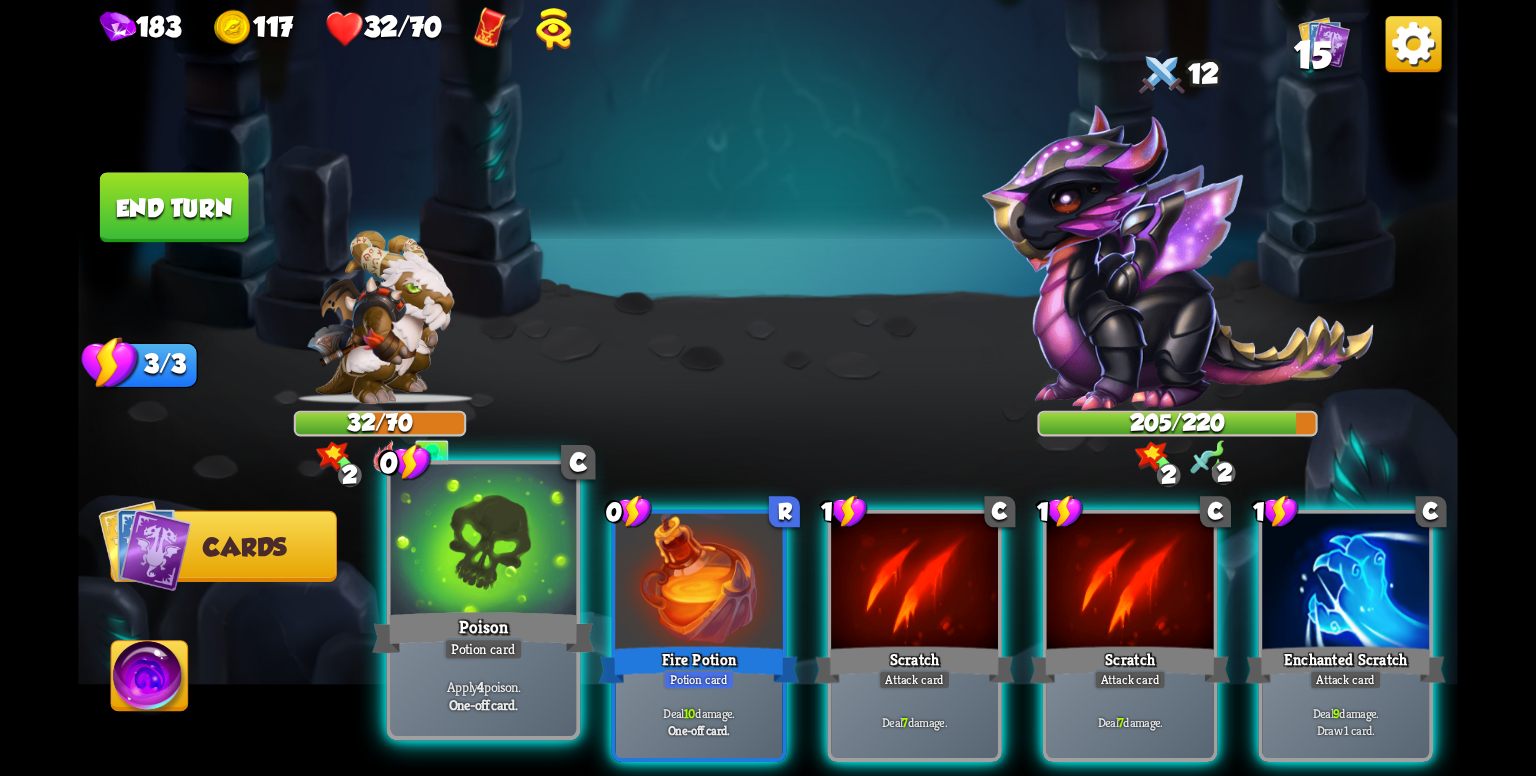 click at bounding box center (483, 543) 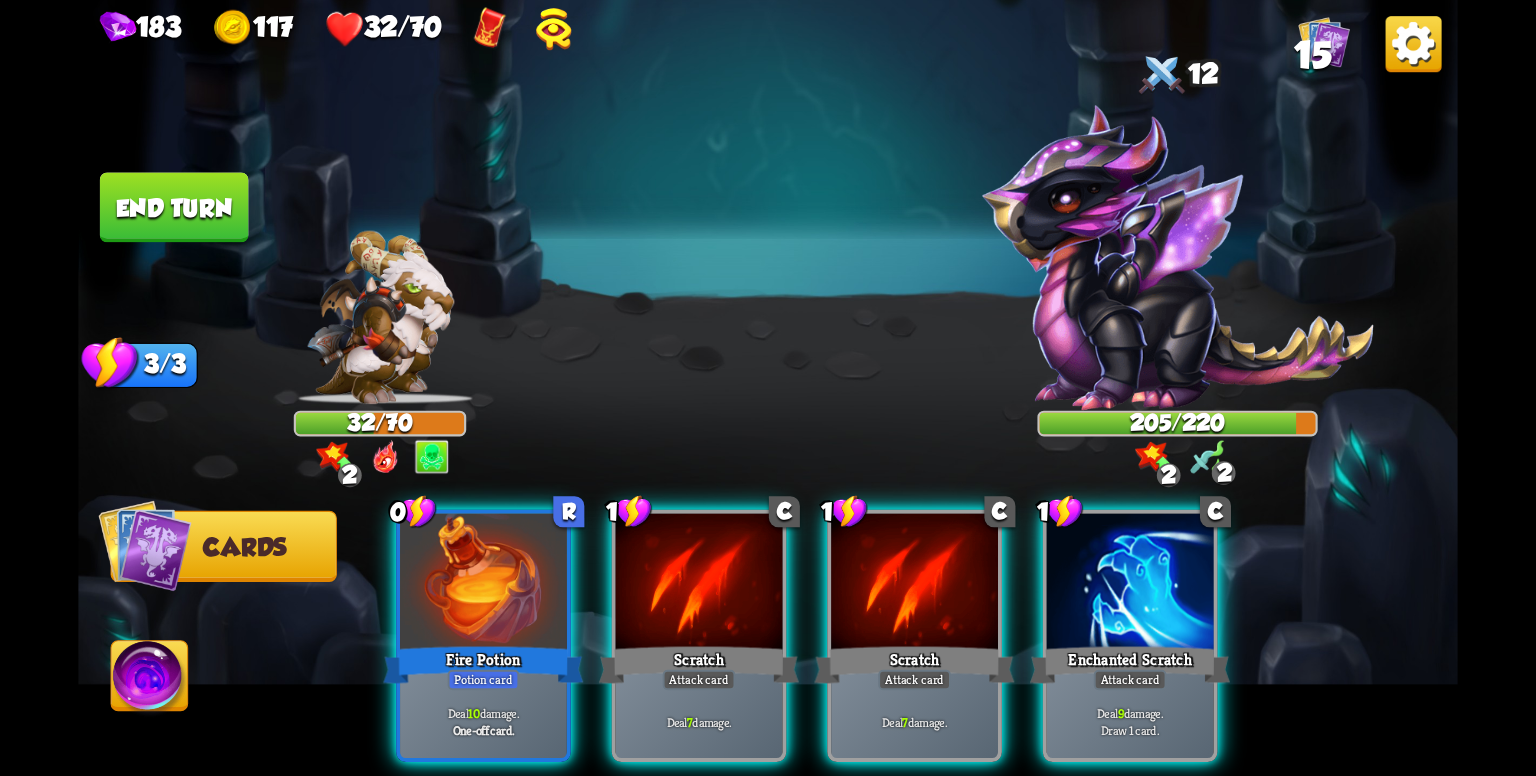 click at bounding box center [483, 584] 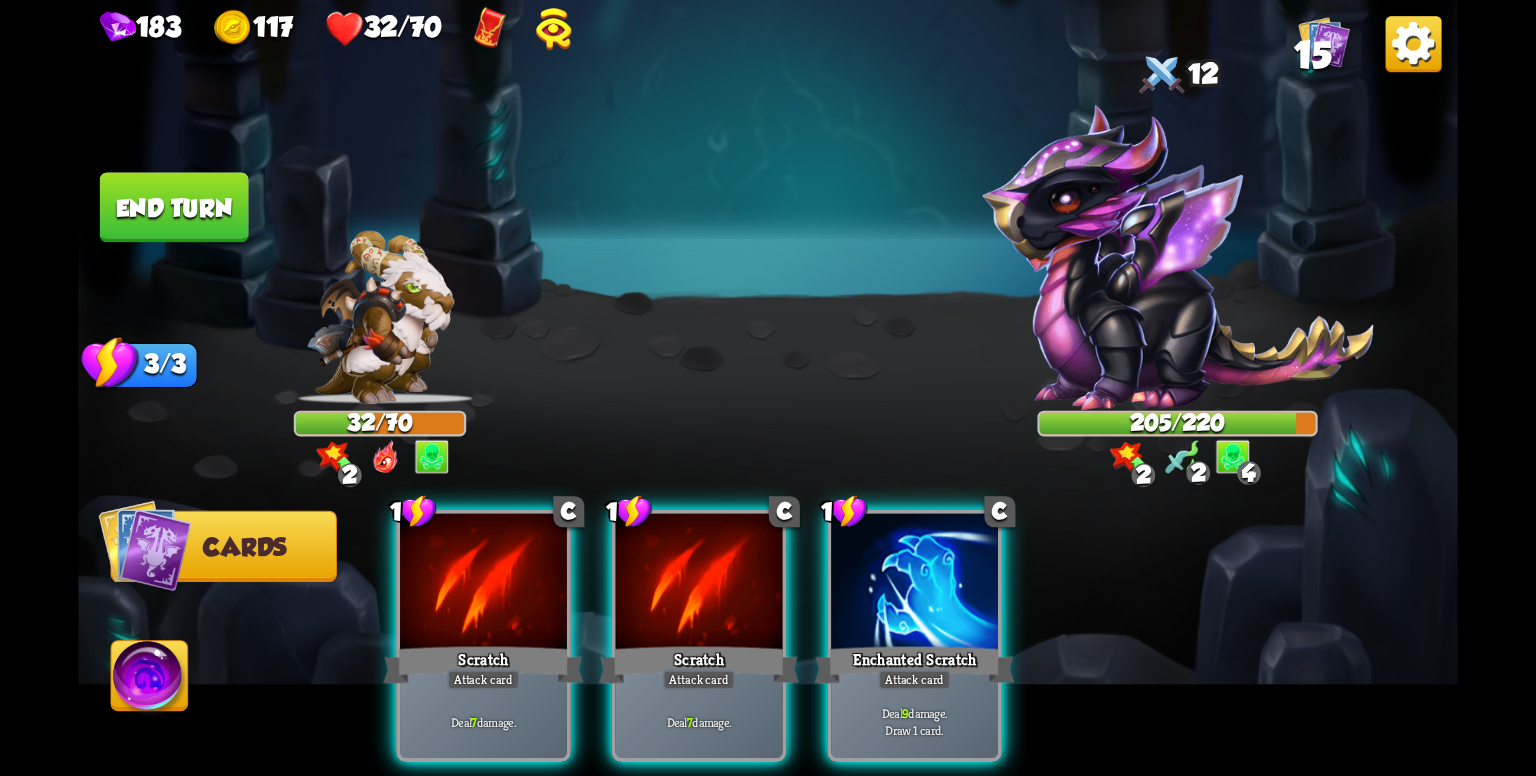 click at bounding box center (483, 584) 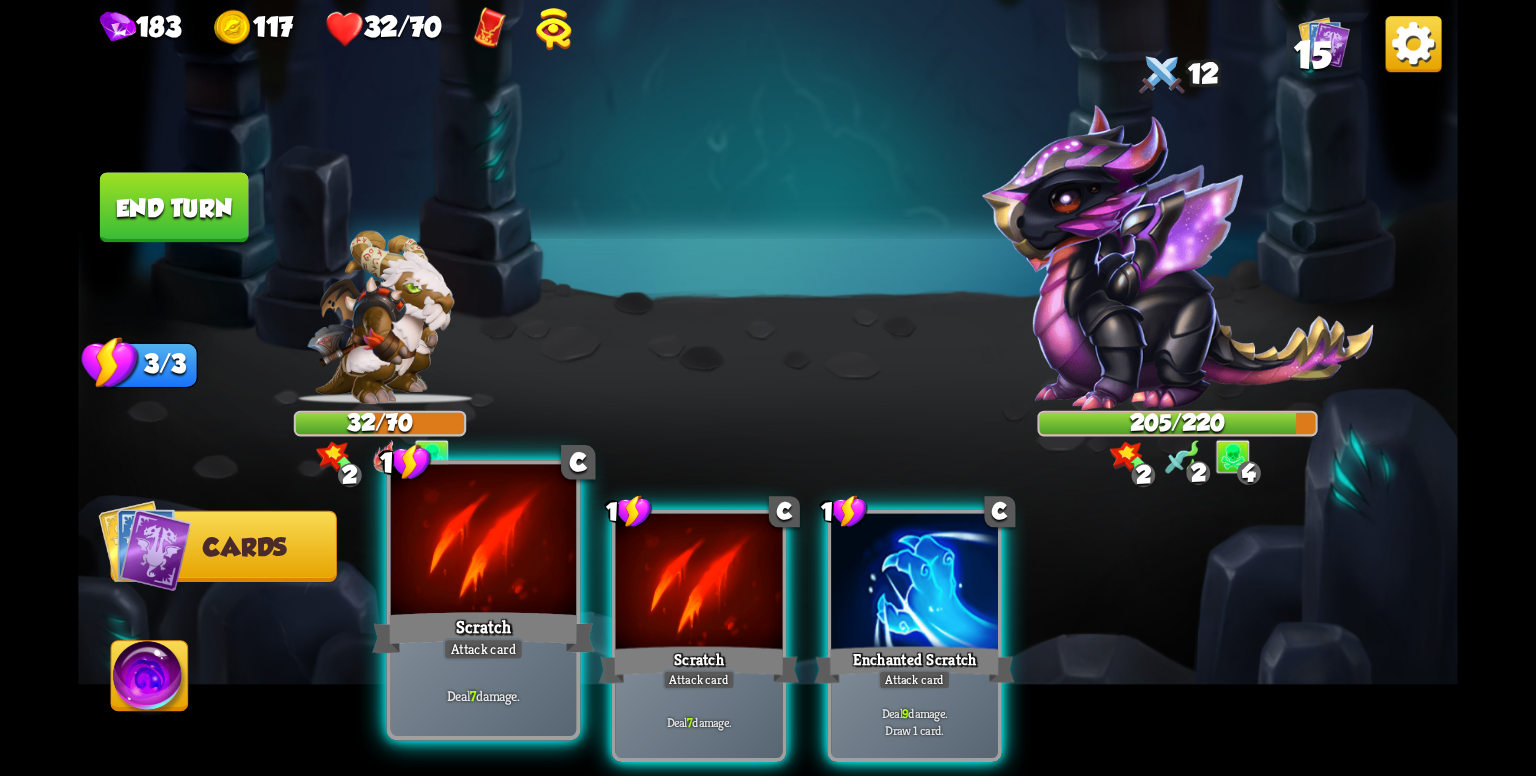 click at bounding box center (483, 543) 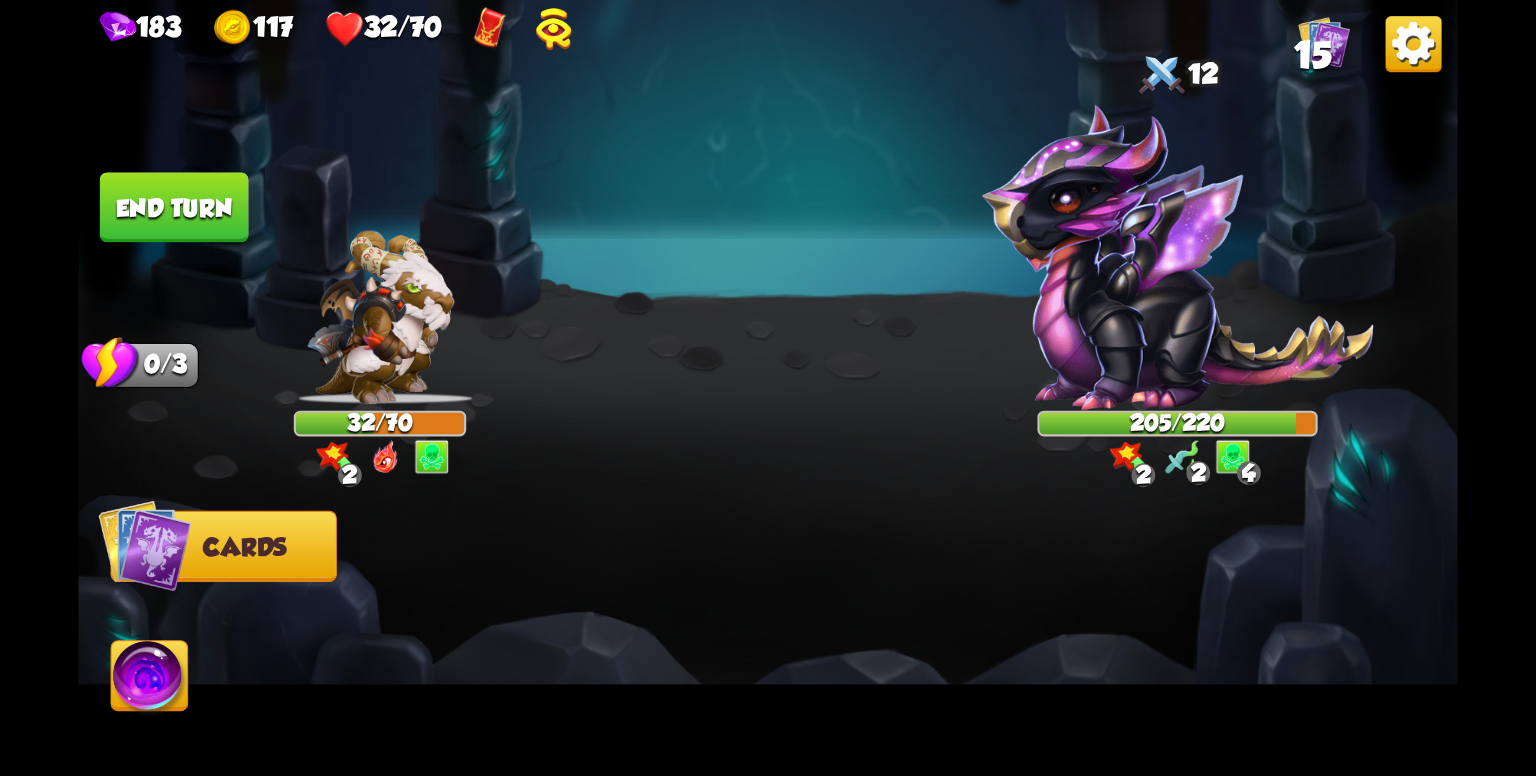 click at bounding box center [906, 603] 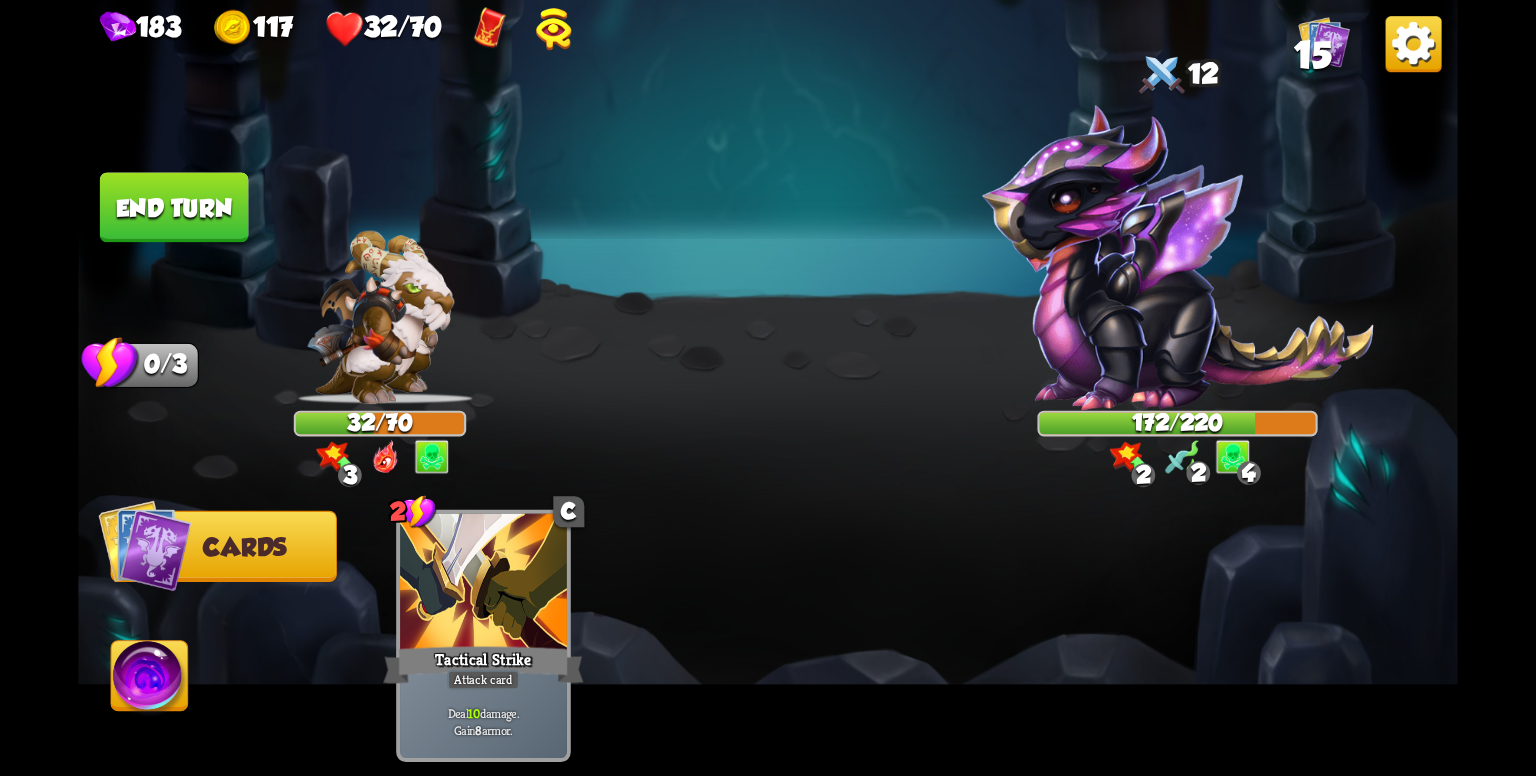 click on "End turn" at bounding box center [174, 207] 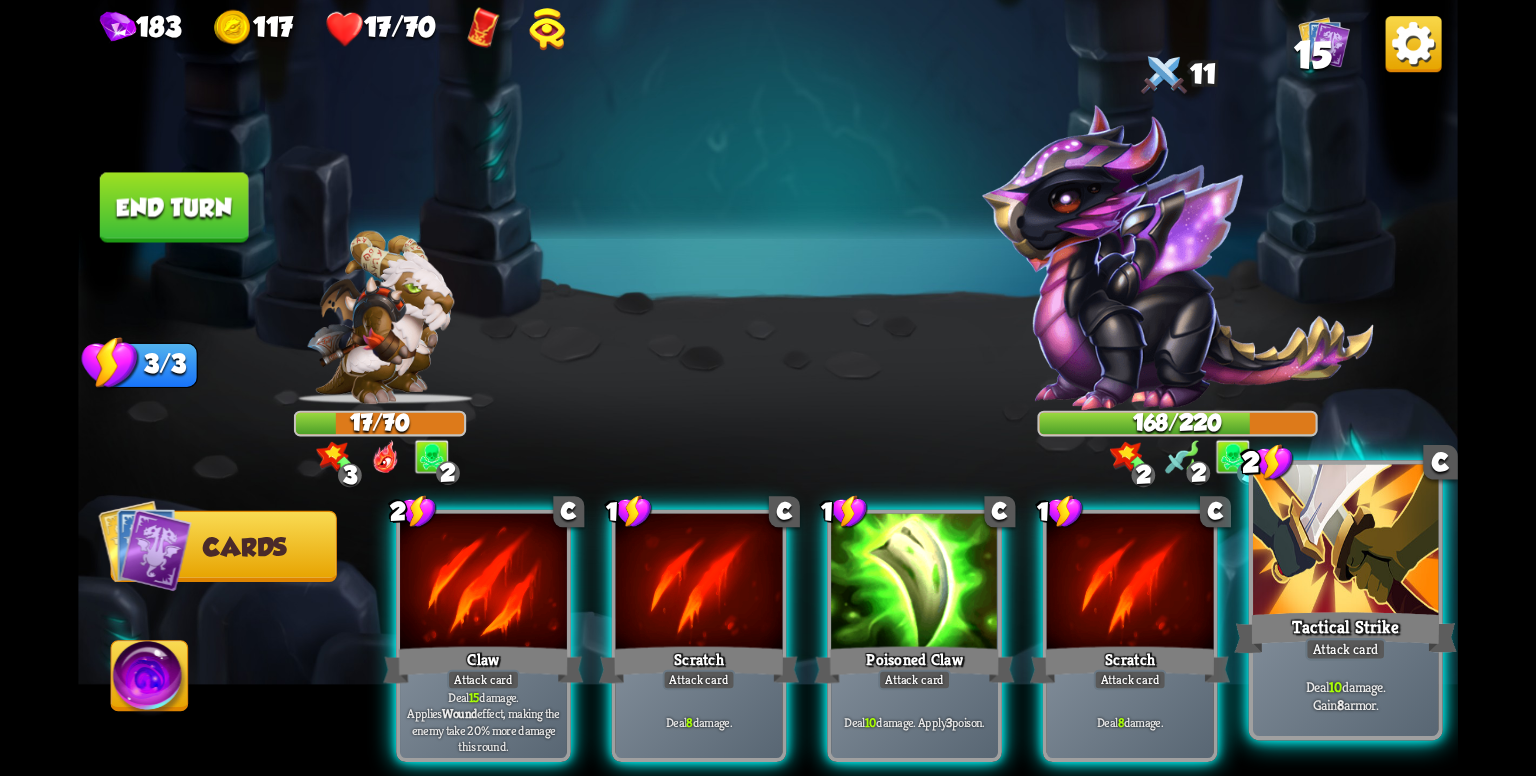 click at bounding box center [1345, 543] 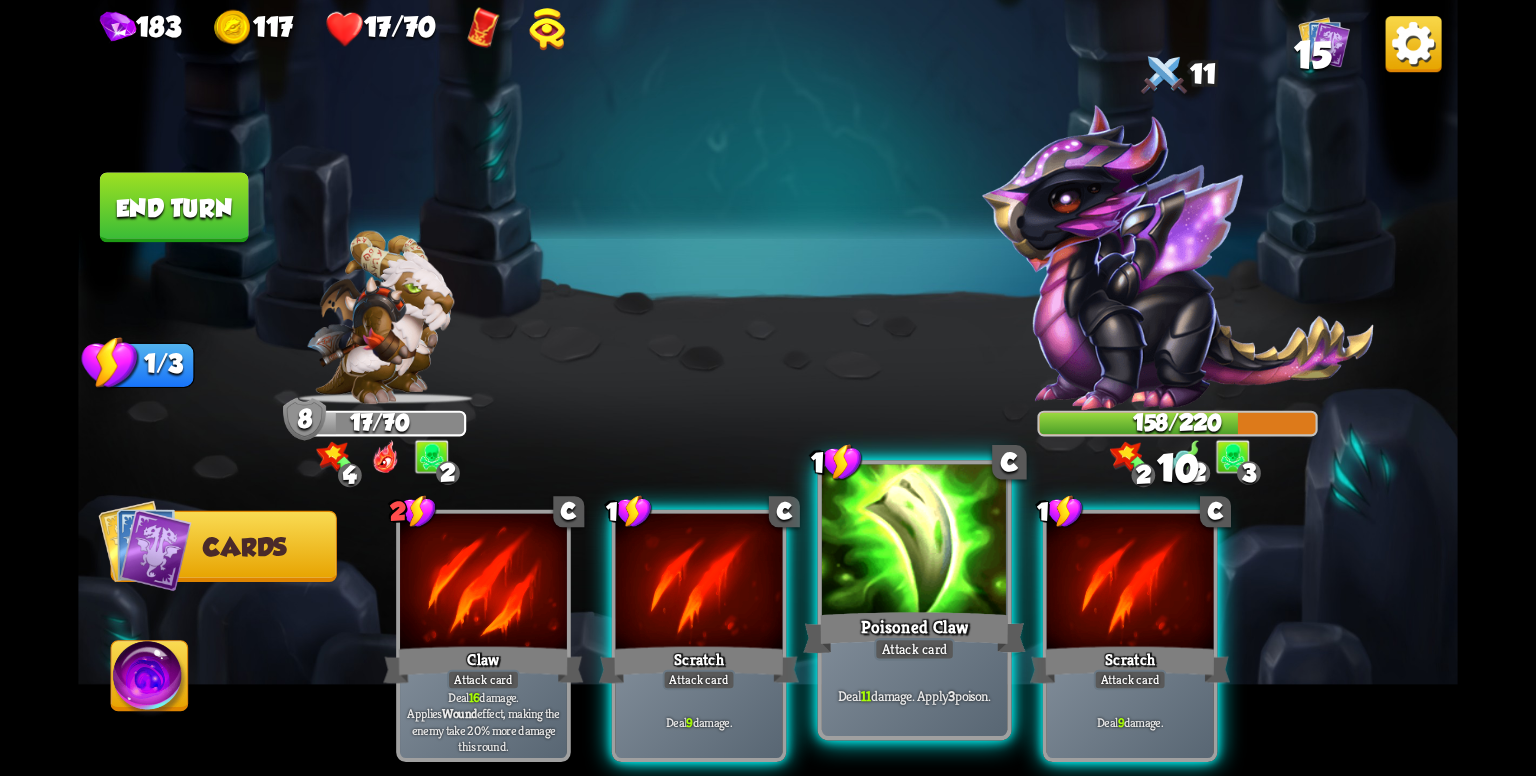 click at bounding box center (914, 543) 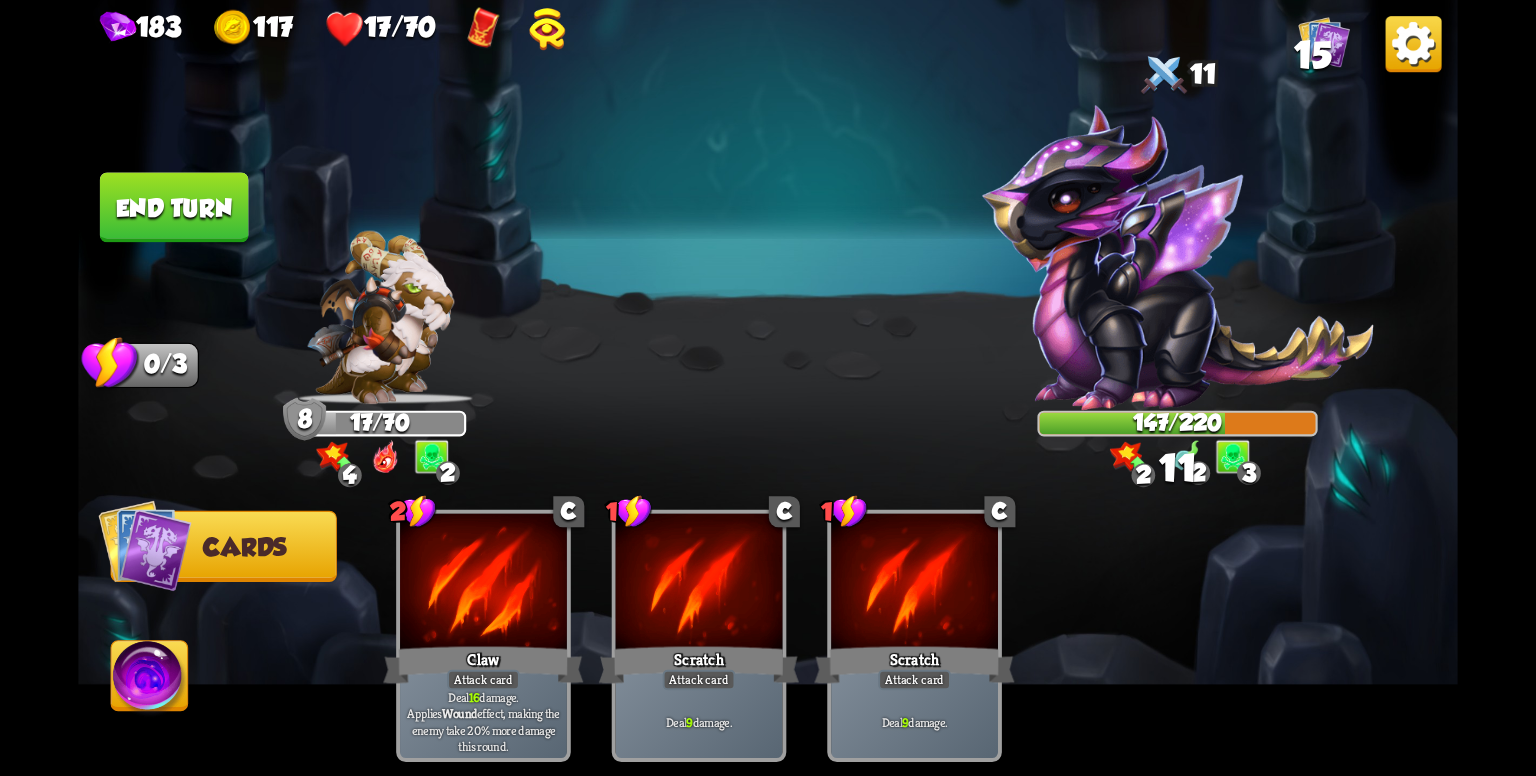 click at bounding box center (768, 388) 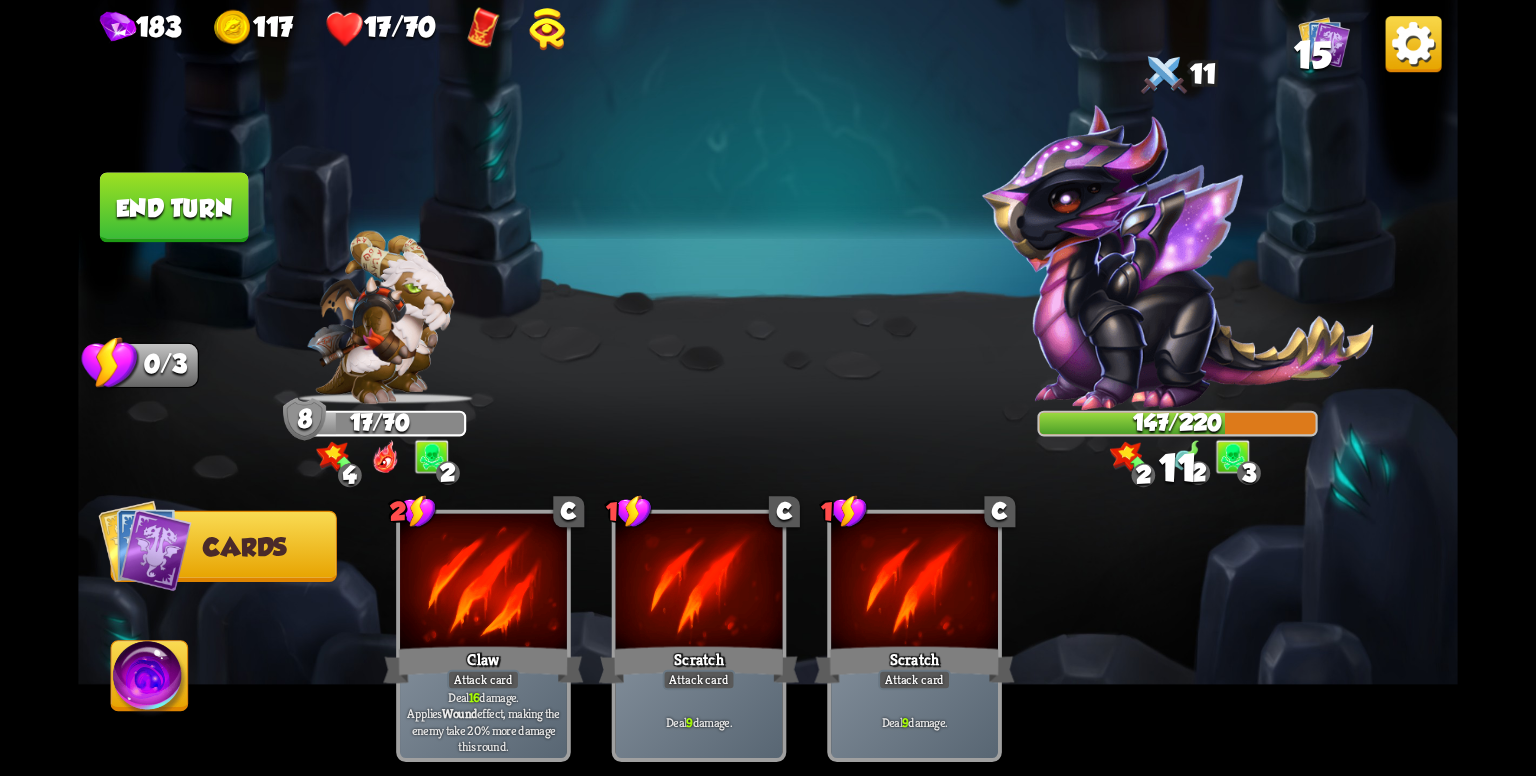 click at bounding box center [768, 388] 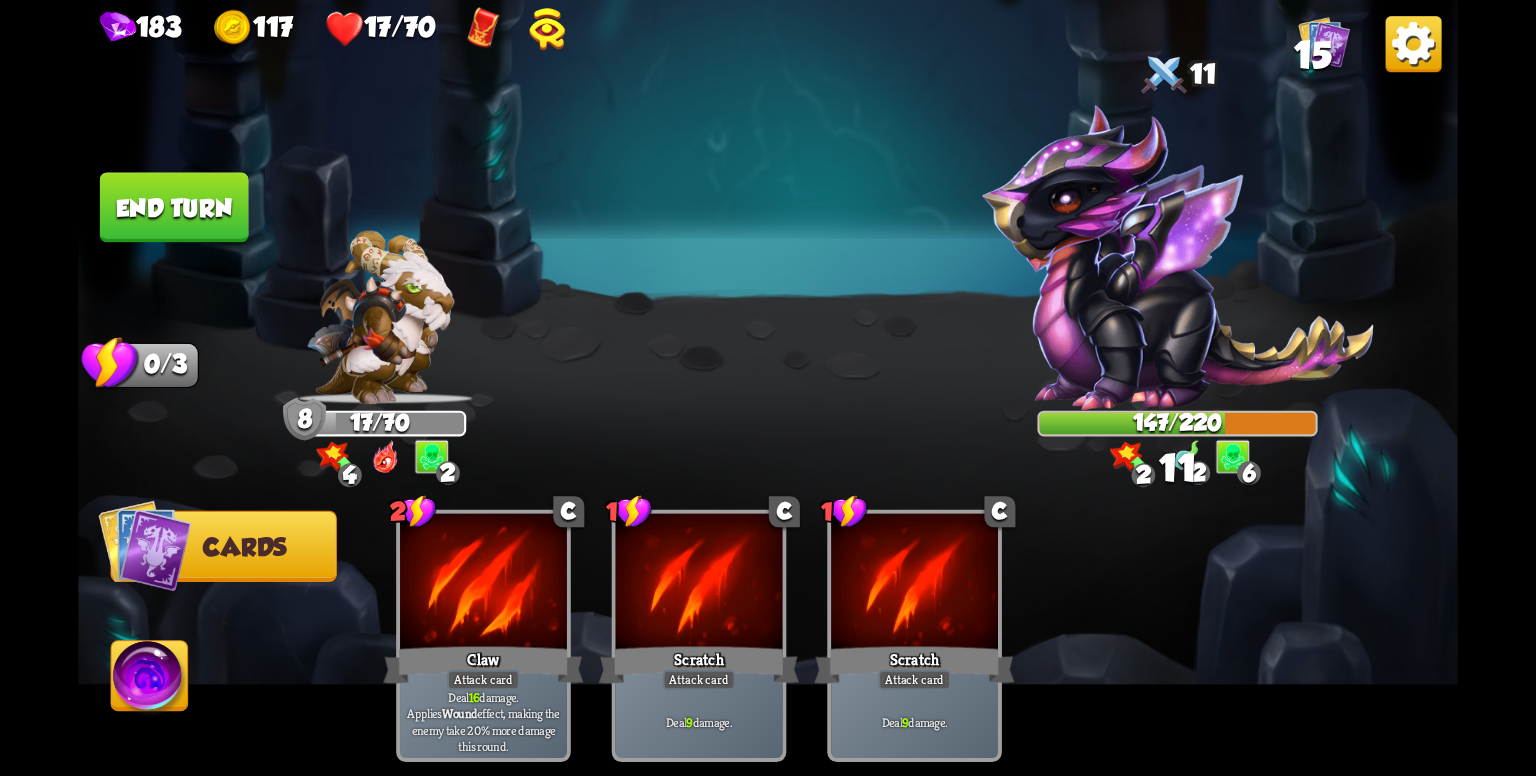 click at bounding box center (768, 388) 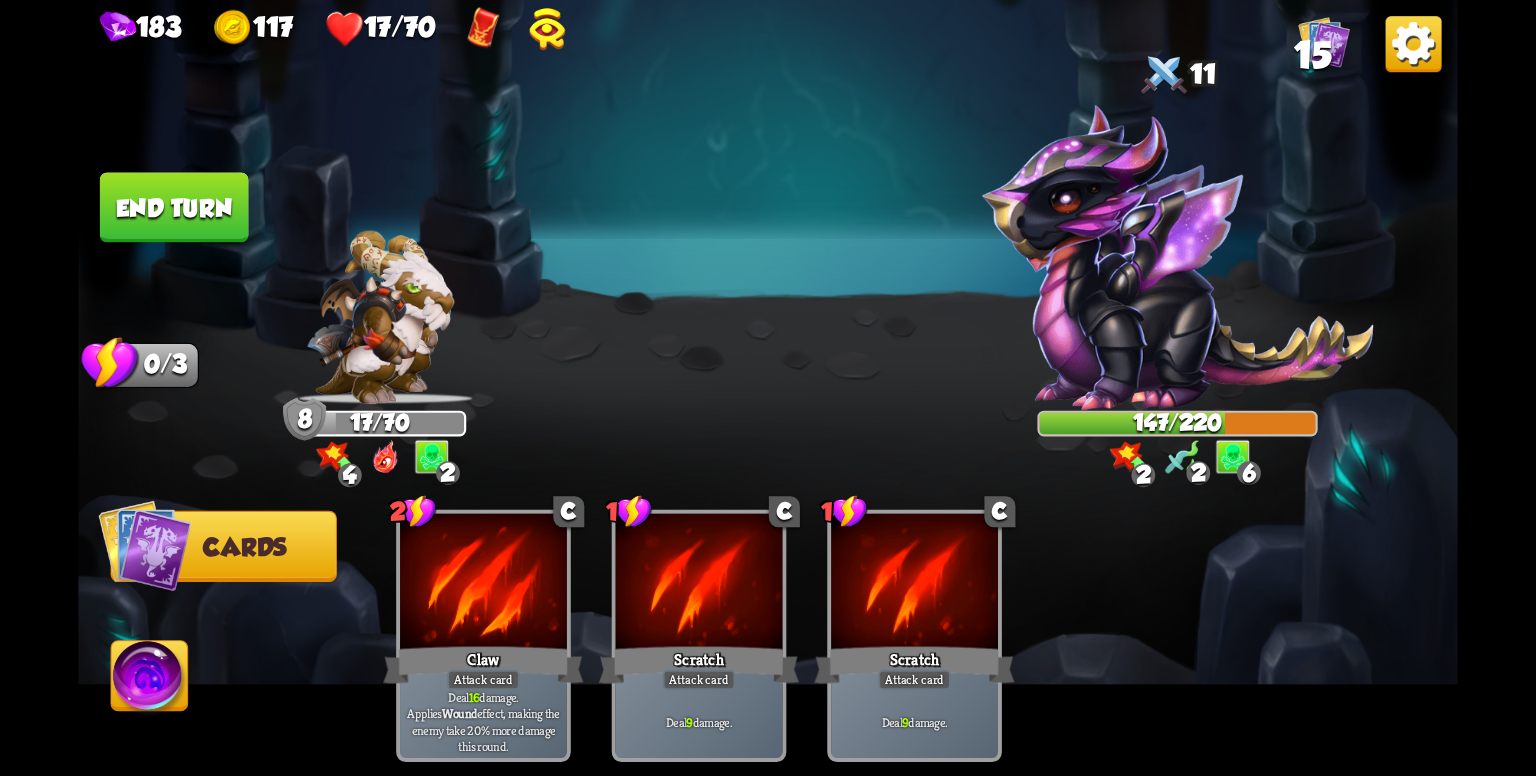 click on "End turn" at bounding box center (174, 207) 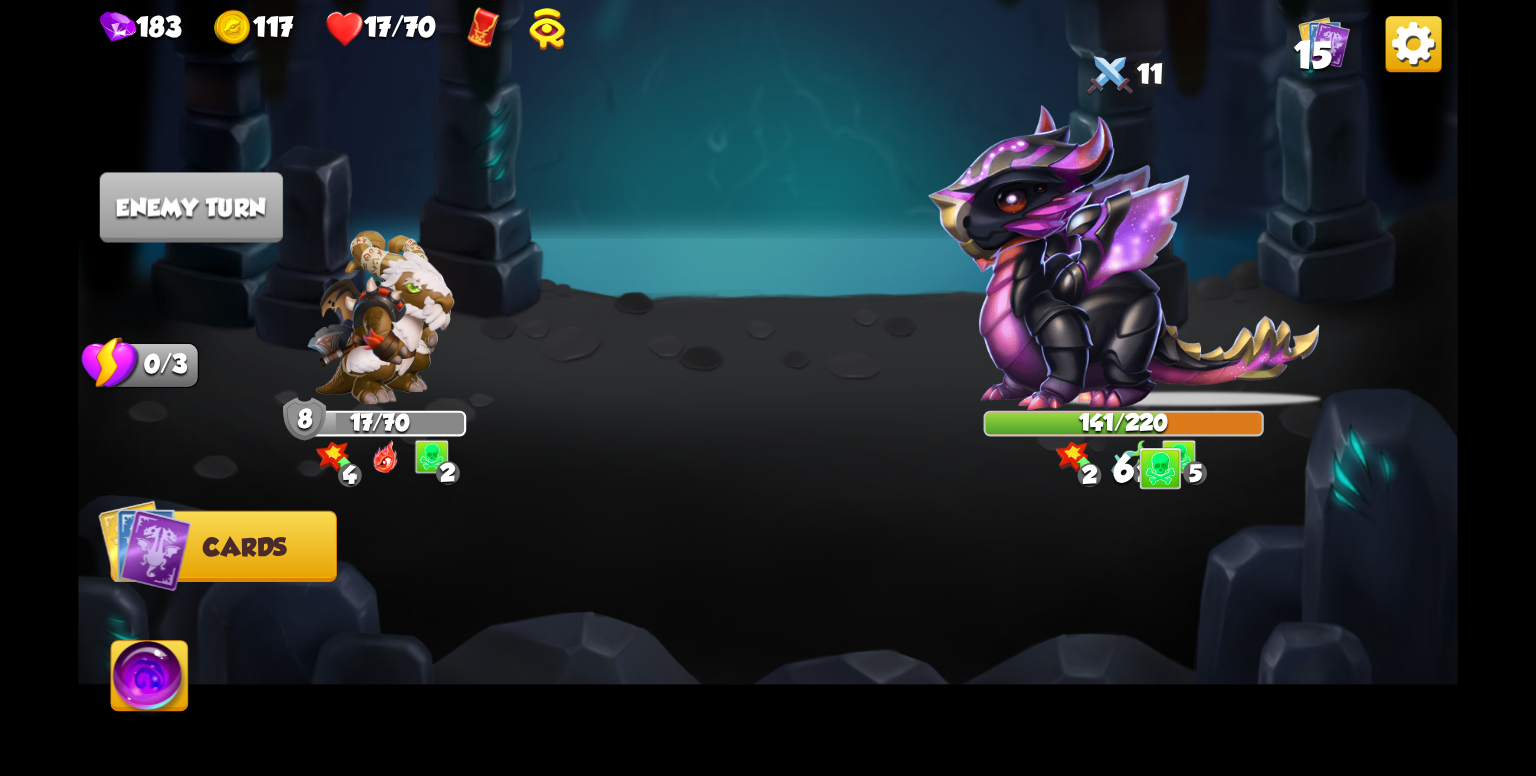 click at bounding box center (1129, 457) 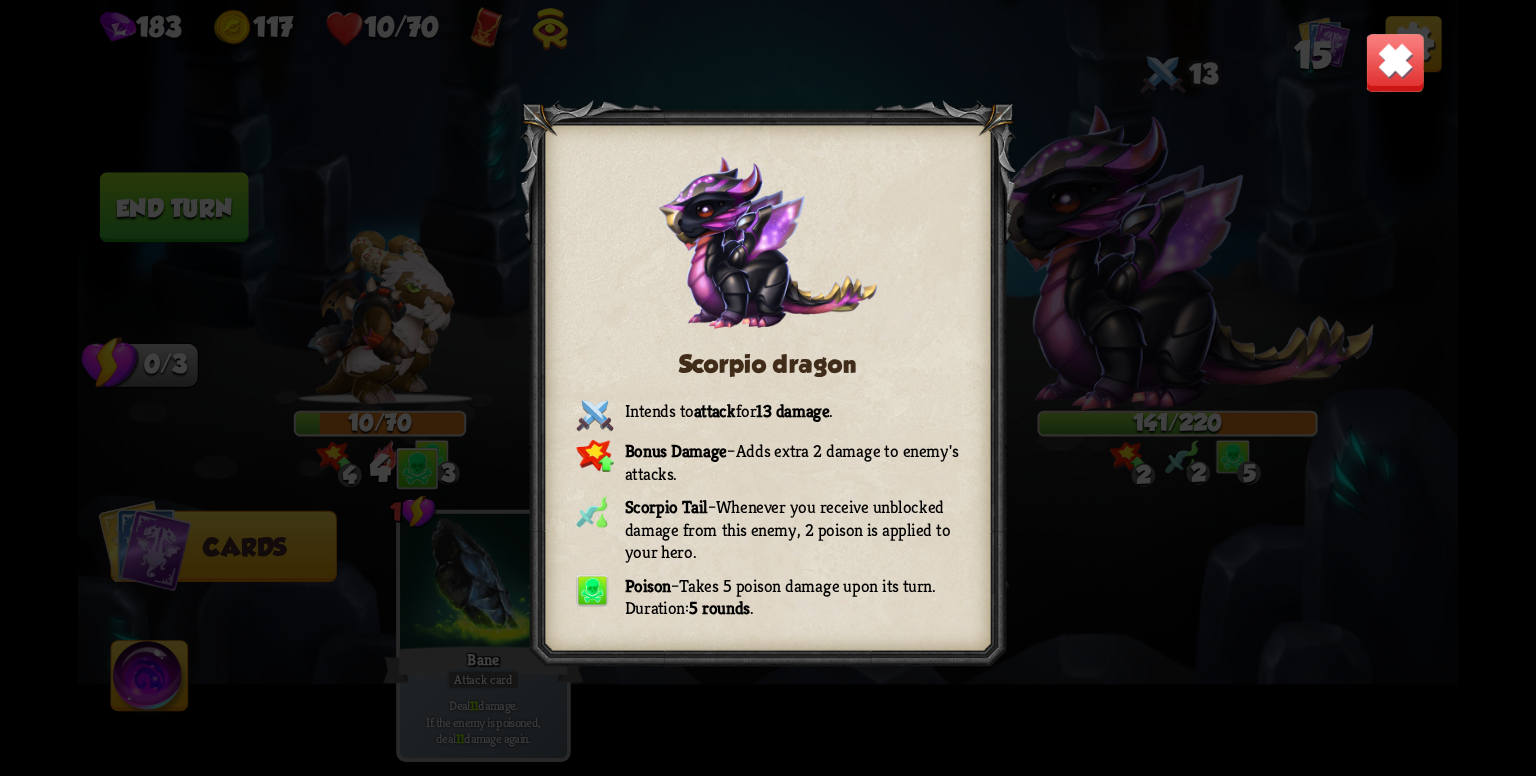 click at bounding box center (1395, 62) 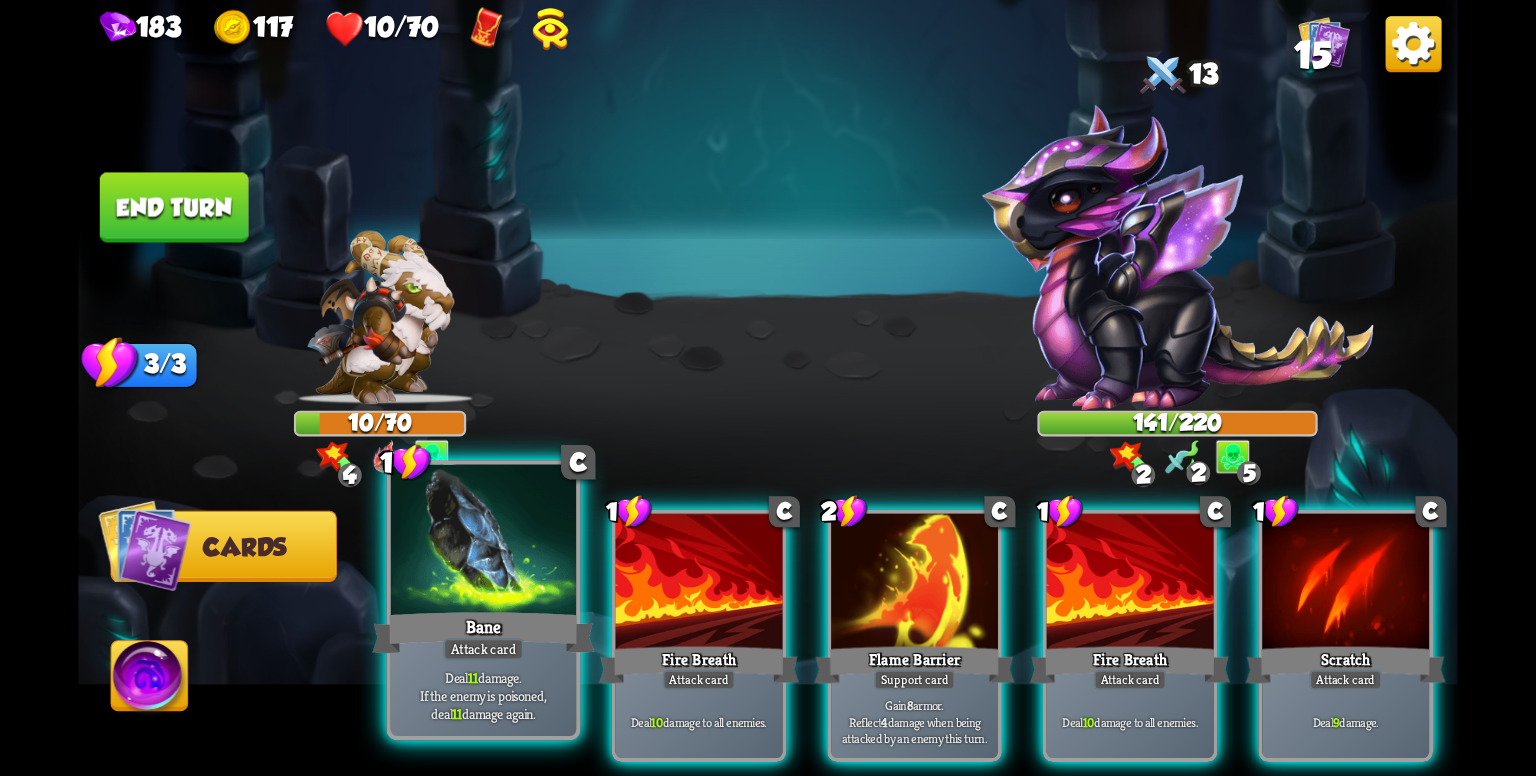 click at bounding box center [483, 543] 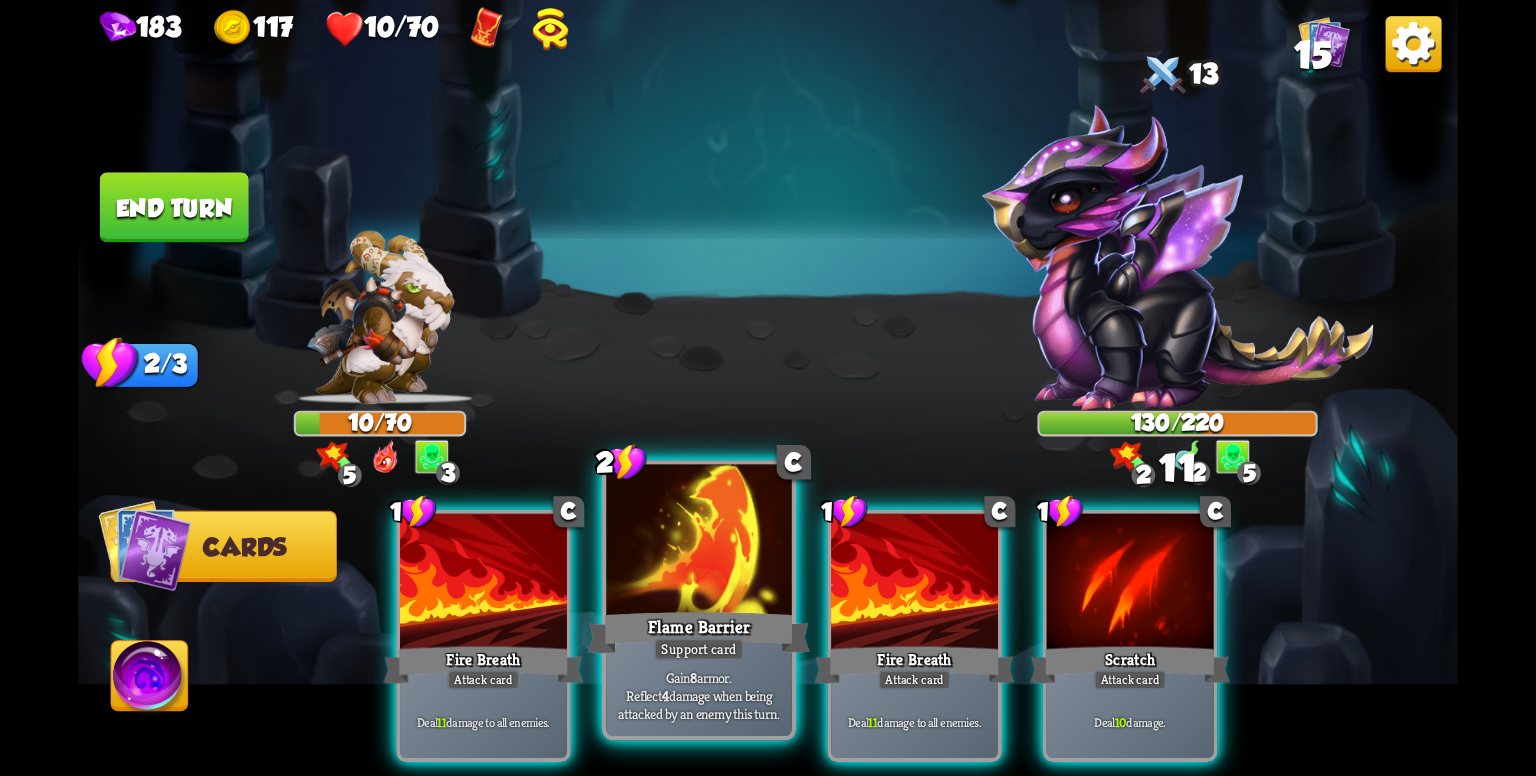click at bounding box center (698, 543) 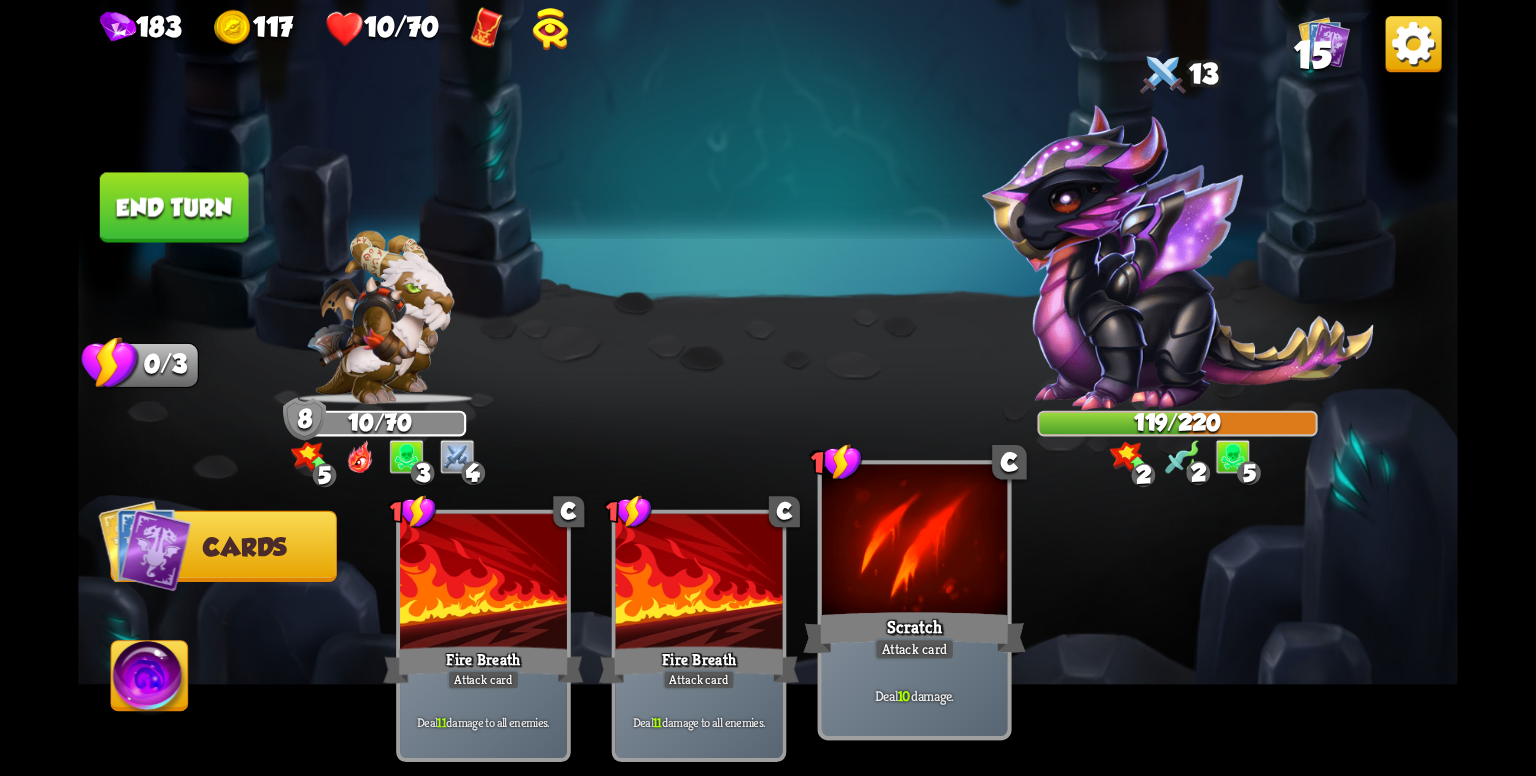 click at bounding box center (914, 543) 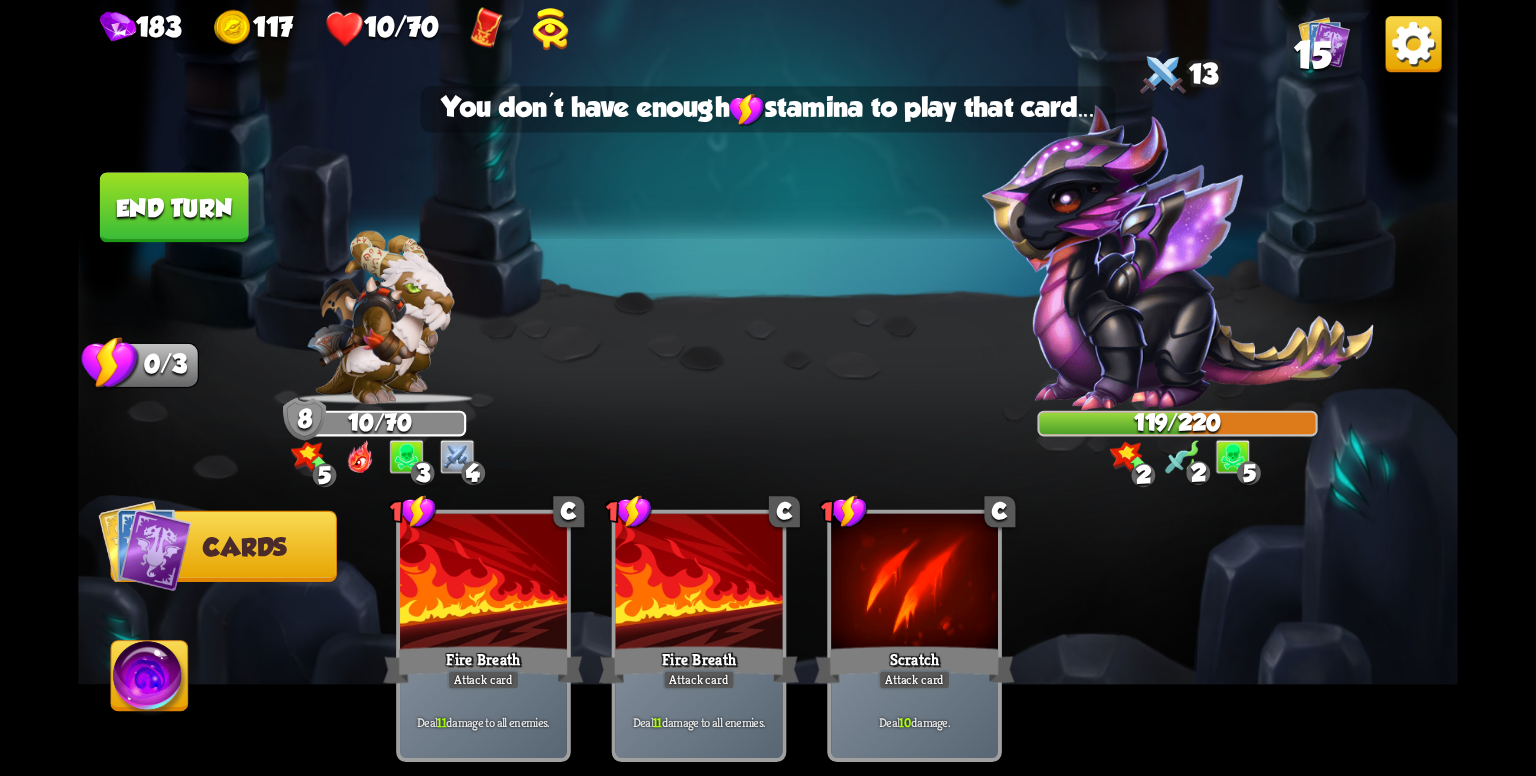 click on "End turn" at bounding box center [174, 207] 